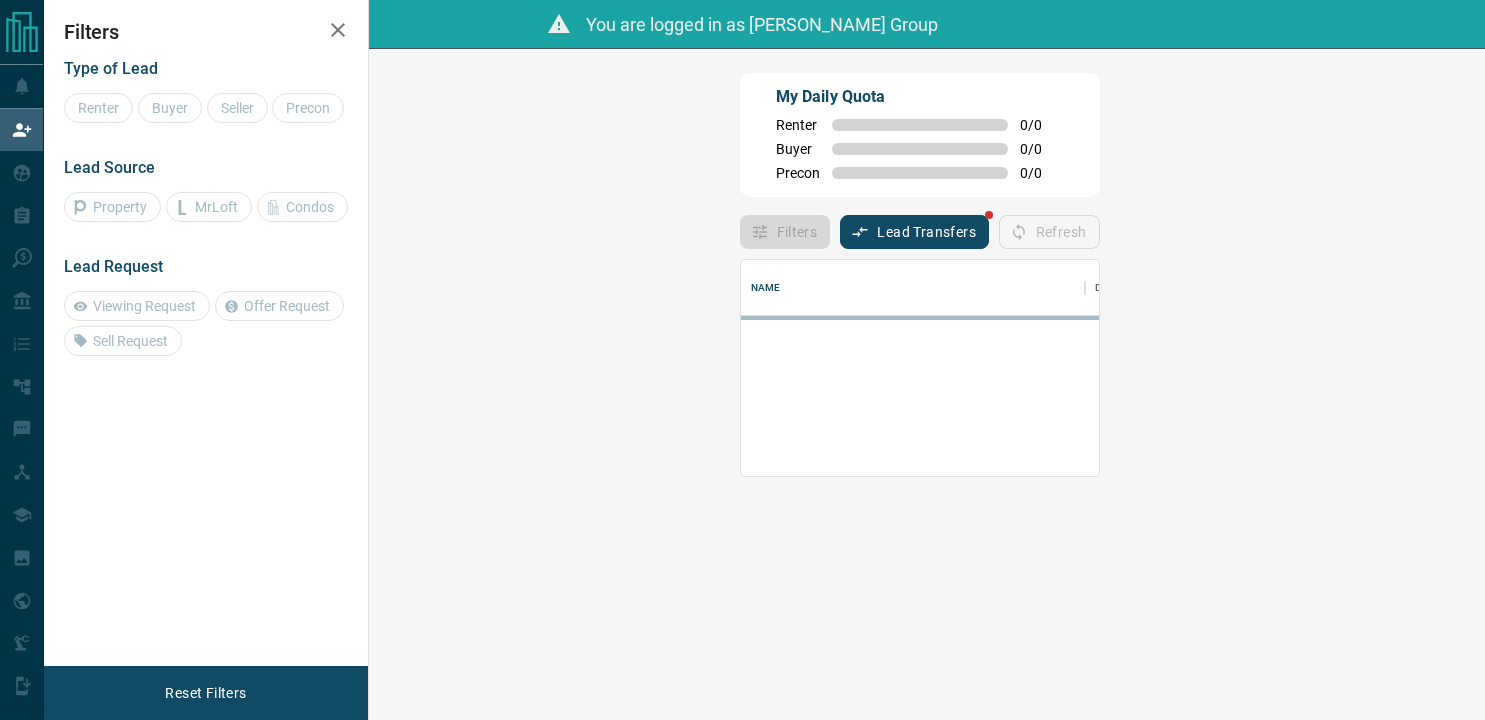 scroll, scrollTop: 0, scrollLeft: 0, axis: both 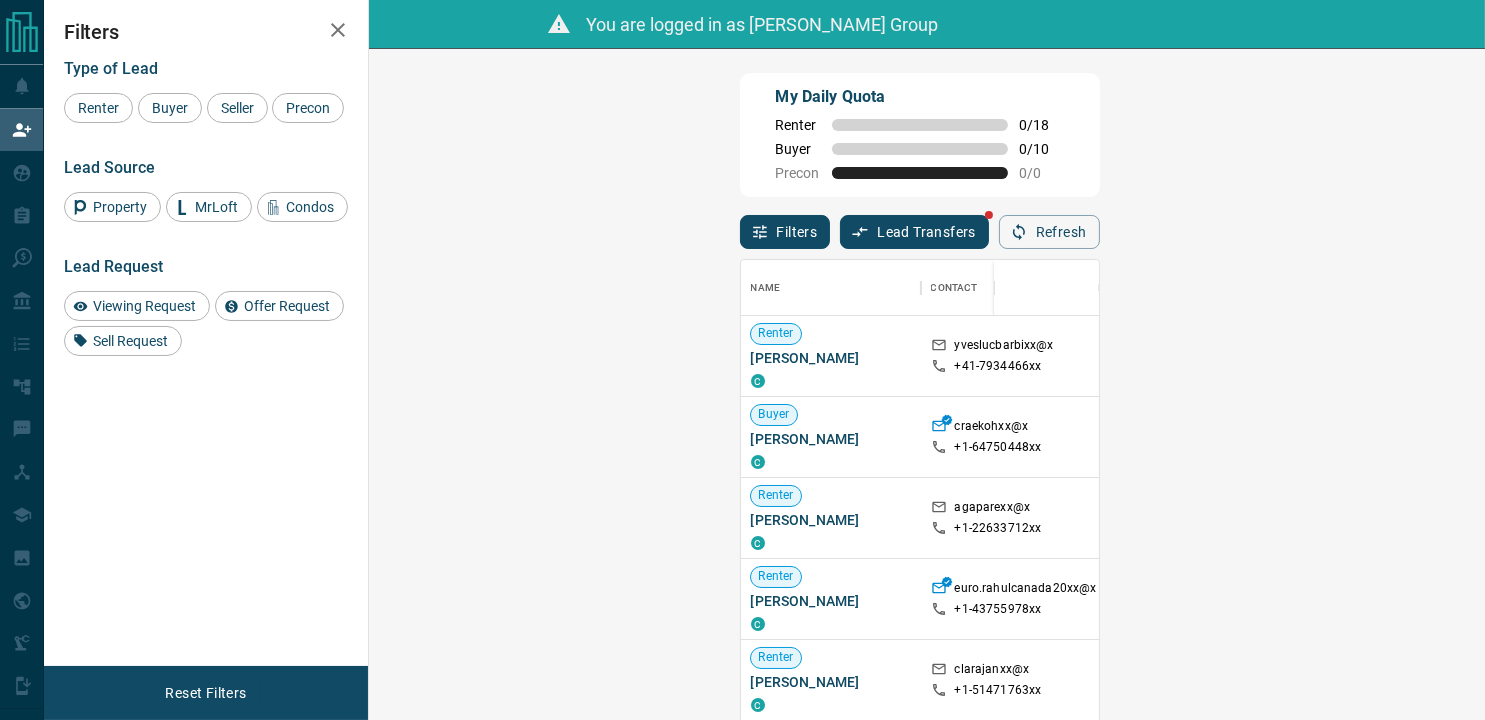 click on "My Daily Quota Renter 0 / 18 Buyer 0 / 10 Precon 0 / 0" at bounding box center [920, 135] 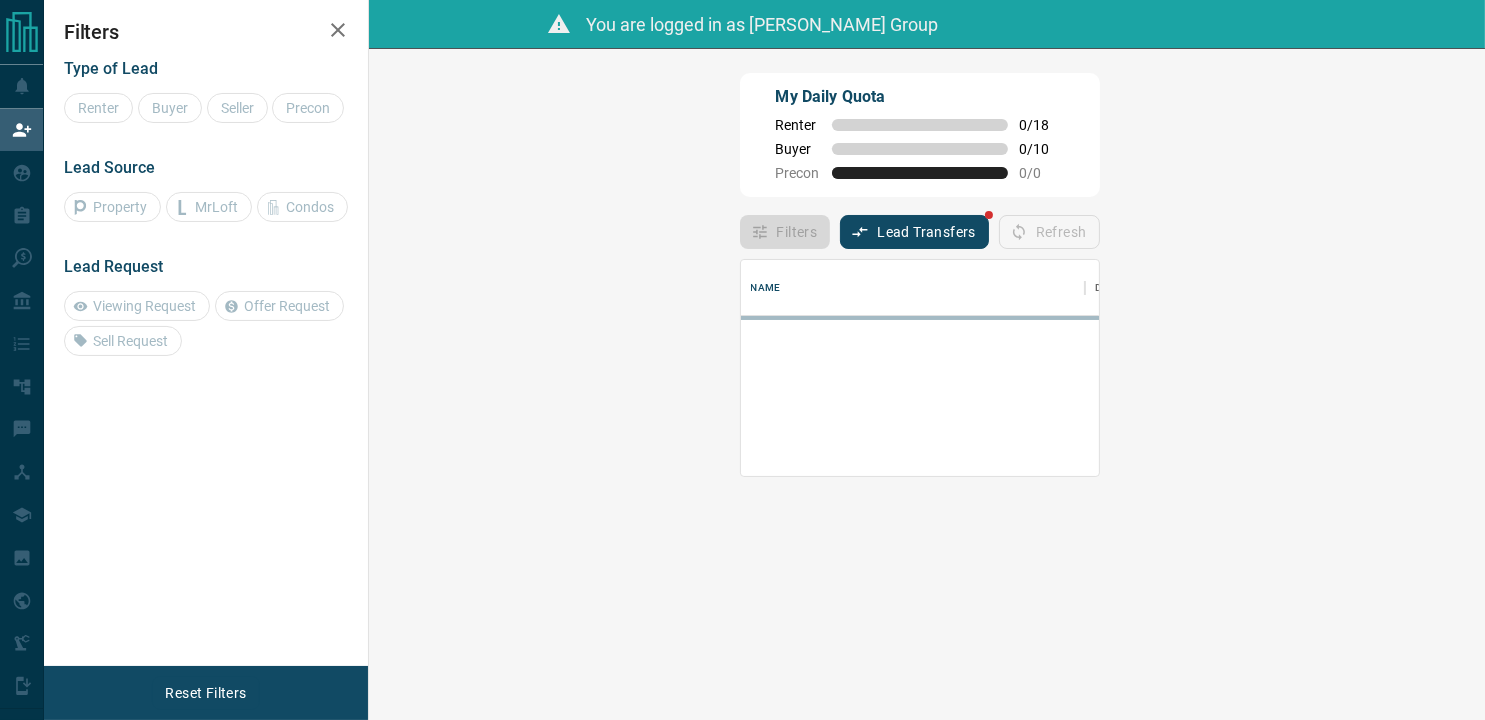 scroll, scrollTop: 16, scrollLeft: 16, axis: both 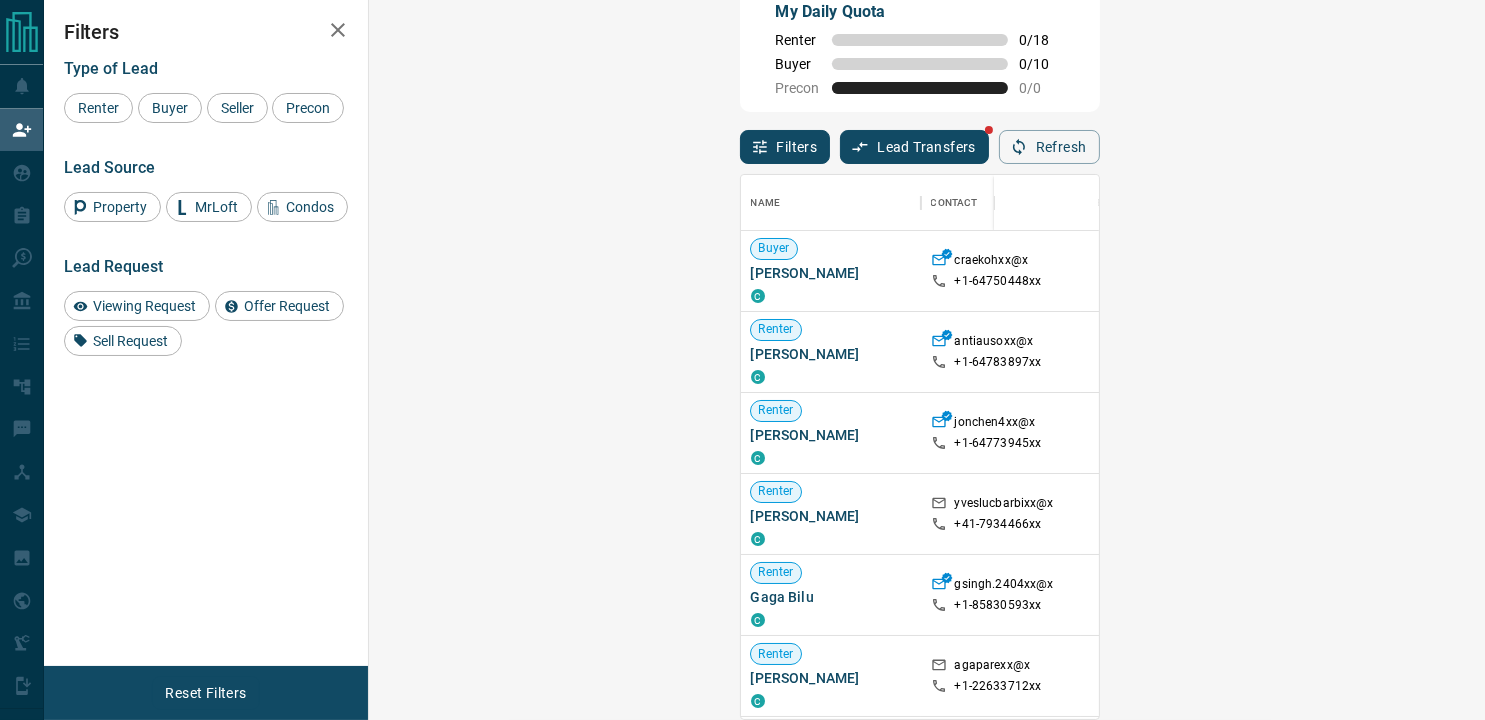 click on "Claim" at bounding box center (1770, 432) 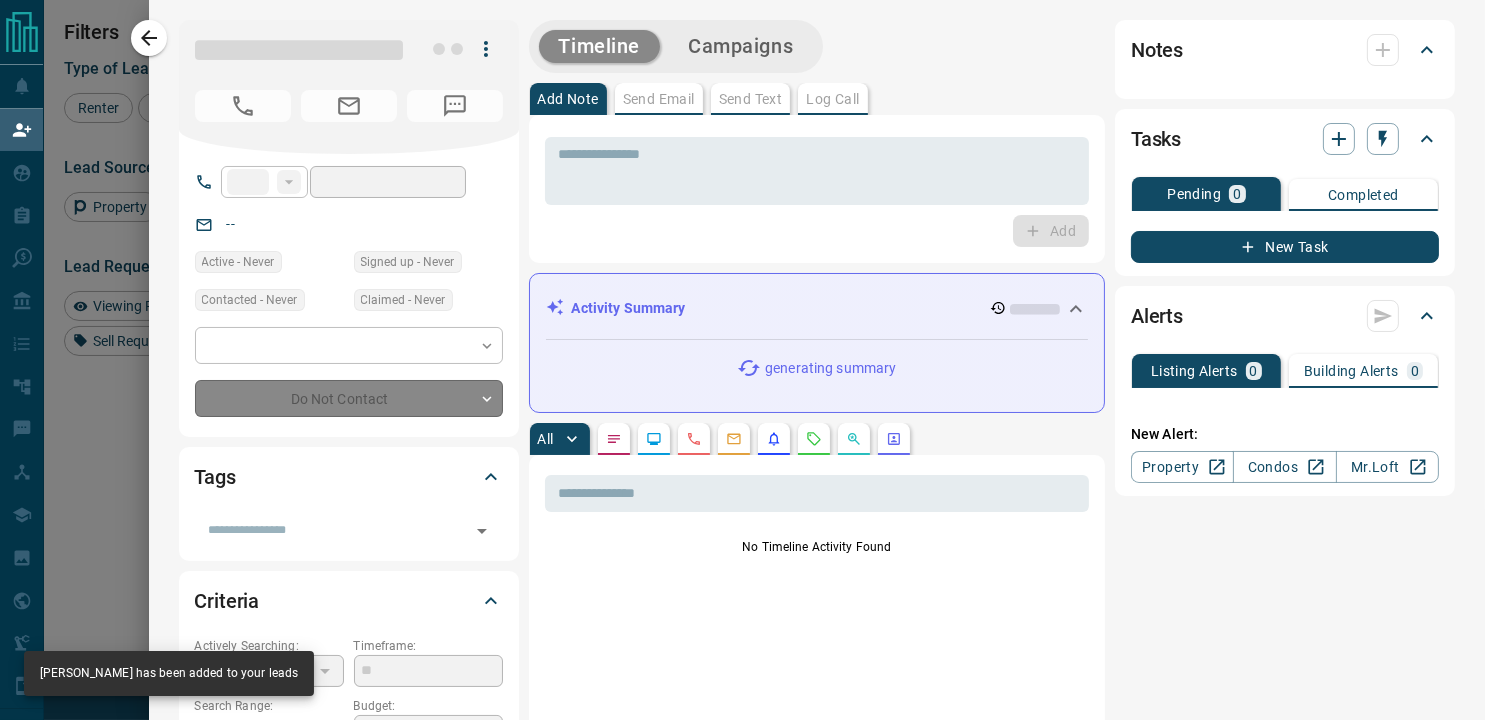 type on "**" 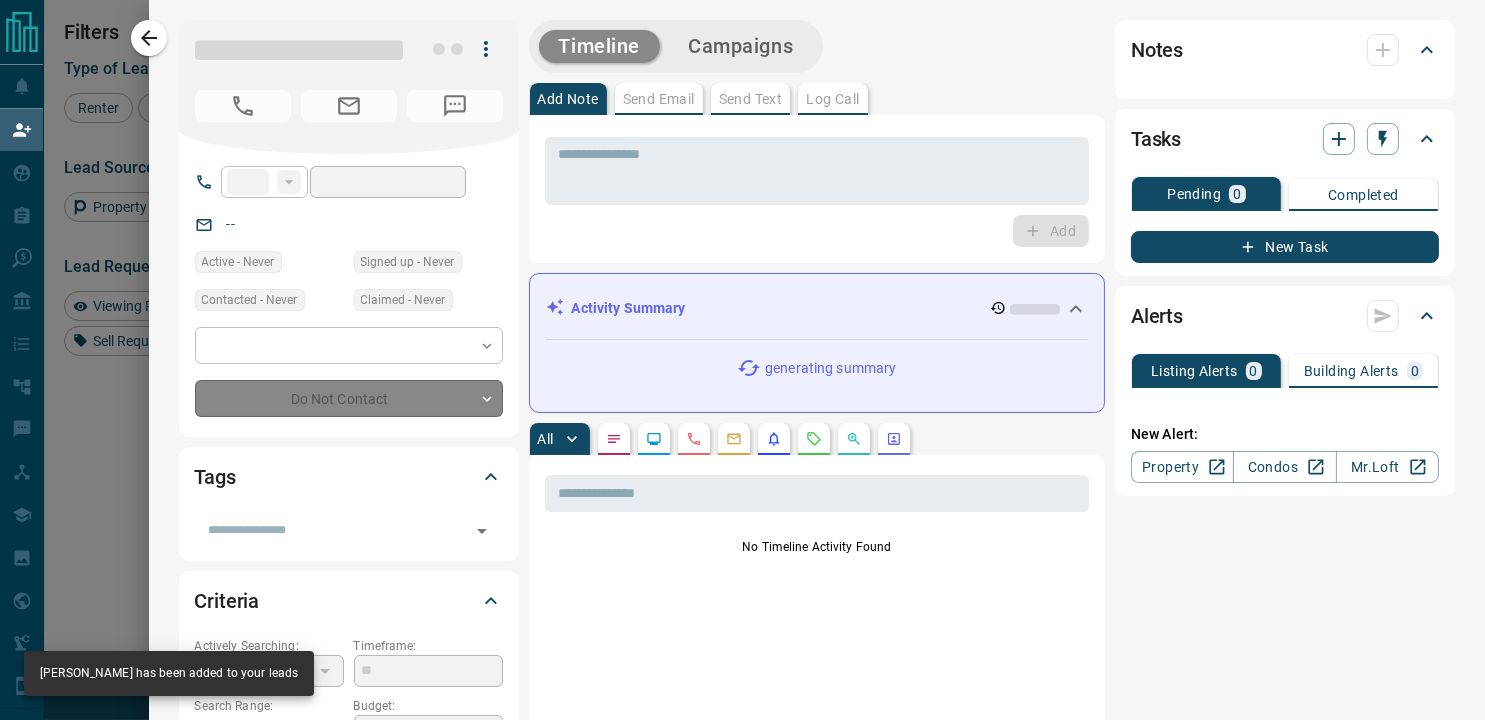 type on "**********" 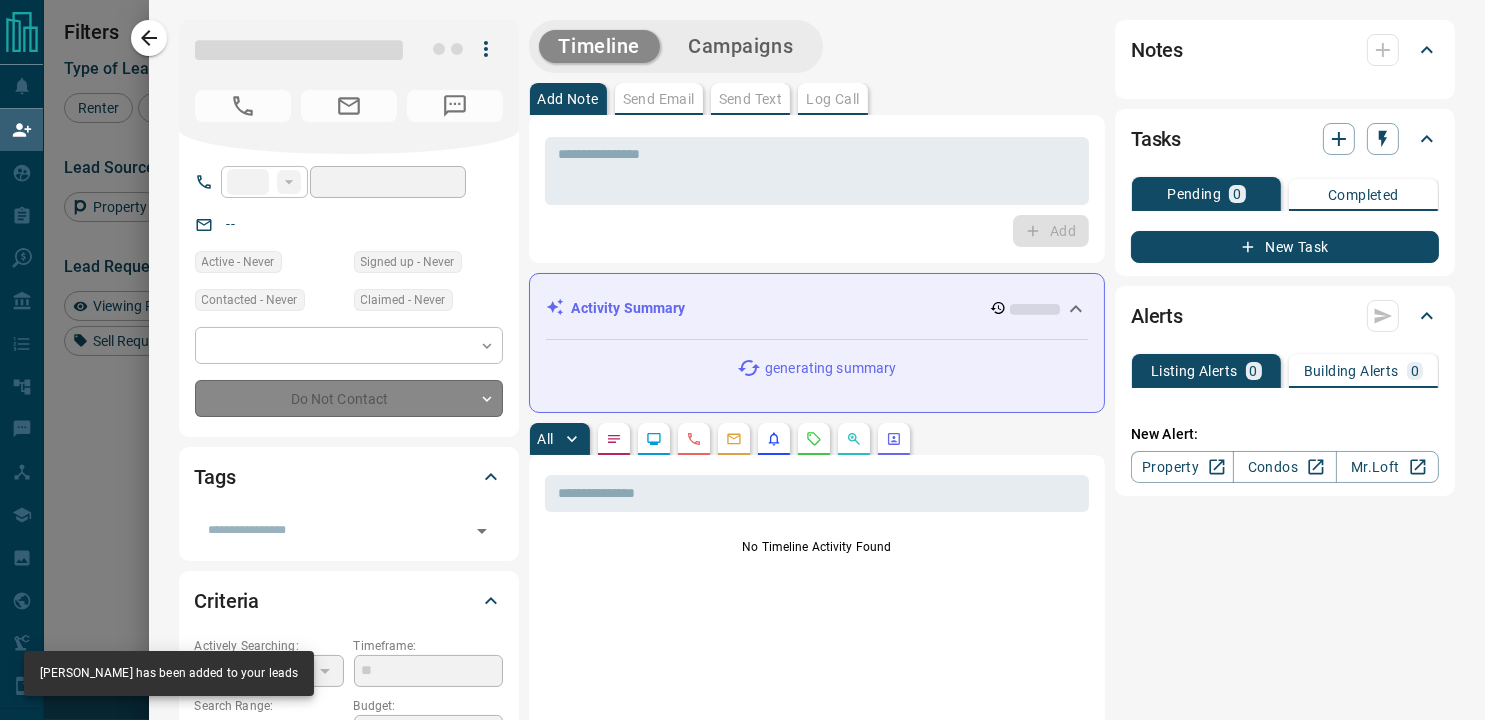 type on "**********" 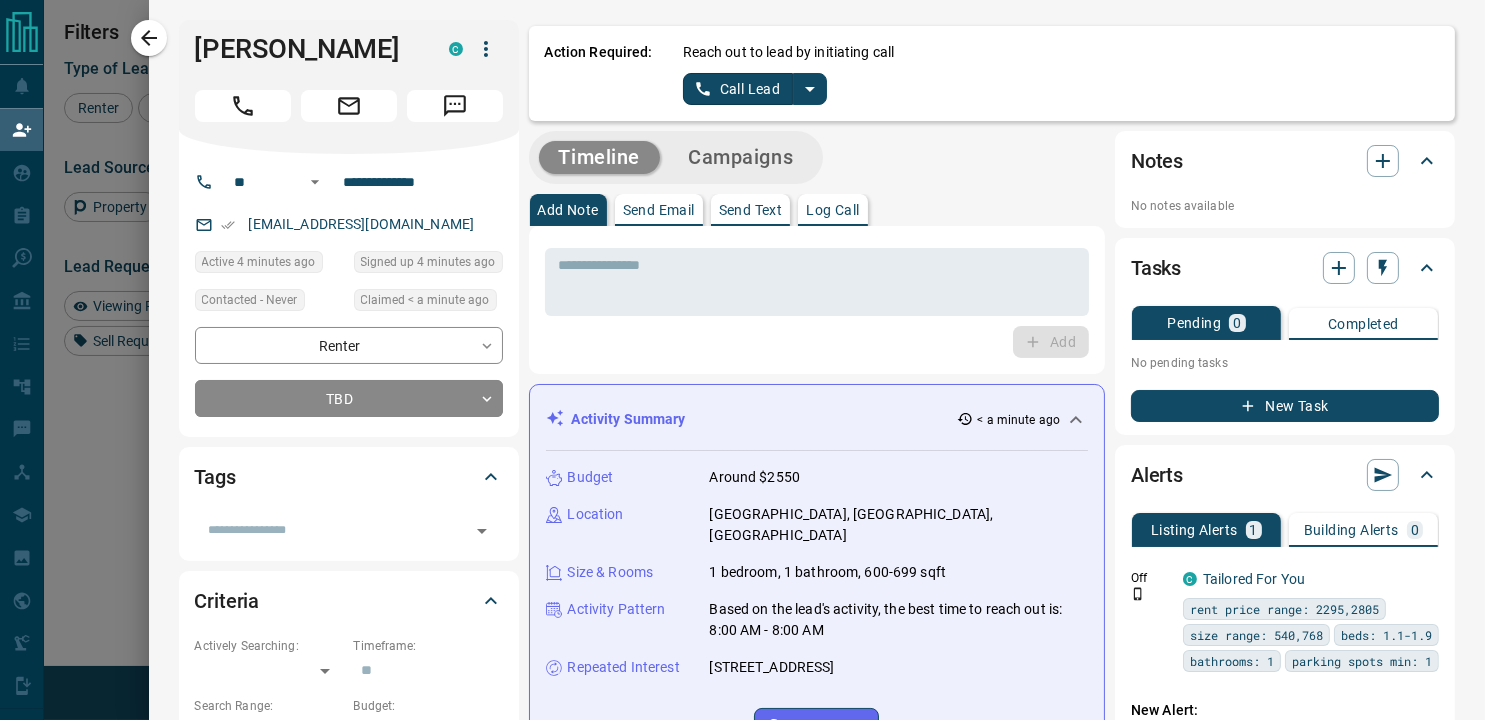 click on "Timeline Campaigns Add Note Send Email Send Text Log Call * ​ Add Activity Summary < a minute ago Budget Around $2550 Location [GEOGRAPHIC_DATA], [GEOGRAPHIC_DATA], [GEOGRAPHIC_DATA] Size & Rooms 1 bedroom, 1 bathroom, 600-699 sqft Activity Pattern Based on the lead's activity, the best time to reach out is:  8:00 AM - 8:00 AM Repeated Interest [STREET_ADDRESS] Regenerate All ​ 8:07 am [DATE] Lead Claimed [PERSON_NAME] Group claimed [PERSON_NAME] from the lead pool   8:04 am [DATE] Lead Profile Updated  updated the following fields: Search Range (Max) :  2550 Search Range (Min) :  2550 8:04 am [DATE] Saved Search Created system setup a Listing Alert for [PERSON_NAME] Tailored For You Frequency:  Off 8:03 am [DATE] Viewed a Listing C [STREET_ADDRESS] 1 1 690  sqft $2,550 C12270452 8:03 am [DATE] Lead Profile Updated  updated the following fields: Phone :  6477394518 Country Code :  +1 8:03 am [DATE] Subscribed to All Communications 8:03 am [DATE] Notes 0" at bounding box center (992, 1125) 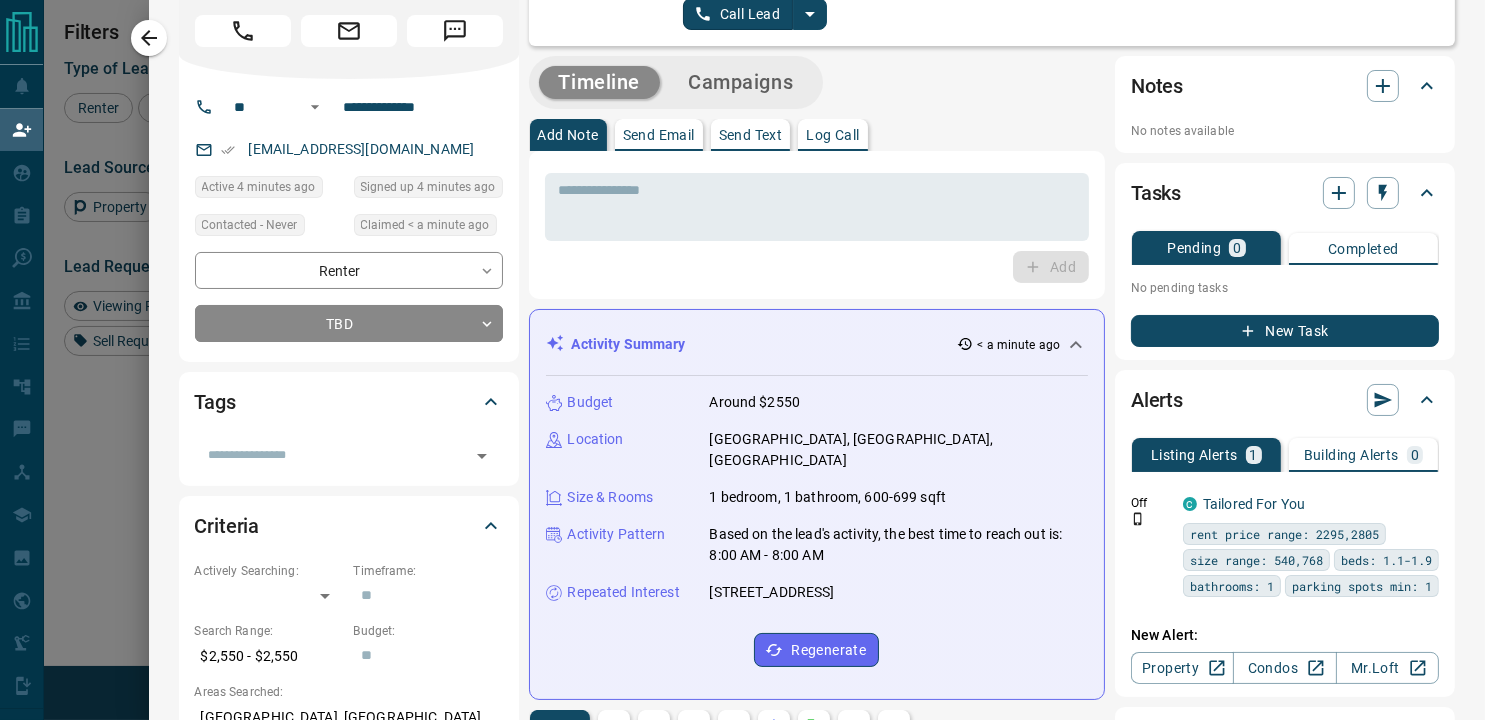 scroll, scrollTop: 0, scrollLeft: 0, axis: both 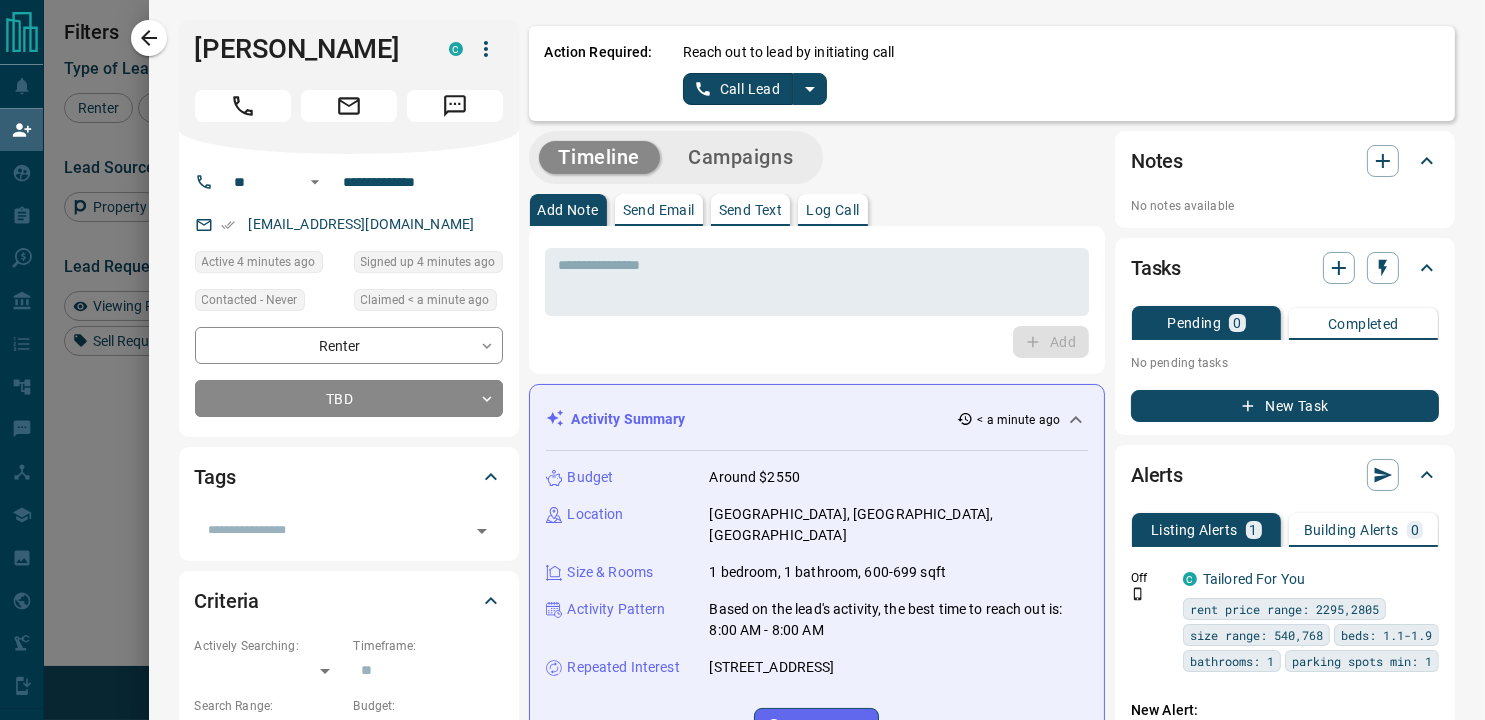 click on "Timeline Campaigns Add Note Send Email Send Text Log Call * ​ Add Activity Summary < a minute ago Budget Around $2550 Location [GEOGRAPHIC_DATA], [GEOGRAPHIC_DATA], [GEOGRAPHIC_DATA] Size & Rooms 1 bedroom, 1 bathroom, 600-699 sqft Activity Pattern Based on the lead's activity, the best time to reach out is:  8:00 AM - 8:00 AM Repeated Interest [STREET_ADDRESS] Regenerate All ​ 8:07 am [DATE] Lead Claimed [PERSON_NAME] Group claimed [PERSON_NAME] from the lead pool   8:04 am [DATE] Lead Profile Updated  updated the following fields: Search Range (Max) :  2550 Search Range (Min) :  2550 8:04 am [DATE] Saved Search Created system setup a Listing Alert for [PERSON_NAME] Tailored For You Frequency:  Off 8:03 am [DATE] Viewed a Listing C [STREET_ADDRESS] 1 1 690  sqft $2,550 C12270452 8:03 am [DATE] Lead Profile Updated  updated the following fields: Phone :  6477394518 Country Code :  +1 8:03 am [DATE] Subscribed to All Communications 8:03 am [DATE] Notes 0" at bounding box center (992, 1125) 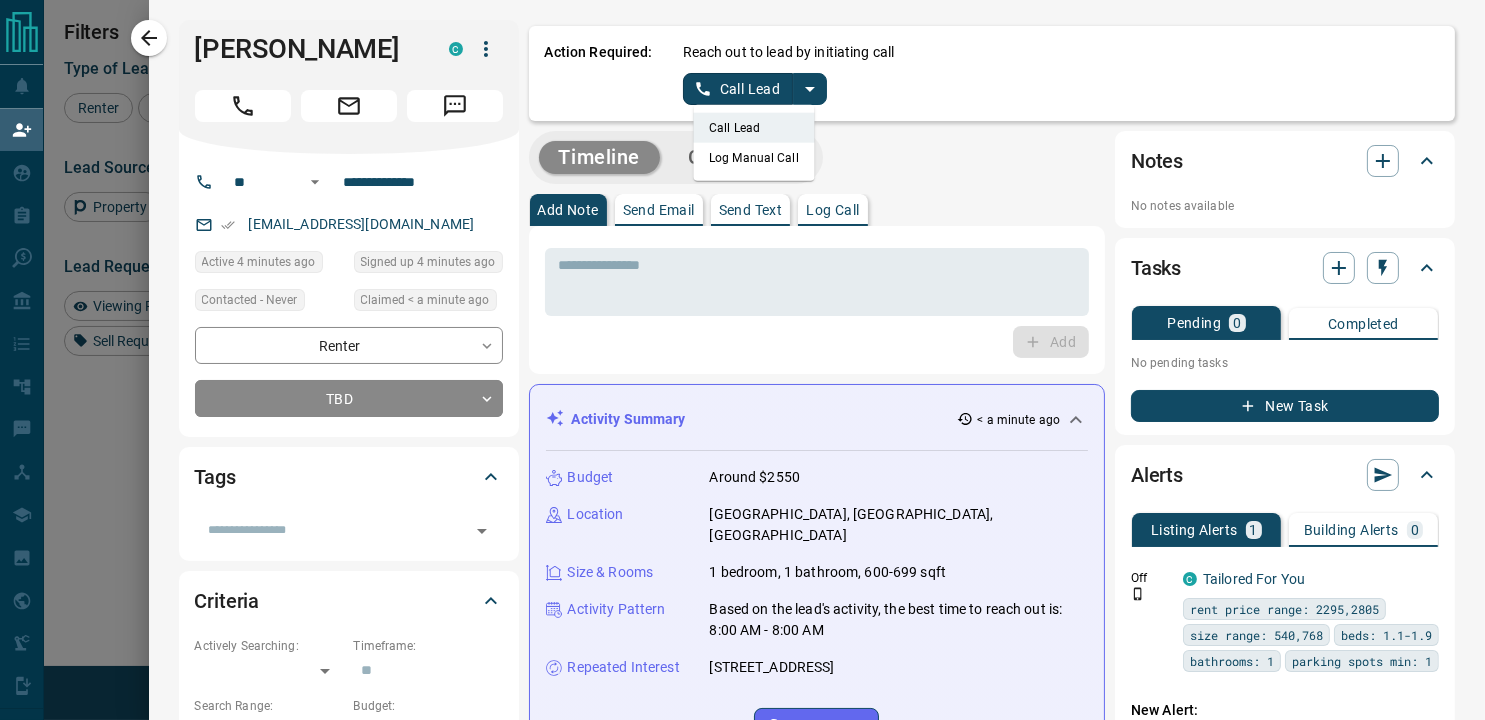 click on "Log Manual Call" at bounding box center [754, 158] 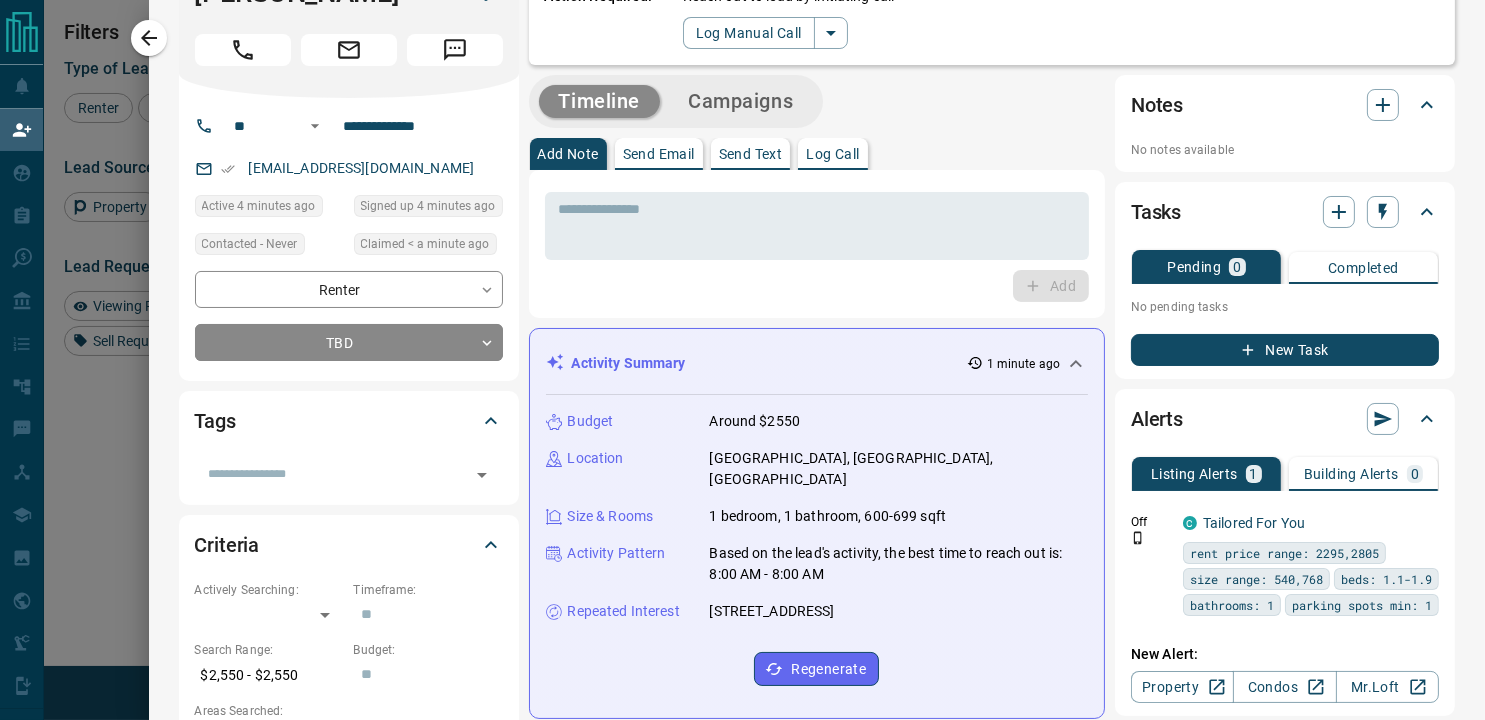 scroll, scrollTop: 0, scrollLeft: 0, axis: both 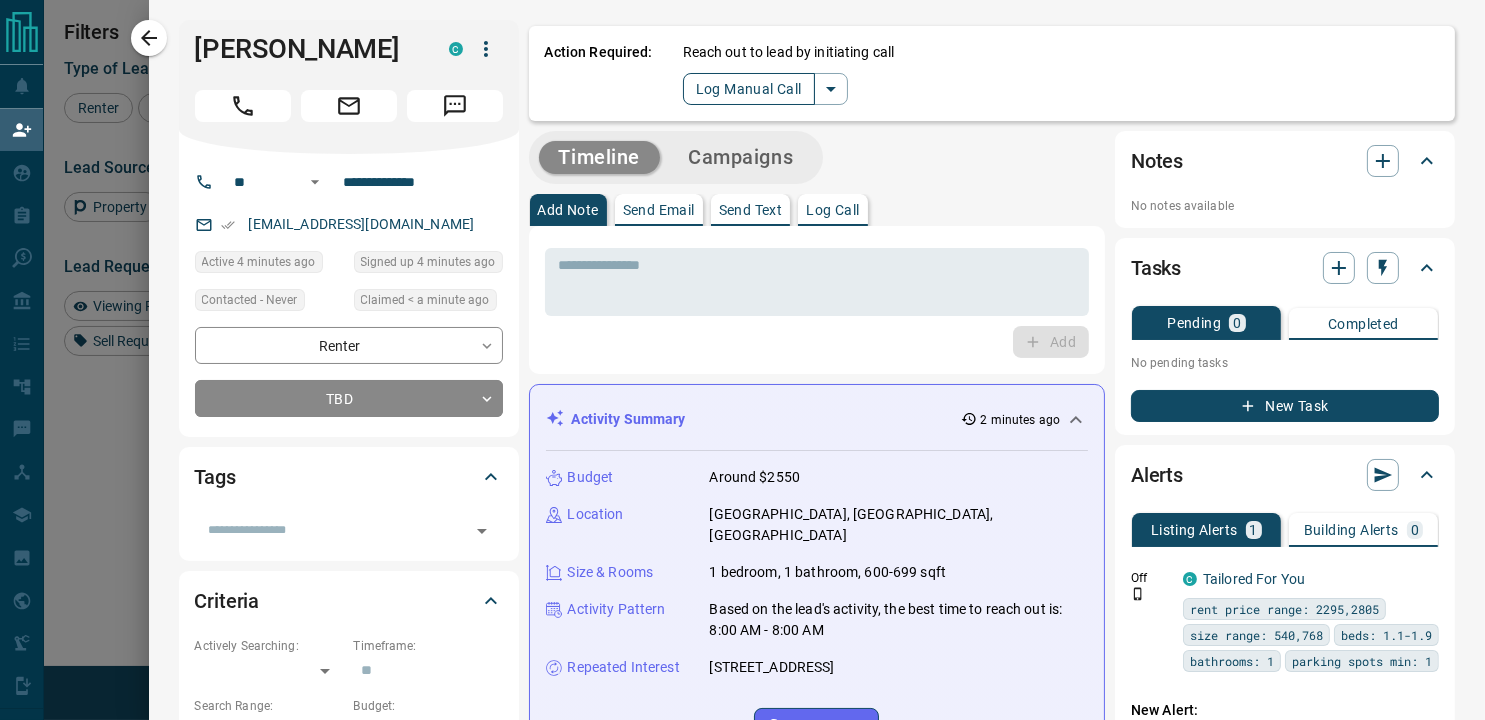 click on "Log Manual Call" at bounding box center (749, 89) 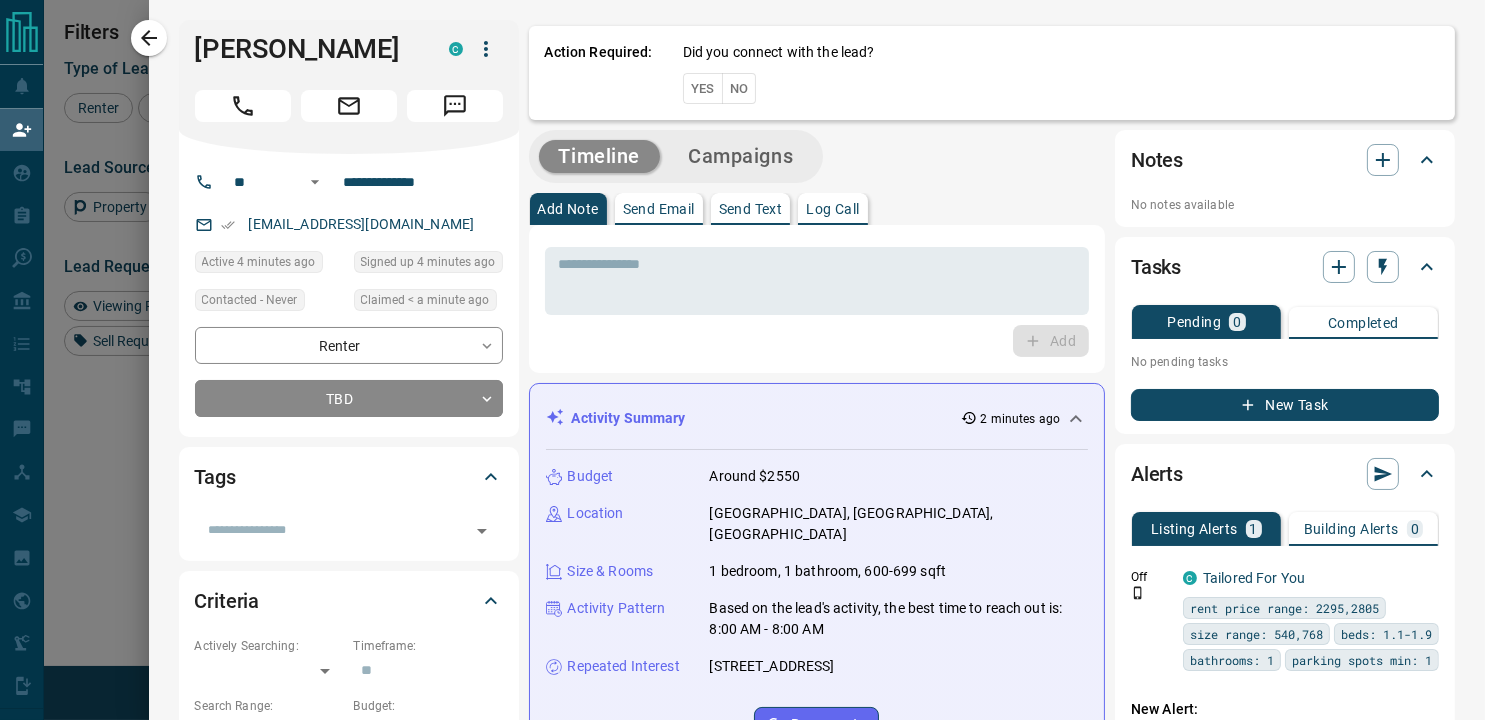 click on "Yes" at bounding box center [703, 88] 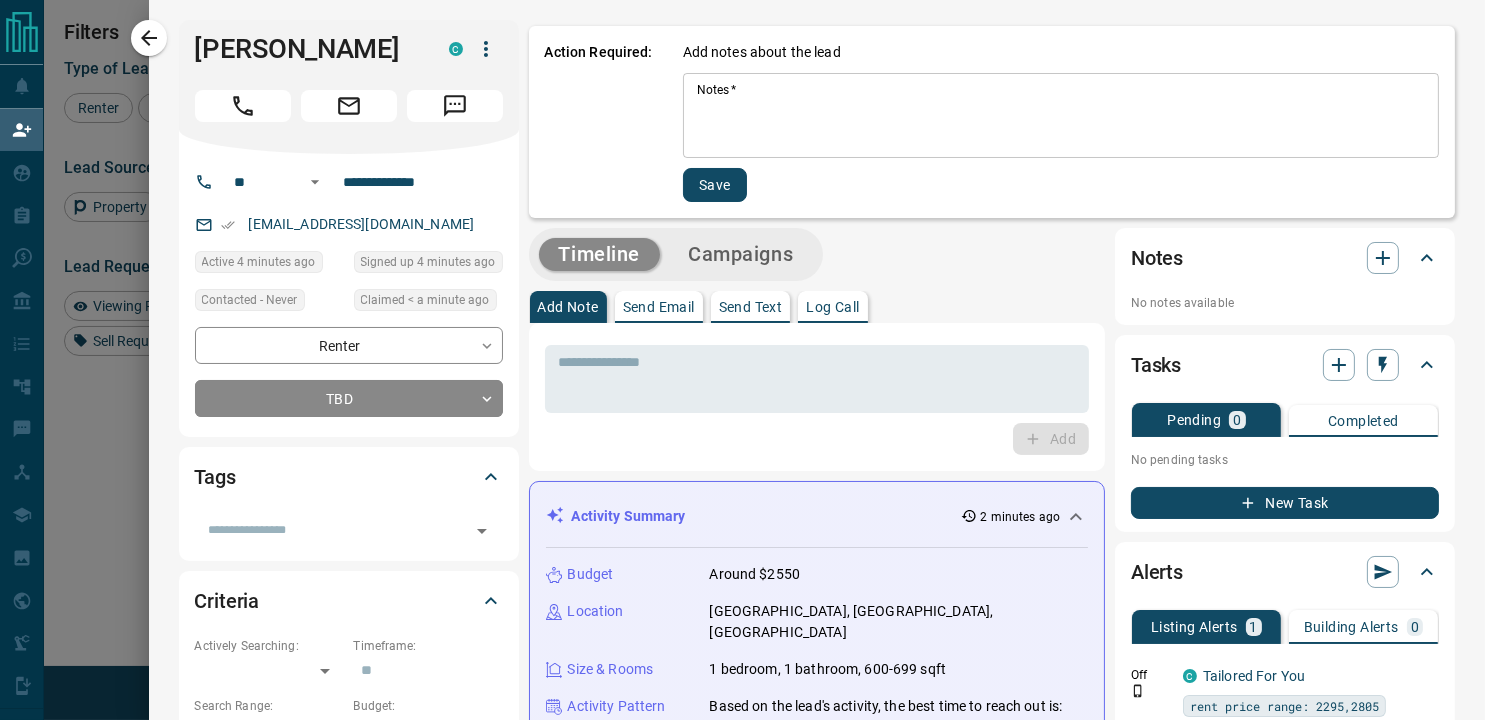 click on "Notes   *" at bounding box center [1061, 116] 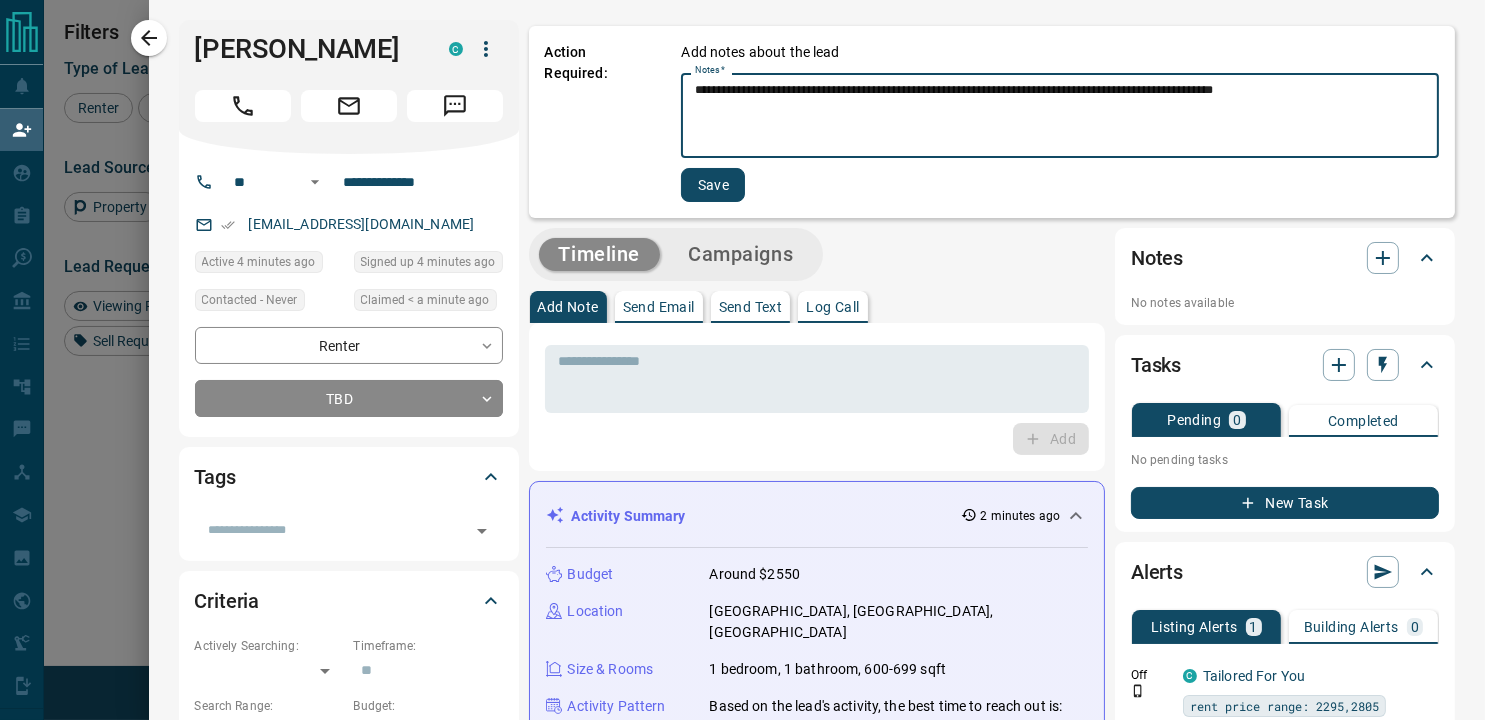type on "**********" 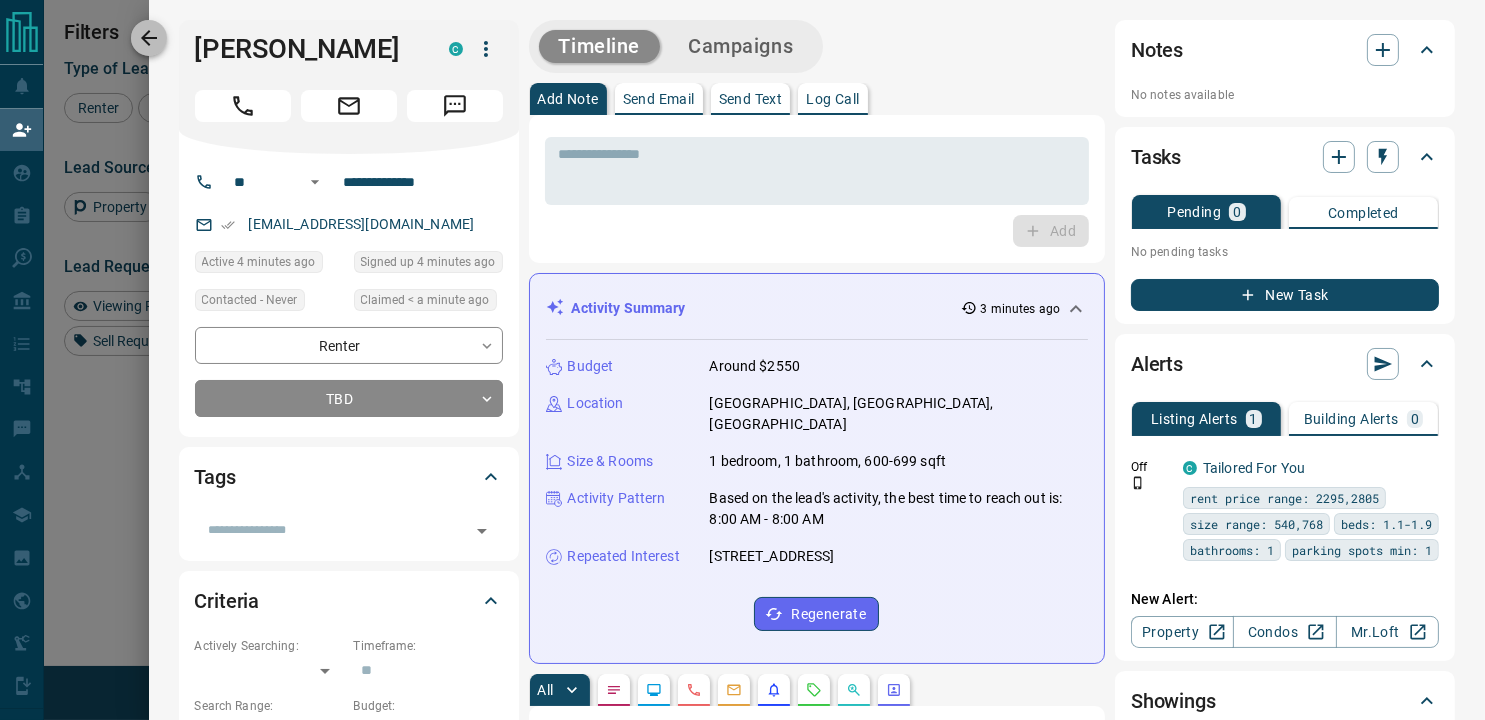 click 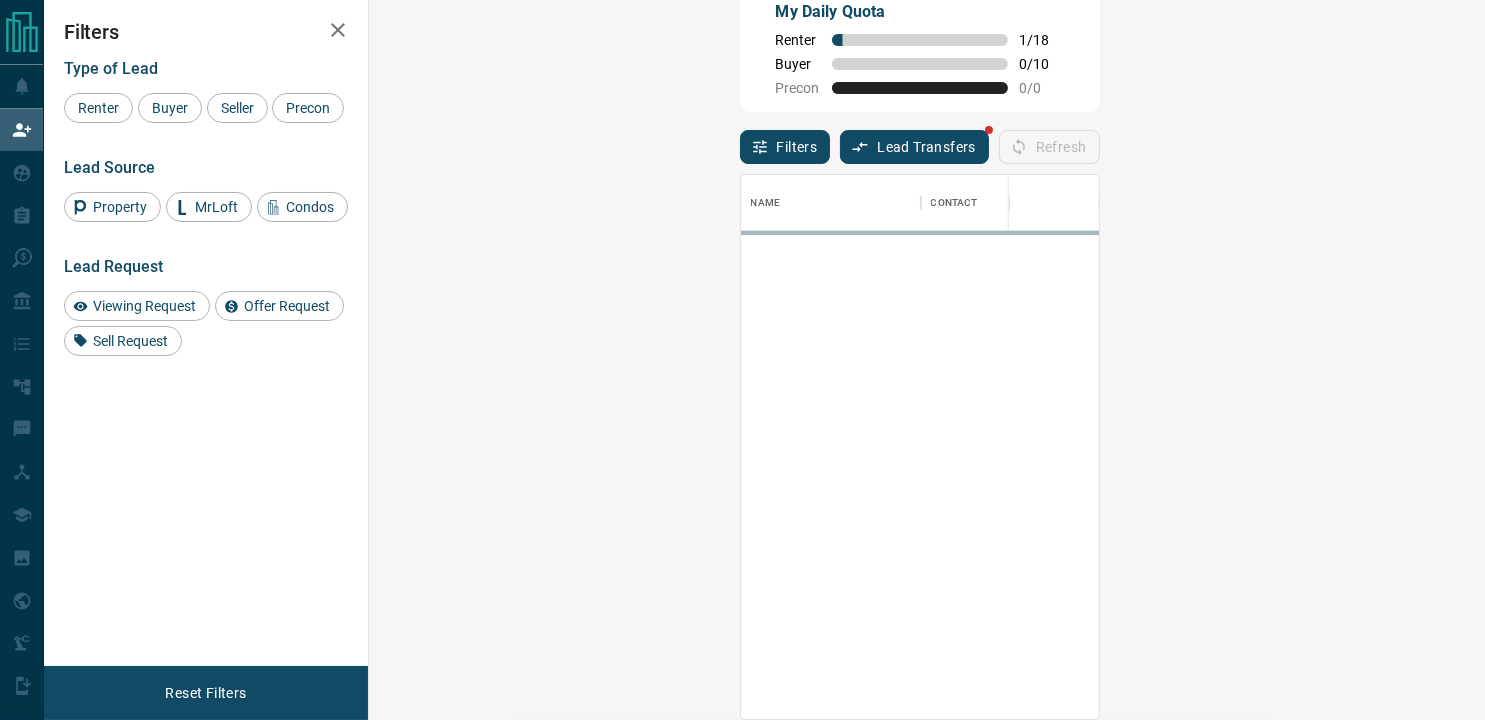 scroll, scrollTop: 16, scrollLeft: 16, axis: both 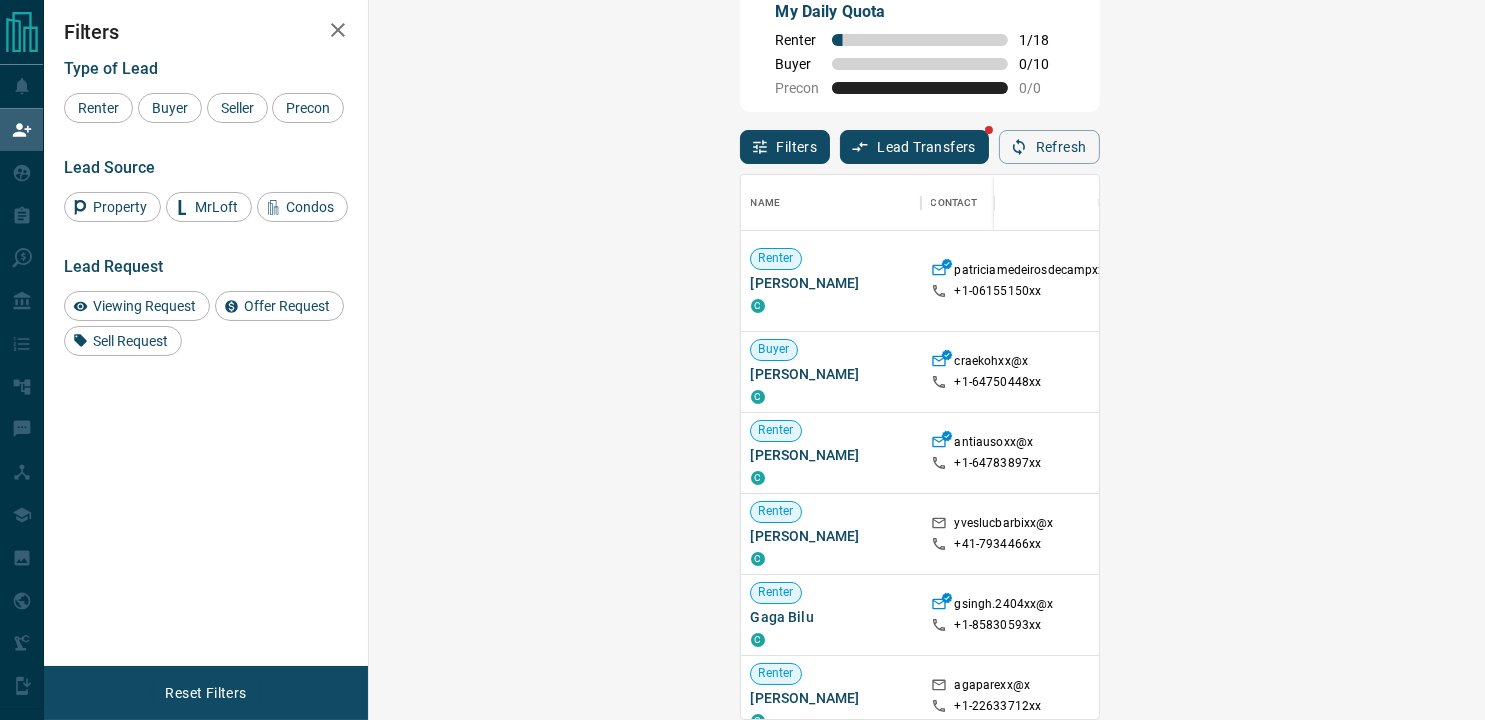 click 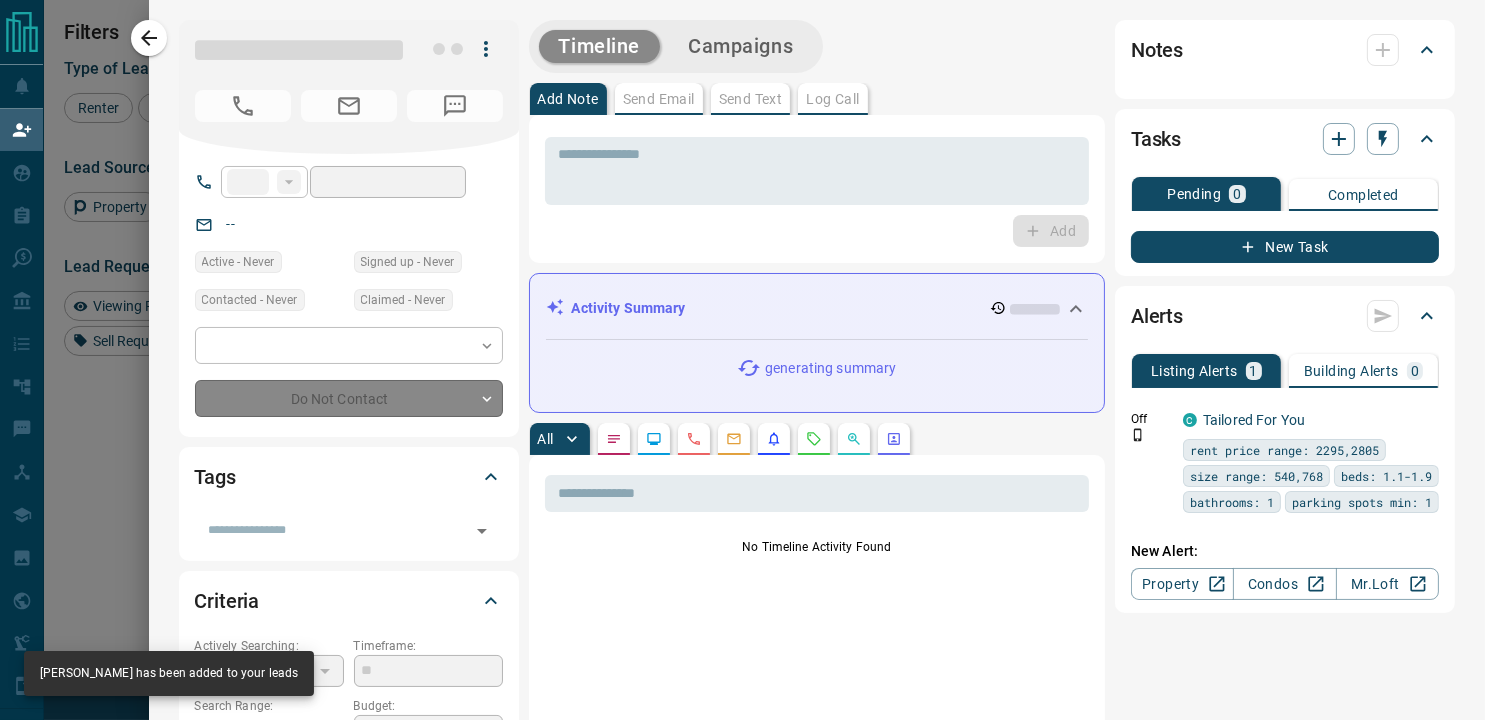 type on "**" 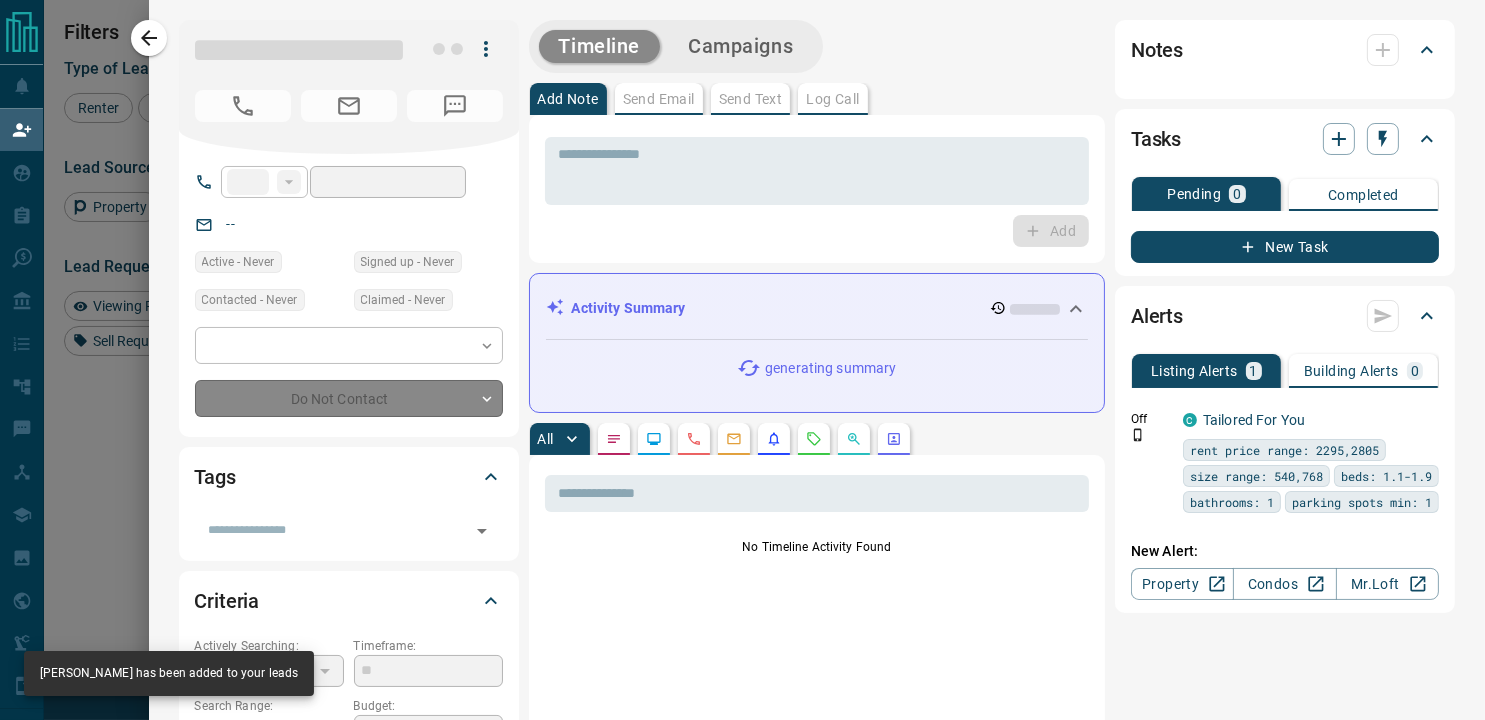 type on "**********" 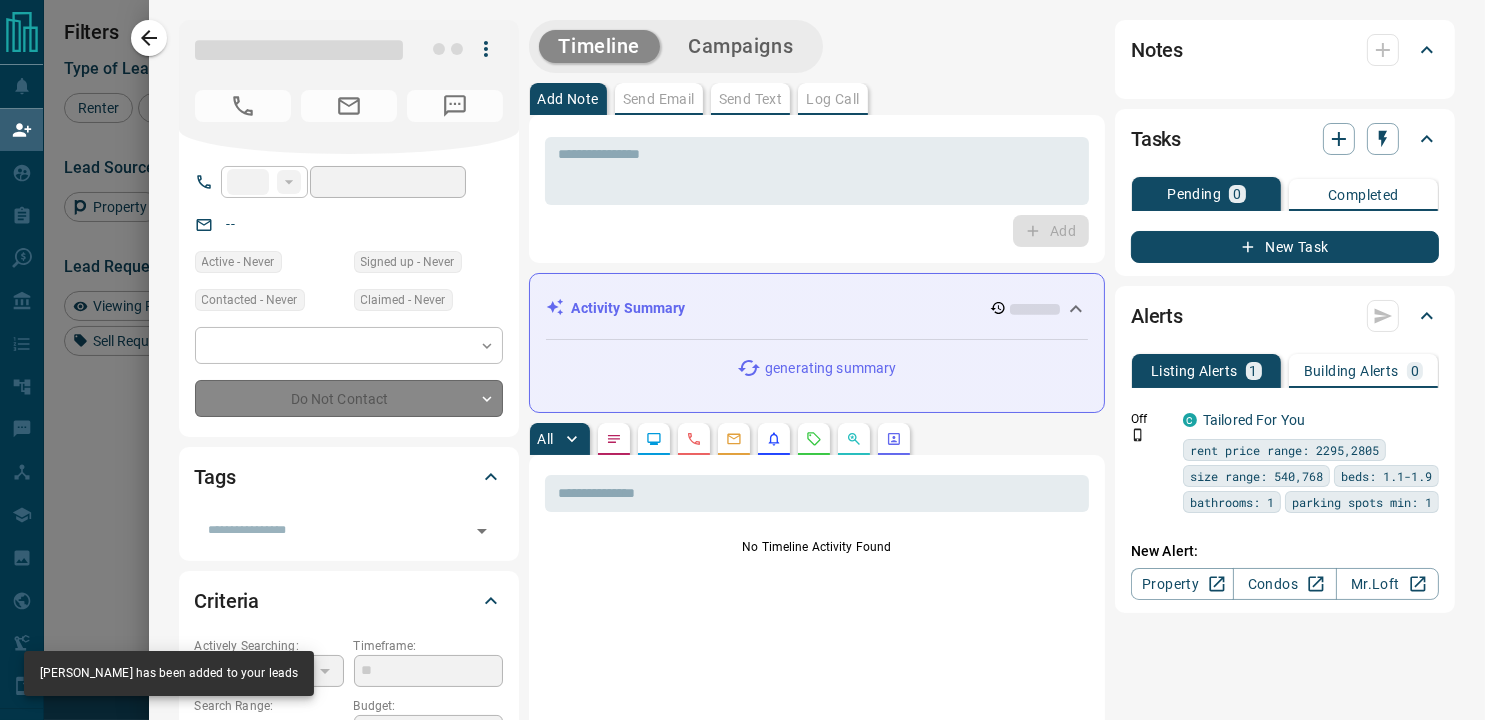 type on "**" 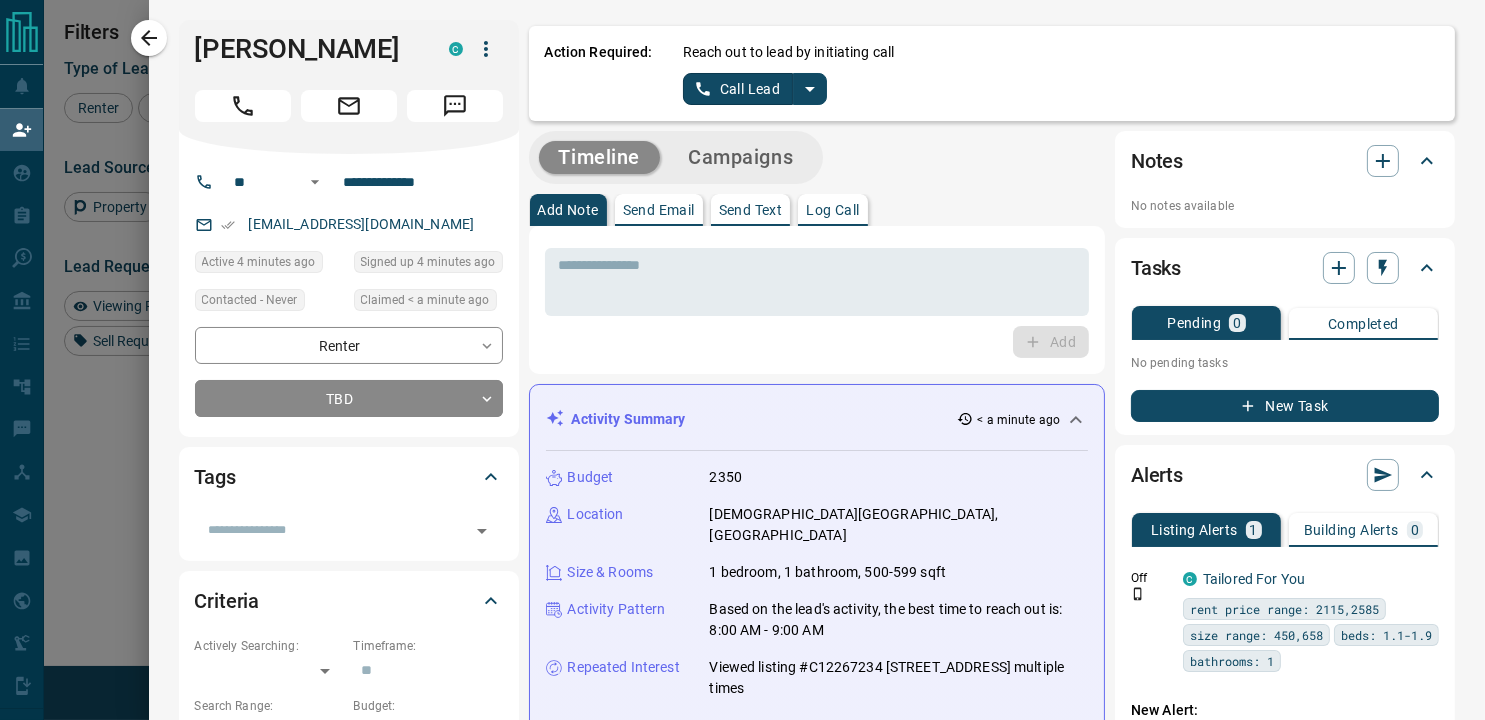 click 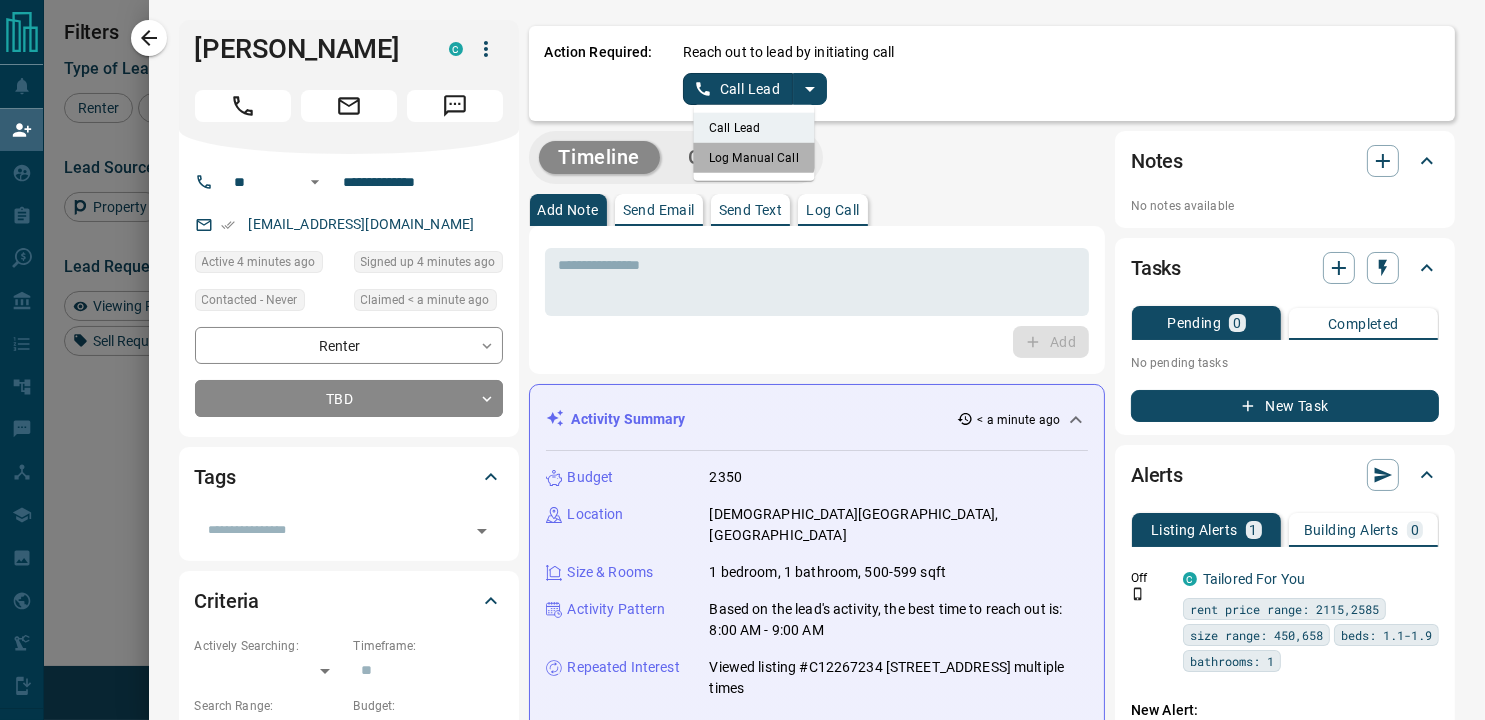 click on "Log Manual Call" at bounding box center (754, 158) 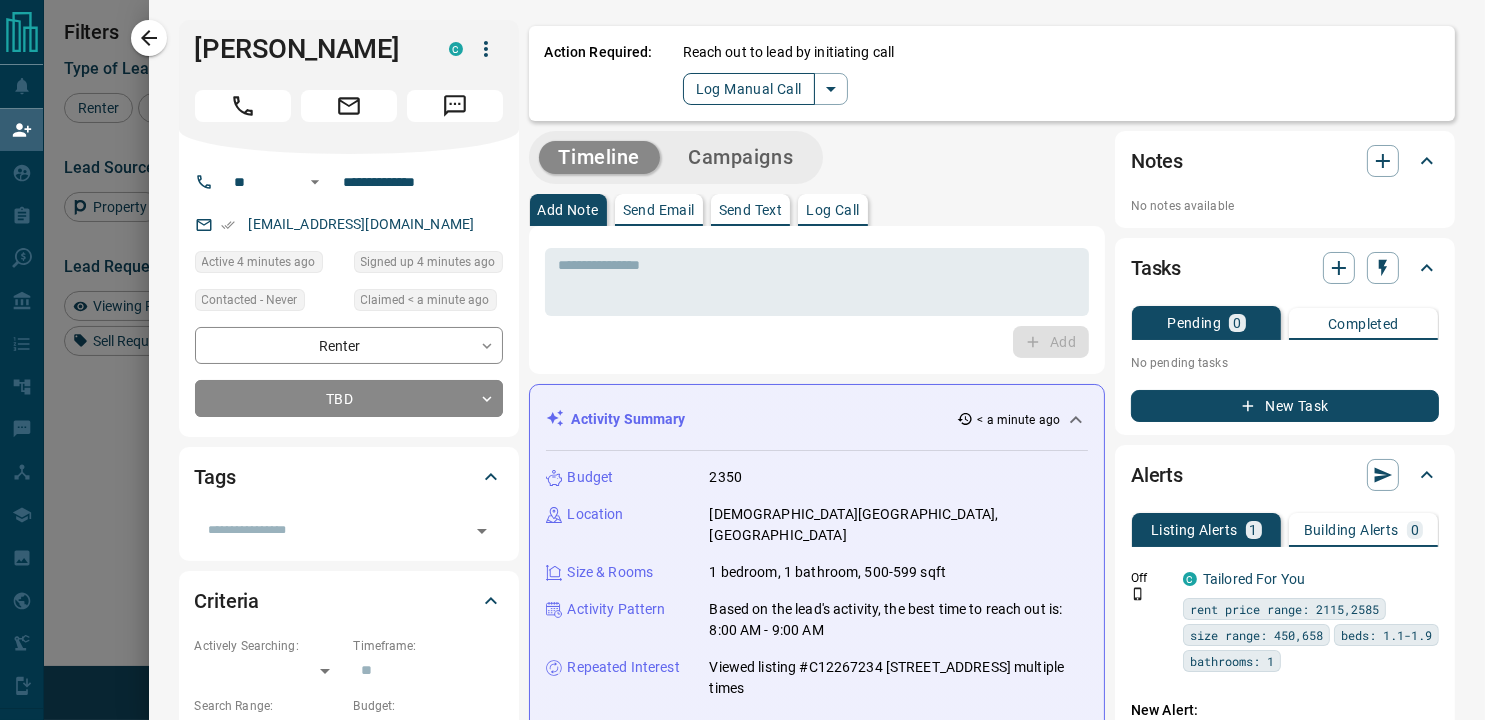 click on "Log Manual Call" at bounding box center [749, 89] 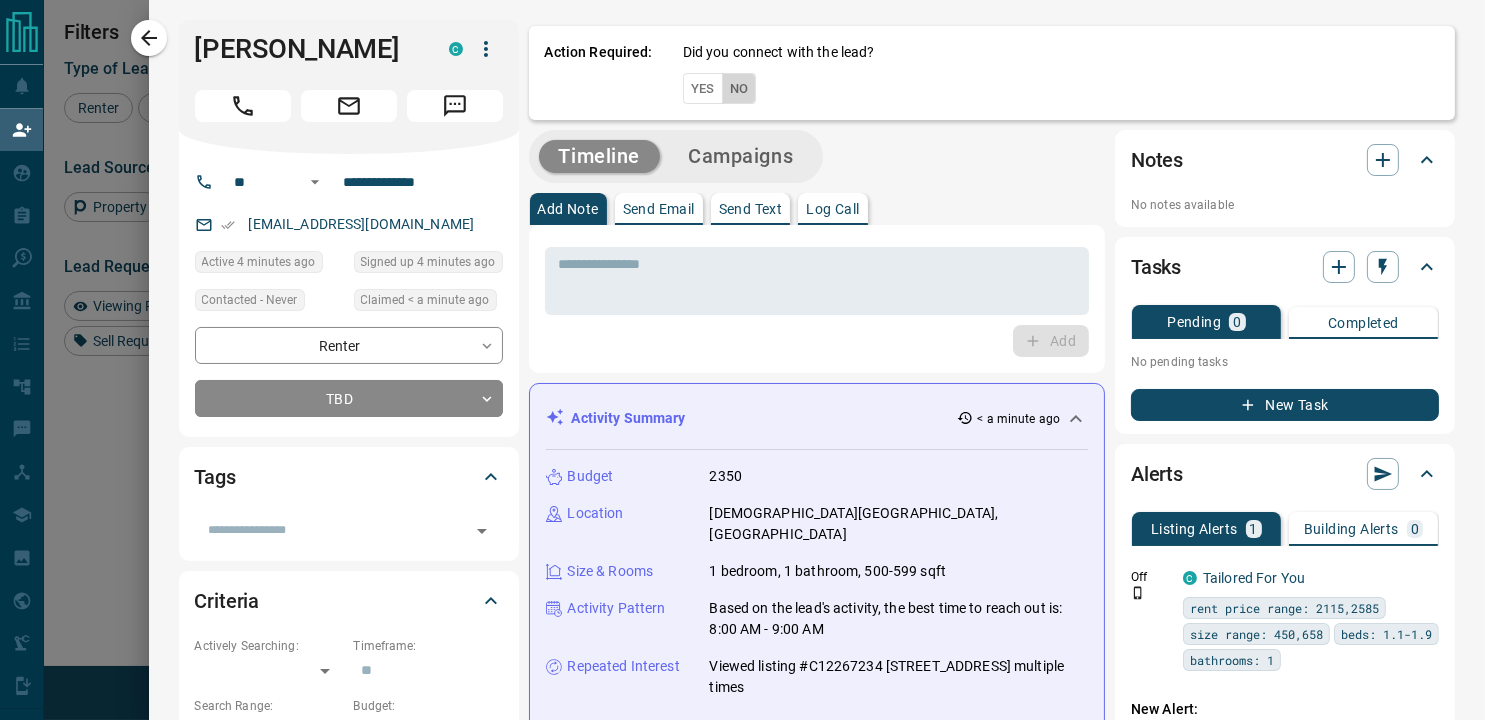 click on "No" at bounding box center (739, 88) 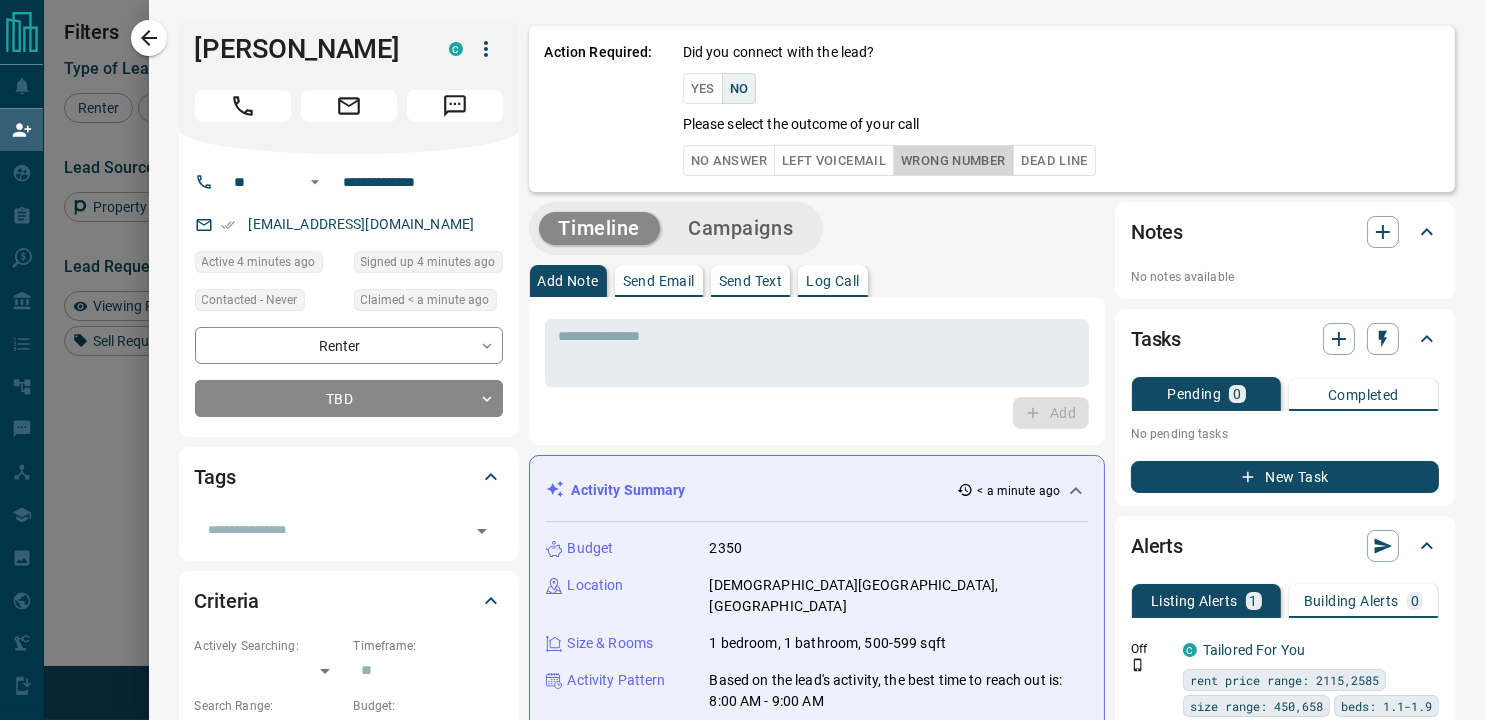 click on "Wrong Number" at bounding box center (953, 160) 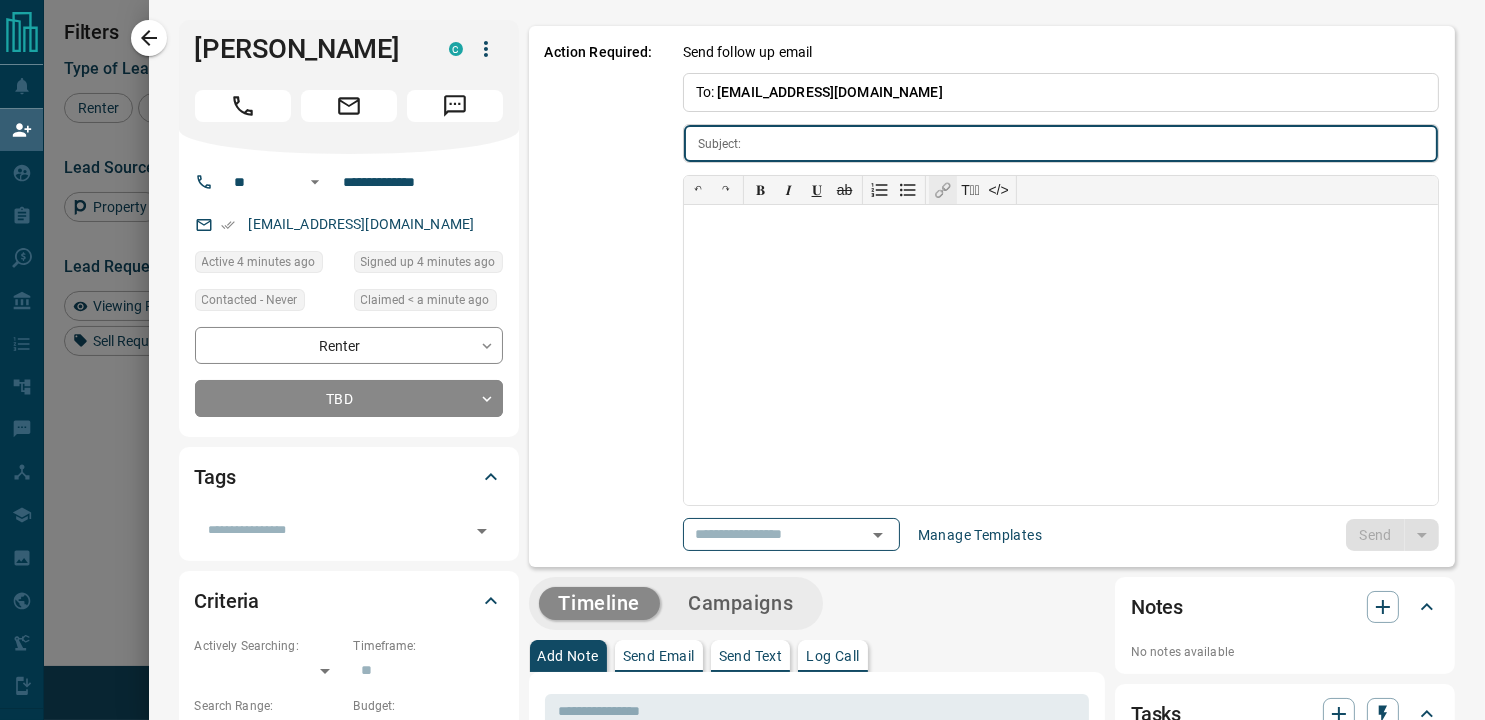 type on "**********" 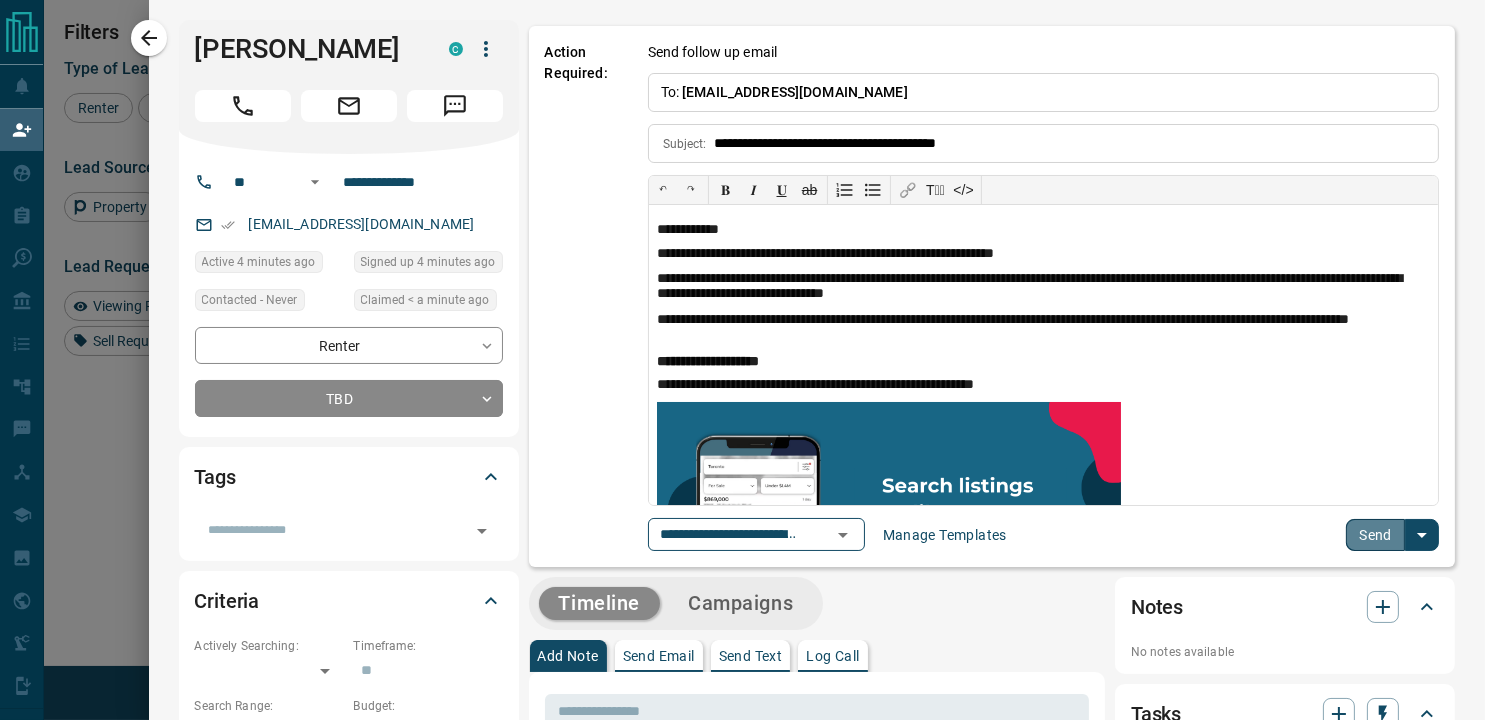 click on "Send" at bounding box center (1375, 535) 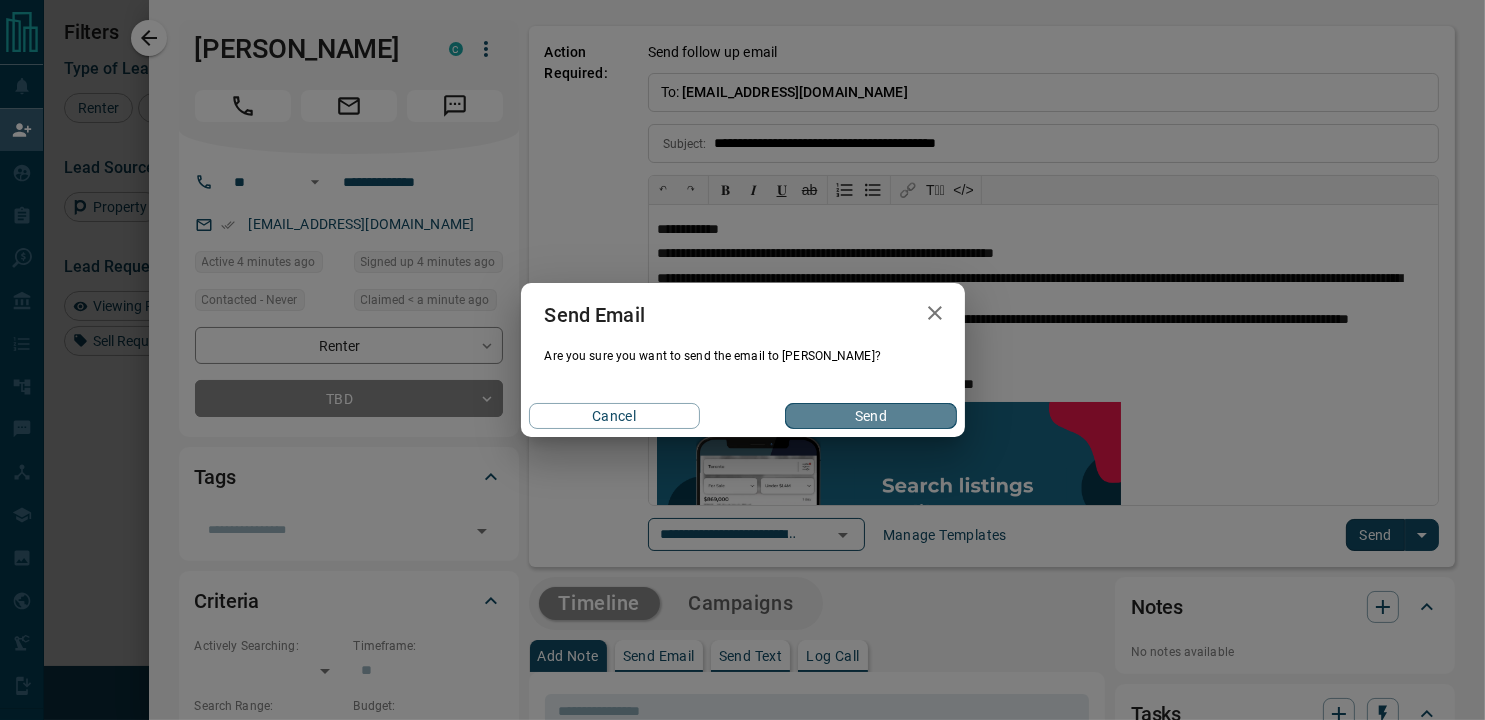 click on "Send" at bounding box center [870, 416] 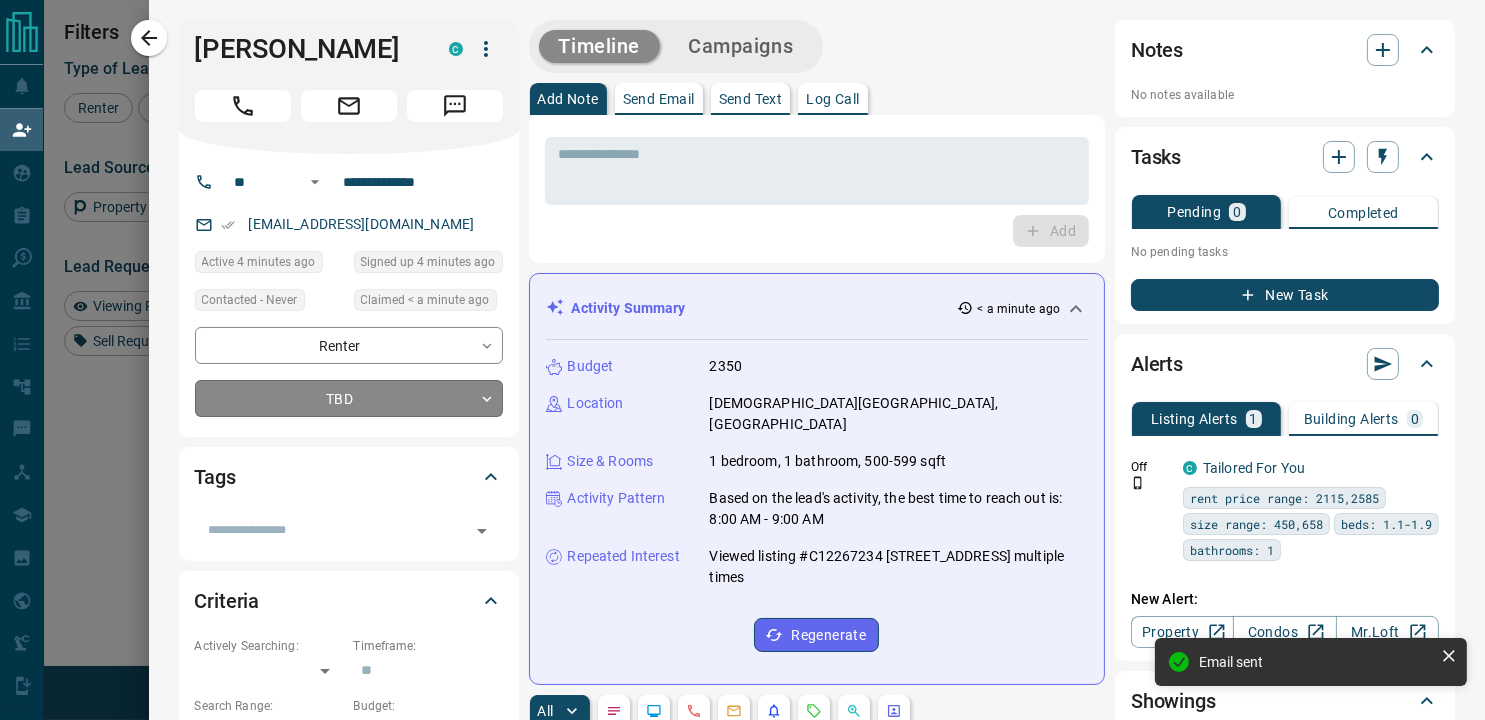 click on "Lead Transfers Claim Leads My Leads Tasks Opportunities Deals Campaigns Automations Messages Broker Bay Training Media Services Agent Resources Precon Worksheet Mobile Apps Disclosure Logout You are logged in as [PERSON_NAME] Group My Daily Quota Renter 2 / 18 Buyer 0 / 10 Precon 0 / 0 Filters Lead Transfers Refresh Name Contact Search   Search Range Location Requests AI Status Recent Opportunities (30d) Renter [PERSON_NAME] C patriciamedeirosdecampxx@x +1- 06155150xx $2K - $2K [GEOGRAPHIC_DATA], Downtown Buyer [PERSON_NAME] C craekohxx@x +1- 64750448xx $460K - $2M [GEOGRAPHIC_DATA], [GEOGRAPHIC_DATA] Renter [PERSON_NAME] C antiausoxx@x +1- 64783897xx $3K - $3K [GEOGRAPHIC_DATA], Downtown Back to Site Renter [PERSON_NAME] yveslucbarbixx@x +41- 7934466xx $3K - $3K [GEOGRAPHIC_DATA], Downtown Renter Gaga Bilu C gsingh.2404xx@x +1- 85830593xx $2K - $2K [GEOGRAPHIC_DATA], [GEOGRAPHIC_DATA], [GEOGRAPHIC_DATA], +2 High Interest [PERSON_NAME] C agaparexx@x +1- 22633712xx $3K - $3K [GEOGRAPHIC_DATA], Downtown Renter [PERSON_NAME] C euro.rahulcanada20xx@x +1- 43755978xx" at bounding box center [742, 247] 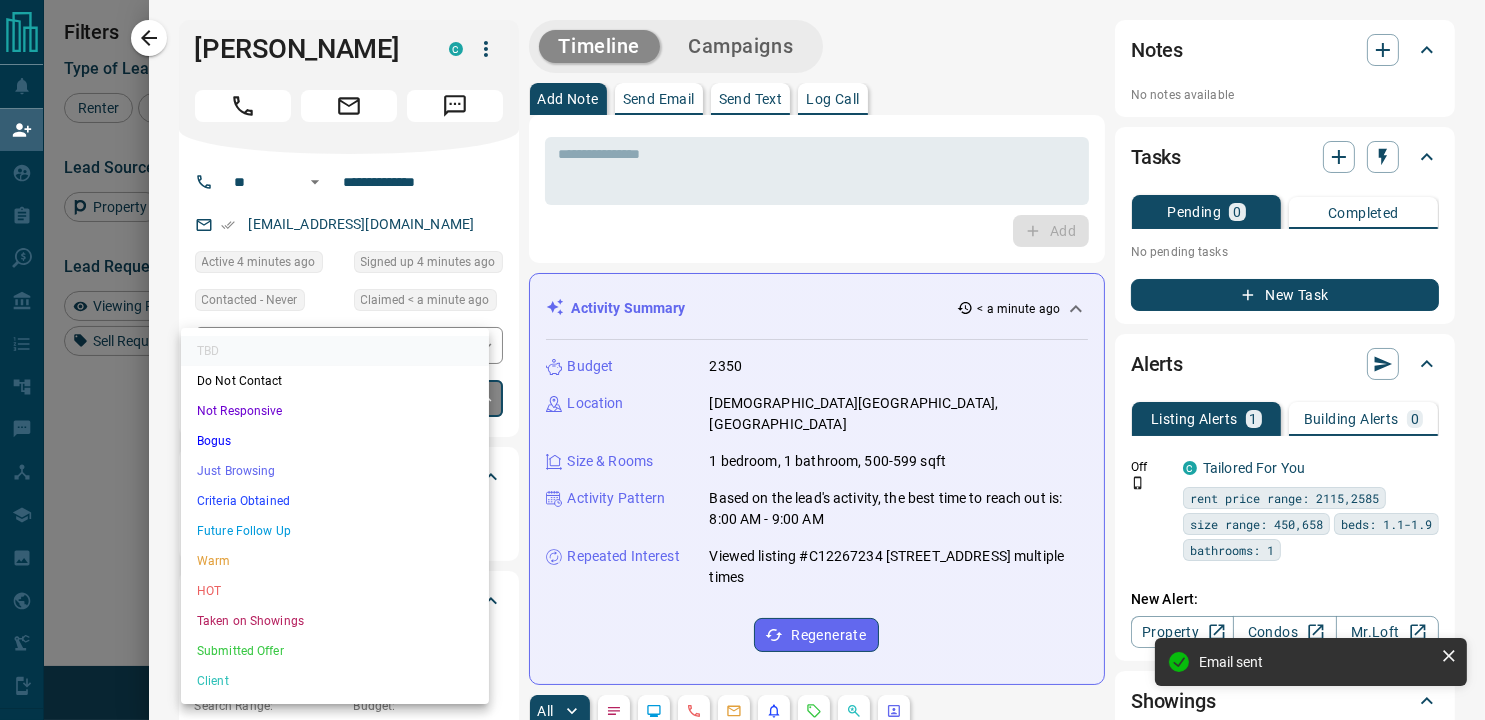 click on "Bogus" at bounding box center [335, 441] 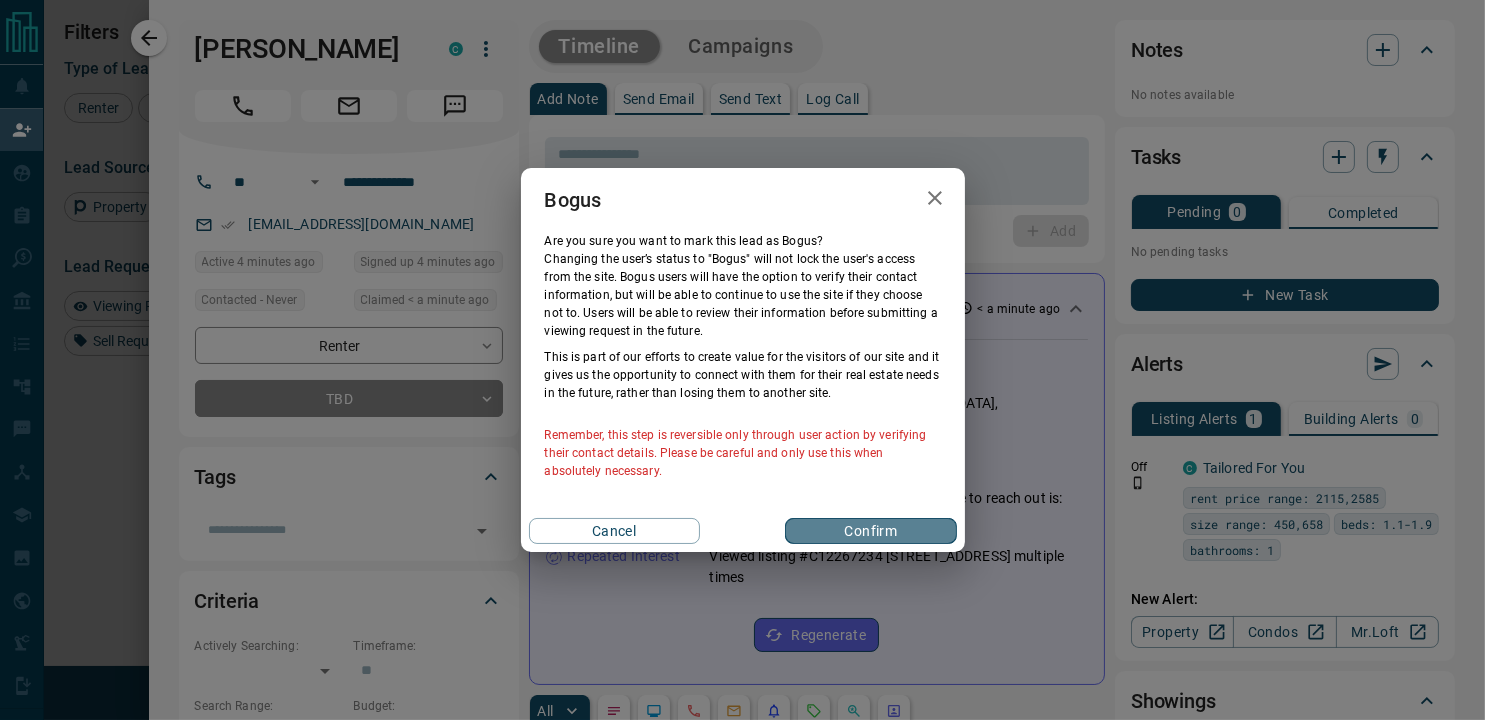 click on "Confirm" at bounding box center (870, 531) 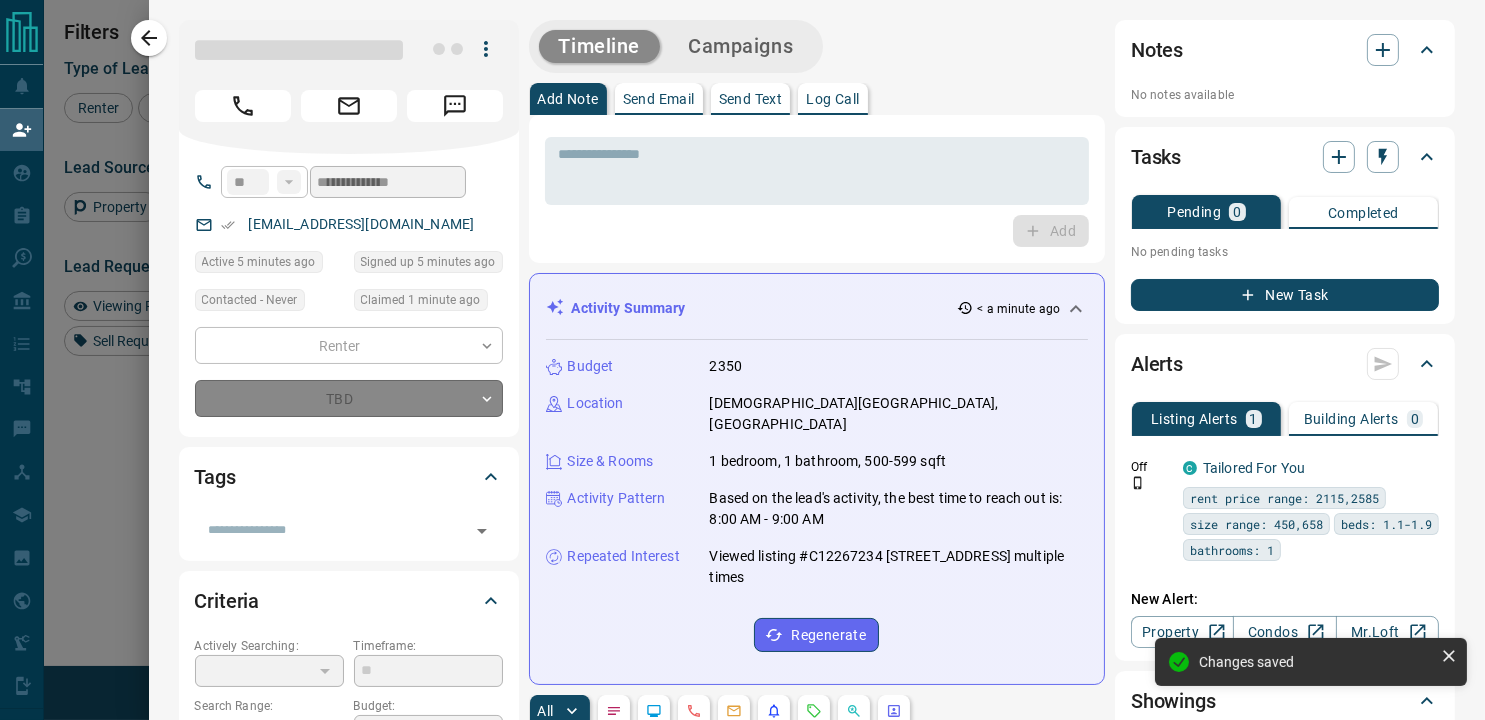 type on "**********" 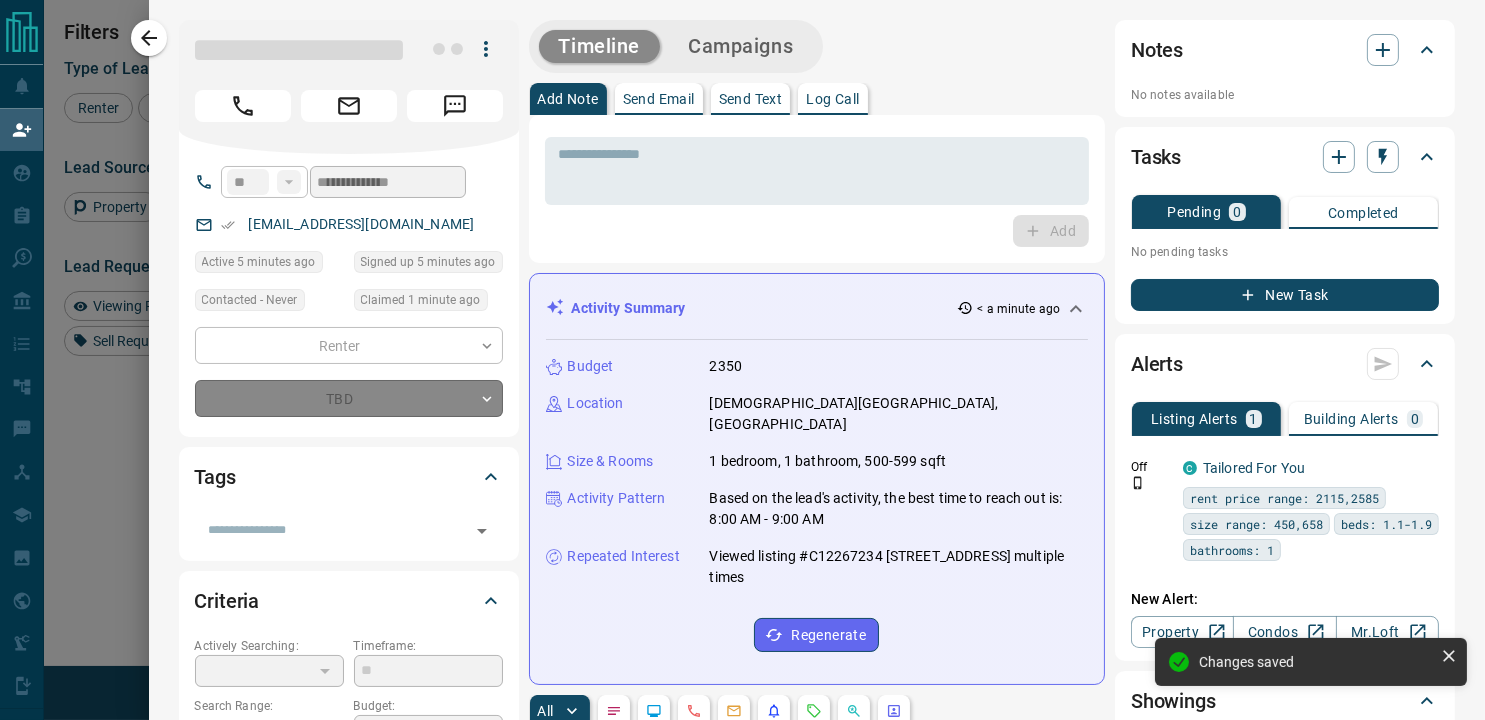 type on "*" 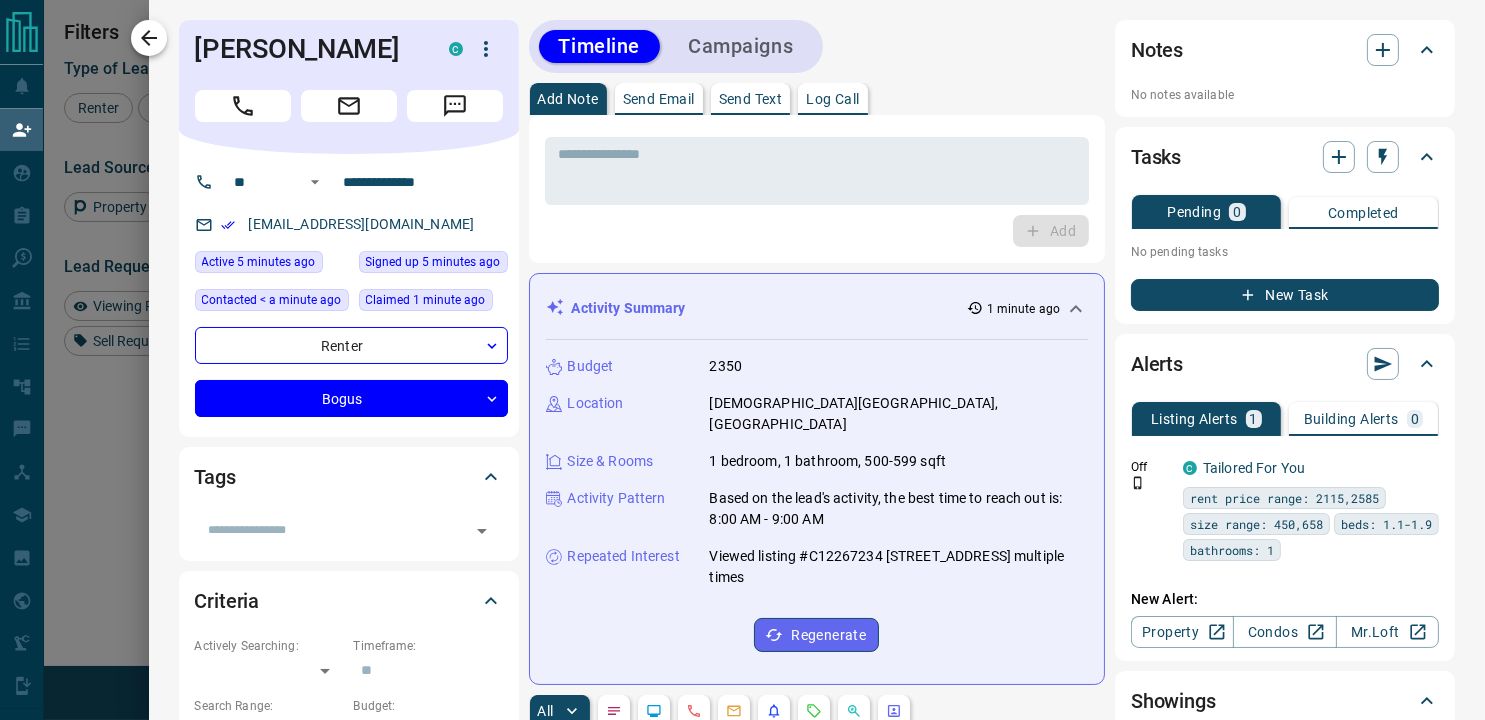 click 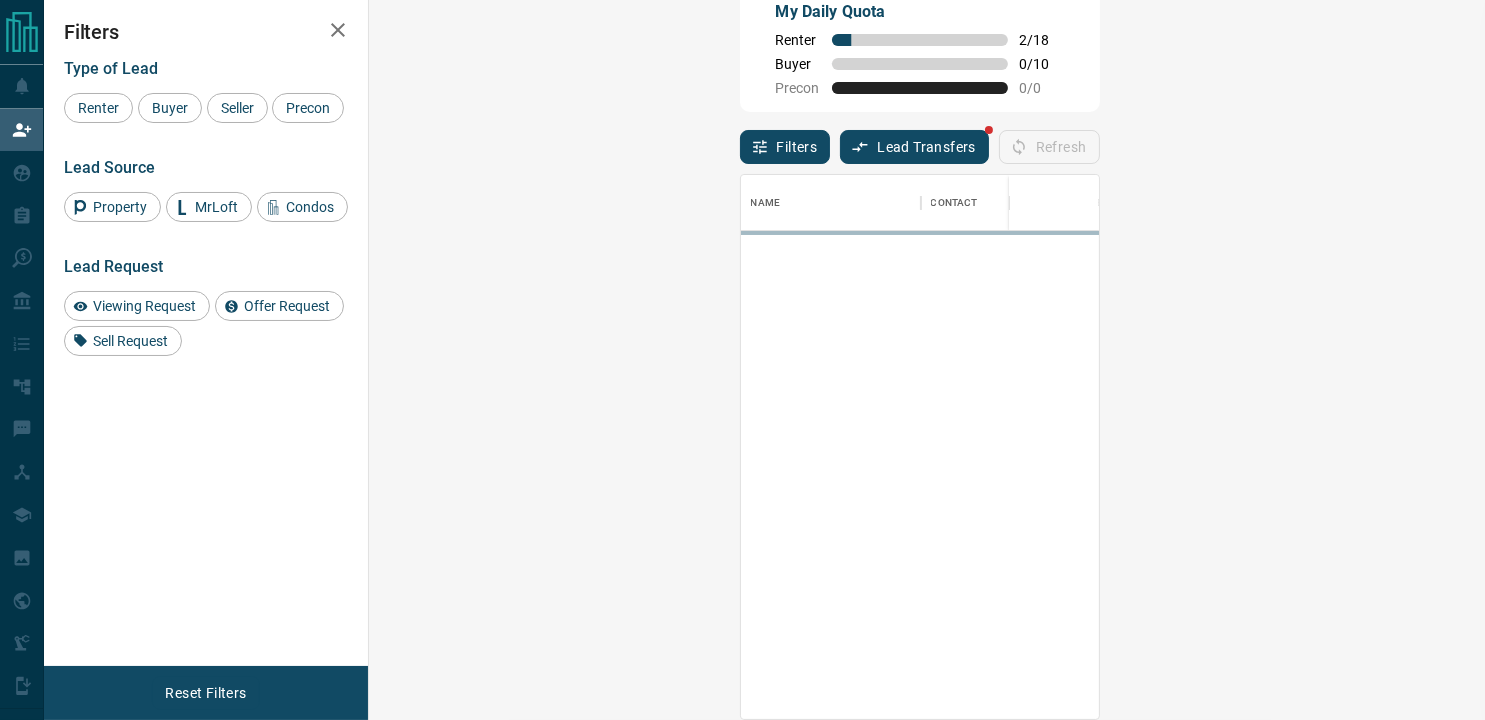 scroll, scrollTop: 16, scrollLeft: 16, axis: both 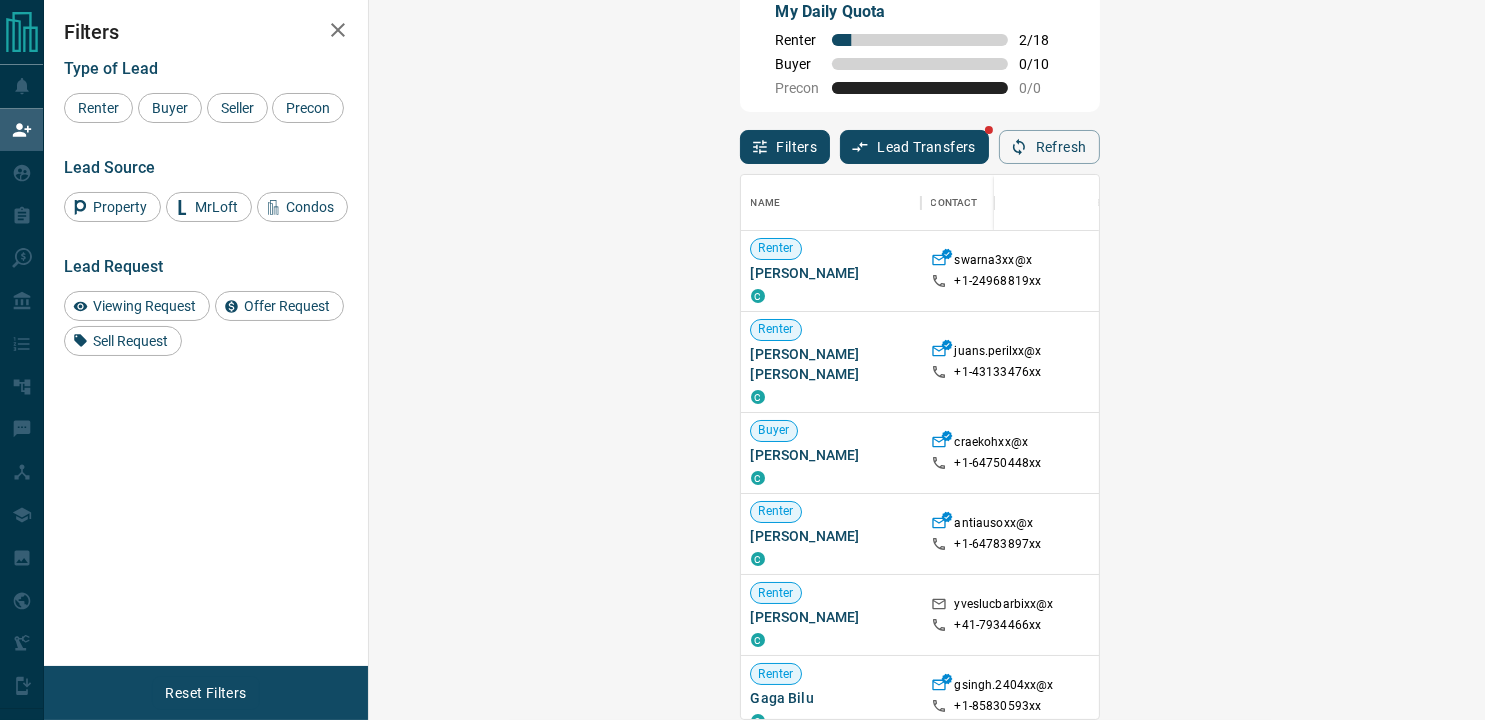 click on "Claim" at bounding box center [1770, 352] 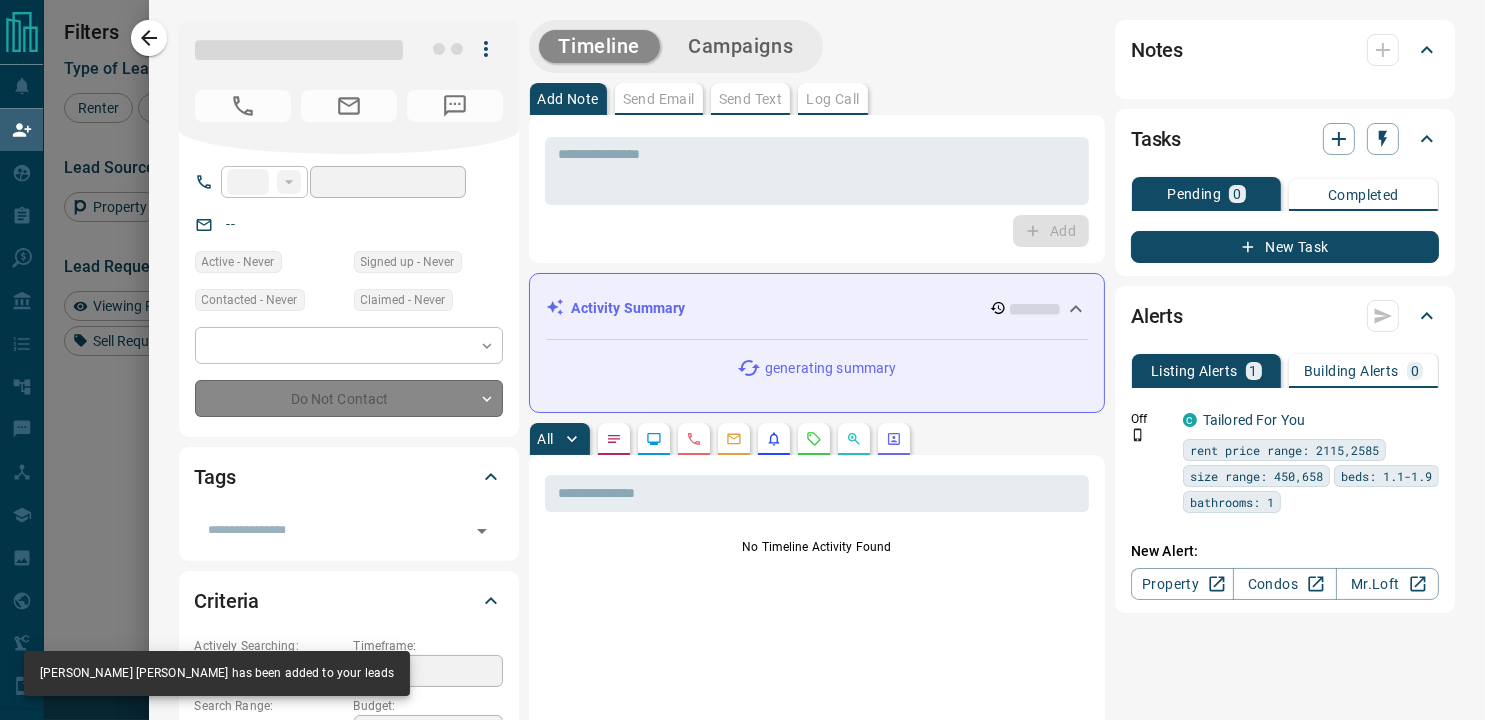 type on "**" 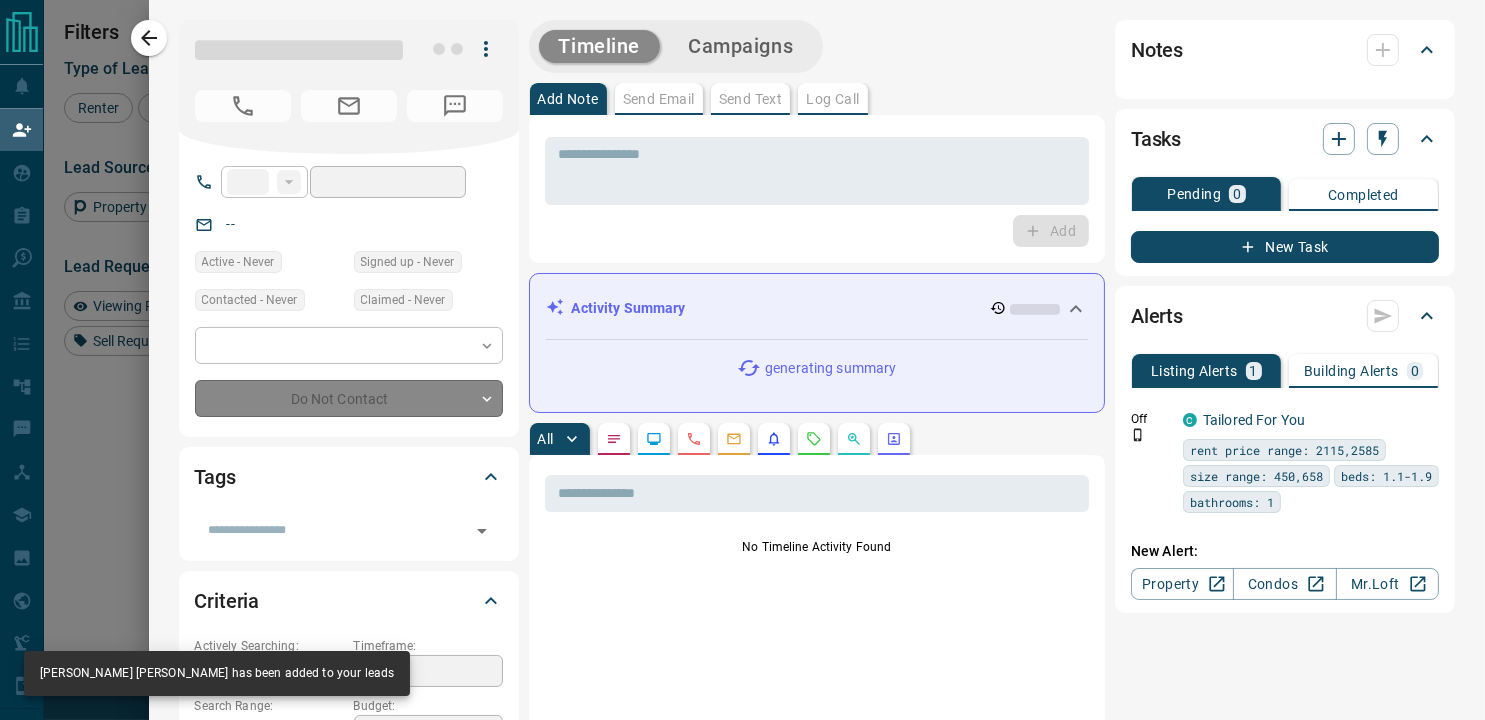 type on "**********" 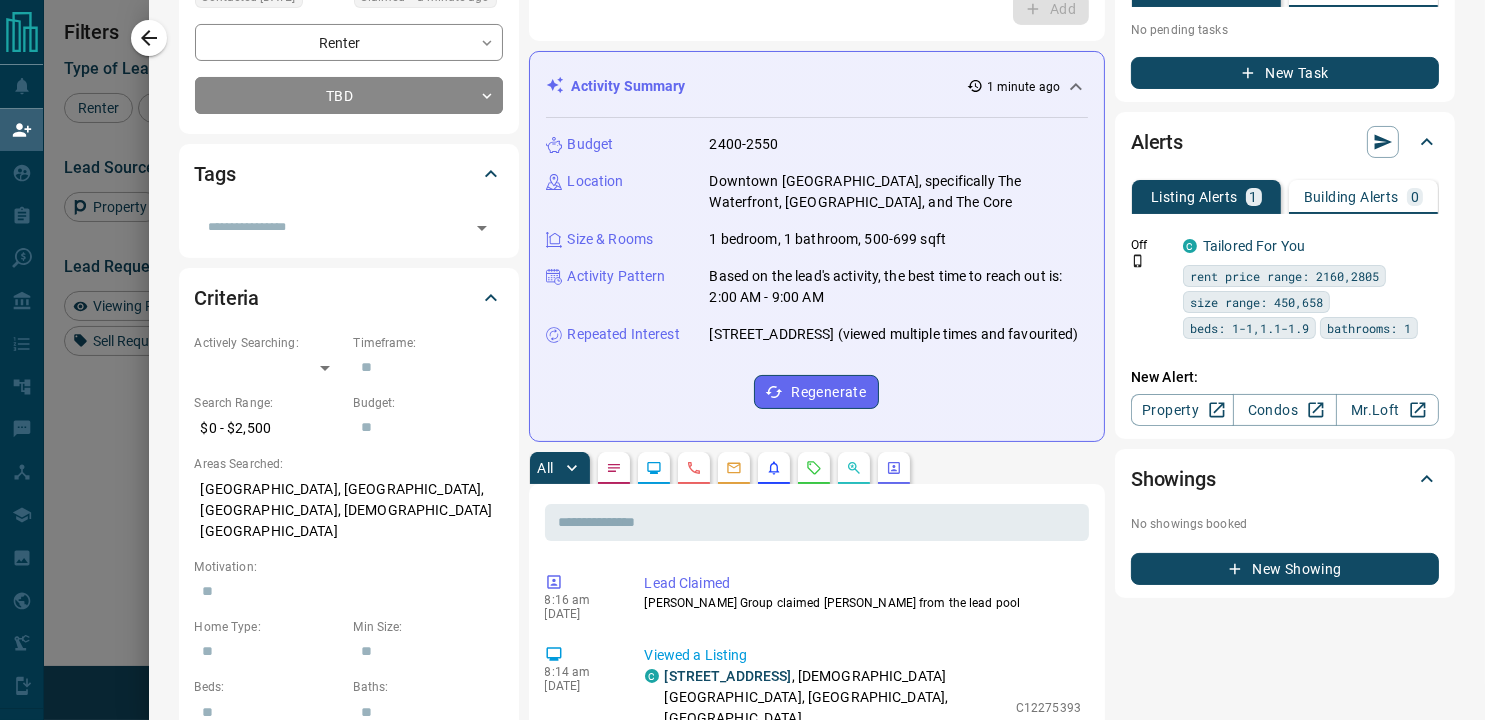scroll, scrollTop: 0, scrollLeft: 0, axis: both 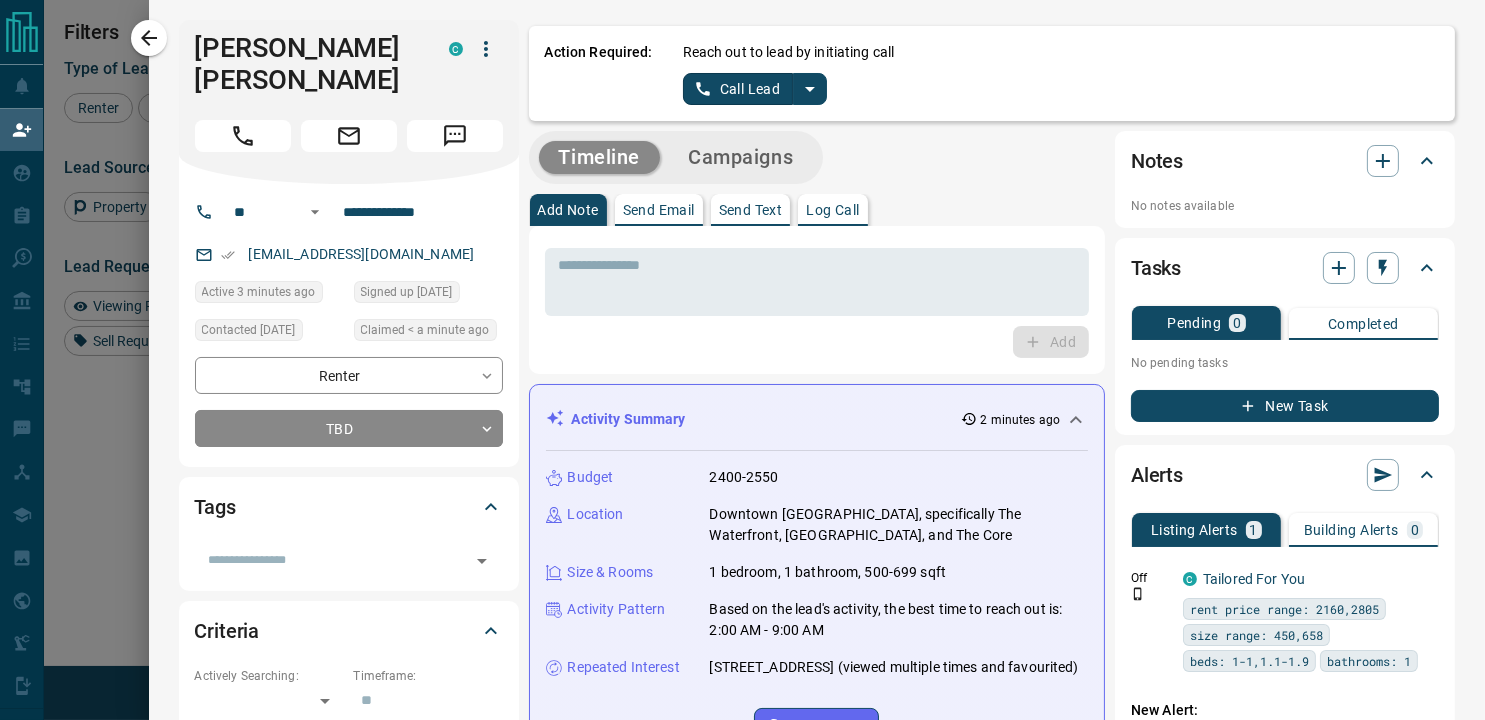 click on "Timeline Campaigns Add Note Send Email Send Text Log Call * ​ Add Activity Summary 2 minutes ago Budget 2400-2550 Location Downtown [GEOGRAPHIC_DATA], specifically The Waterfront, [GEOGRAPHIC_DATA], and The Core Size & Rooms 1 bedroom, 1 bathroom, 500-699 sqft Activity Pattern Based on the lead's activity, the best time to reach out is:  2:00 AM - 9:00 AM Repeated Interest [STREET_ADDRESS] (viewed multiple times and favourited) Regenerate All ​ 8:16 am [DATE] Lead Claimed [PERSON_NAME] Group claimed [PERSON_NAME] from the lead pool   8:14 am [DATE] Viewed a Listing C [STREET_ADDRESS] 1 2 500 - 599  sqft $2,550 C12275393 8:13 am [DATE] Opportunity - Return to Site [PERSON_NAME] logged in for the first time [DATE] 8:13 am [DATE] Viewed a Listing C [STREET_ADDRESS] 1 1 584  sqft $2,400 C12274868 8:13 am [DATE] Login [PERSON_NAME] logged into [DOMAIN_NAME] 9:14 am [DATE] Opportunity - Viewed a listing C [STREET_ADDRESS]" at bounding box center (992, 1325) 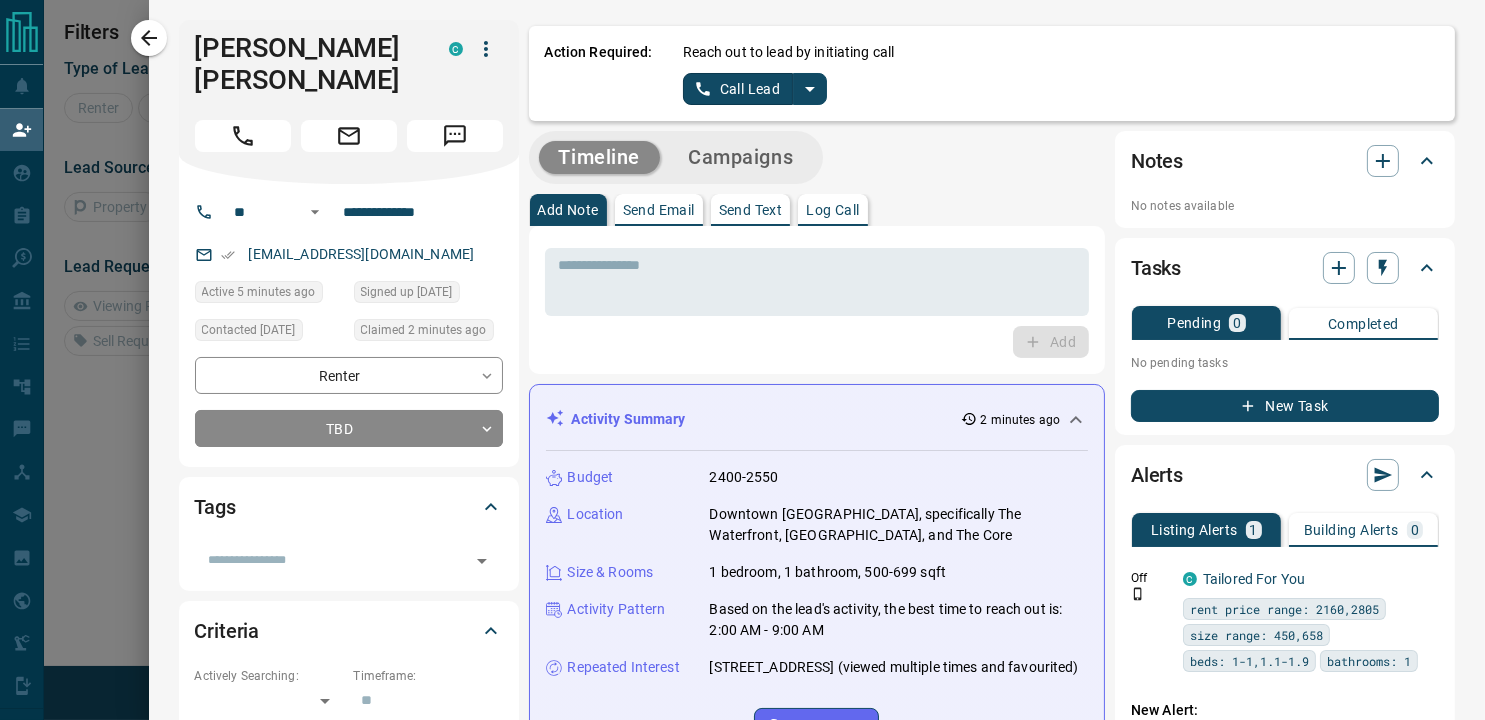 scroll, scrollTop: 15, scrollLeft: 16, axis: both 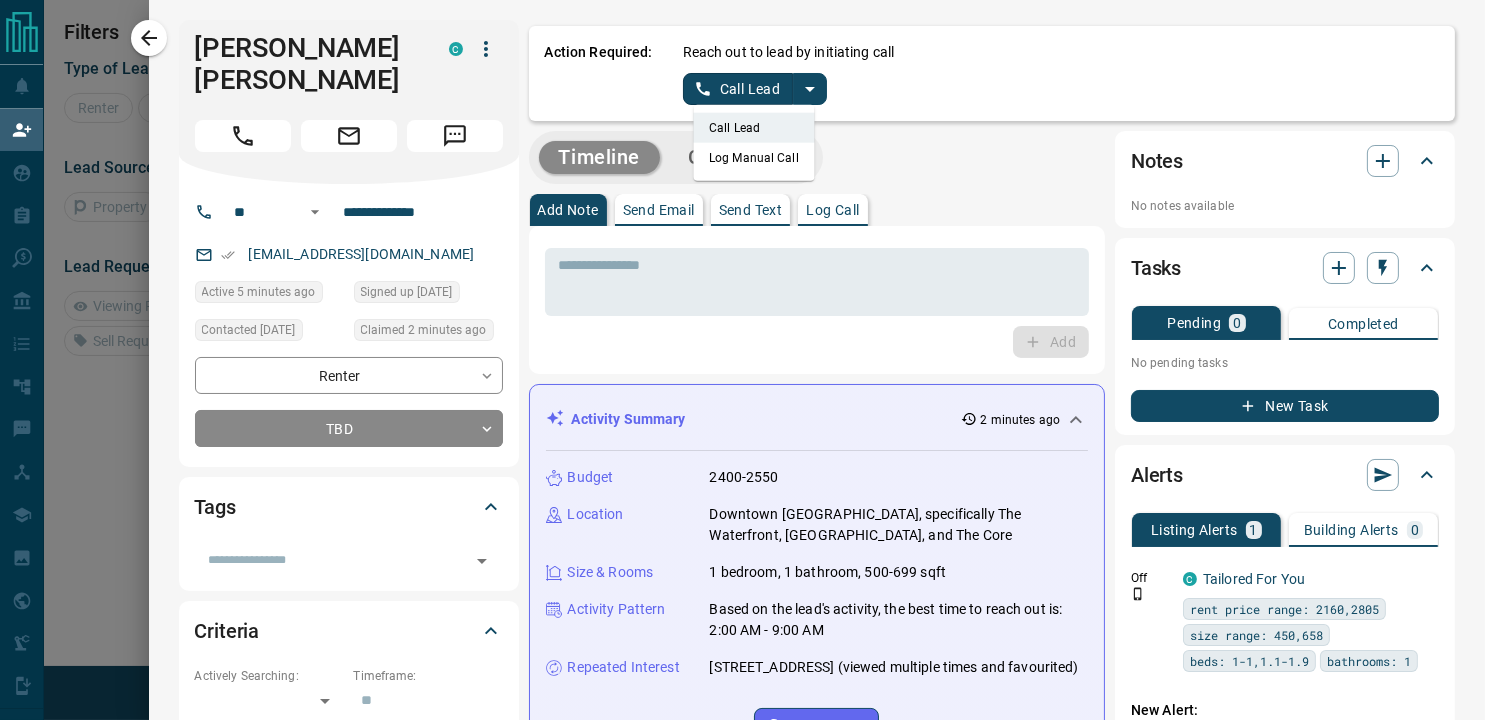 click on "Log Manual Call" at bounding box center [754, 158] 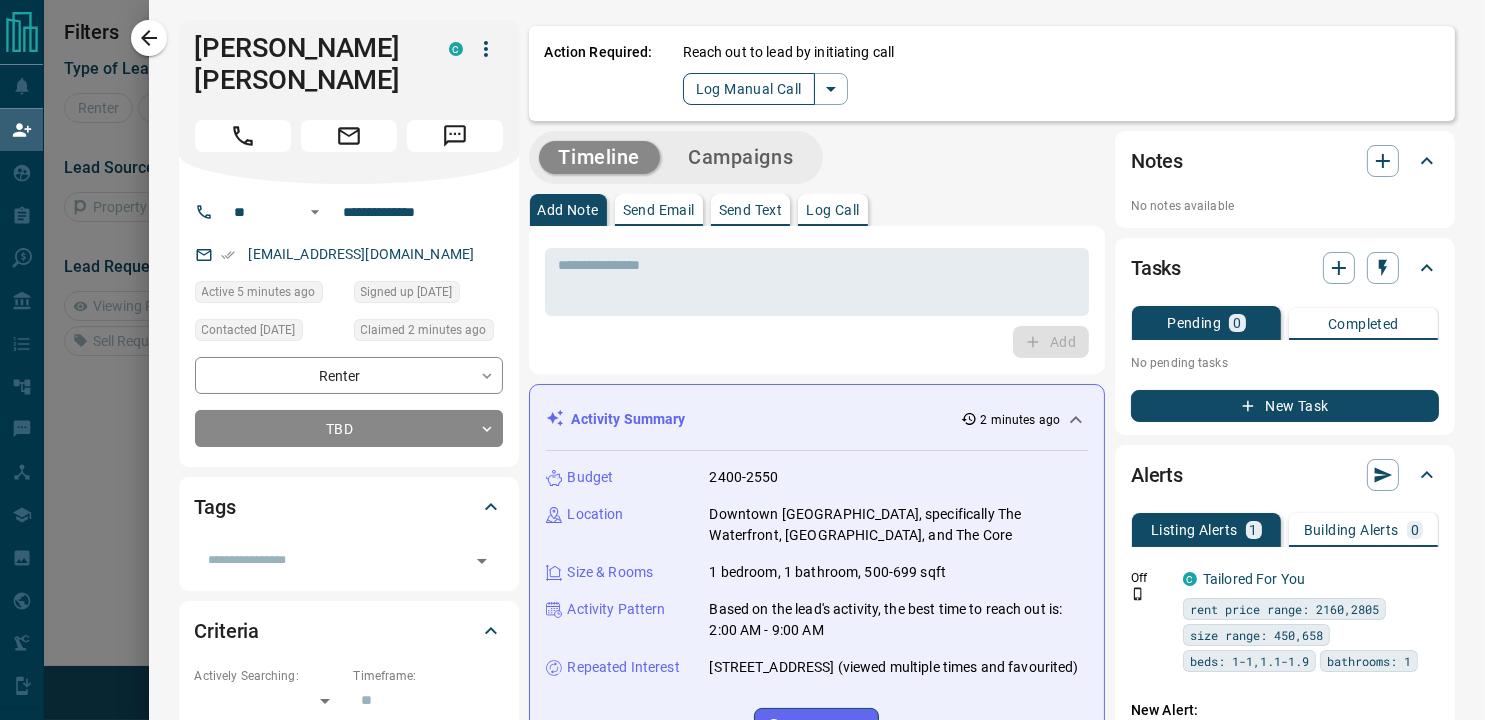 click on "Log Manual Call" at bounding box center (749, 89) 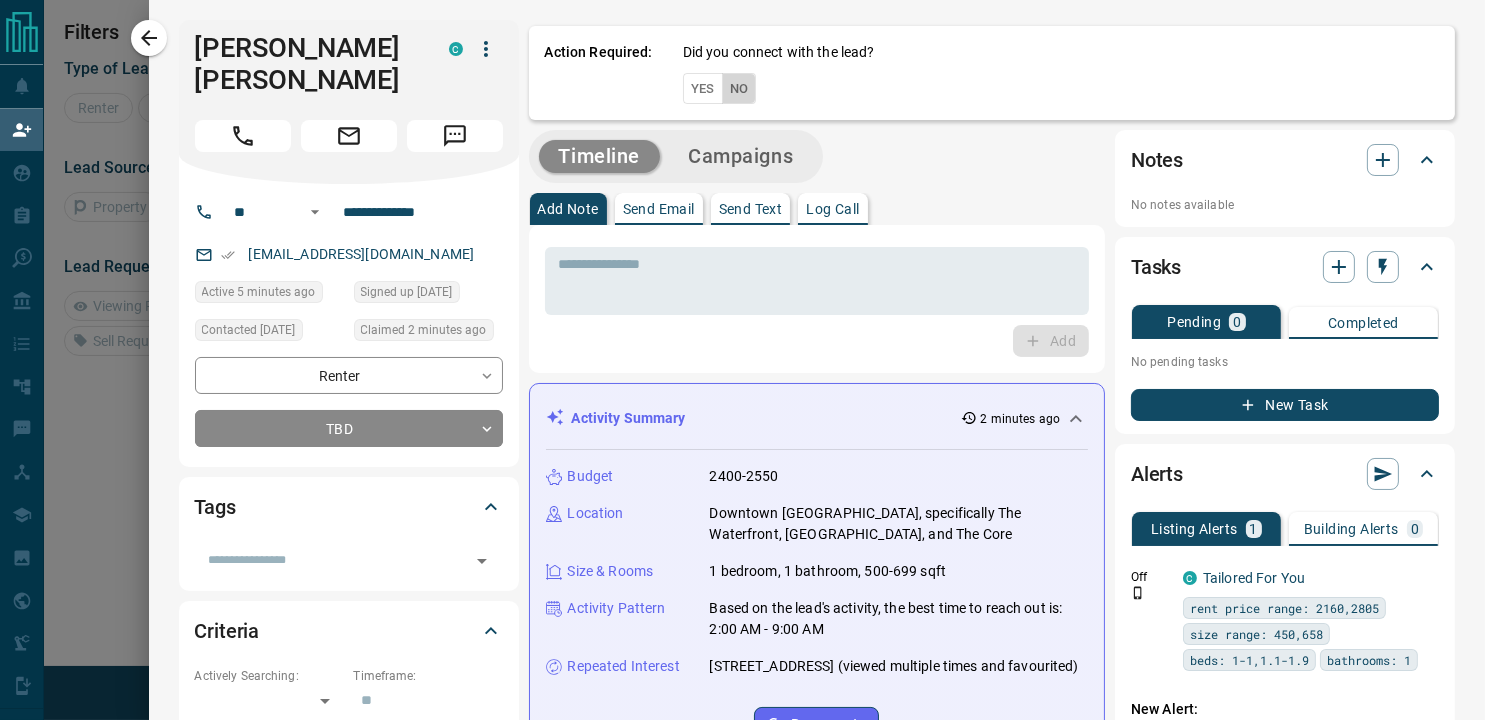 click on "No" at bounding box center (739, 88) 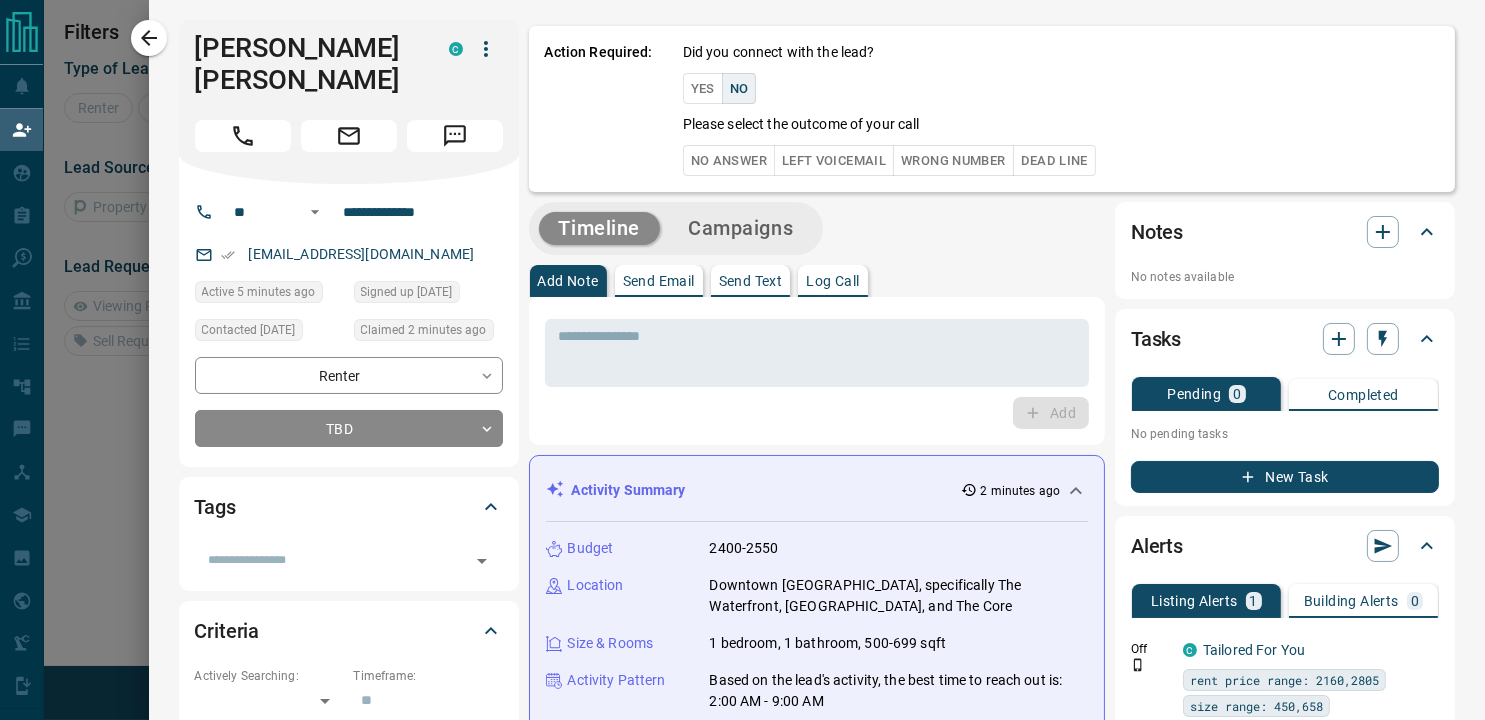 click on "No Answer" at bounding box center (729, 160) 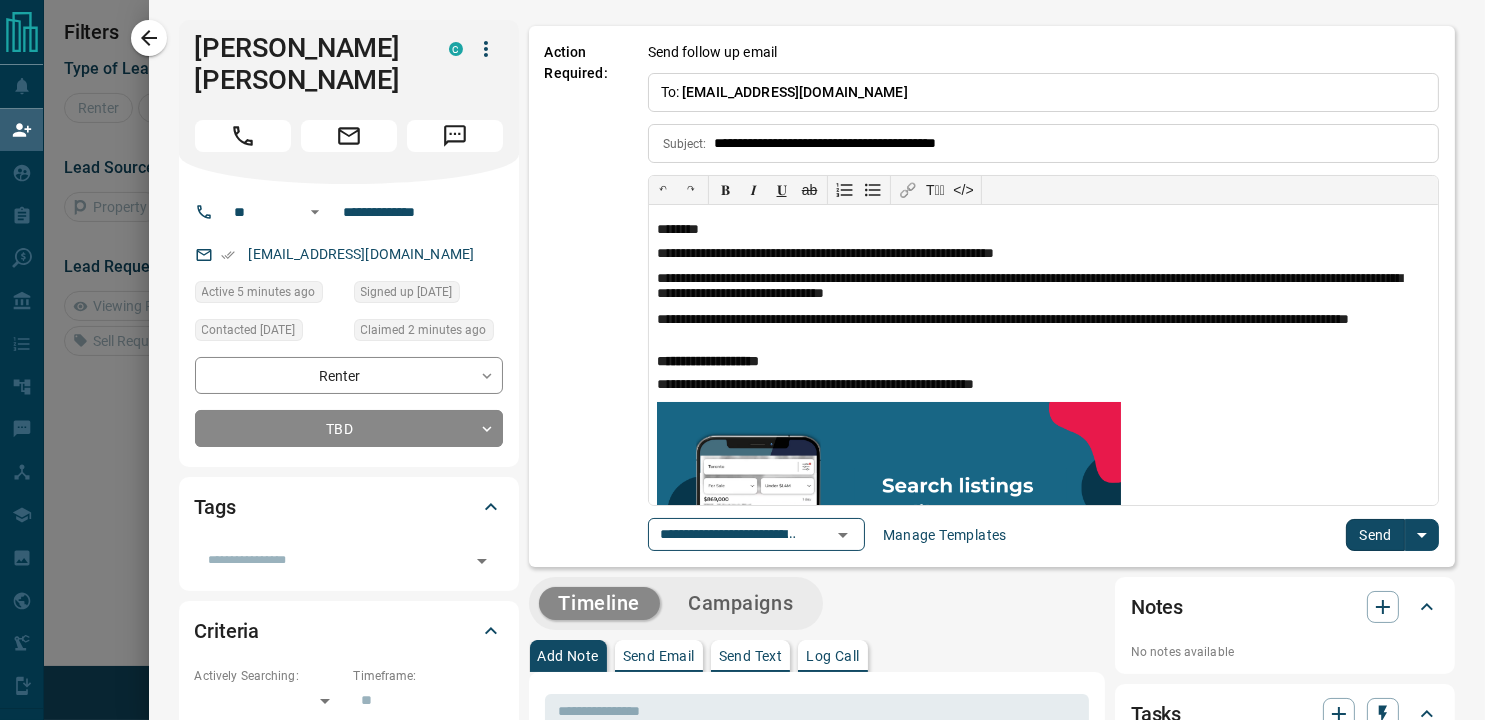 click on "Send" at bounding box center [1375, 535] 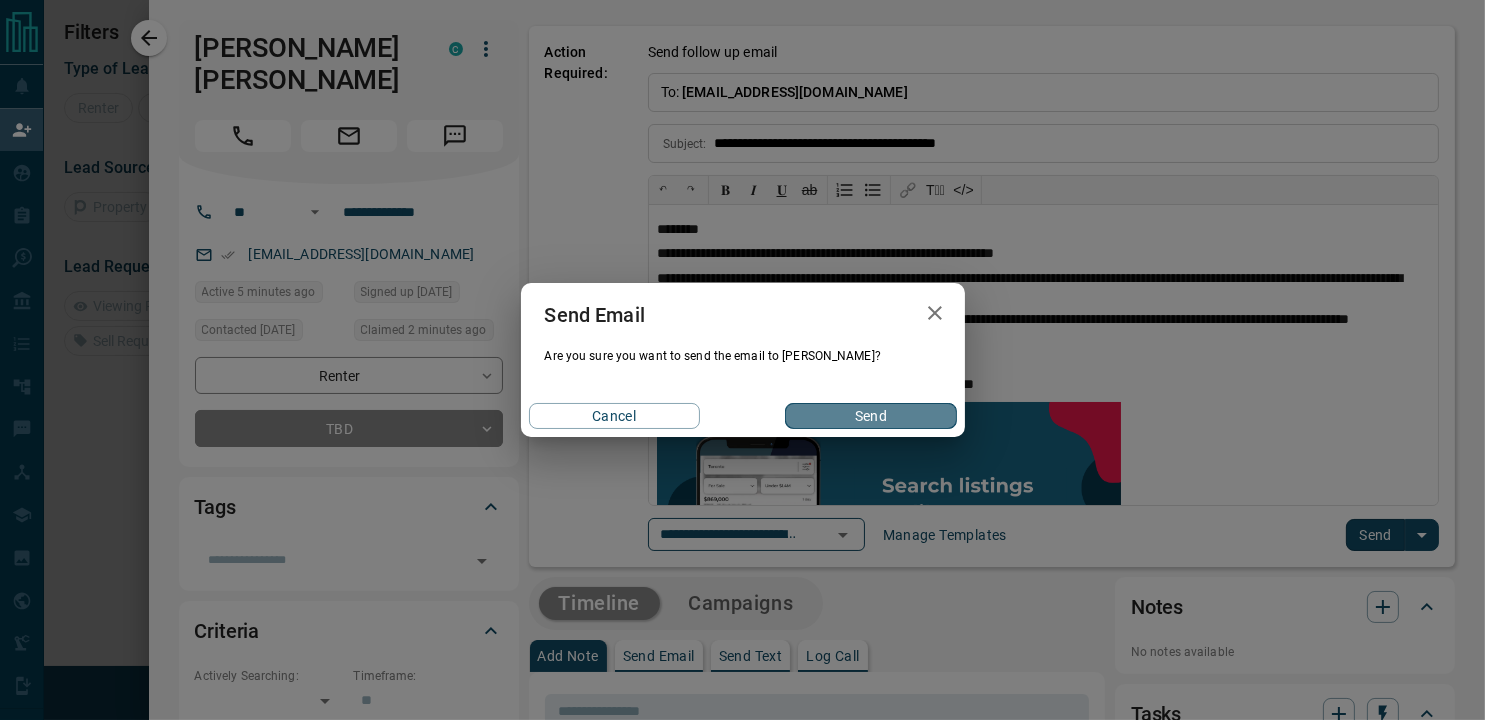 click on "Send" at bounding box center [870, 416] 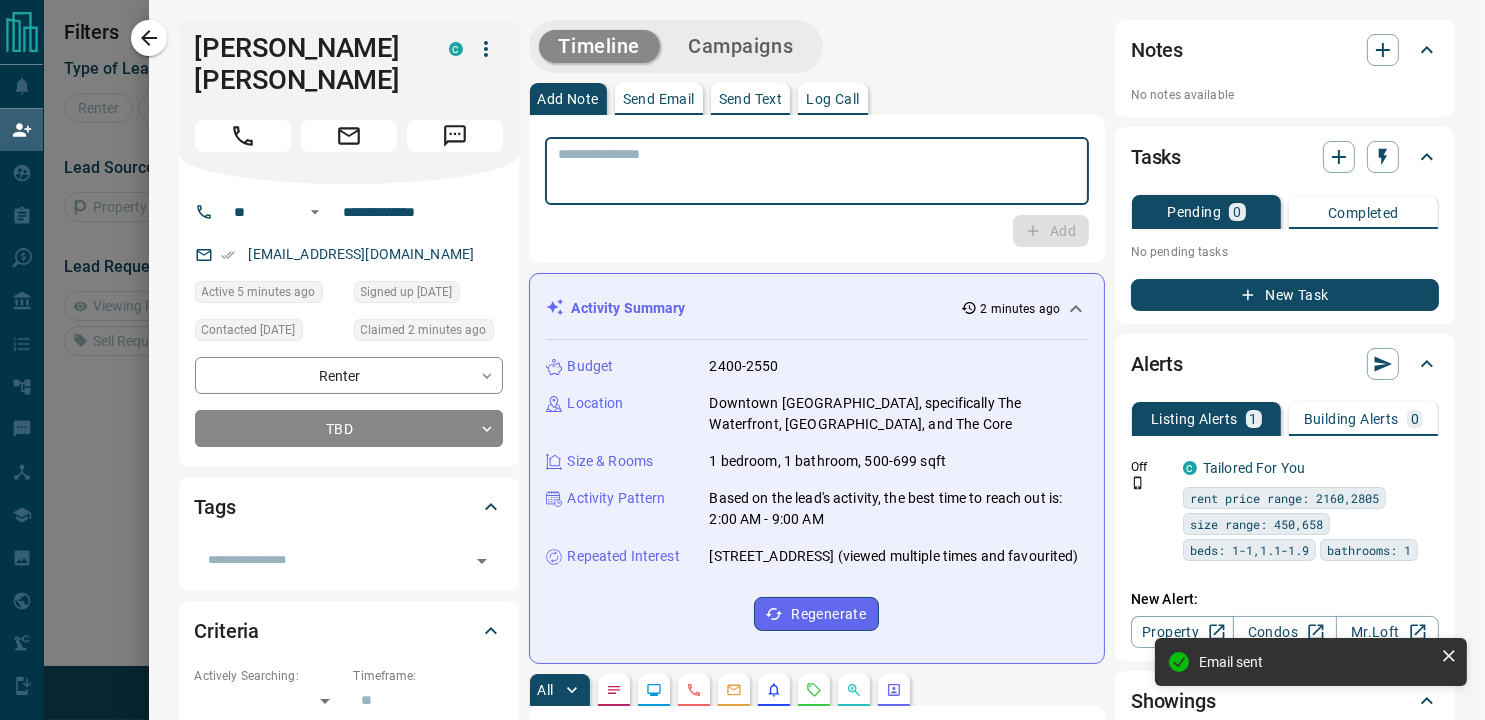 click at bounding box center (817, 171) 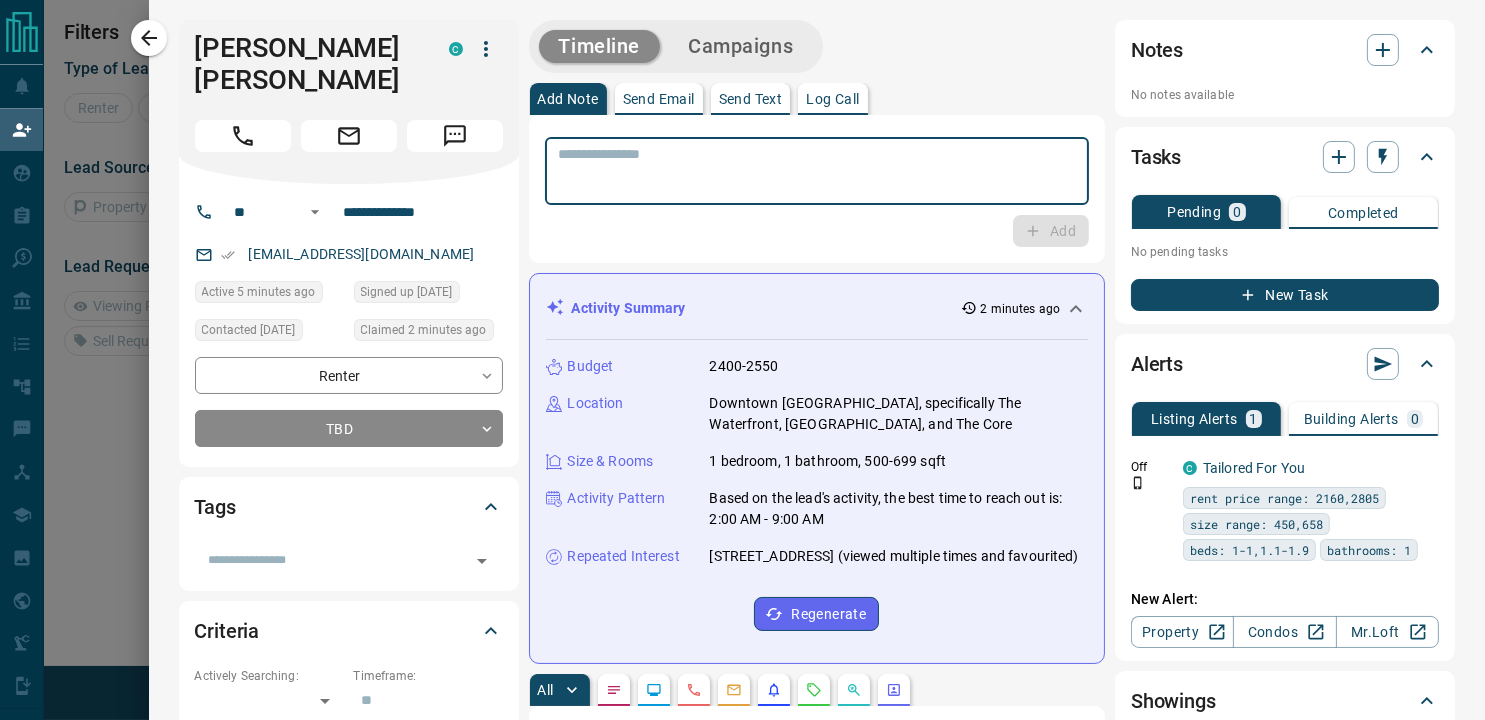 paste on "**********" 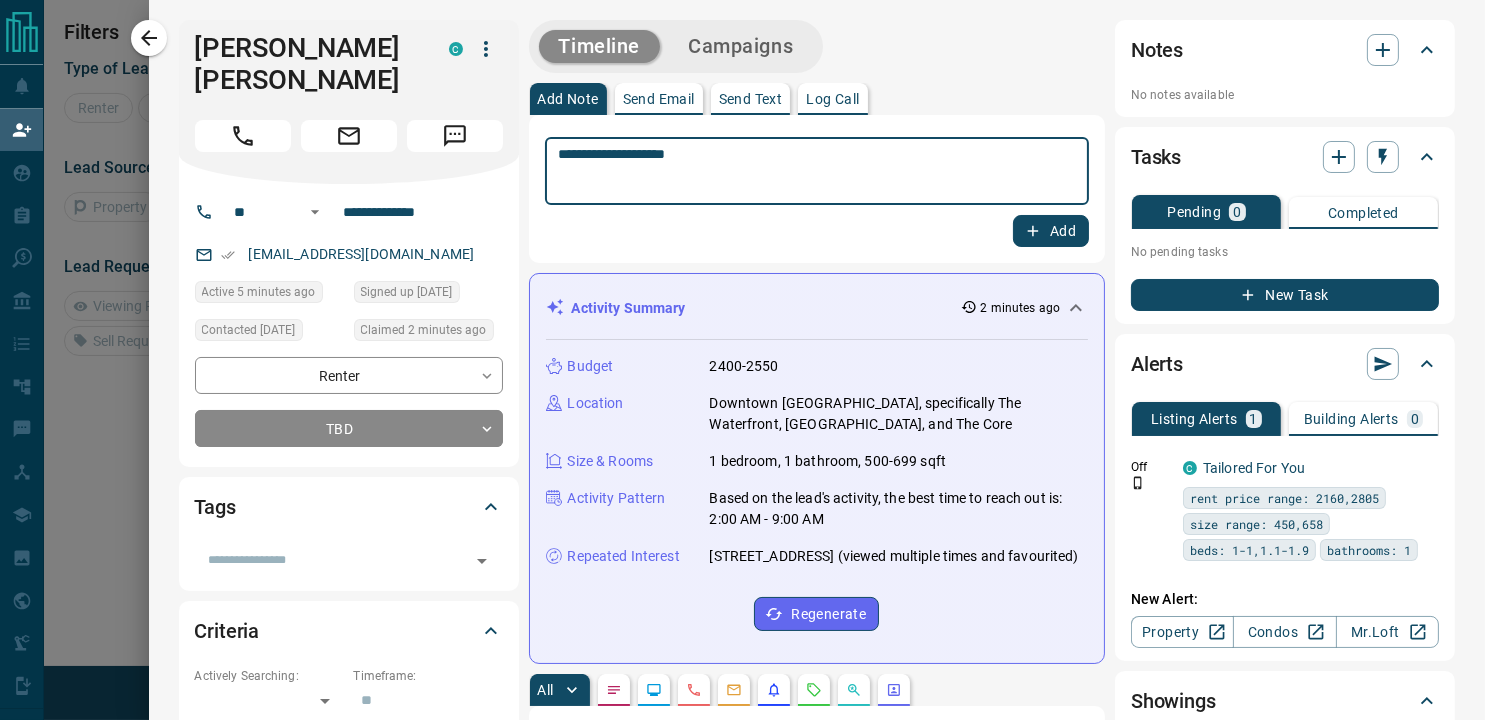 type on "**********" 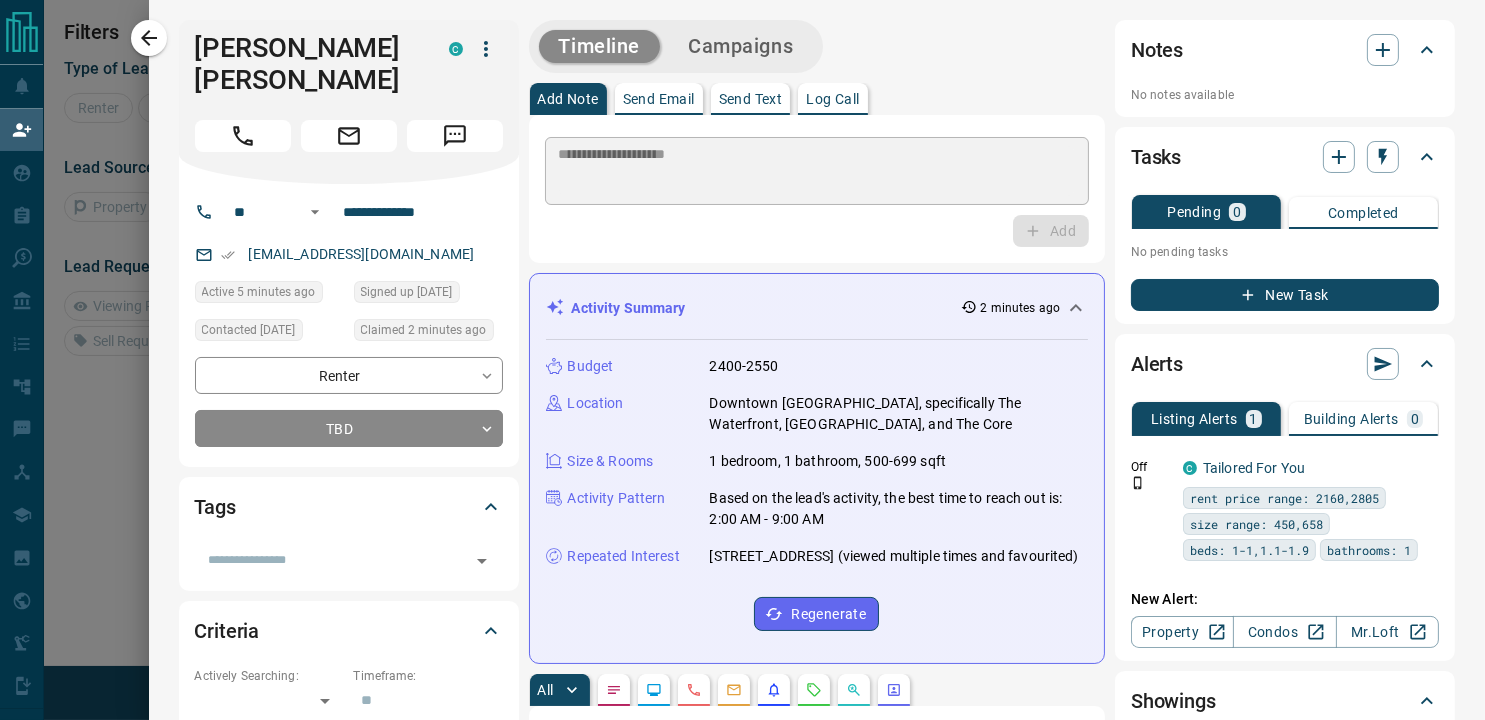 type 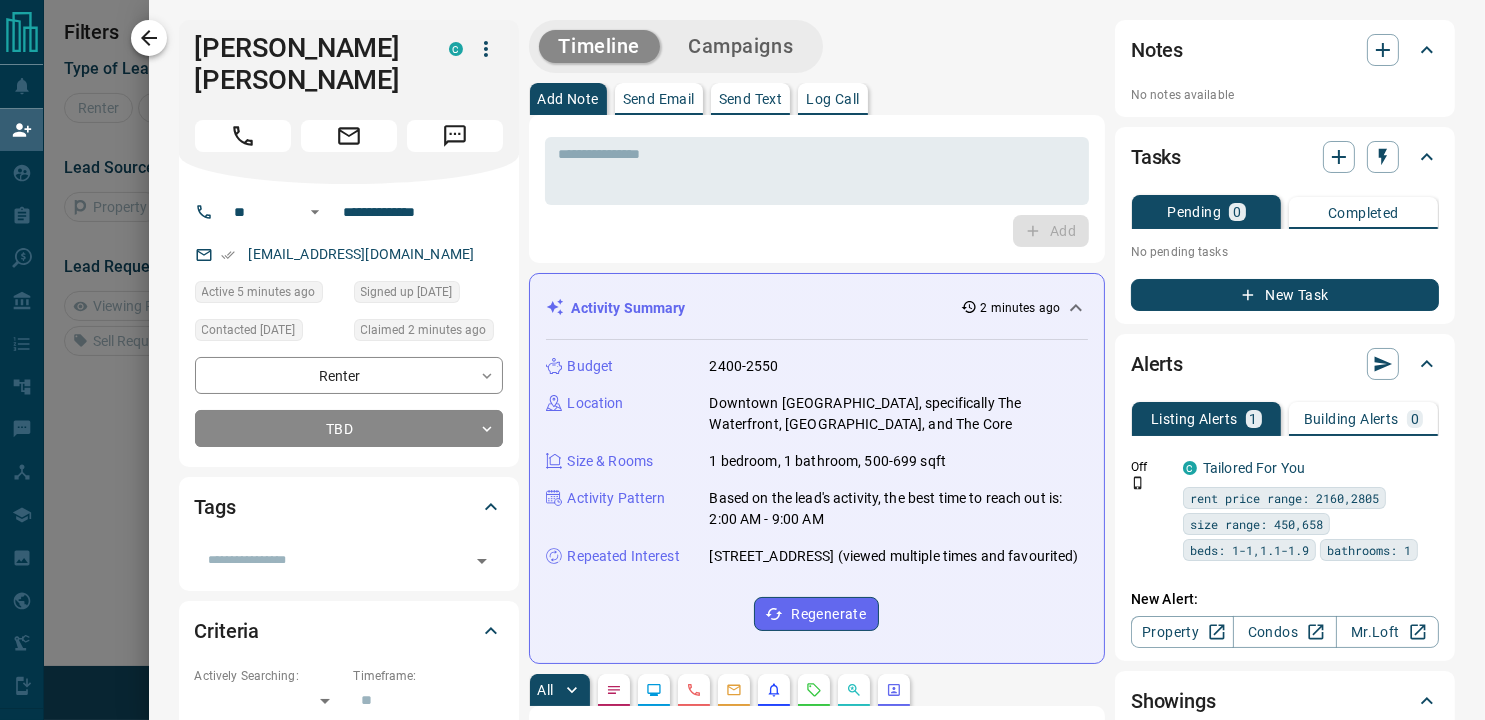 click 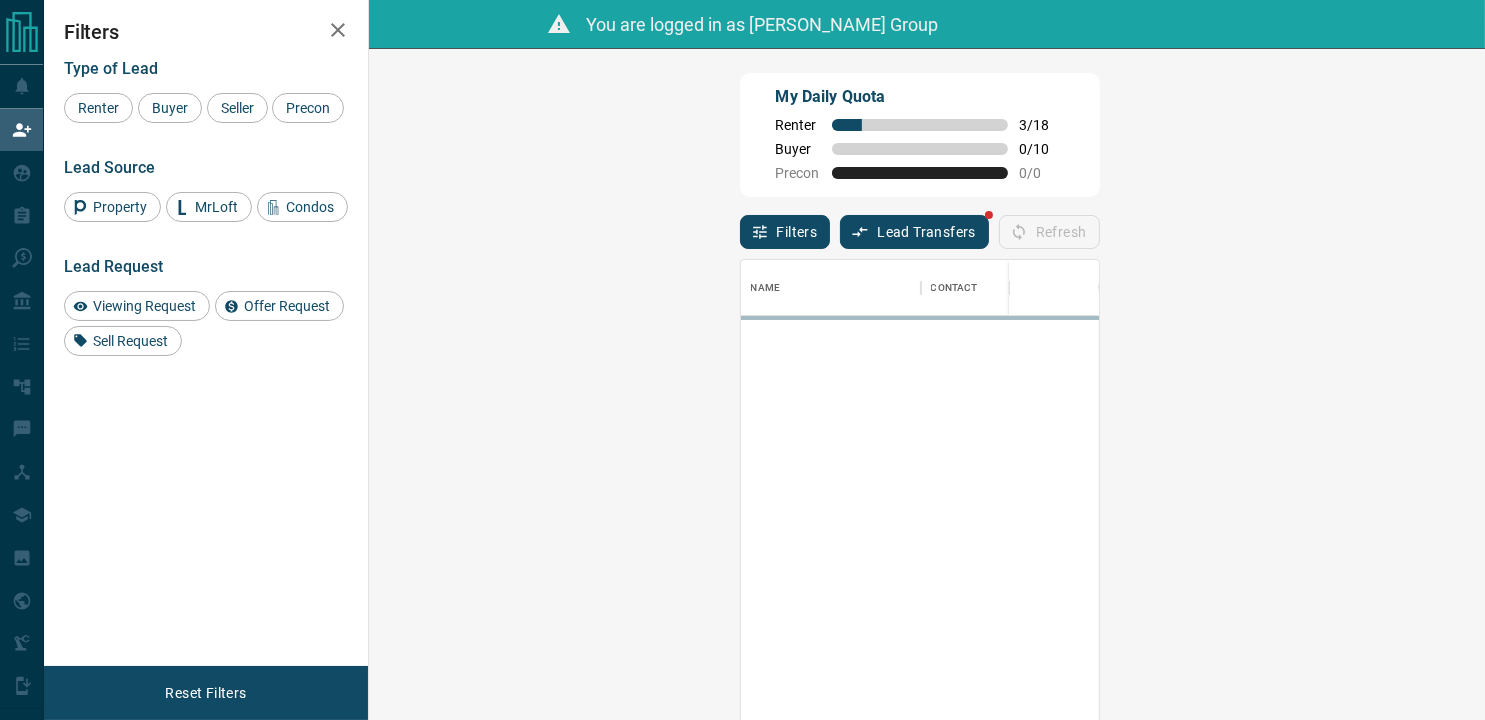 scroll, scrollTop: 16, scrollLeft: 16, axis: both 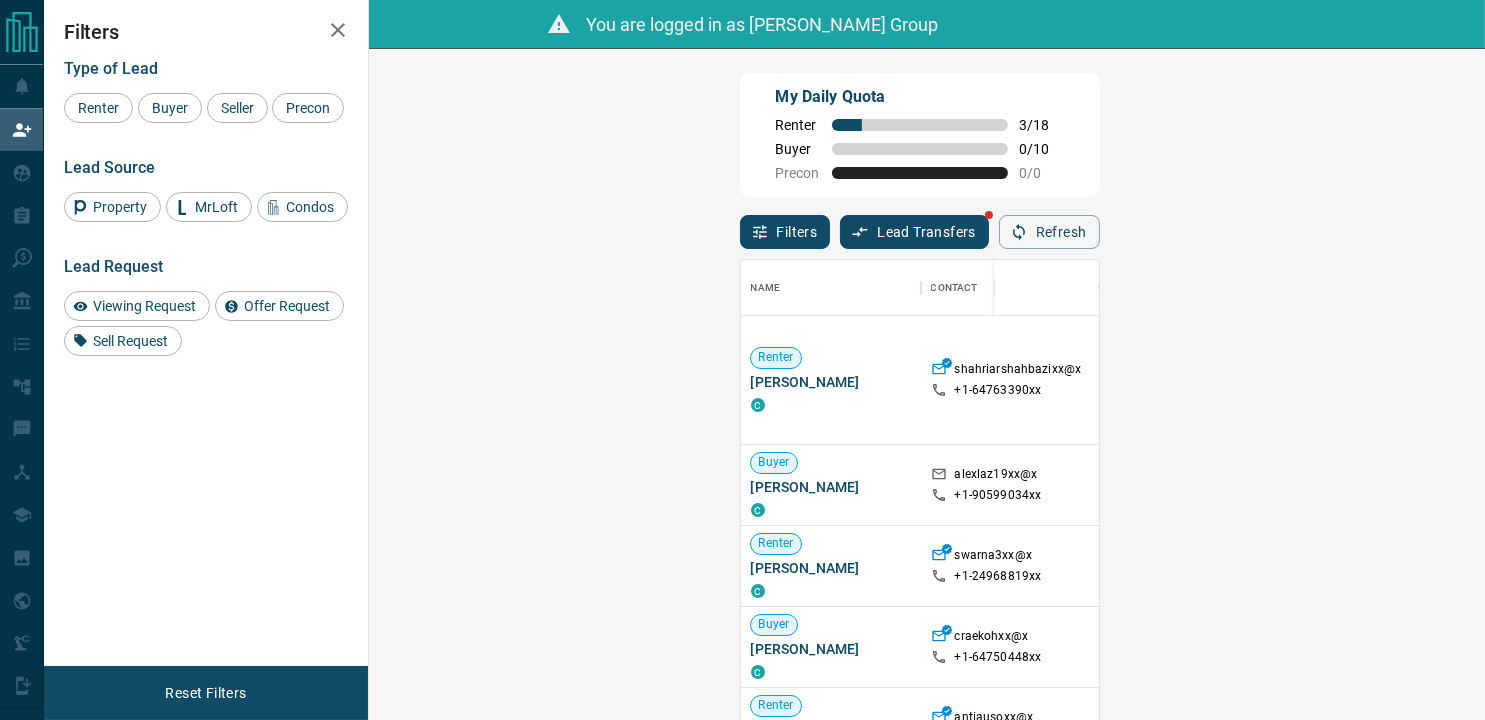 click on "Claim" at bounding box center (1770, 455) 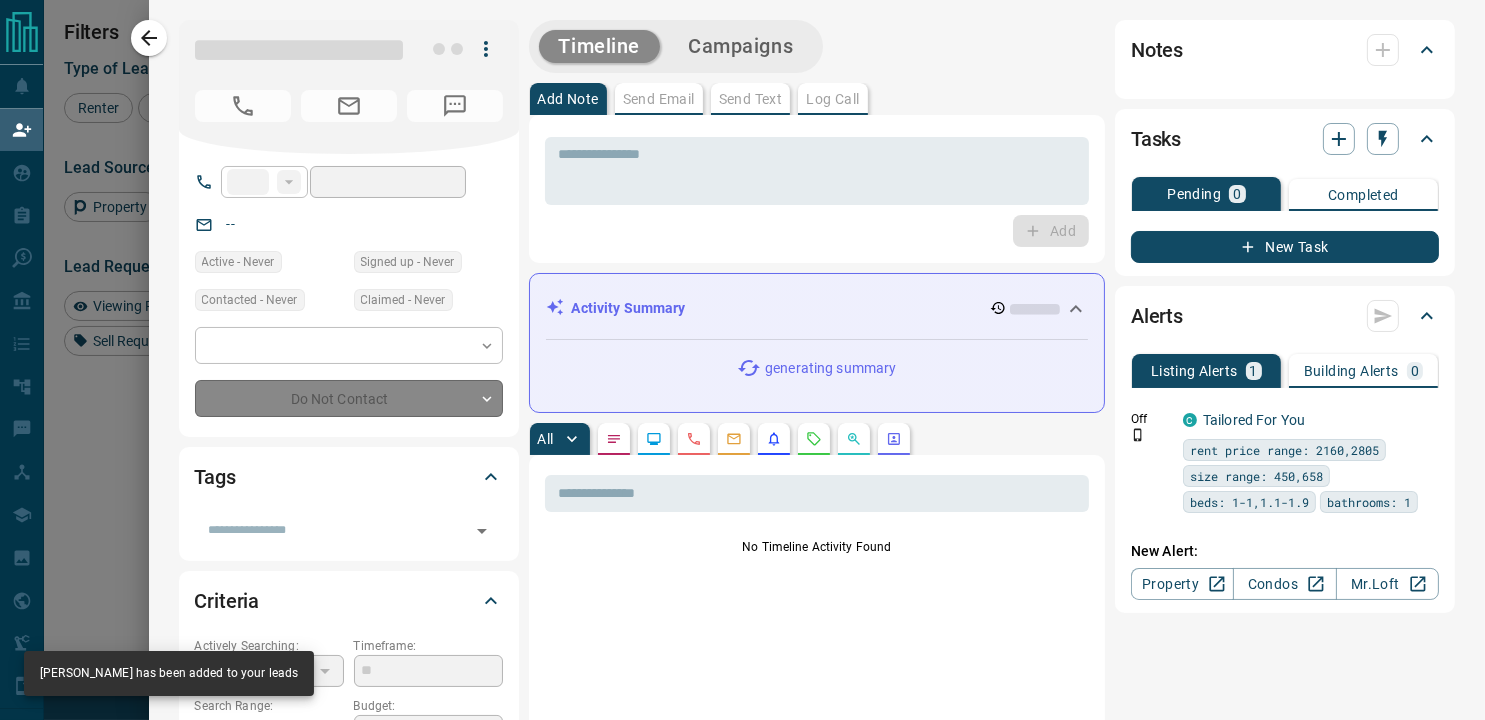 type on "**" 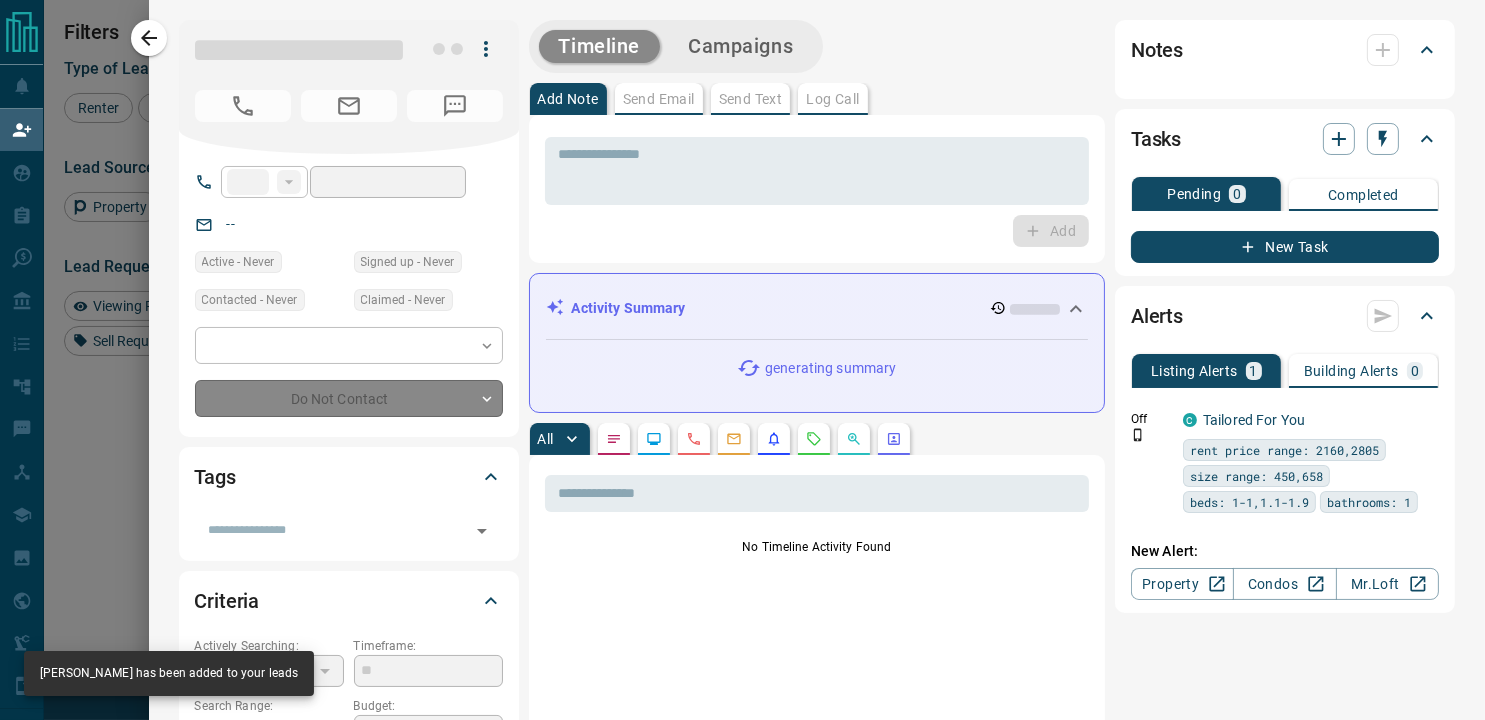 type on "**********" 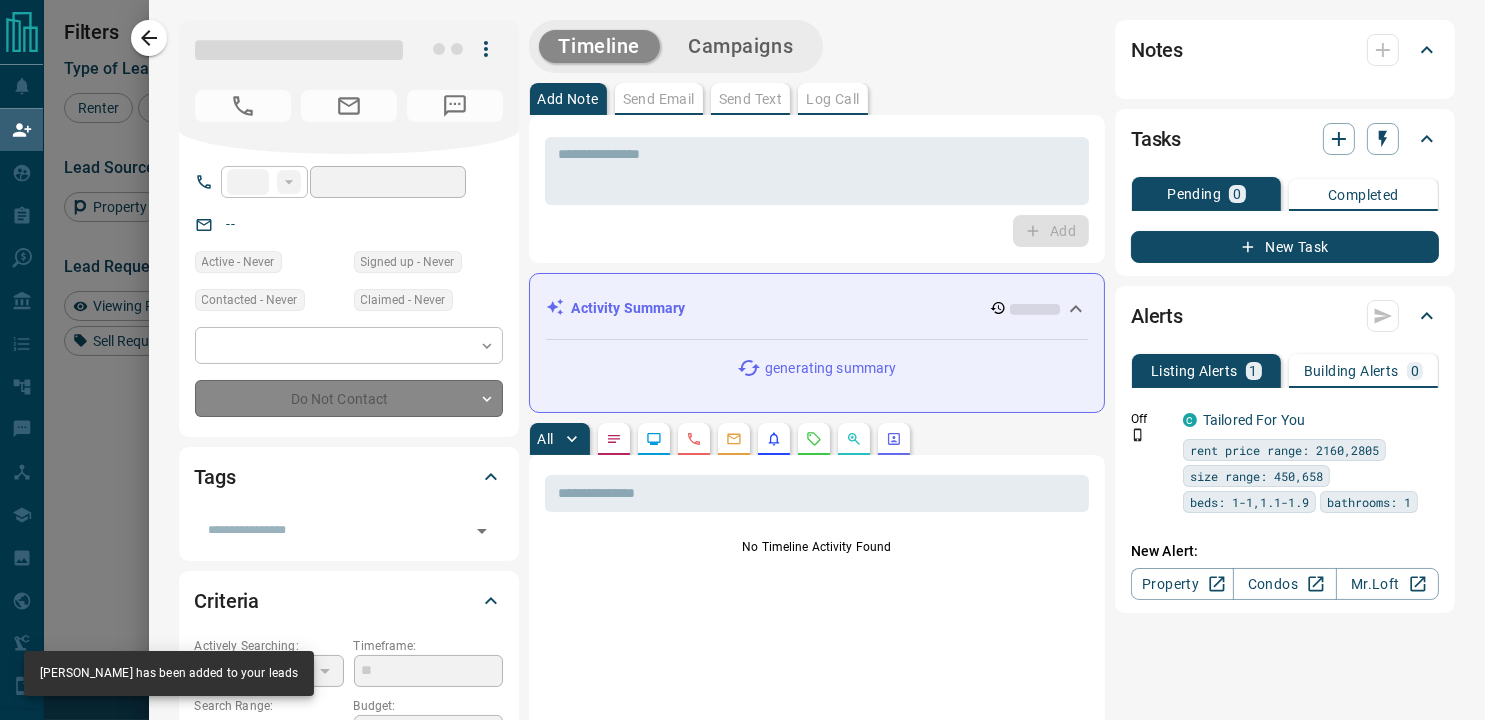 type on "**********" 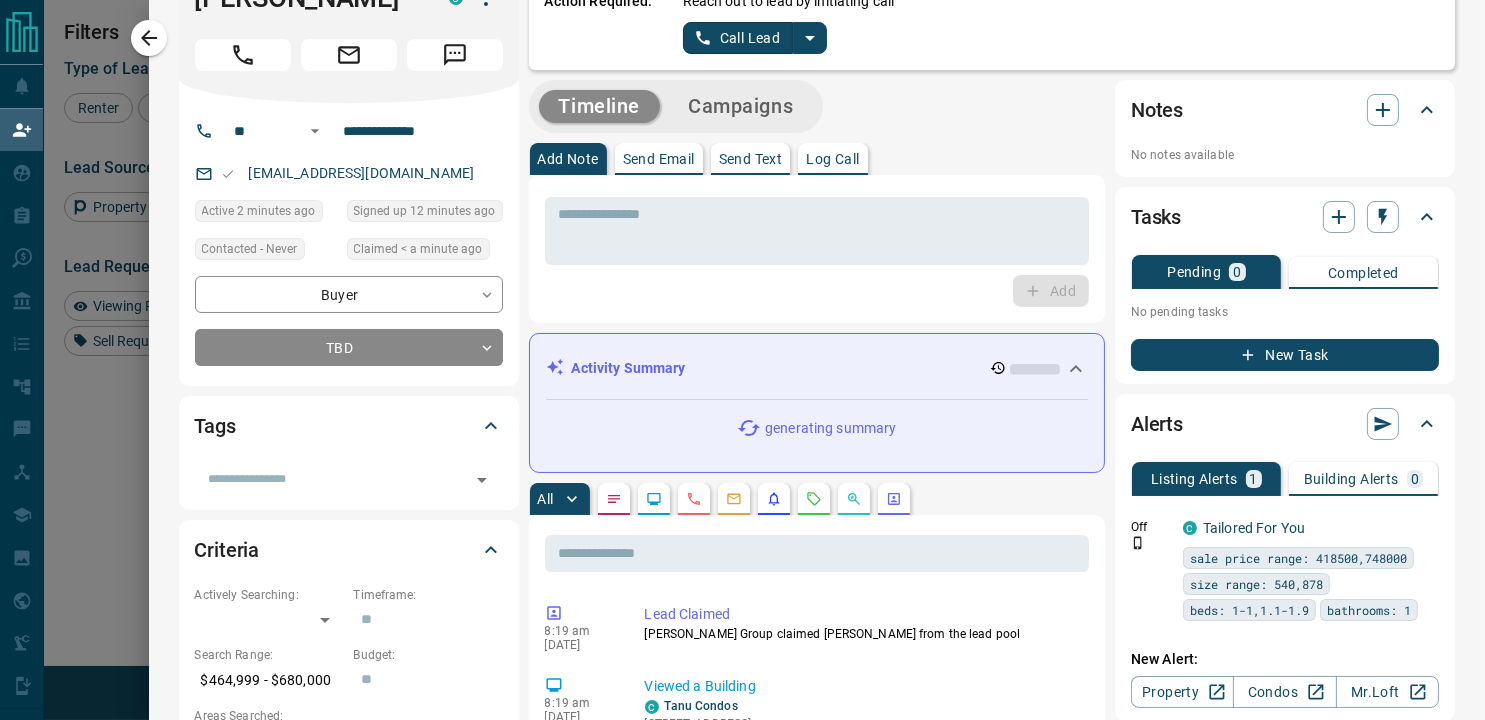 scroll, scrollTop: 0, scrollLeft: 0, axis: both 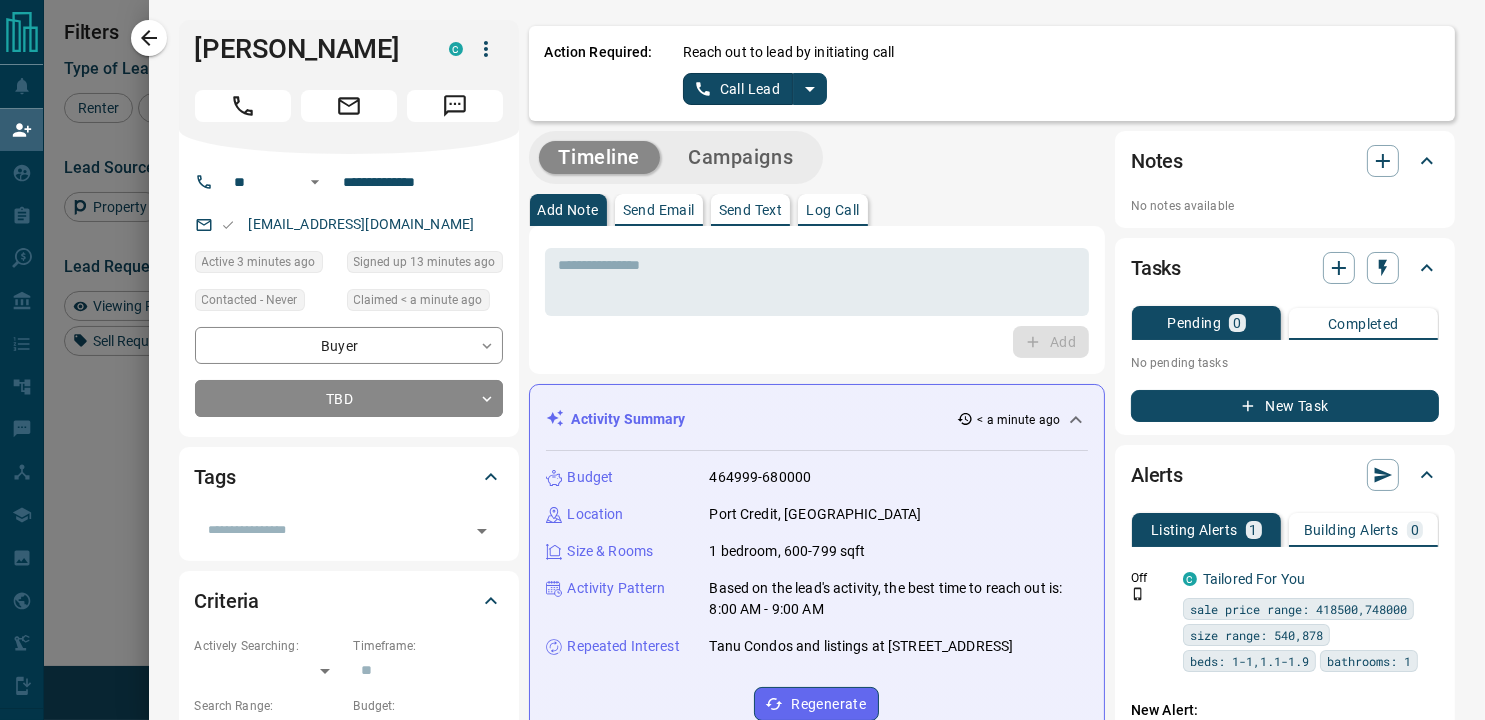 click on "Timeline Campaigns Add Note Send Email Send Text Log Call * ​ Add Activity Summary < a minute ago Budget 464999-680000 Location [GEOGRAPHIC_DATA], [GEOGRAPHIC_DATA] Size & Rooms 1 bedroom, 600-799 sqft Activity Pattern Based on the lead's activity, the best time to reach out is:  8:00 AM - 9:00 AM Repeated Interest Tanu Condos and listings at [STREET_ADDRESS] Regenerate All ​ 8:19 am [DATE] Lead Claimed [PERSON_NAME] Group claimed [PERSON_NAME] from the lead pool   8:19 am [DATE] Viewed a Building  [GEOGRAPHIC_DATA][STREET_ADDRESS] High-Rise | 2022 | 15 floors | 204 units 8:19 am [DATE] Lead Profile Updated  updated the following fields: Search Range (Max) :  680000 8:18 am [DATE] Email Event - Delivery Account Verification - [DOMAIN_NAME] 8:18 am [DATE] Viewed a Listing C [STREET_ADDRESS] 1 1 645  sqft $680,000 W12023939 8:18 am [DATE] Lead Profile Updated  updated the following fields: Search Range (Max) :  619000 Search Range (Min) :  464999 8:18 am C" at bounding box center (992, 1315) 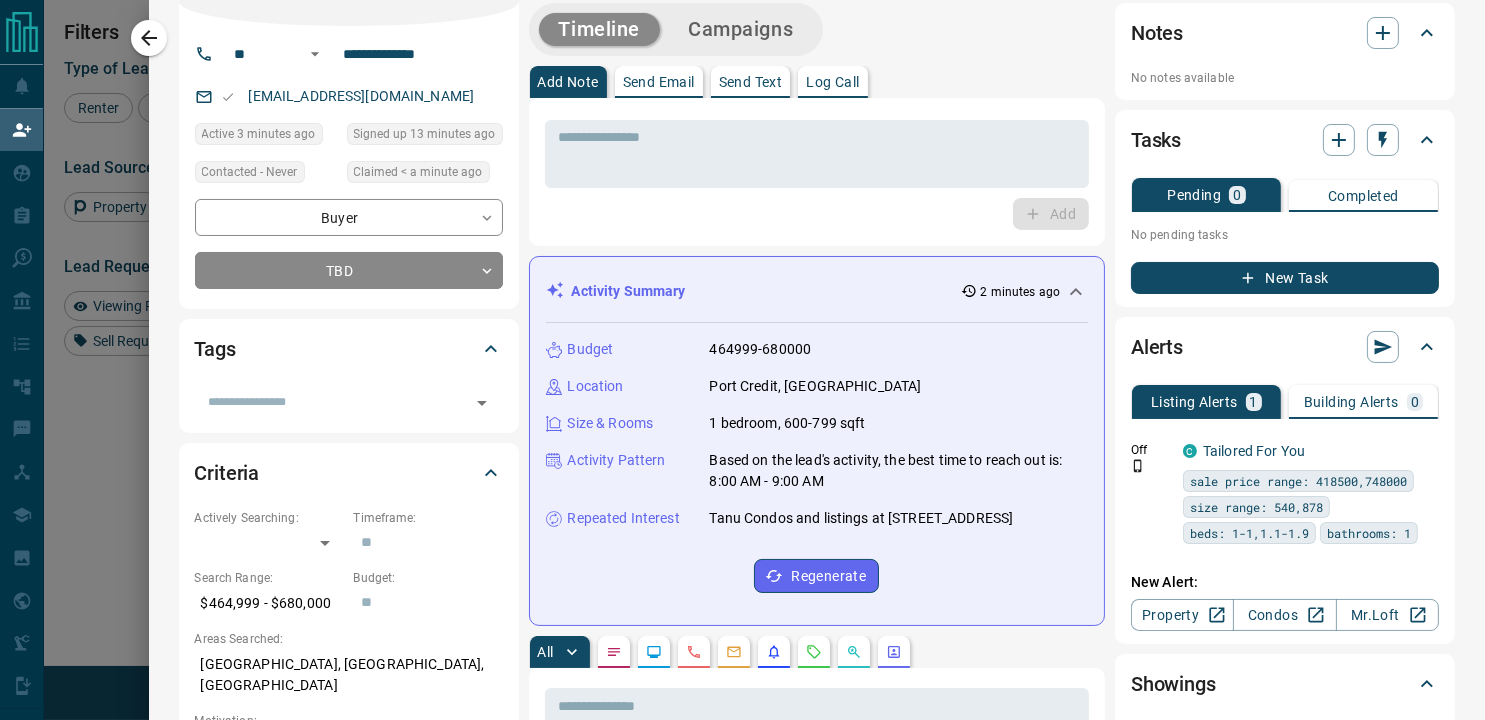 scroll, scrollTop: 0, scrollLeft: 0, axis: both 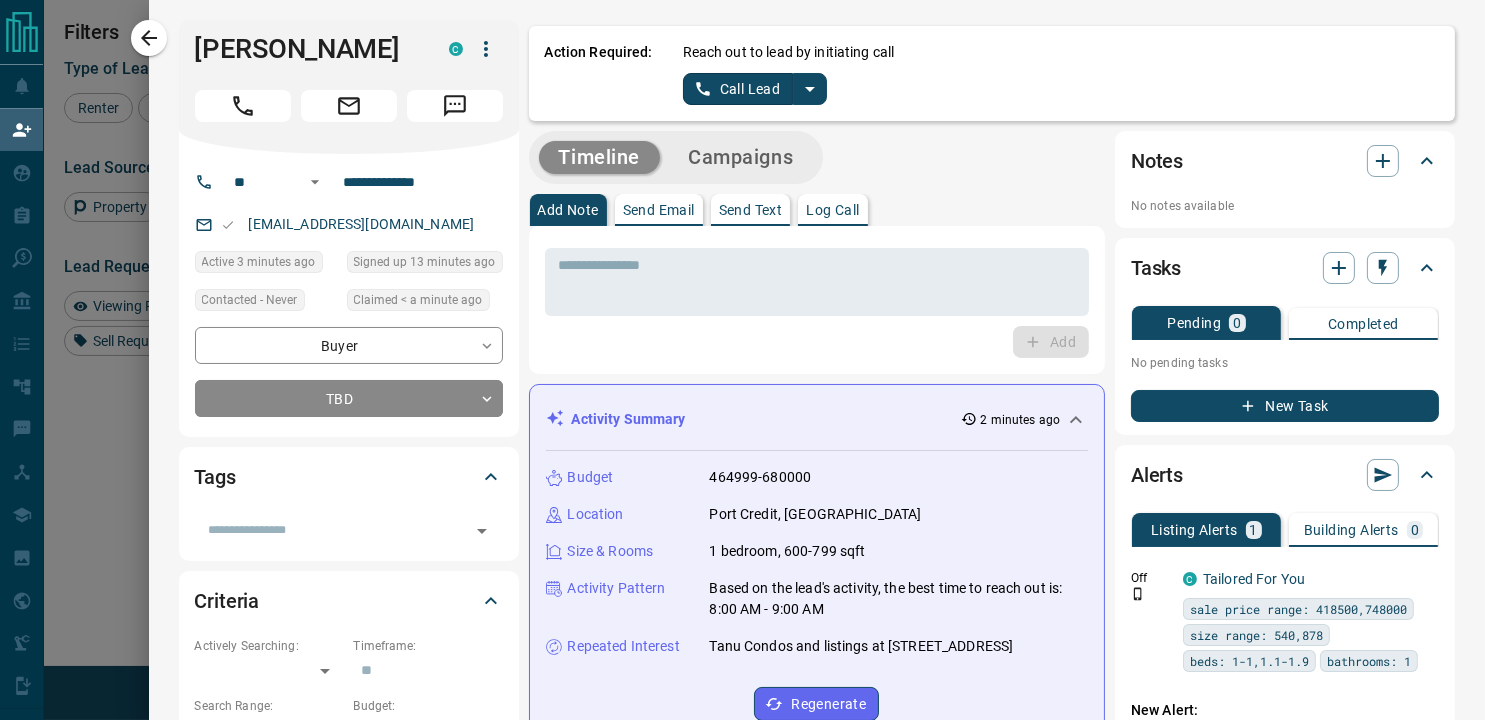 click on "Timeline Campaigns Add Note Send Email Send Text Log Call * ​ Add Activity Summary 2 minutes ago Budget 464999-680000 Location [GEOGRAPHIC_DATA], [GEOGRAPHIC_DATA] Size & Rooms 1 bedroom, 600-799 sqft Activity Pattern Based on the lead's activity, the best time to reach out is:  8:00 AM - 9:00 AM Repeated Interest Tanu Condos and listings at [STREET_ADDRESS] Regenerate All ​ 8:19 am [DATE] Lead Claimed [PERSON_NAME] Group claimed [PERSON_NAME] from the lead pool   8:19 am [DATE] Viewed a Building  [GEOGRAPHIC_DATA][STREET_ADDRESS][GEOGRAPHIC_DATA] | 2022 | 15 floors | 204 units 8:19 am [DATE] Lead Profile Updated  updated the following fields: Search Range (Max) :  680000 8:18 am [DATE] Email Event - Delivery Account Verification - [DOMAIN_NAME] 8:18 am [DATE] Viewed a Listing C [STREET_ADDRESS] 1 1 645  sqft $680,000 W12023939 8:18 am [DATE] Lead Profile Updated  updated the following fields: Search Range (Max) :  619000 Search Range (Min) :  464999 8:18 am C C" at bounding box center (992, 1315) 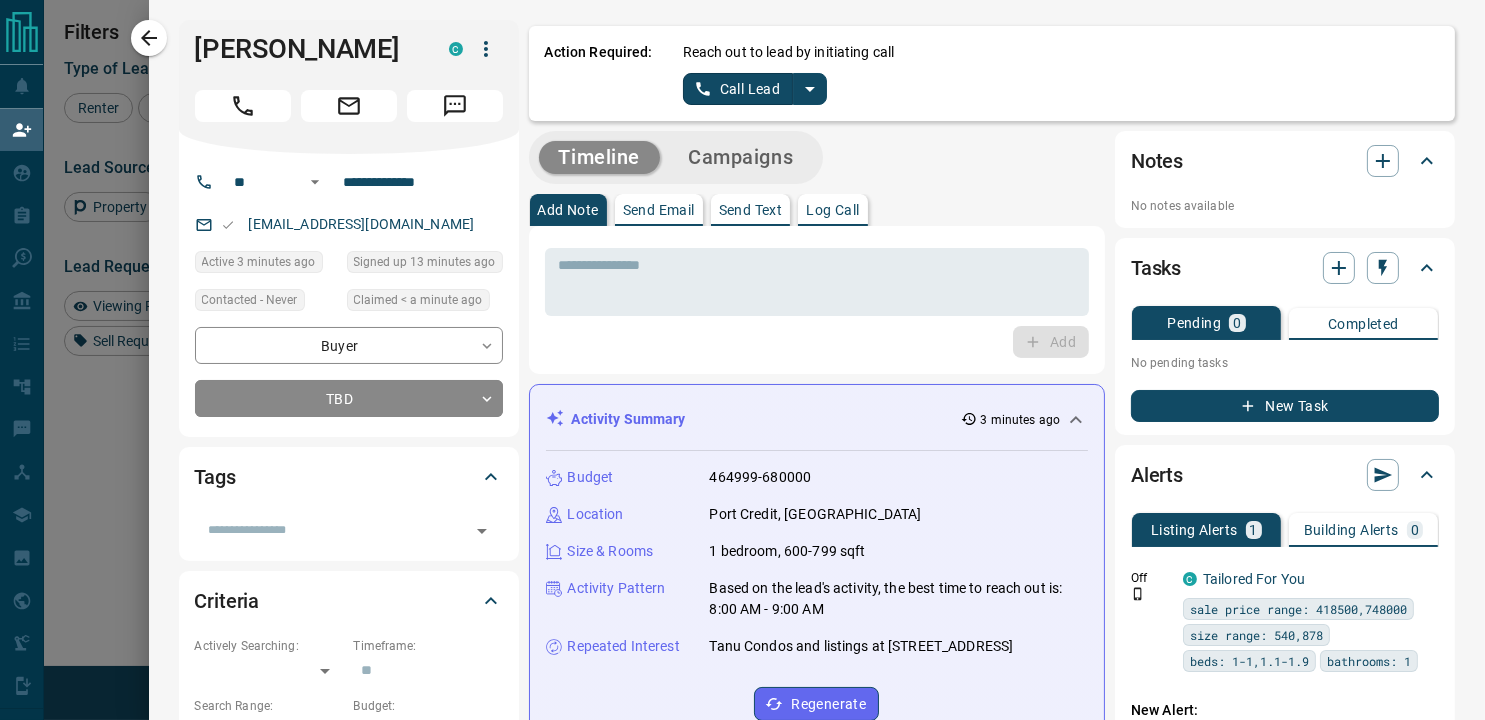 click 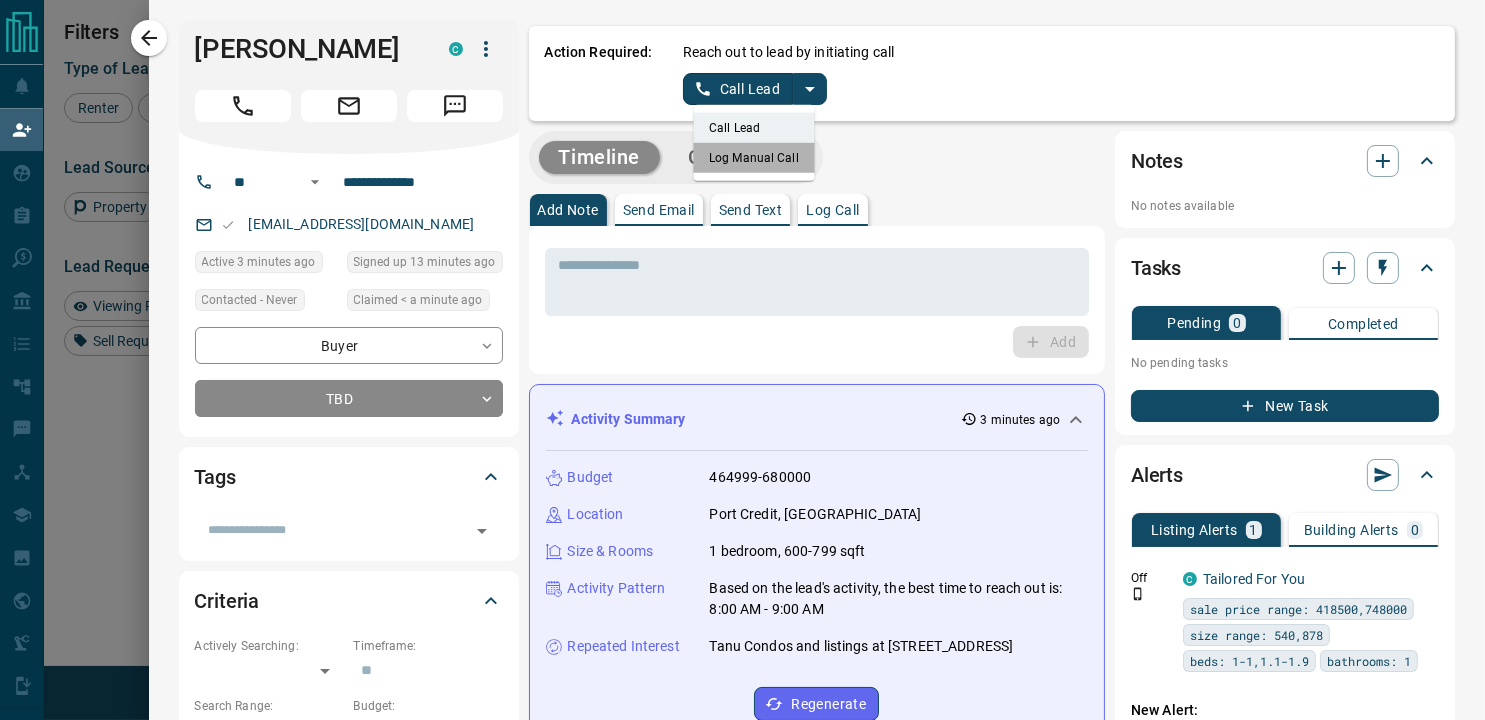 click on "Log Manual Call" at bounding box center (754, 158) 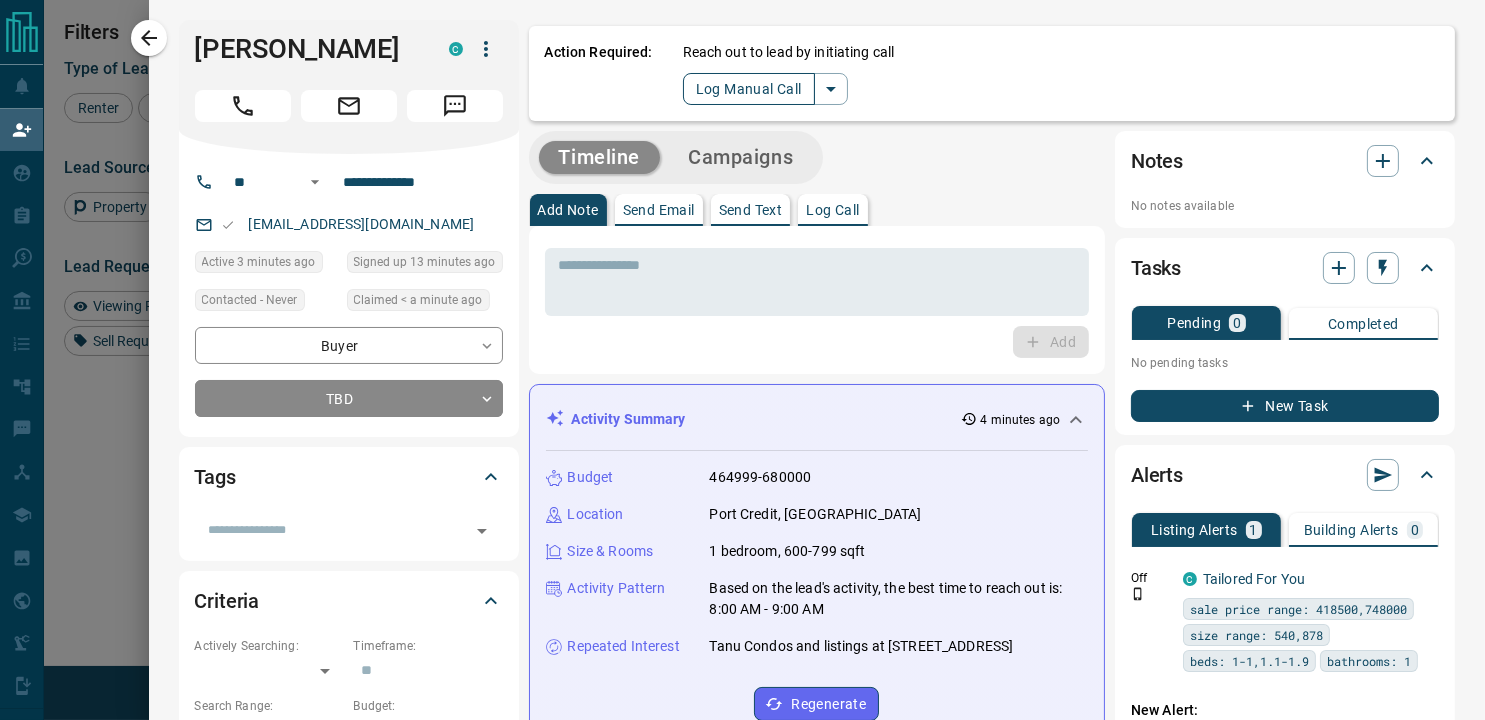 click on "Log Manual Call" at bounding box center [749, 89] 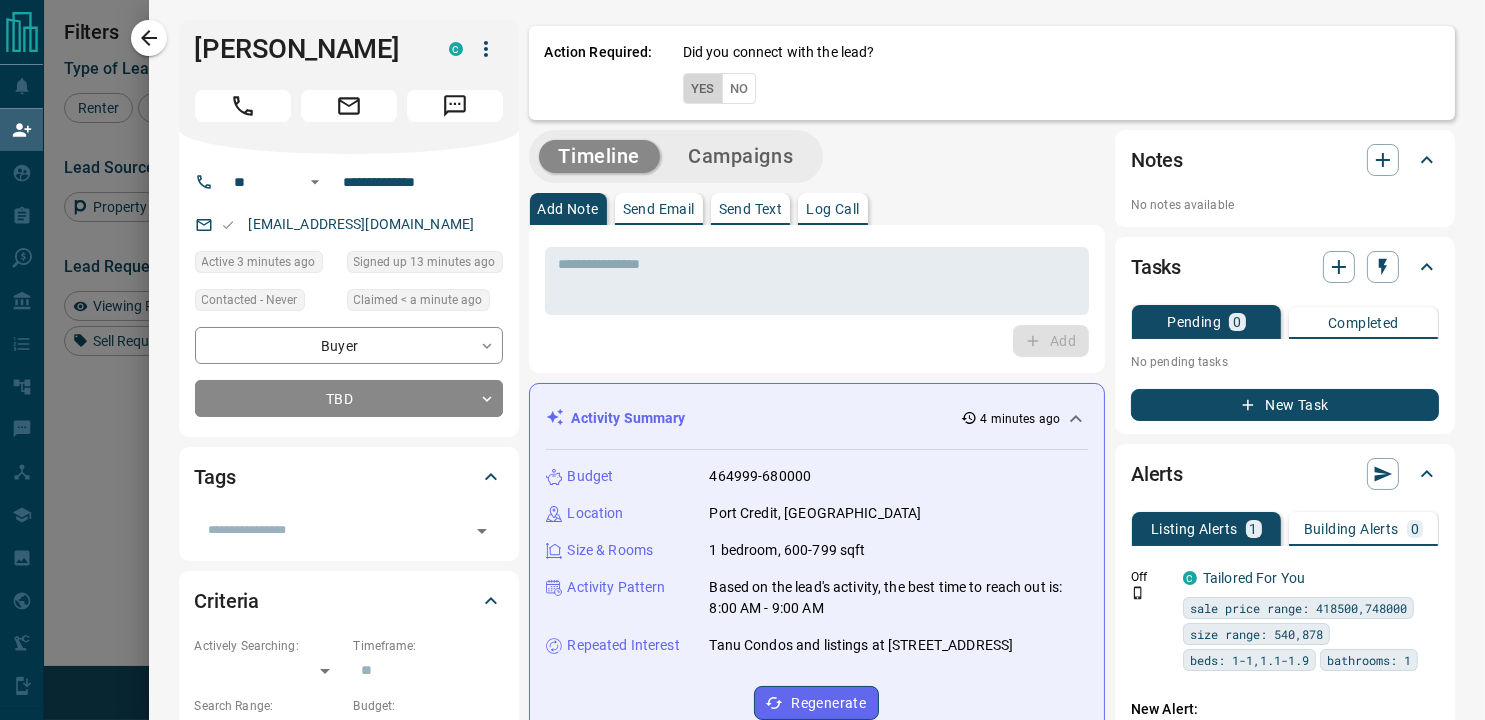 click on "Yes" at bounding box center [703, 88] 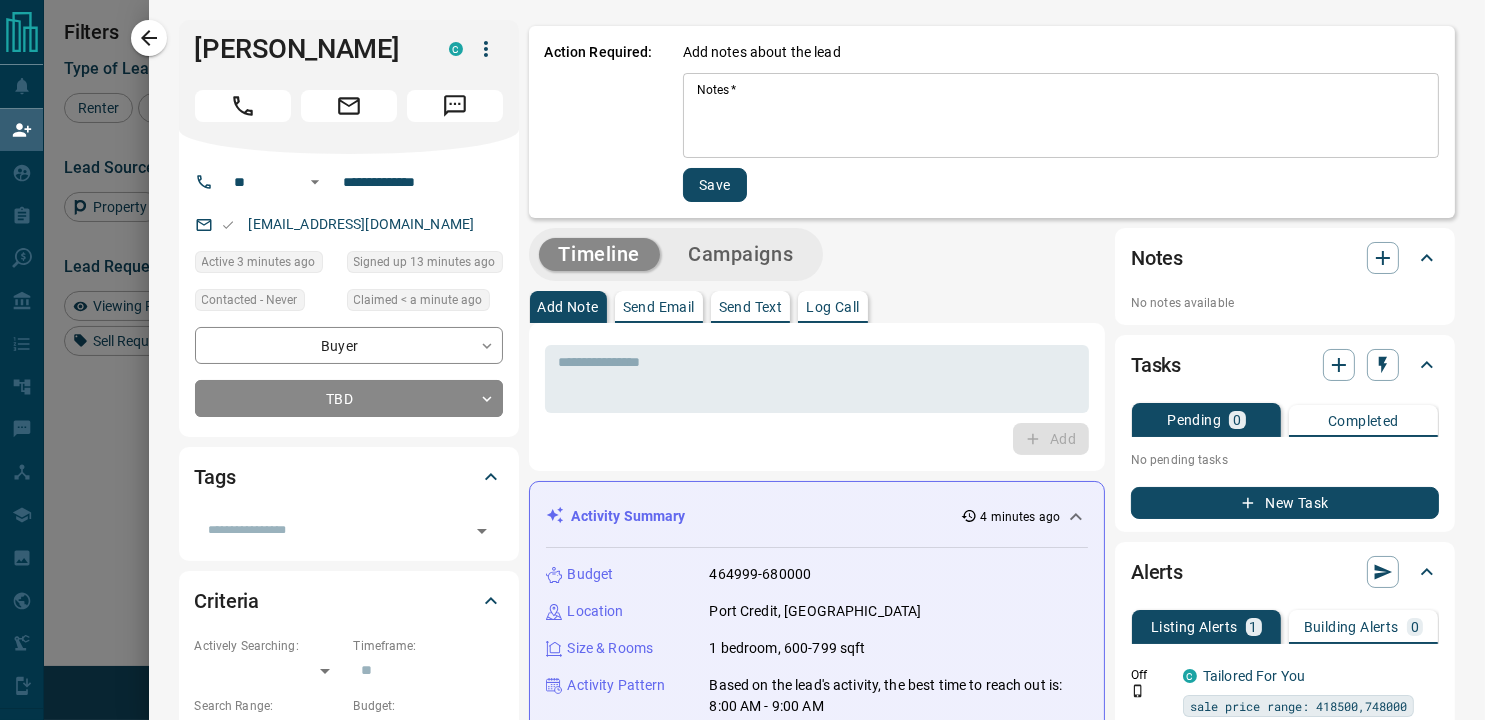 click on "Notes   *" at bounding box center [1061, 116] 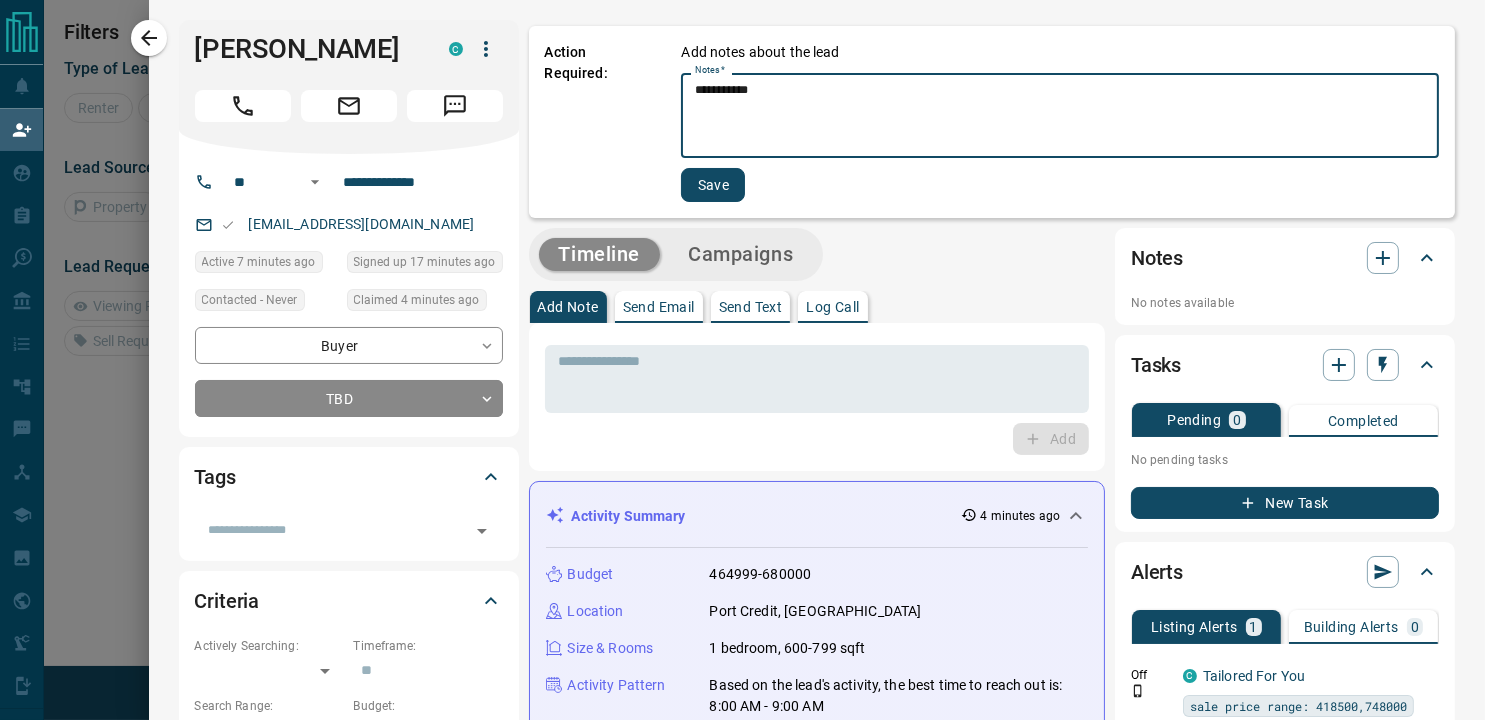 scroll, scrollTop: 121, scrollLeft: 1058, axis: both 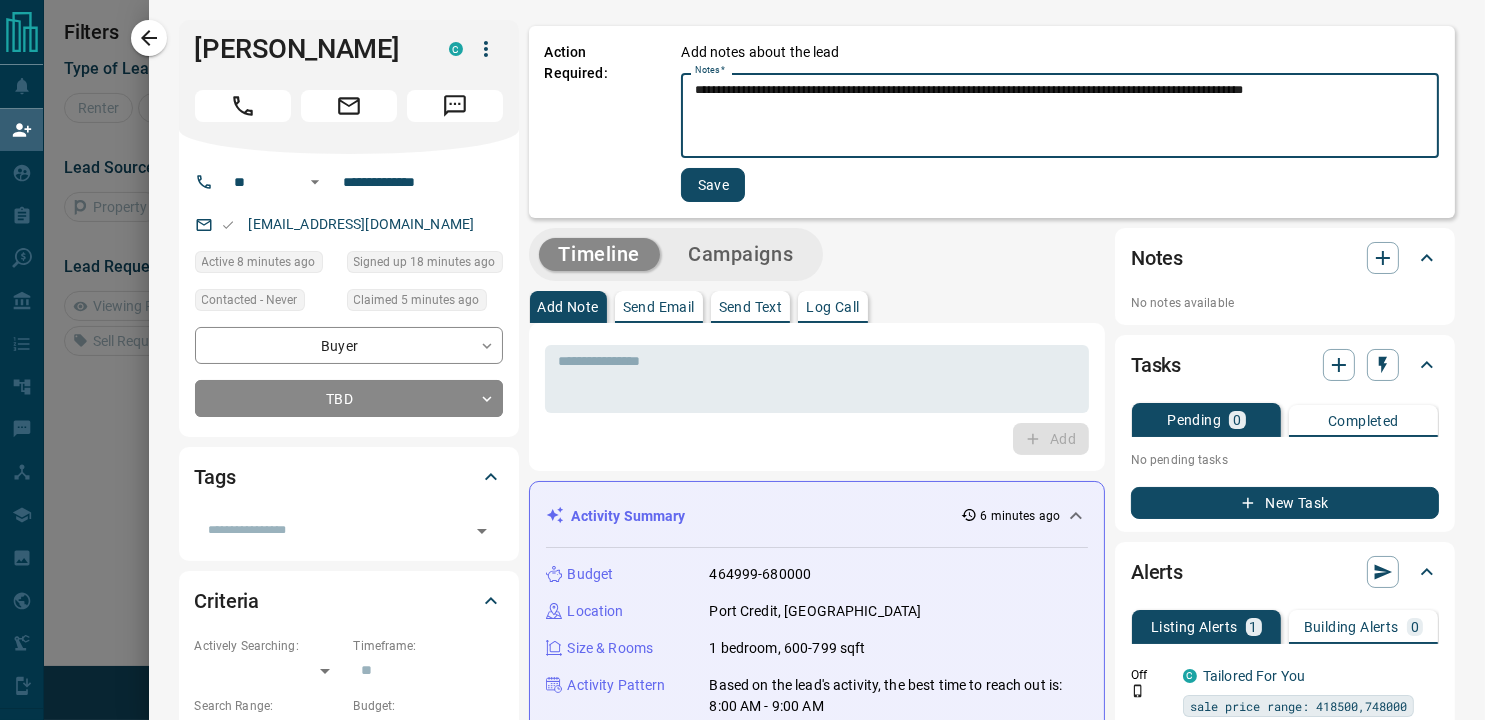 type on "**********" 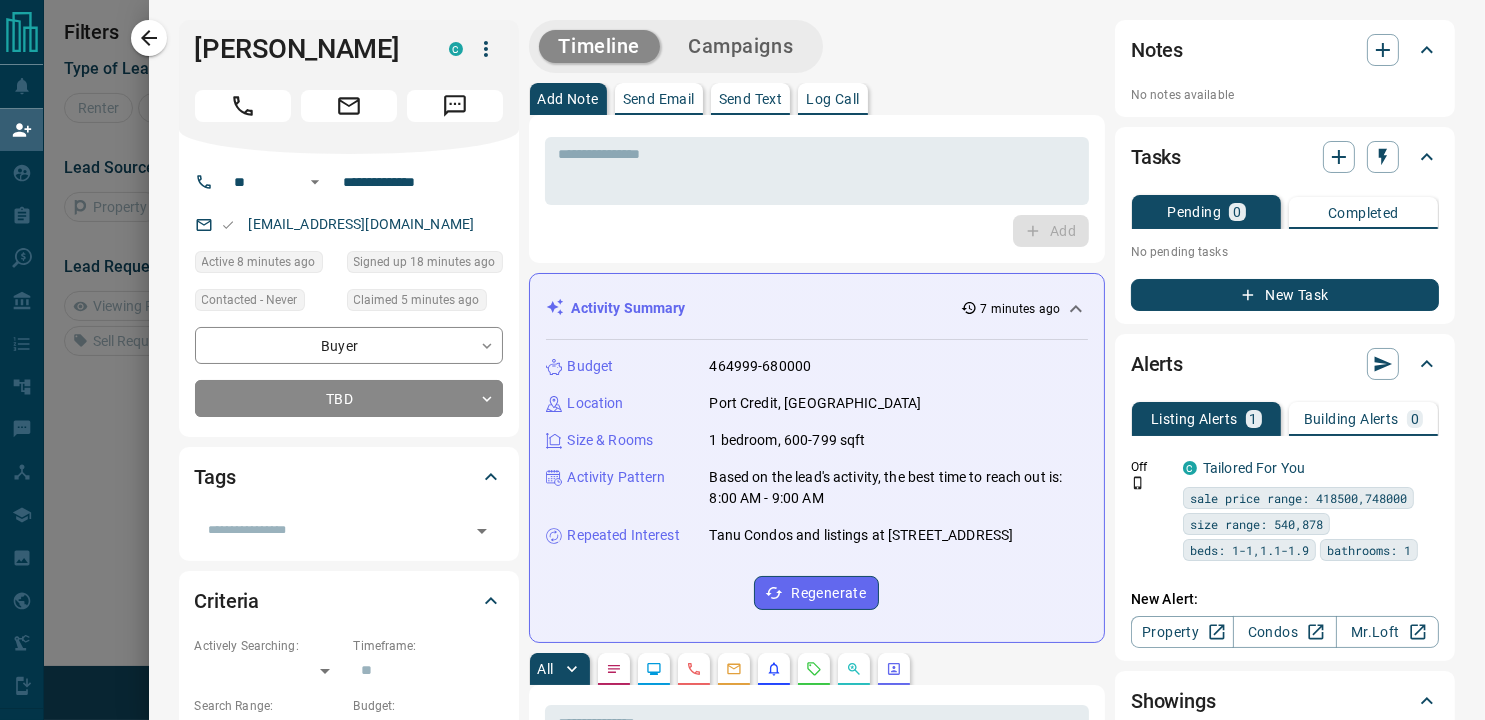 click on "Add" at bounding box center [817, 231] 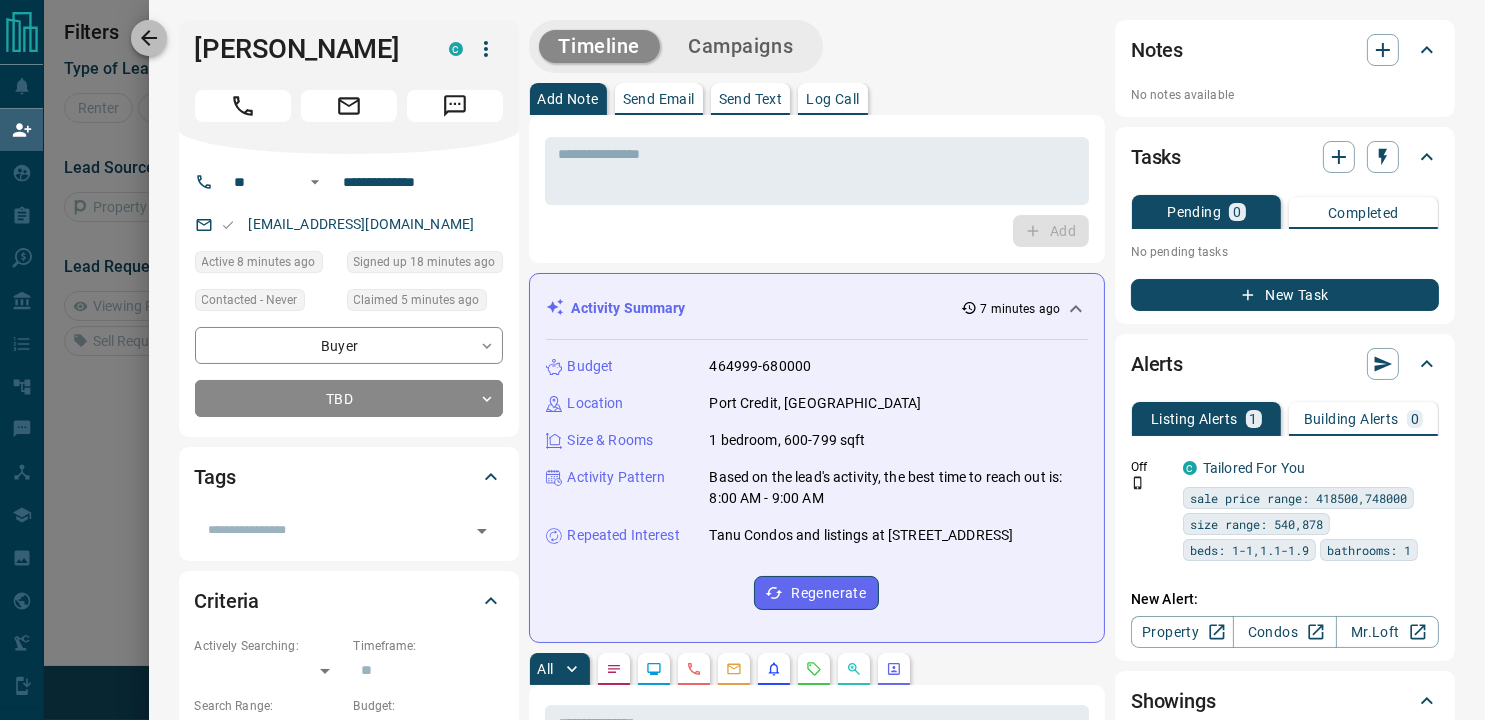 click 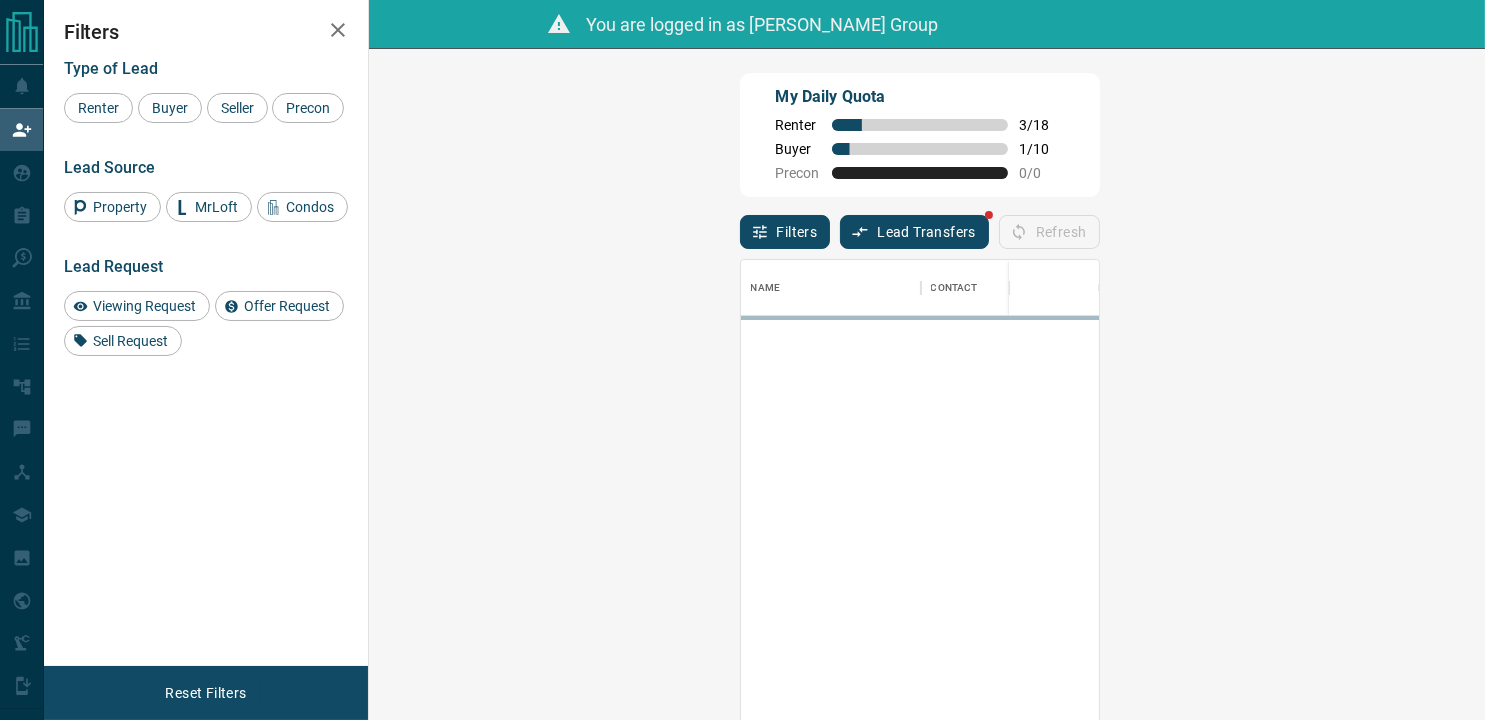 scroll, scrollTop: 16, scrollLeft: 16, axis: both 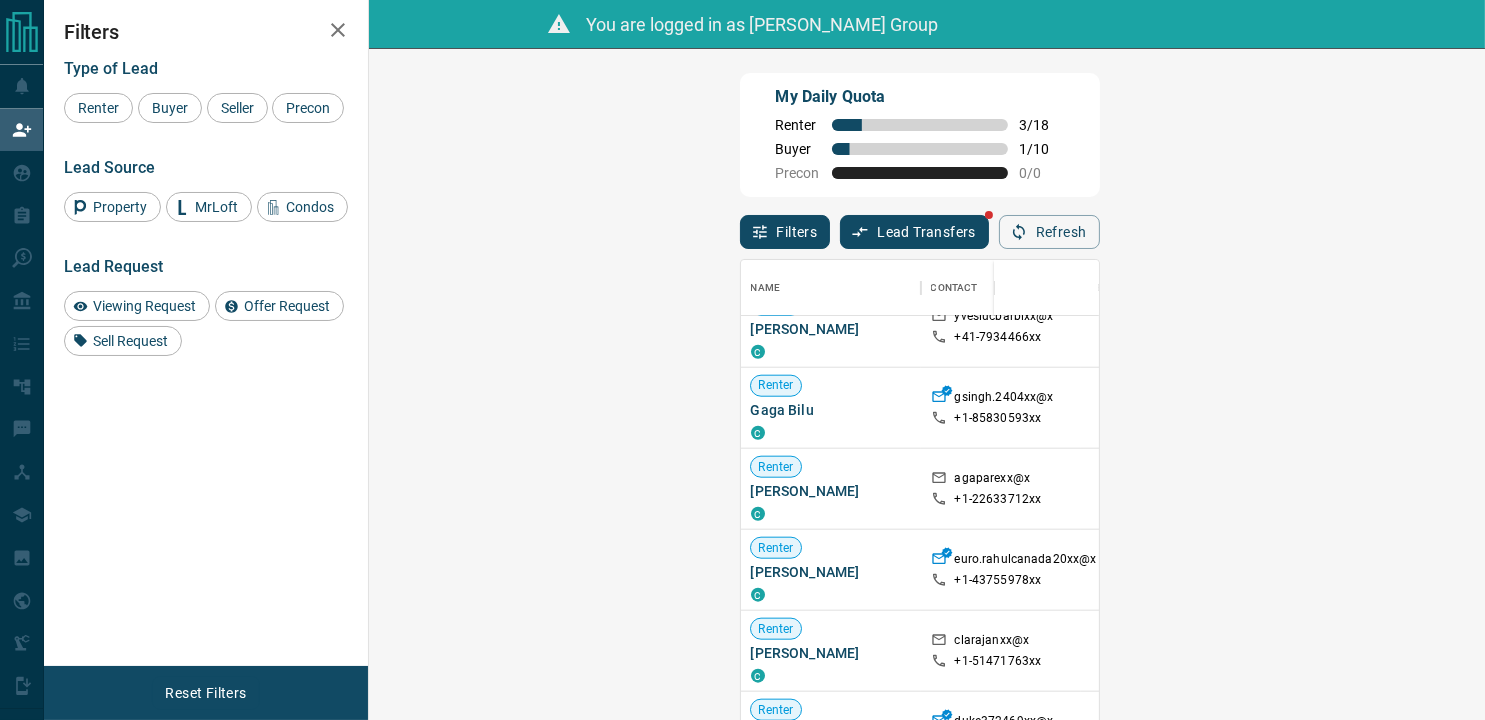 click on "Claim" at bounding box center [1770, 538] 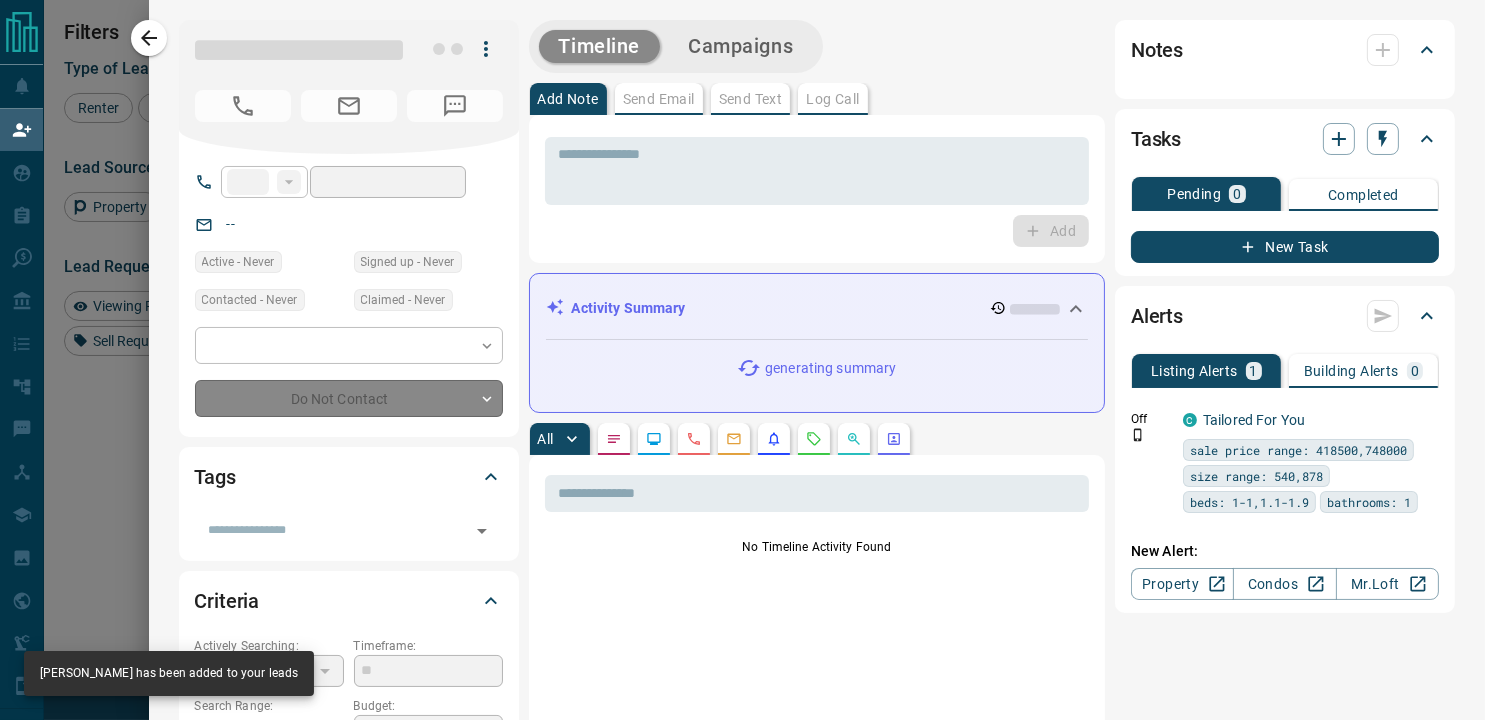 type on "**" 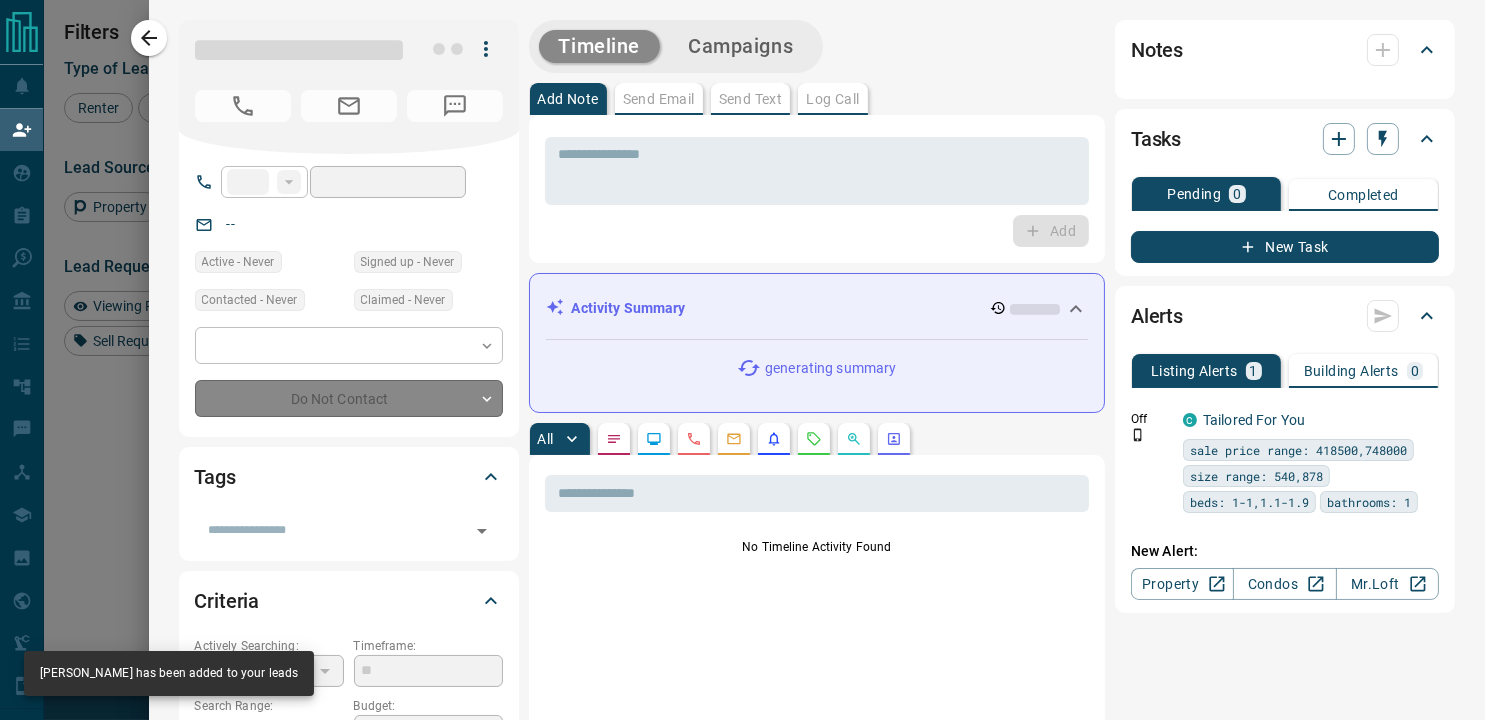 type on "**********" 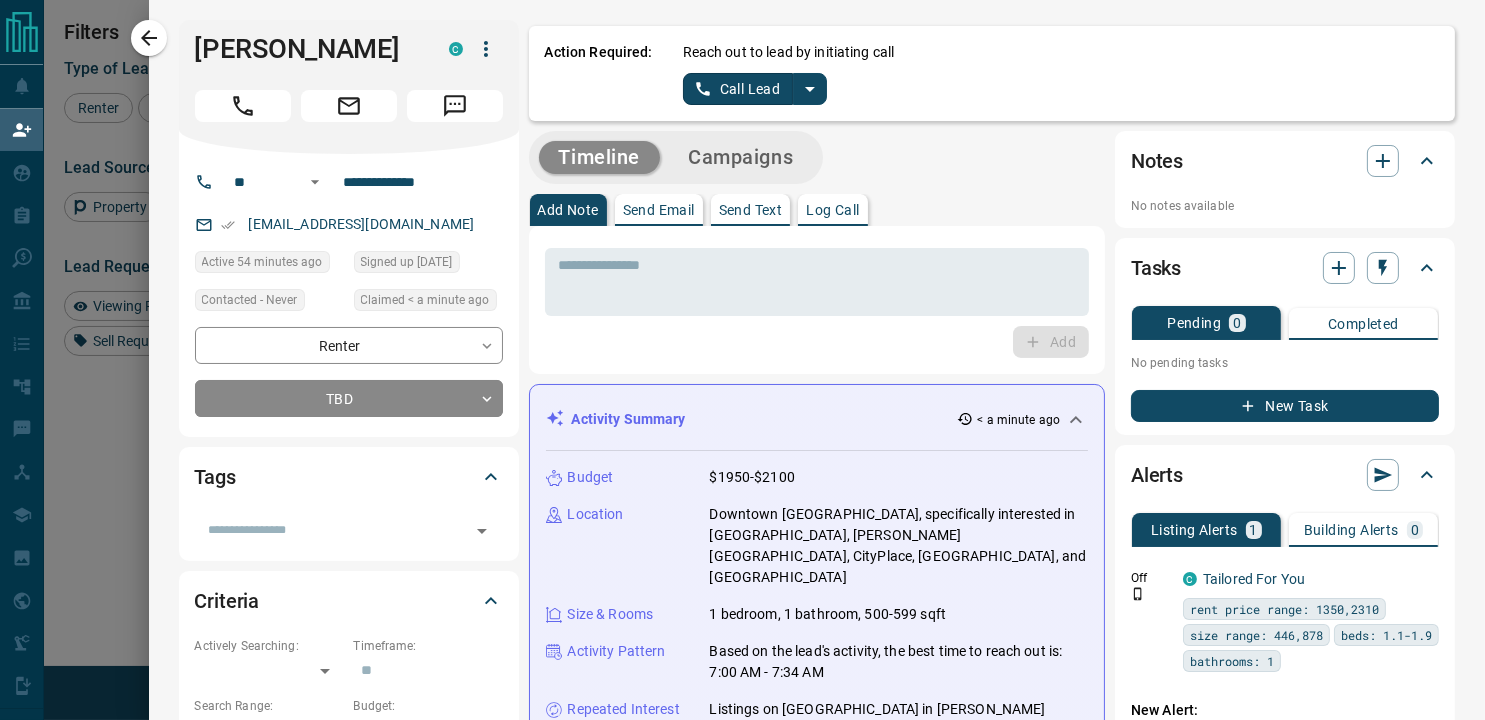 click on "Timeline Campaigns Add Note Send Email Send Text Log Call * ​ Add Activity Summary < a minute ago Budget $1950-$2100 Location [GEOGRAPHIC_DATA], specifically interested in [GEOGRAPHIC_DATA][PERSON_NAME], CityPlace, [GEOGRAPHIC_DATA], and Cabbagetown Size & Rooms 1 bedroom, 1 bathroom, 500-599 sqft Activity Pattern Based on the lead's activity, the best time to reach out is:  7:00 AM - 7:34 AM Repeated Interest Listings on [GEOGRAPHIC_DATA] in [PERSON_NAME][GEOGRAPHIC_DATA] Regenerate All ​ 7:34 am [DATE] Viewed a Listing C [STREET_ADDRESS] 1 1 546  sqft $2,100 C12162766 7:33 am [DATE] Viewed a Listing C [STREET_ADDRESS][PERSON_NAME] 1 1 530  sqft $2,100 C12186032 7:07 am [DATE] Viewed a Listing C [STREET_ADDRESS][PERSON_NAME] 1 1 495  sqft $2,050 C12239758 7:06 am [DATE] Lead Profile Updated  updated the following fields: Search Range (Min) :  1500 7:05 am [DATE] Viewed a Listing C [STREET_ADDRESS] 1 1 585  sqft $1,950" at bounding box center (992, 1254) 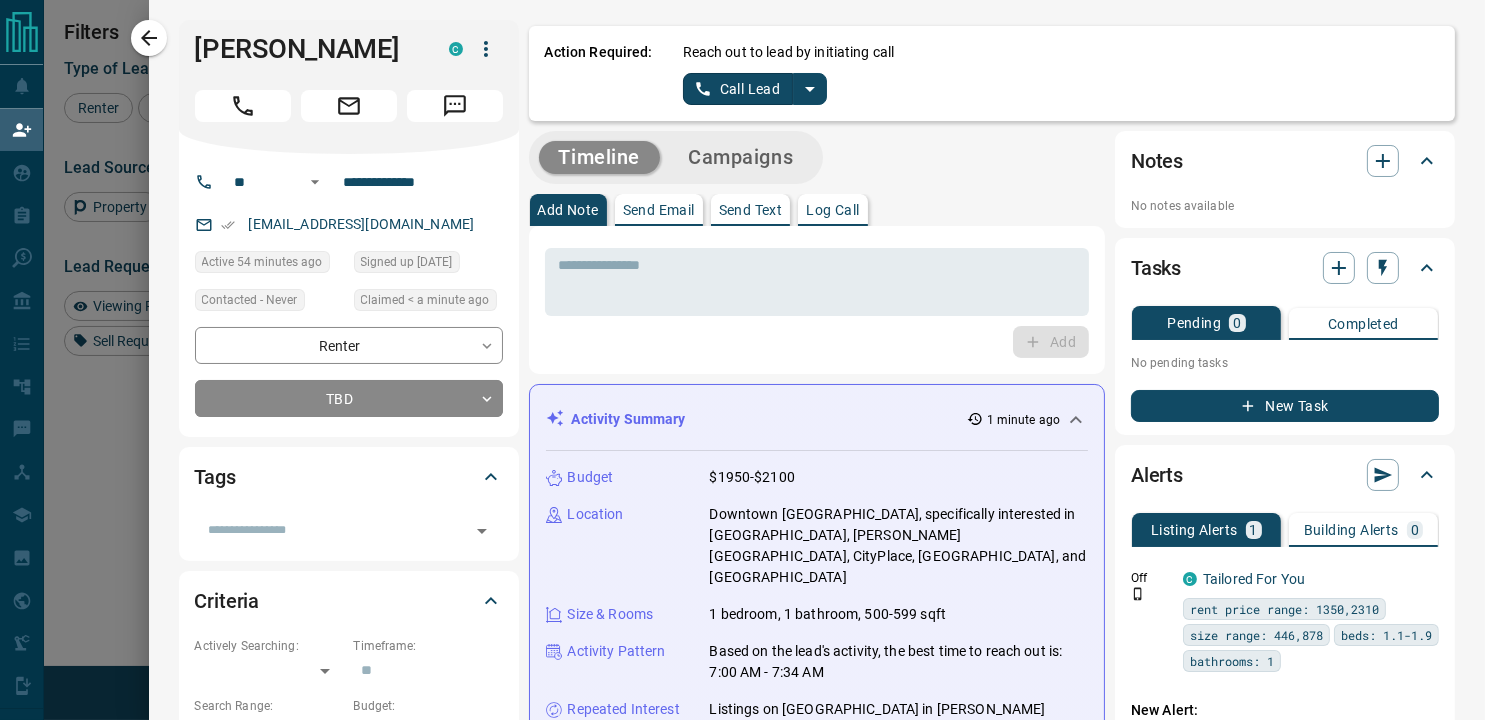 click 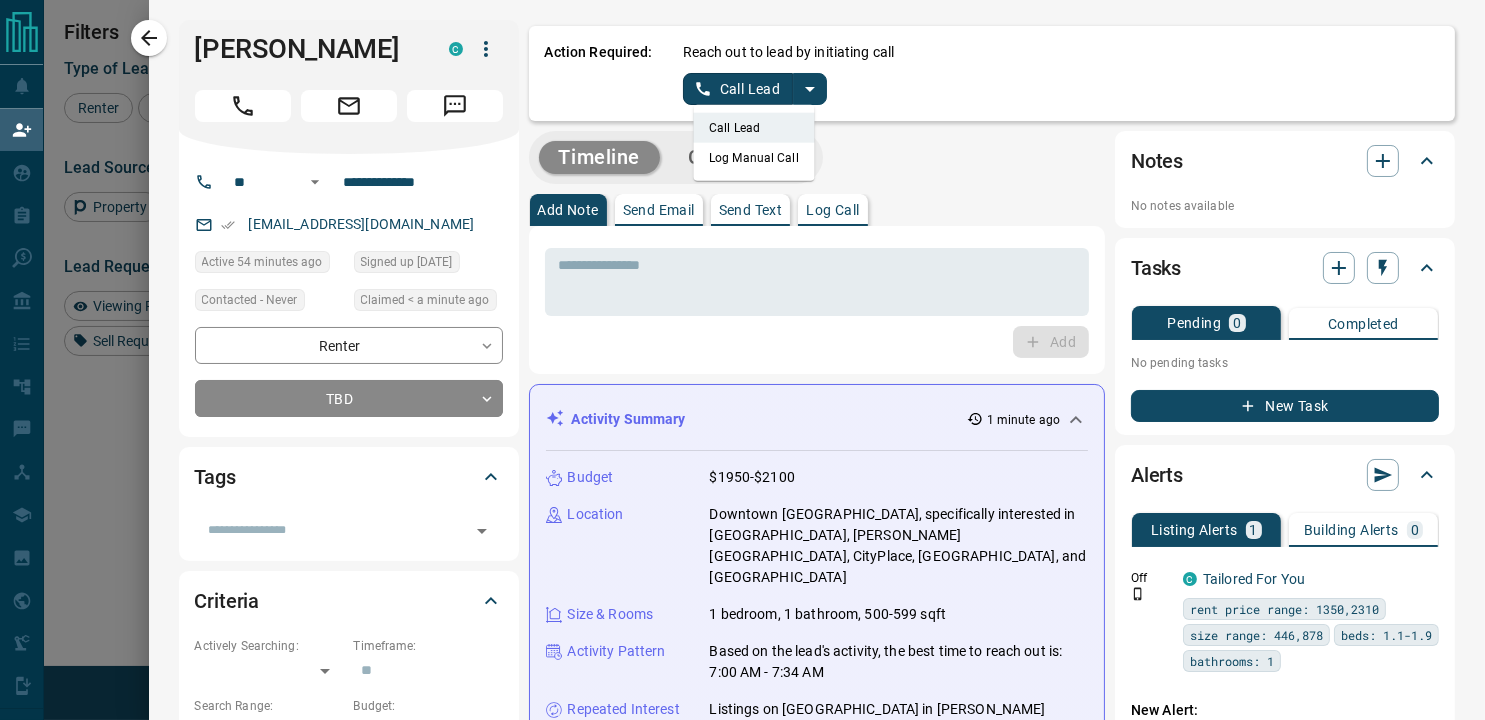 click on "Log Manual Call" at bounding box center (754, 158) 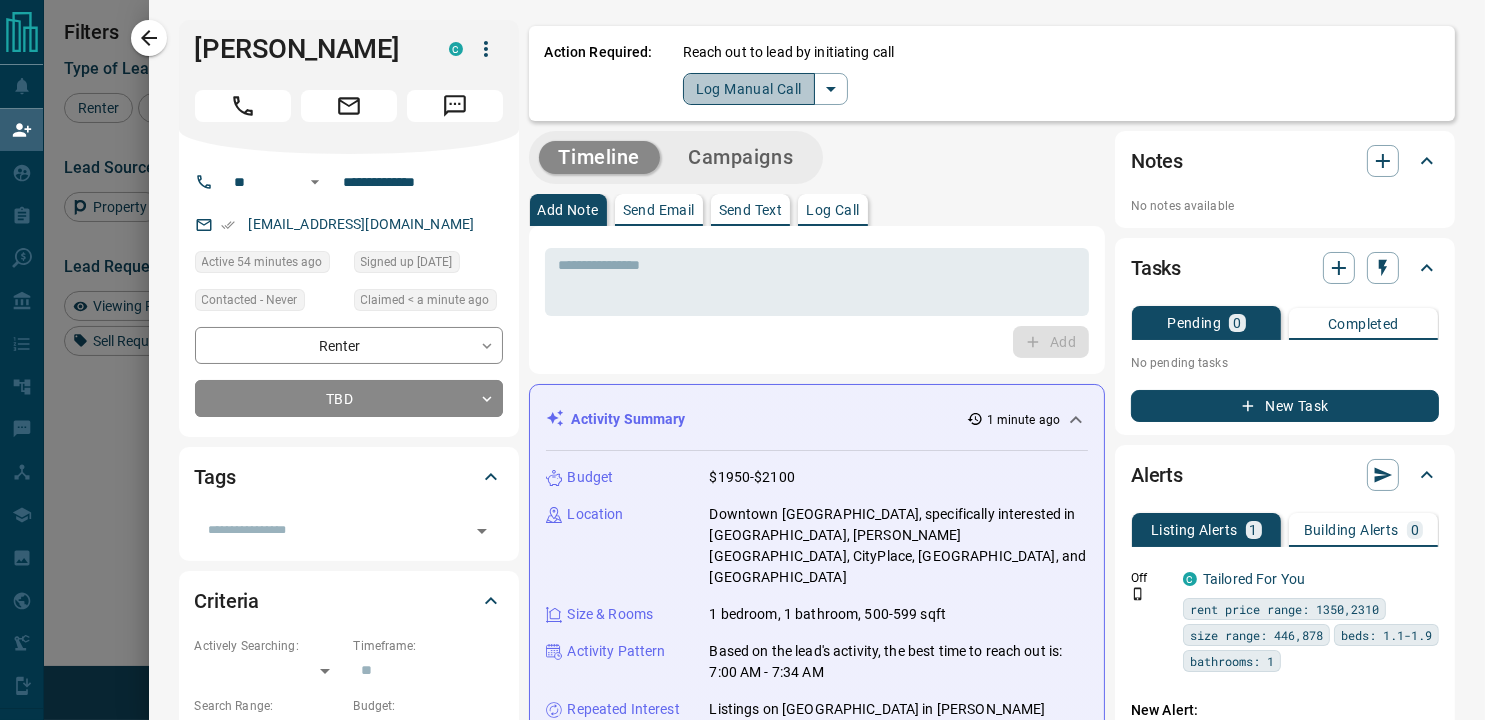 click on "Log Manual Call" at bounding box center [749, 89] 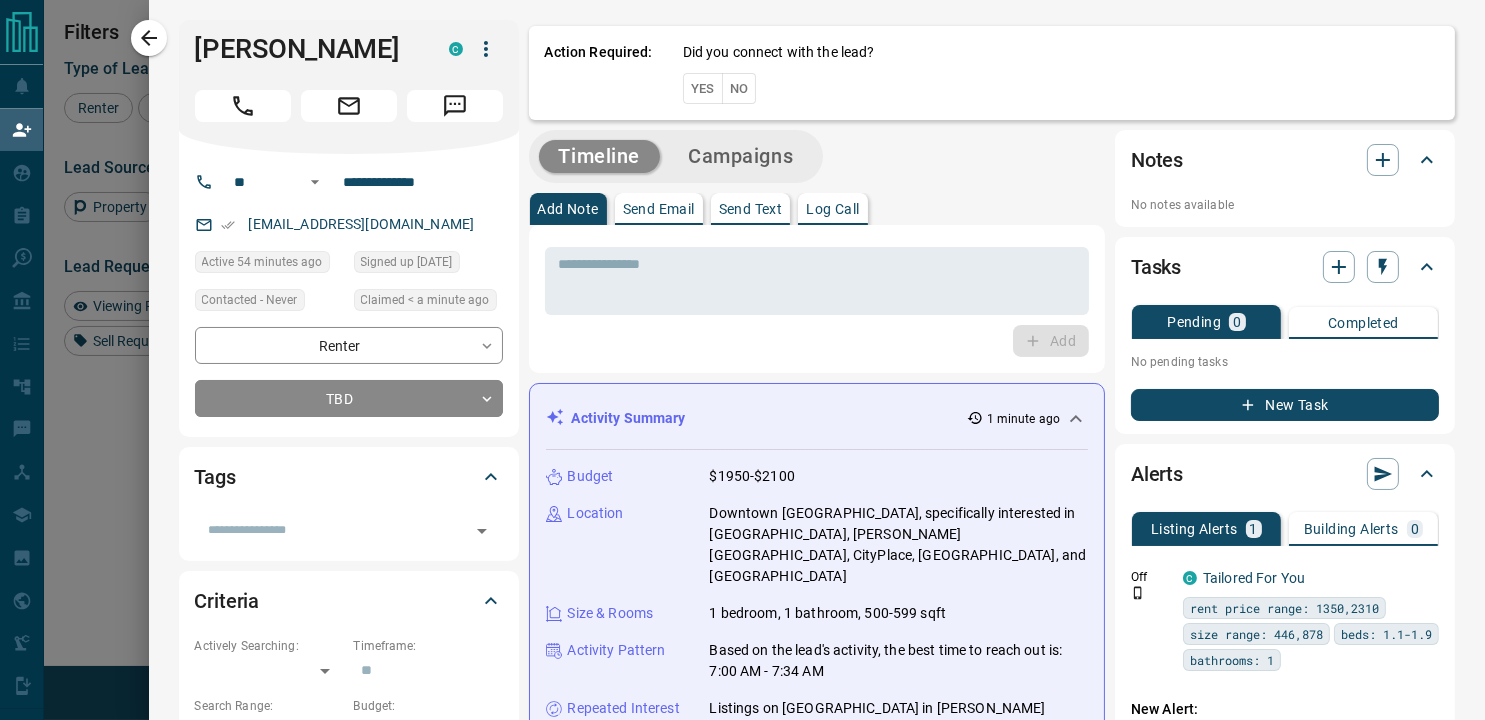 click on "No" at bounding box center [739, 88] 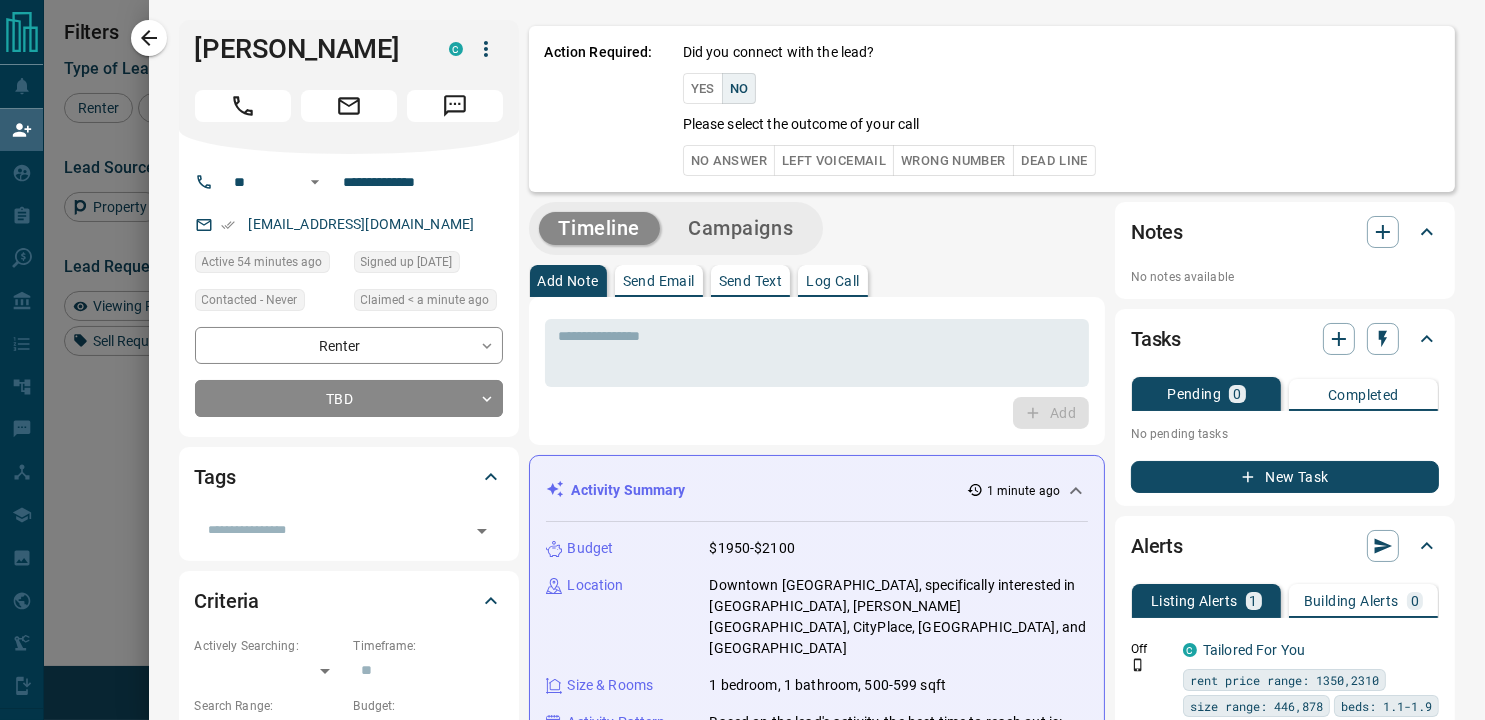 click on "No Answer" at bounding box center [729, 160] 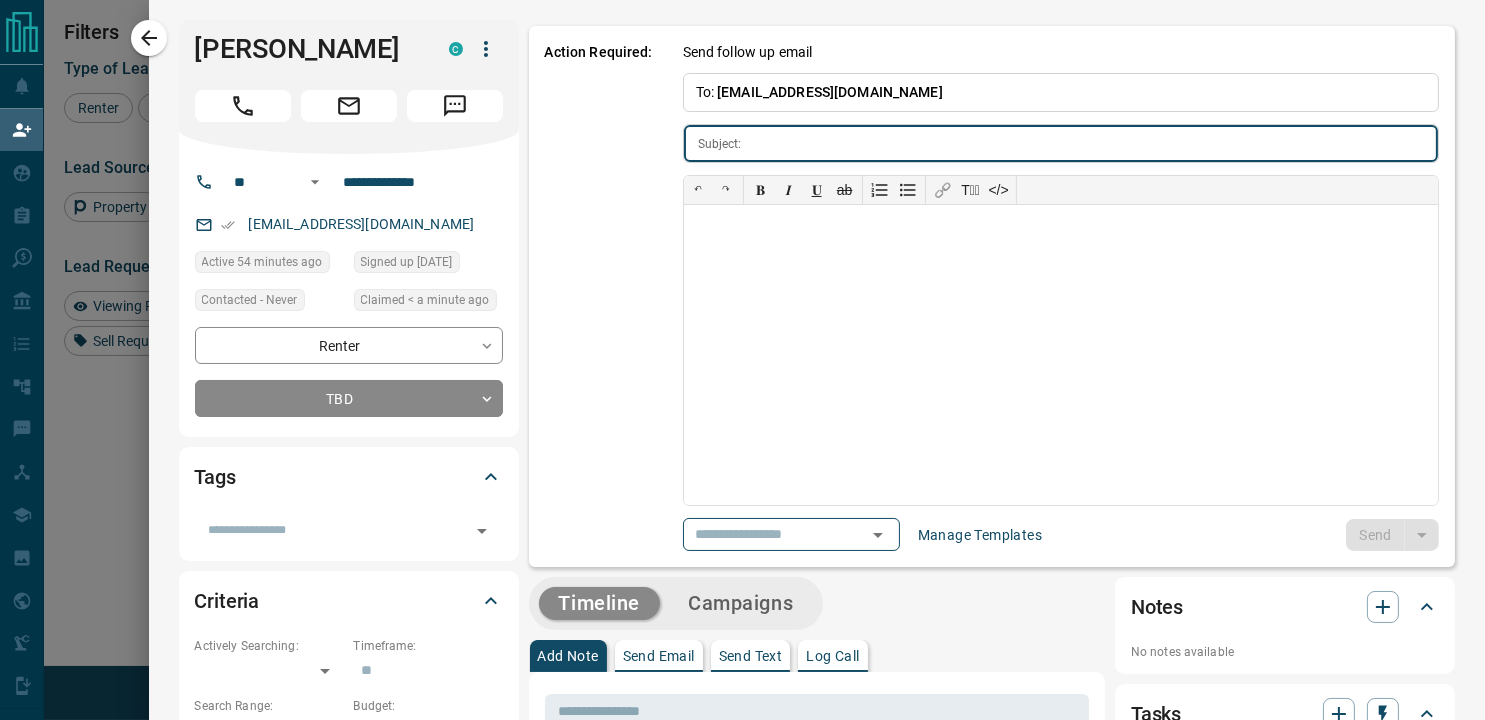 type on "**********" 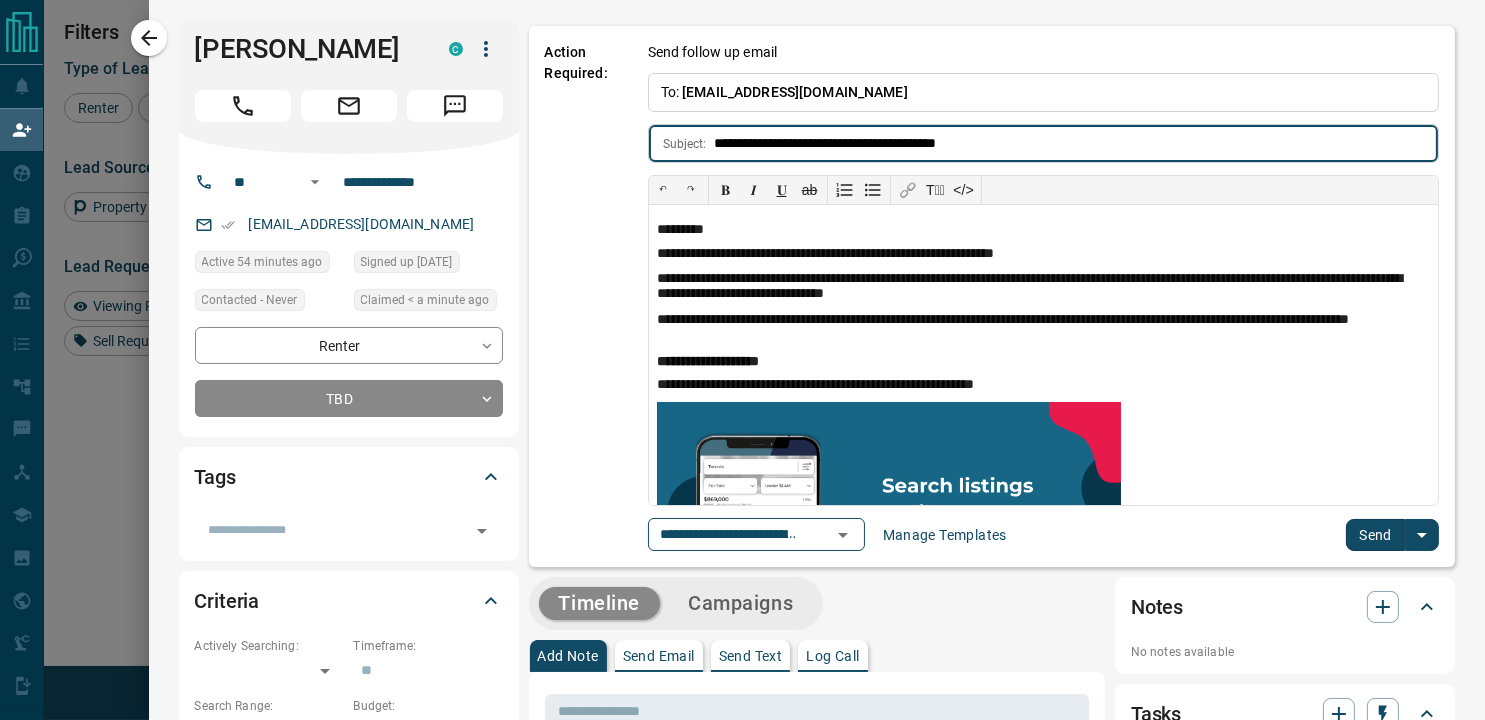 click on "Send" at bounding box center [1375, 535] 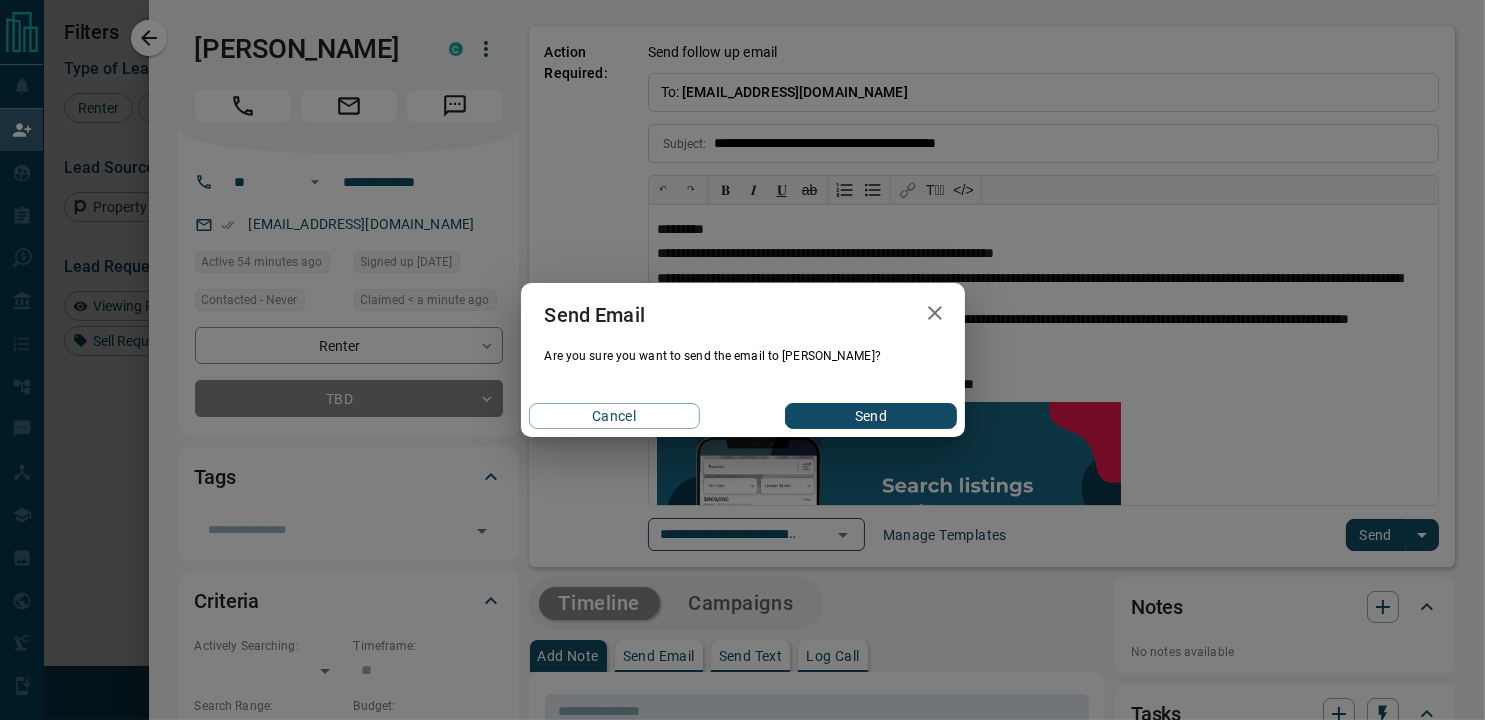click on "Send" at bounding box center (870, 416) 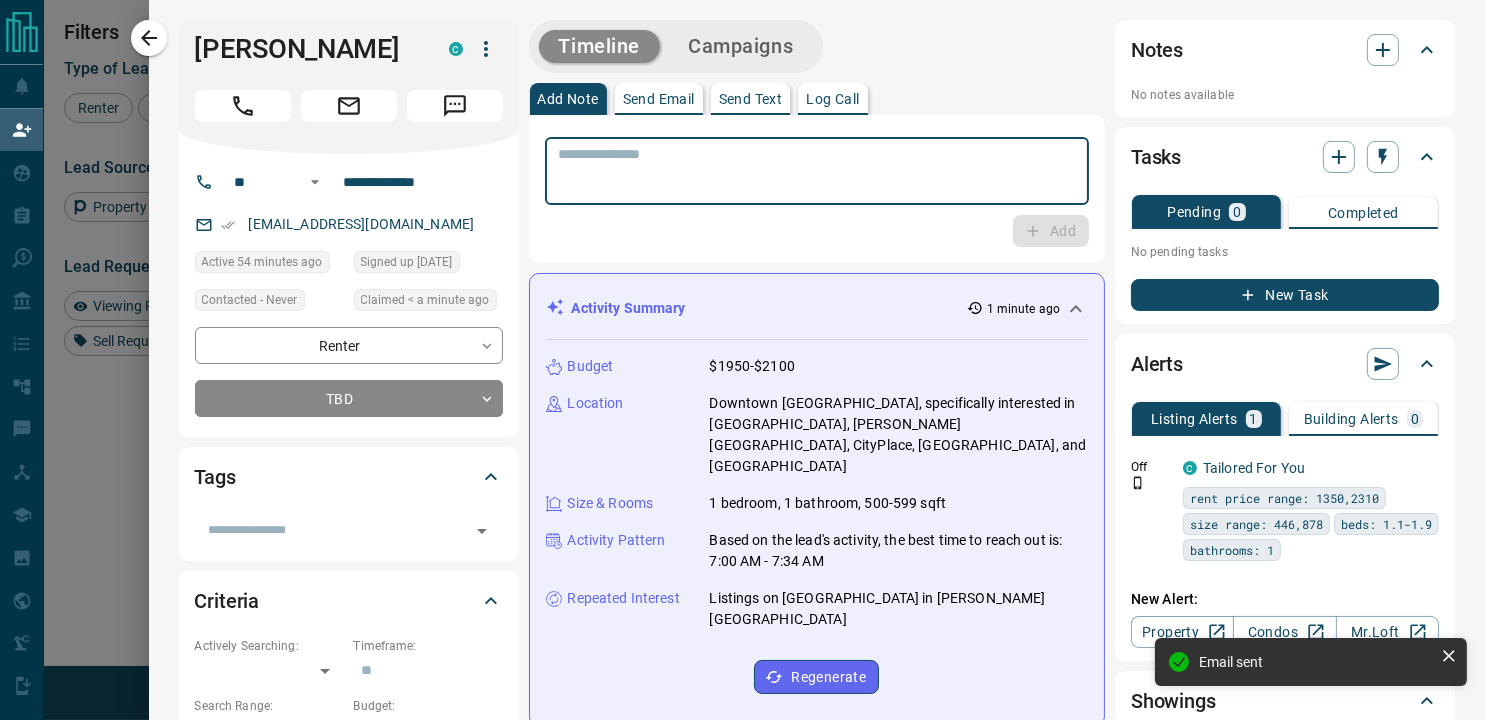 click at bounding box center (817, 171) 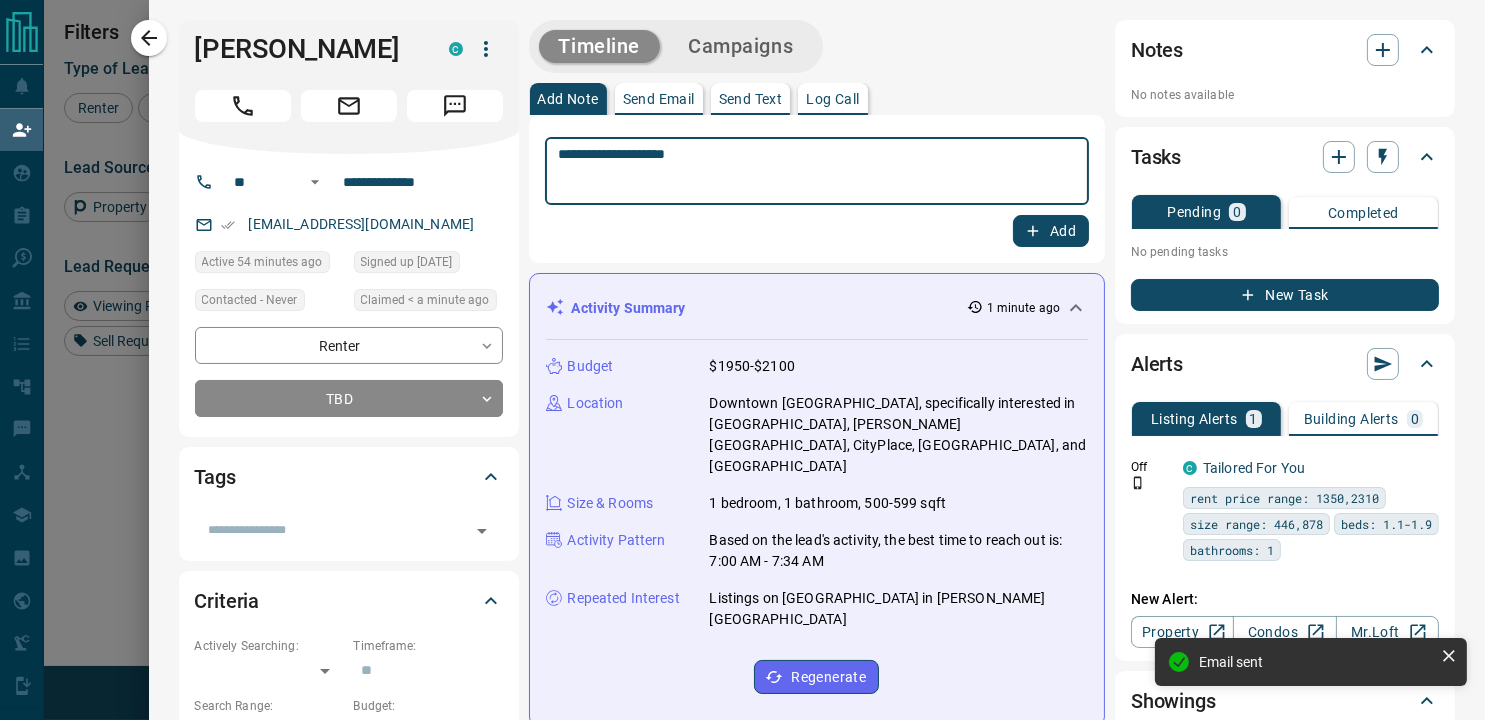 type on "**********" 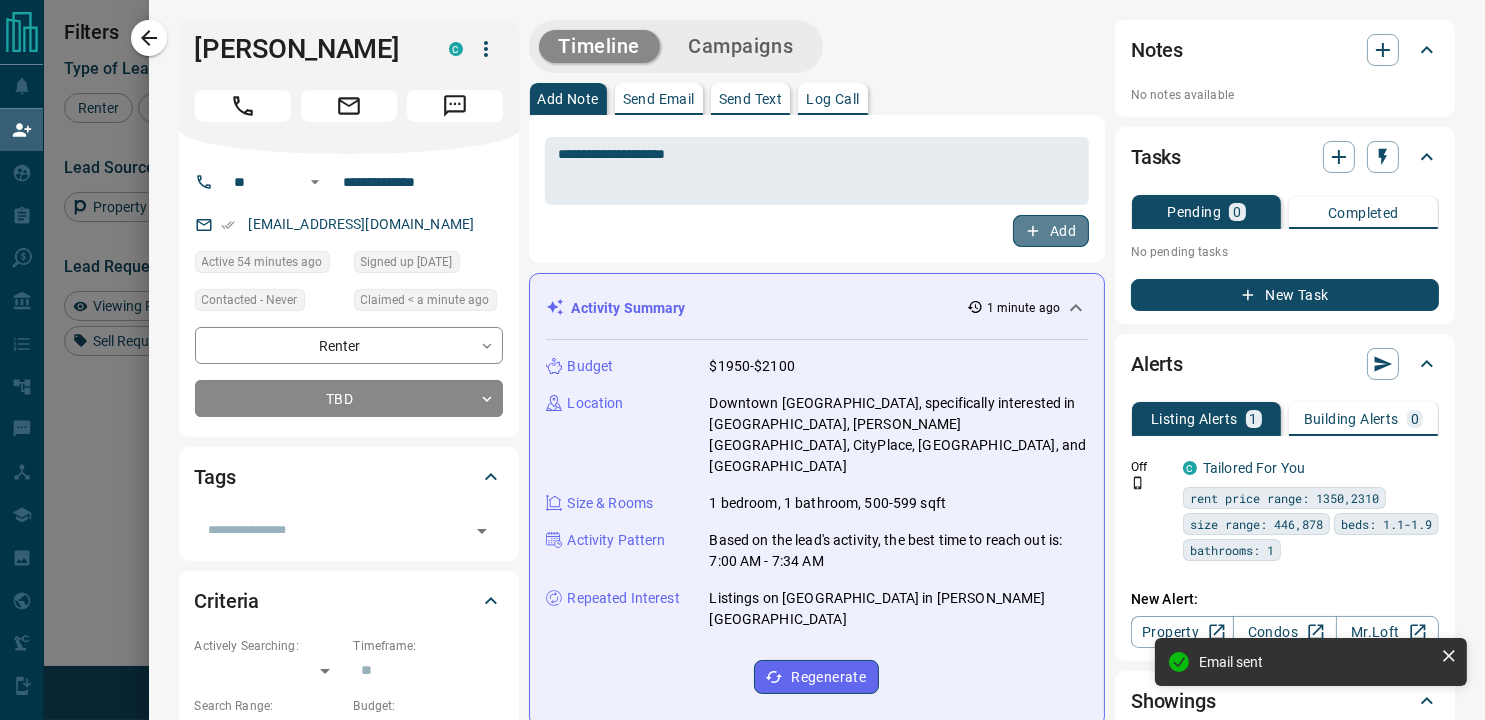 click on "Add" at bounding box center [1051, 231] 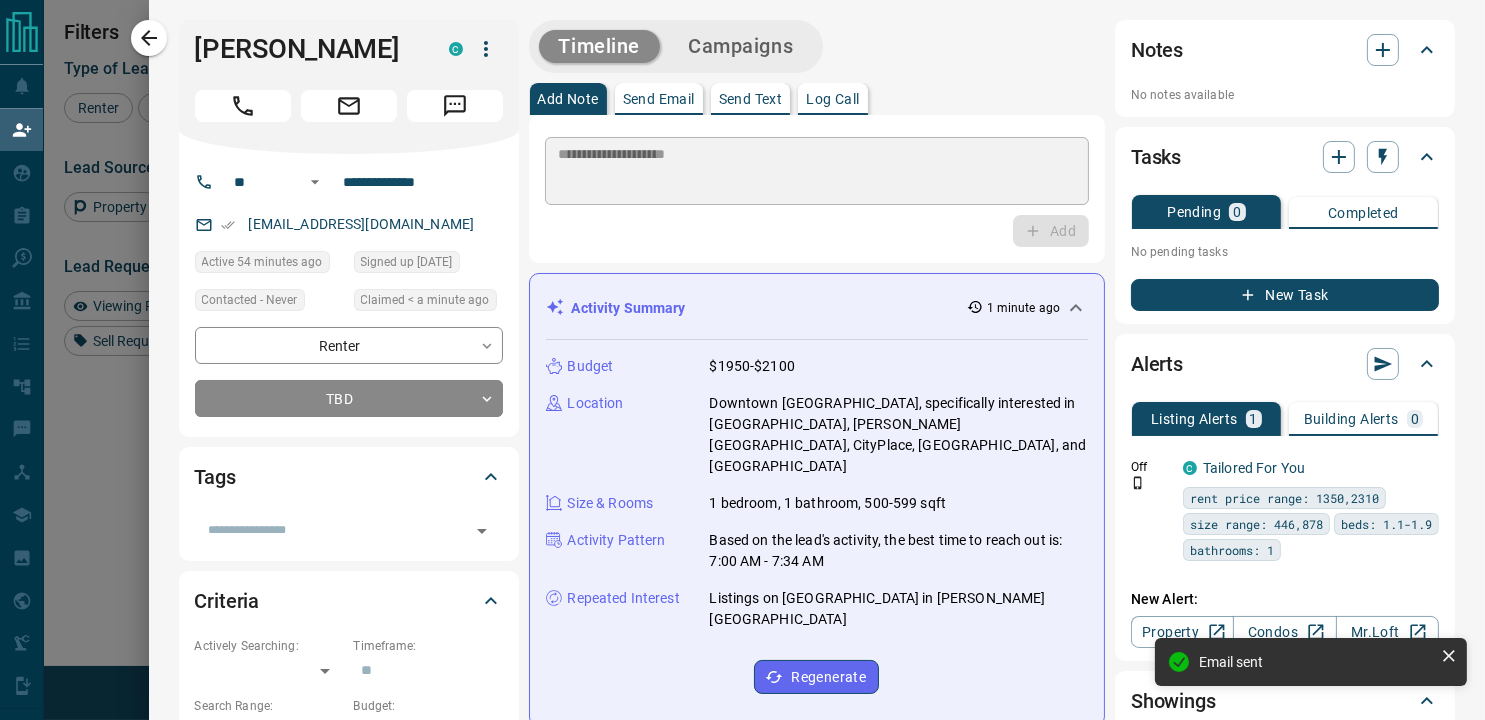 type 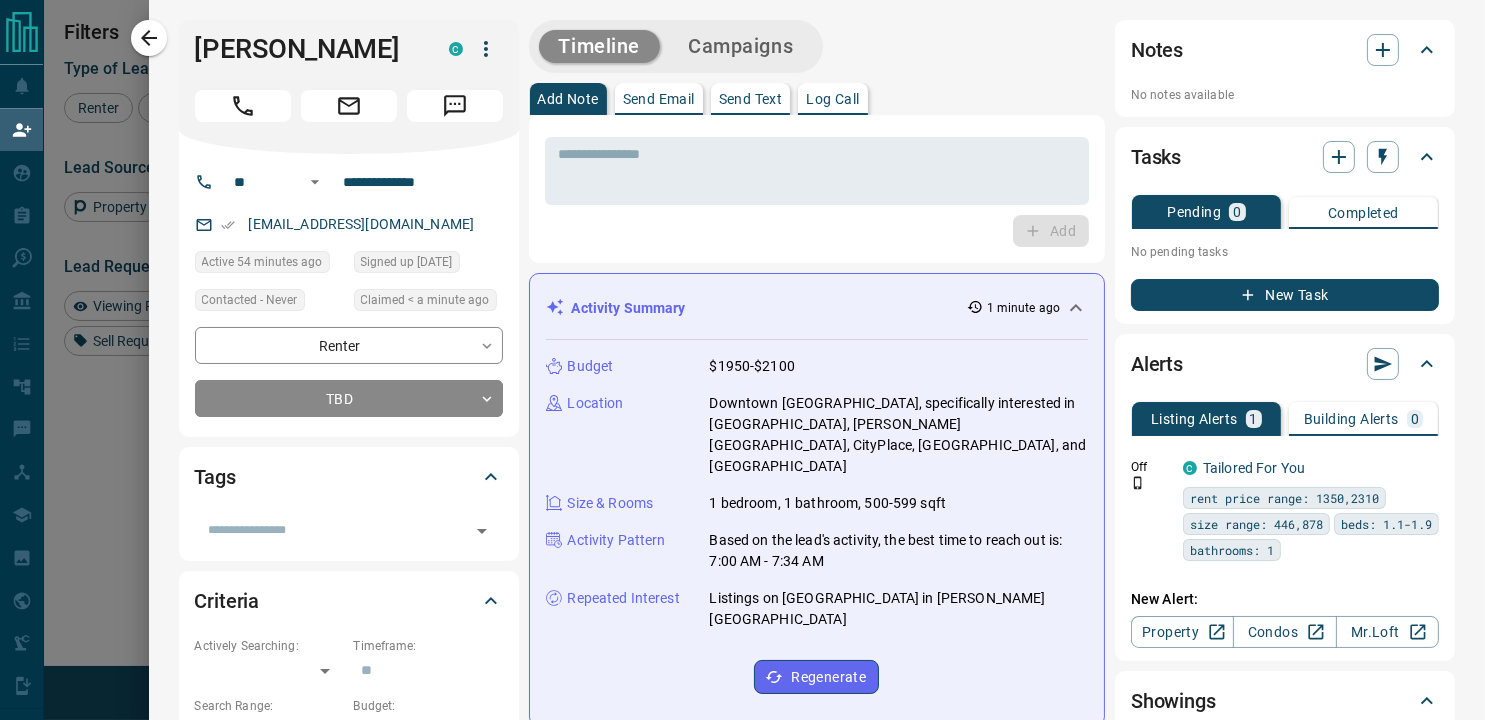 click on "Campaigns" at bounding box center [740, 46] 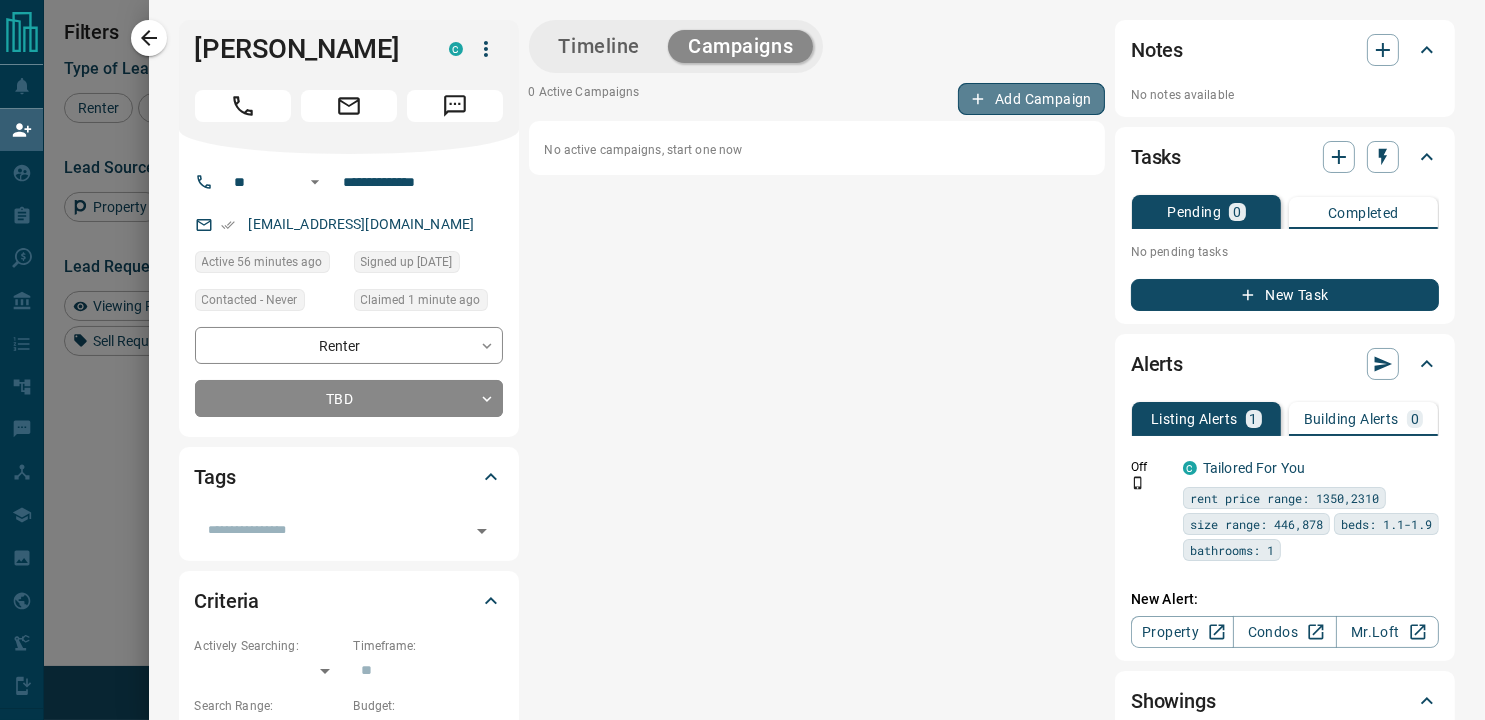 click on "Add Campaign" at bounding box center (1031, 99) 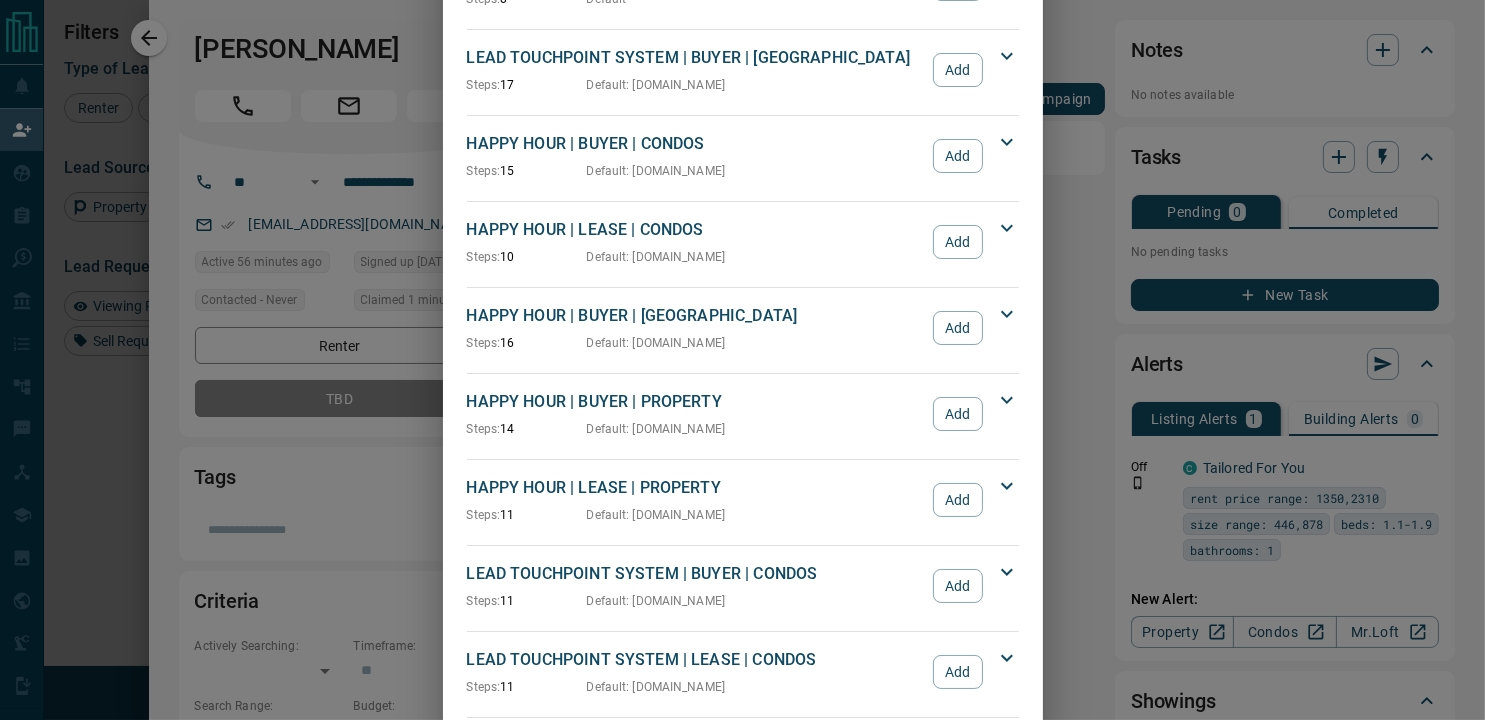 scroll, scrollTop: 166, scrollLeft: 0, axis: vertical 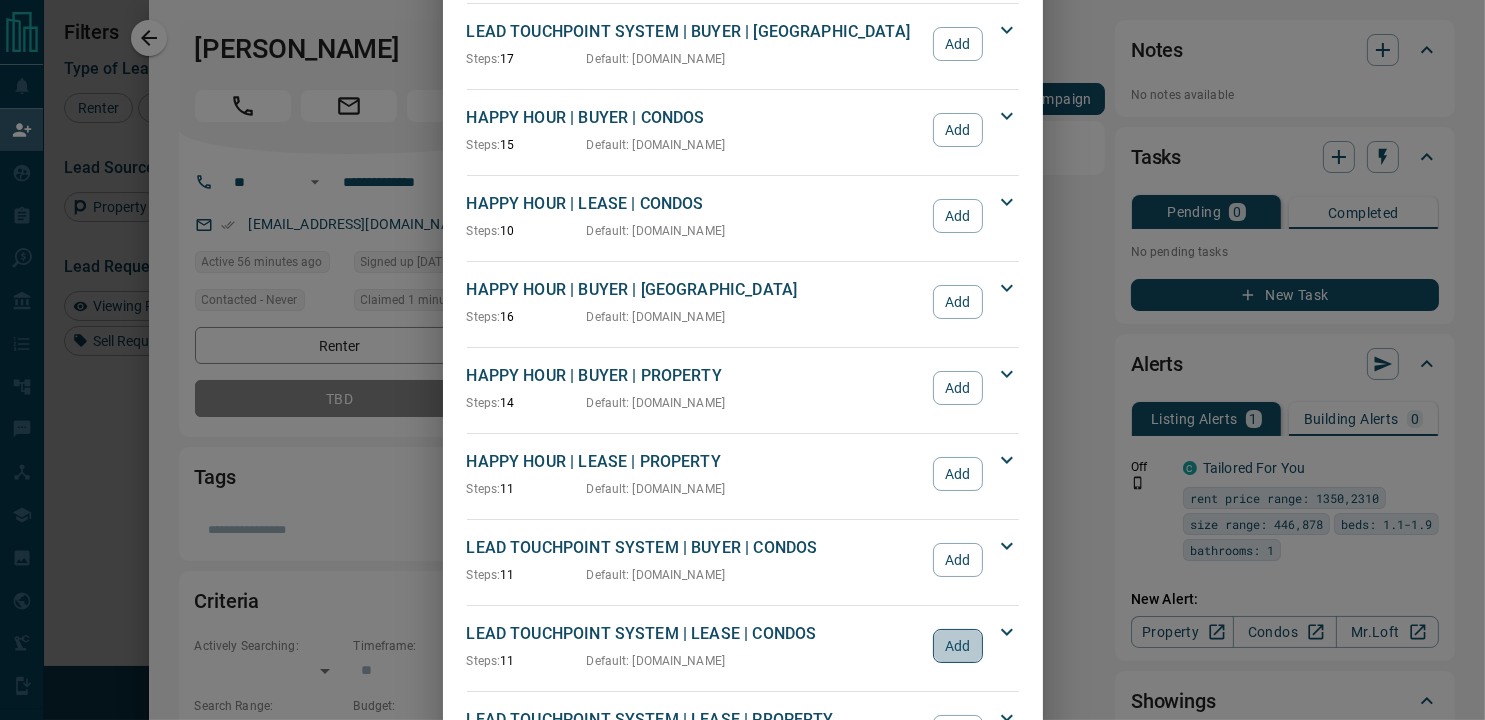 click on "Add" at bounding box center (957, 646) 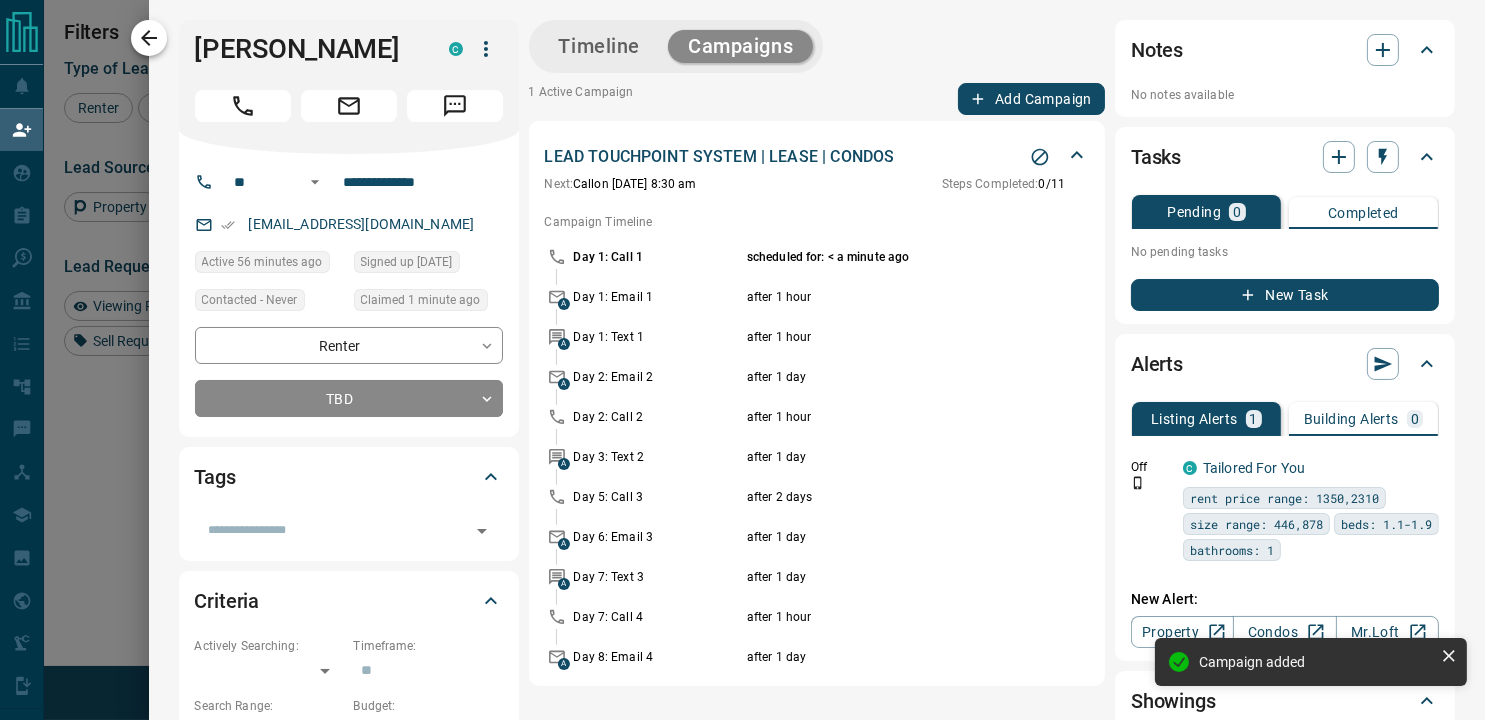 click 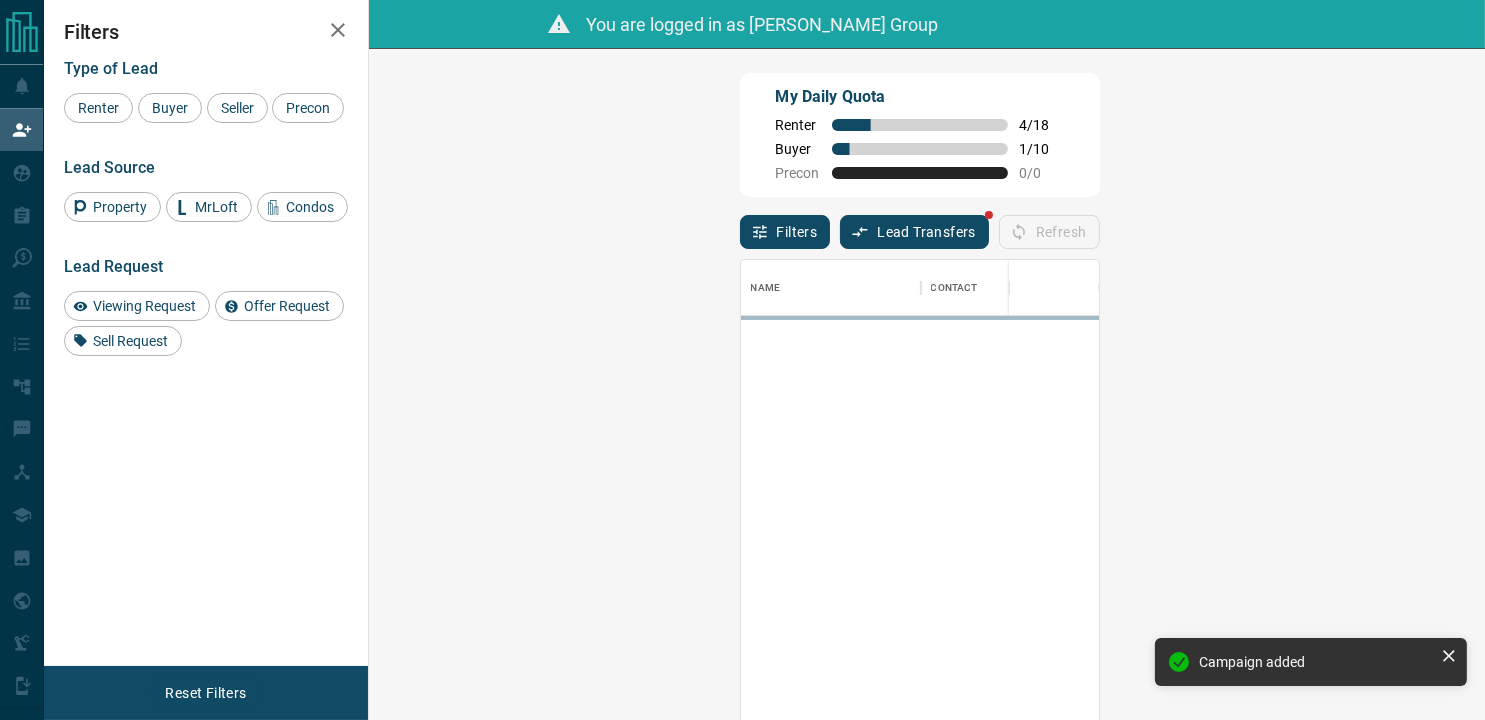 scroll, scrollTop: 16, scrollLeft: 16, axis: both 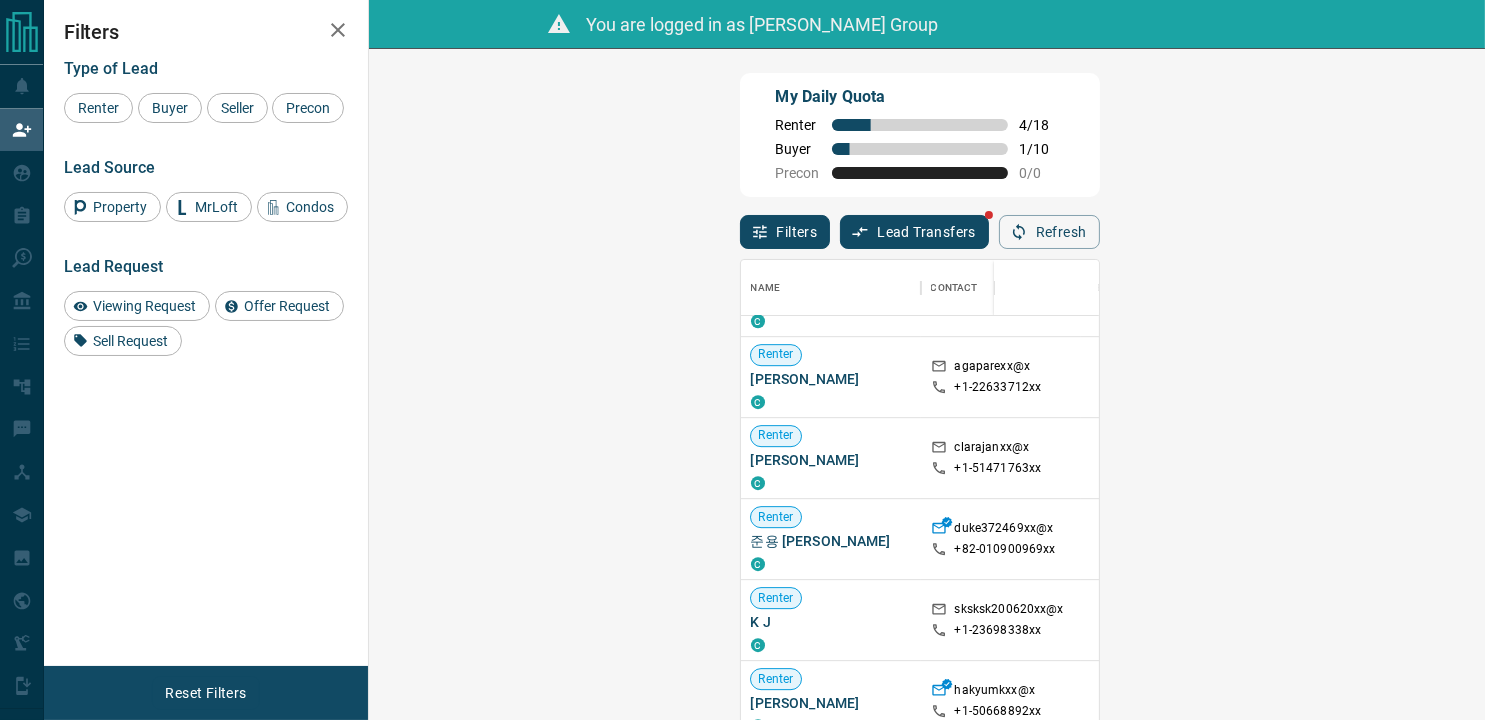 click on "Claim" at bounding box center (1770, 457) 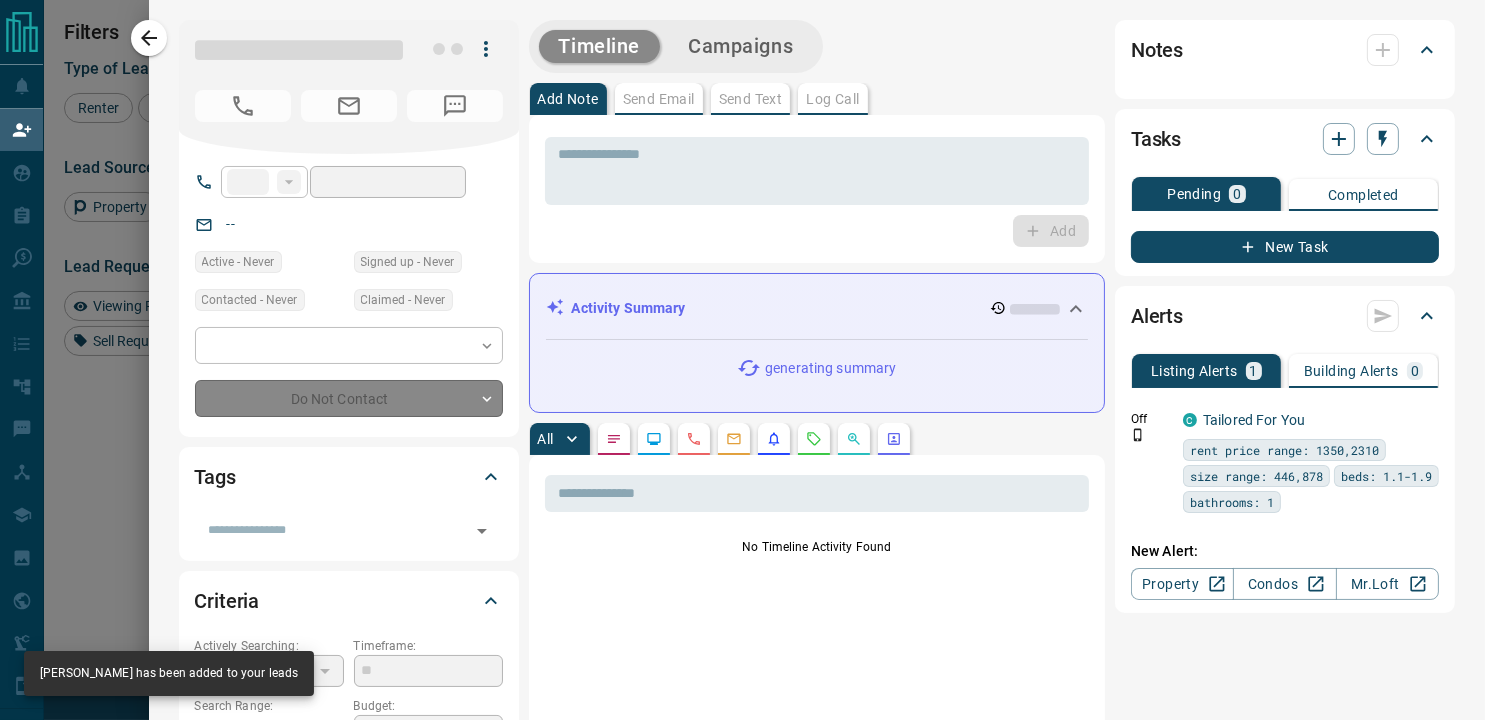 type on "**" 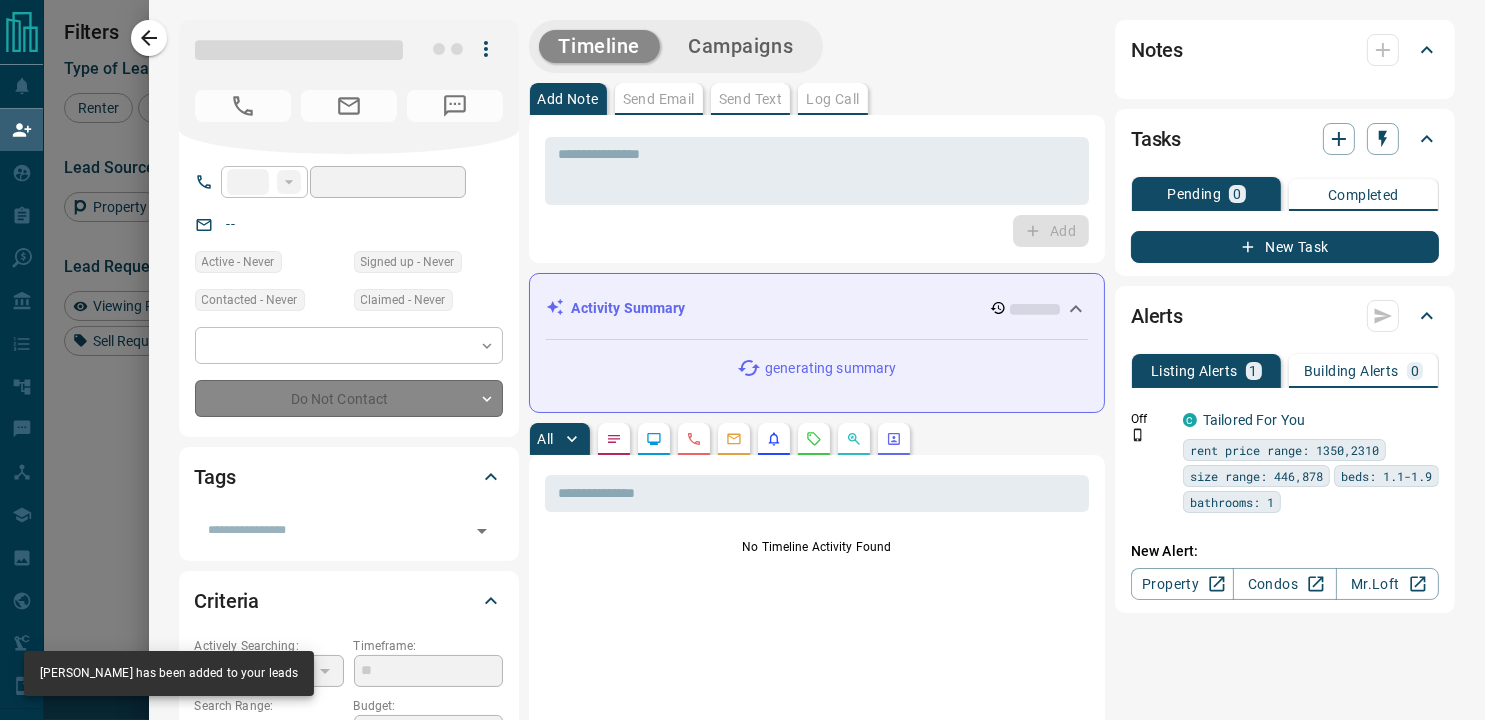 type on "**********" 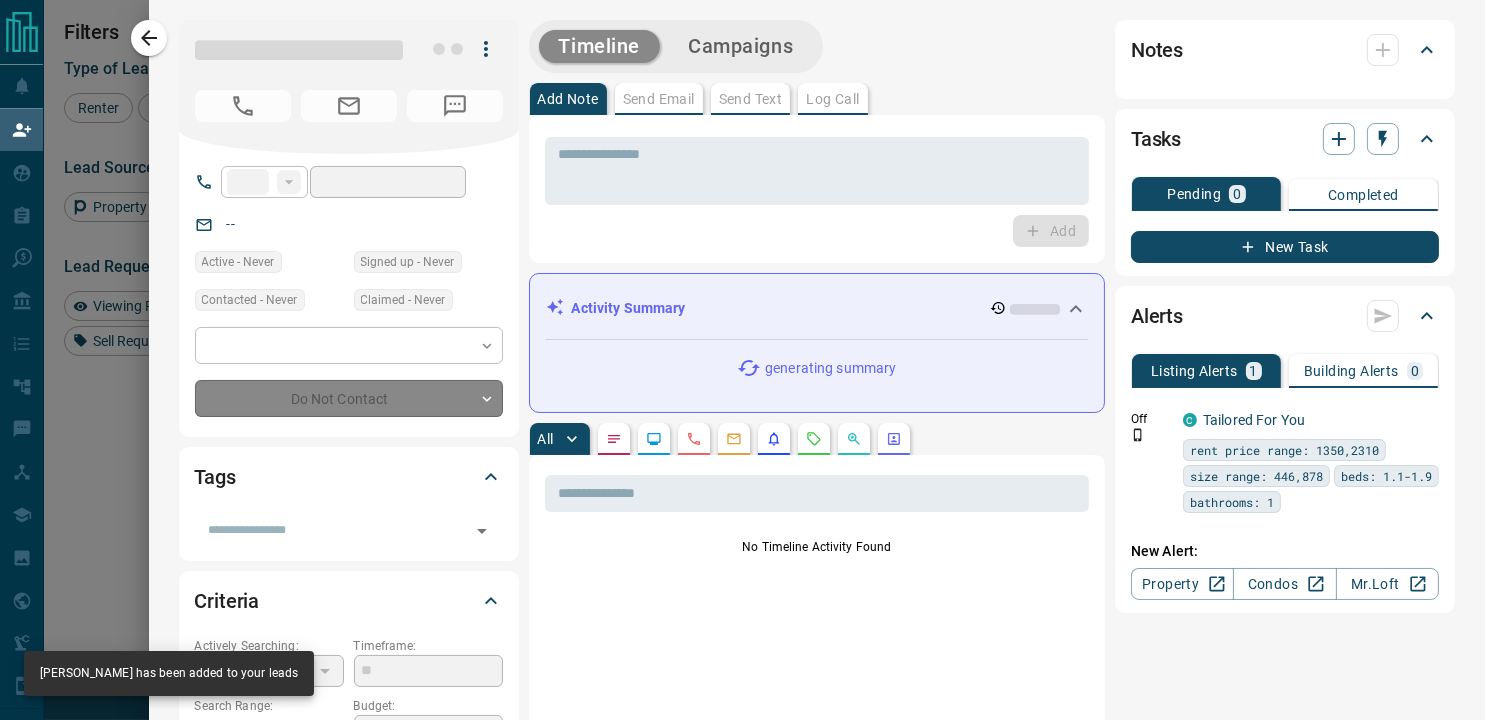 type on "**********" 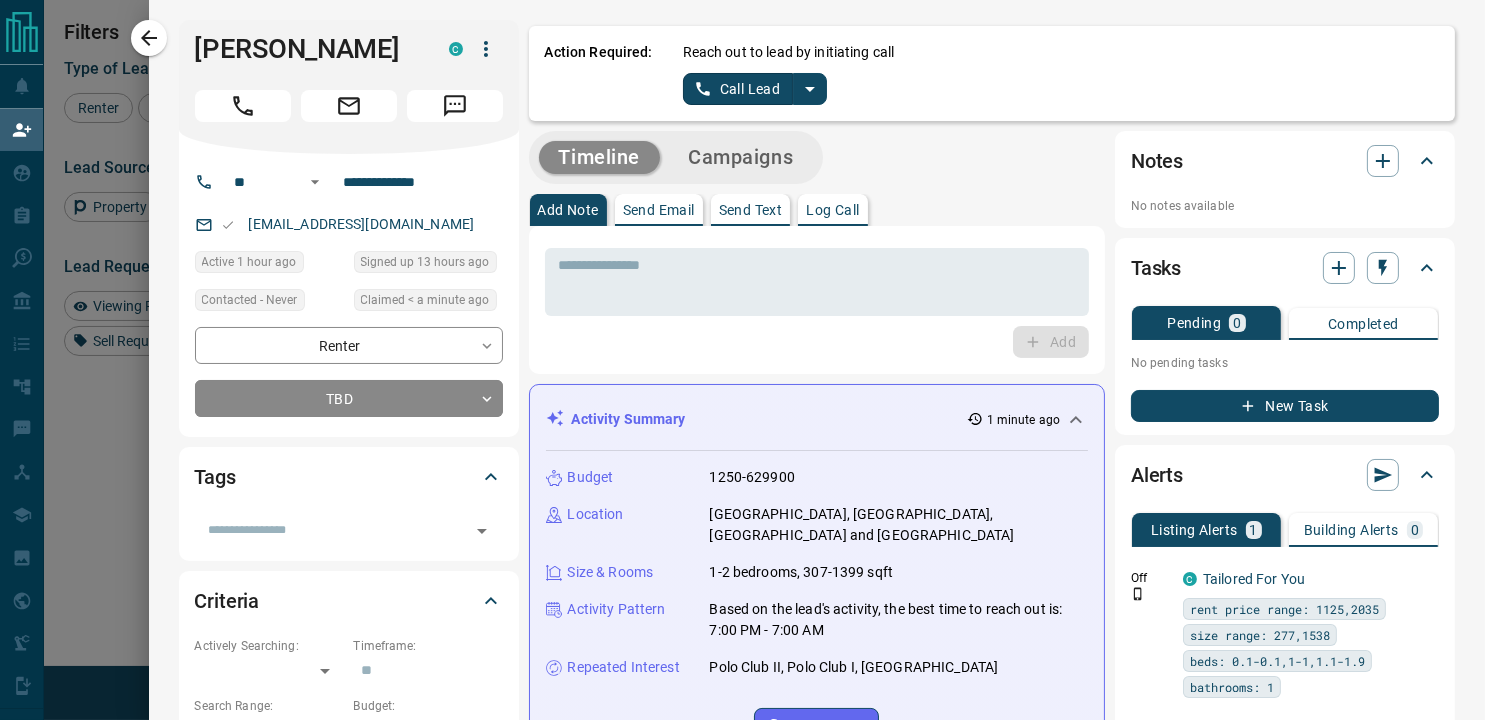 click on "Timeline Campaigns Add Note Send Email Send Text Log Call * ​ Add Activity Summary 1 minute ago Budget 1250-629900 Location [GEOGRAPHIC_DATA], [GEOGRAPHIC_DATA], Yonge and Bloor Size & Rooms 1-2 bedrooms, 307-1399 sqft Activity Pattern Based on the lead's activity, the best time to reach out is:  7:00 PM - 7:00 AM Repeated Interest Polo Club II, Polo Club I, [GEOGRAPHIC_DATA] Regenerate All ​ 8:30 am [DATE] Lead Claimed [PERSON_NAME] Group claimed [PERSON_NAME] from the lead pool   7:29 am [DATE] Lead Profile Updated  updated the following fields: Search Range (Max) :  1850 7:28 am [DATE] Viewed a Listing C [STREET_ADDRESS][PERSON_NAME] 1 1 [DATE] - [DATE]  sqft $1,850 C12186153 7:28 am [DATE] Viewed a Building  [GEOGRAPHIC_DATA] [STREET_ADDRESS] | 2016 | 32 floors | 458 units 7:27 am [DATE] Viewed a Building  C U Condominium [STREET_ADDRESS][GEOGRAPHIC_DATA] | 2016 | 55 floors | 1002 units 7:21 pm [DATE] Viewed a Building  C" at bounding box center [992, 1325] 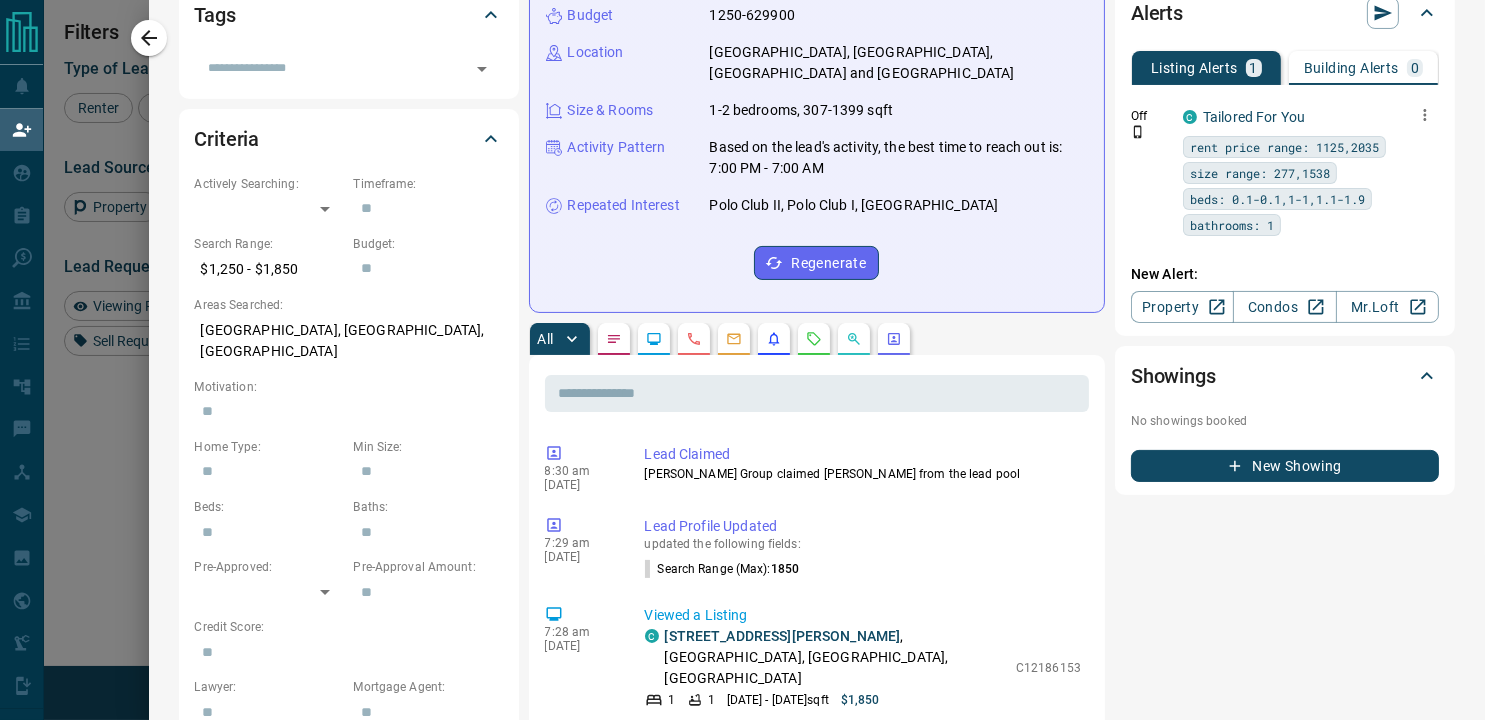scroll, scrollTop: 500, scrollLeft: 0, axis: vertical 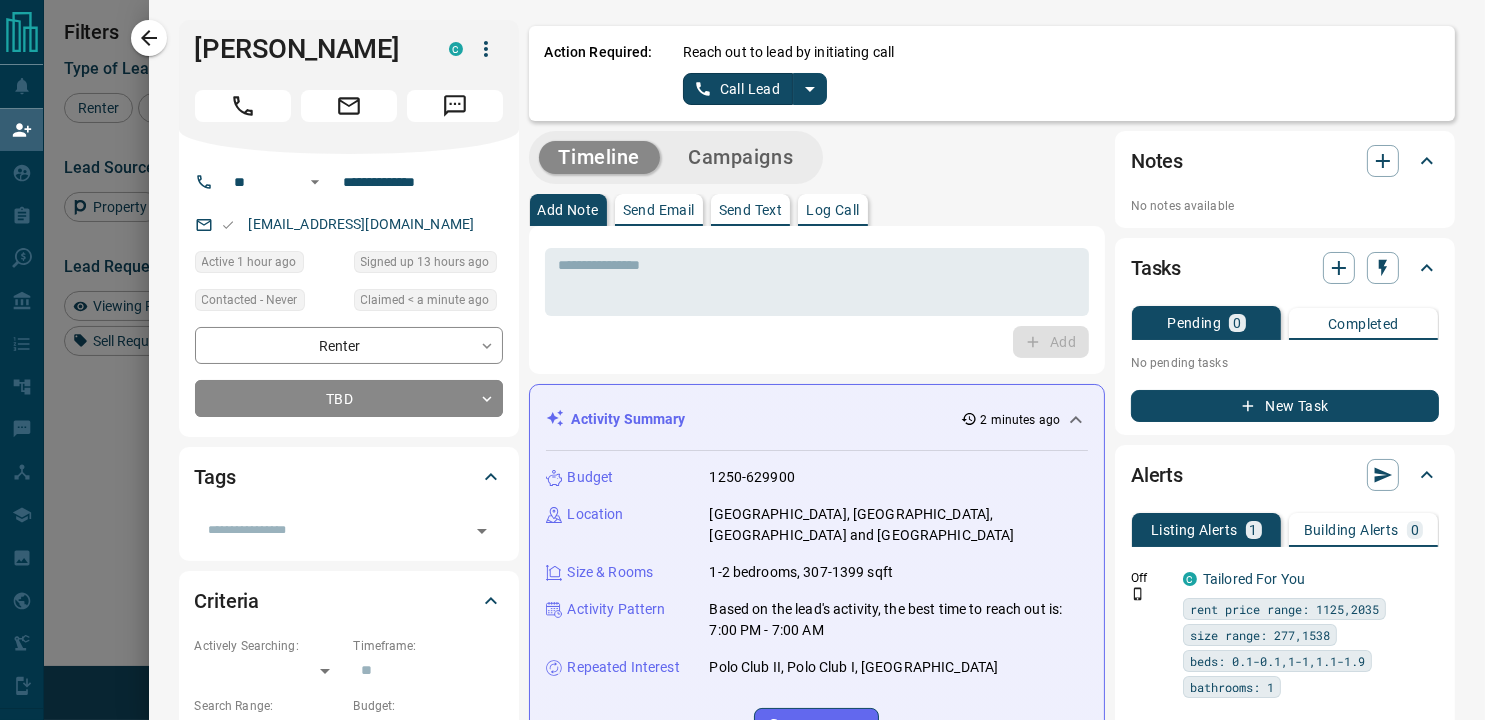 click on "Timeline Campaigns Add Note Send Email Send Text Log Call * ​ Add Activity Summary 2 minutes ago Budget 1250-629900 Location [GEOGRAPHIC_DATA], [GEOGRAPHIC_DATA], [GEOGRAPHIC_DATA] and Bloor Size & Rooms 1-2 bedrooms, 307-1399 sqft Activity Pattern Based on the lead's activity, the best time to reach out is:  7:00 PM - 7:00 AM Repeated Interest Polo Club II, Polo Club I, [GEOGRAPHIC_DATA] Regenerate All ​ 8:30 am [DATE] Lead Claimed [PERSON_NAME] Group claimed [PERSON_NAME] from the lead pool   7:29 am [DATE] Lead Profile Updated  updated the following fields: Search Range (Max) :  1850 7:28 am [DATE] Viewed a Listing C [STREET_ADDRESS][PERSON_NAME] 1 1 [DATE] - [DATE]  sqft $1,850 C12186153 7:28 am [DATE] Viewed a Building  [GEOGRAPHIC_DATA] [STREET_ADDRESS] | 2016 | 32 floors | 458 units 7:27 am [DATE] Viewed a Building  C U Condominium [STREET_ADDRESS][GEOGRAPHIC_DATA] | 2016 | 55 floors | 1002 units 7:21 pm [DATE] Viewed a Building" at bounding box center (992, 1325) 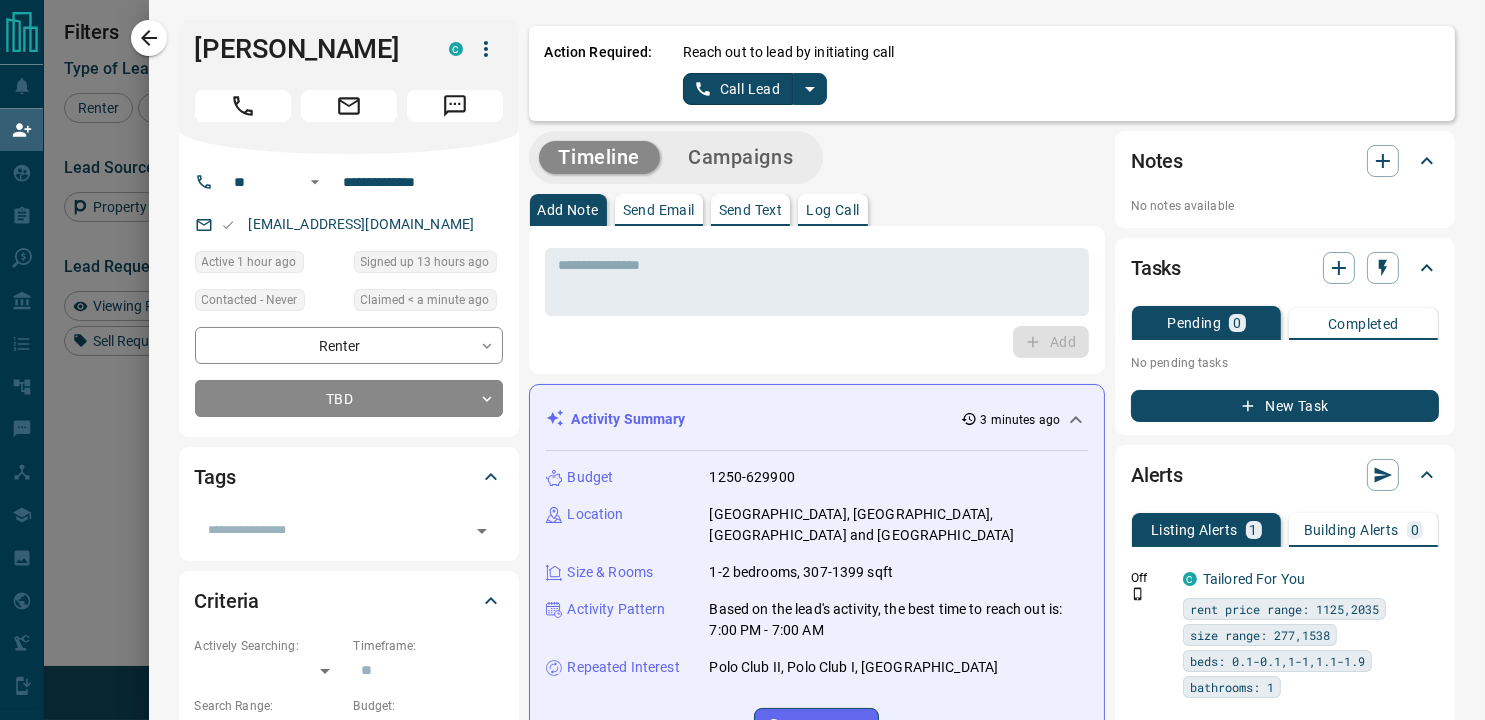 click on "Timeline Campaigns Add Note Send Email Send Text Log Call * ​ Add Activity Summary 3 minutes ago Budget 1250-629900 Location [GEOGRAPHIC_DATA], [GEOGRAPHIC_DATA], [GEOGRAPHIC_DATA] and Bloor Size & Rooms 1-2 bedrooms, 307-1399 sqft Activity Pattern Based on the lead's activity, the best time to reach out is:  7:00 PM - 7:00 AM Repeated Interest Polo Club II, Polo Club I, [GEOGRAPHIC_DATA] Regenerate All ​ 8:30 am [DATE] Lead Claimed [PERSON_NAME] Group claimed [PERSON_NAME] from the lead pool   7:29 am [DATE] Lead Profile Updated  updated the following fields: Search Range (Max) :  1850 7:28 am [DATE] Viewed a Listing C [STREET_ADDRESS][PERSON_NAME] 1 1 [DATE] - [DATE]  sqft $1,850 C12186153 7:28 am [DATE] Viewed a Building  [GEOGRAPHIC_DATA] [STREET_ADDRESS] | 2016 | 32 floors | 458 units 7:27 am [DATE] Viewed a Building  C U Condominium [STREET_ADDRESS][GEOGRAPHIC_DATA] | 2016 | 55 floors | 1002 units 7:21 pm [DATE] Viewed a Building" at bounding box center [992, 1325] 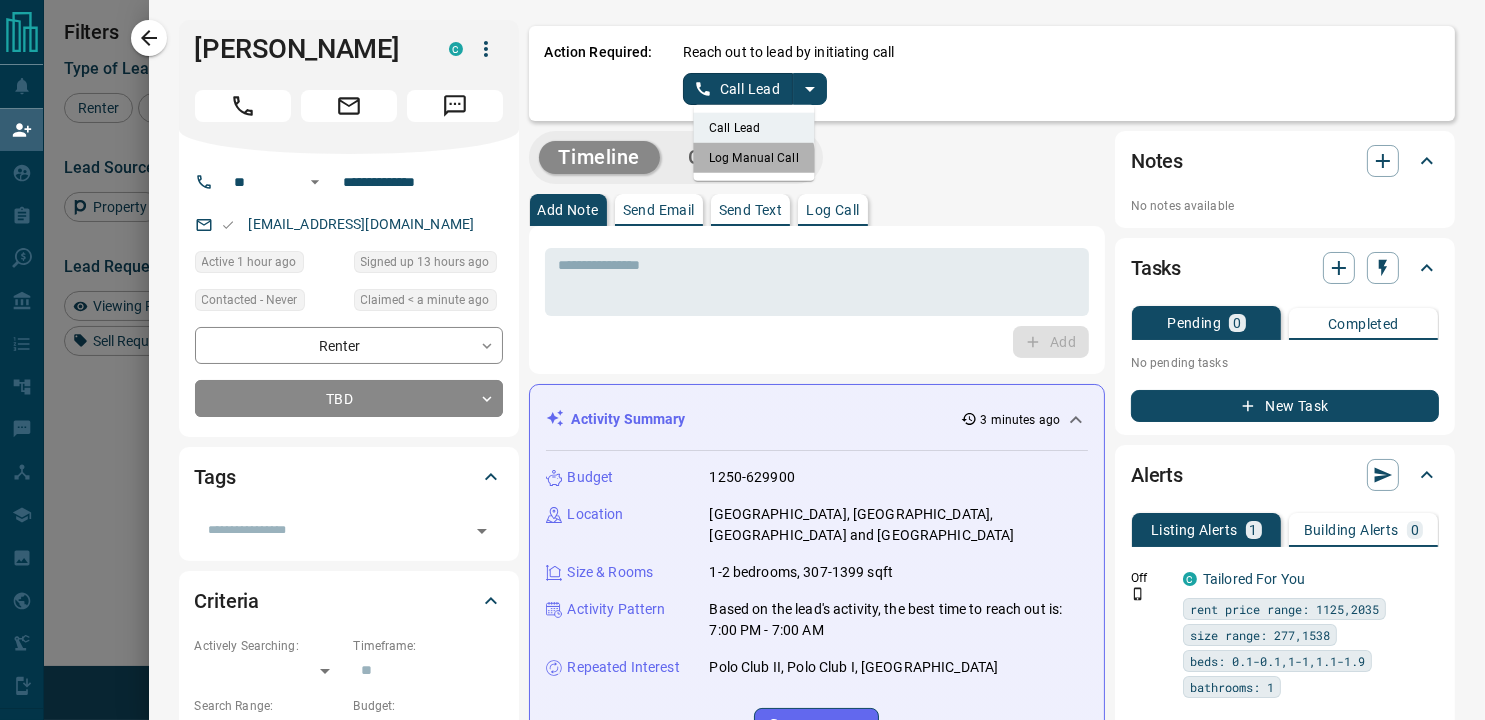 click on "Log Manual Call" at bounding box center [754, 158] 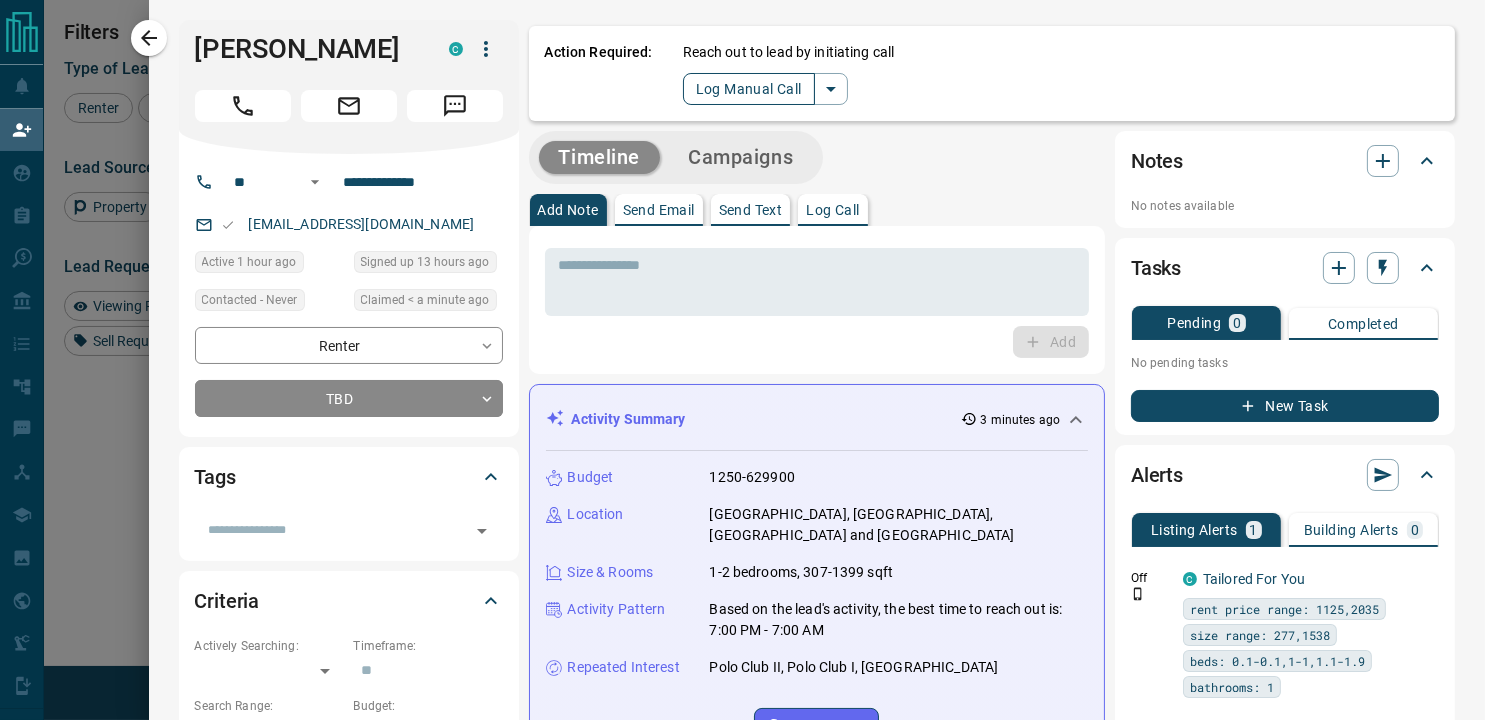 click on "Log Manual Call" at bounding box center [749, 89] 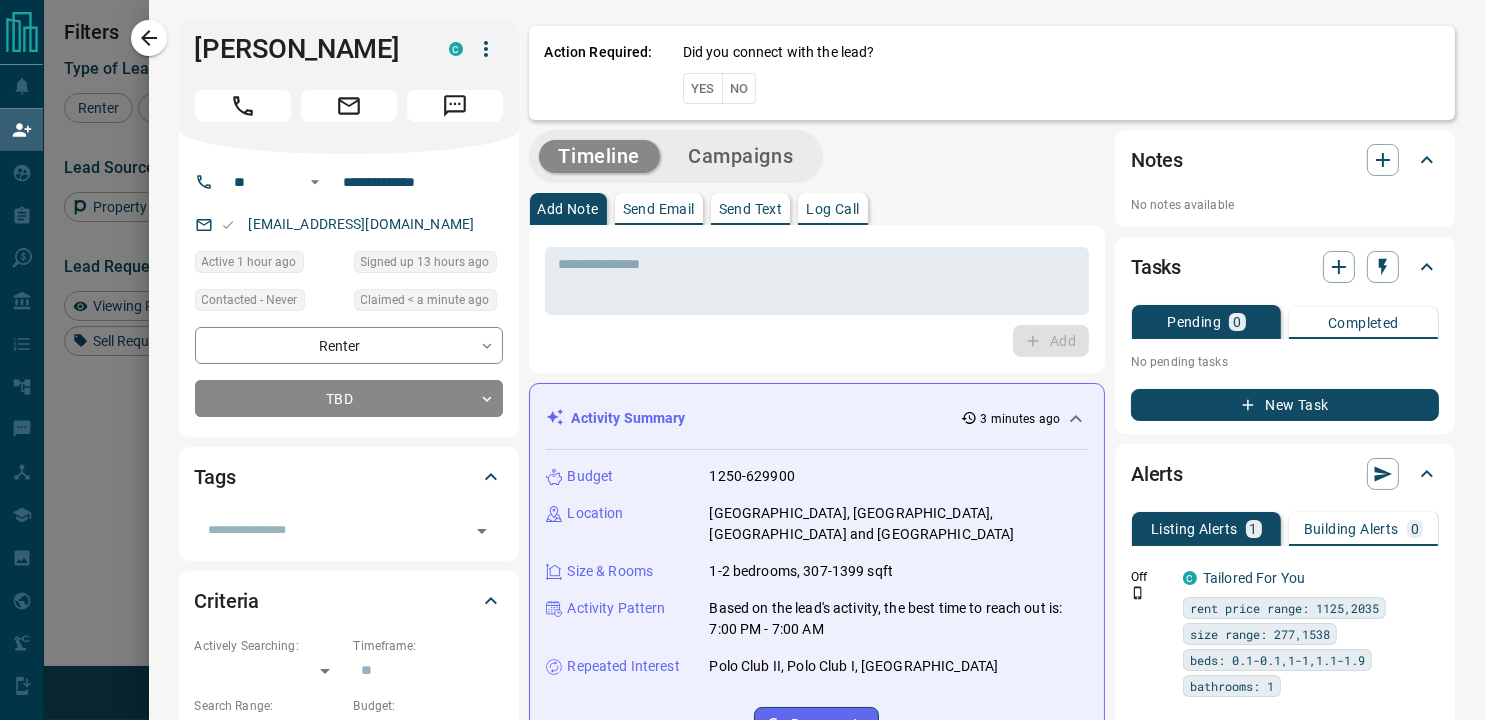 click on "Yes" at bounding box center [703, 88] 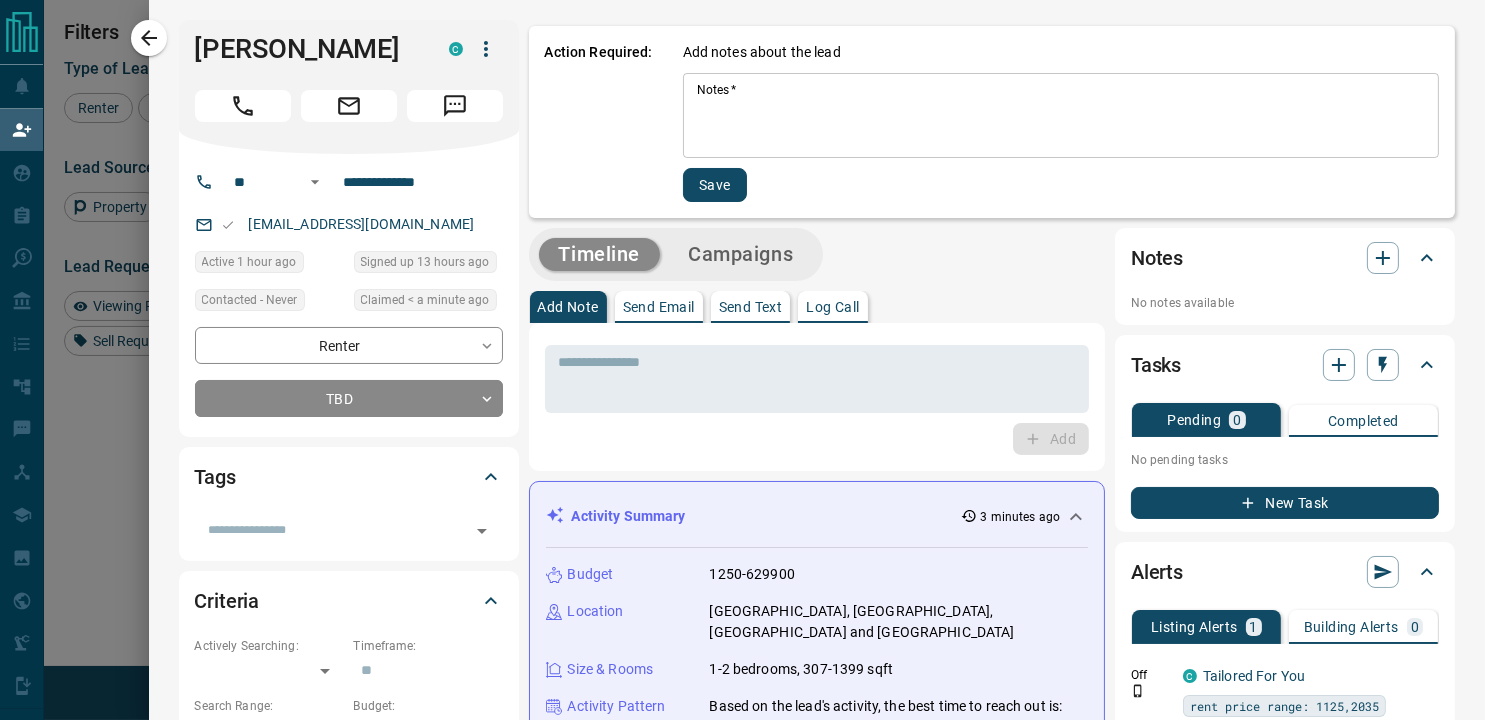 click on "Notes   *" at bounding box center [1061, 116] 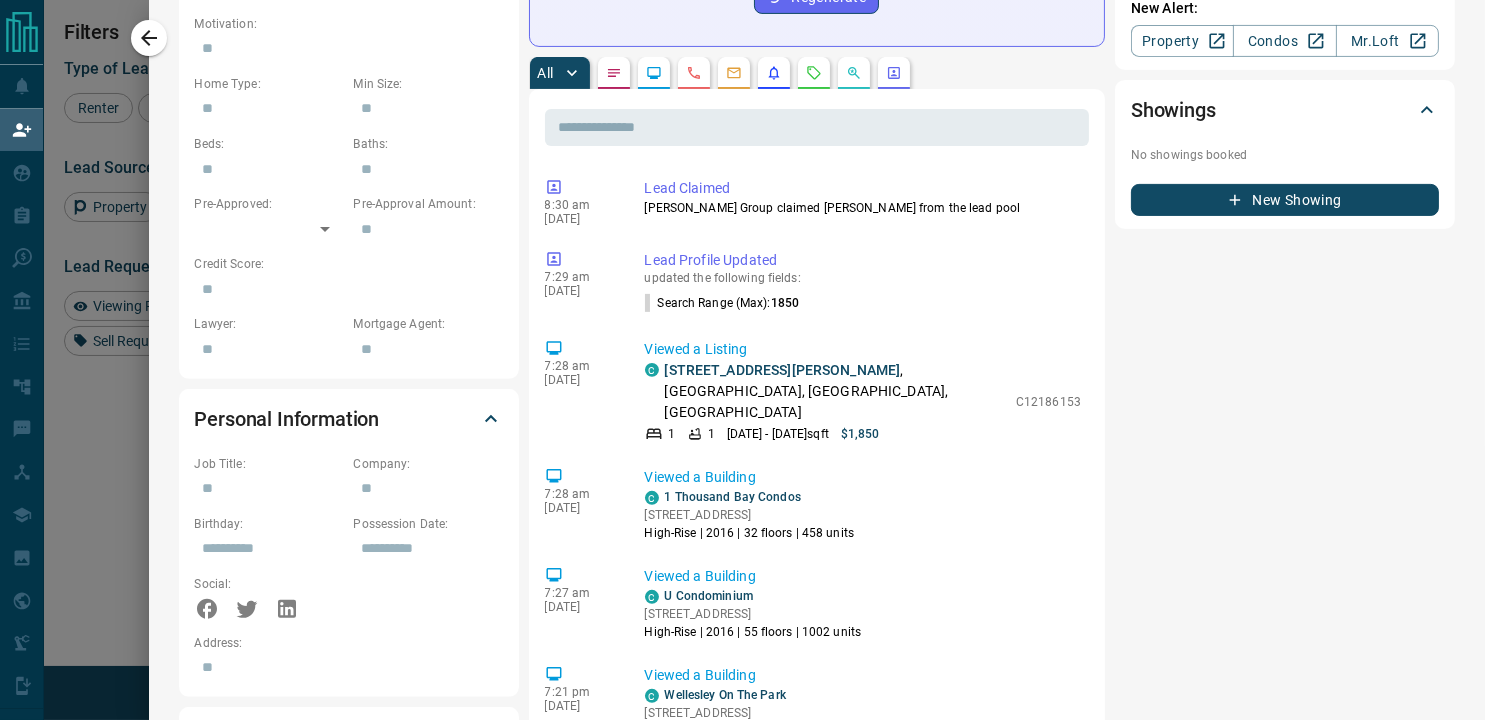 scroll, scrollTop: 833, scrollLeft: 0, axis: vertical 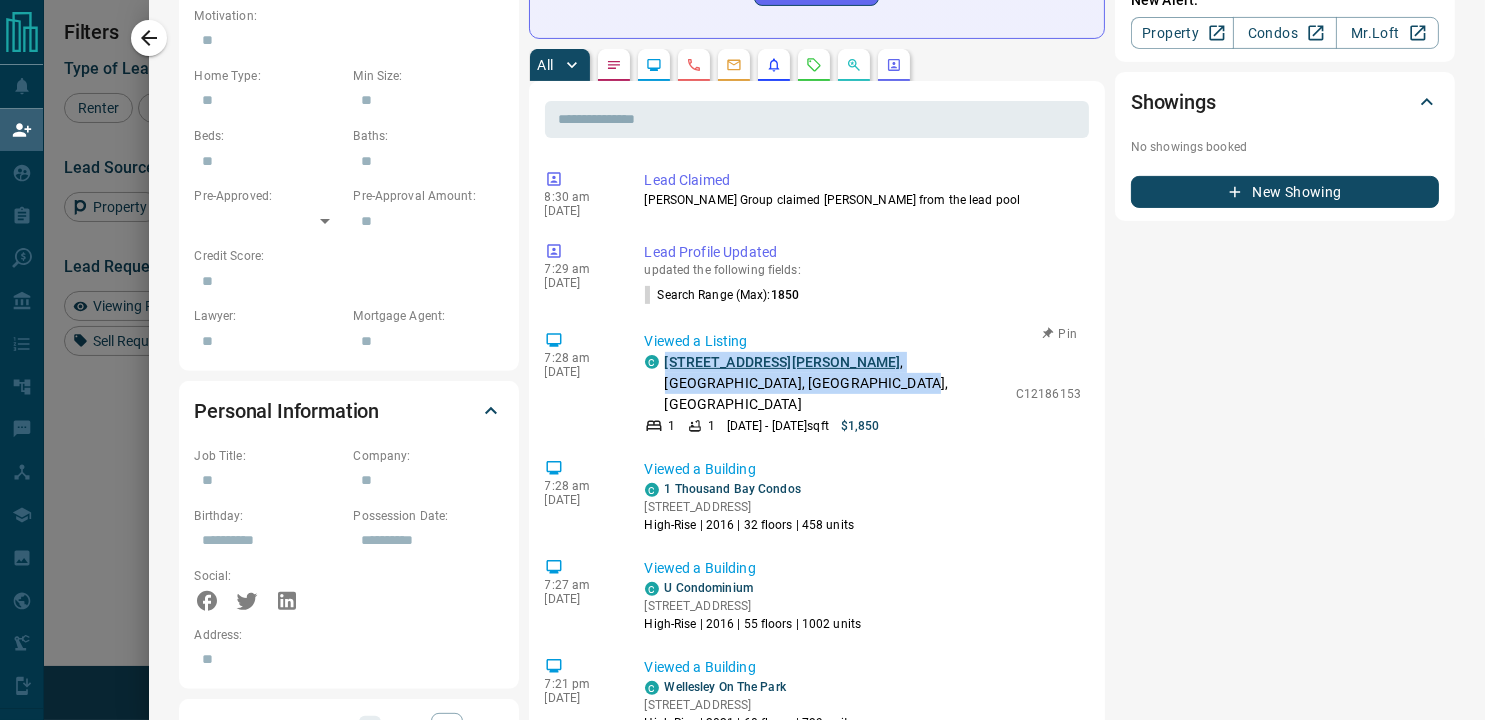 drag, startPoint x: 851, startPoint y: 367, endPoint x: 651, endPoint y: 346, distance: 201.09947 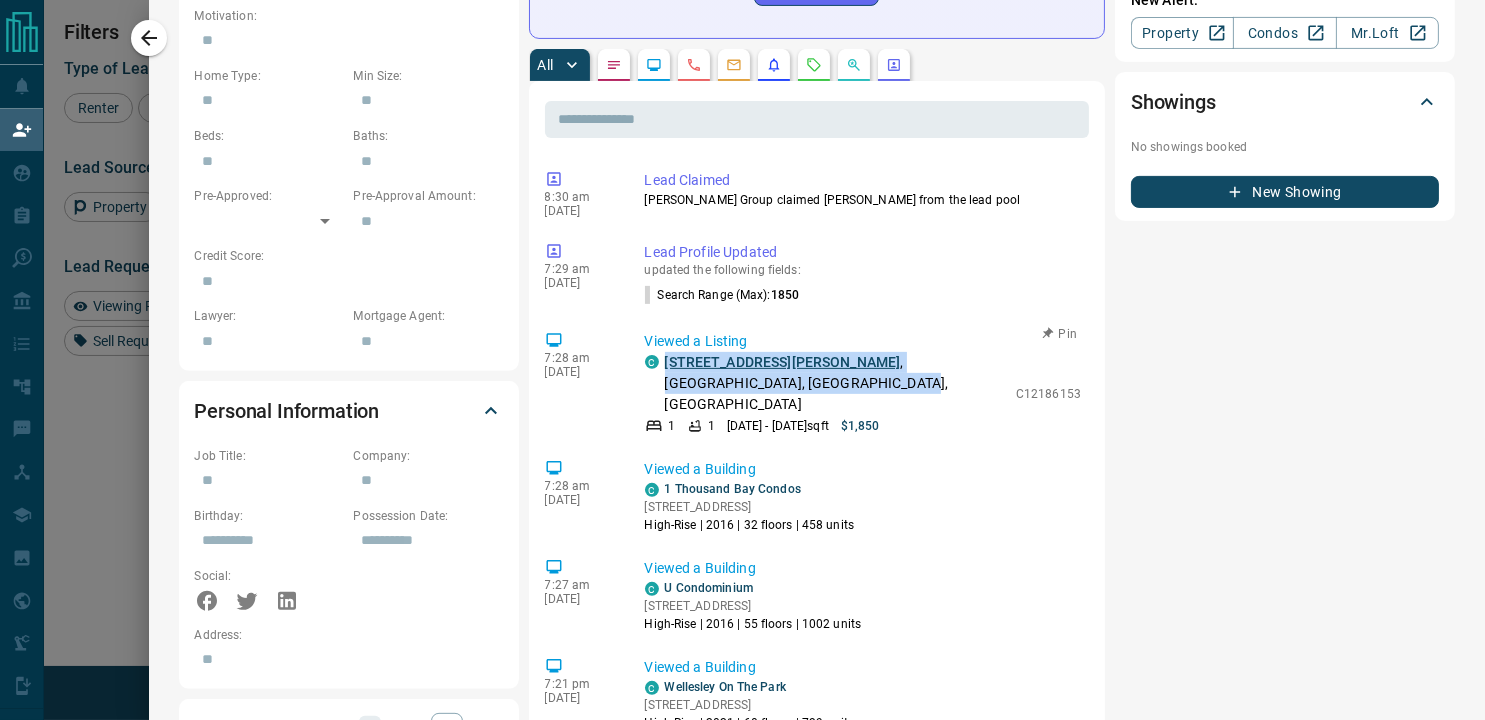 click on "[STREET_ADDRESS][PERSON_NAME]" at bounding box center [835, 383] 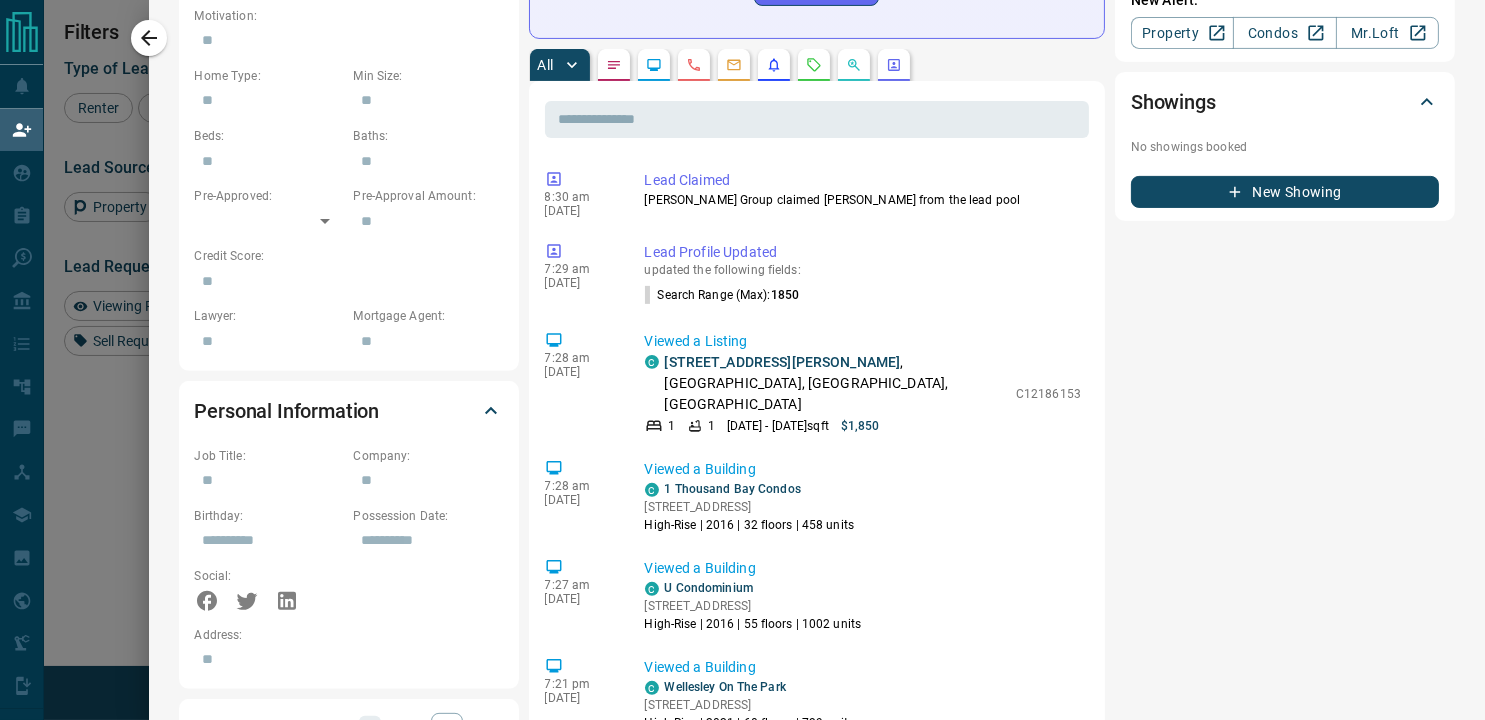 click on "Notes No notes available Tasks Pending 0 Completed No pending tasks New Task Alerts Listing Alerts 1 Building Alerts 0 Off C Tailored For You rent price range: 1125,2035 size range: 277,1538 beds: 0.1-0.1,1-1,1.1-1.9 bathrooms: 1 No building alerts available New Alert: Property Condos Mr.Loft Showings No showings booked New Showing" at bounding box center (1285, 589) 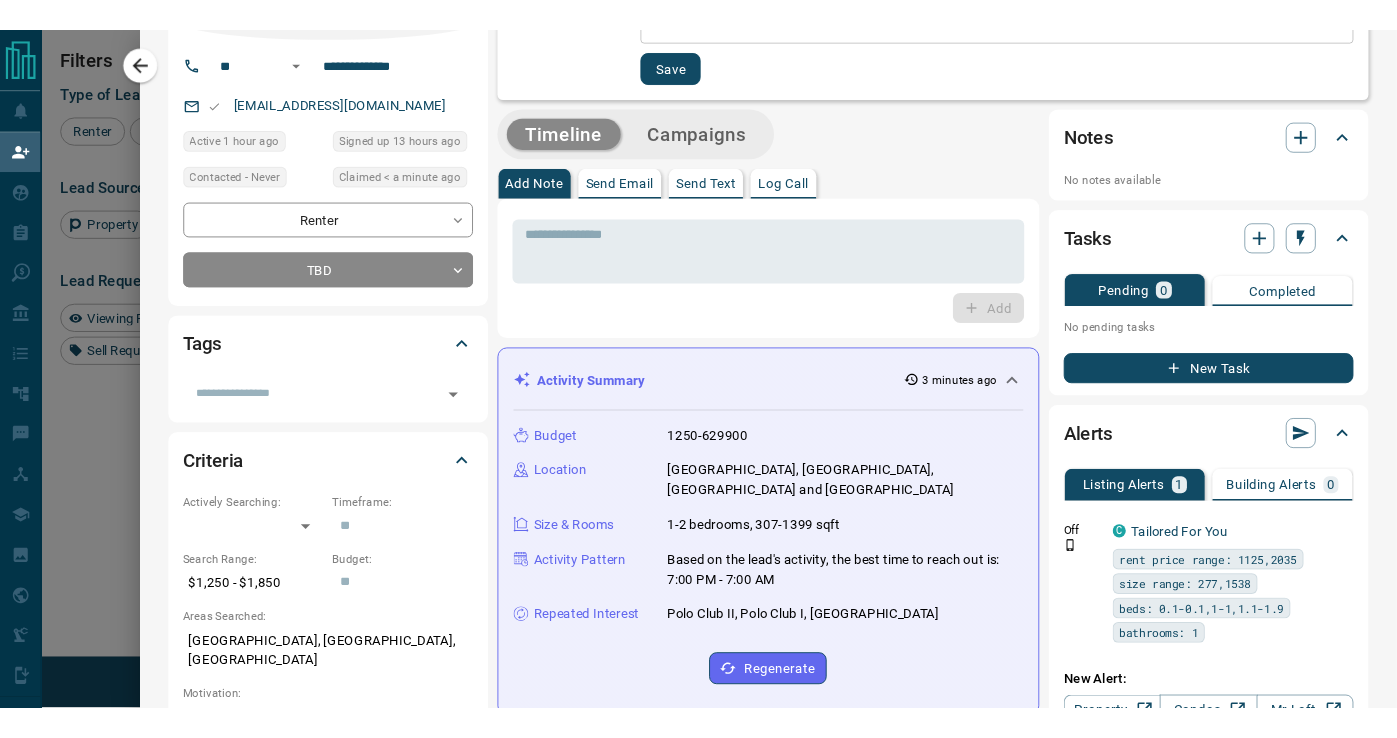 scroll, scrollTop: 0, scrollLeft: 0, axis: both 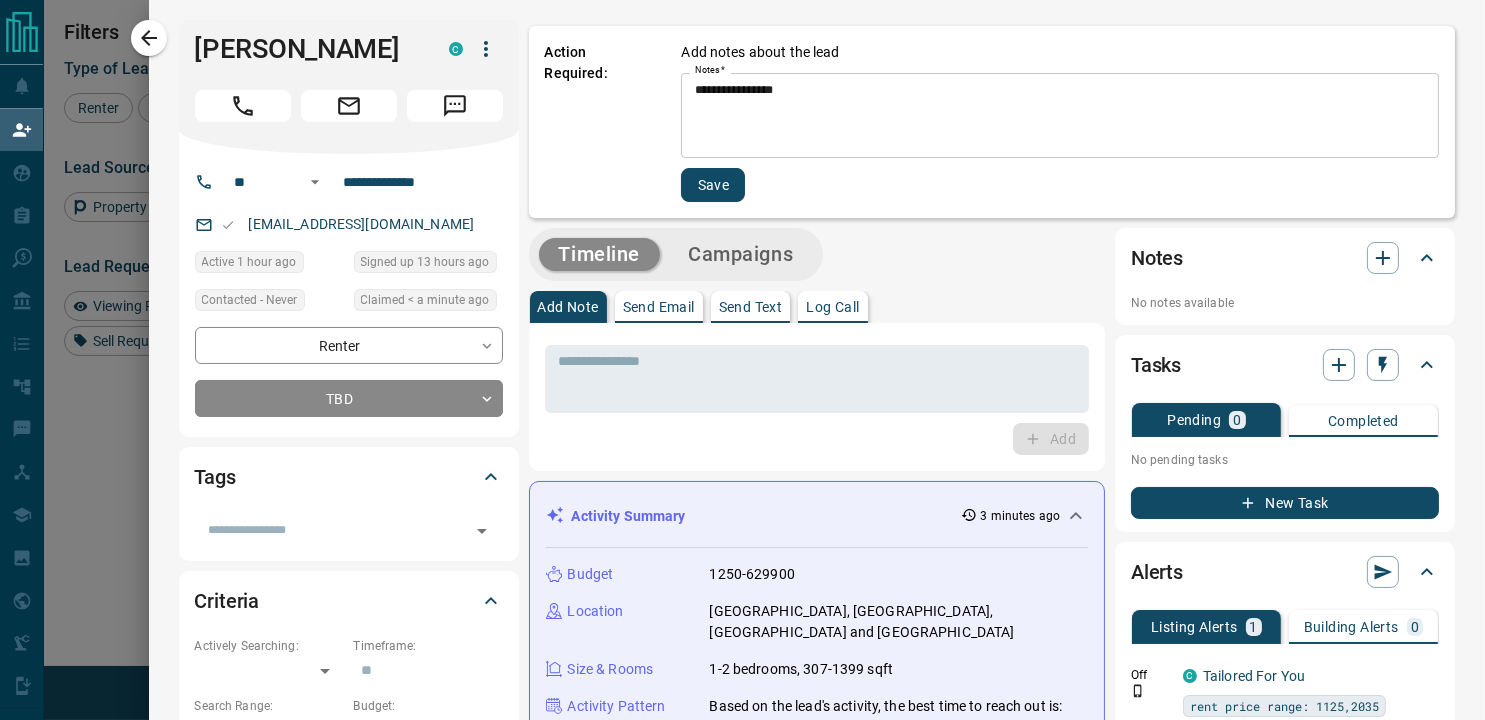 click on "**********" at bounding box center (1060, 116) 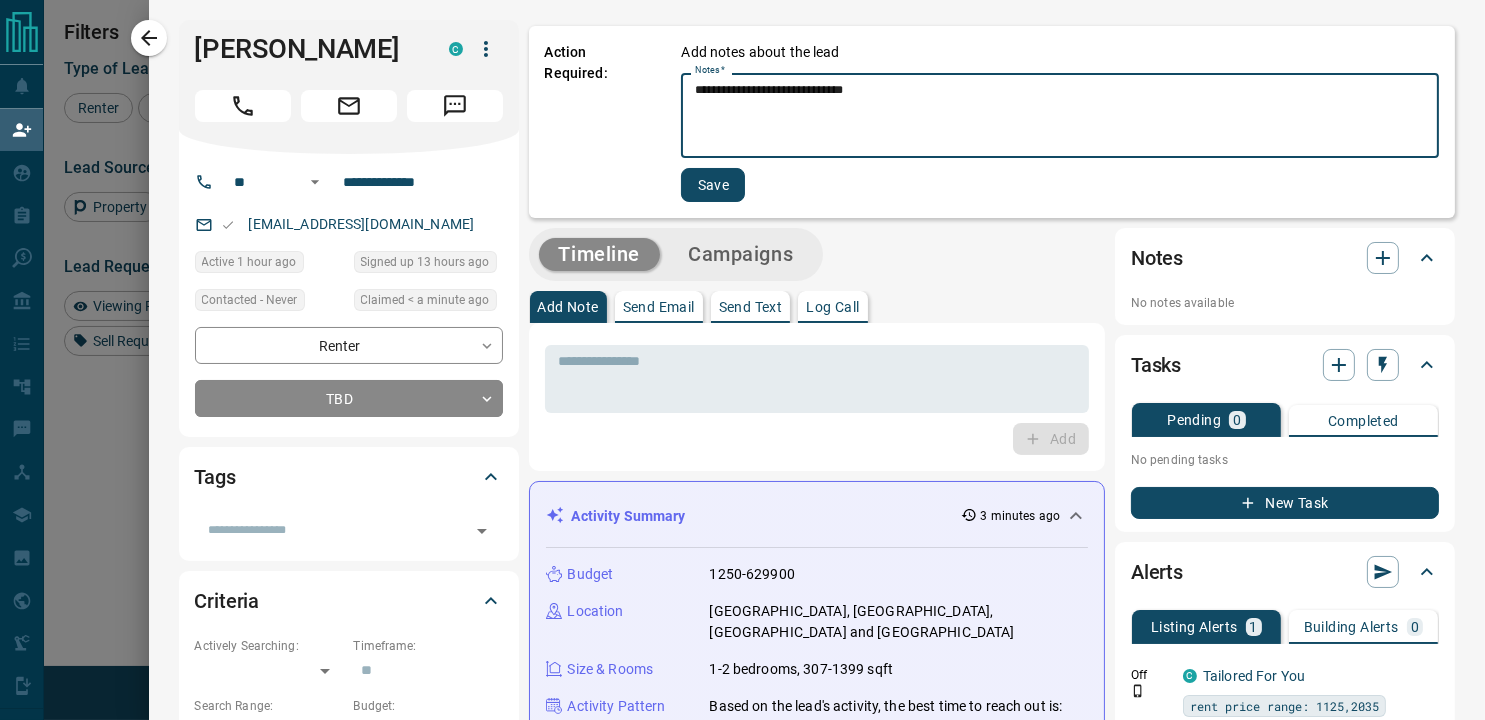 paste on "**********" 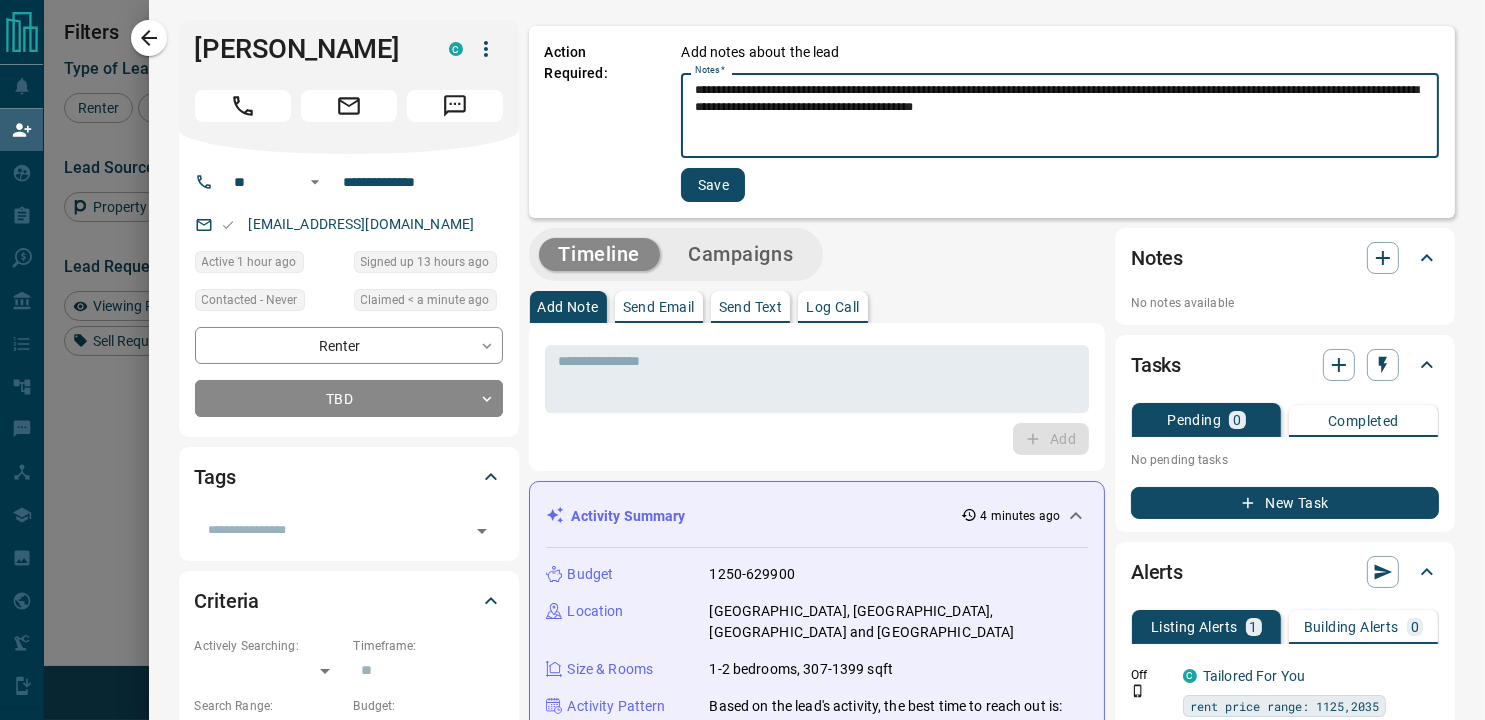 type on "**********" 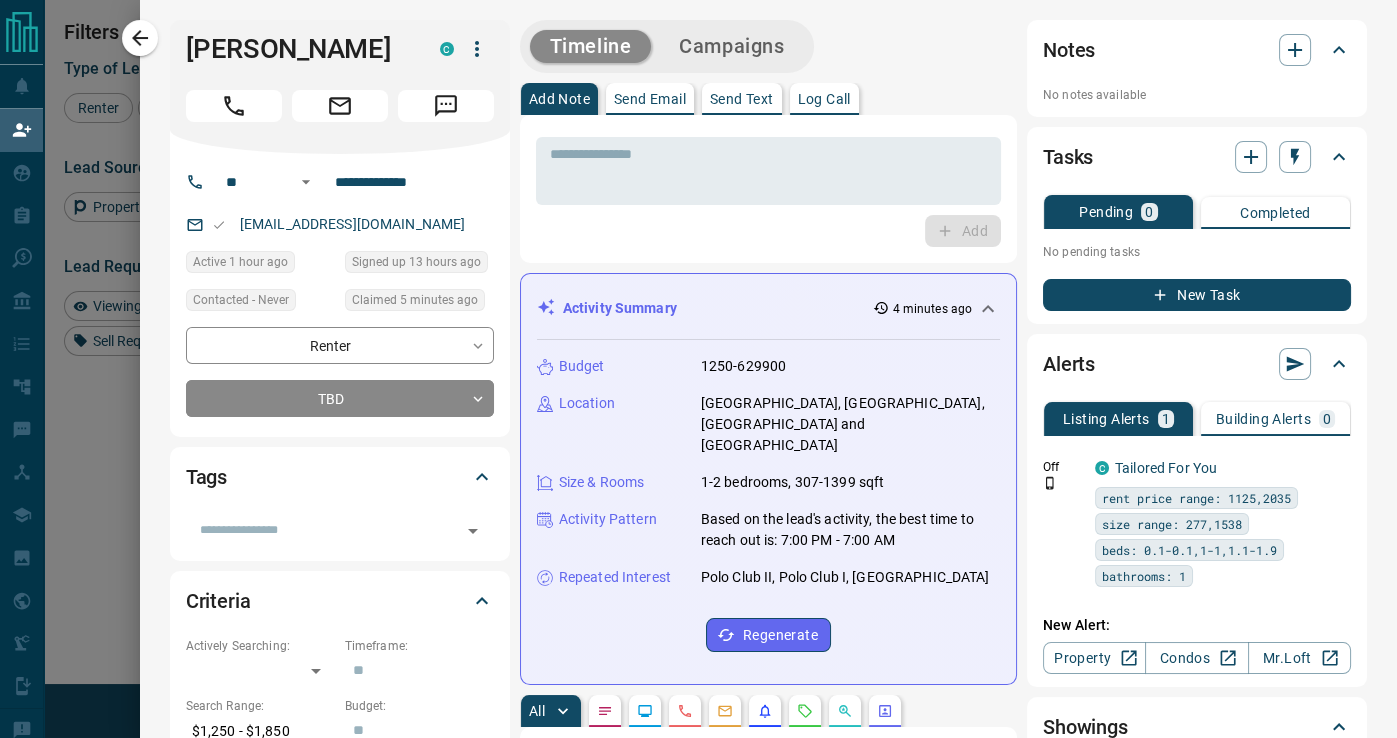 scroll, scrollTop: 15, scrollLeft: 15, axis: both 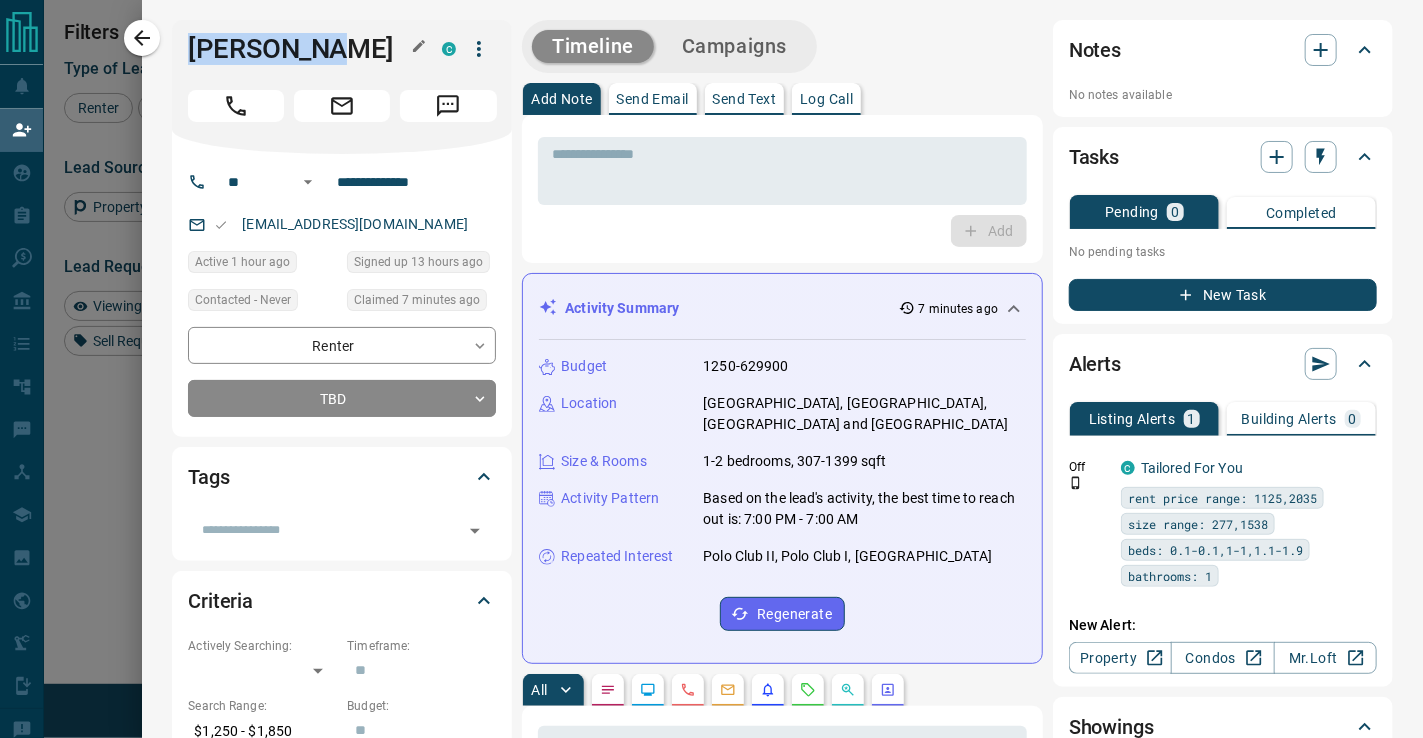 drag, startPoint x: 315, startPoint y: 44, endPoint x: 182, endPoint y: 45, distance: 133.00375 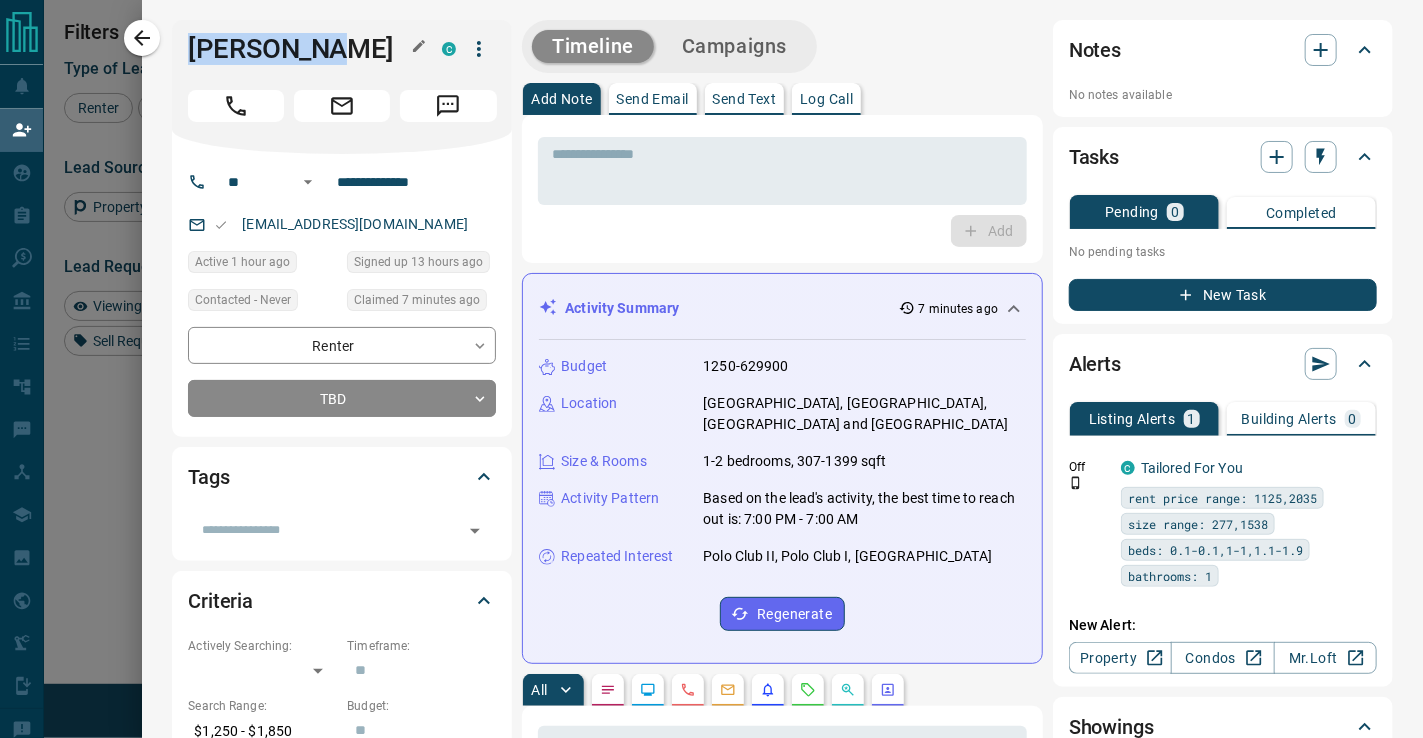 click on "[PERSON_NAME]" at bounding box center (300, 49) 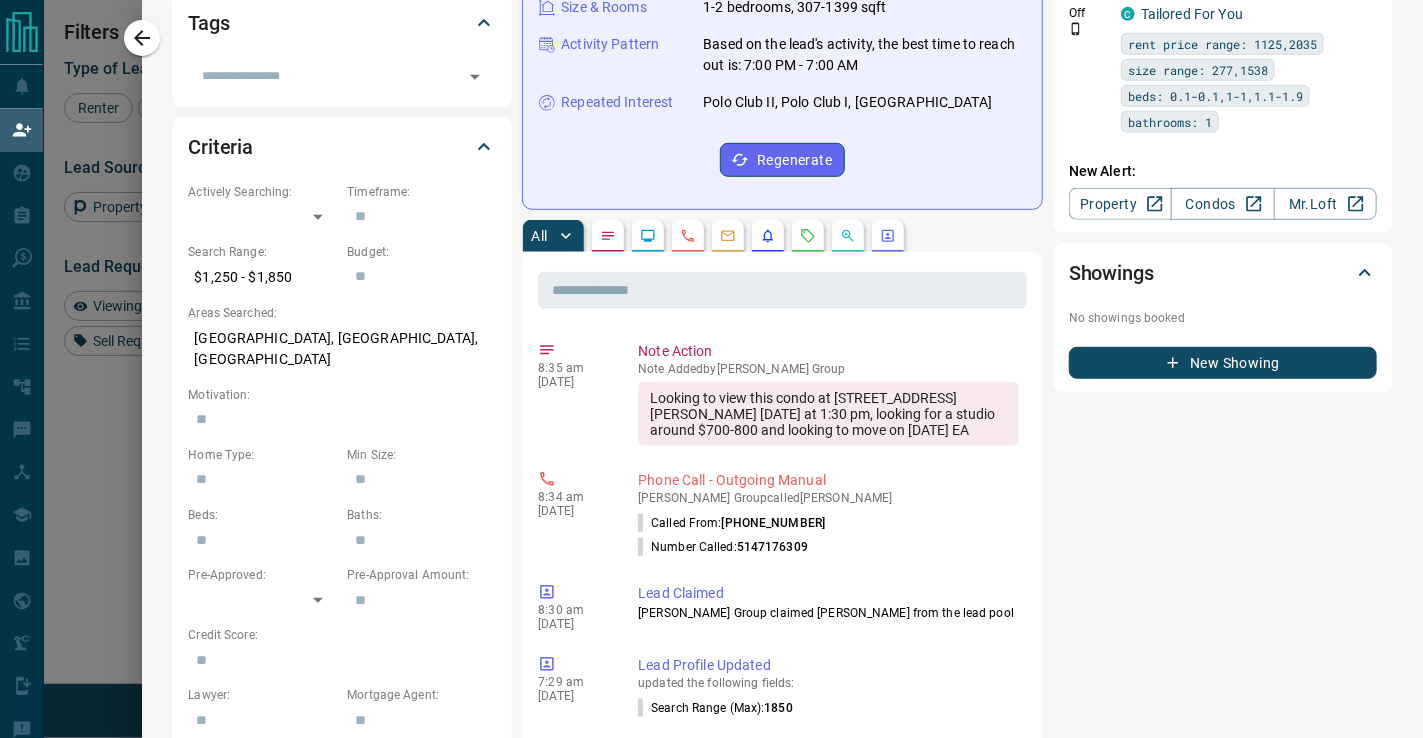 scroll, scrollTop: 666, scrollLeft: 0, axis: vertical 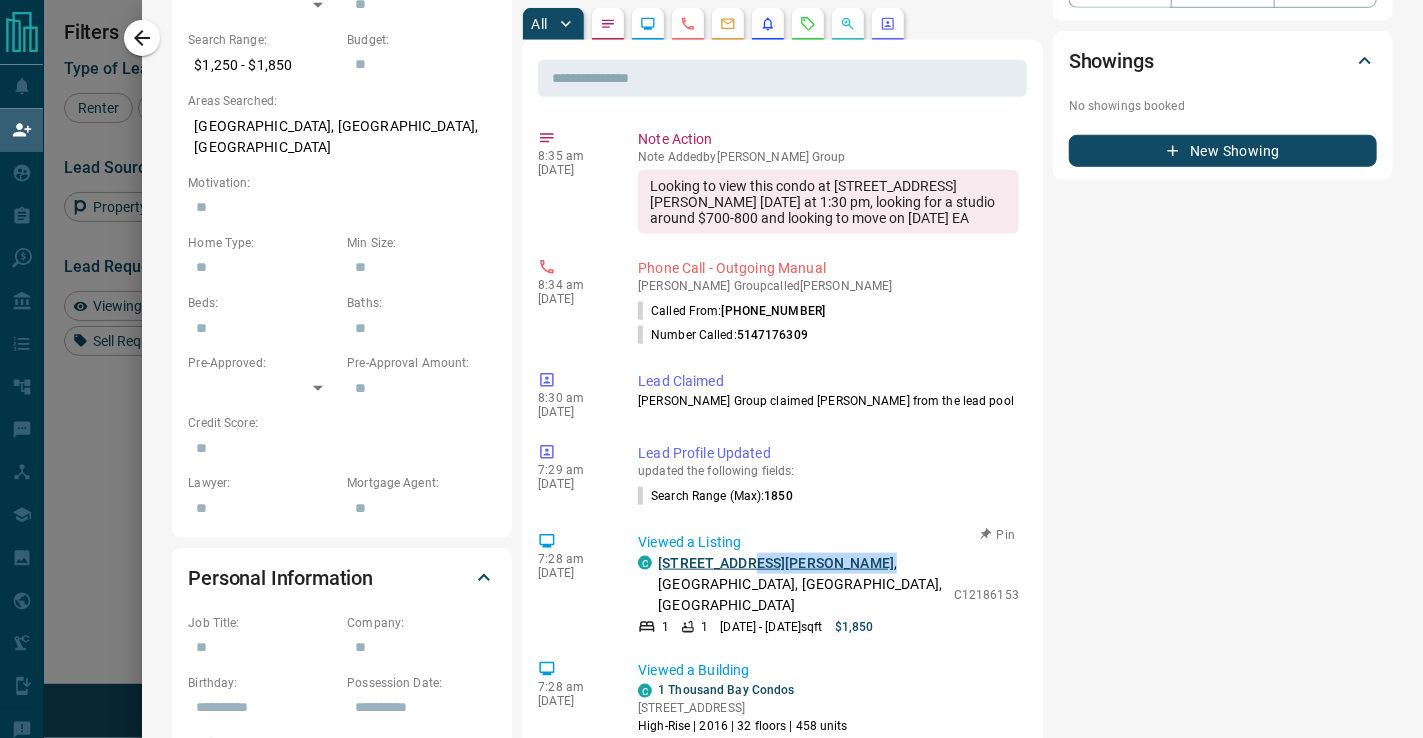 drag, startPoint x: 875, startPoint y: 582, endPoint x: 737, endPoint y: 586, distance: 138.05795 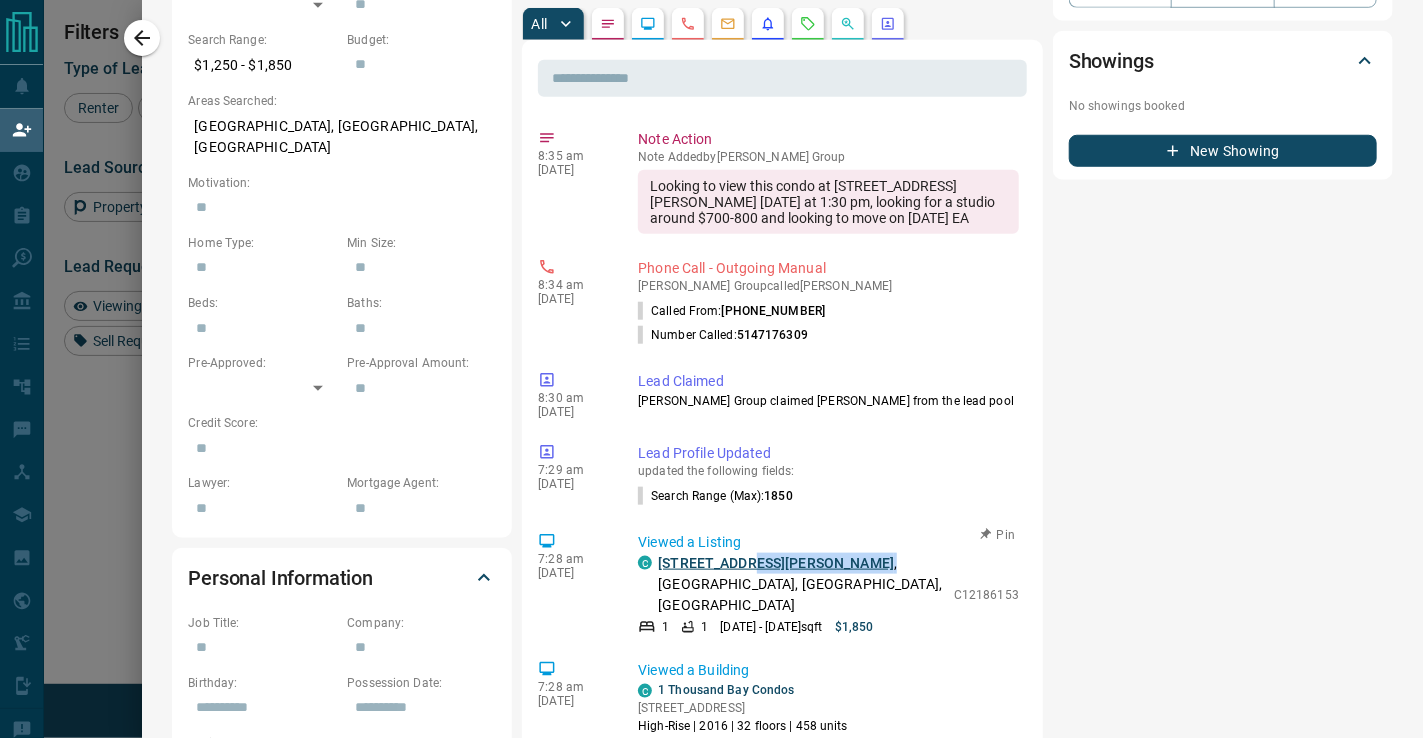 click on "[STREET_ADDRESS][PERSON_NAME]" at bounding box center (801, 584) 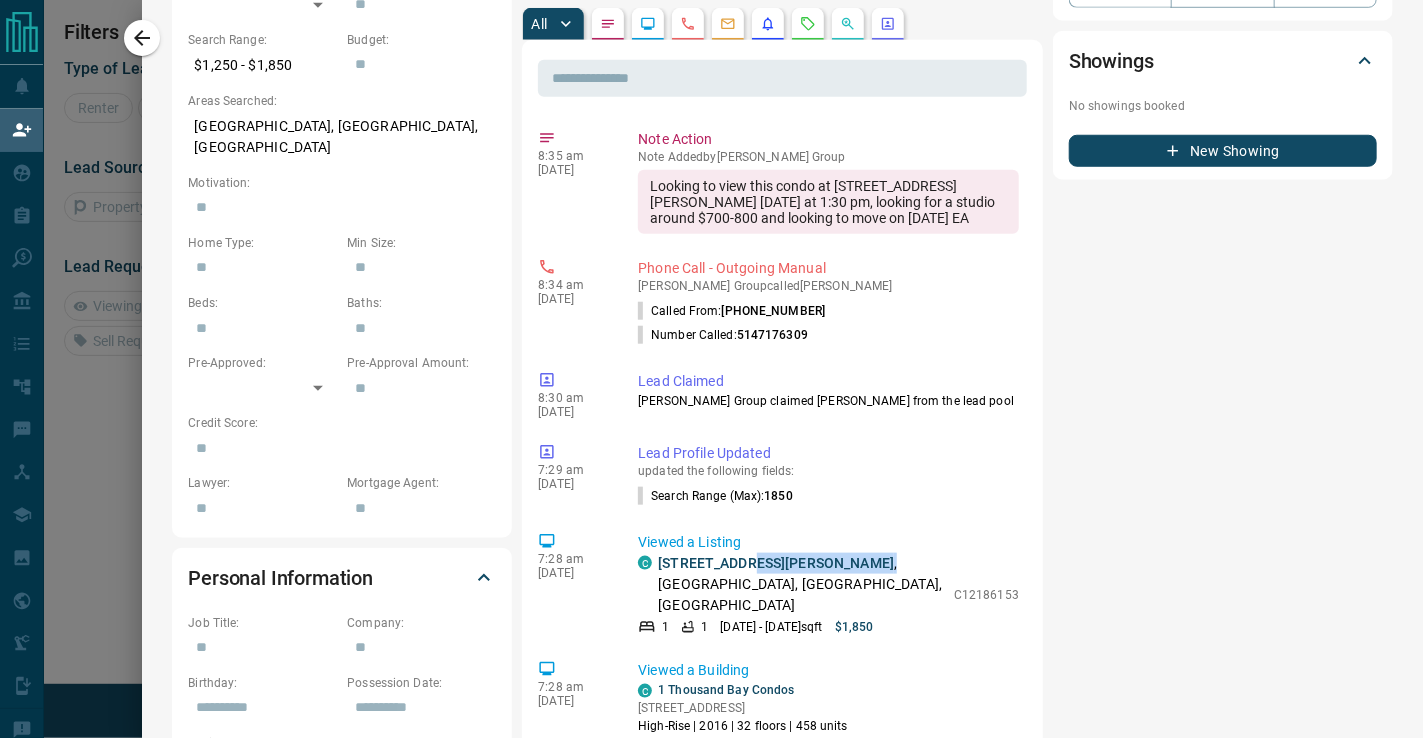 scroll, scrollTop: 16, scrollLeft: 16, axis: both 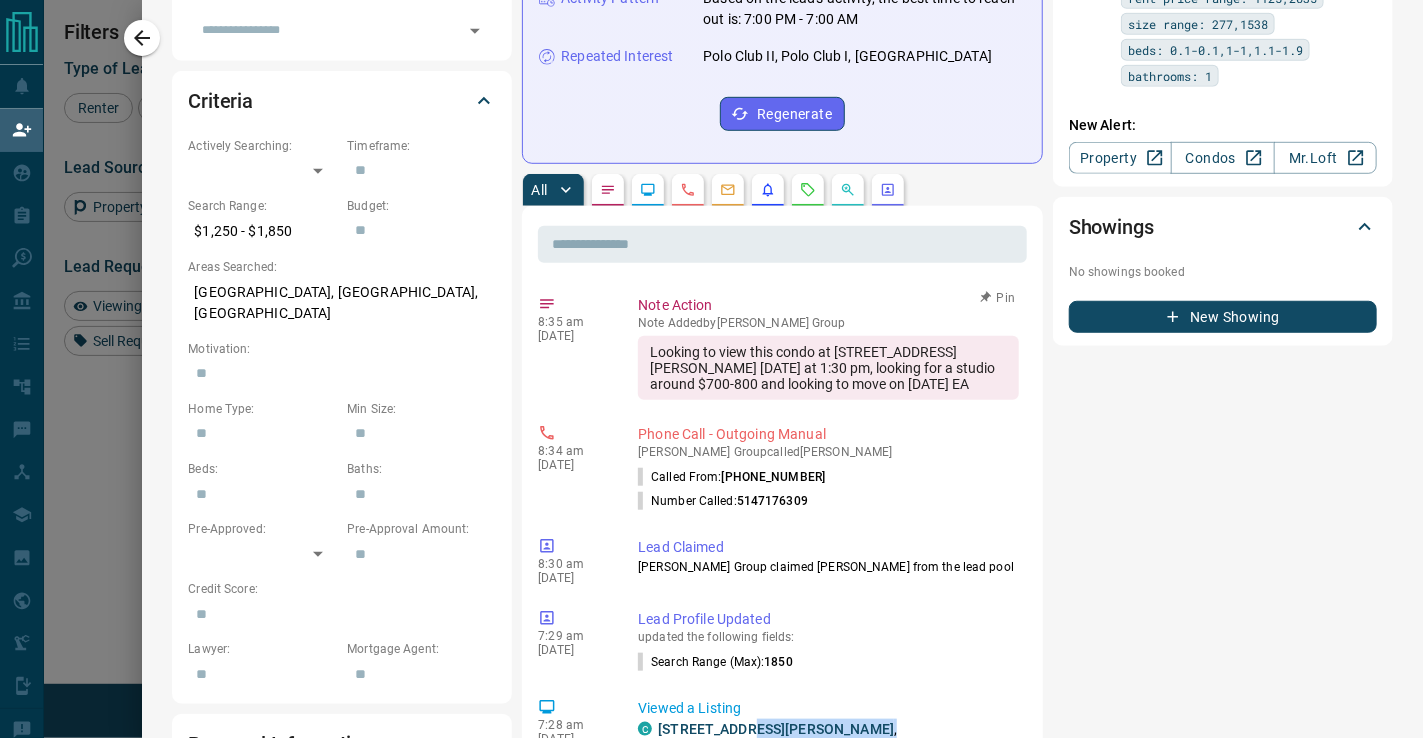drag, startPoint x: 867, startPoint y: 405, endPoint x: 620, endPoint y: 356, distance: 251.81342 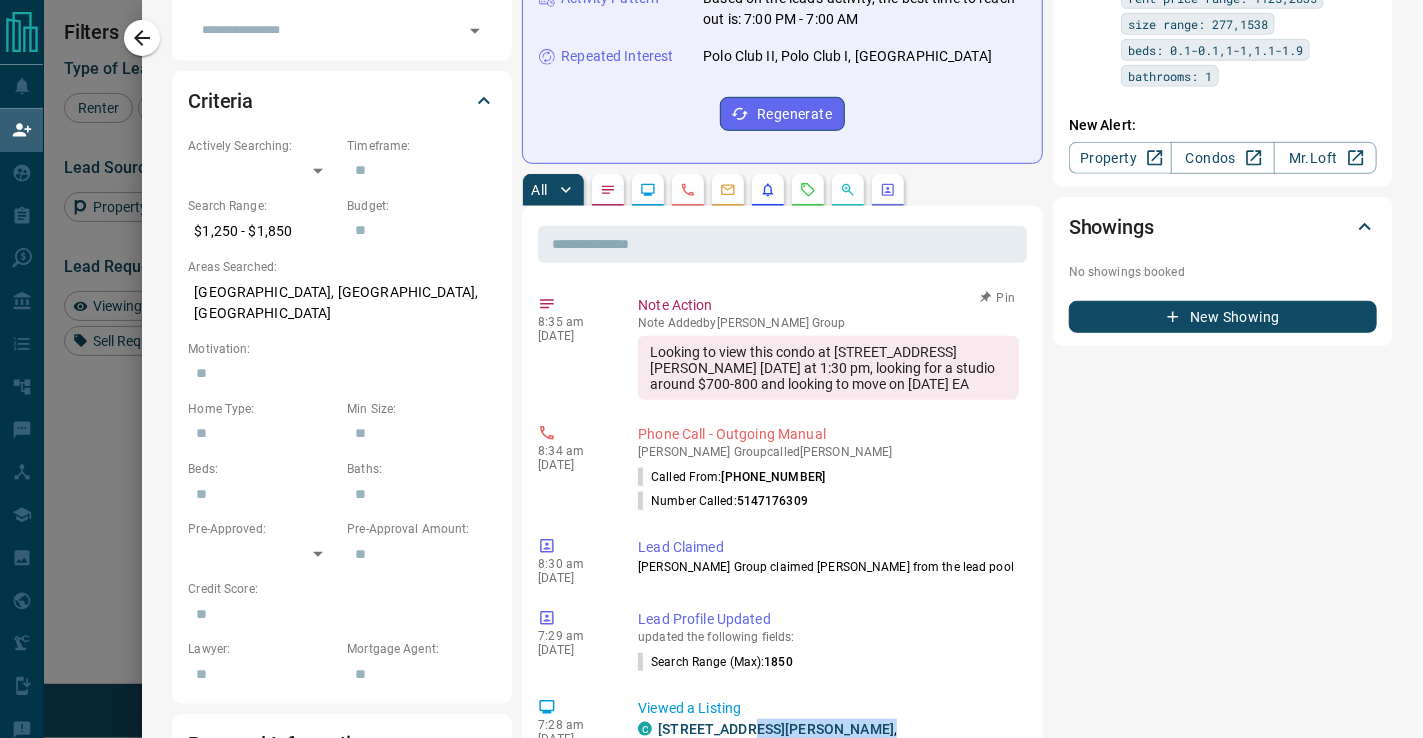 click on "8:35 am [DATE] Note Action Note Added  by  [PERSON_NAME] Group Looking to view this condo at [STREET_ADDRESS][PERSON_NAME] [DATE] at 1:30 pm, looking for a studio around $700-800 and looking to move on [DATE] EA Pin" at bounding box center (782, 347) 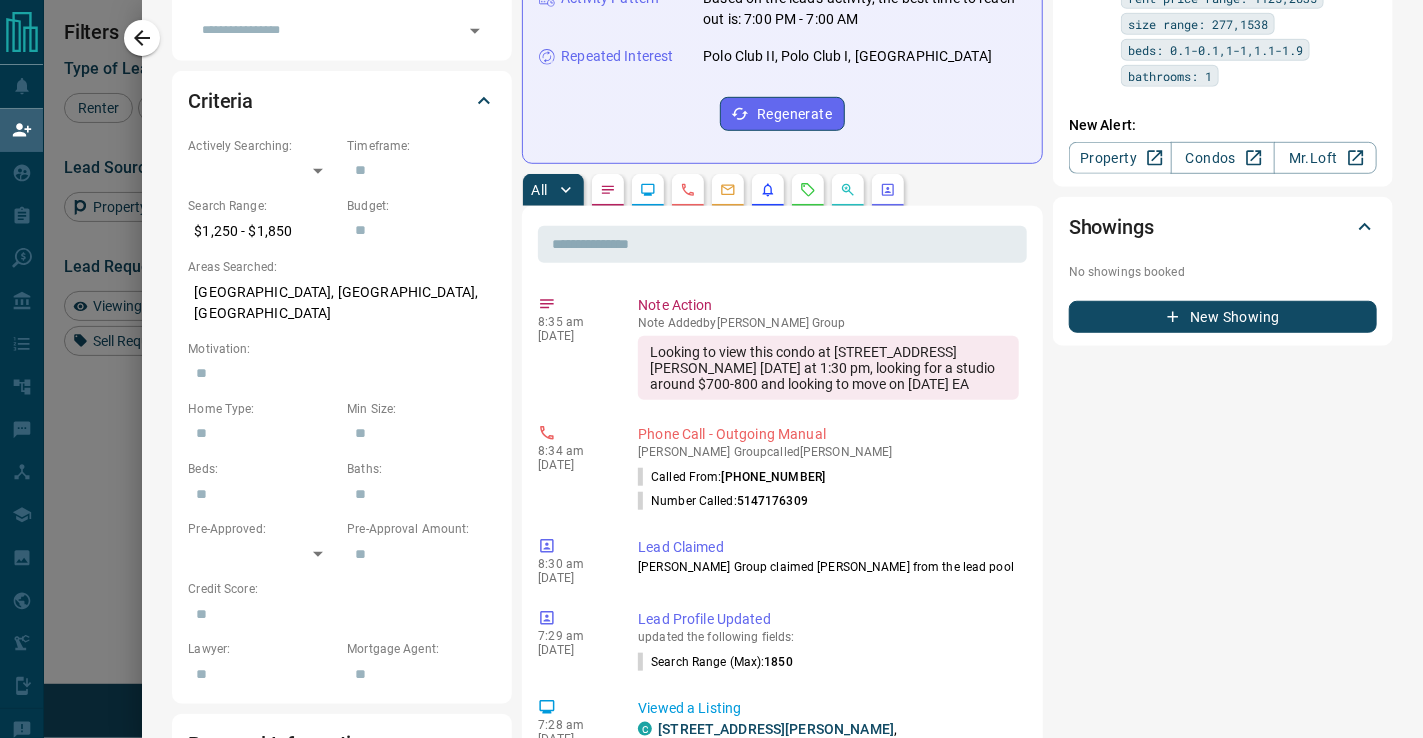 click on "Timeline Campaigns Add Note Send Email Send Text Log Call * ​ Add Activity Summary 8 minutes ago Budget 1250-629900 Location [GEOGRAPHIC_DATA], [GEOGRAPHIC_DATA], Yonge and Bloor Size & Rooms 1-2 bedrooms, 307-1399 sqft Activity Pattern Based on the lead's activity, the best time to reach out is:  7:00 PM - 7:00 AM Repeated Interest Polo Club II, Polo Club I, [GEOGRAPHIC_DATA] Regenerate All ​ 8:35 am [DATE] Note Action Note Added  by  [PERSON_NAME] Group Looking to view this condo at [STREET_ADDRESS][PERSON_NAME] [DATE] at 1:30 pm, looking for a studio around $700-800 and looking to move on [DATE] EA 8:34 am [DATE] Phone Call - Outgoing Manual [PERSON_NAME] Group  called  [PERSON_NAME] Called From:  [PHONE_NUMBER] Number Called:  5147176309 8:30 am [DATE] Lead Claimed [PERSON_NAME] Group claimed [PERSON_NAME] from the lead pool   7:29 am [DATE] Lead Profile Updated  updated the following fields: Search Range (Max) :  1850 7:28 am [DATE] C 1 1  sqft" at bounding box center (957, 714) 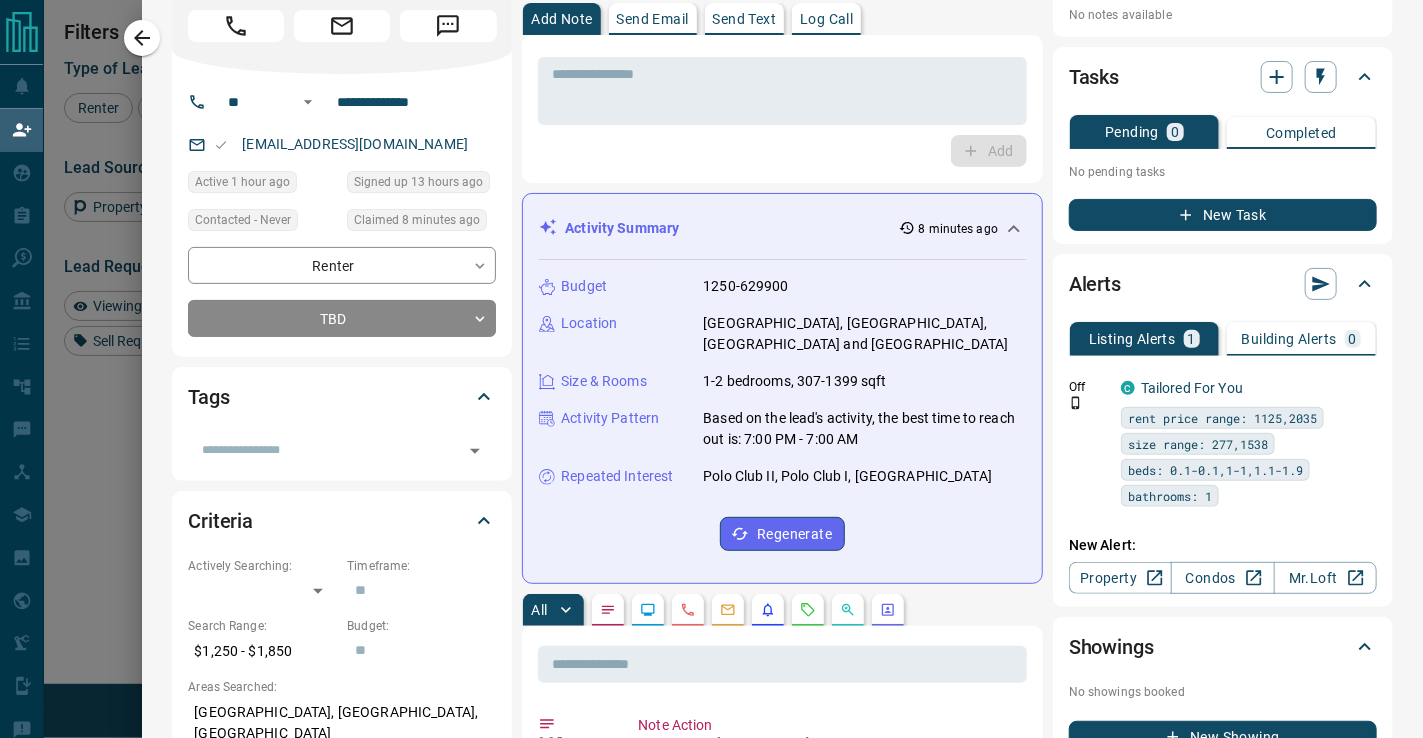 scroll, scrollTop: 0, scrollLeft: 0, axis: both 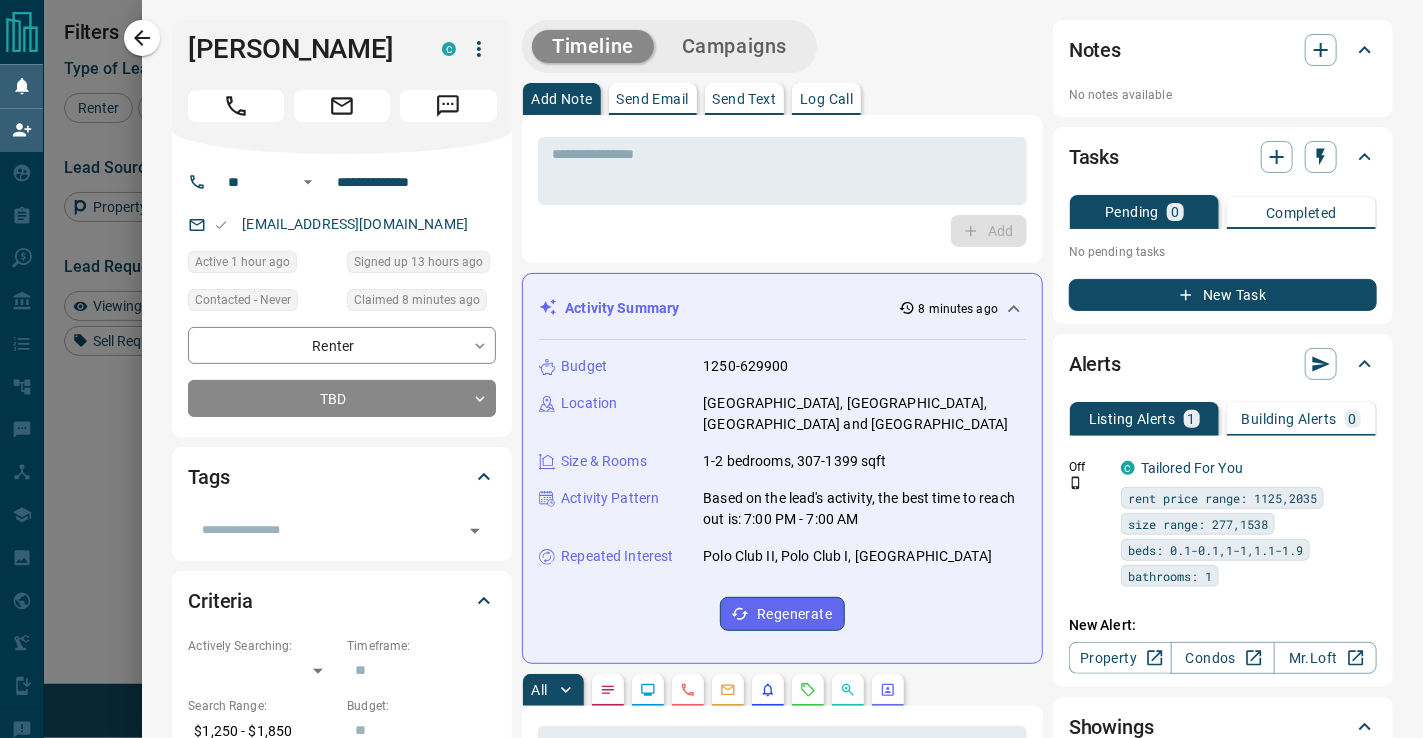click 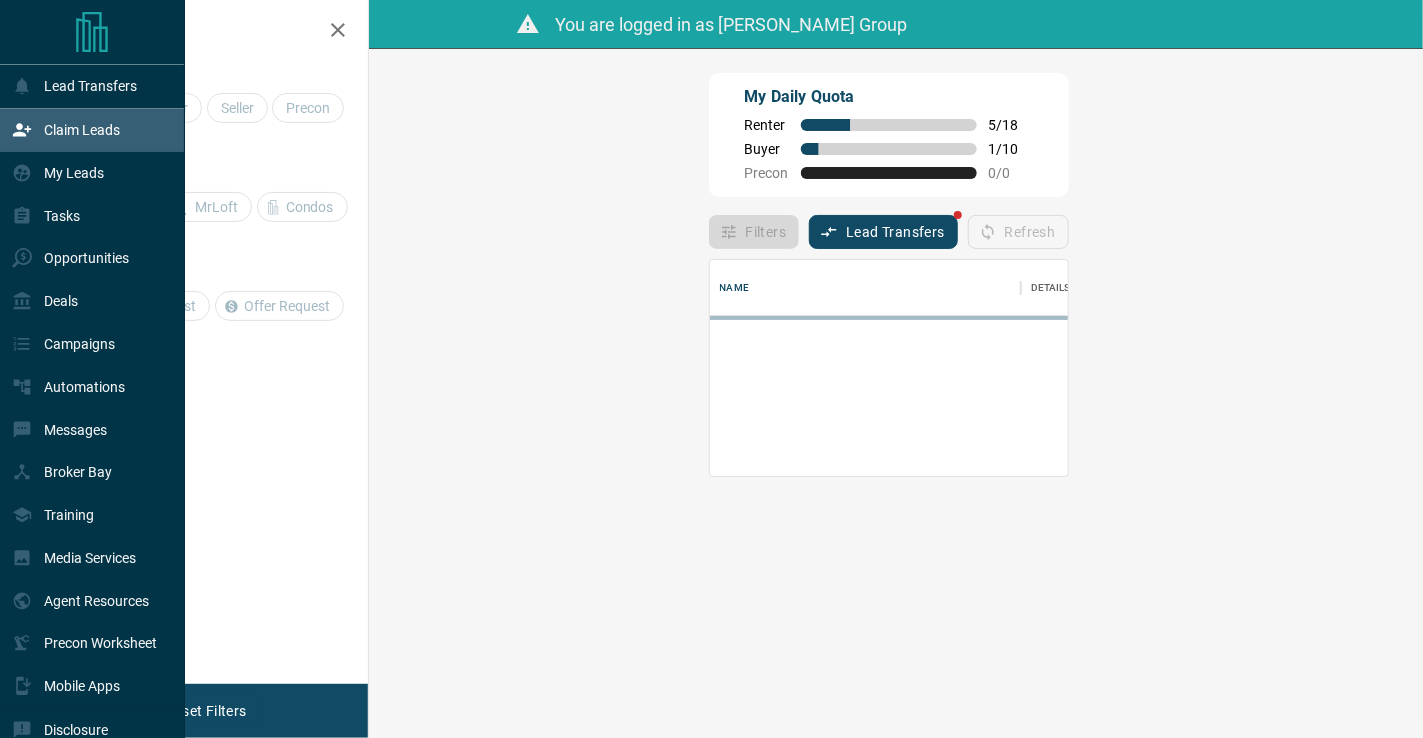 scroll, scrollTop: 16, scrollLeft: 16, axis: both 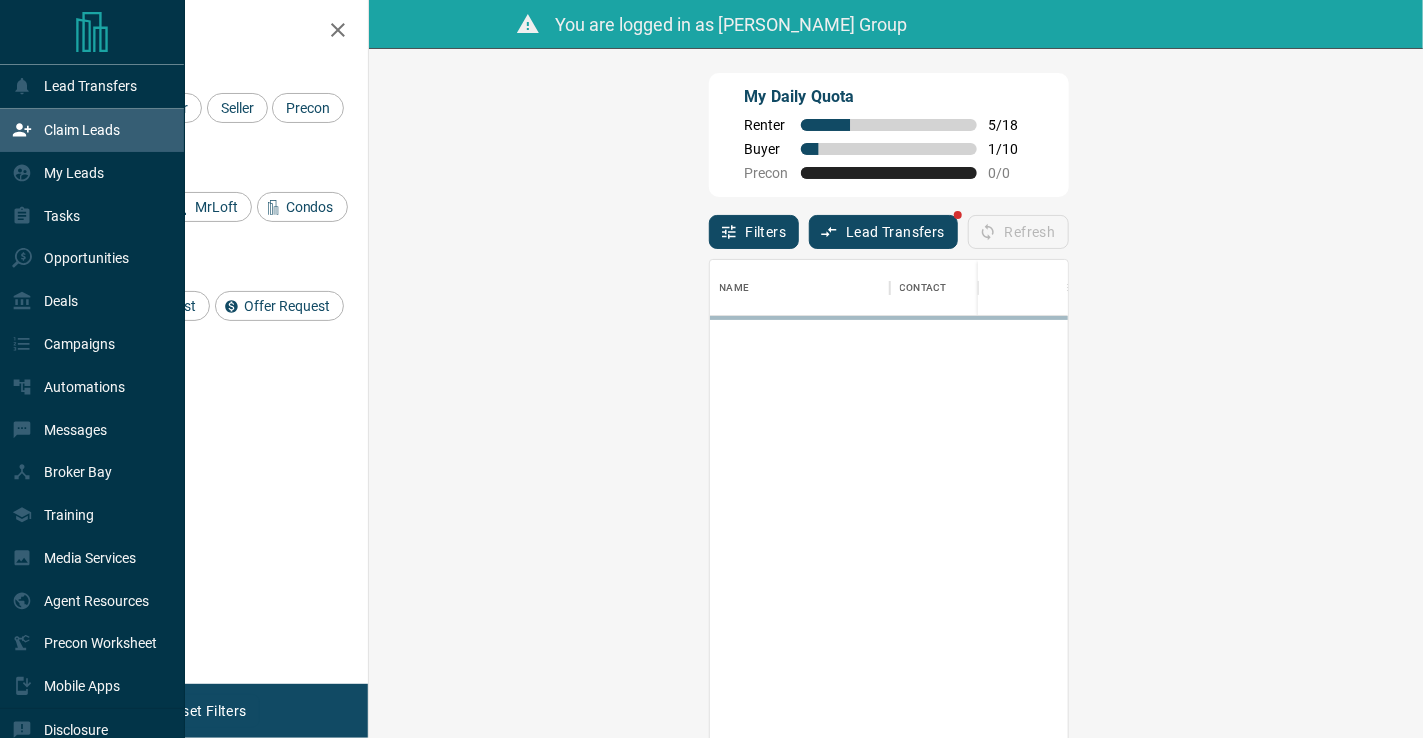 click 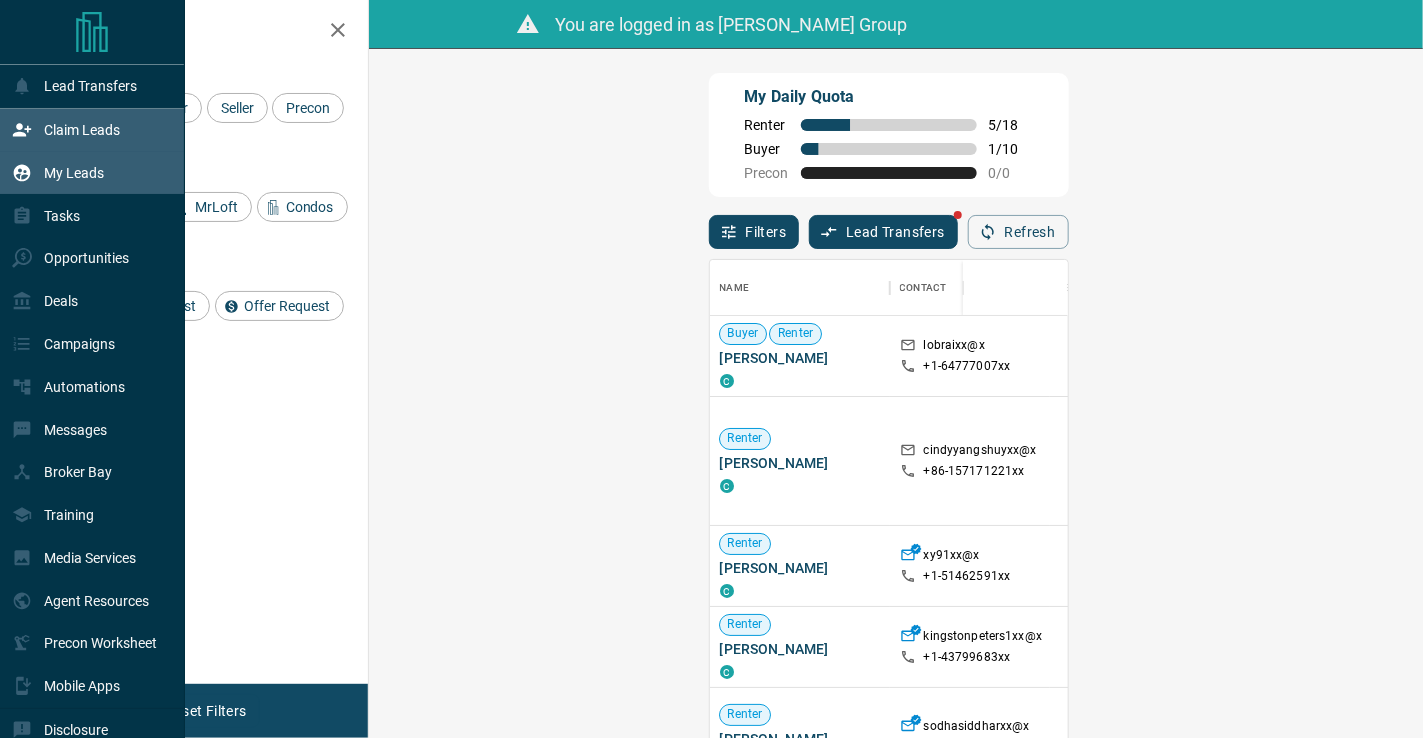 click on "My Leads" at bounding box center [58, 173] 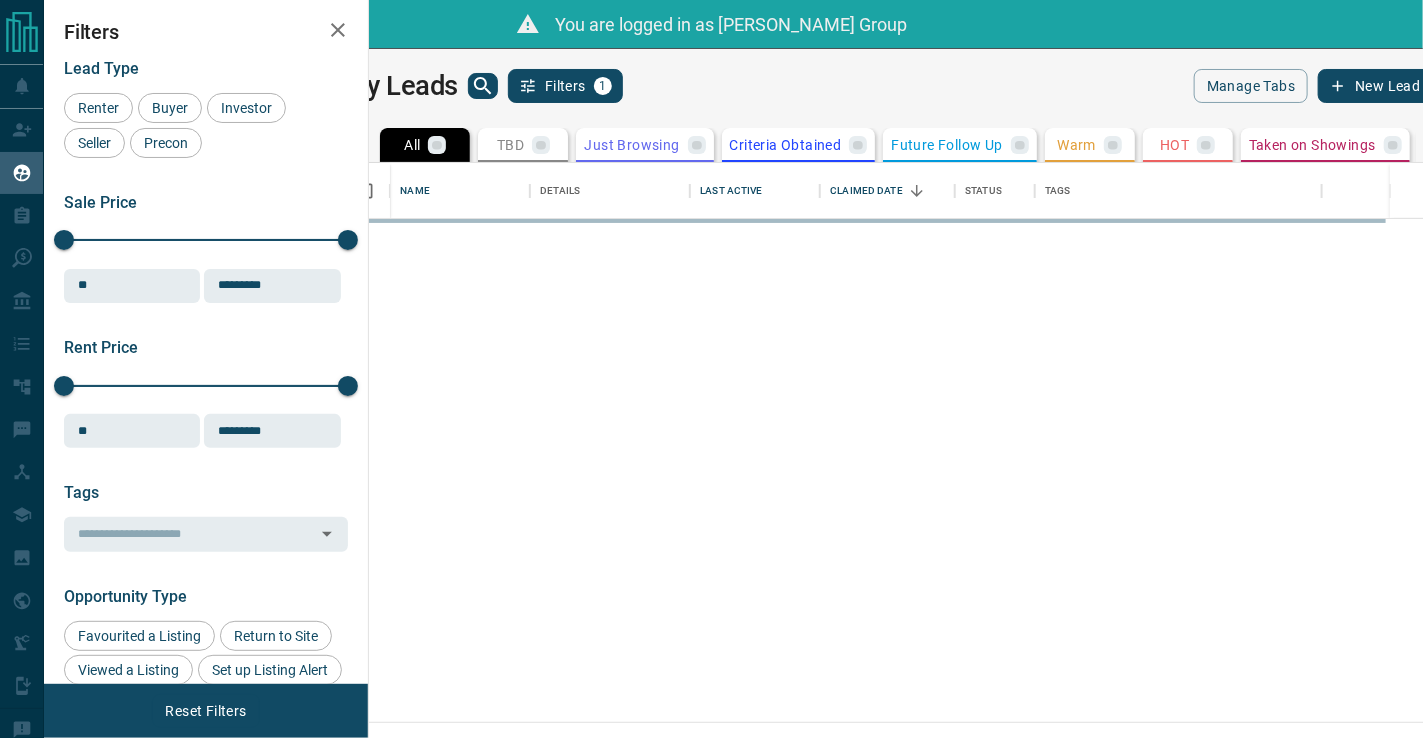 scroll, scrollTop: 15, scrollLeft: 15, axis: both 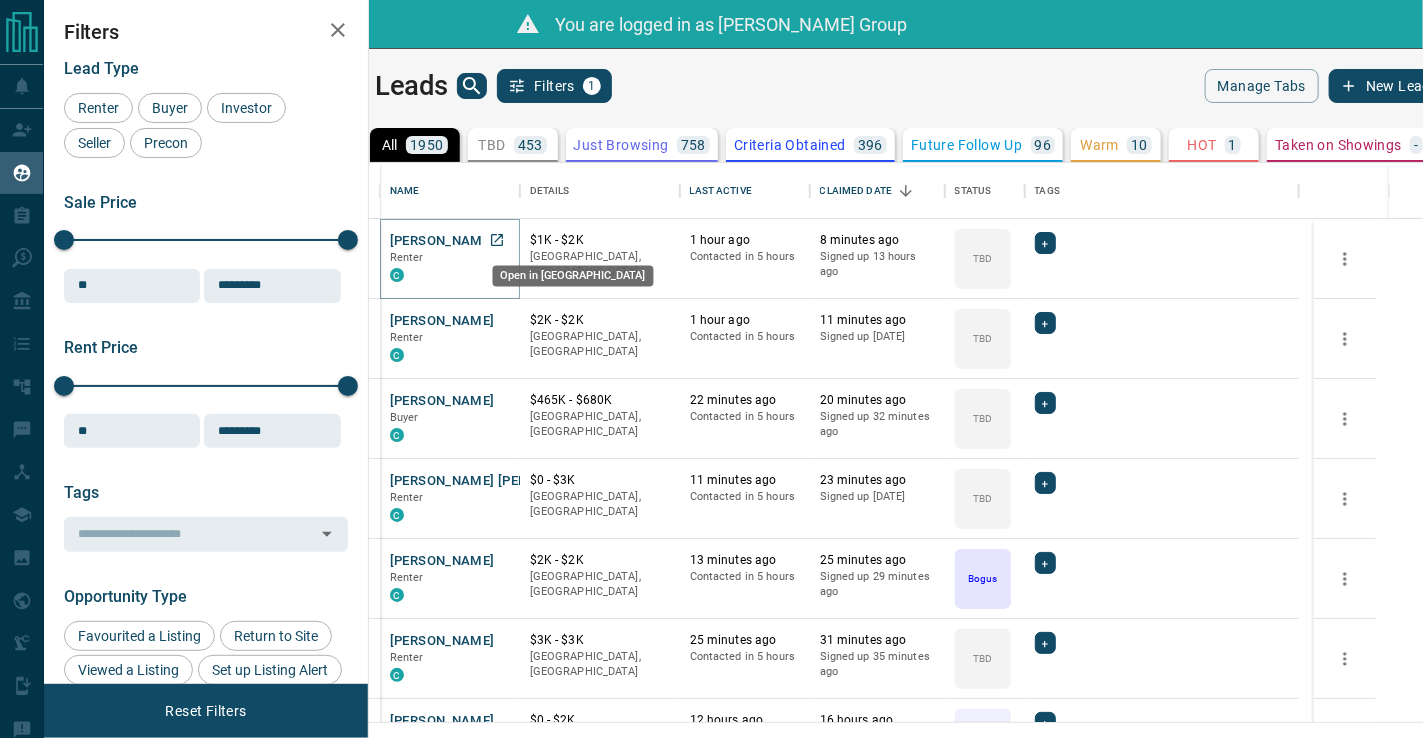 click 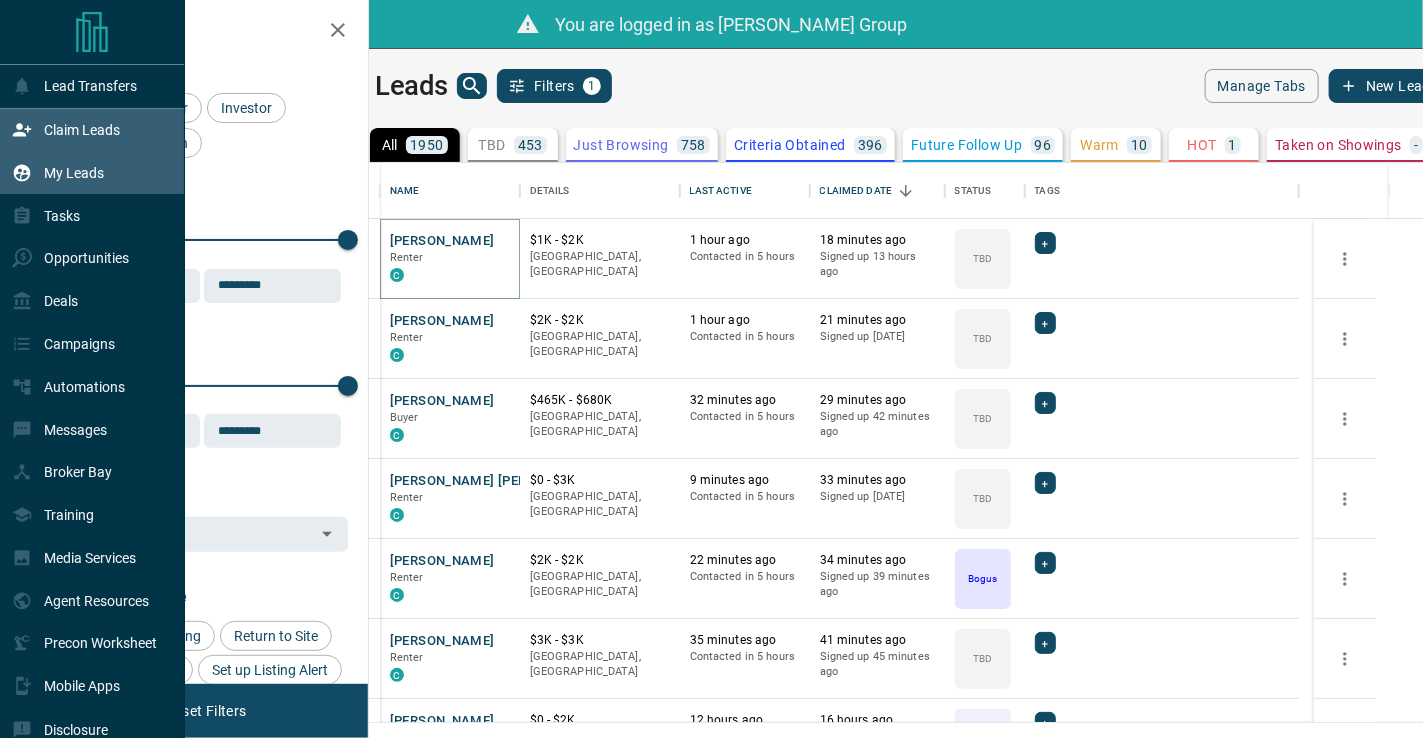 click on "Claim Leads" at bounding box center [92, 130] 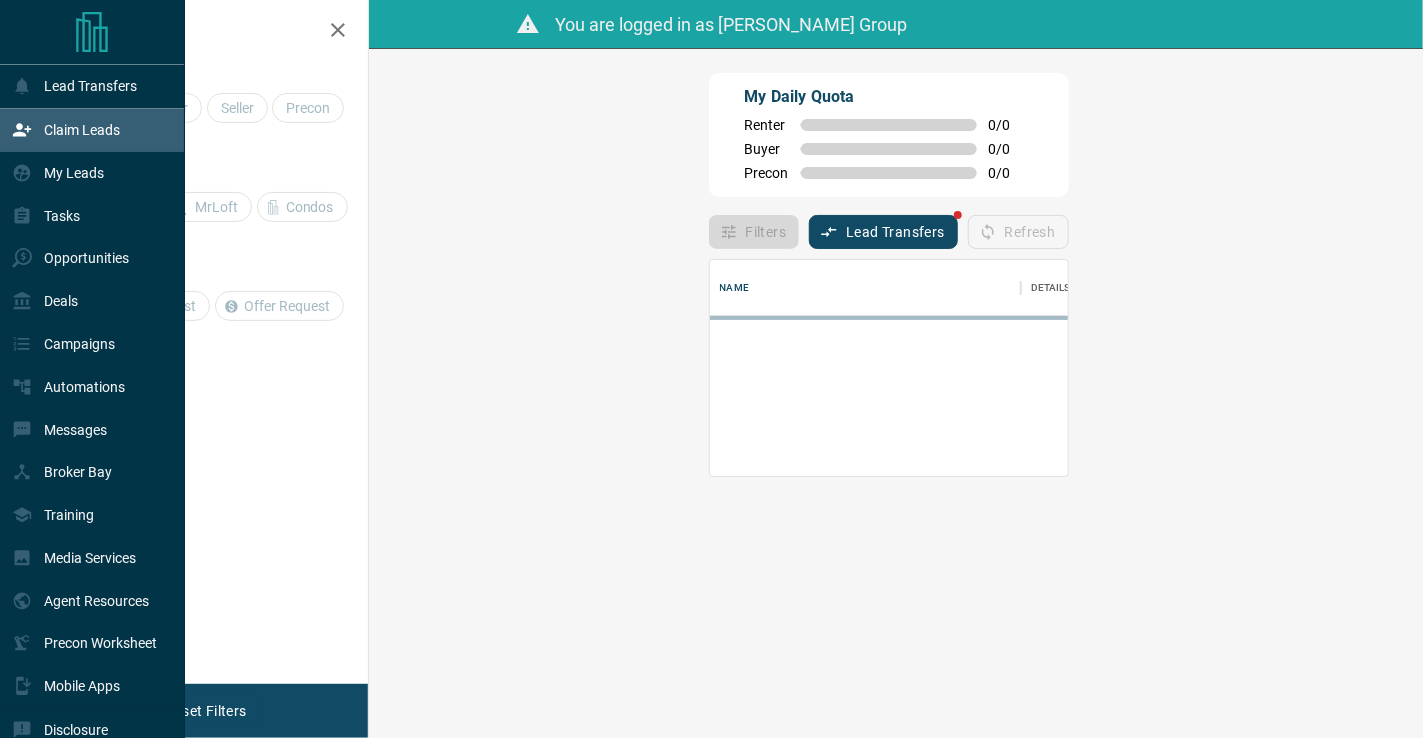 scroll, scrollTop: 16, scrollLeft: 16, axis: both 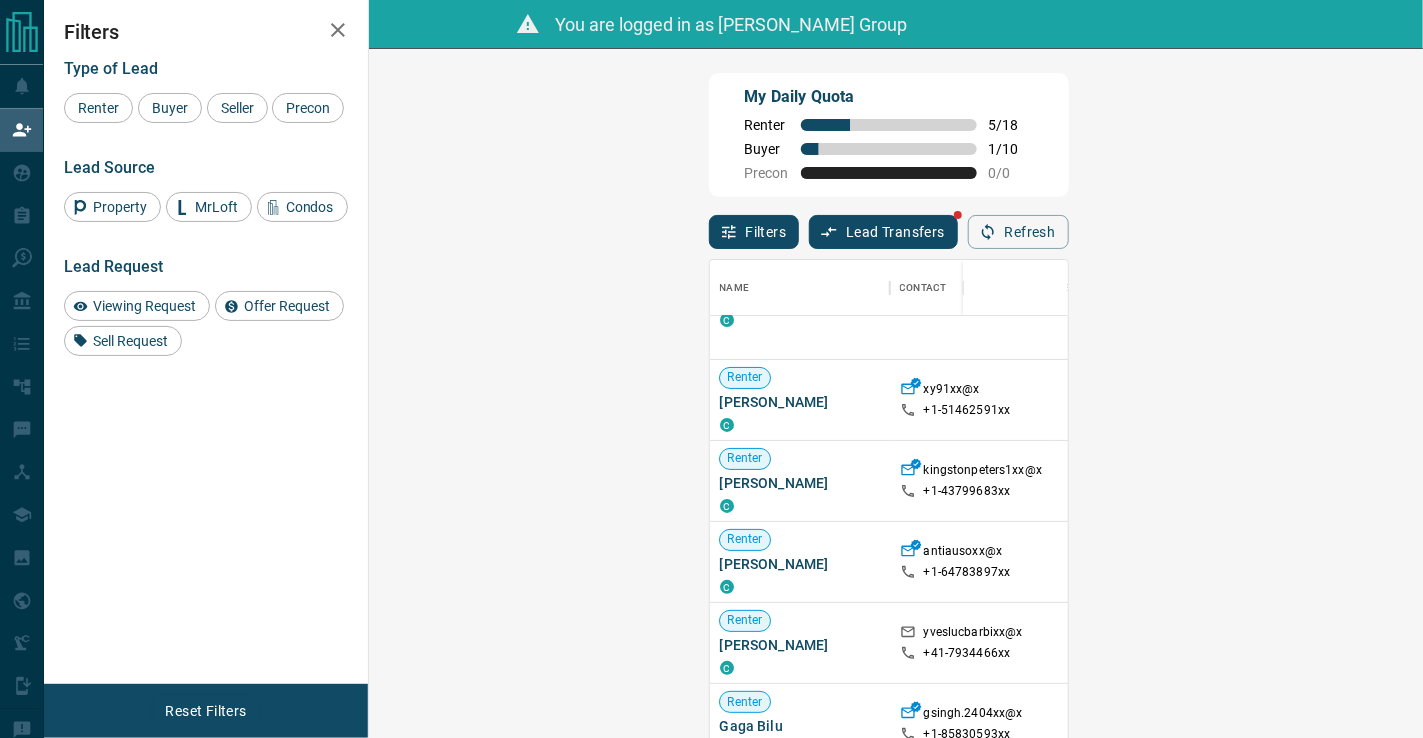 click on "Claim" at bounding box center [1677, 480] 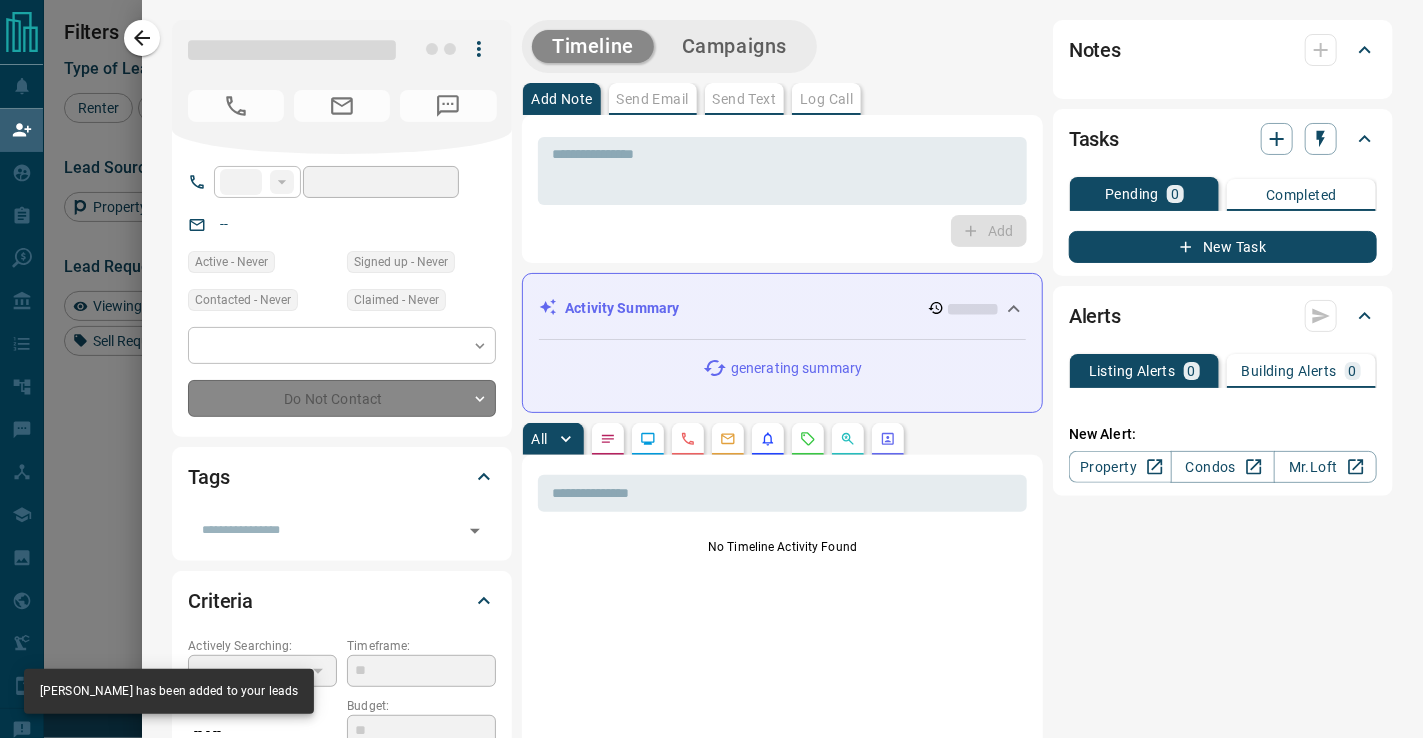 type on "**" 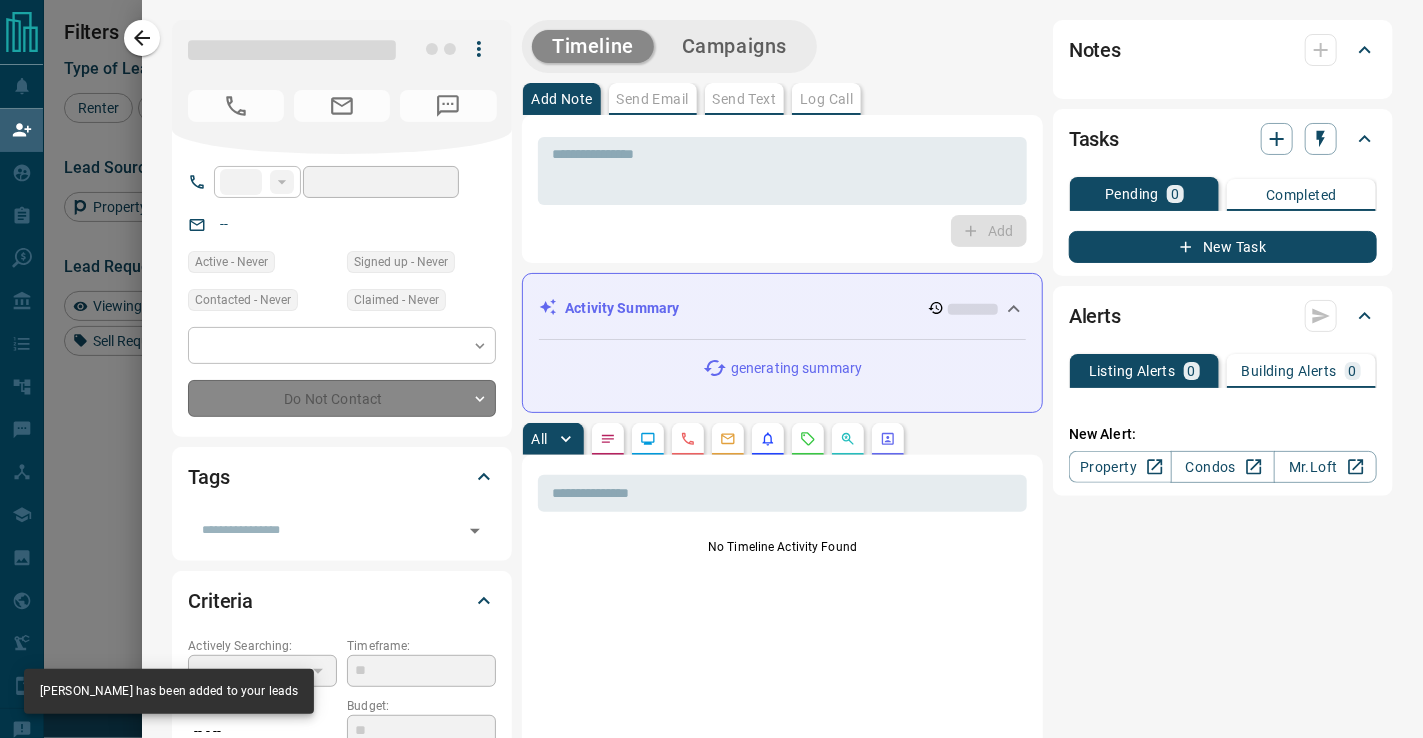 type on "**********" 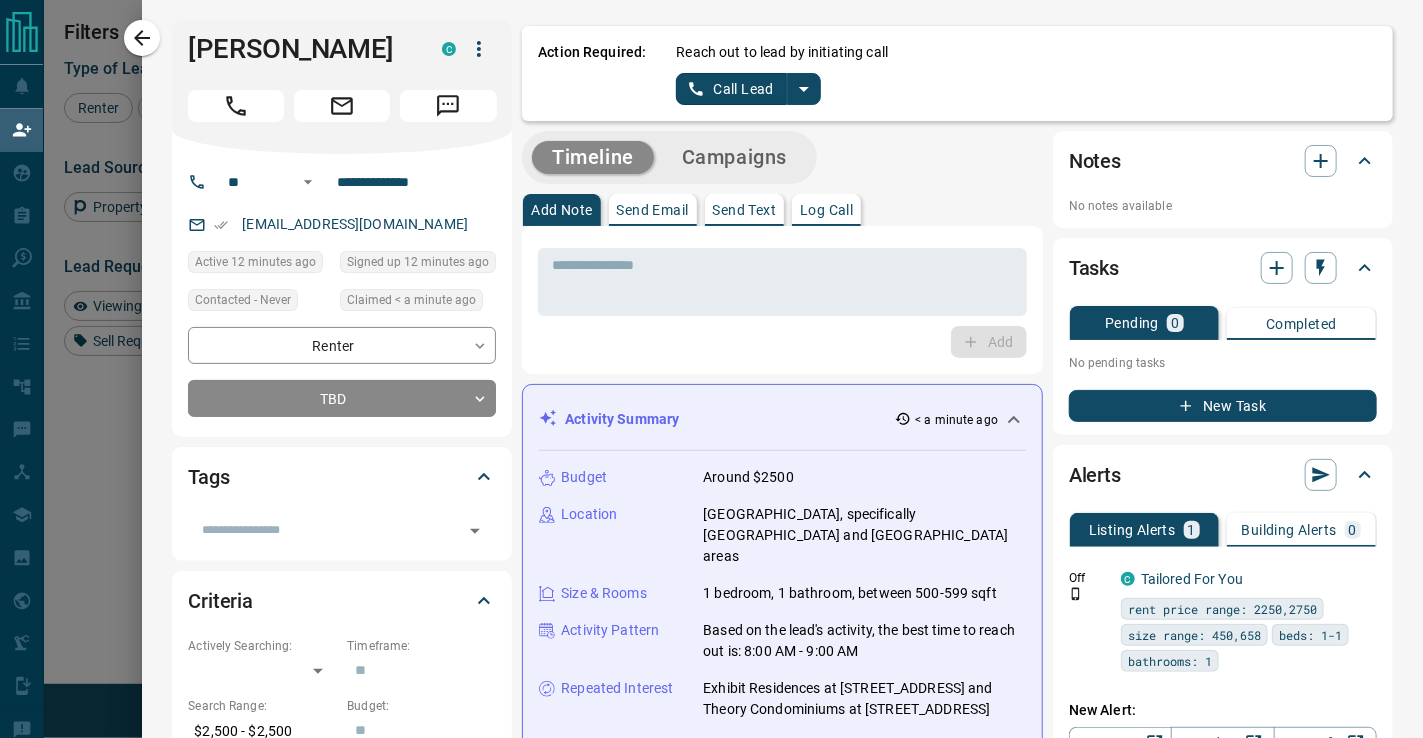 click 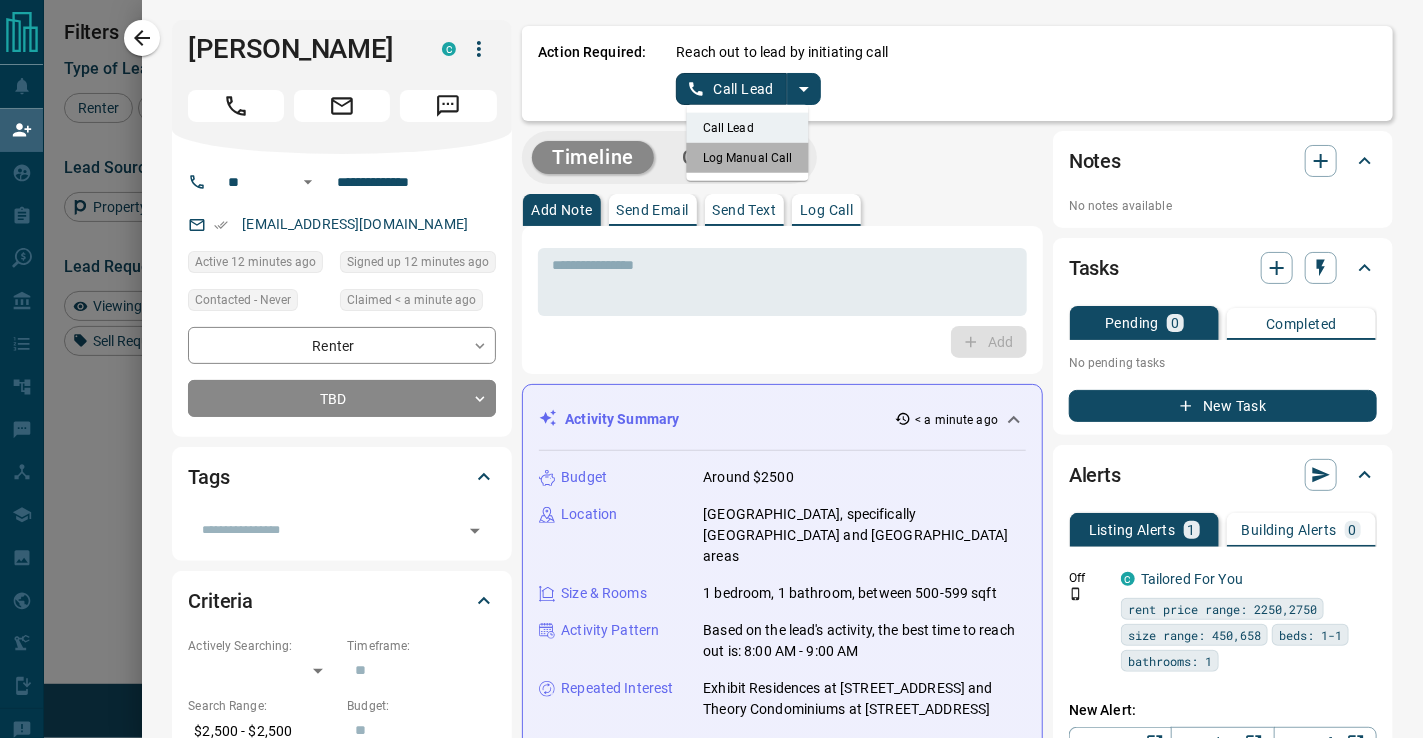 click on "Log Manual Call" at bounding box center [748, 158] 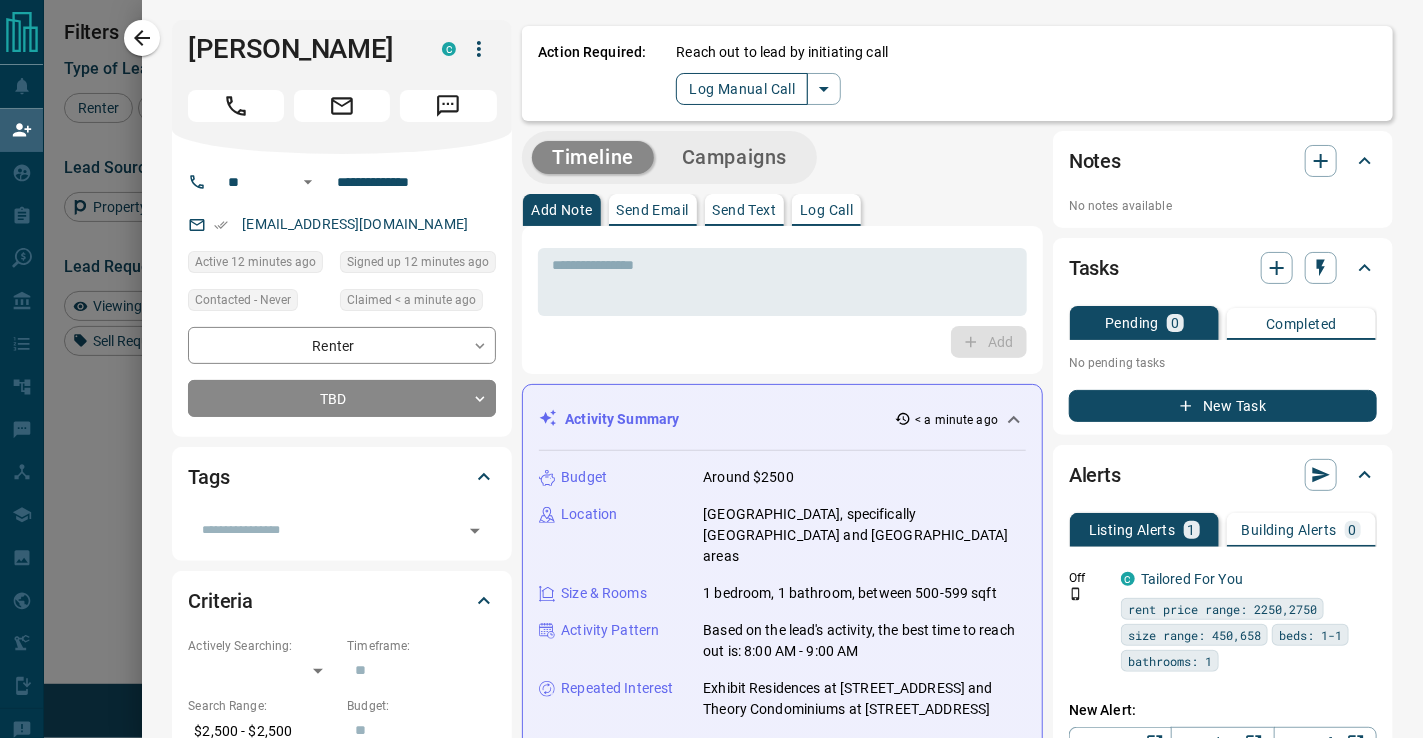 click on "Log Manual Call" at bounding box center [742, 89] 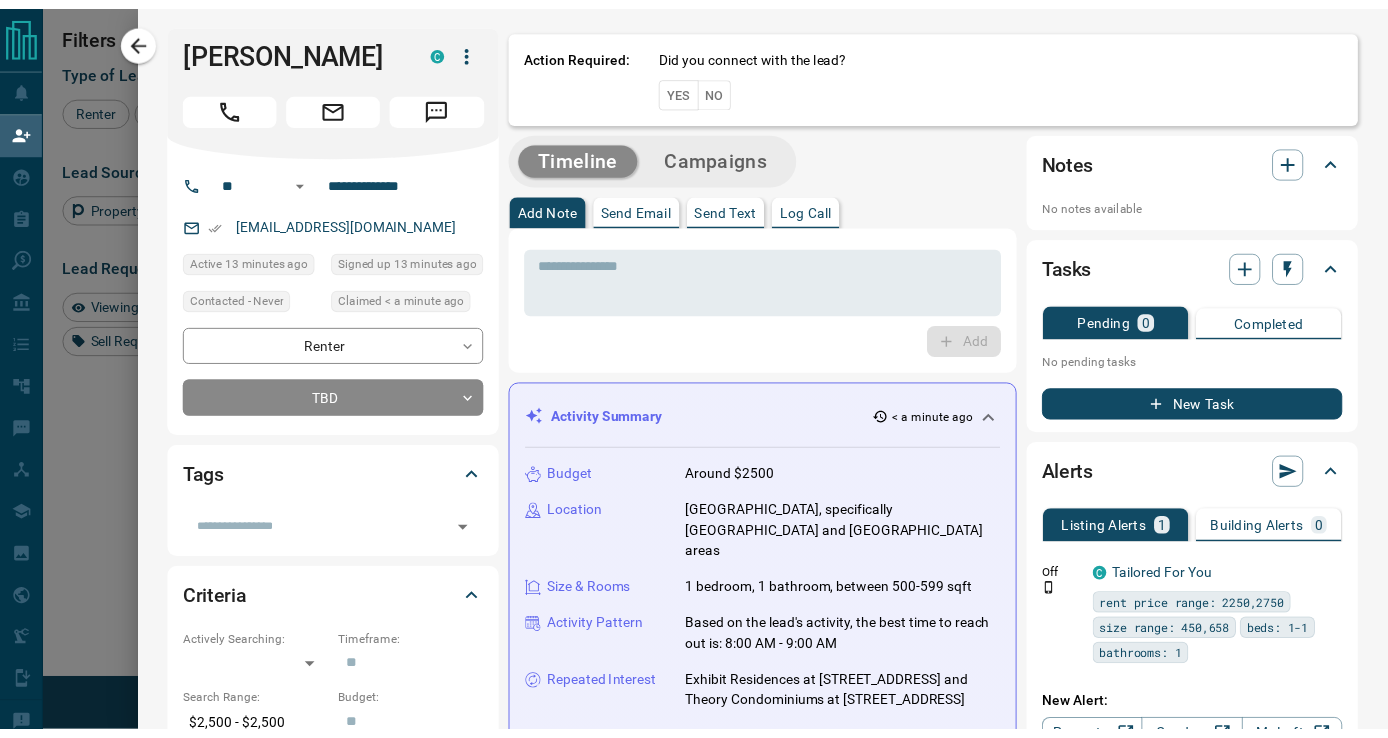 scroll, scrollTop: 543, scrollLeft: 961, axis: both 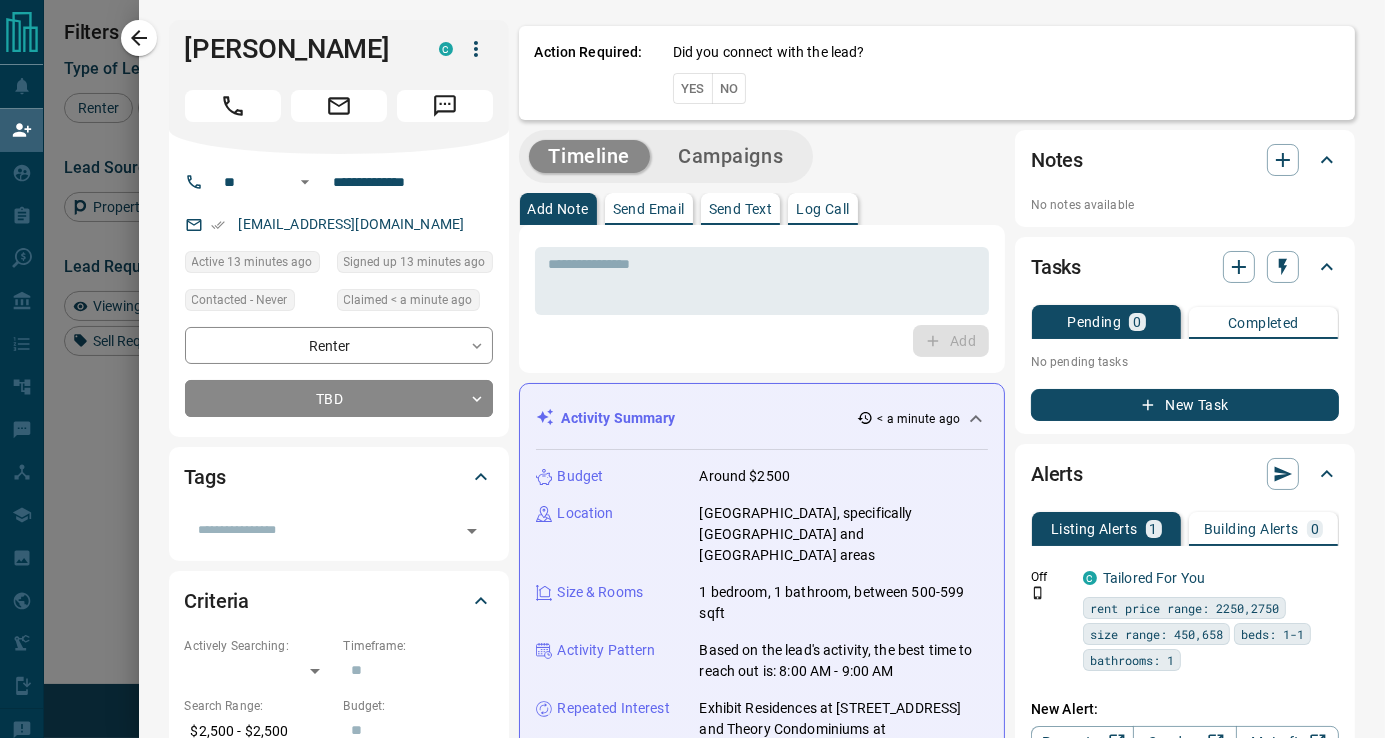 click on "No" at bounding box center (729, 88) 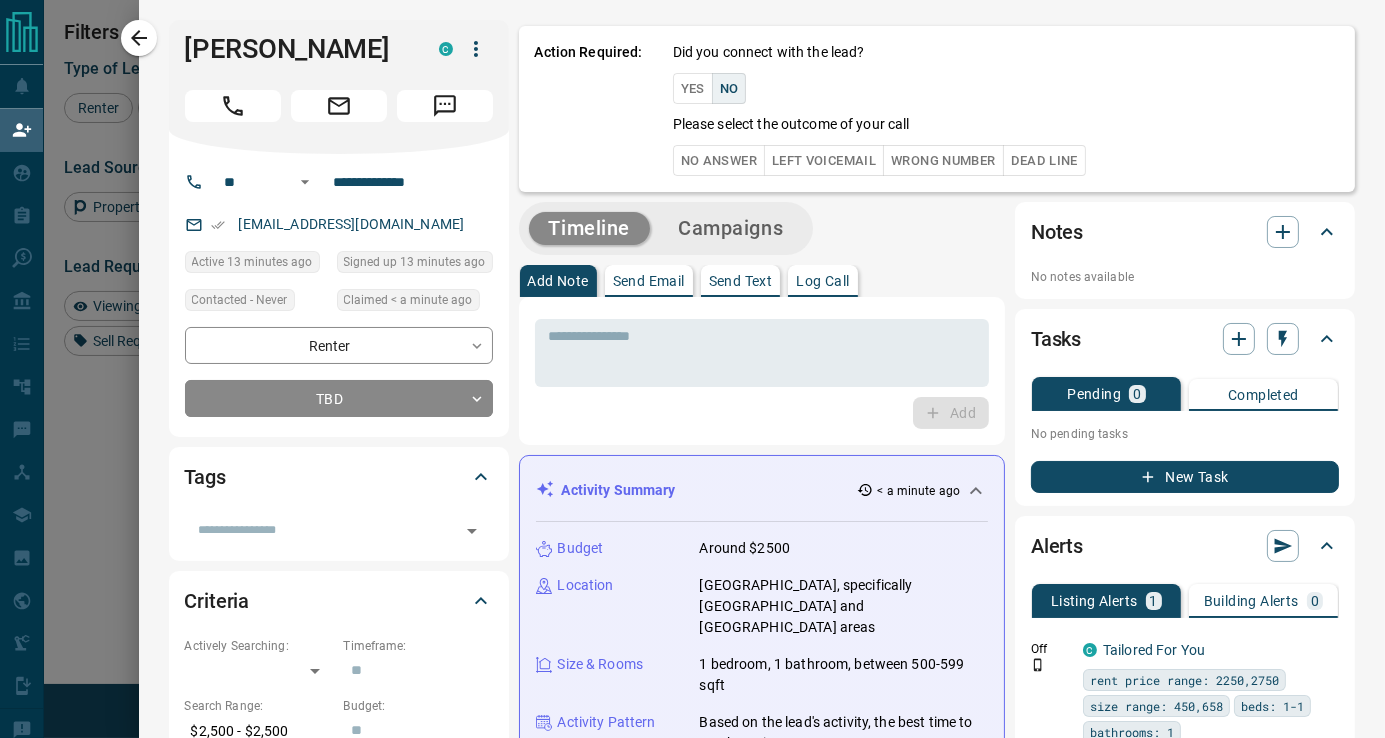 click on "No Answer" at bounding box center (719, 160) 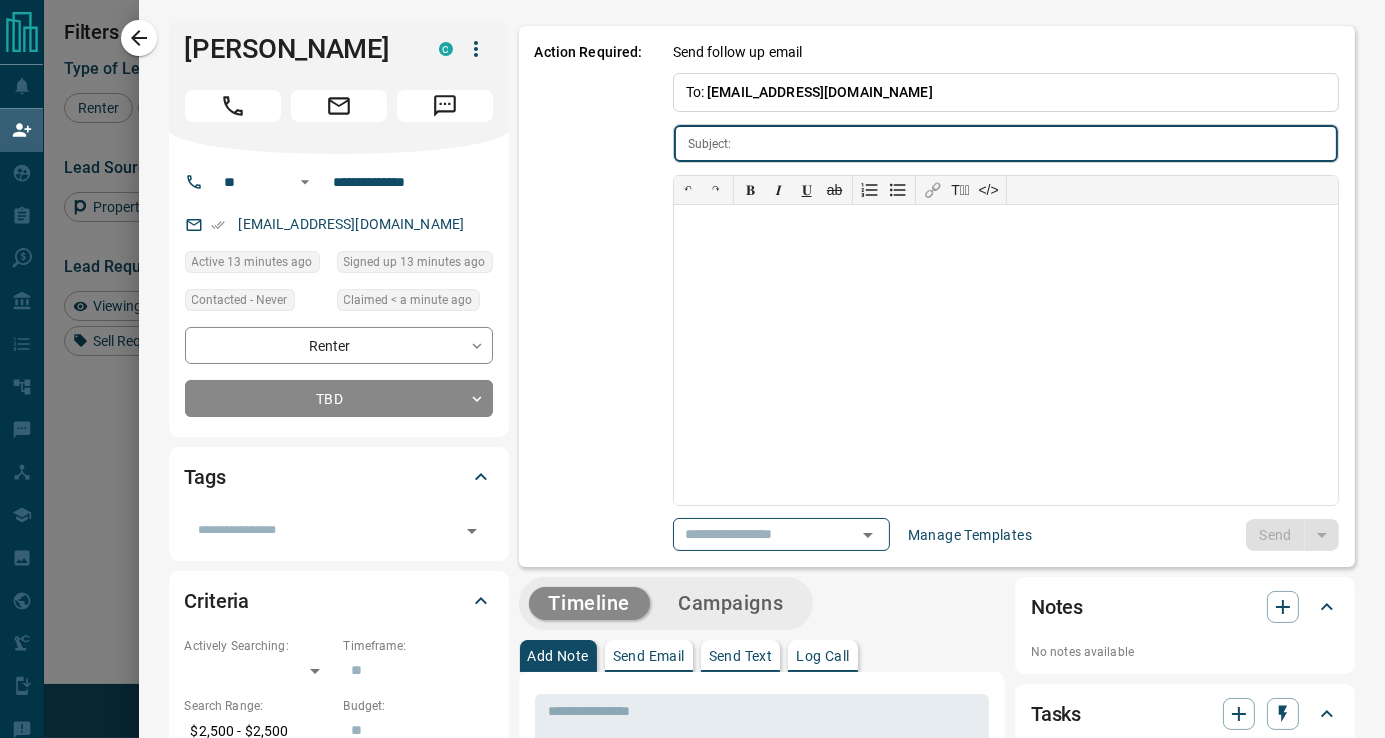 type on "**********" 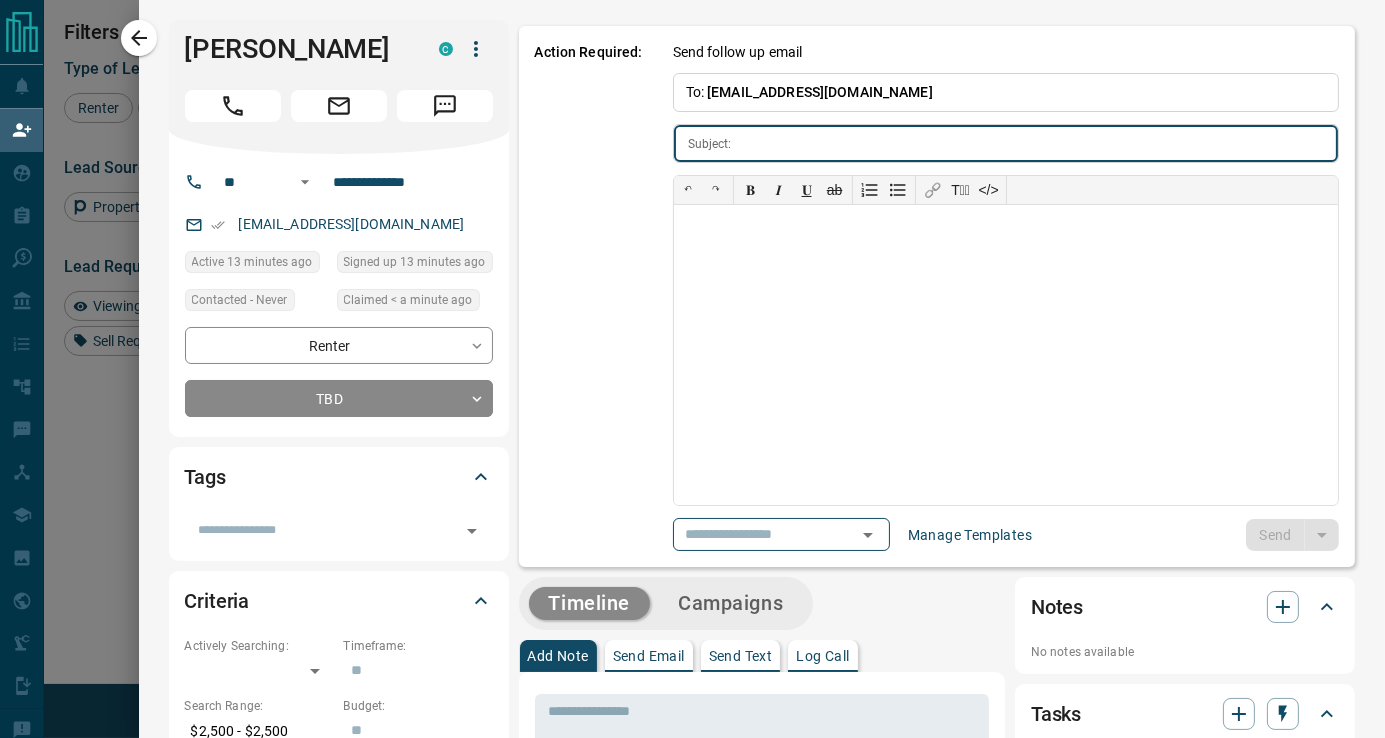 type on "**********" 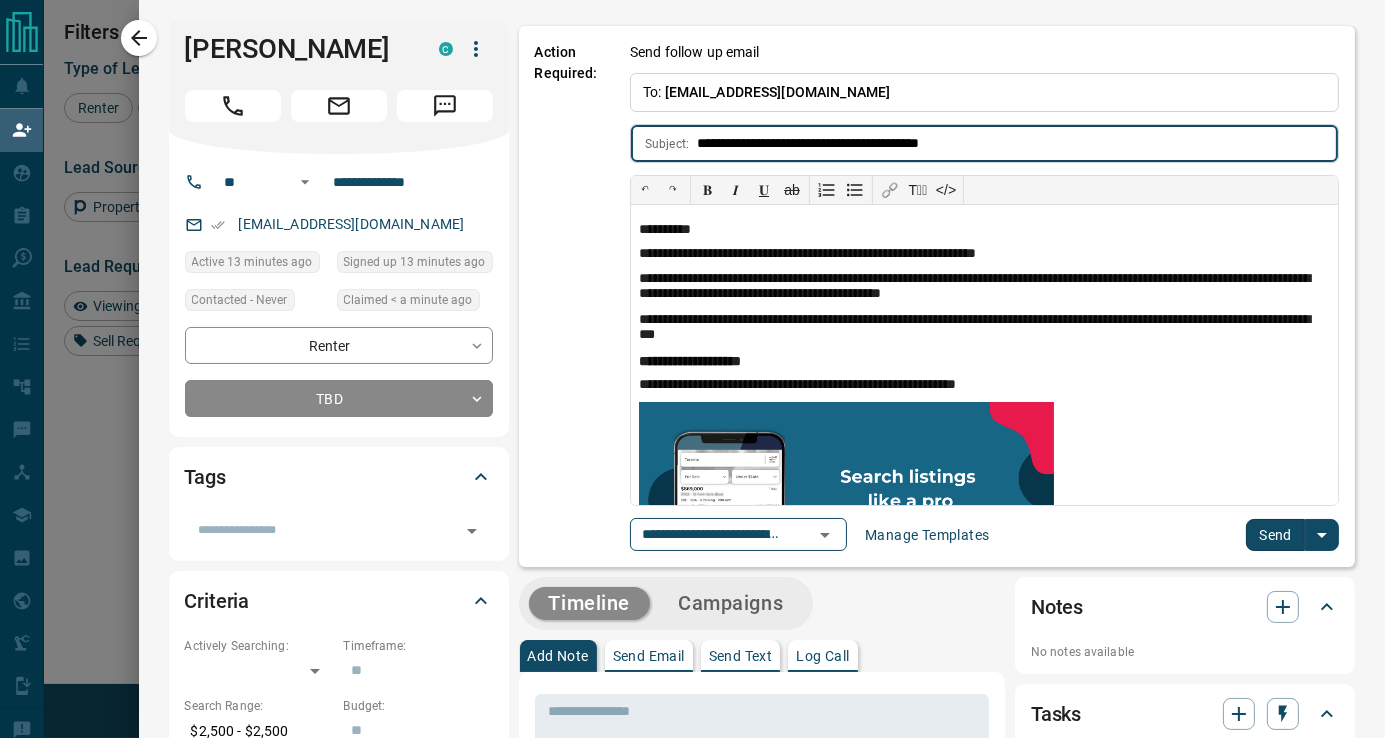 click at bounding box center (1322, 535) 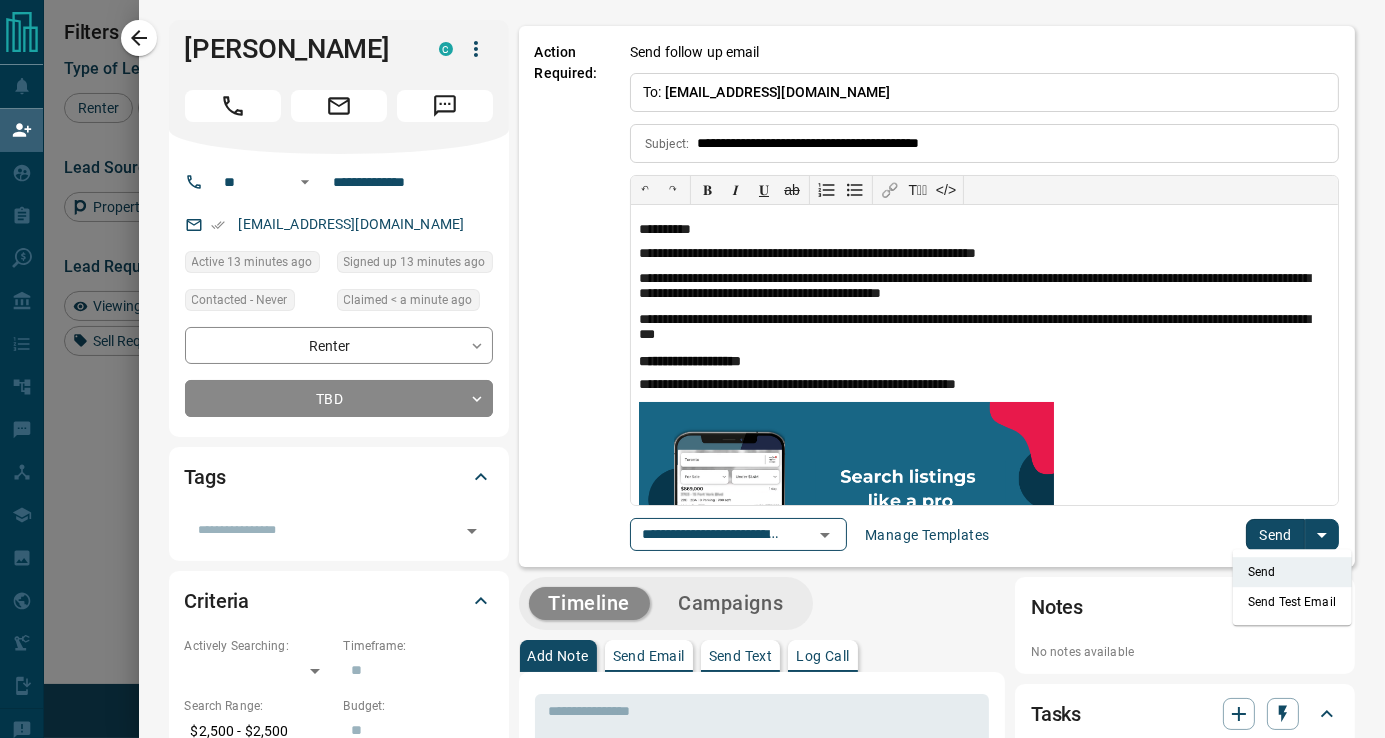 click on "Send" at bounding box center (1275, 535) 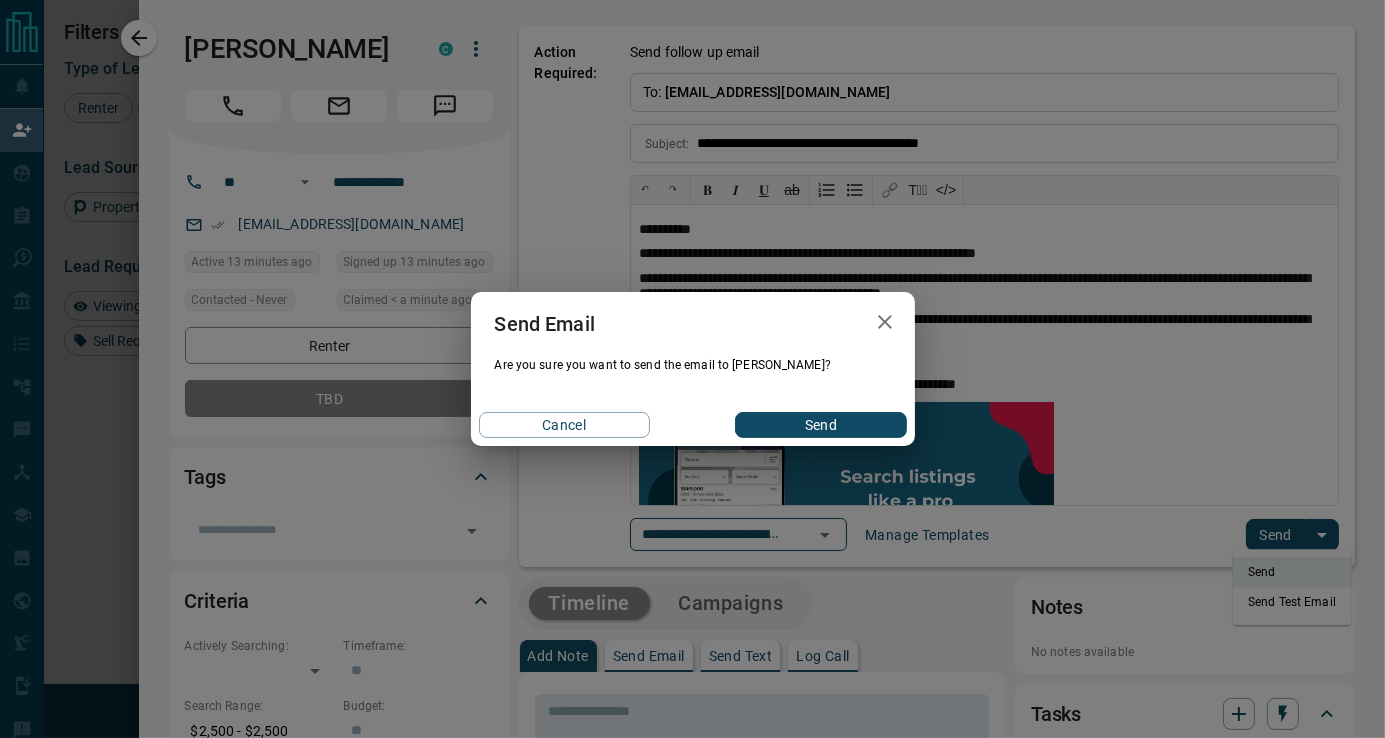 click on "Send" at bounding box center [820, 425] 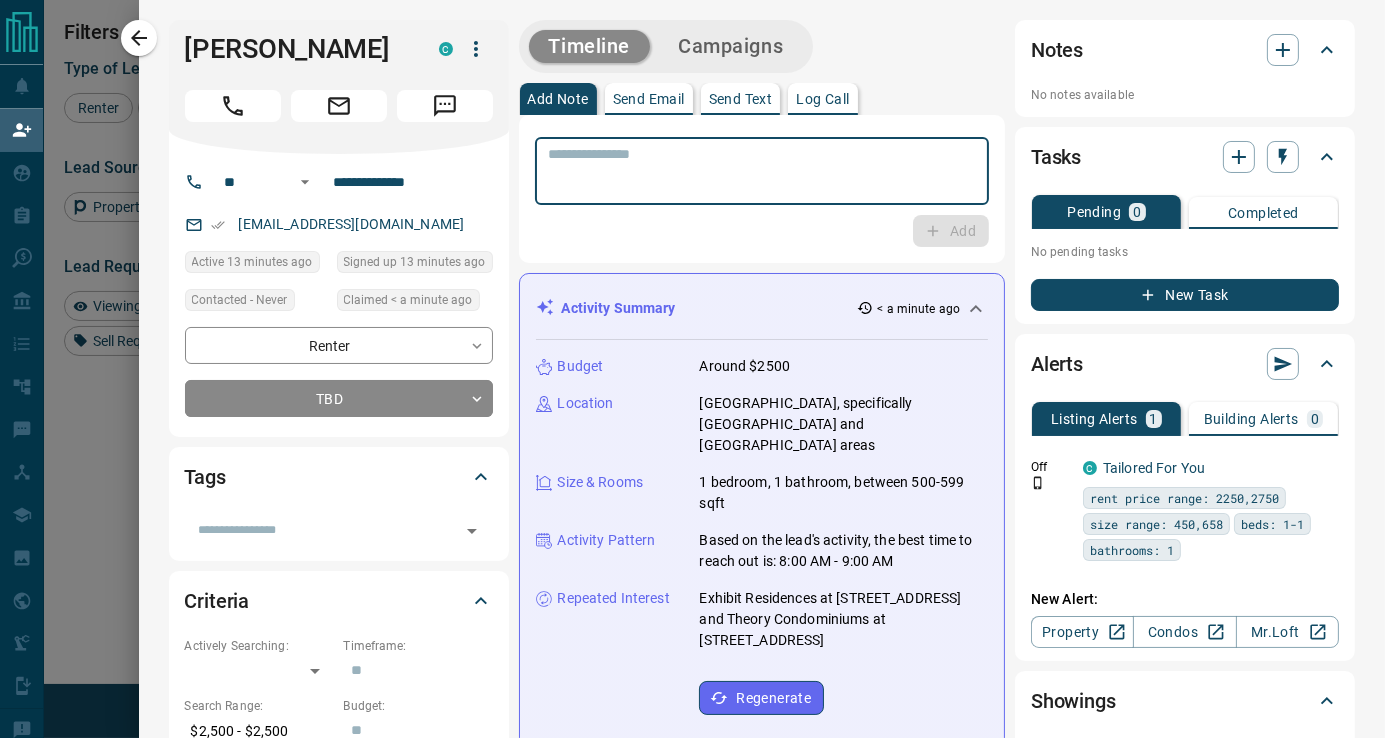 click at bounding box center (762, 171) 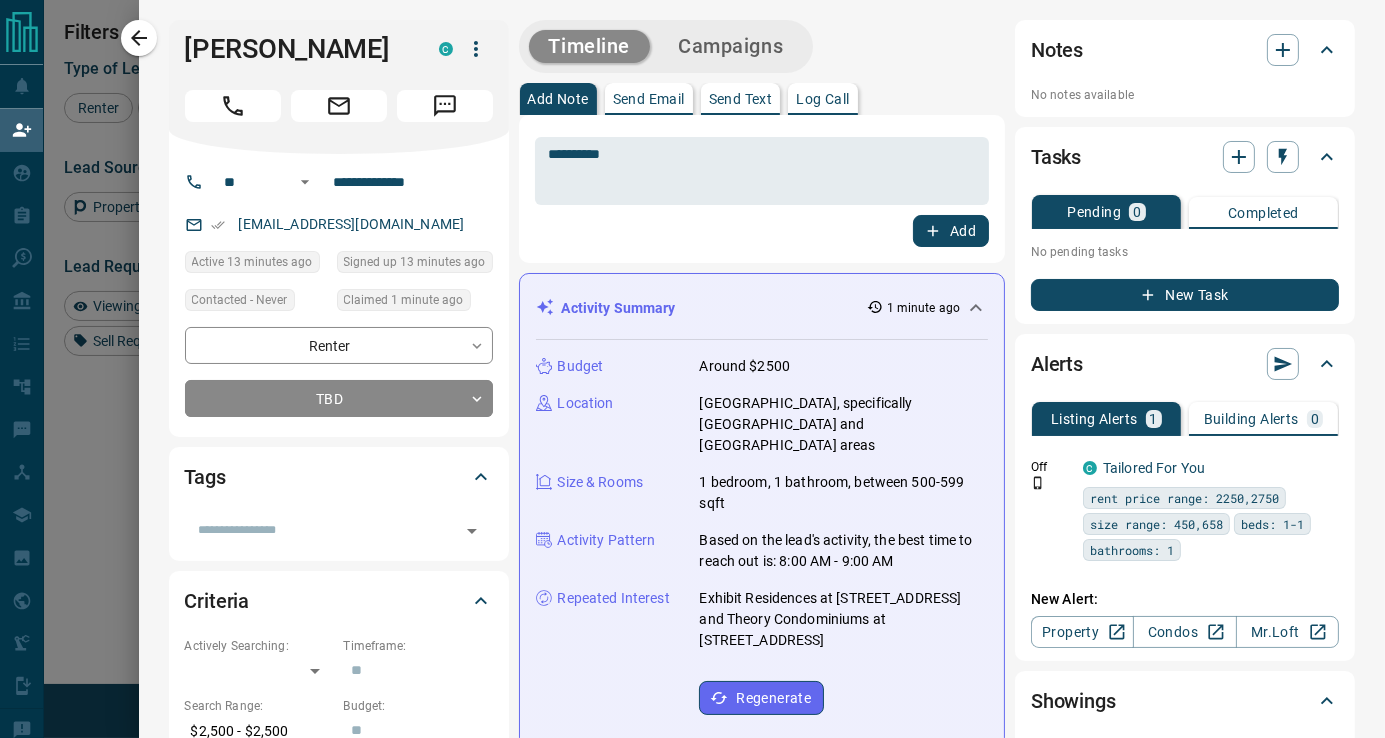 scroll, scrollTop: 15, scrollLeft: 16, axis: both 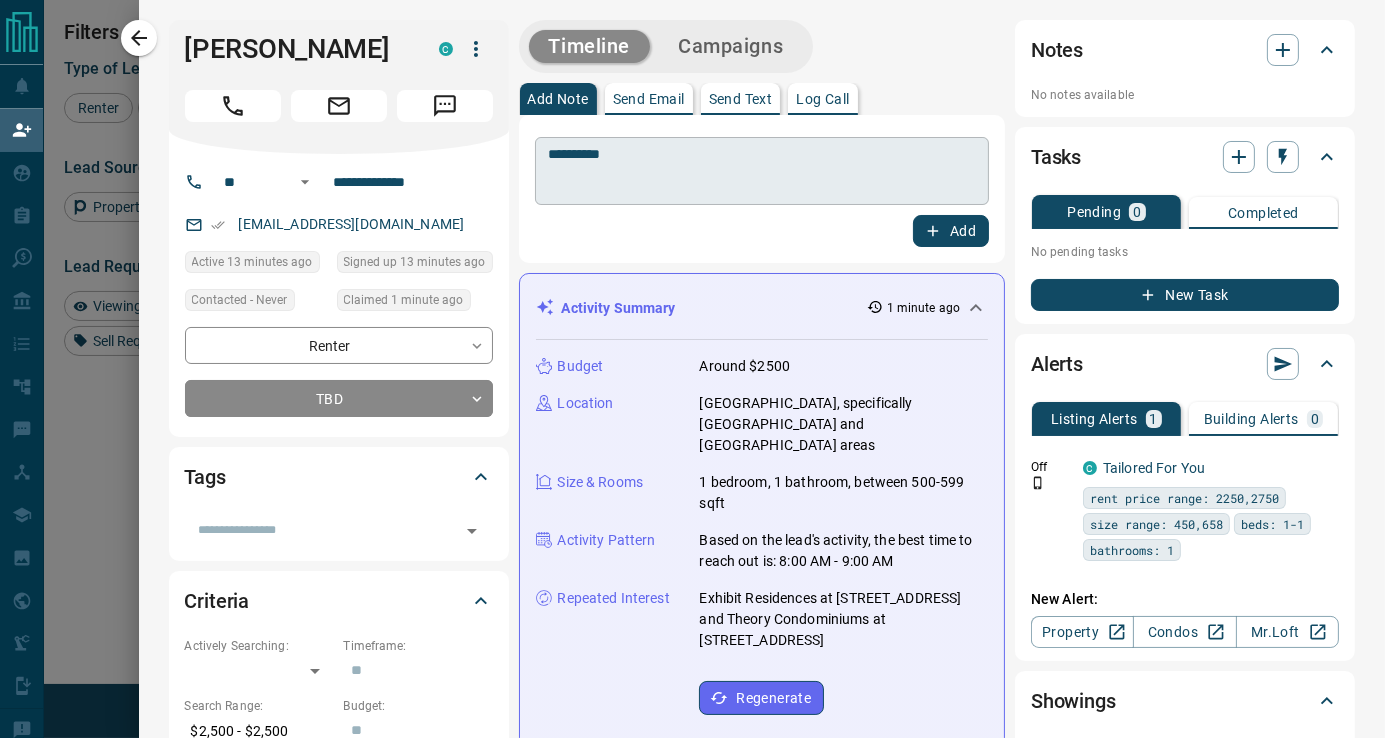 click on "**********" at bounding box center [761, 171] 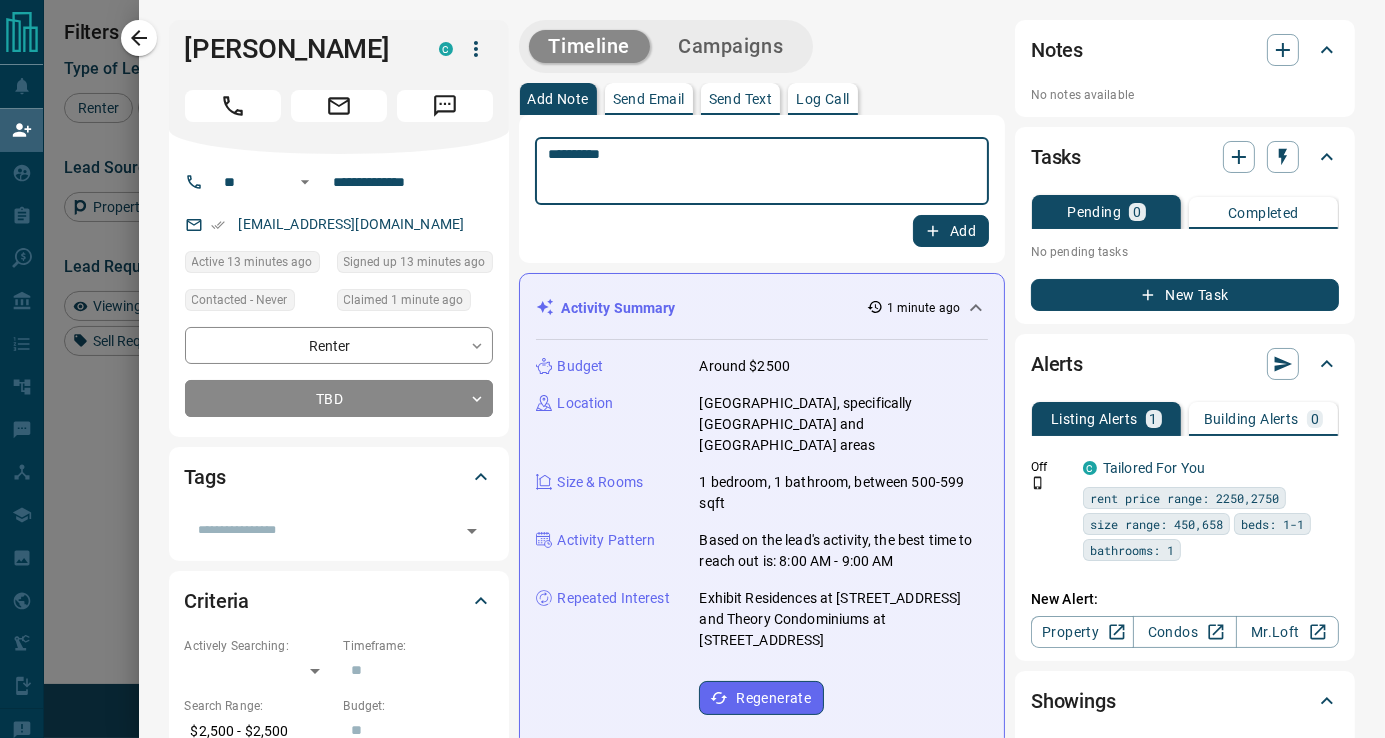 click on "**********" at bounding box center [761, 171] 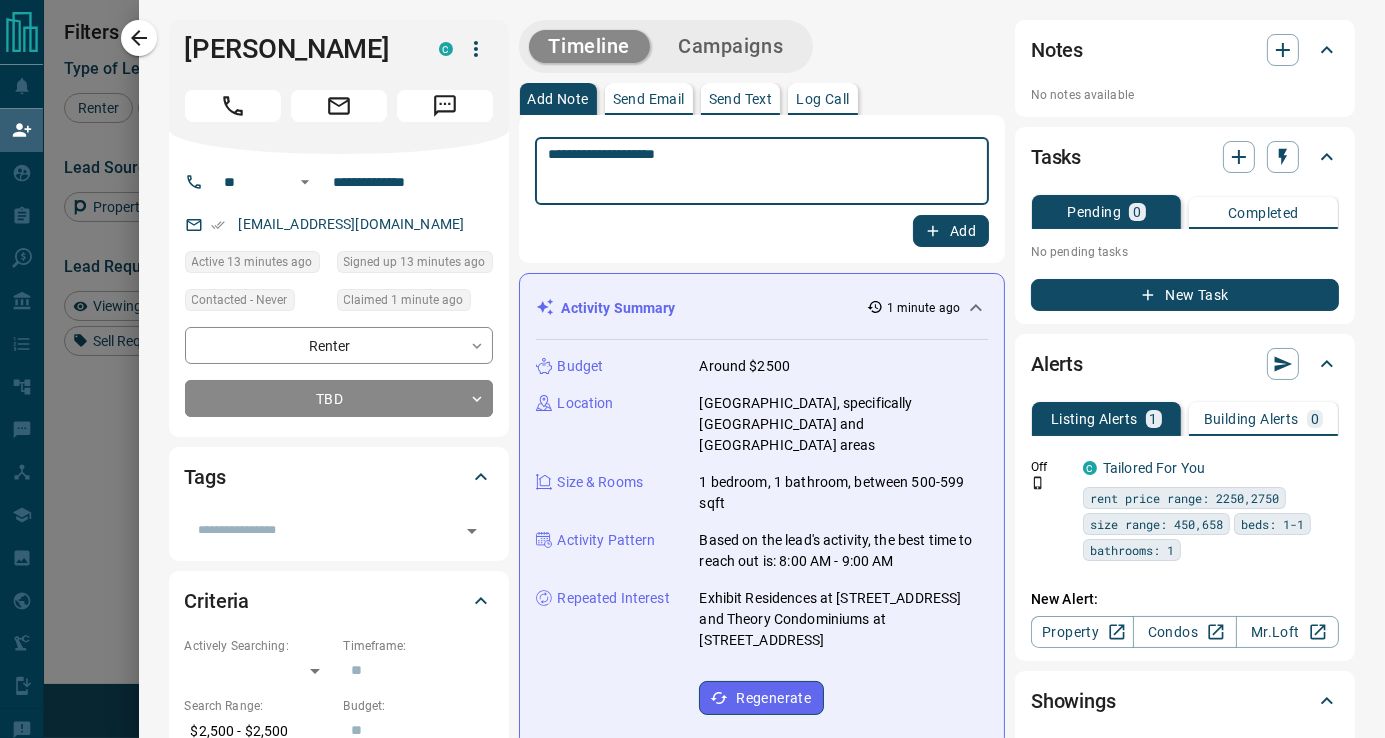 type on "**********" 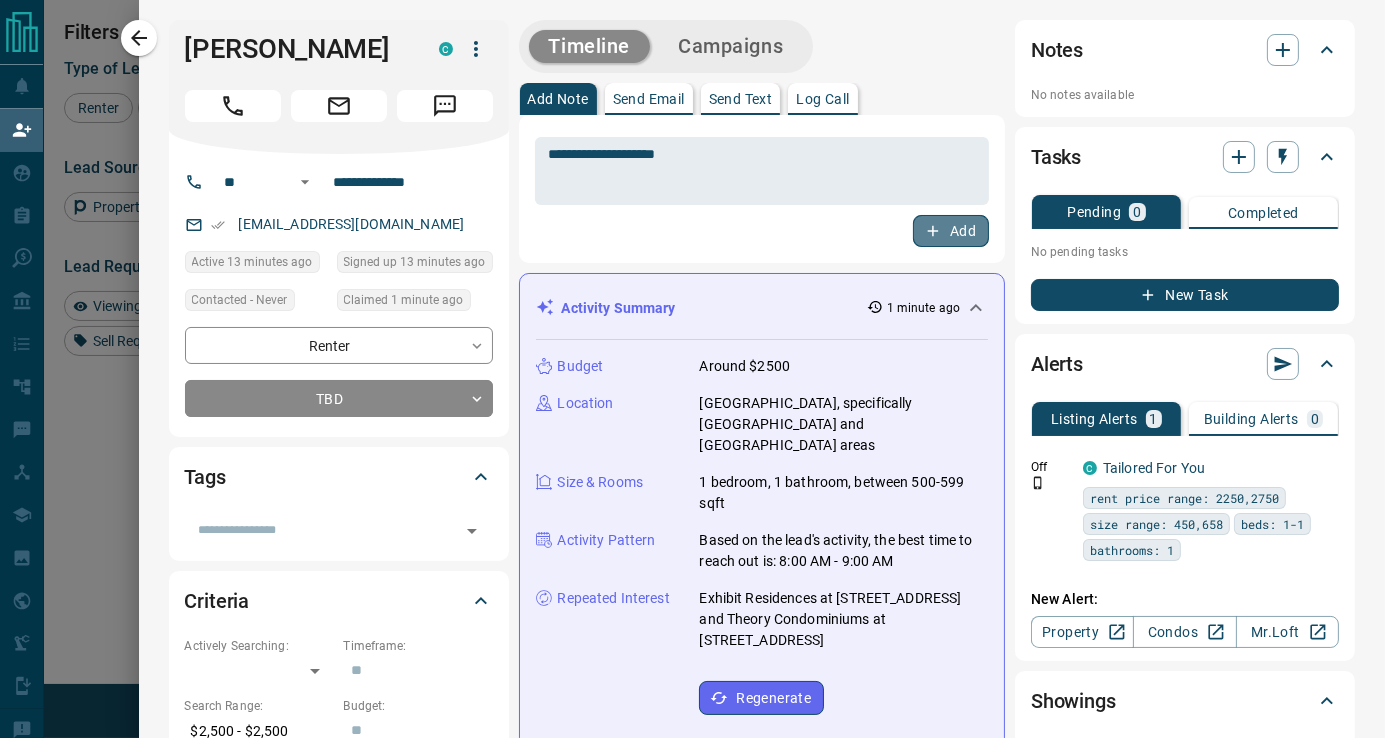click on "Add" at bounding box center [951, 231] 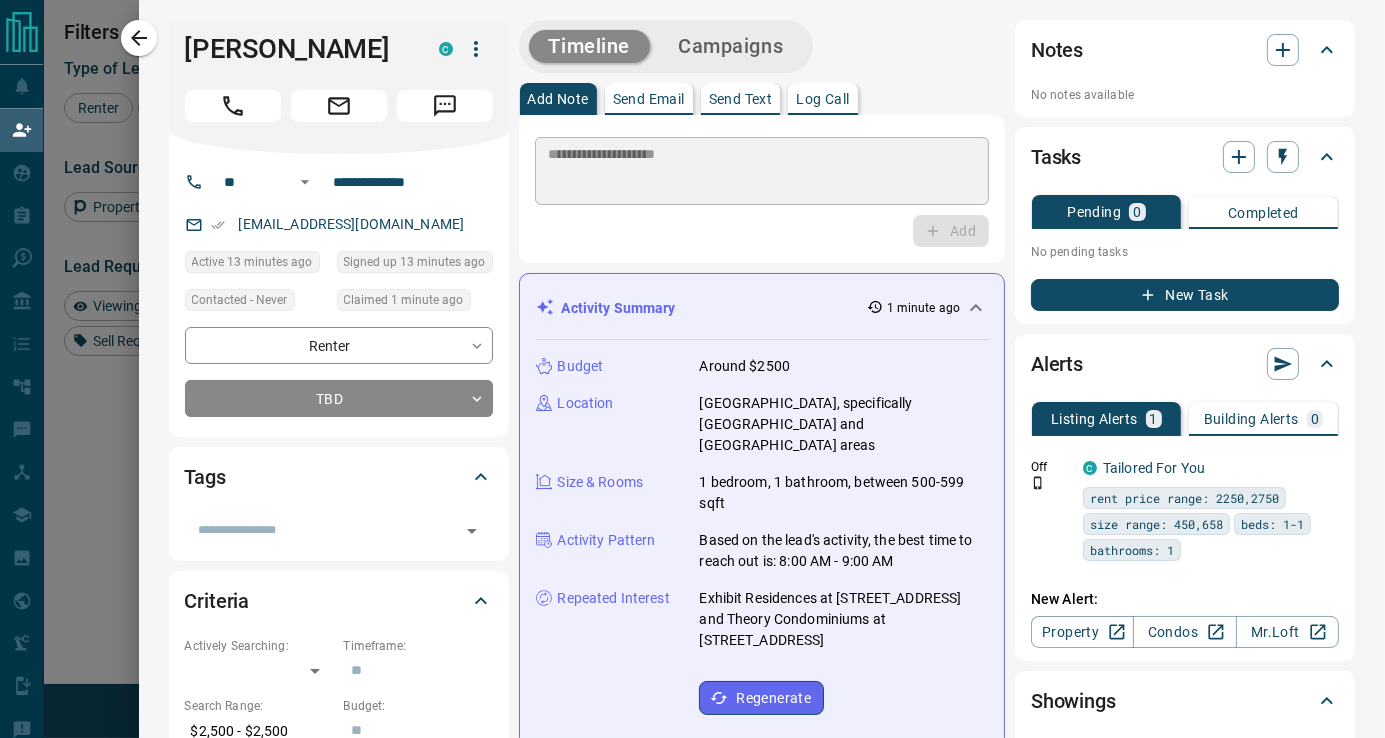 type 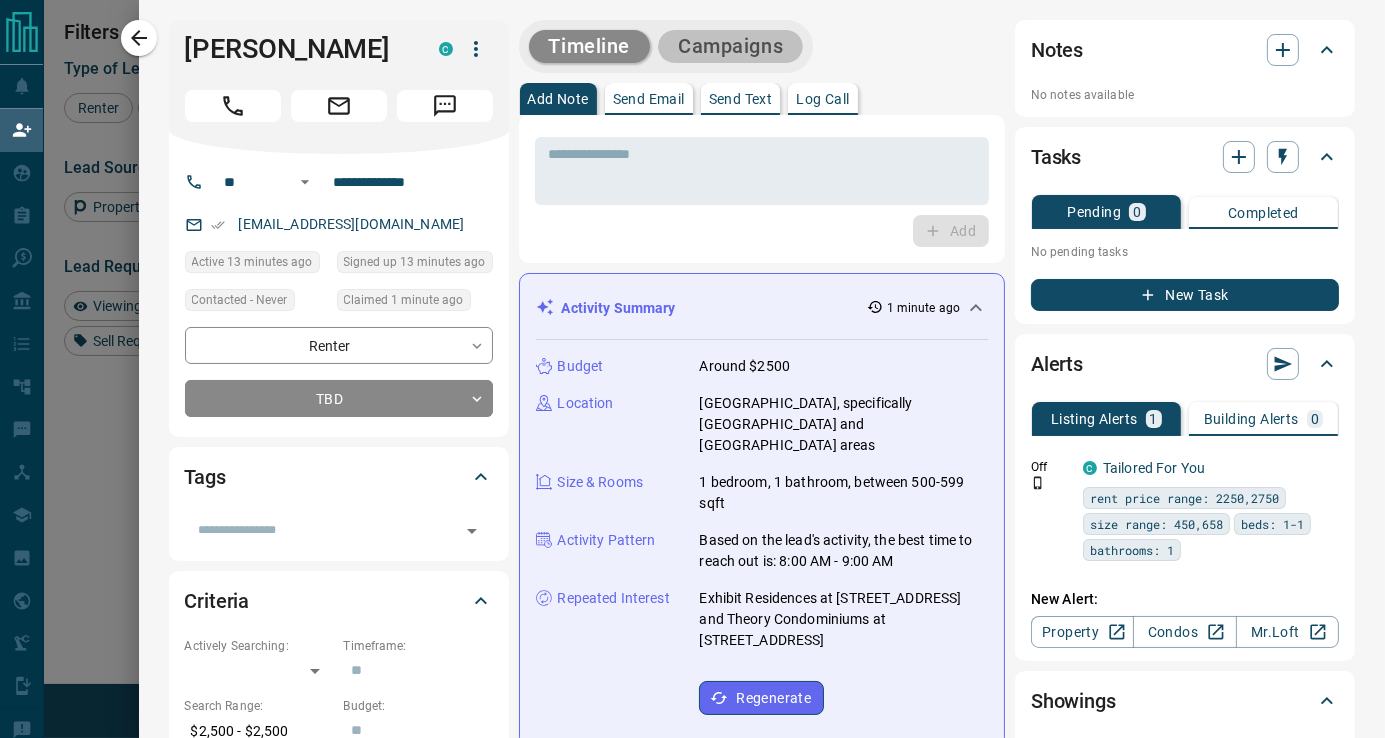click on "Campaigns" at bounding box center [730, 46] 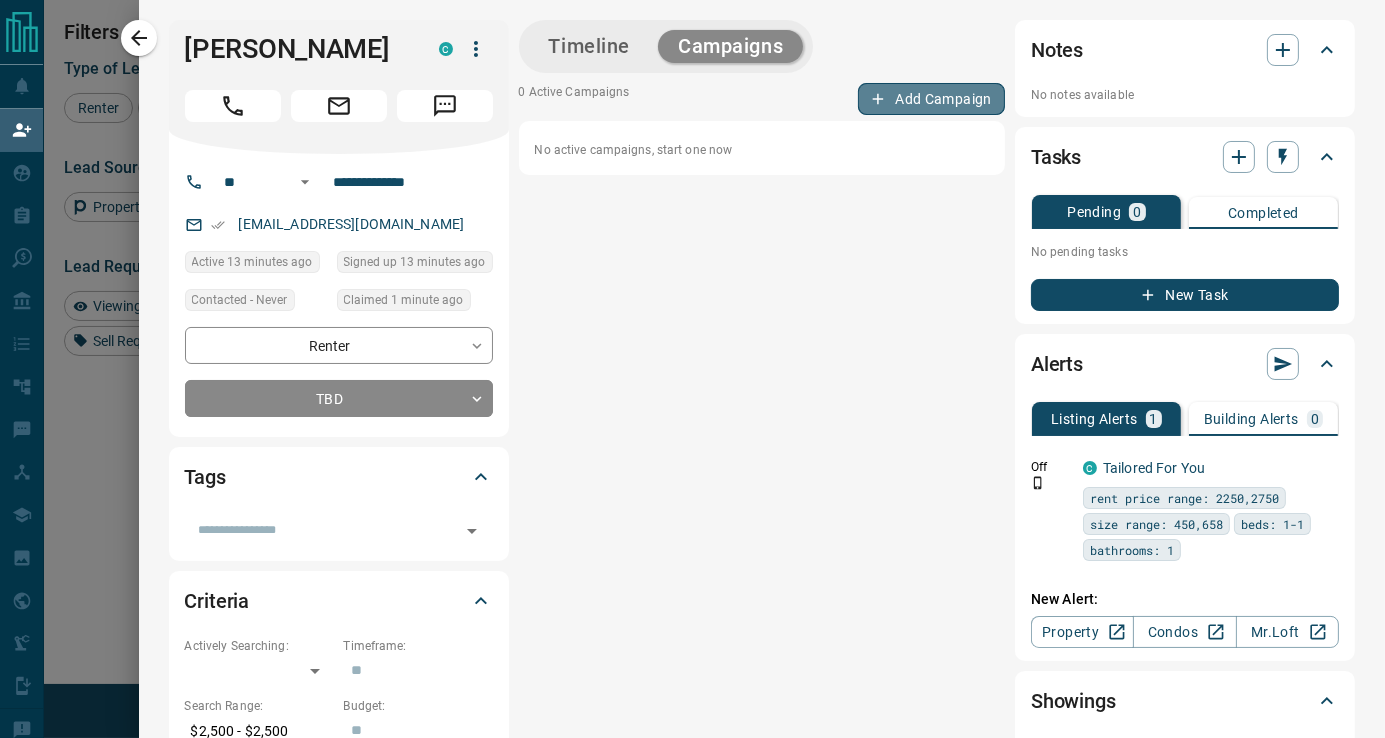 click on "Add Campaign" at bounding box center [931, 99] 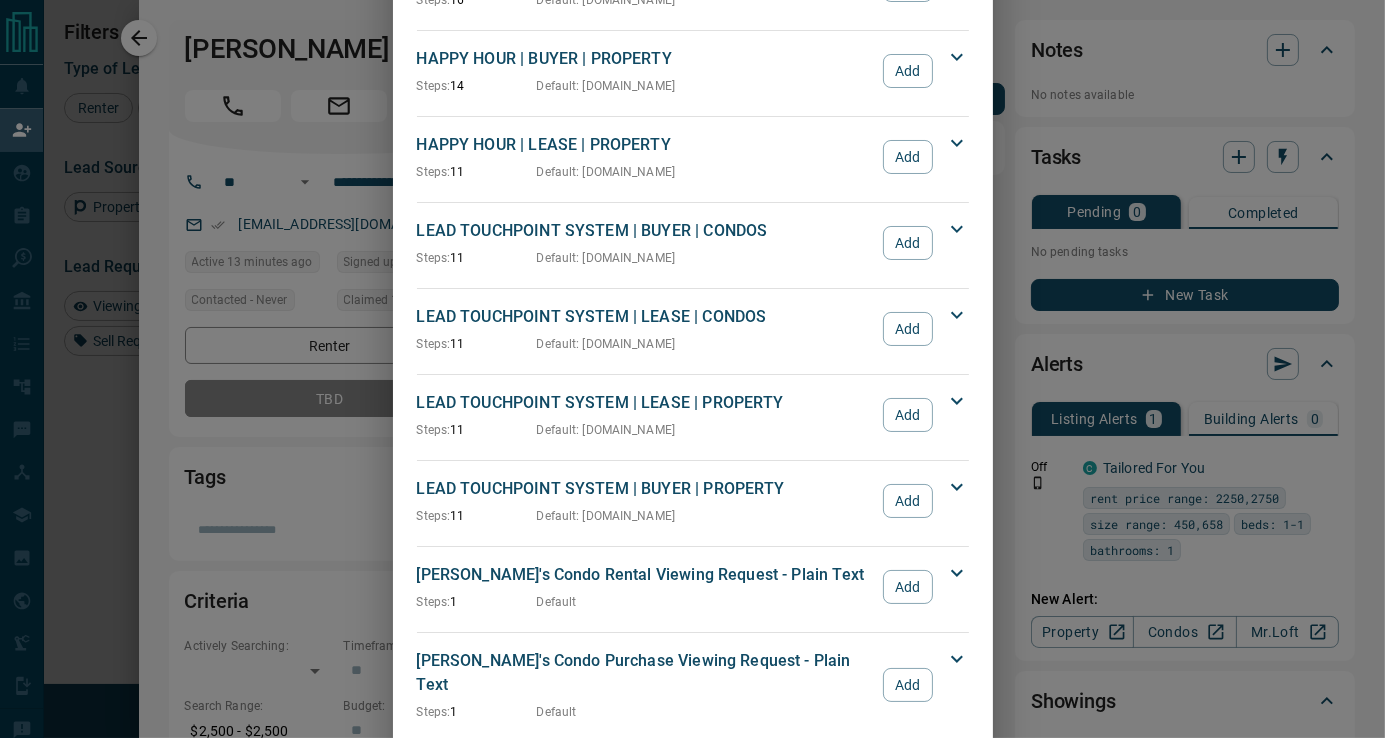 scroll, scrollTop: 500, scrollLeft: 0, axis: vertical 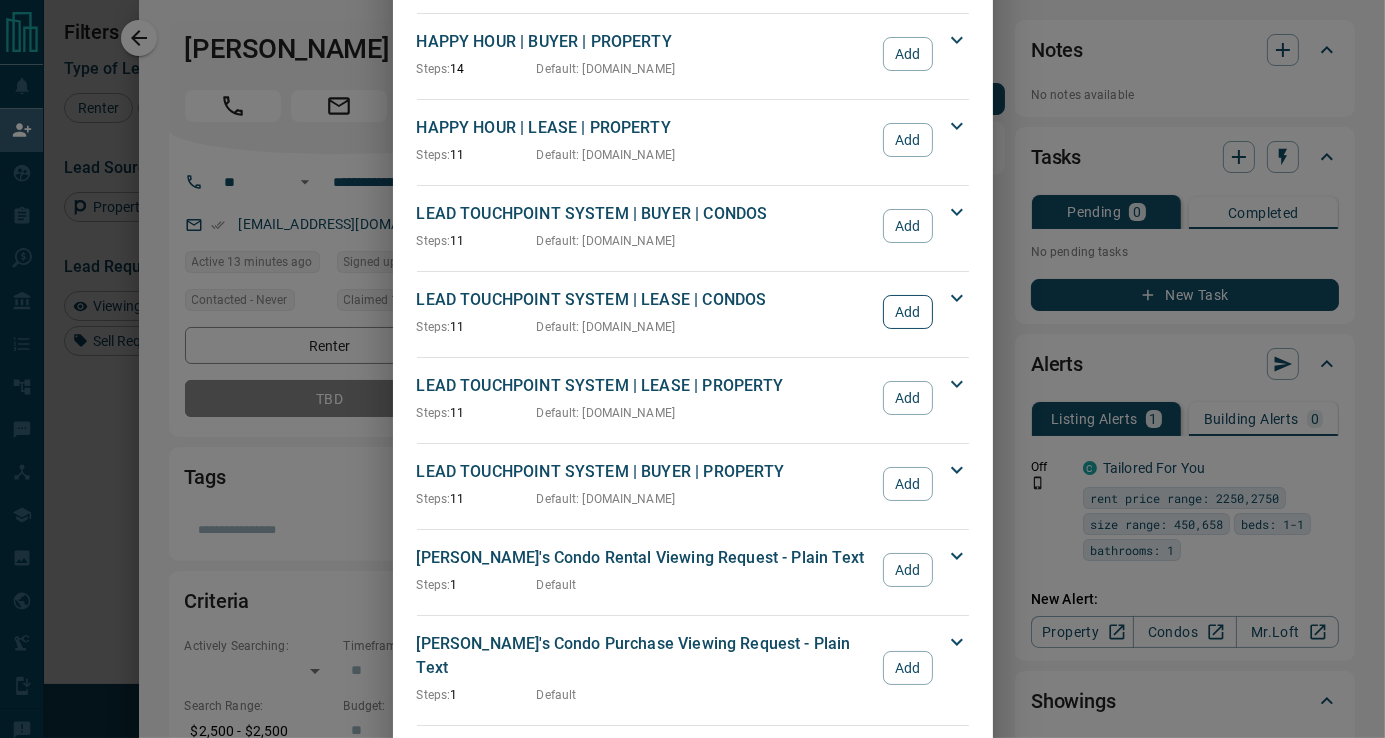 click on "Add" at bounding box center [907, 312] 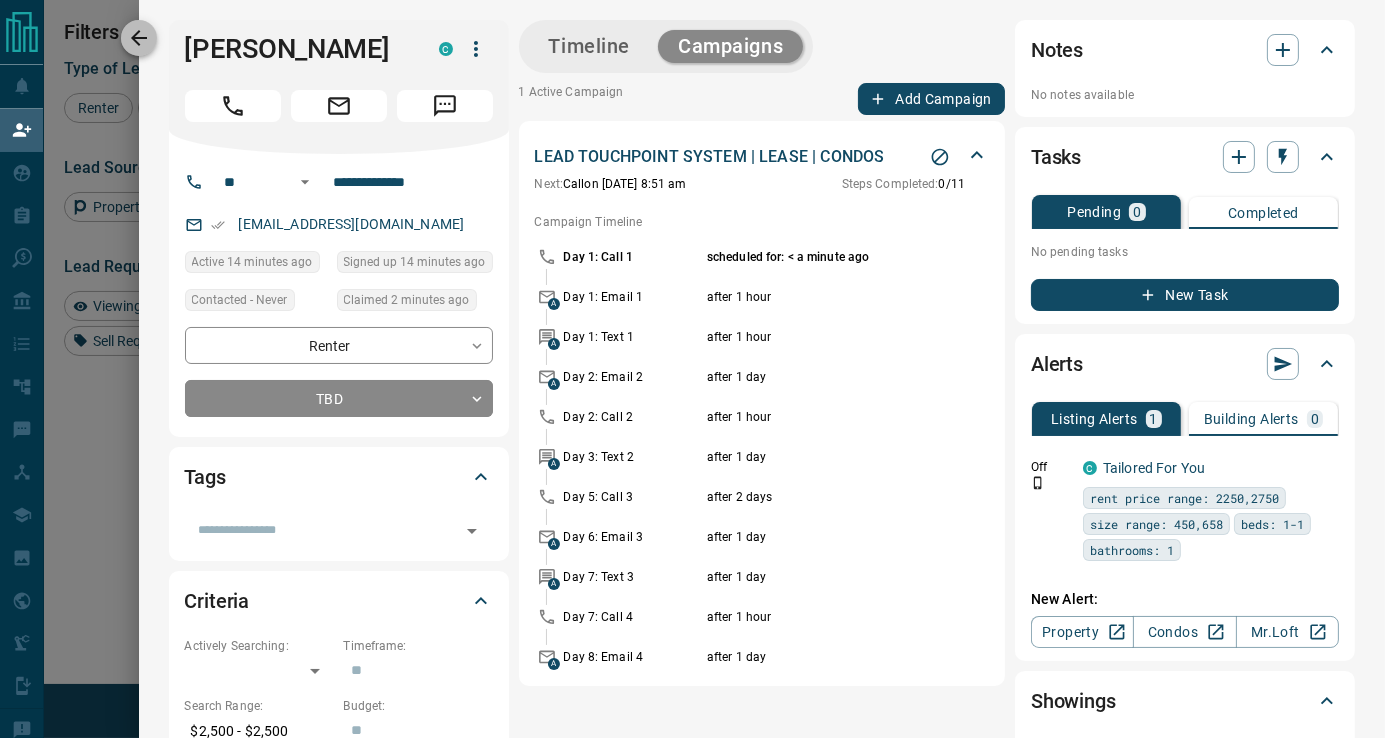 click at bounding box center [139, 38] 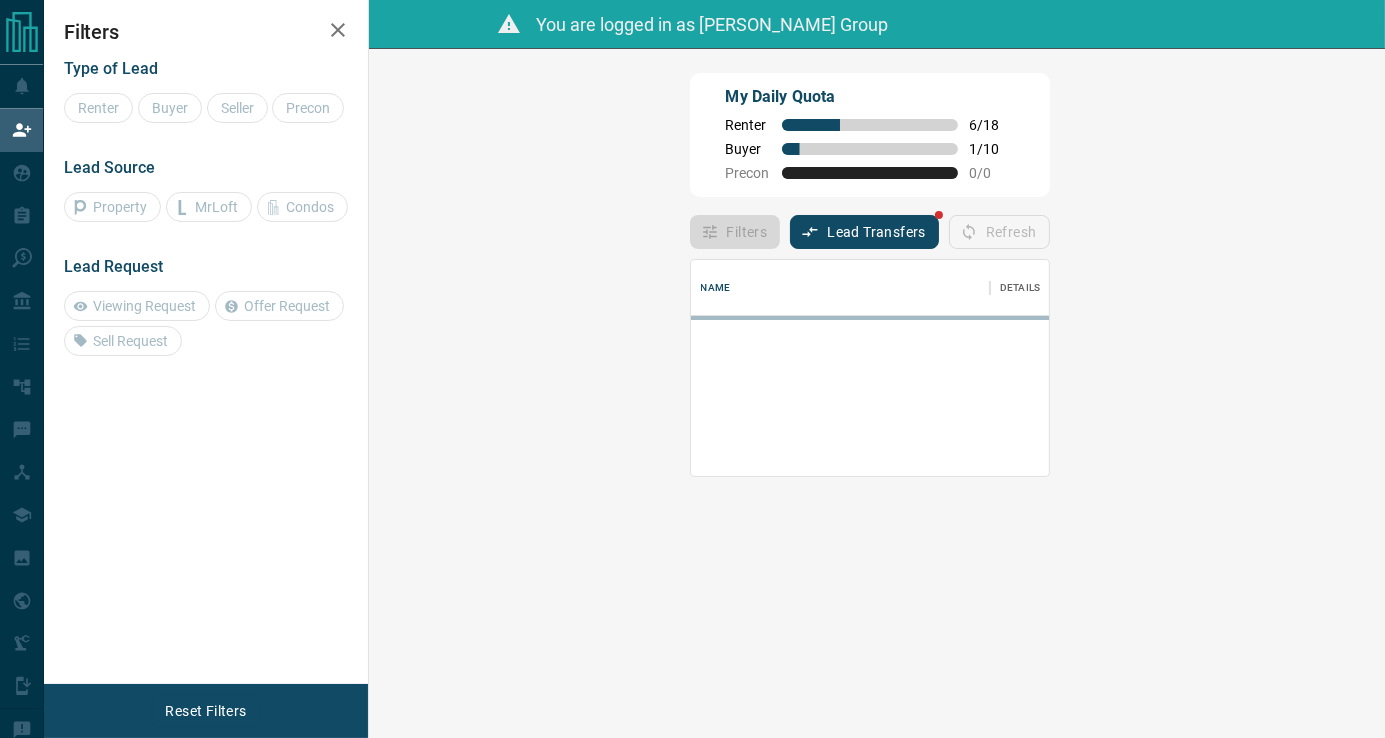 scroll, scrollTop: 16, scrollLeft: 16, axis: both 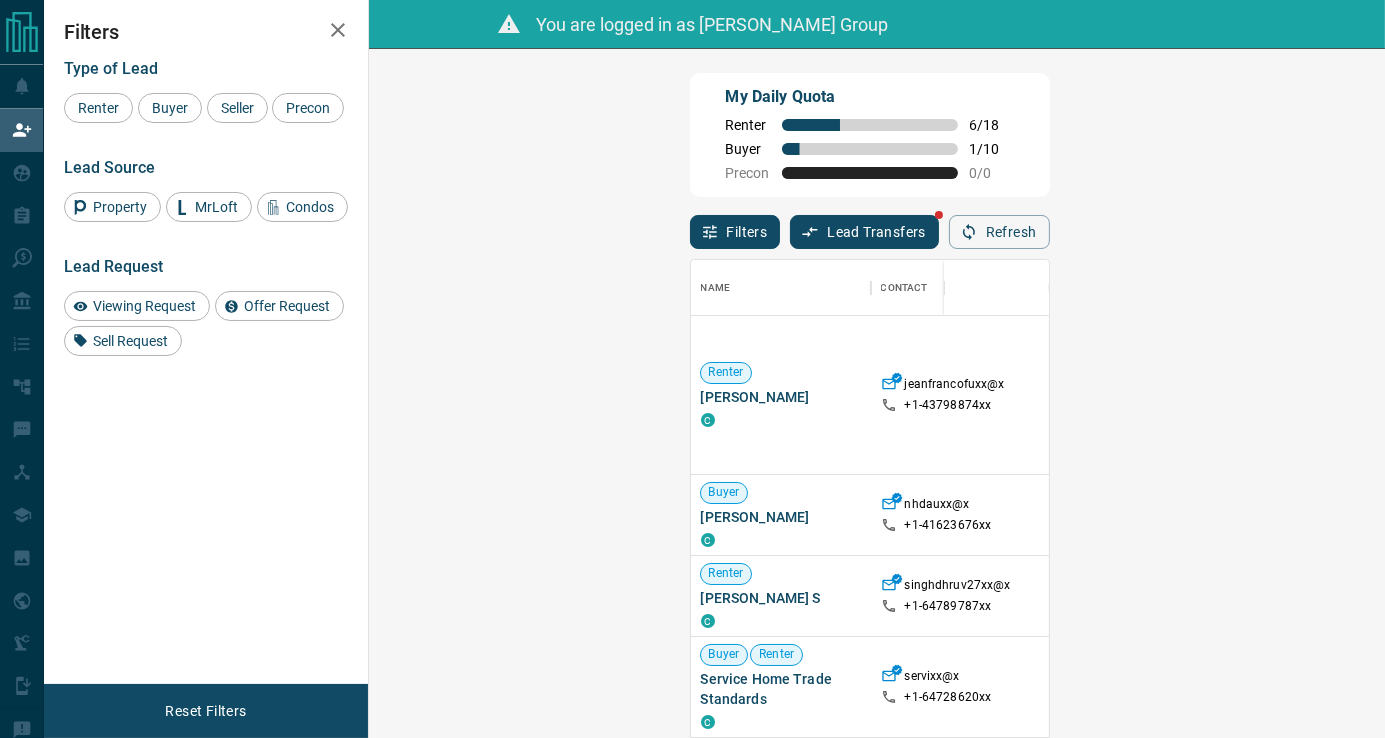 click on "Claim" at bounding box center (1620, 515) 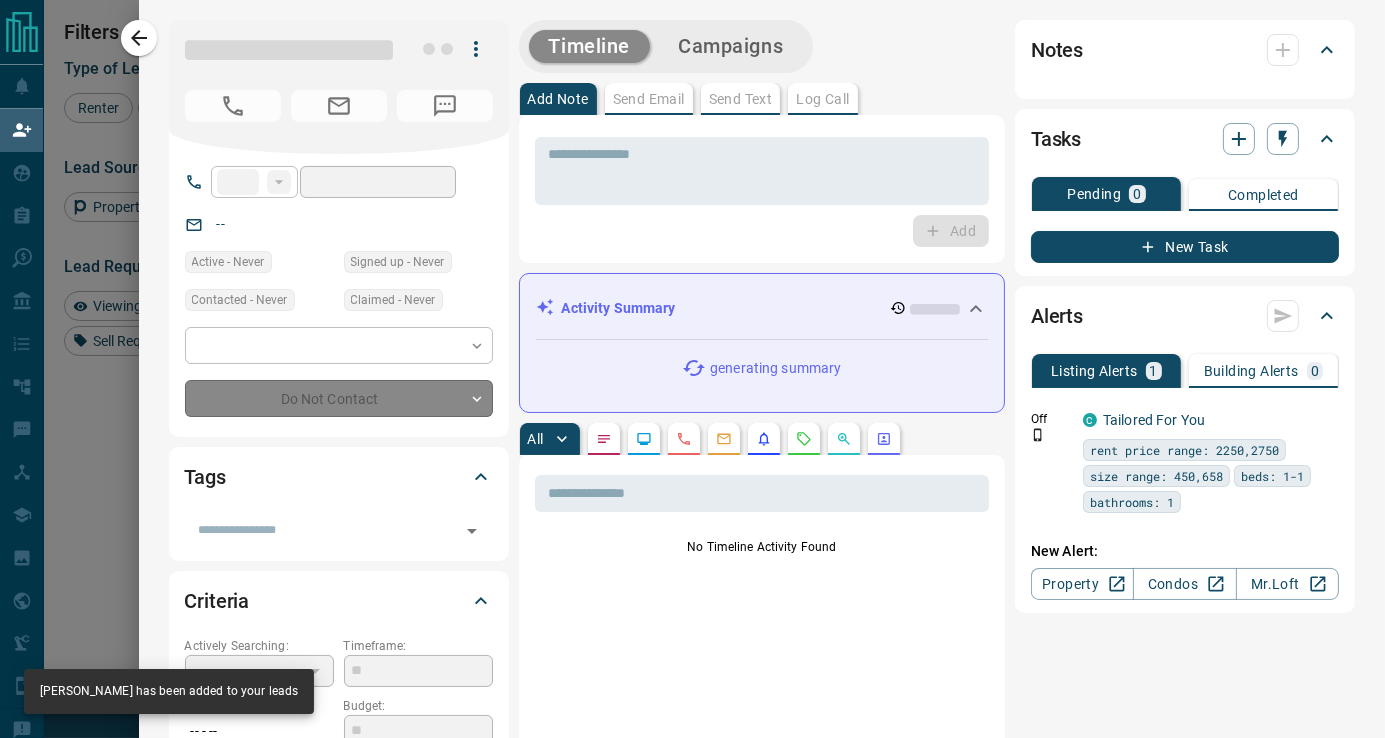 type on "**" 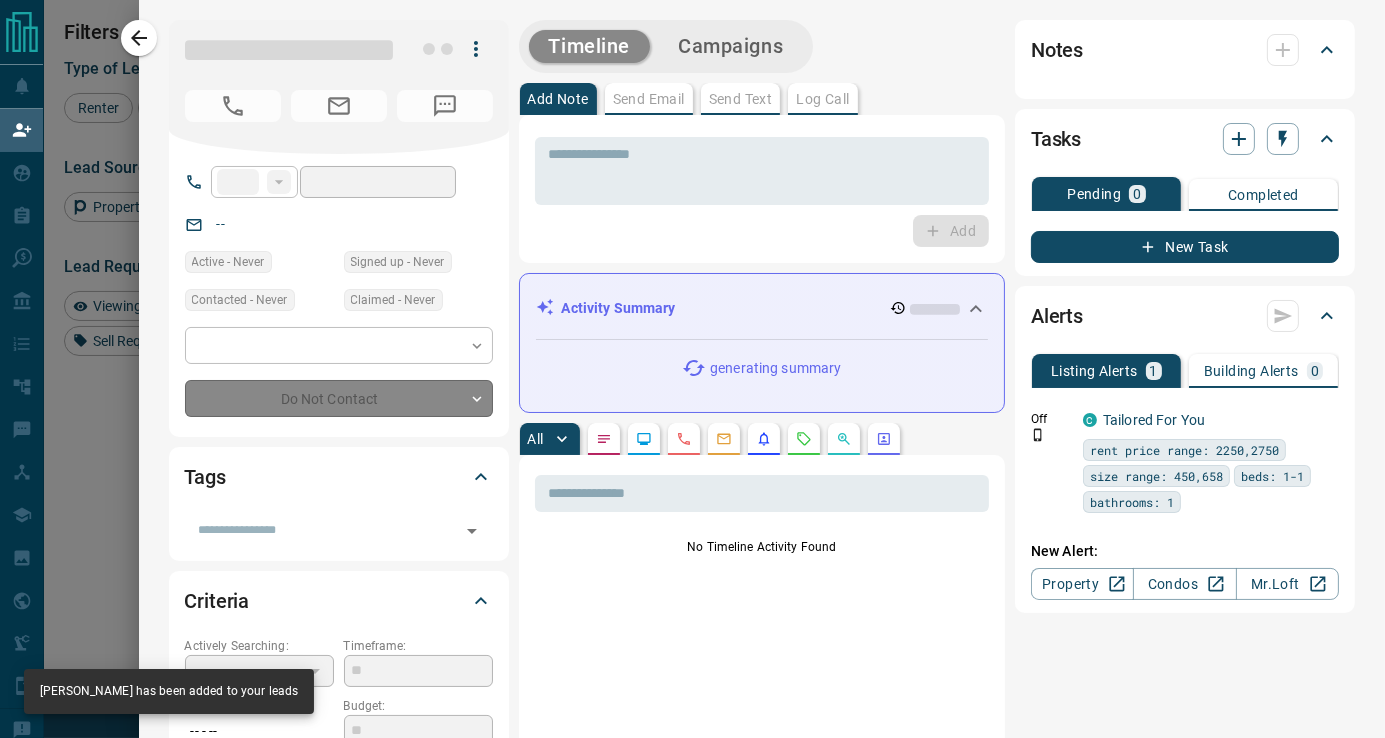 type on "**********" 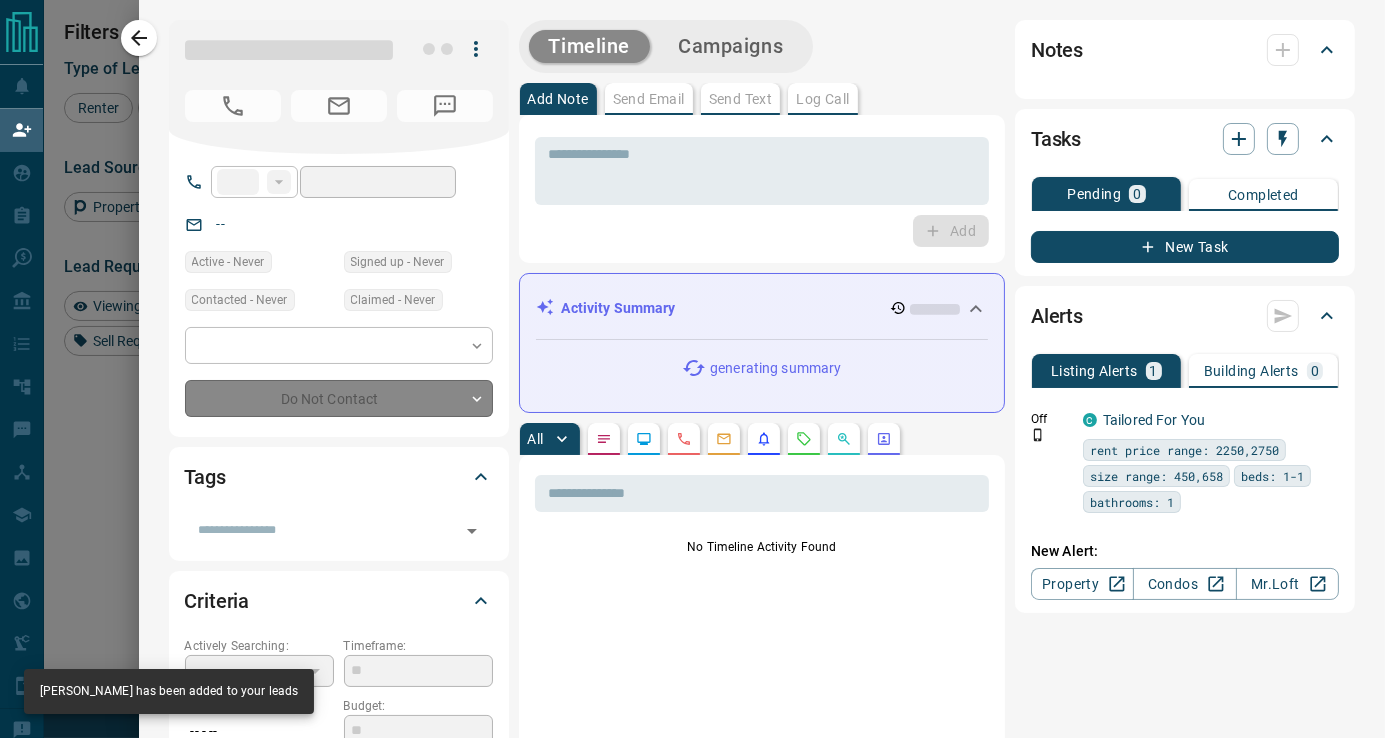 type on "**********" 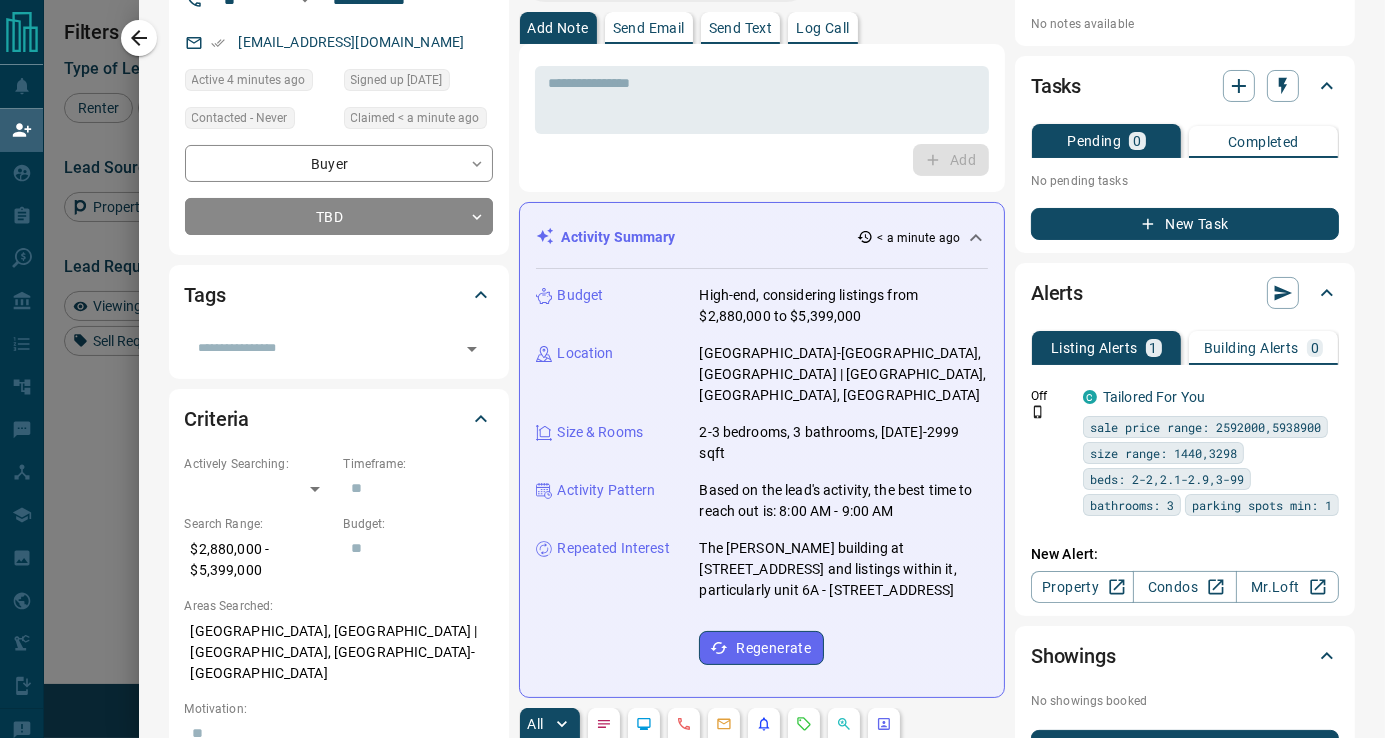 scroll, scrollTop: 0, scrollLeft: 0, axis: both 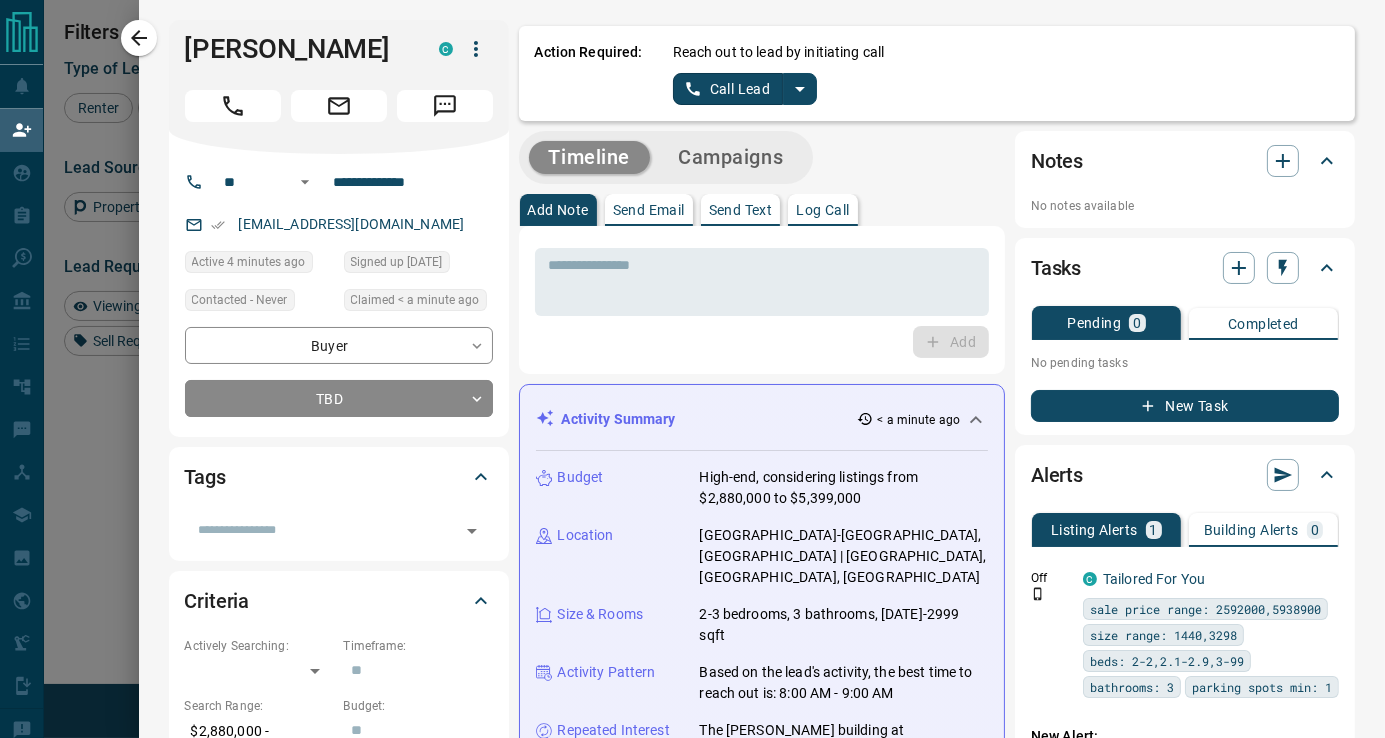 click 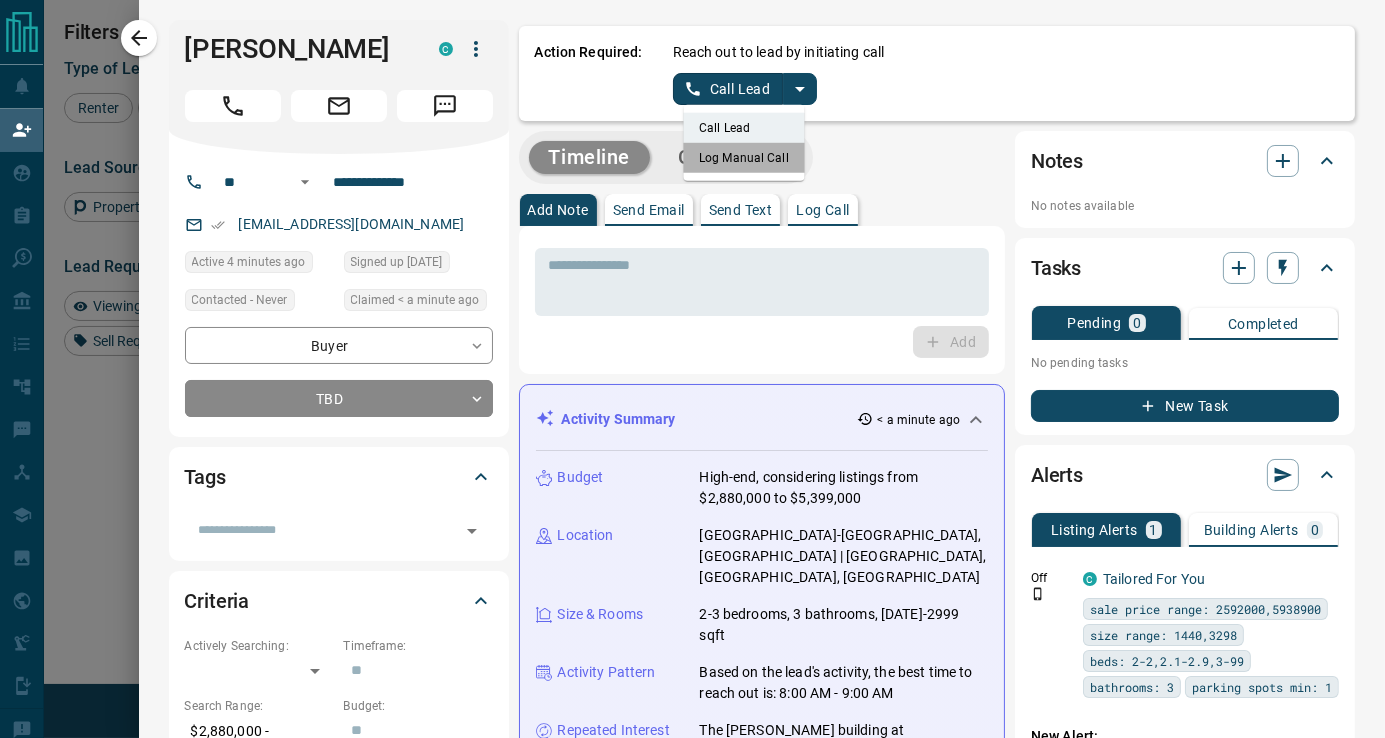 click on "Log Manual Call" at bounding box center (744, 158) 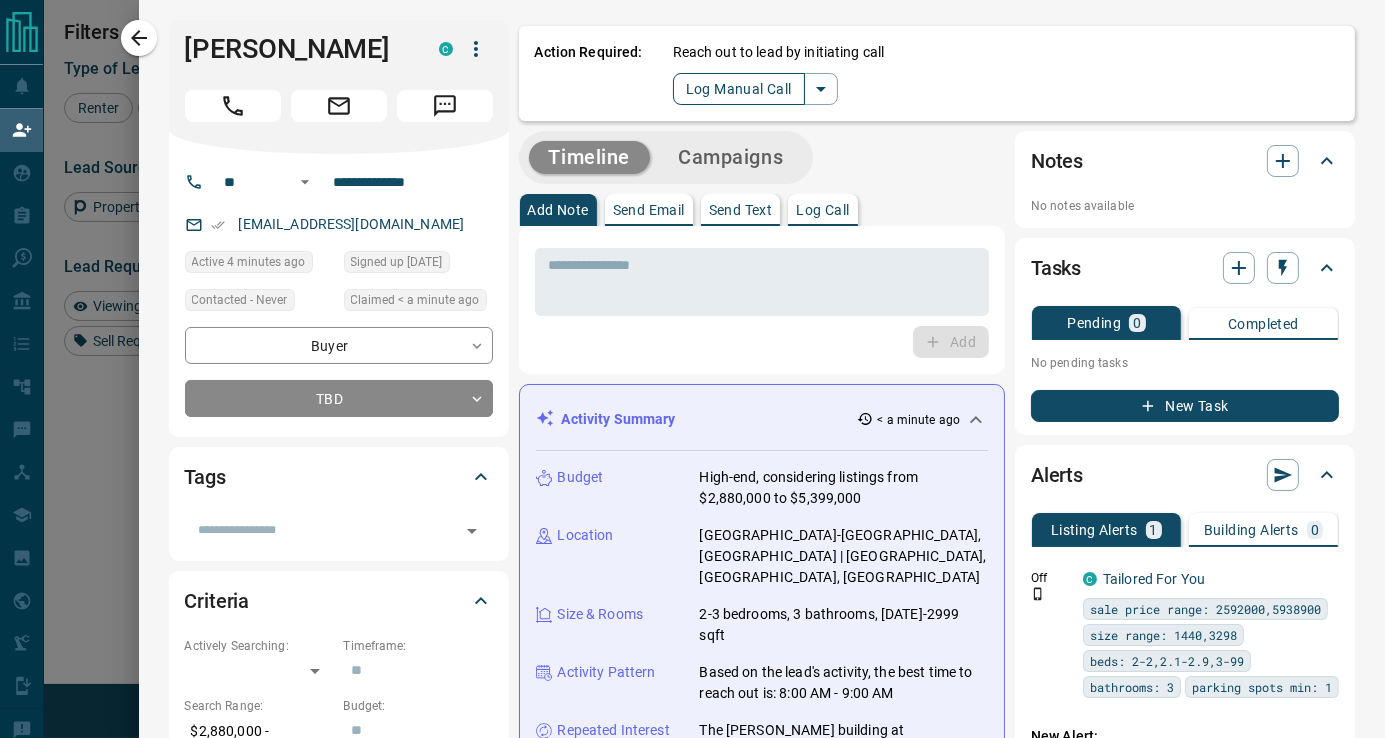 click on "Log Manual Call" at bounding box center (739, 89) 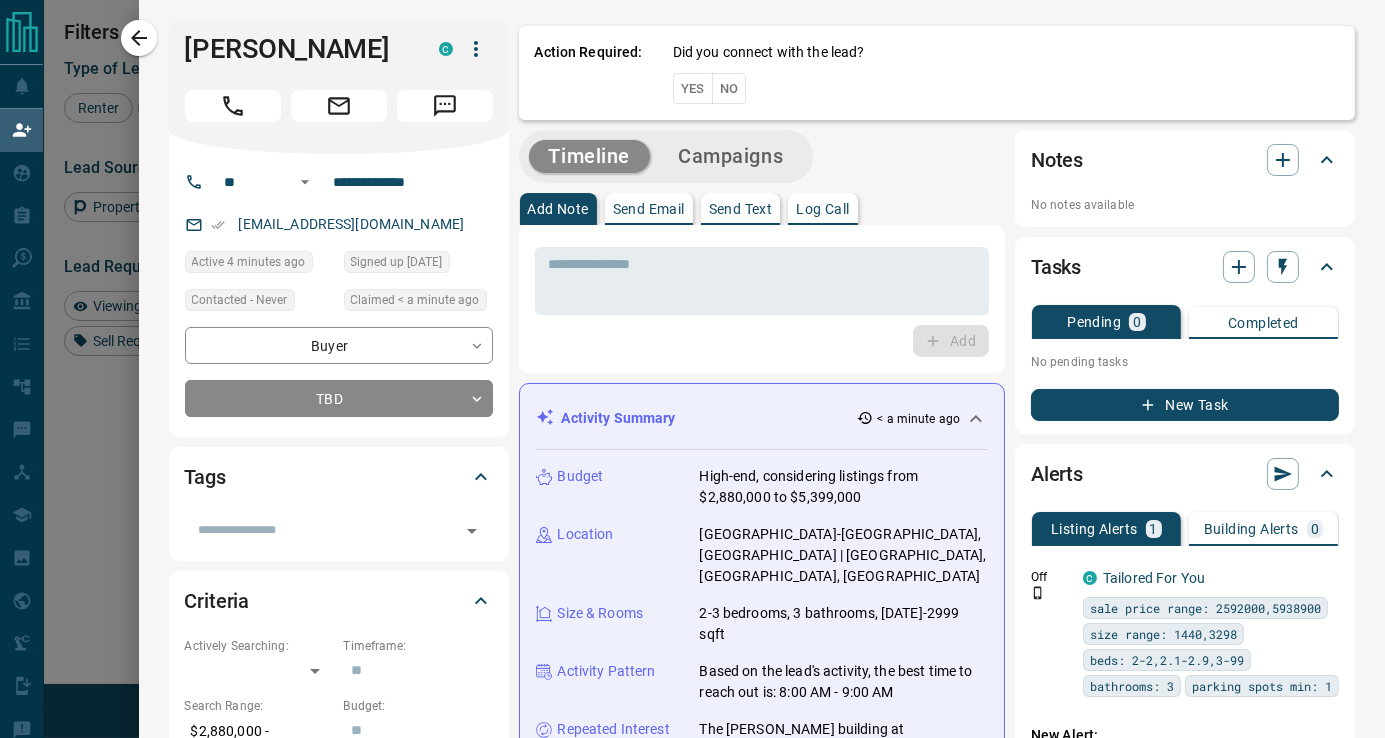 click on "No" at bounding box center [729, 88] 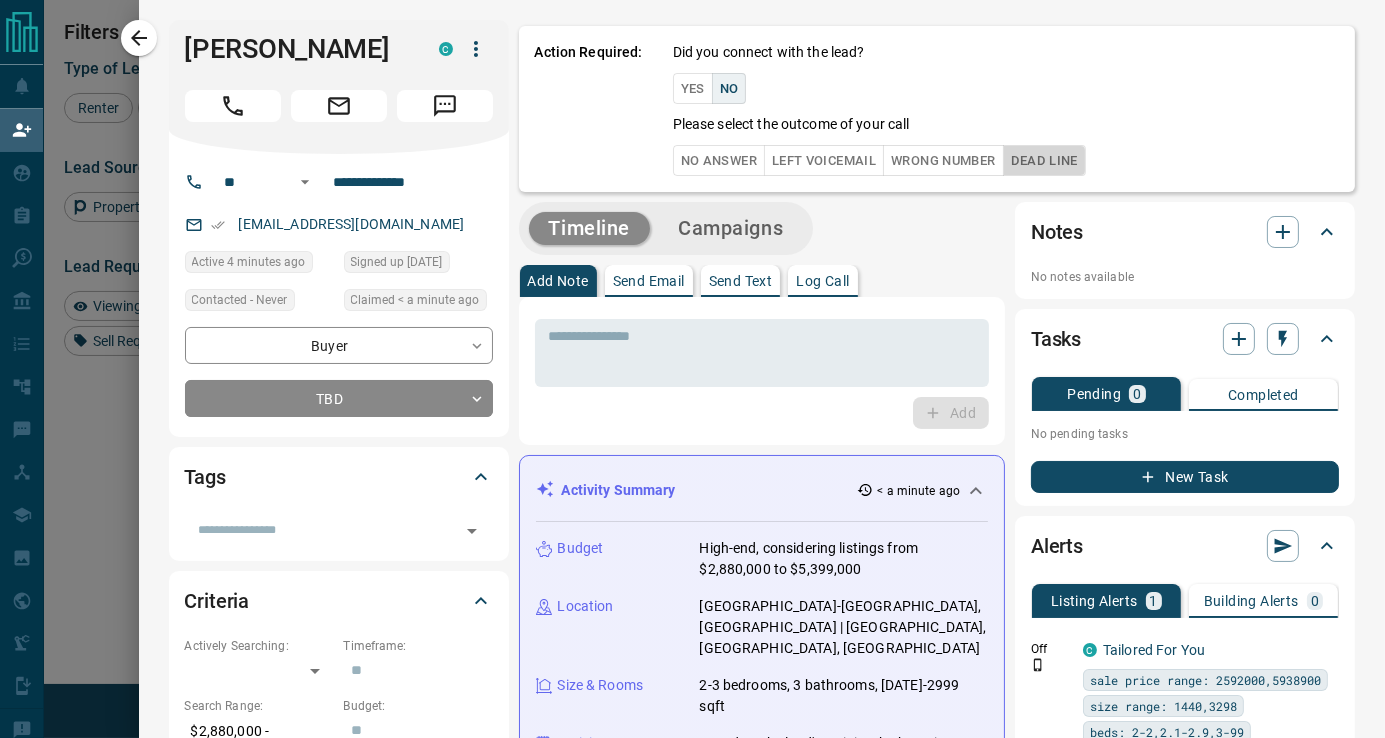 click on "Dead Line" at bounding box center (1044, 160) 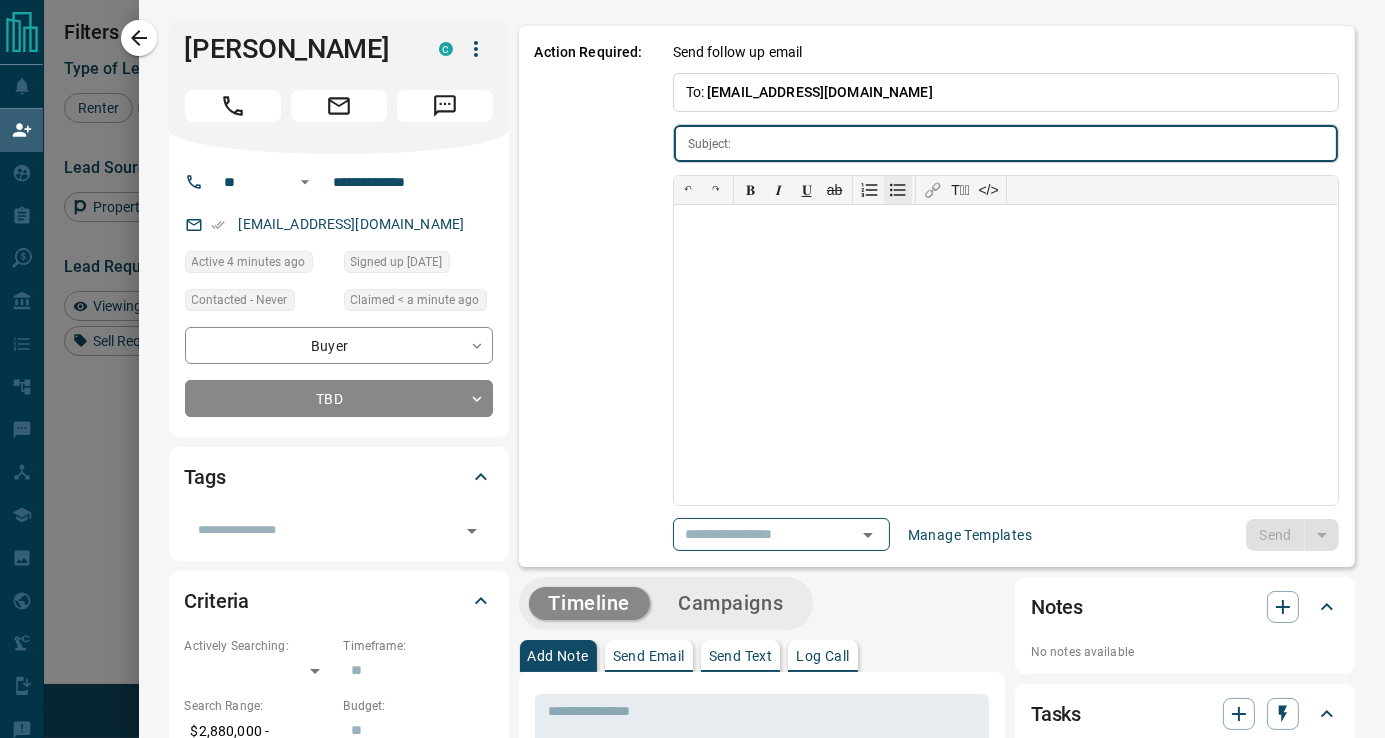 type on "**********" 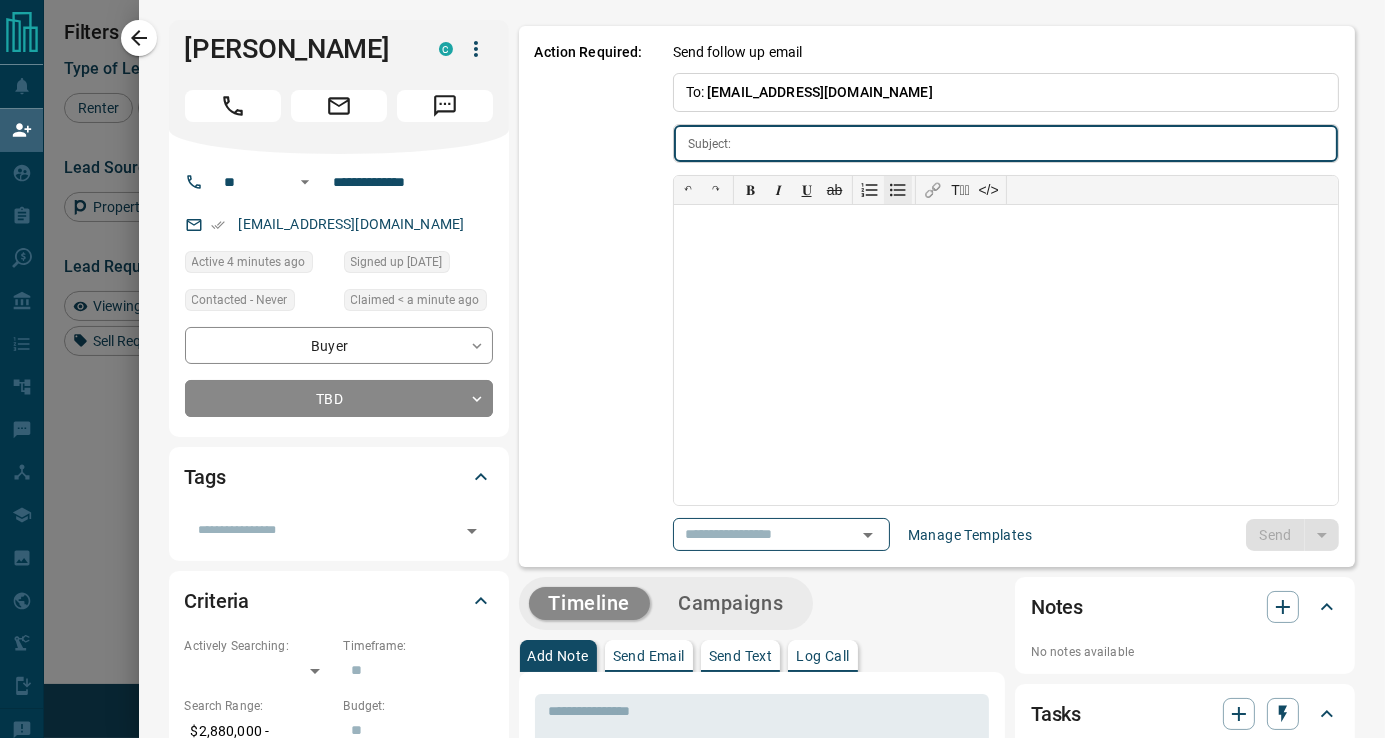 type on "**********" 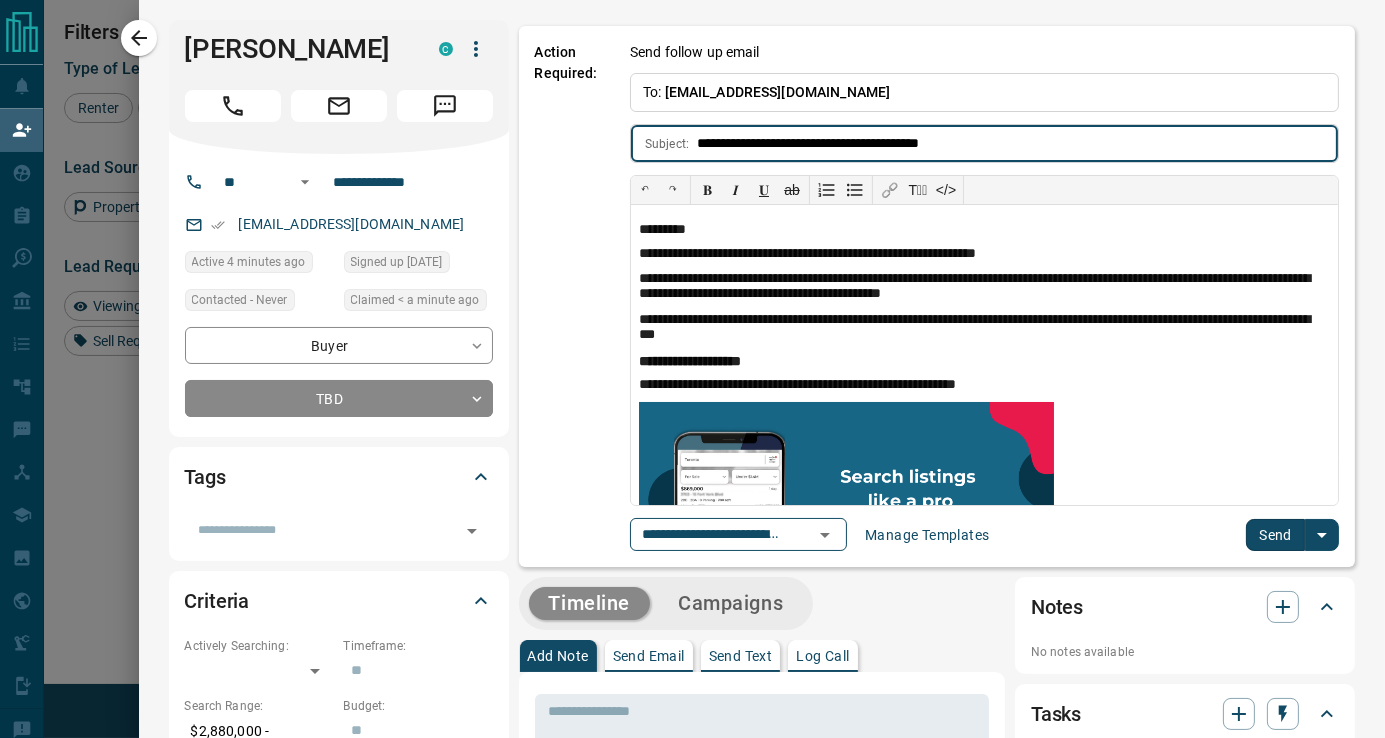 click on "Send" at bounding box center [1275, 535] 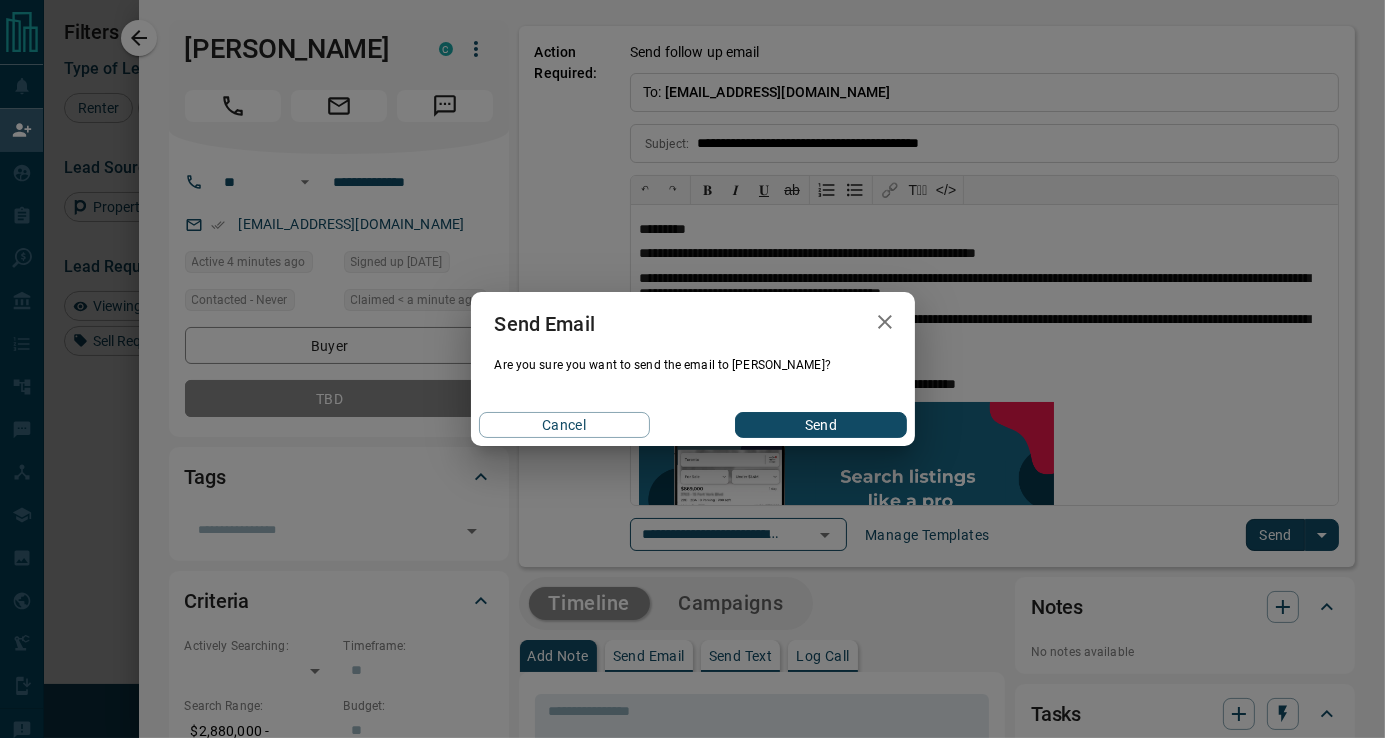 click on "Send" at bounding box center (820, 425) 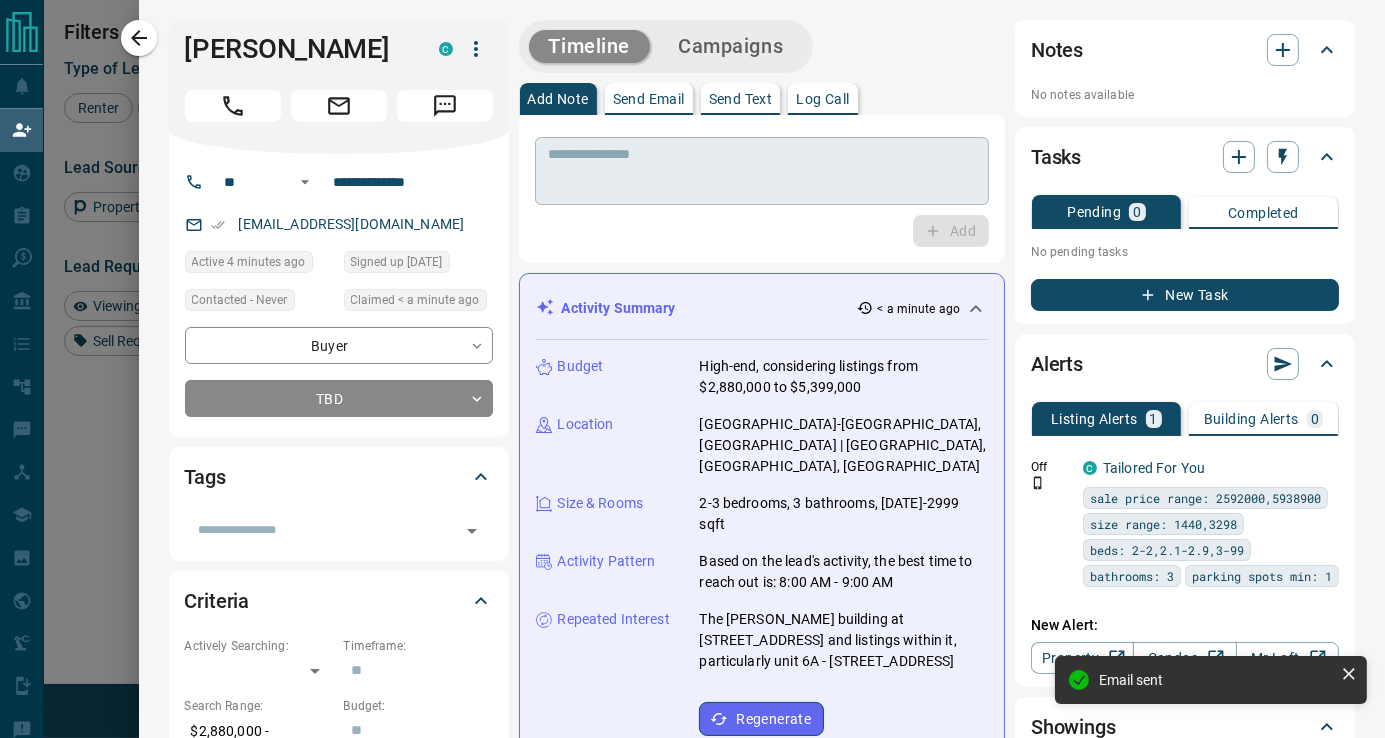 click at bounding box center (762, 171) 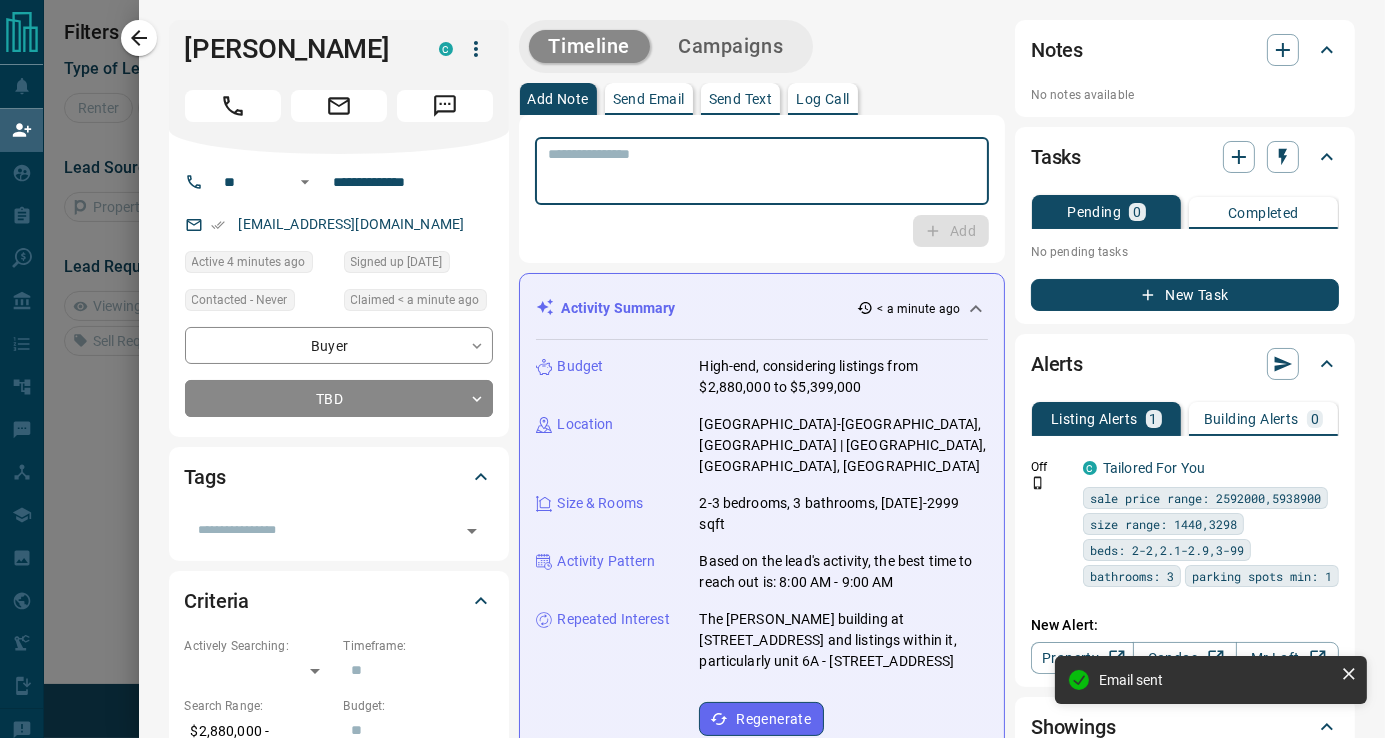paste on "**********" 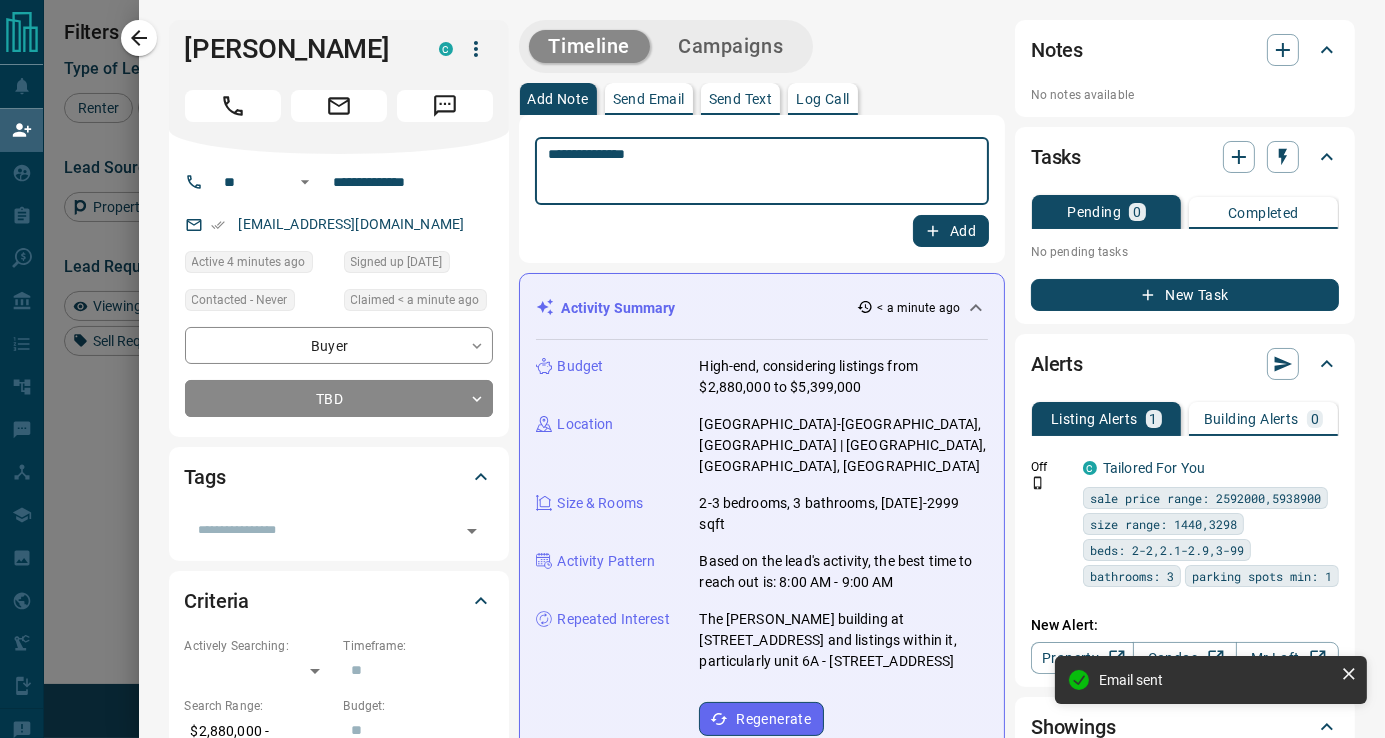 scroll, scrollTop: 15, scrollLeft: 16, axis: both 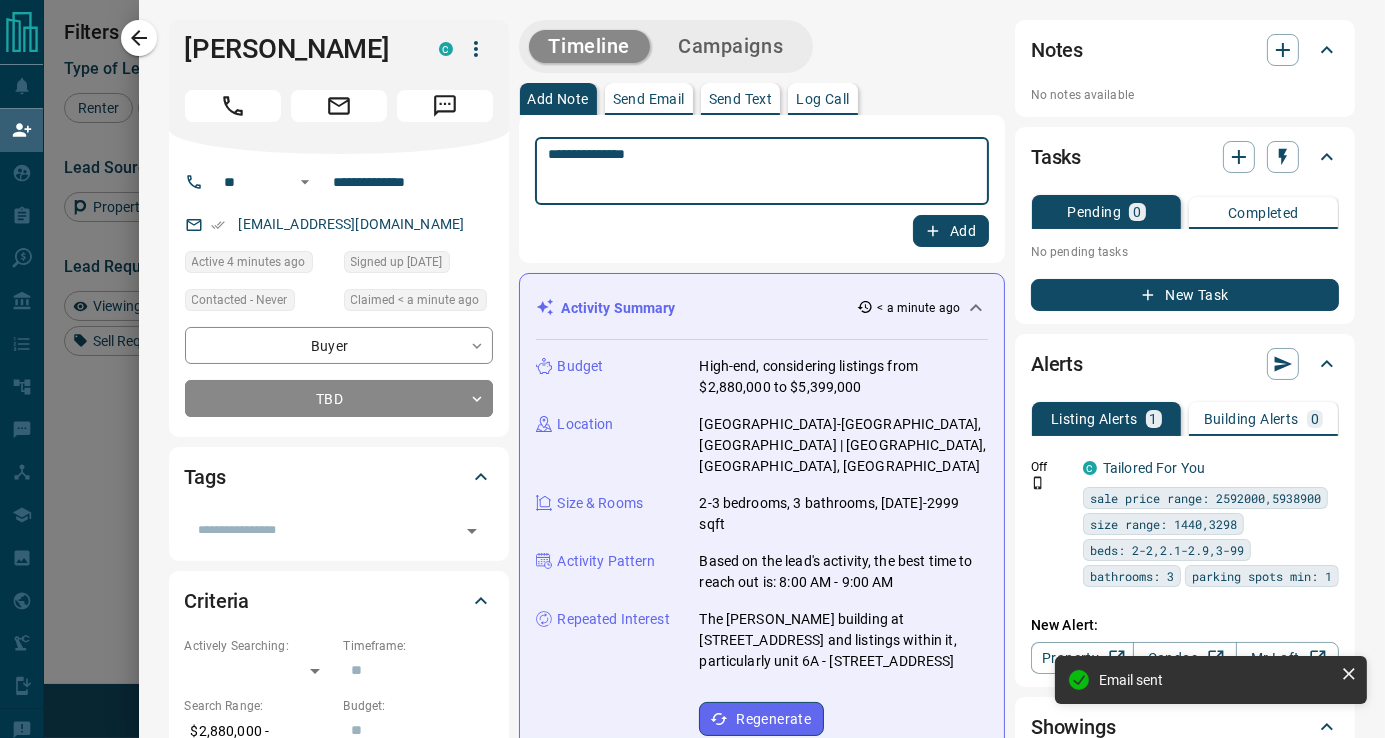type on "**********" 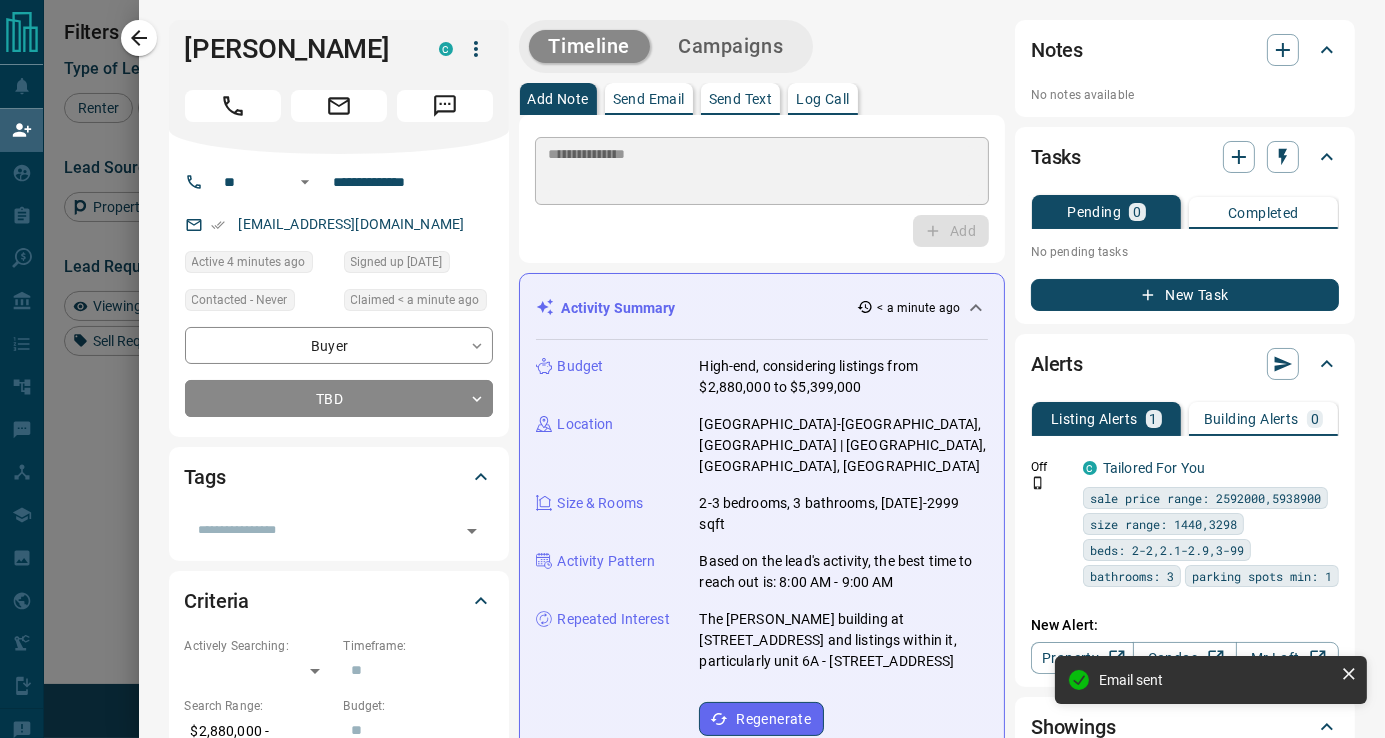 type 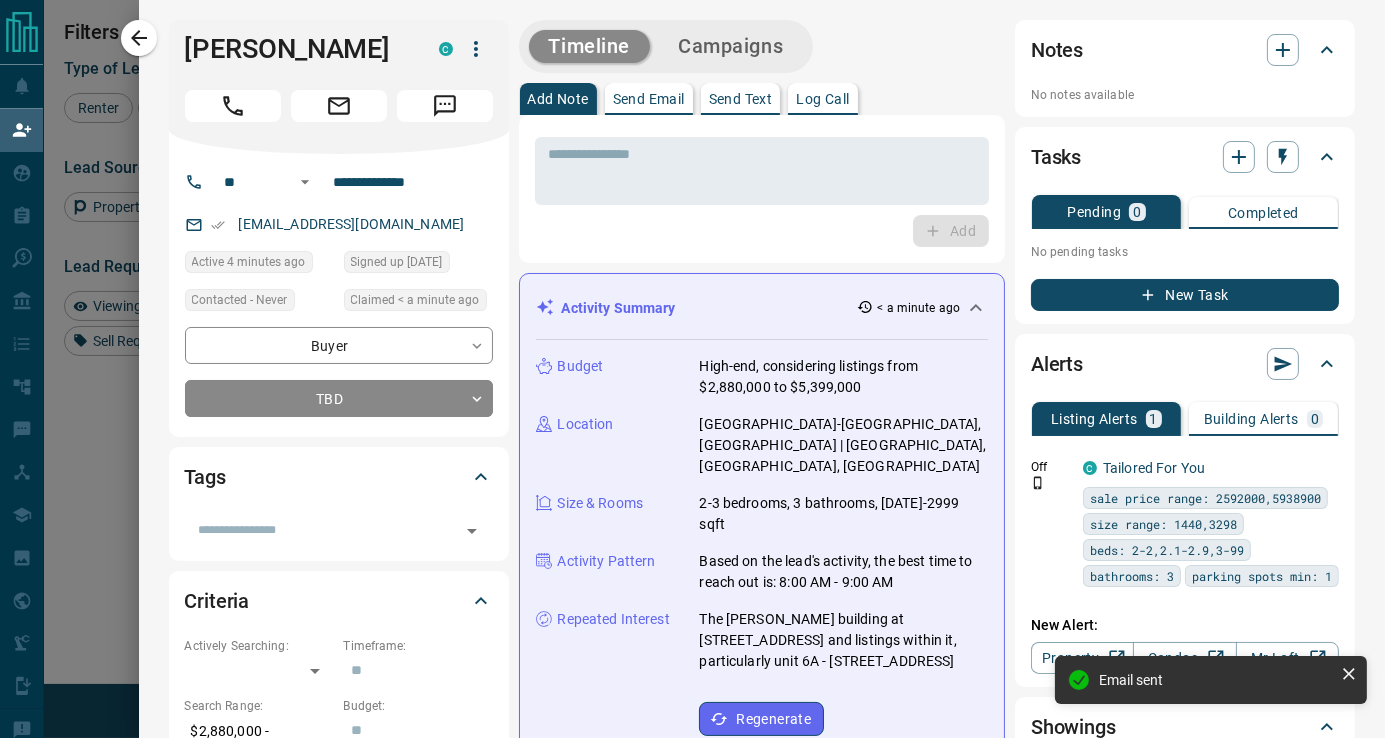 click on "Campaigns" at bounding box center [730, 46] 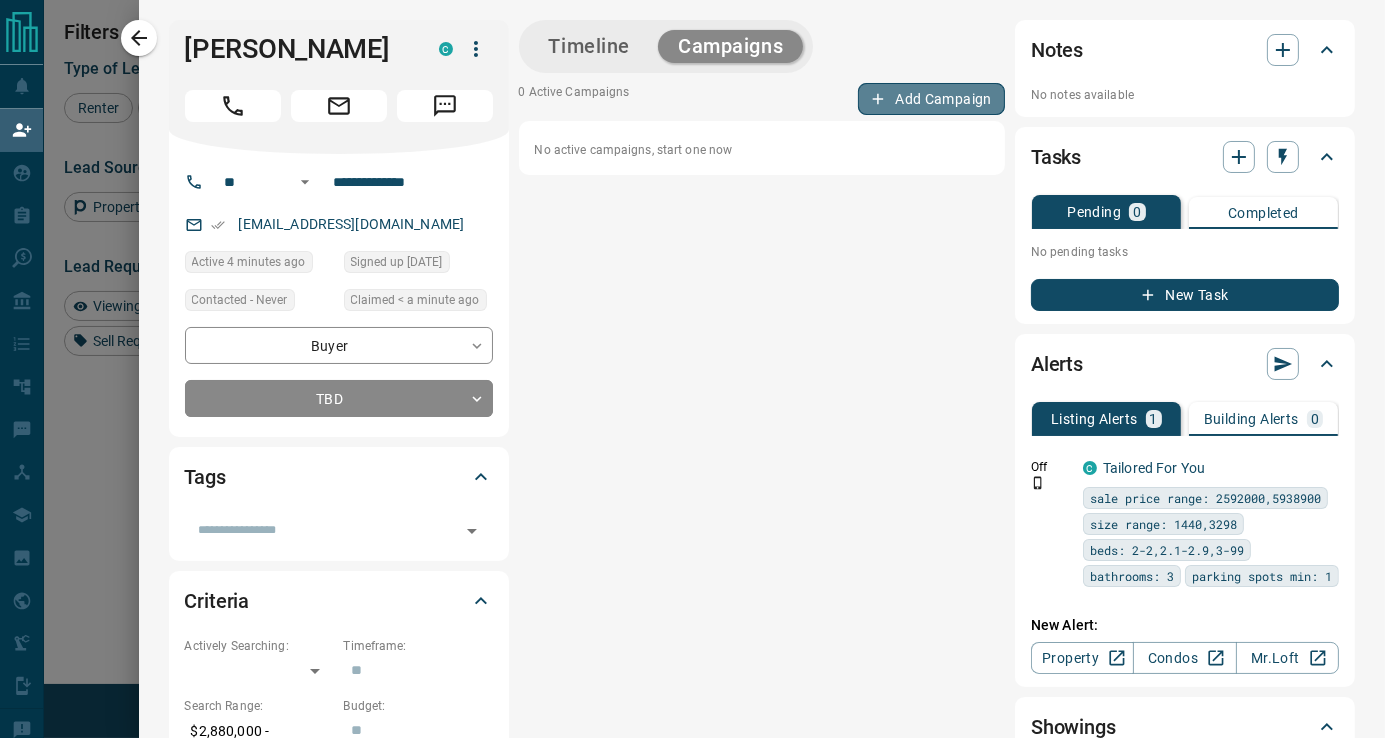 click on "Add Campaign" at bounding box center [931, 99] 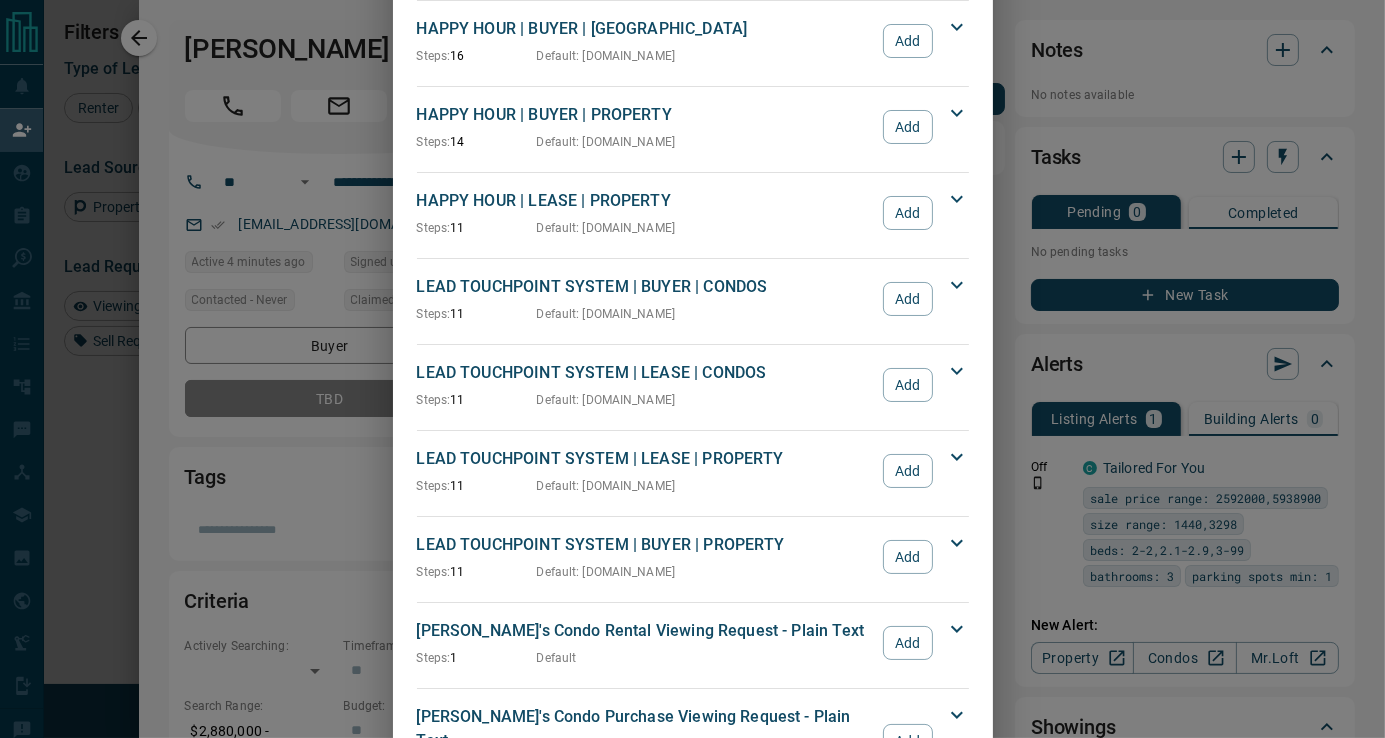scroll, scrollTop: 500, scrollLeft: 0, axis: vertical 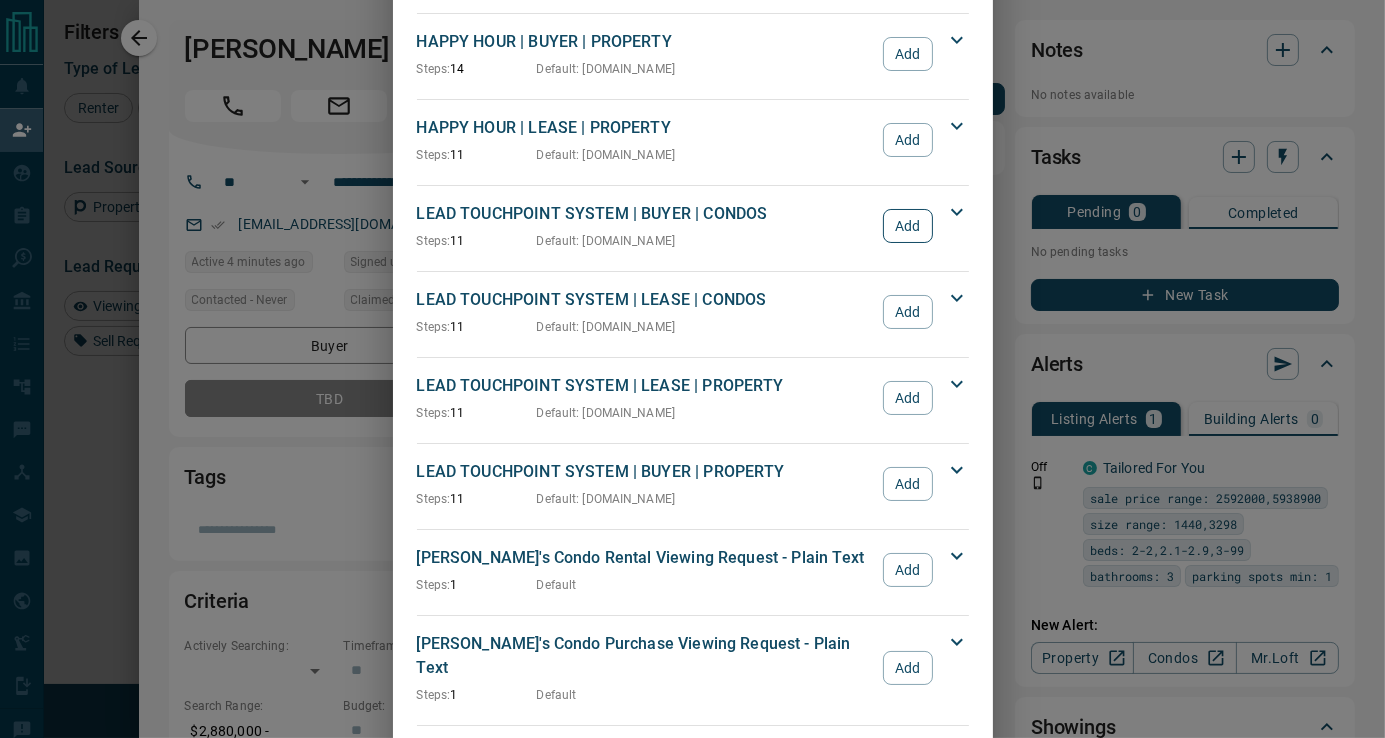 click on "Add" at bounding box center [907, 226] 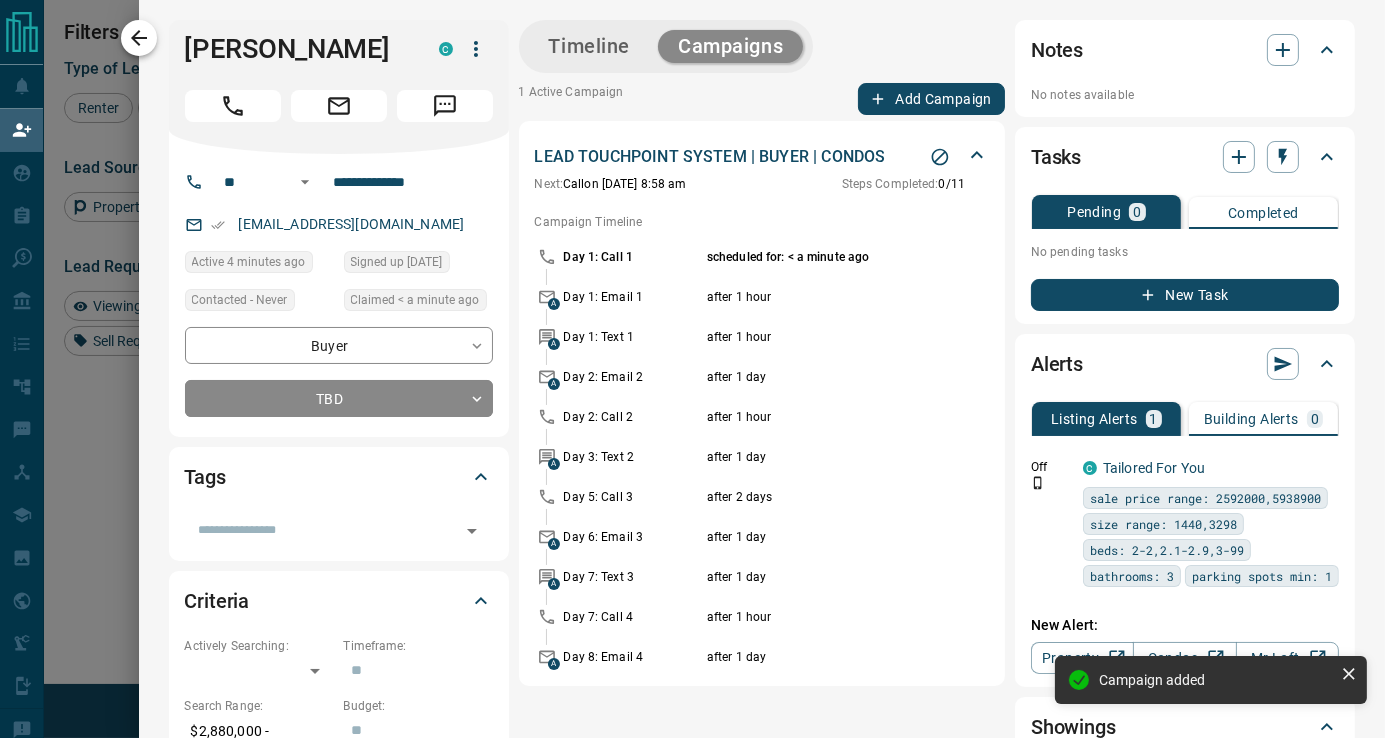 click 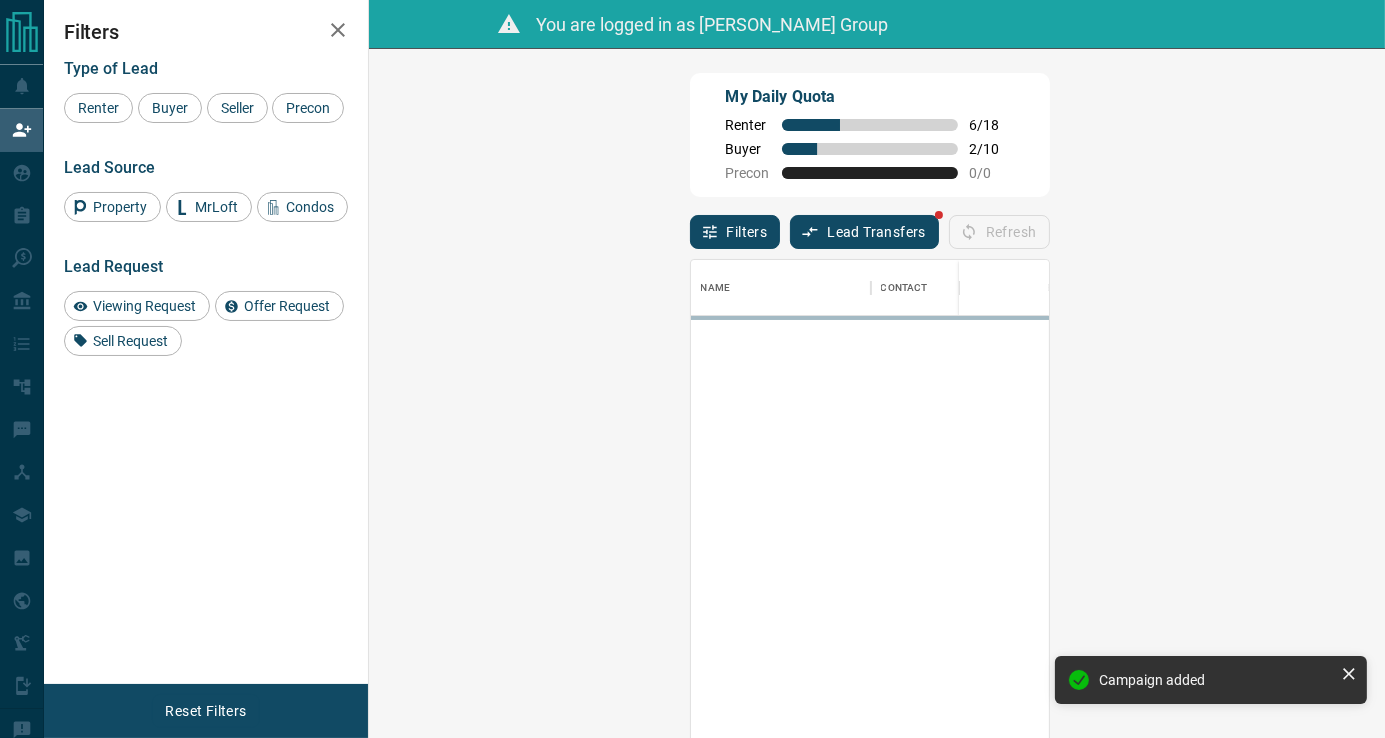 scroll, scrollTop: 15, scrollLeft: 16, axis: both 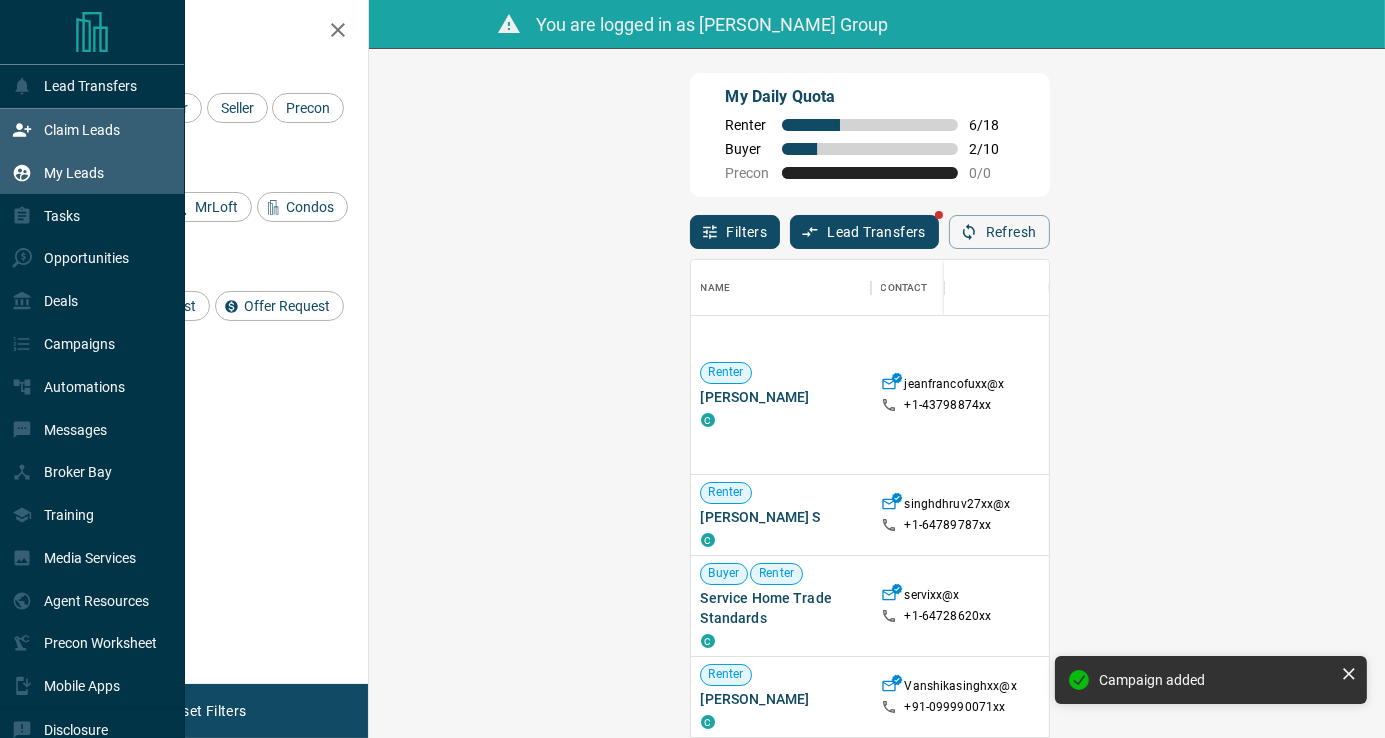 click on "My Leads" at bounding box center (74, 173) 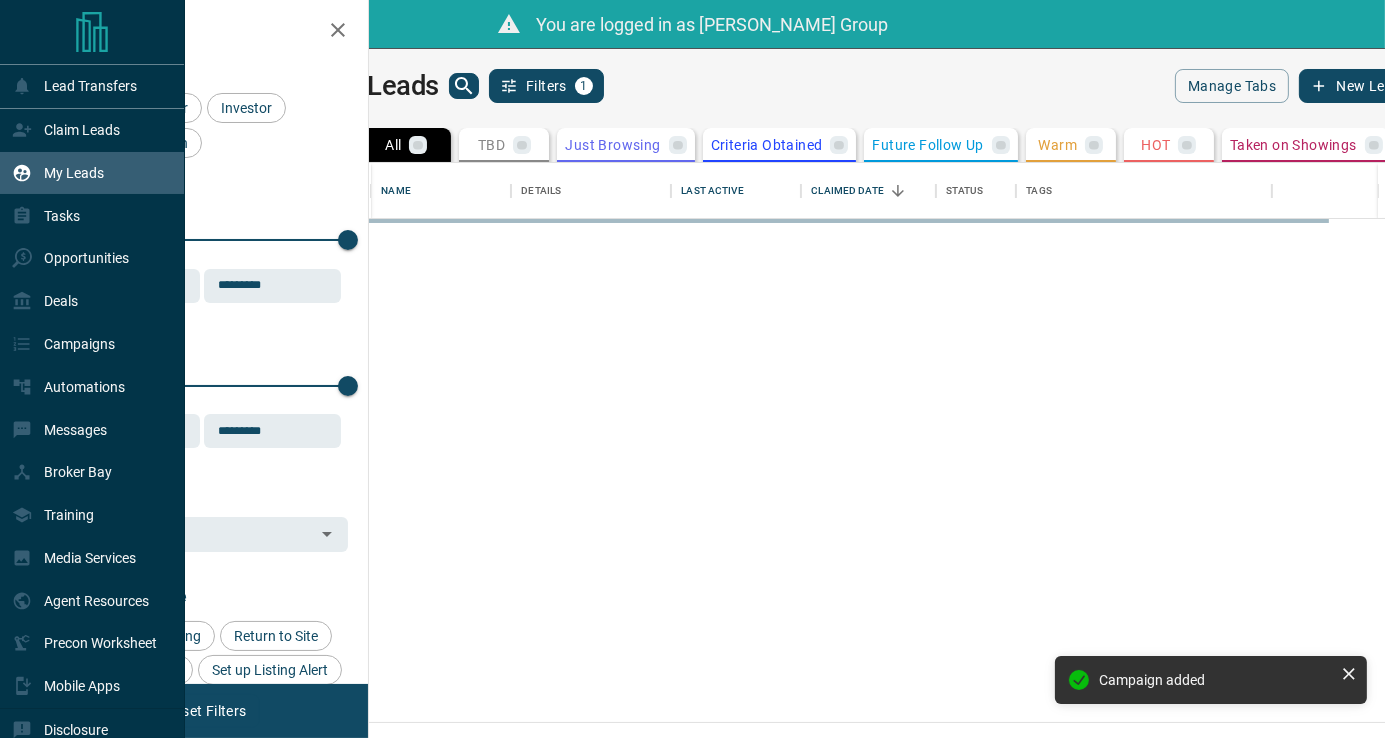 scroll, scrollTop: 15, scrollLeft: 16, axis: both 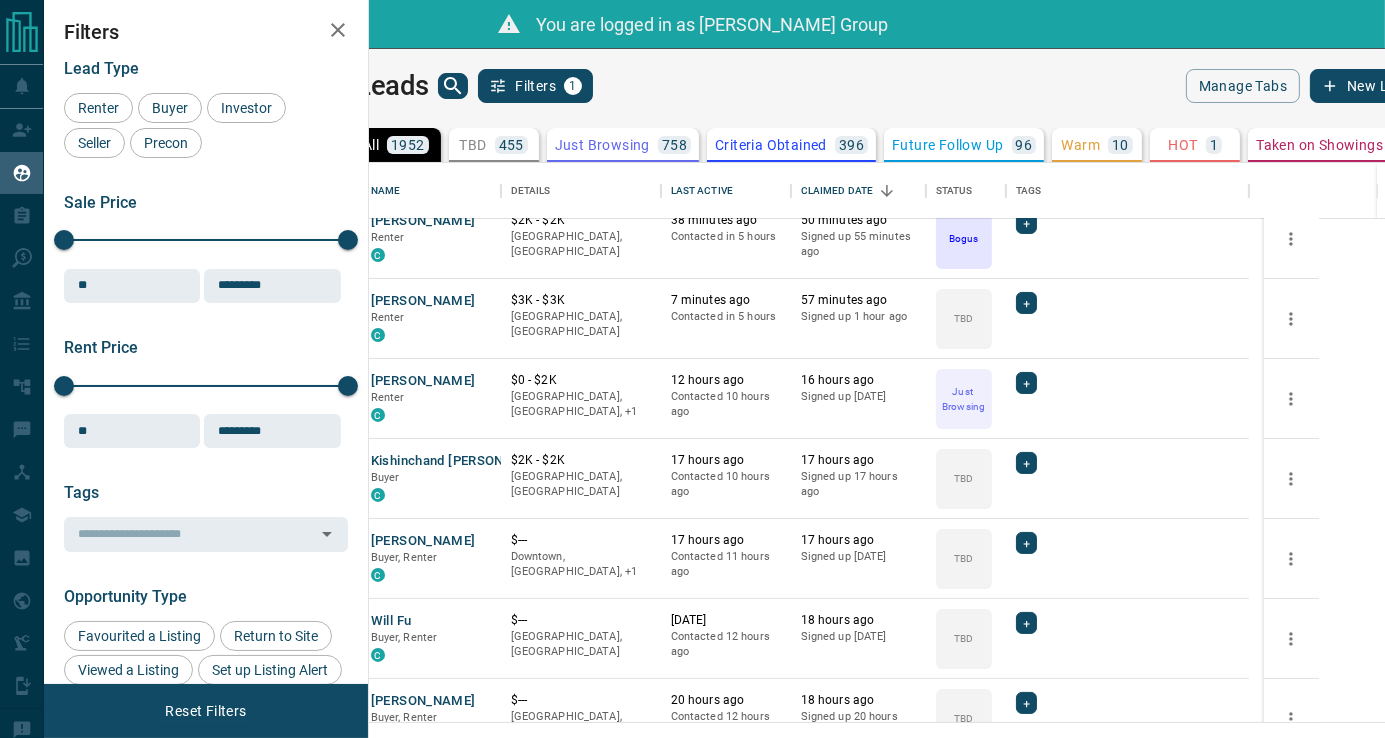 click on "TBD 455" at bounding box center (494, 145) 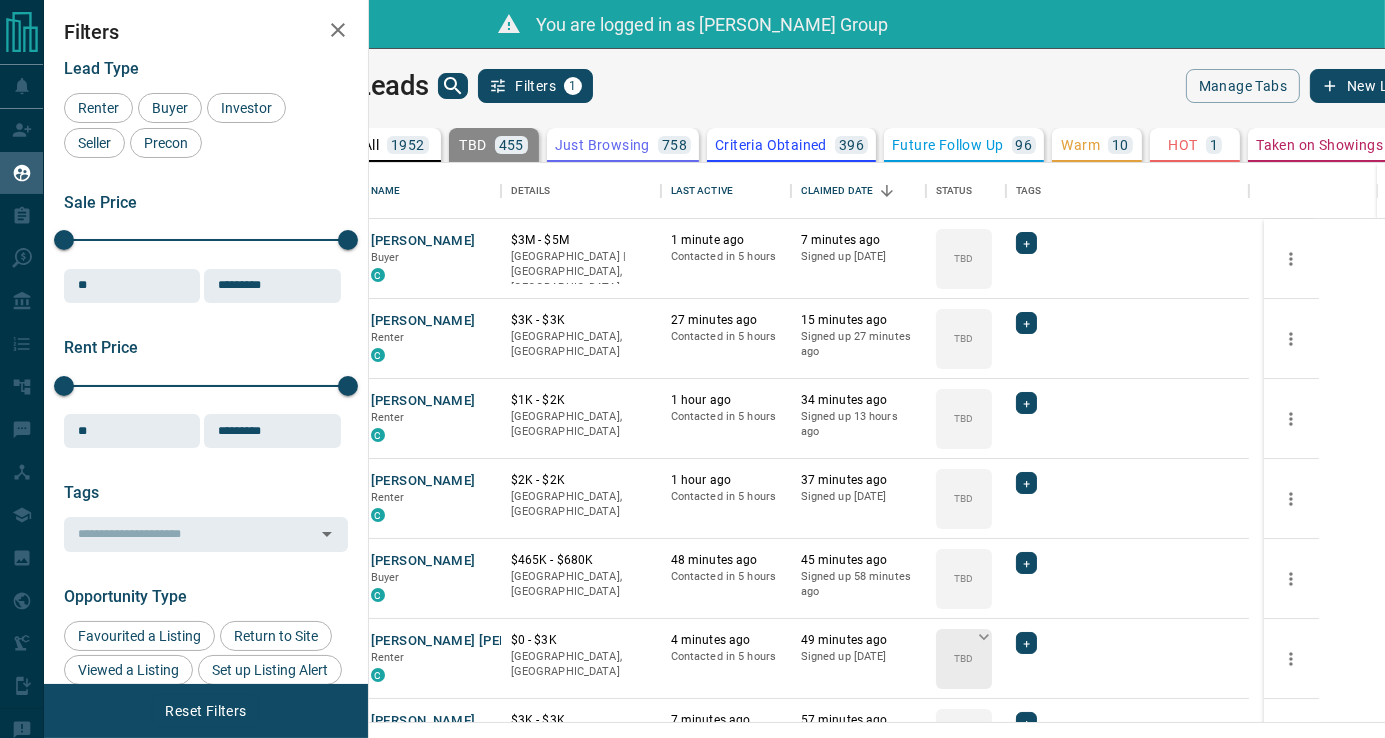 scroll, scrollTop: 833, scrollLeft: 0, axis: vertical 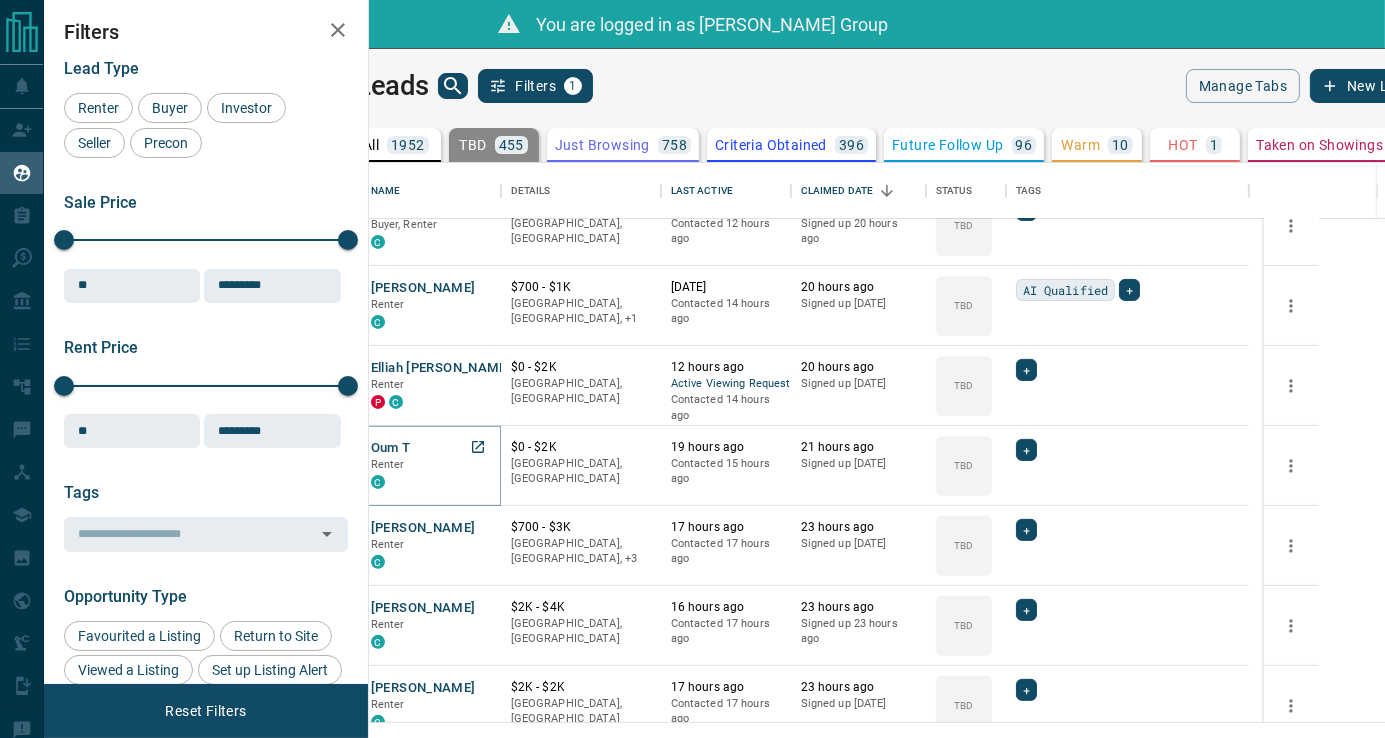 click on "Oum T" at bounding box center [391, 448] 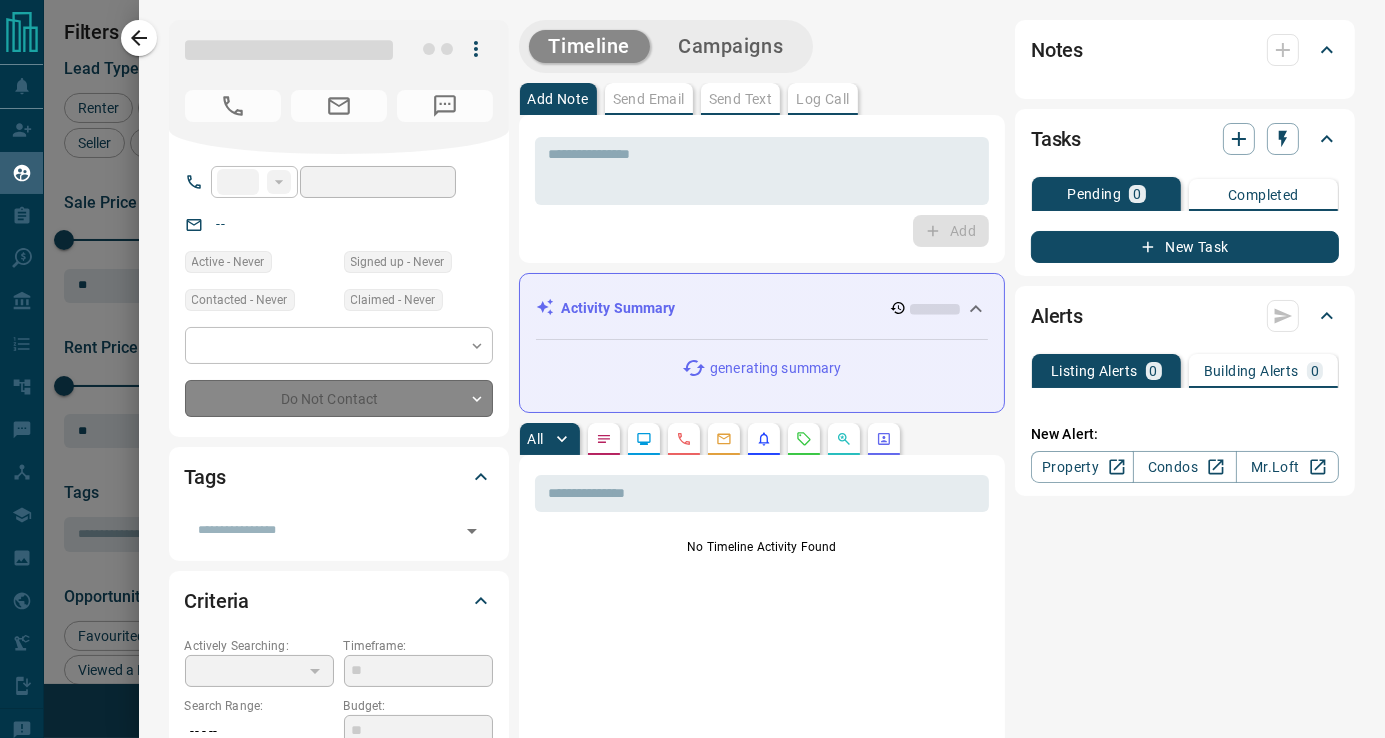 type on "**" 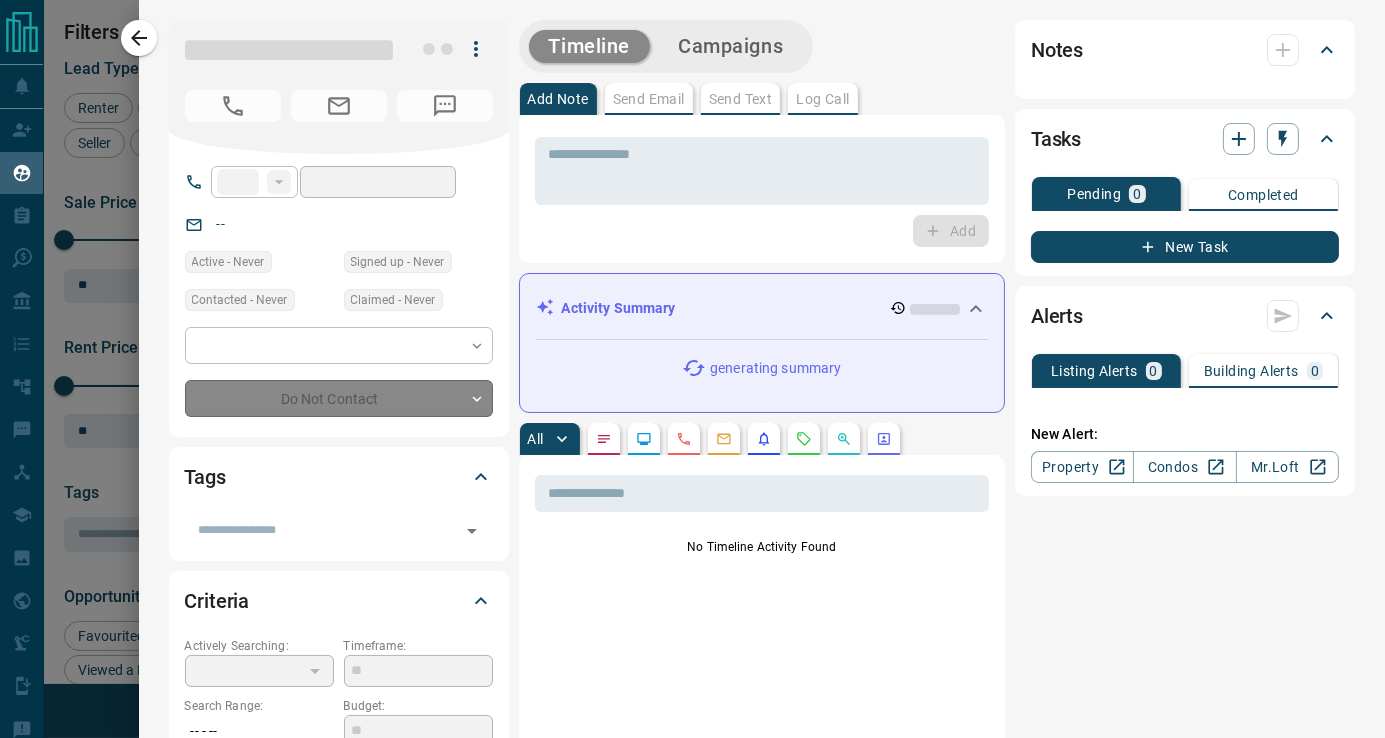 type on "**********" 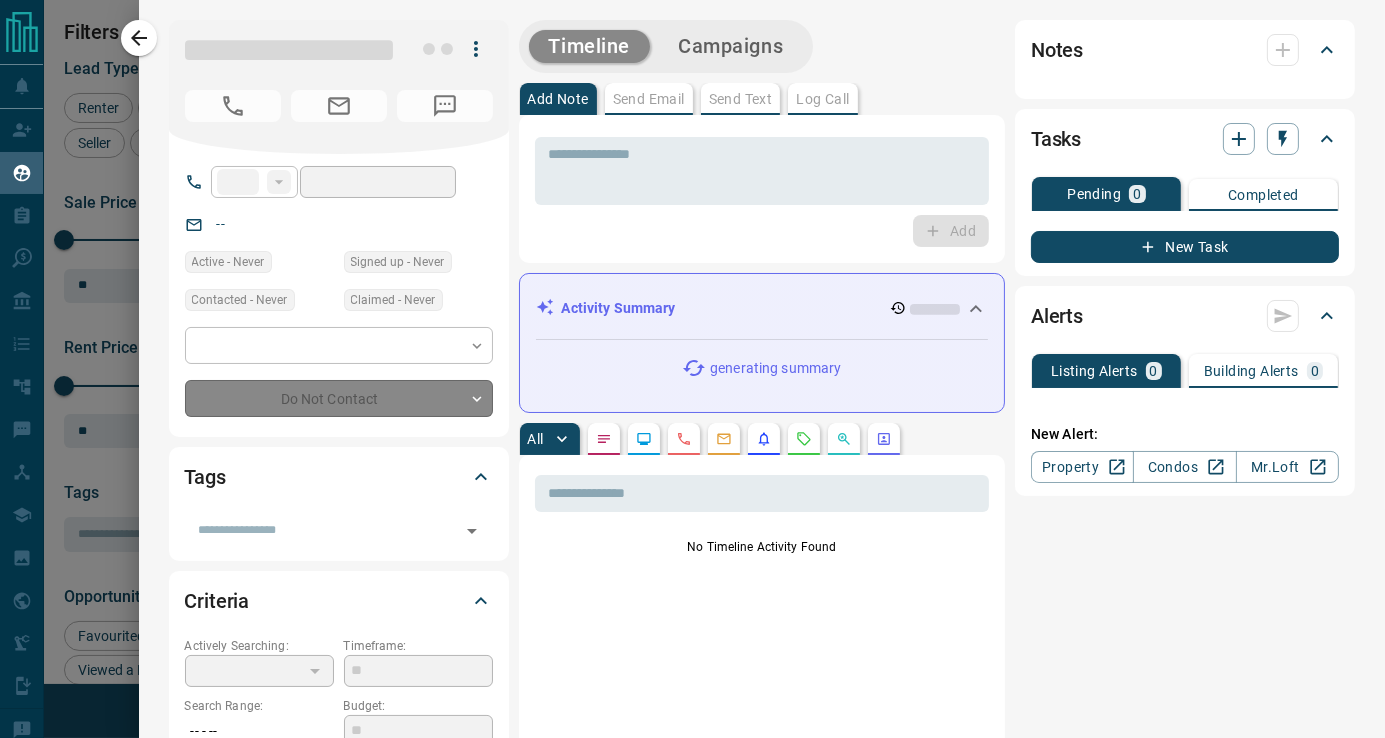 type on "**********" 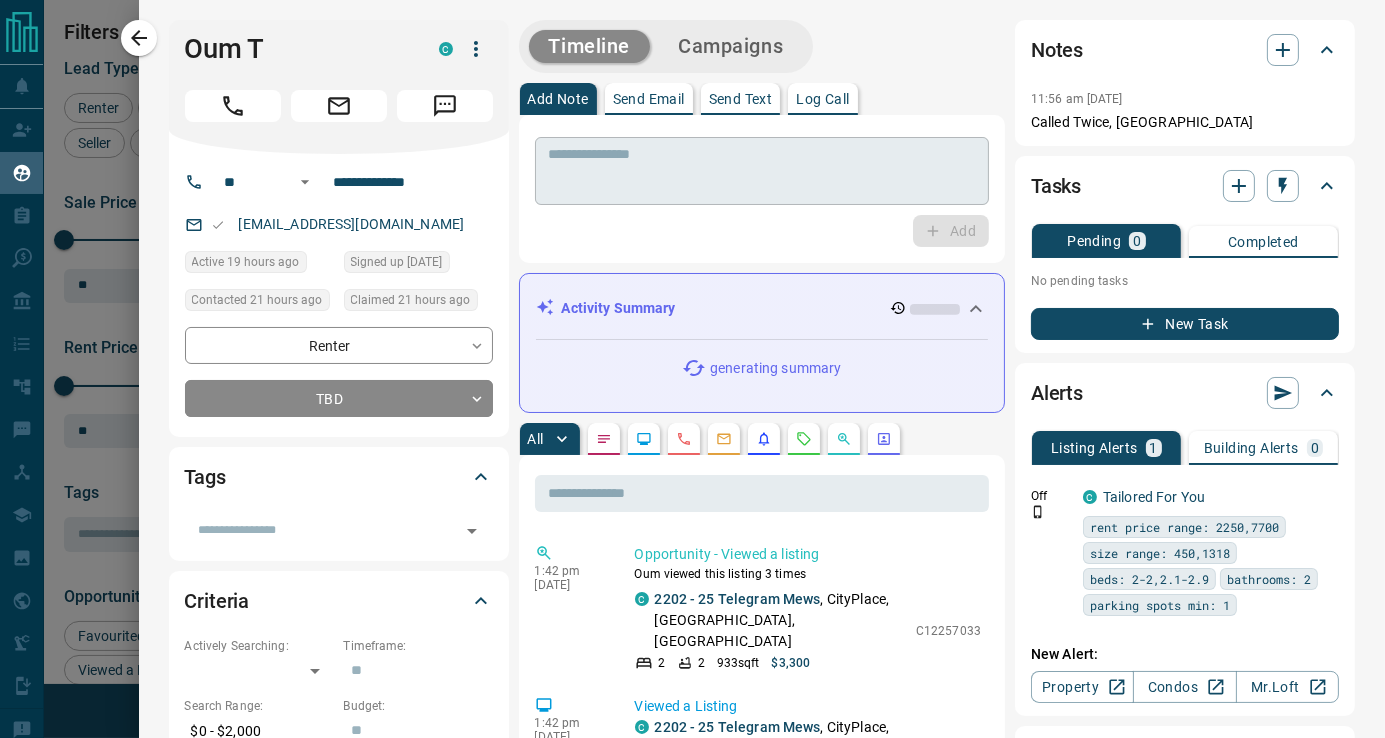 click at bounding box center (762, 171) 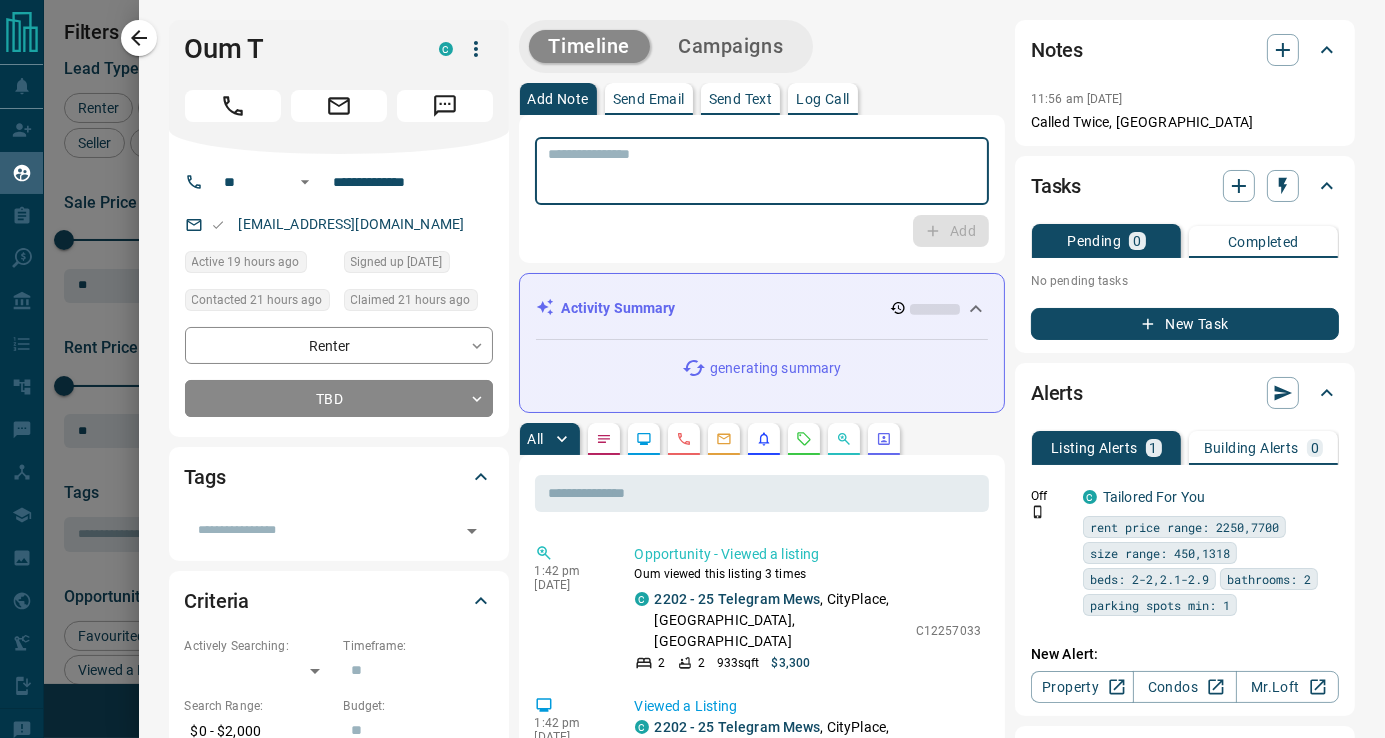 paste on "**********" 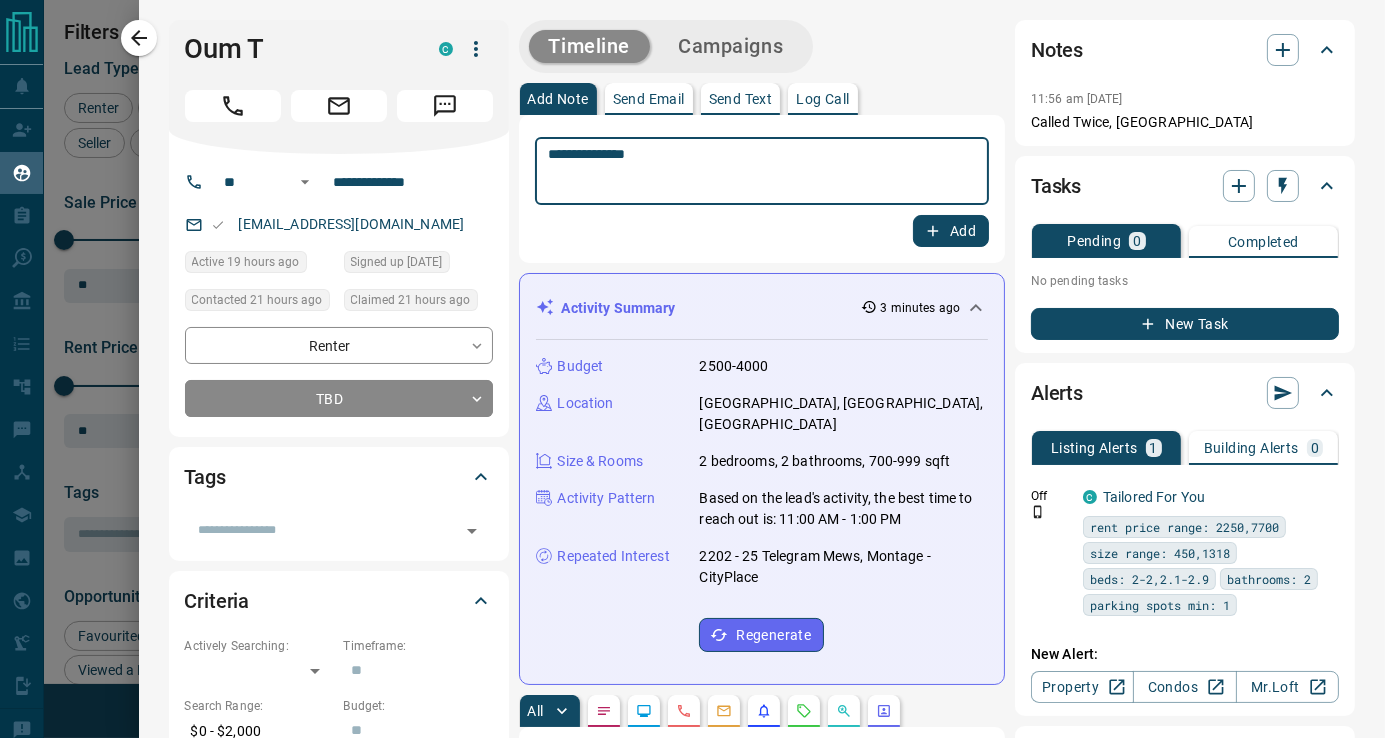 type on "**********" 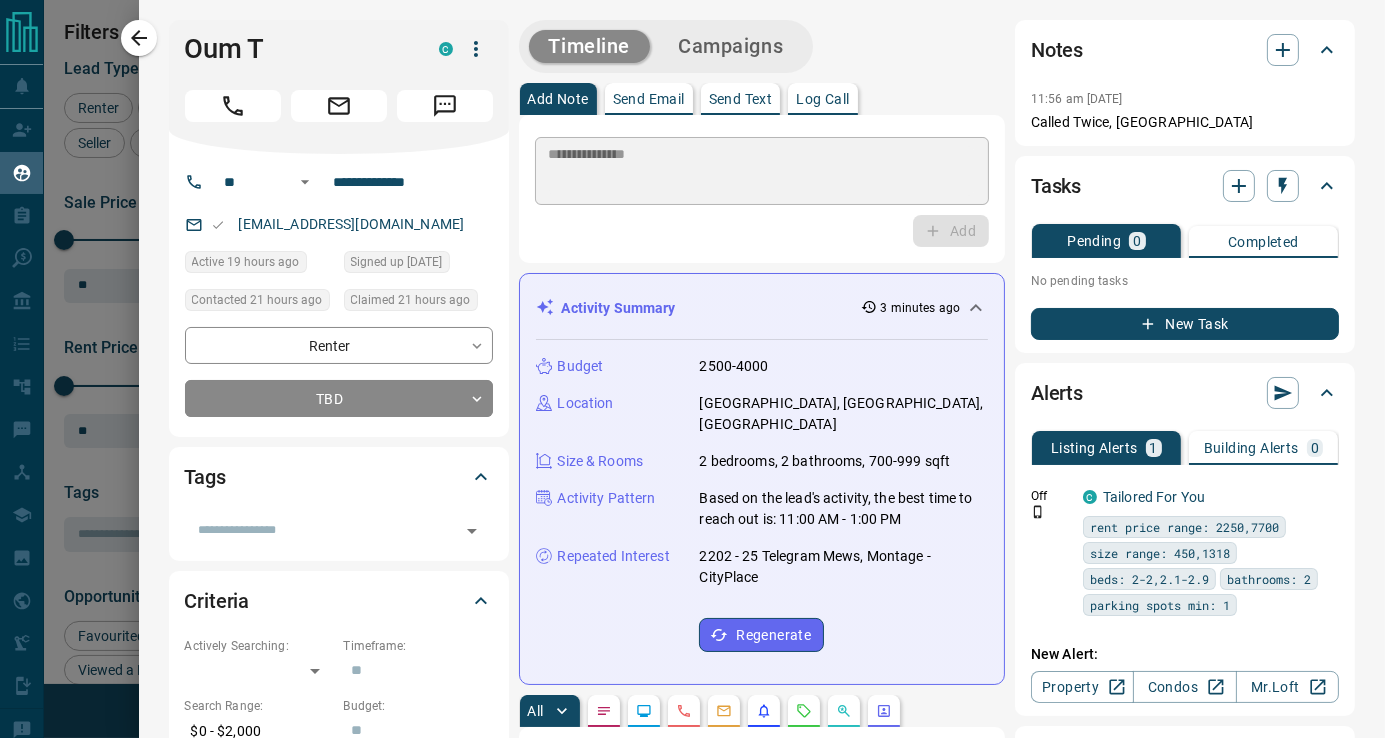 type 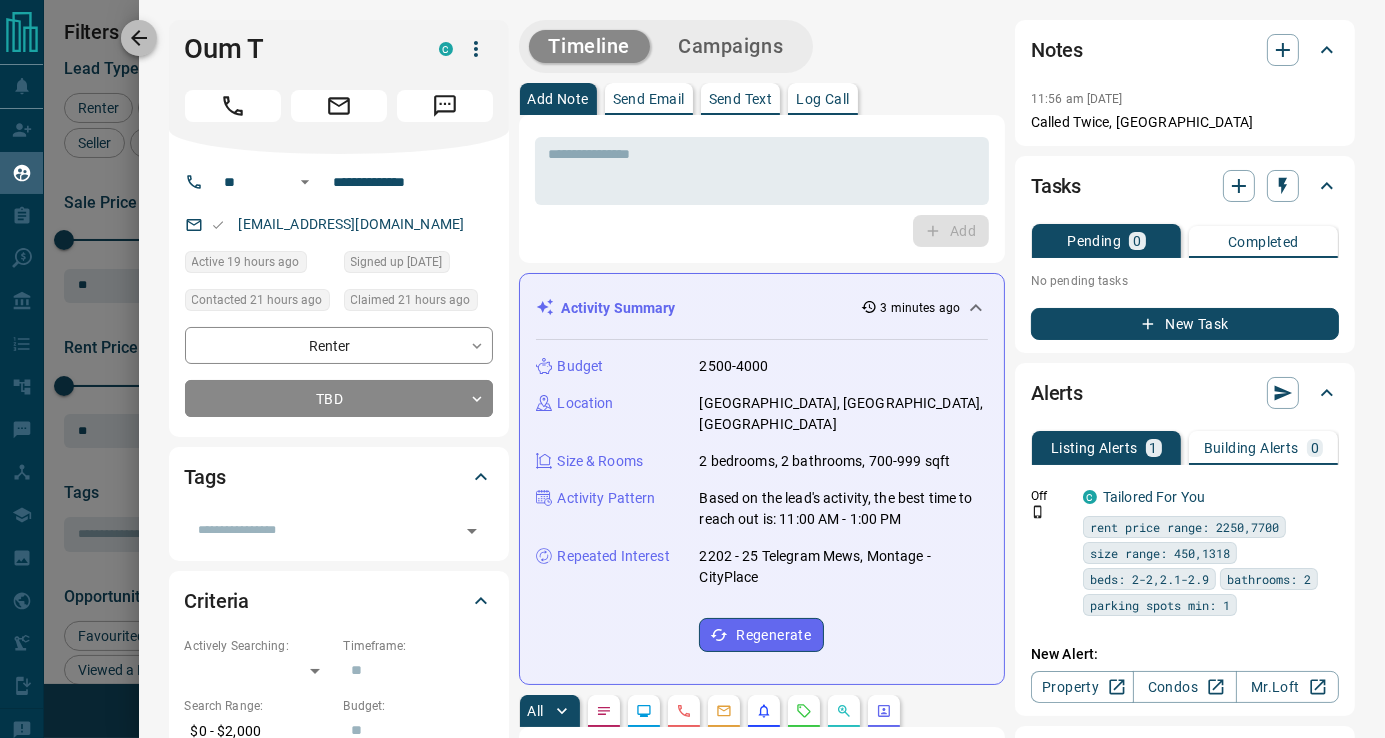 click 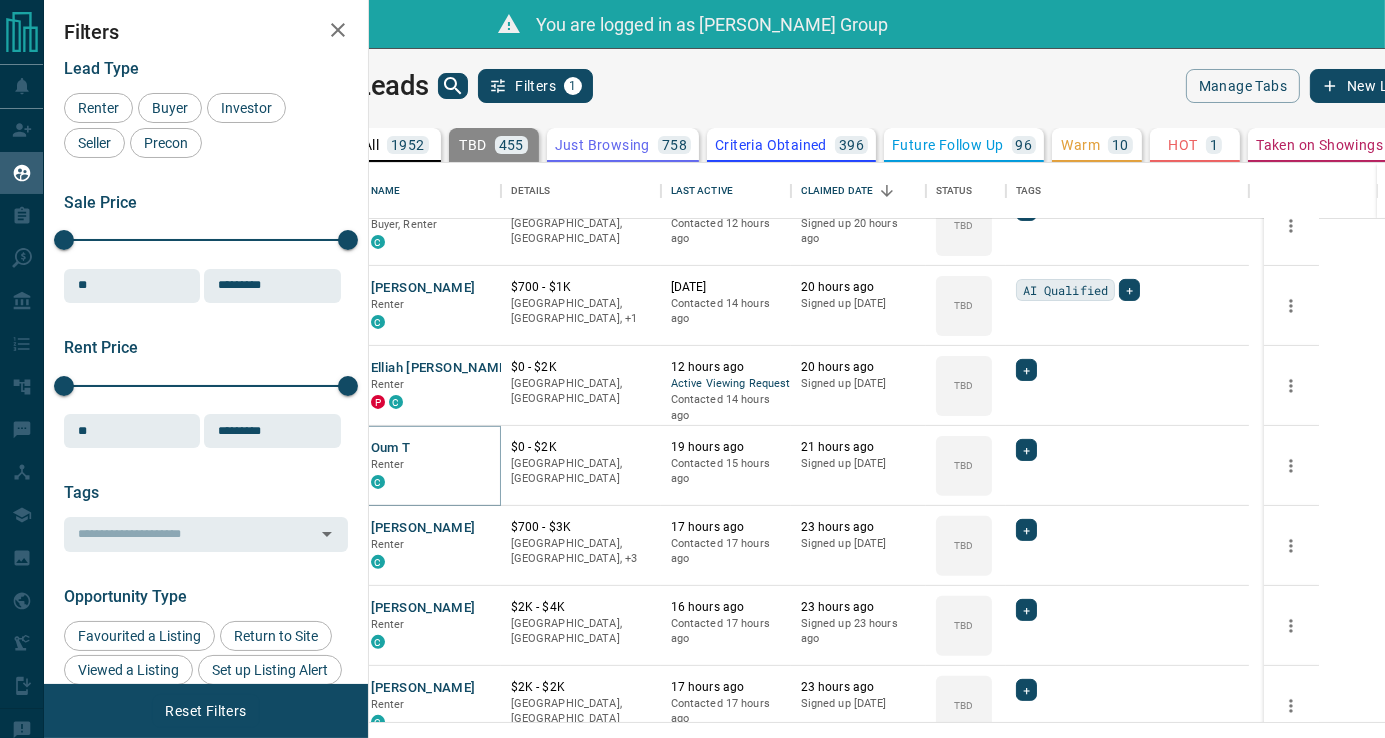 type 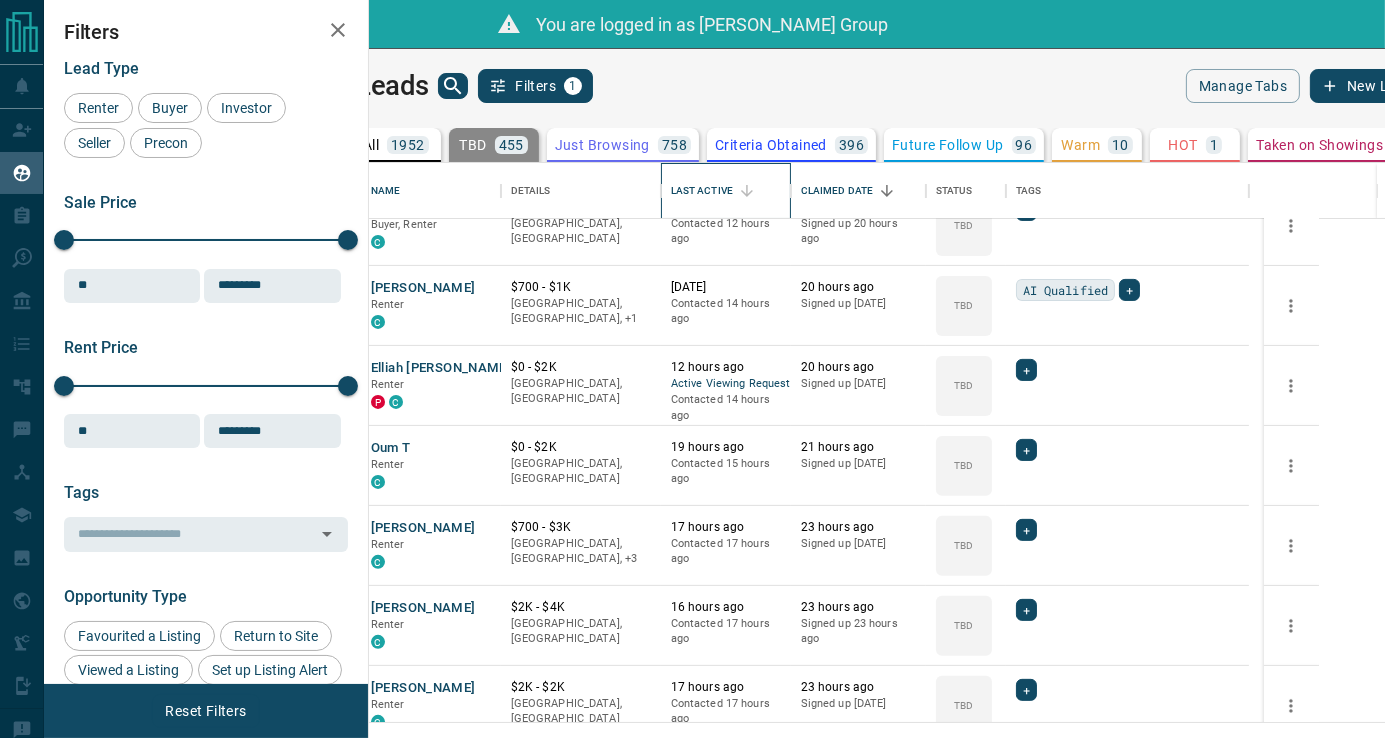 click on "Last Active" at bounding box center (702, 191) 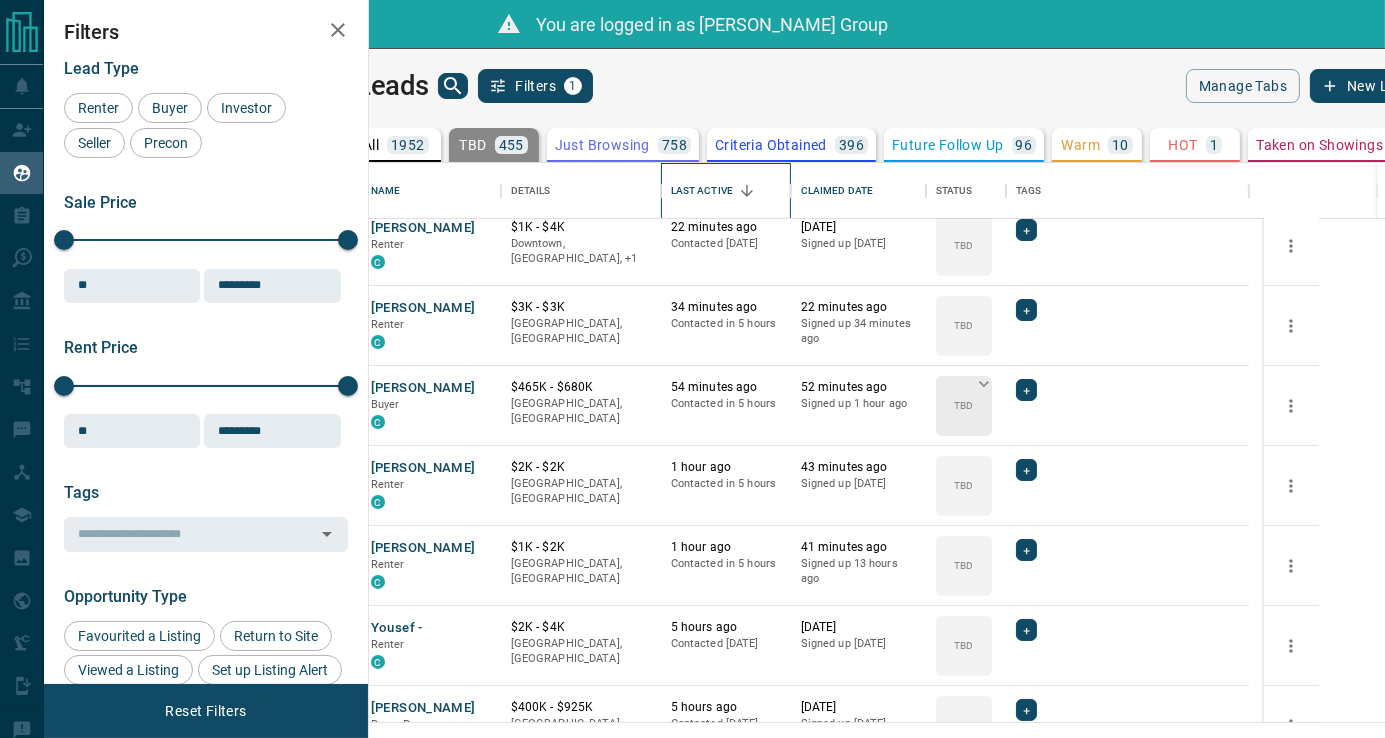 scroll, scrollTop: 0, scrollLeft: 0, axis: both 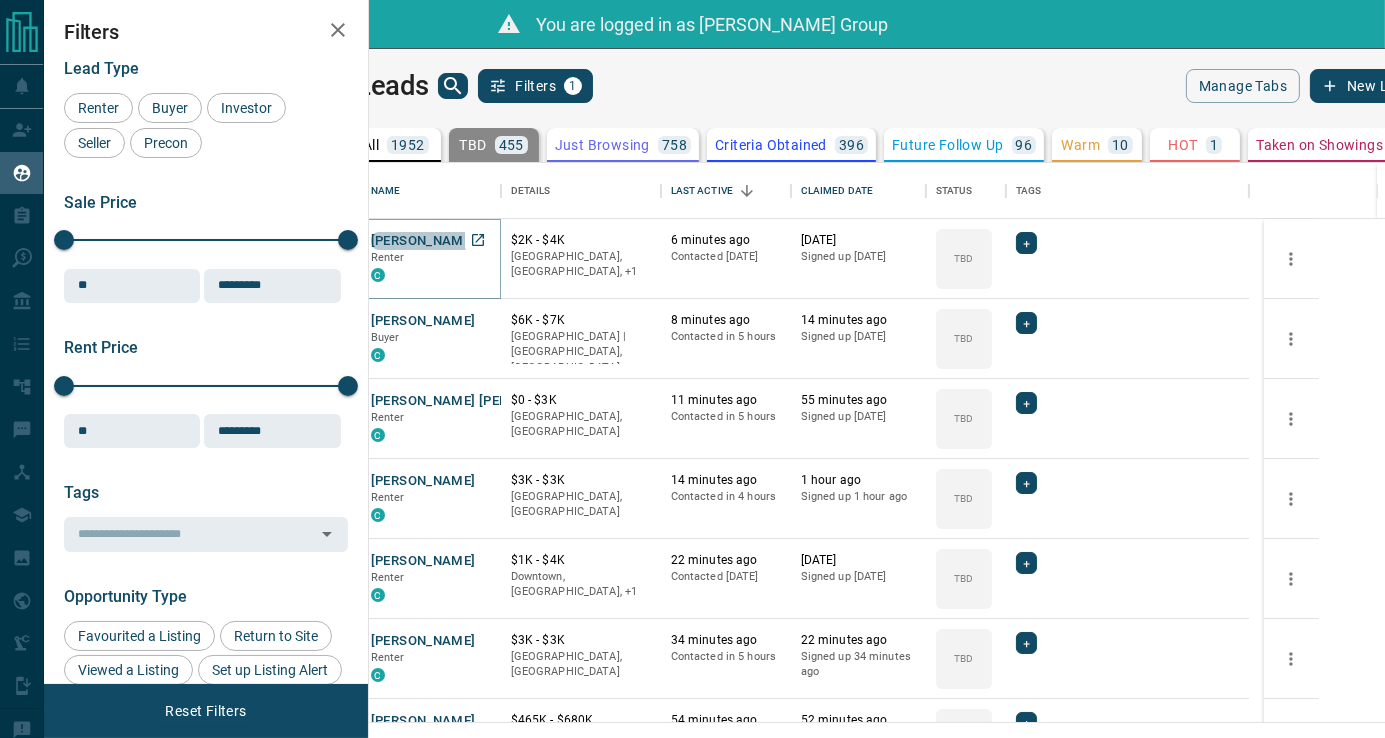 click on "[PERSON_NAME]" at bounding box center [423, 241] 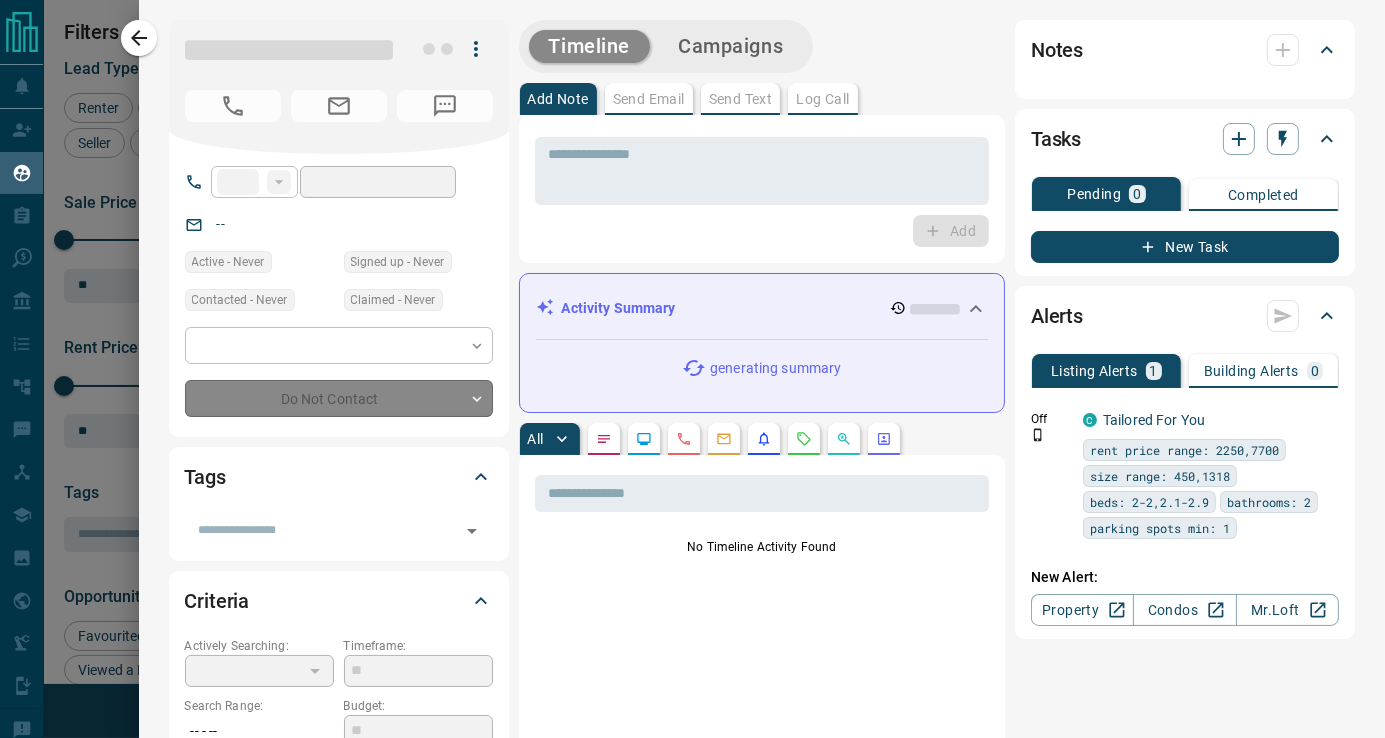 type on "**" 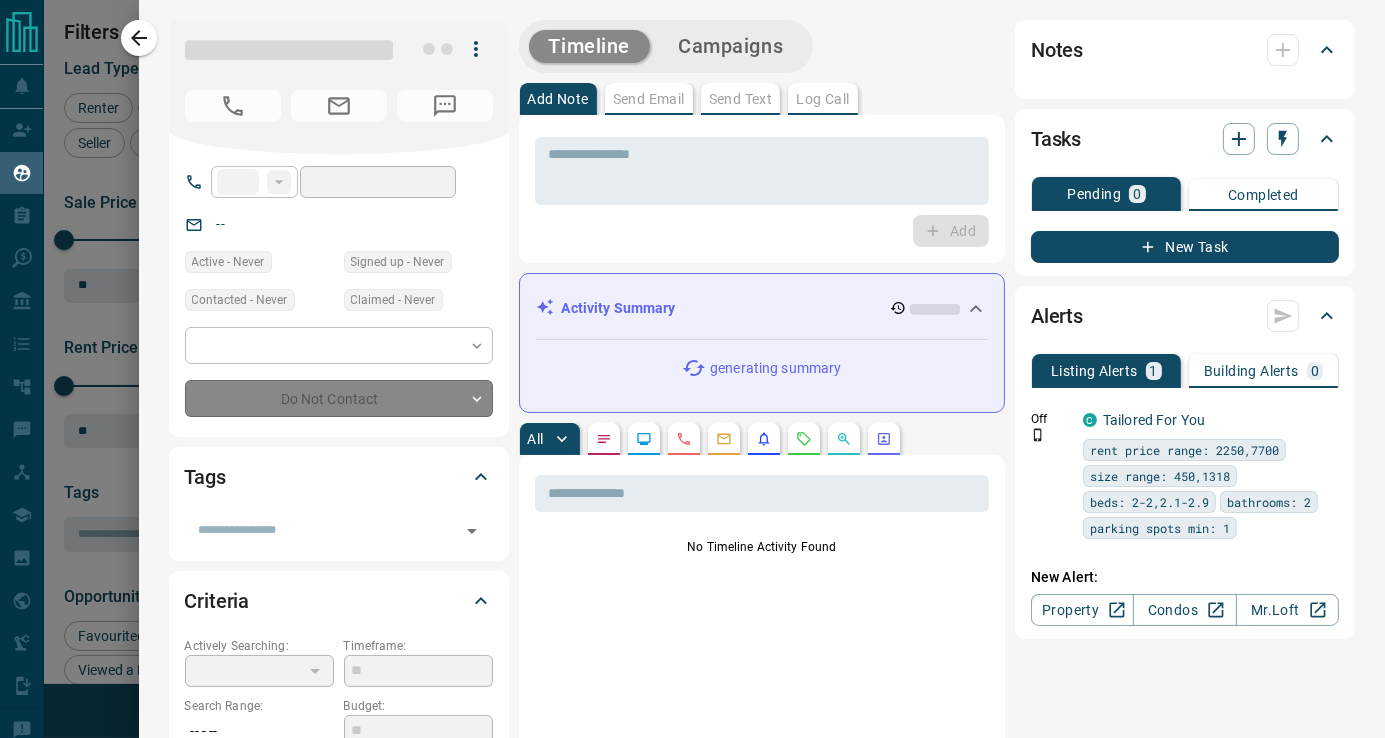 type on "**********" 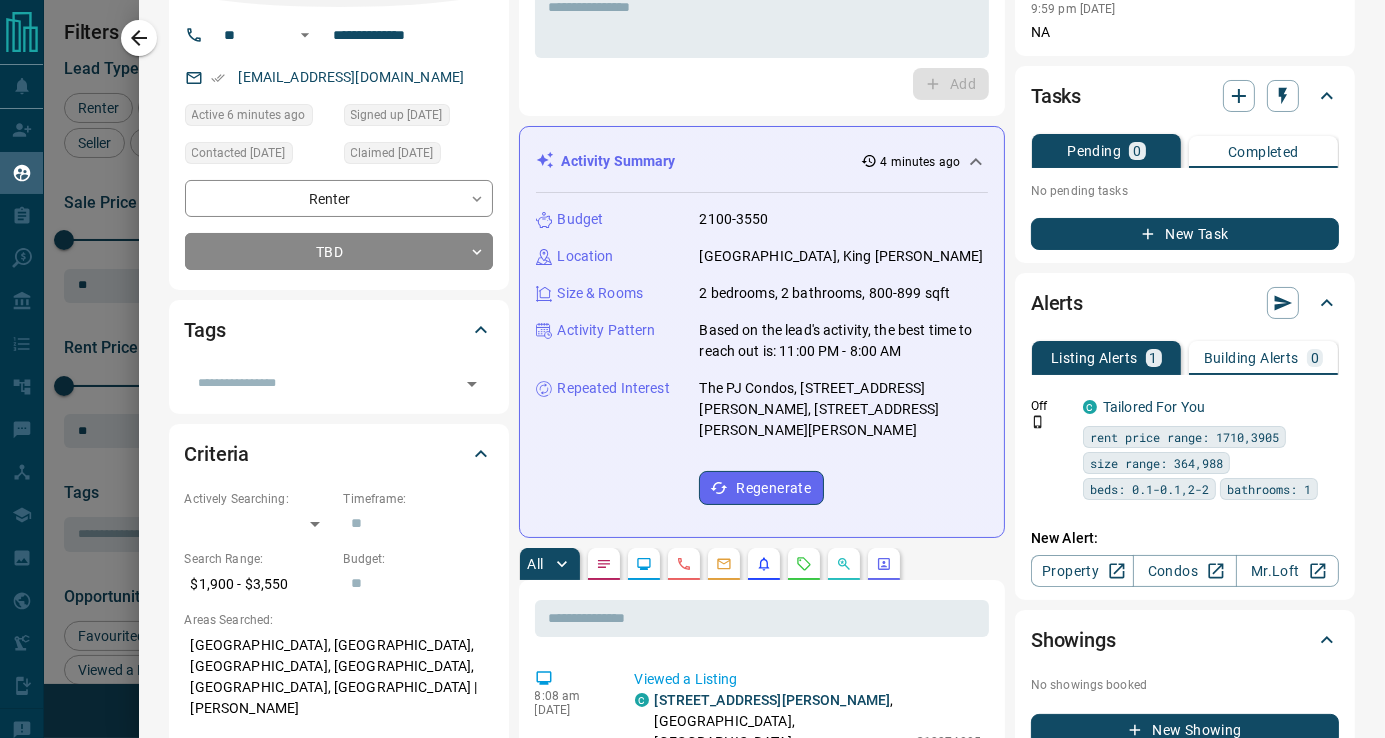 scroll, scrollTop: 0, scrollLeft: 0, axis: both 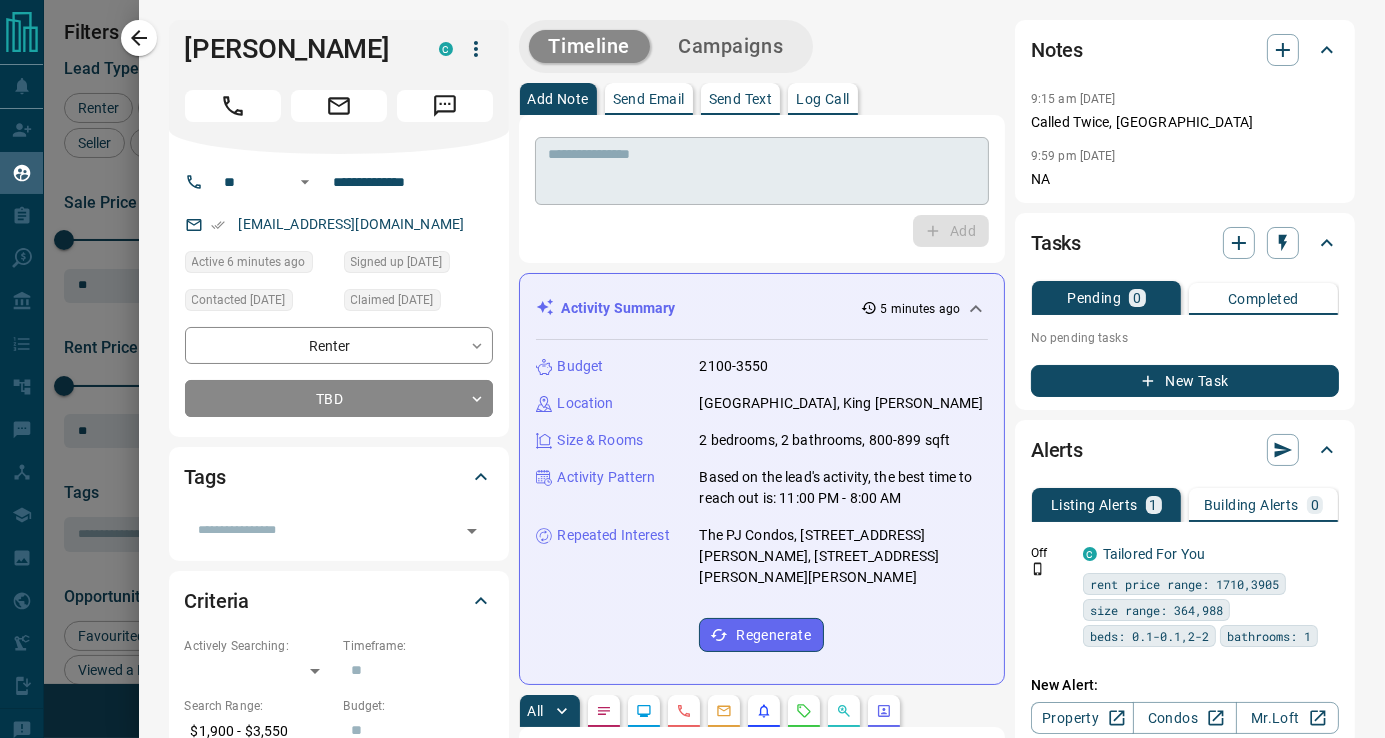 click at bounding box center [762, 171] 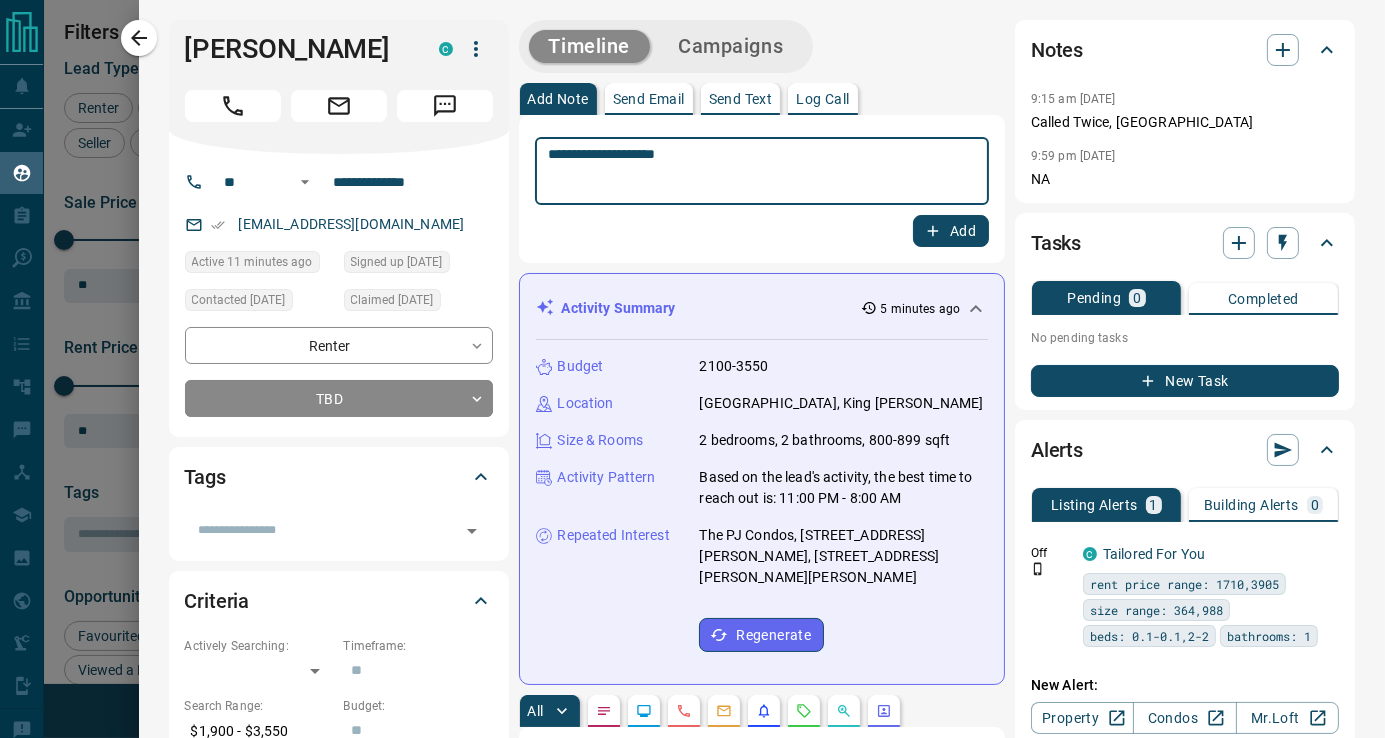 click on "**********" at bounding box center [762, 171] 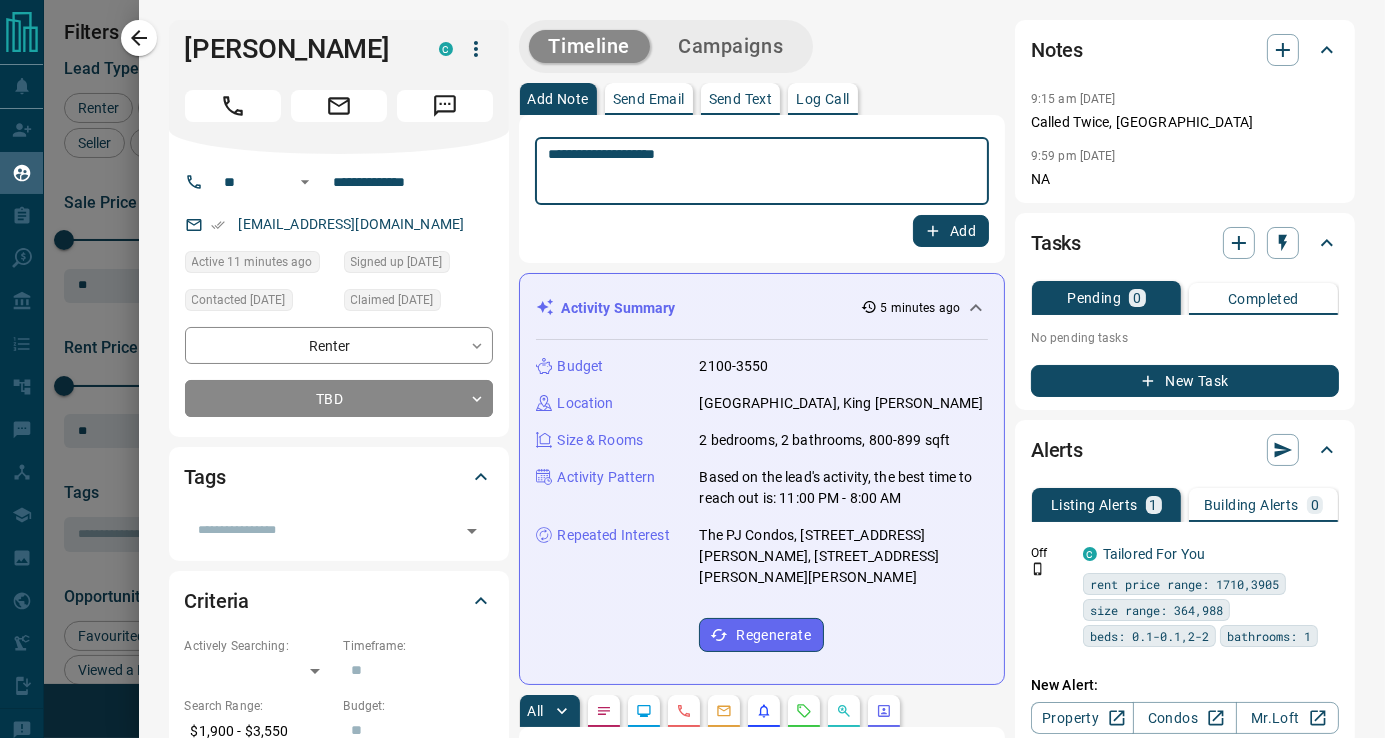 type on "**********" 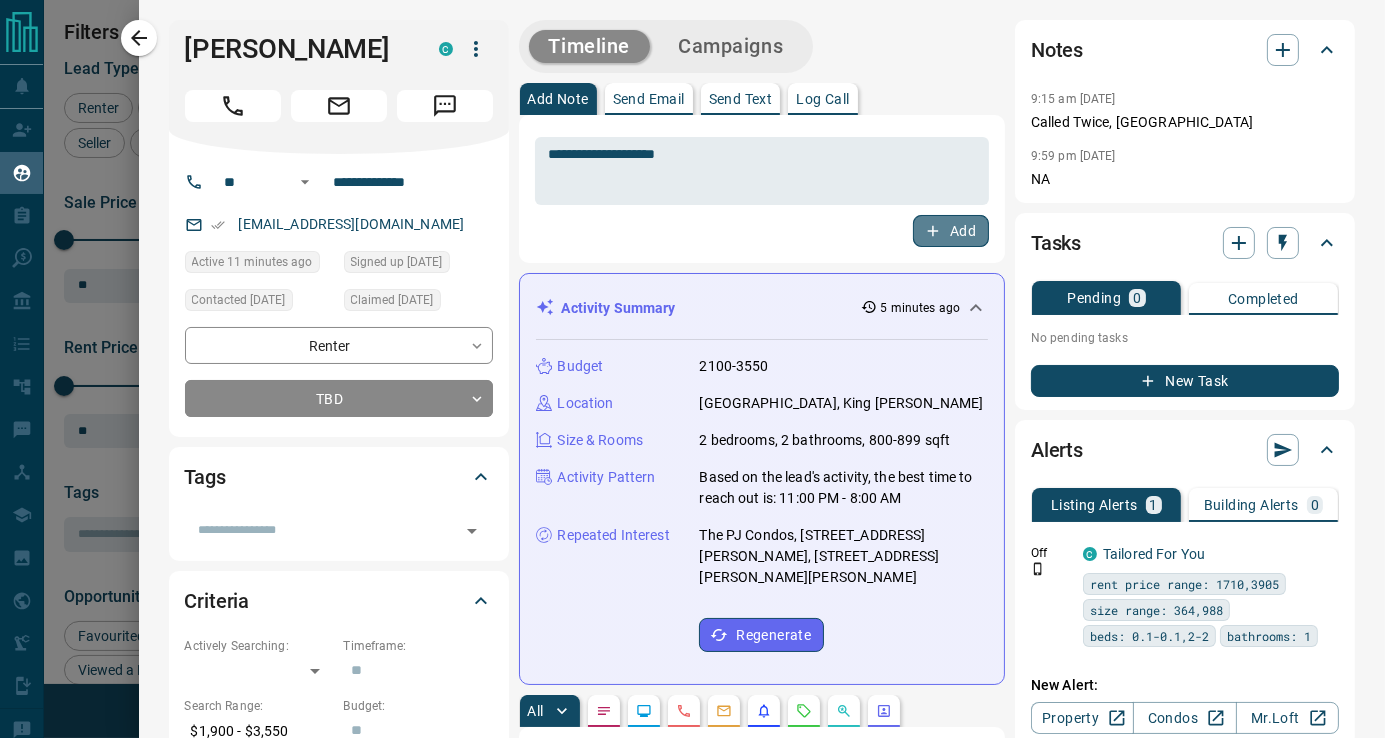 click on "Add" at bounding box center (951, 231) 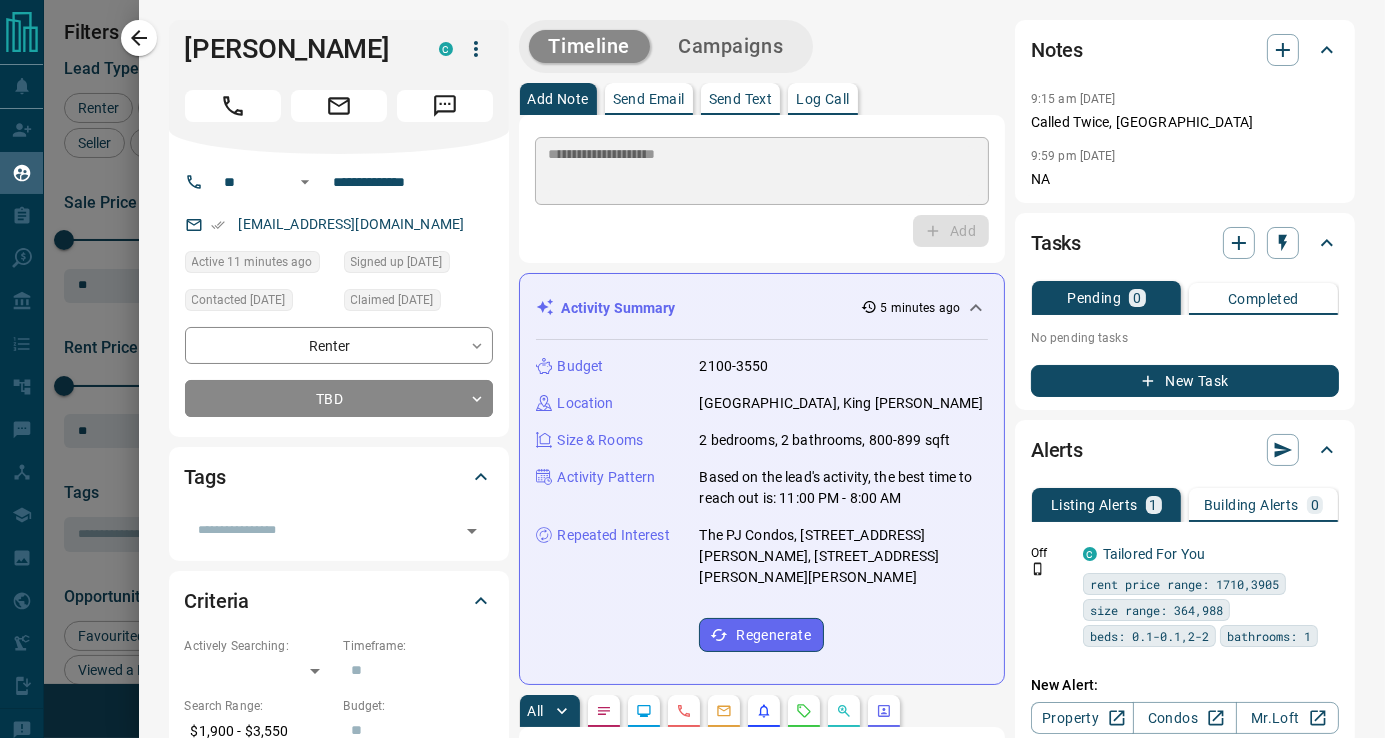 type 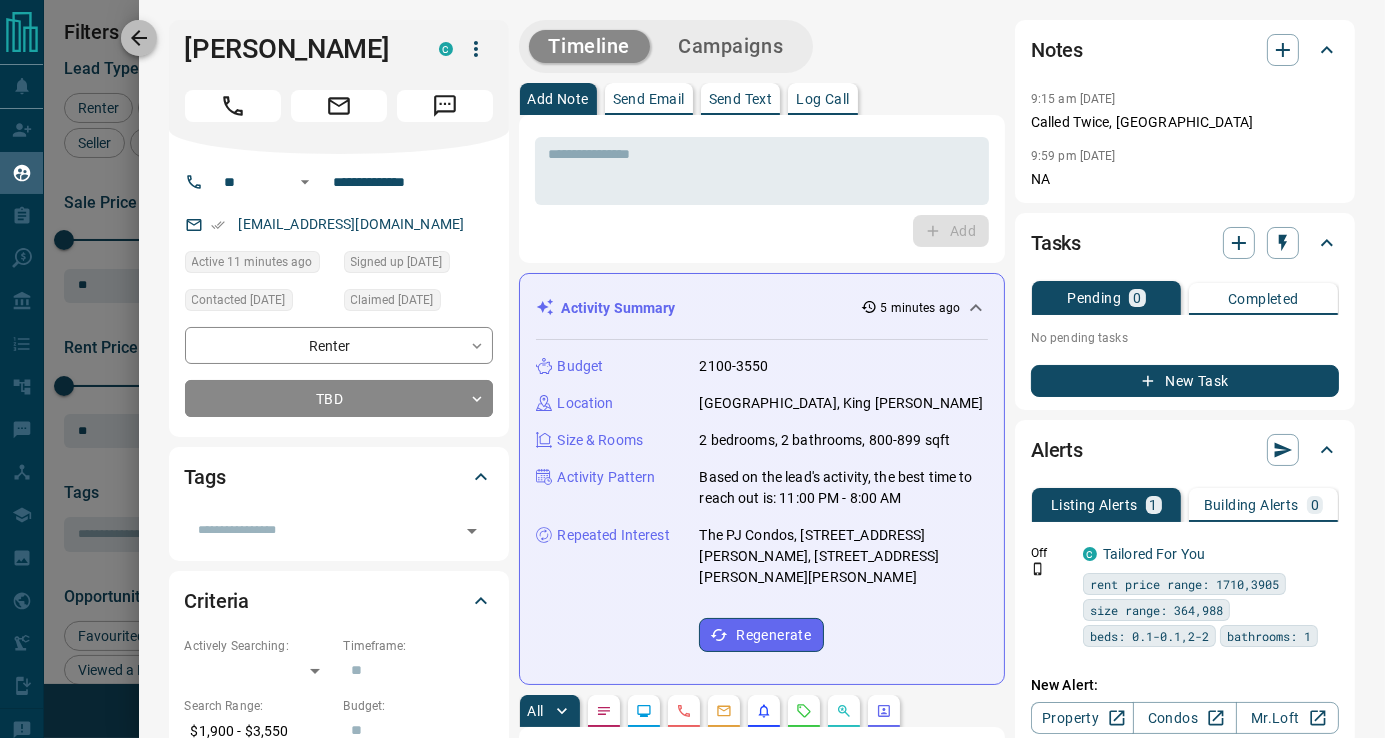 click 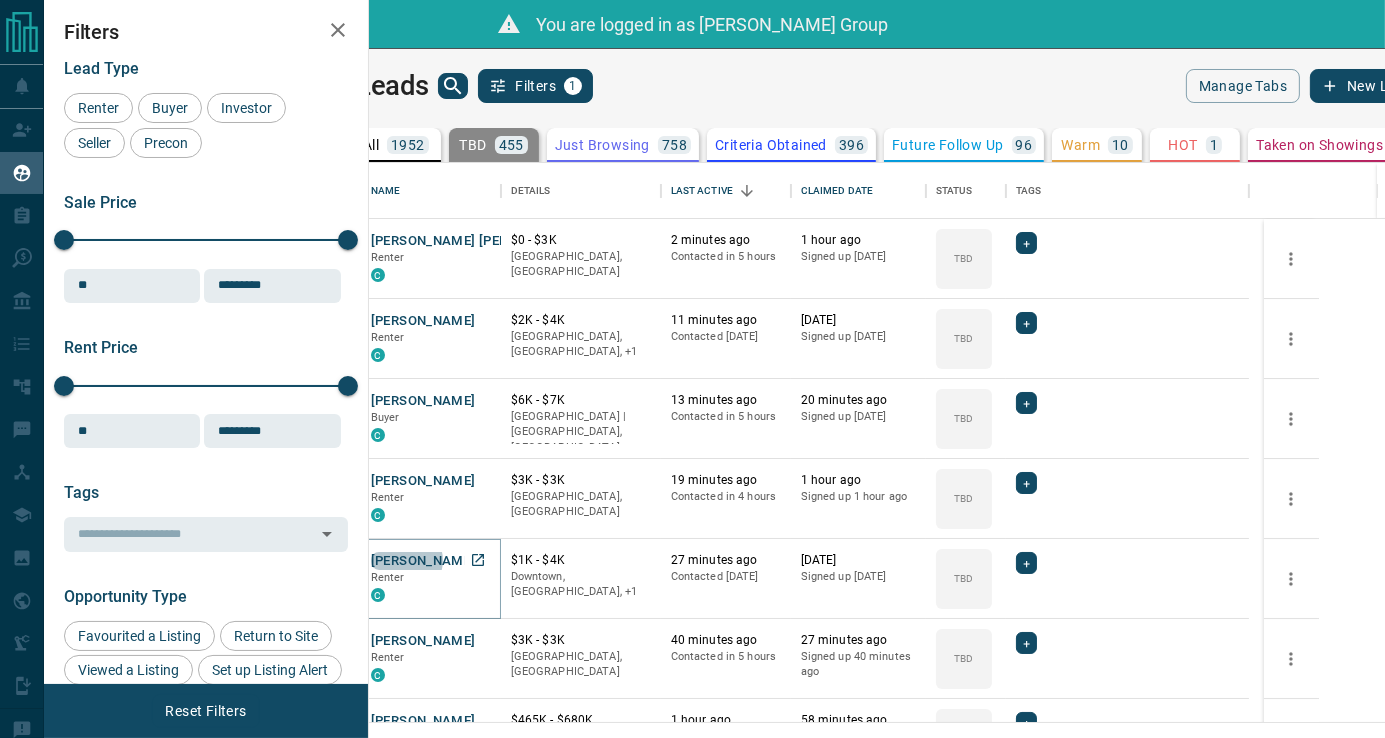 click on "[PERSON_NAME]" at bounding box center [423, 561] 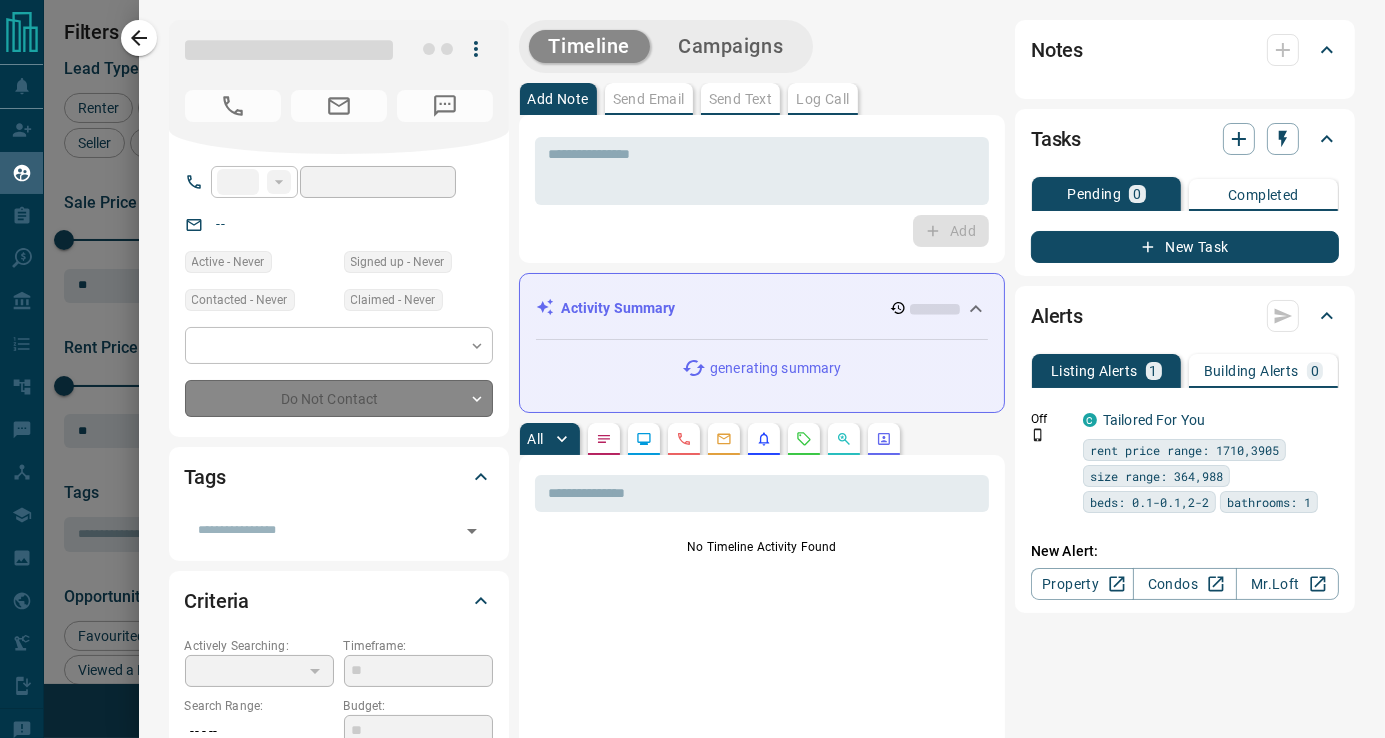 type on "**" 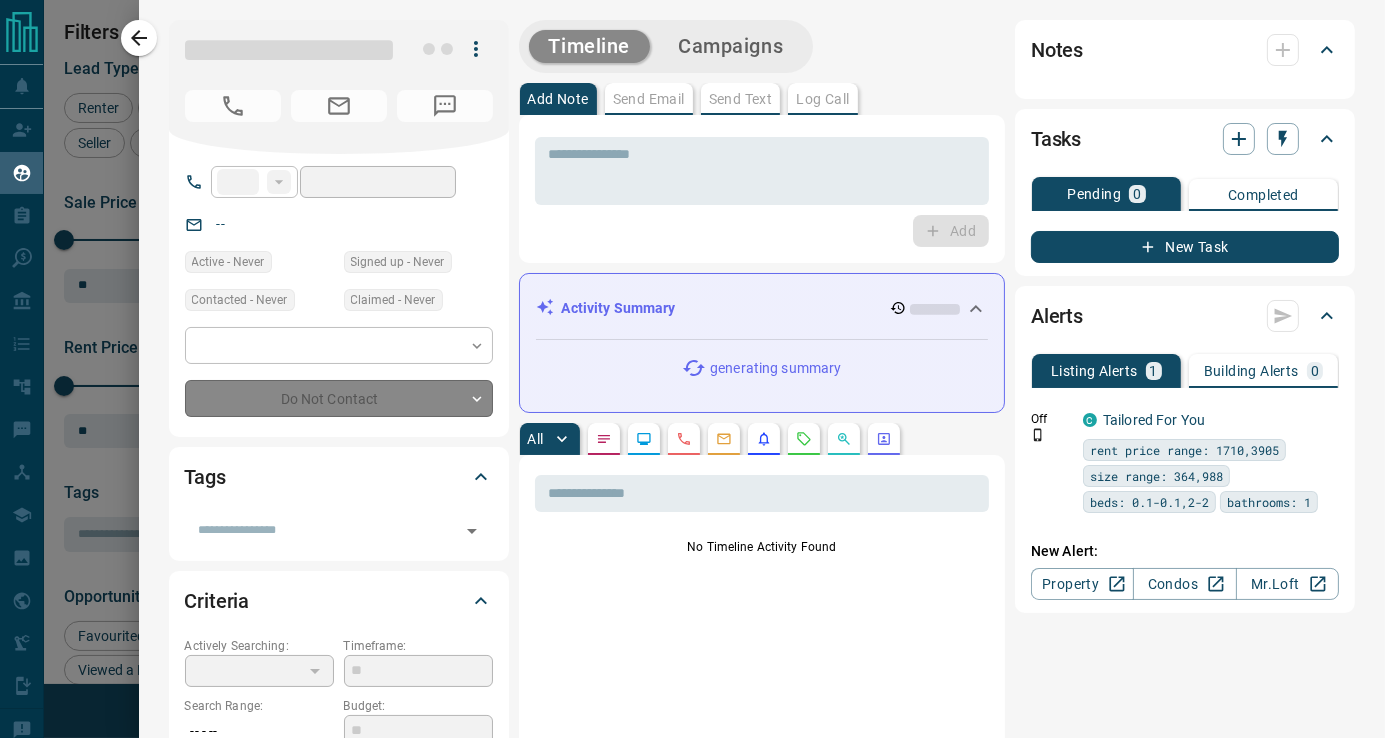 type on "**********" 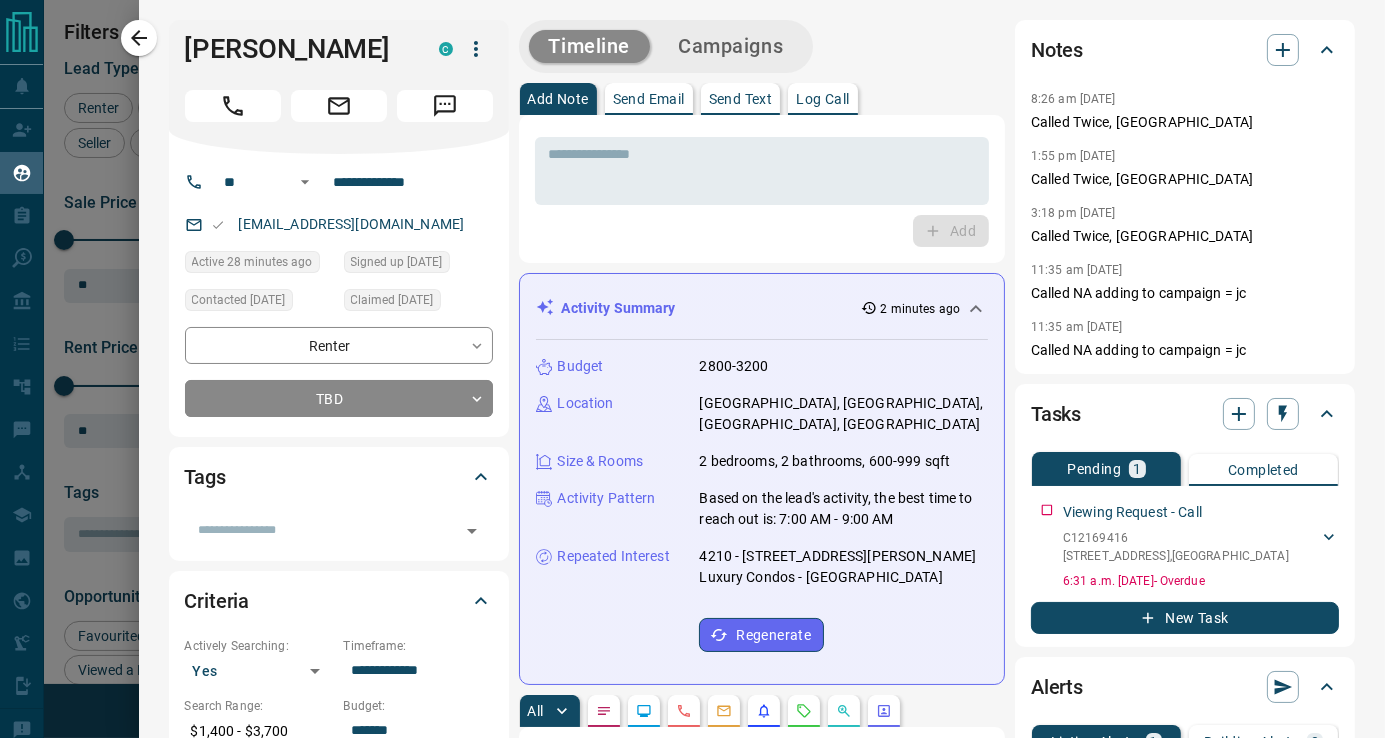 click on "Timeline Campaigns Add Note Send Email Send Text Log Call * ​ Add Activity Summary 2 minutes ago Budget 2800-3200 Location [GEOGRAPHIC_DATA], [GEOGRAPHIC_DATA] Size & Rooms 2 bedrooms, 2 bathrooms, 600-999 sqft Activity Pattern Based on the lead's activity, the best time to reach out is:  7:00 AM - 9:00 AM Repeated Interest 4210 - [STREET_ADDRESS][PERSON_NAME] Luxury Condos - [GEOGRAPHIC_DATA] Regenerate All ​ 8:50 am [DATE] Lead Profile Updated  updated the following fields: Search Range (Max) :  3700 8:49 am [DATE] Viewed a Listing C 4206 - [STREET_ADDRESS] 2 2 900 - 999  sqft $3,700 W12171238 8:33 am [DATE] Viewed a Building  [GEOGRAPHIC_DATA][PERSON_NAME] Luxury Condos - [GEOGRAPHIC_DATA] [STREET_ADDRESS] High-Rise | 2022 | - floors | - units 8:00 am [DATE] Viewed a Listing C 4210 - [STREET_ADDRESS] 2 2 700 - 799  sqft $2,800 W12178031 8:00 am [DATE] C 2 2  sqft C" at bounding box center (937, 1225) 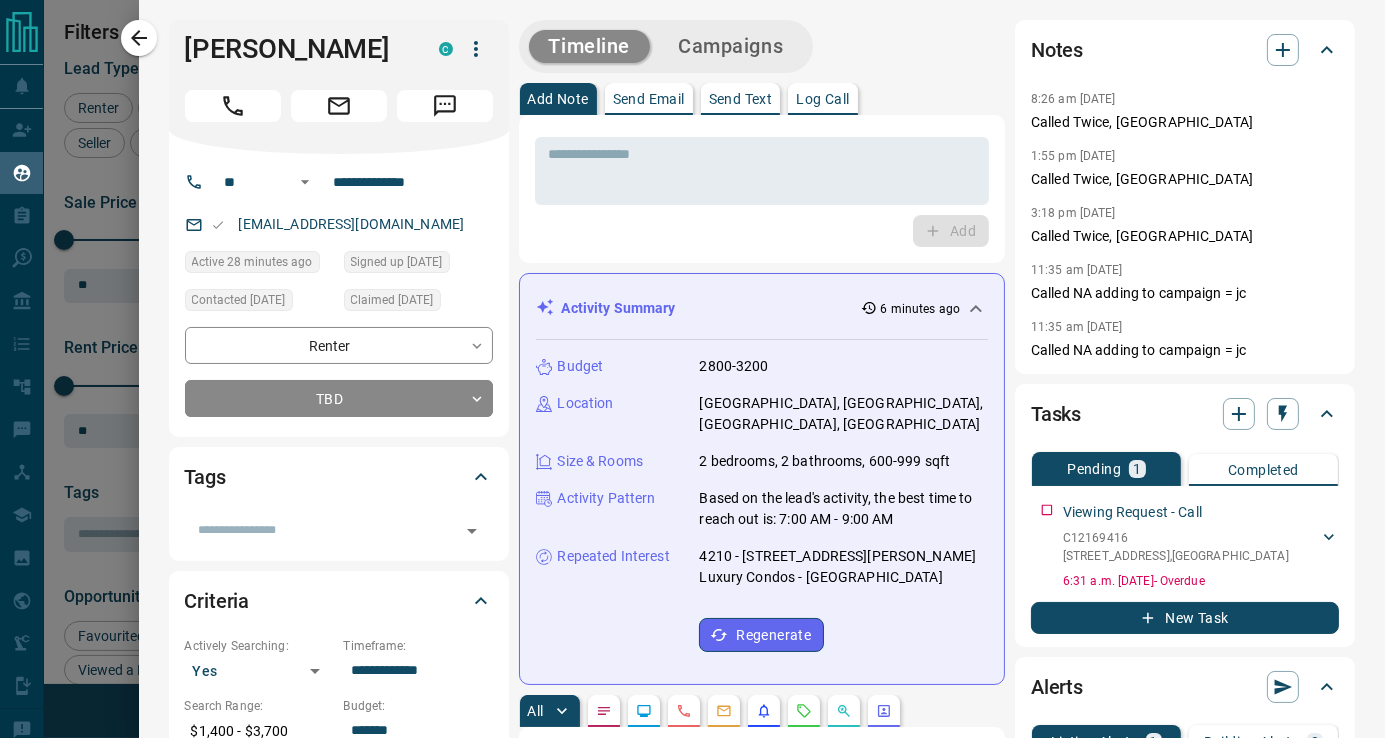 click on "Add" at bounding box center [762, 231] 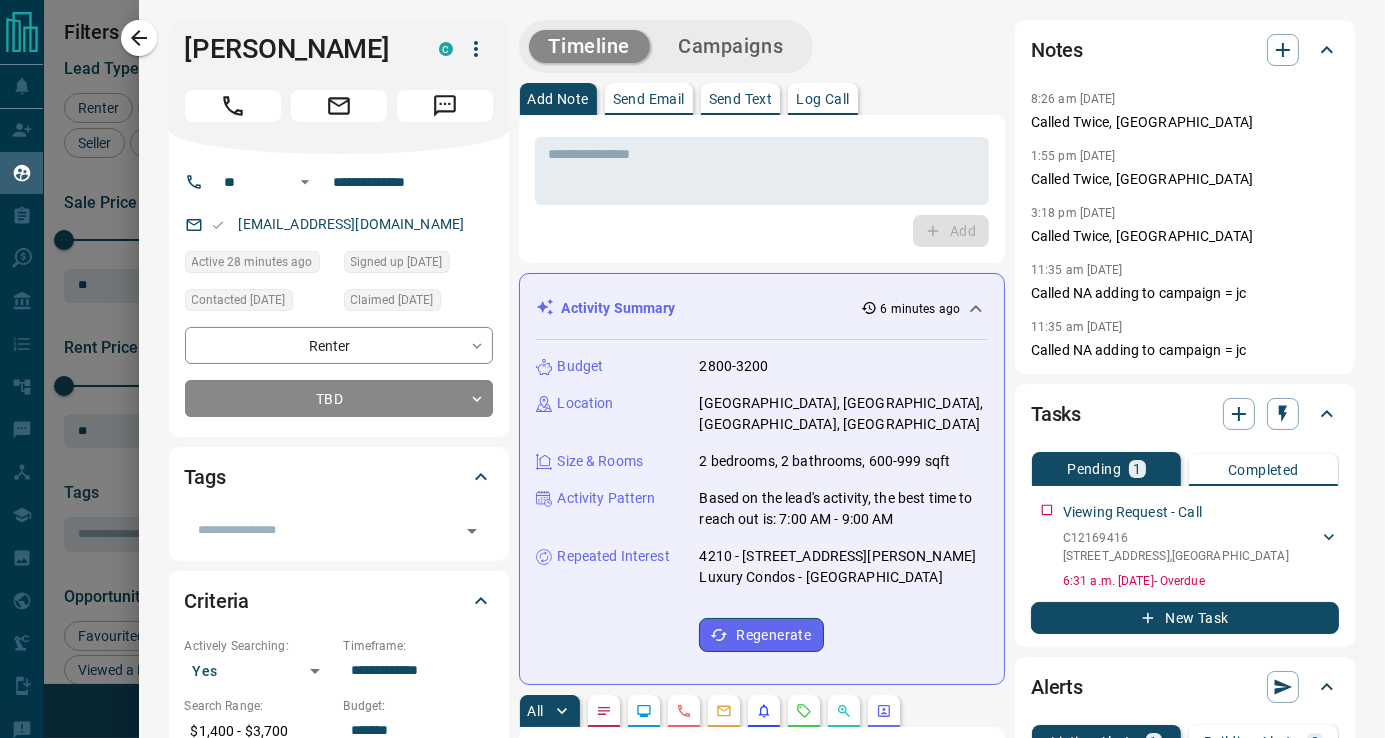 type 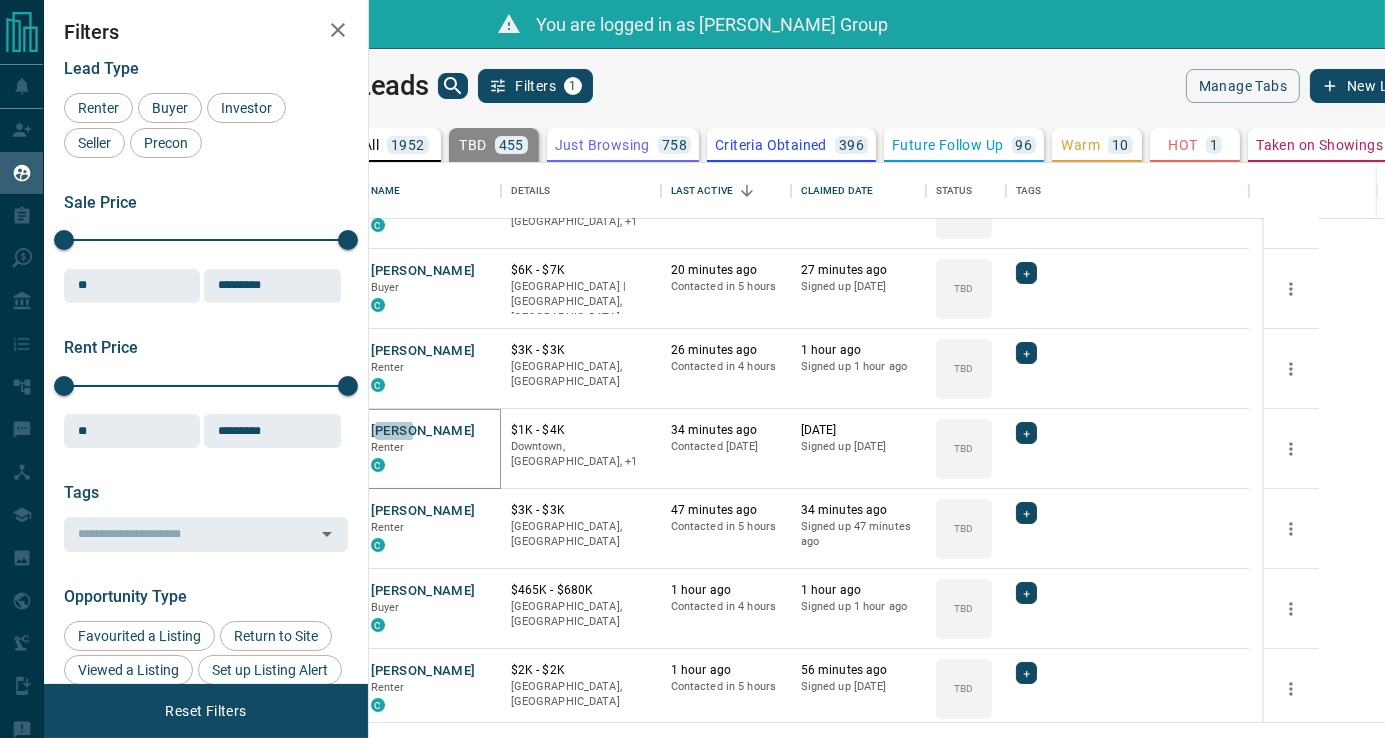 scroll, scrollTop: 166, scrollLeft: 0, axis: vertical 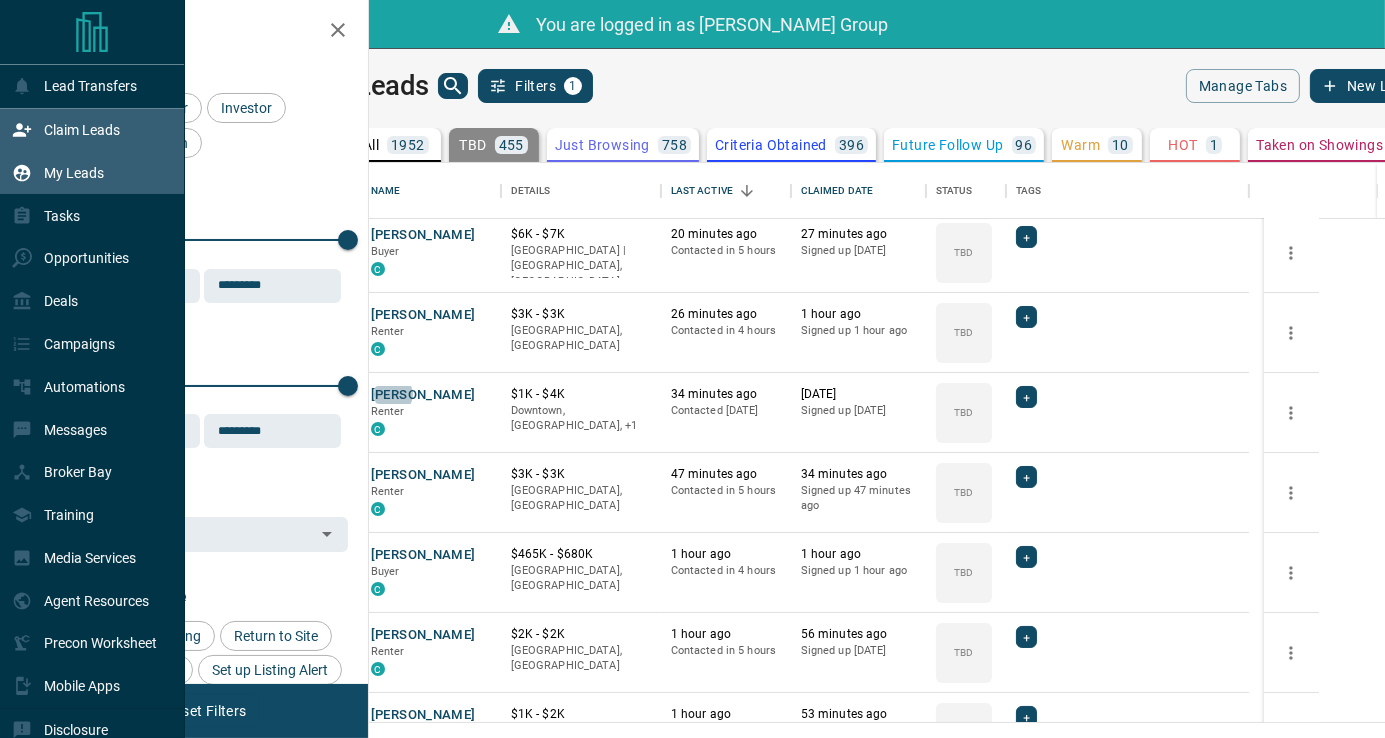 click on "Claim Leads" at bounding box center [82, 130] 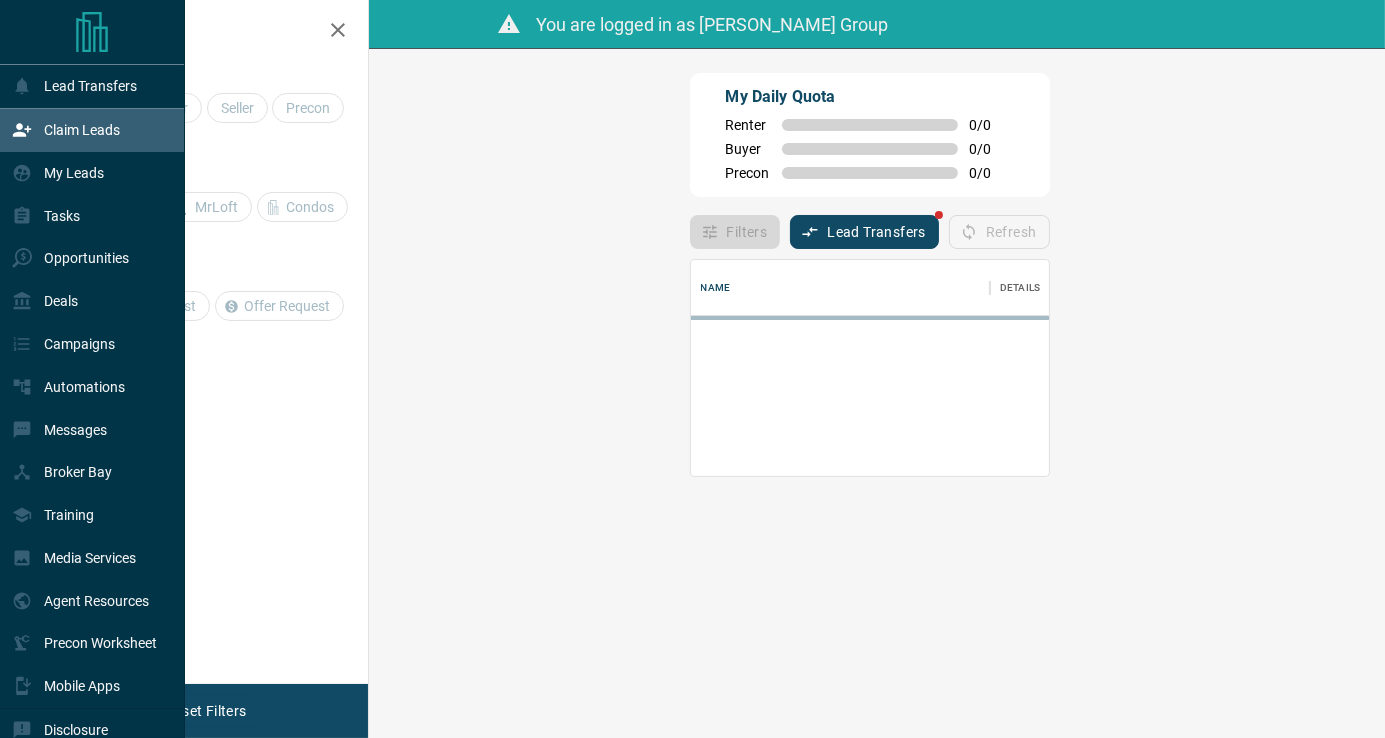 scroll, scrollTop: 16, scrollLeft: 16, axis: both 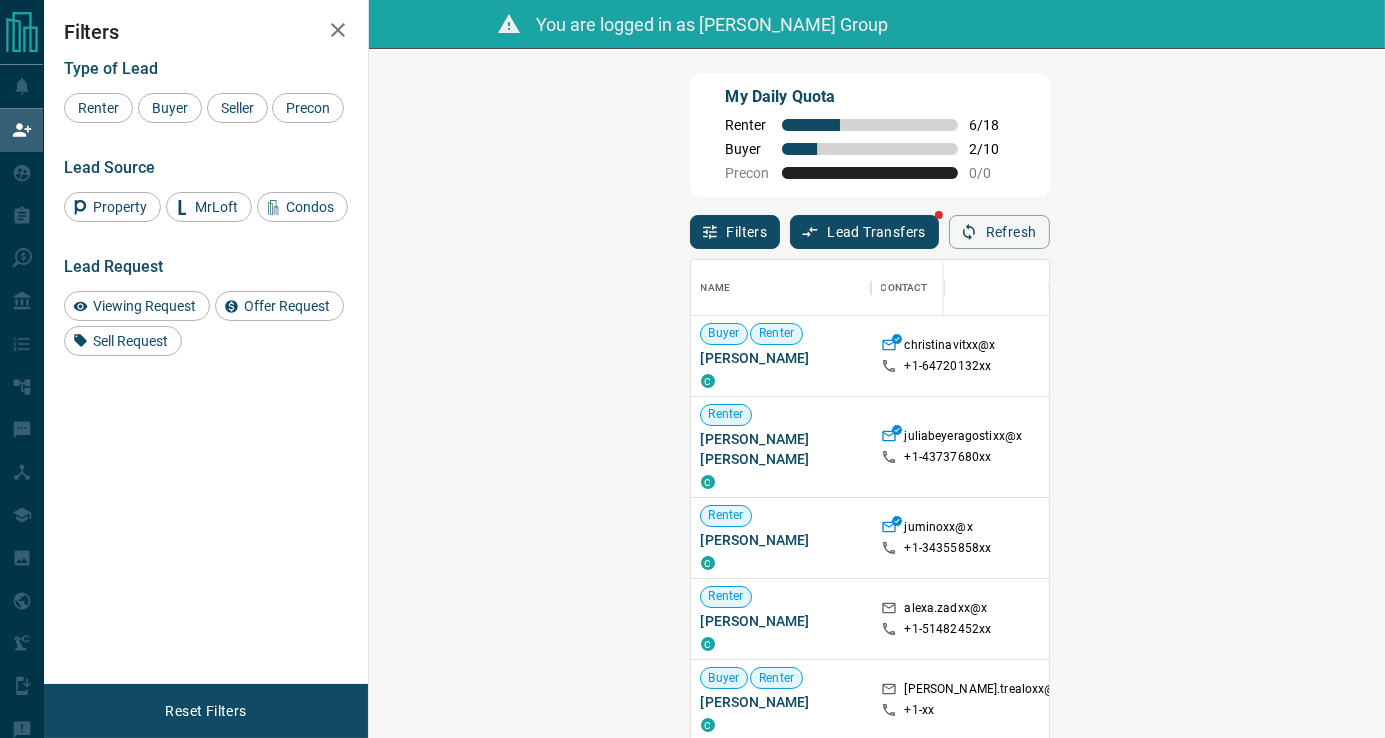 click 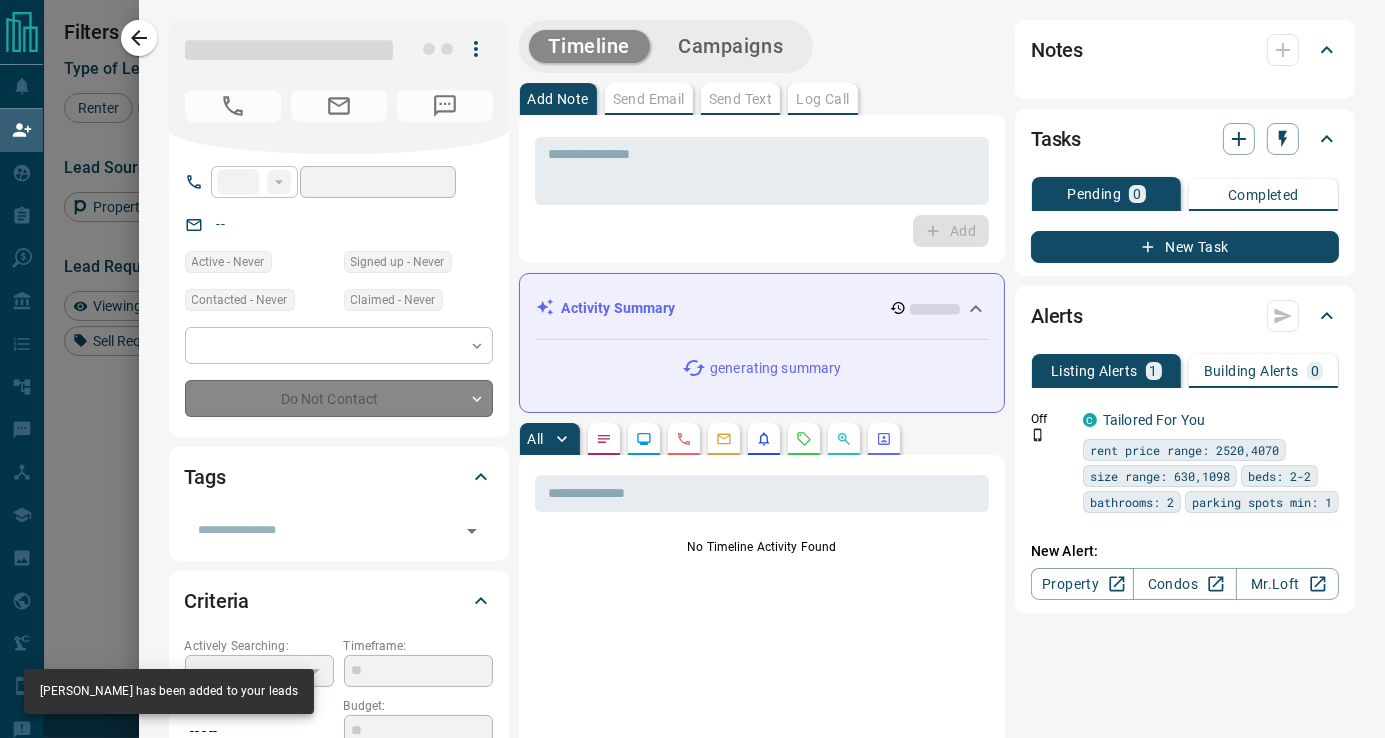 type on "**" 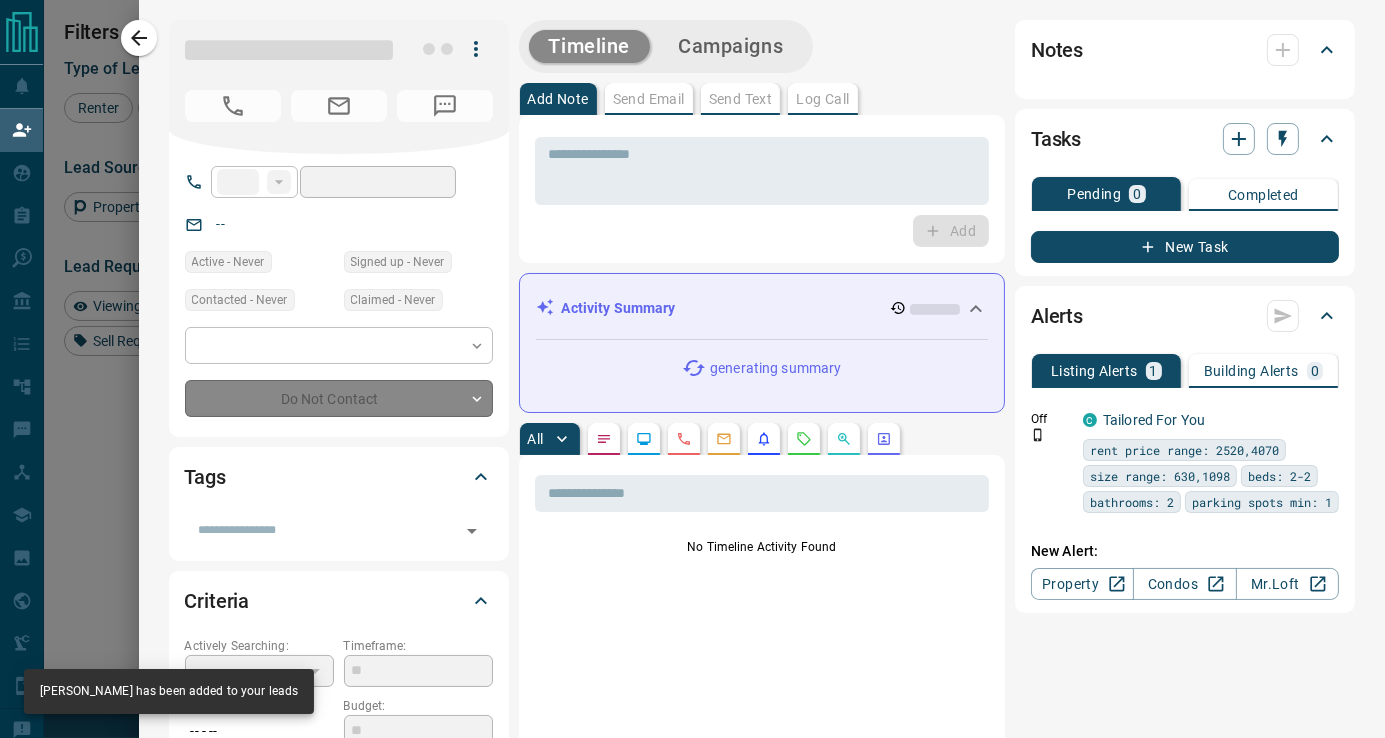 type on "**********" 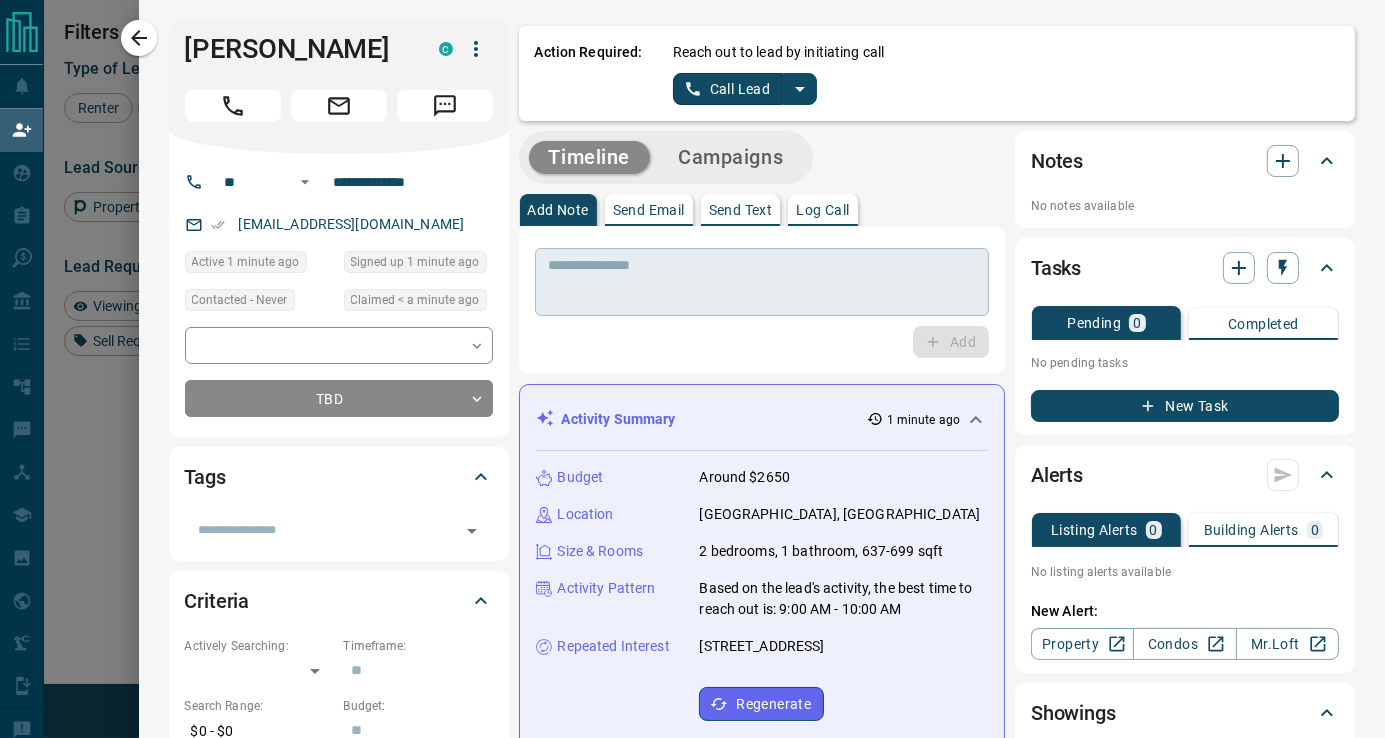 click at bounding box center (762, 282) 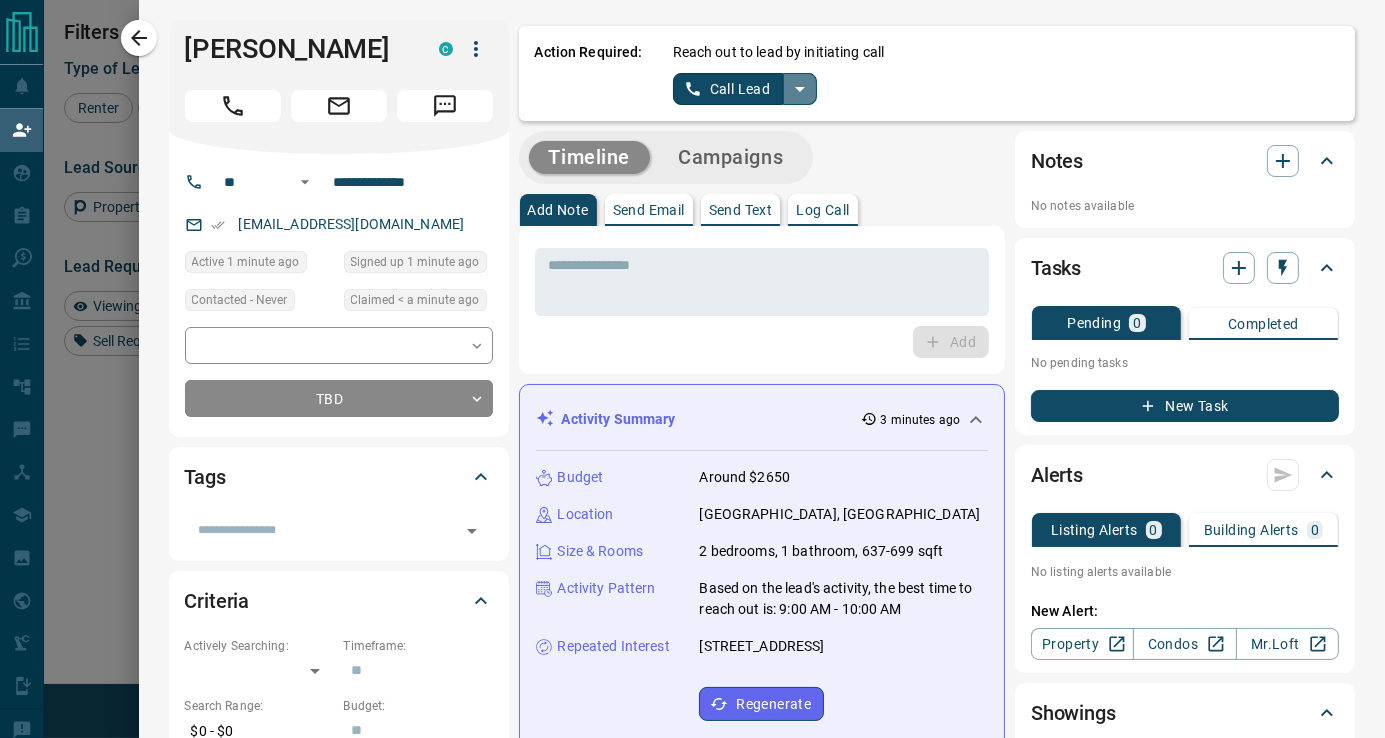 click 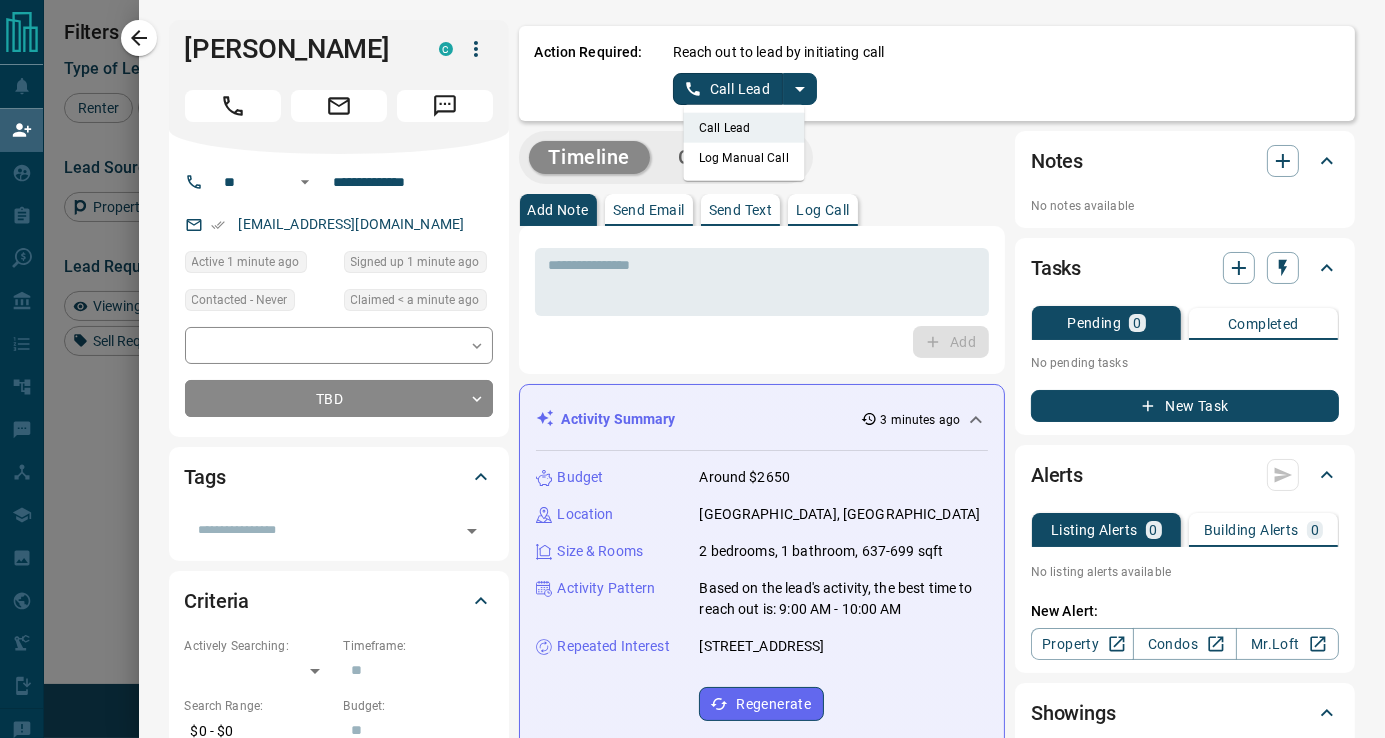 click on "Log Manual Call" at bounding box center [744, 158] 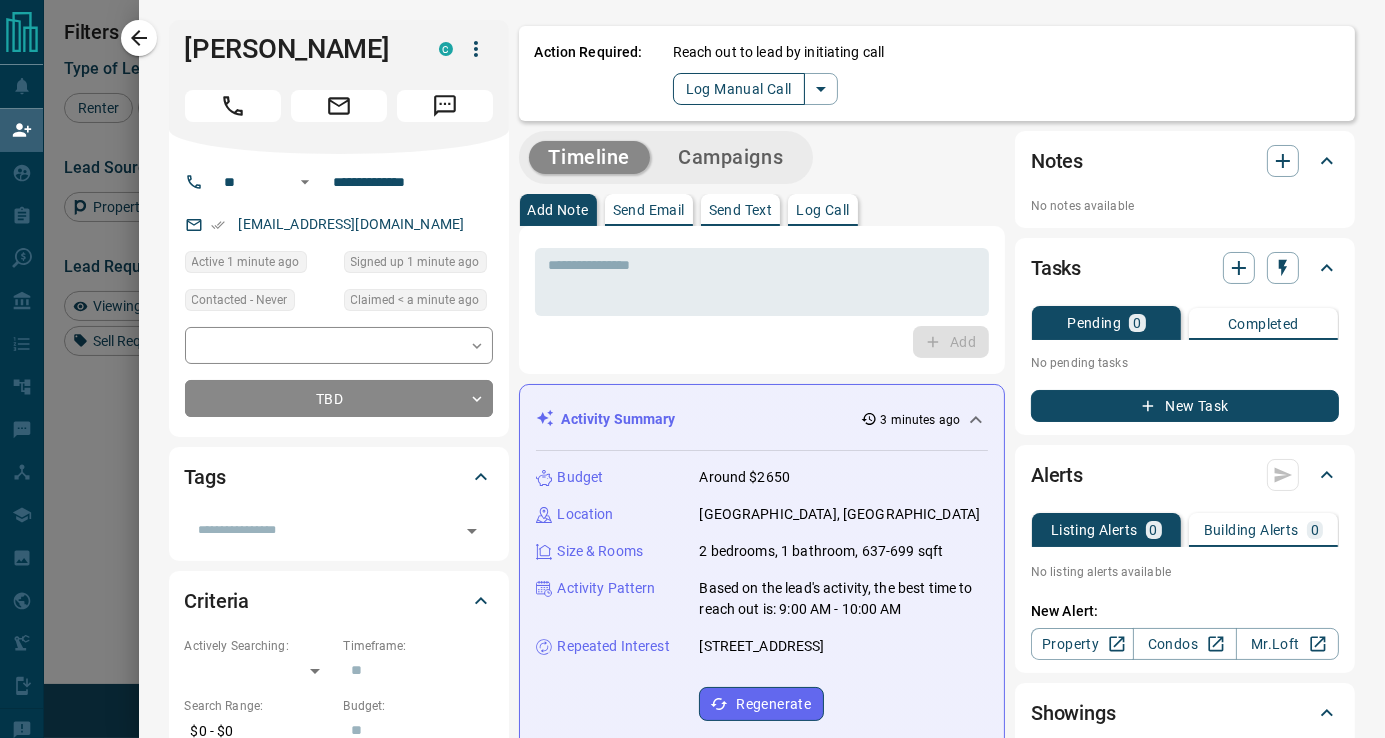 click on "Log Manual Call" at bounding box center [739, 89] 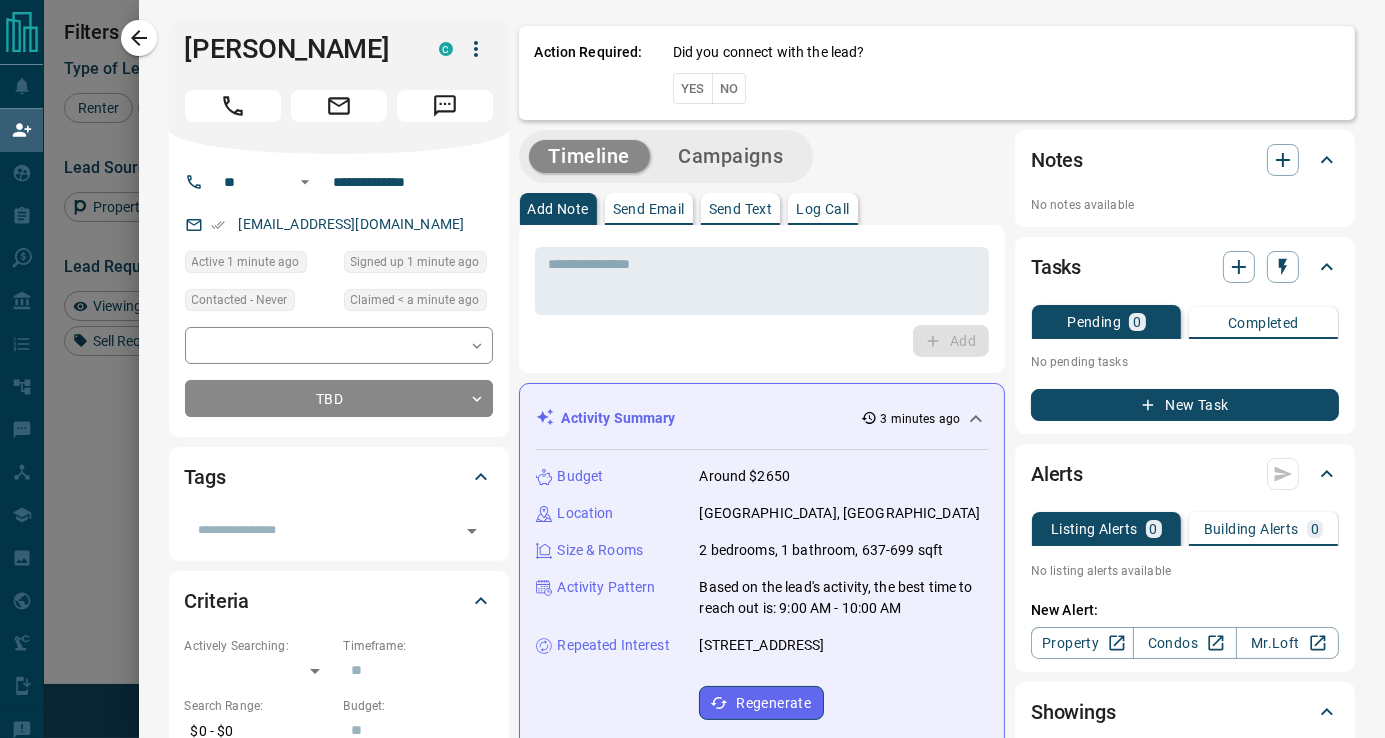 click on "Yes" at bounding box center (693, 88) 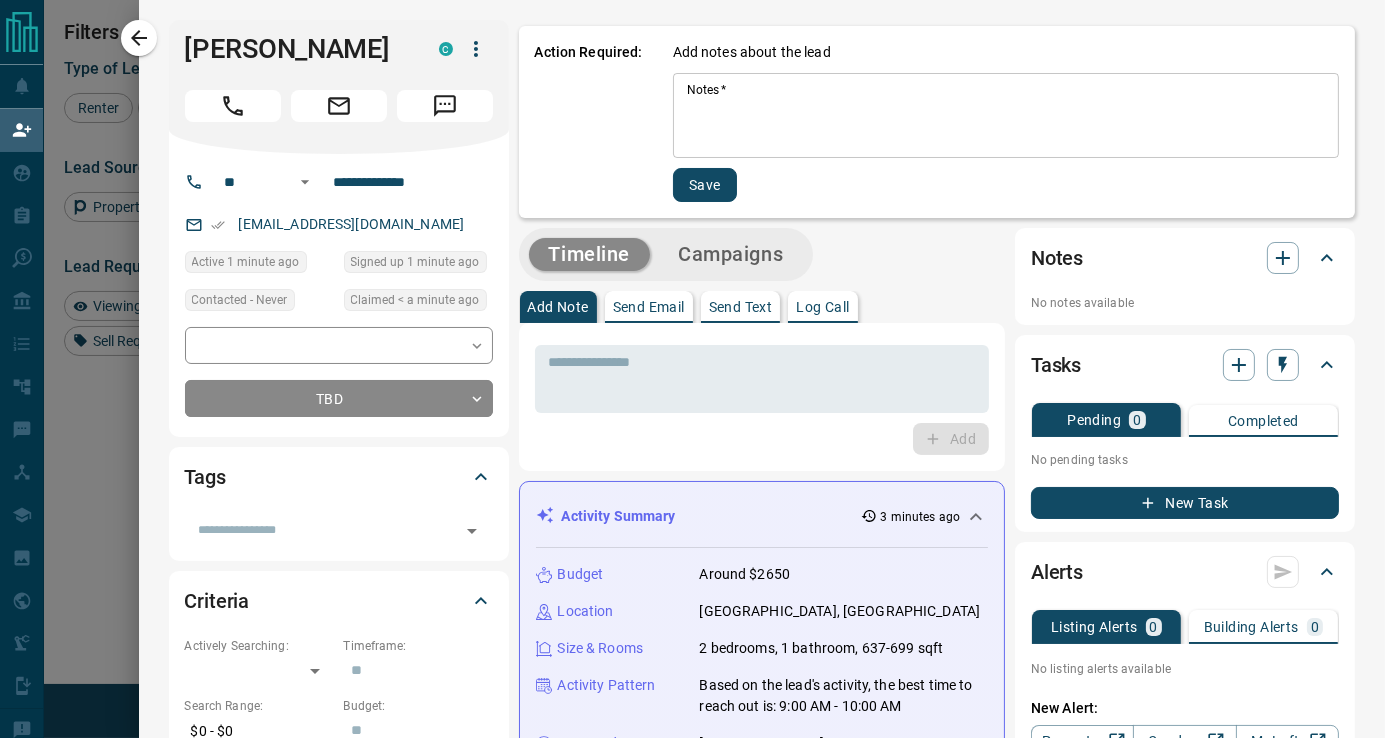 click on "Notes   *" at bounding box center [1006, 116] 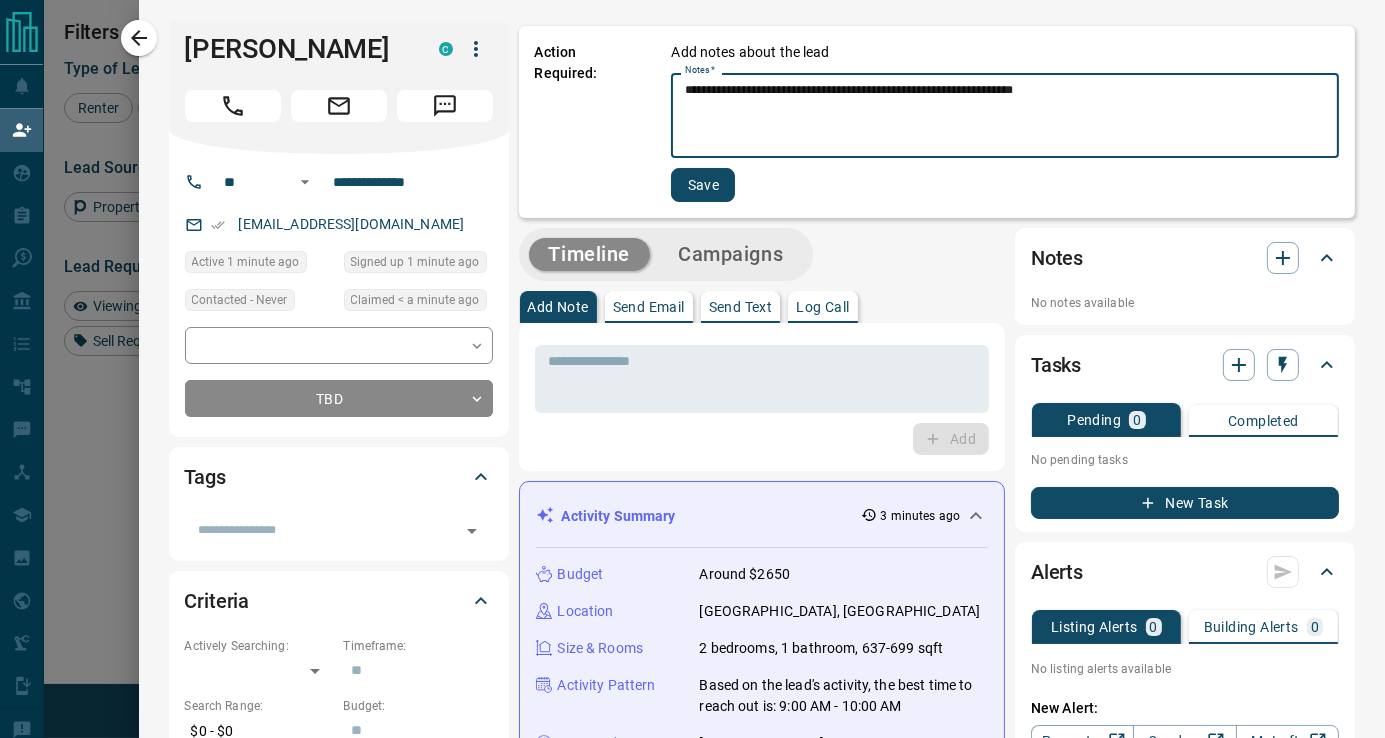 type on "**********" 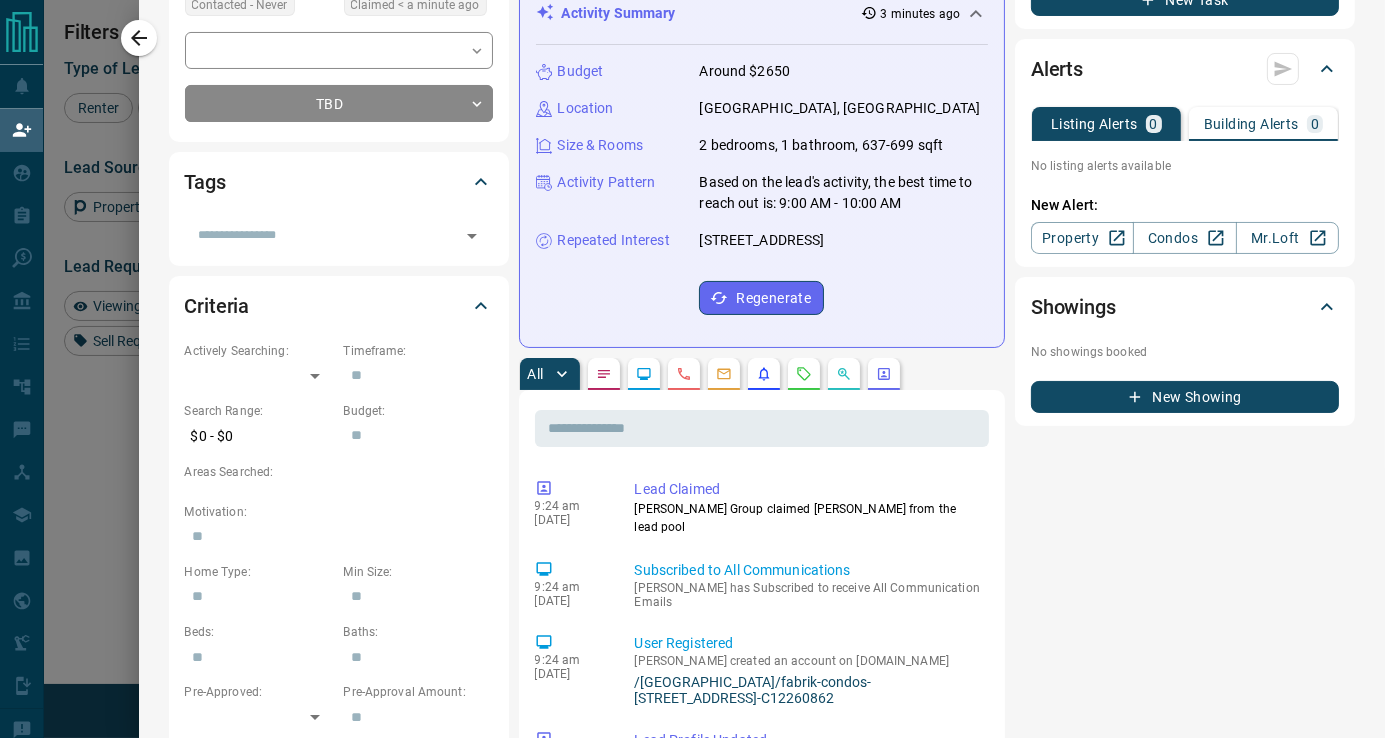 scroll, scrollTop: 166, scrollLeft: 0, axis: vertical 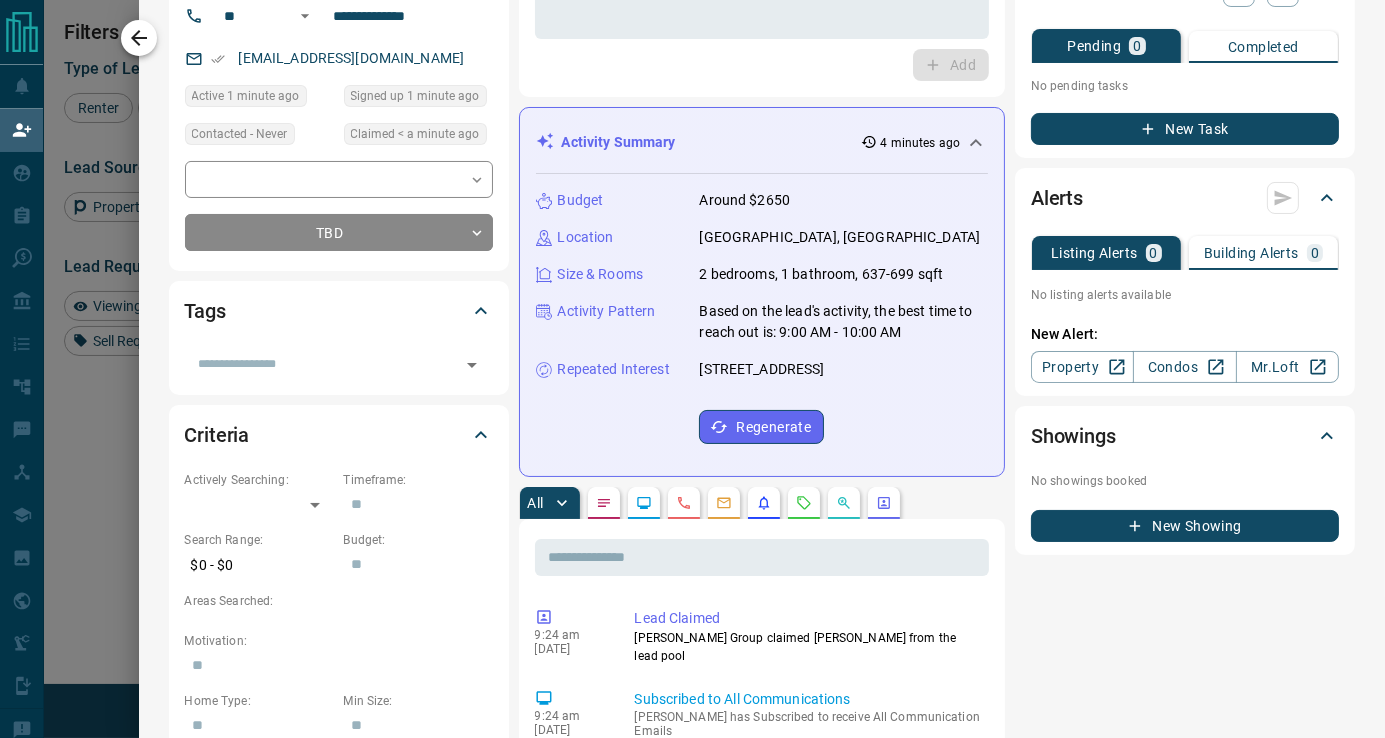 click 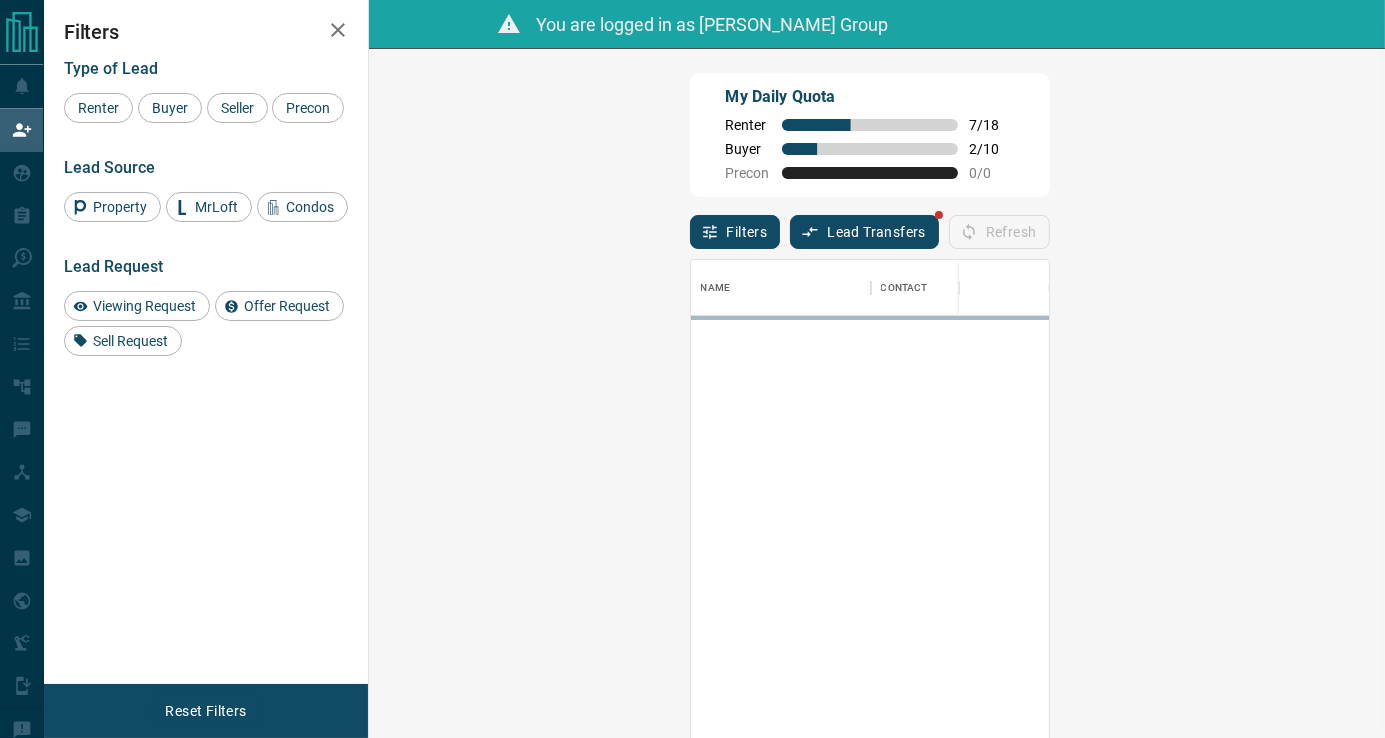 scroll, scrollTop: 15, scrollLeft: 16, axis: both 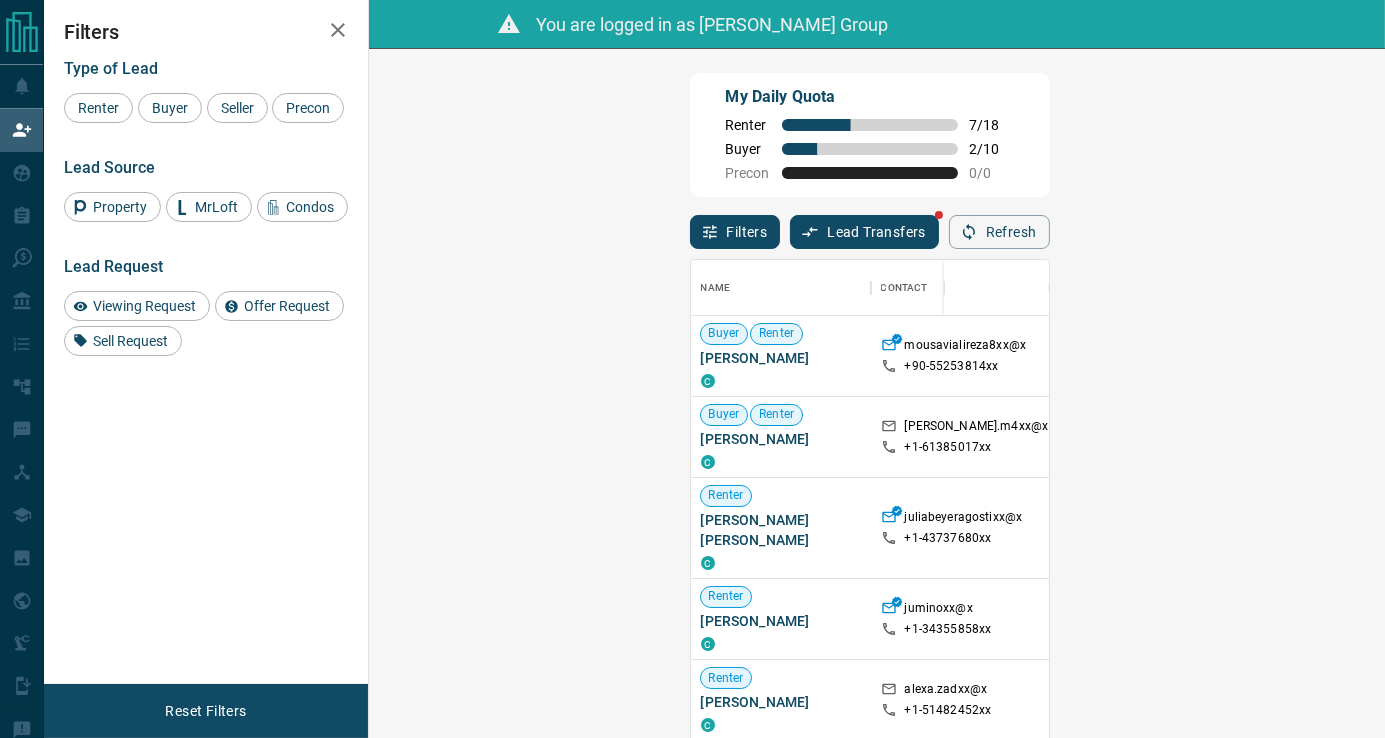 click on "Claim" at bounding box center [1620, 437] 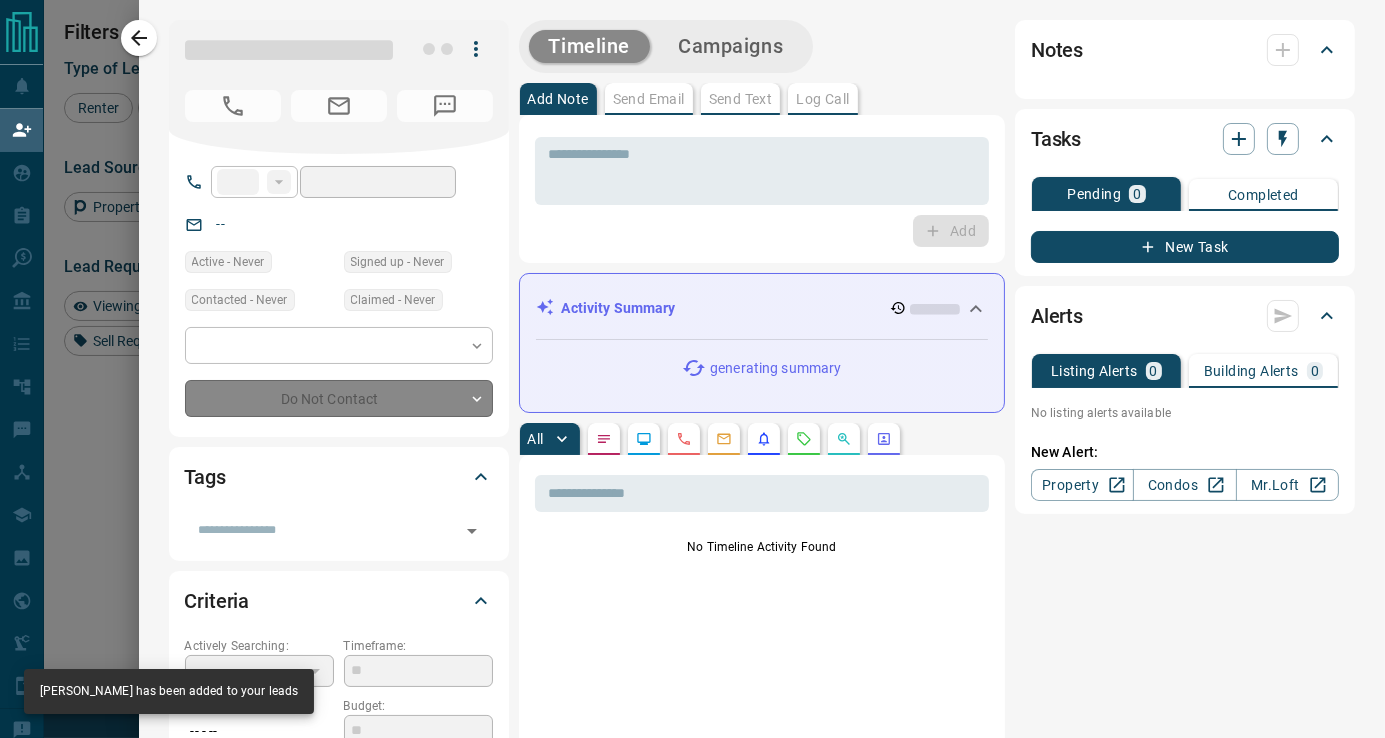 type on "**" 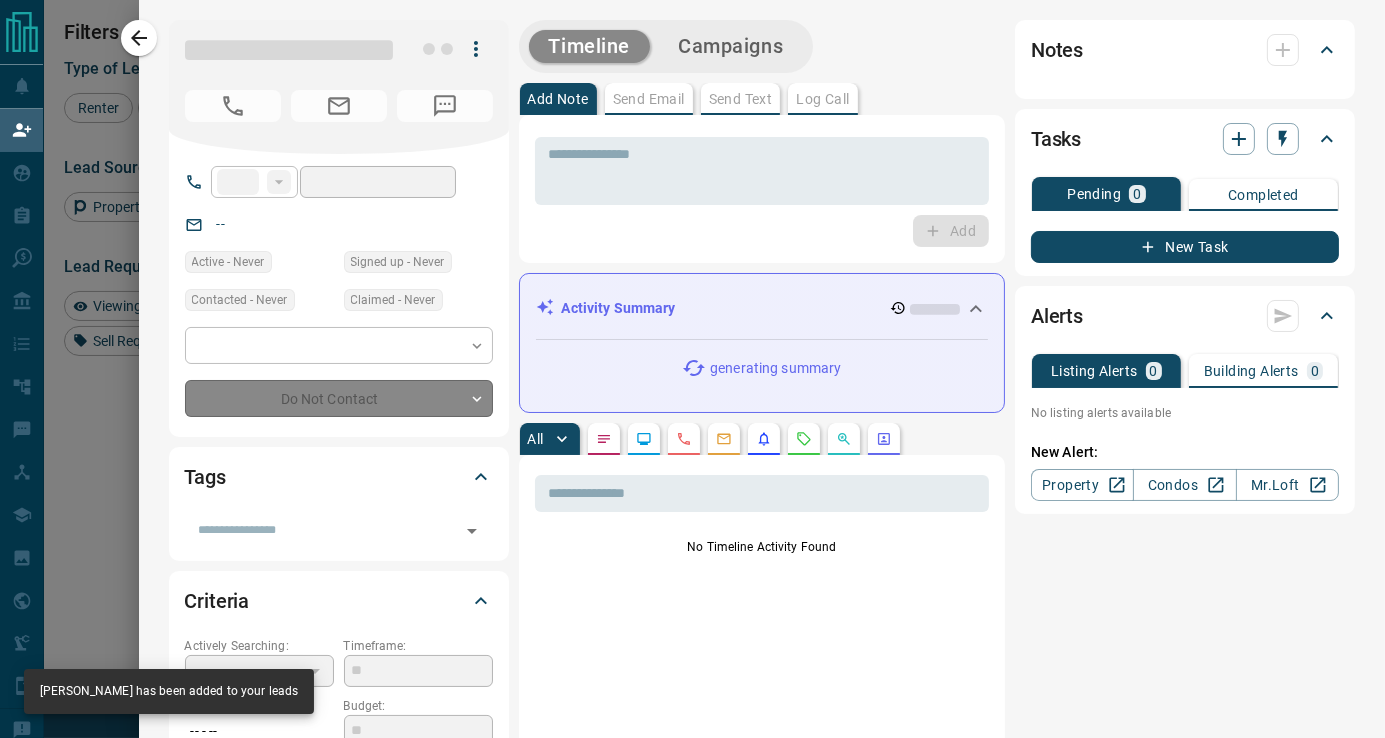 type on "**********" 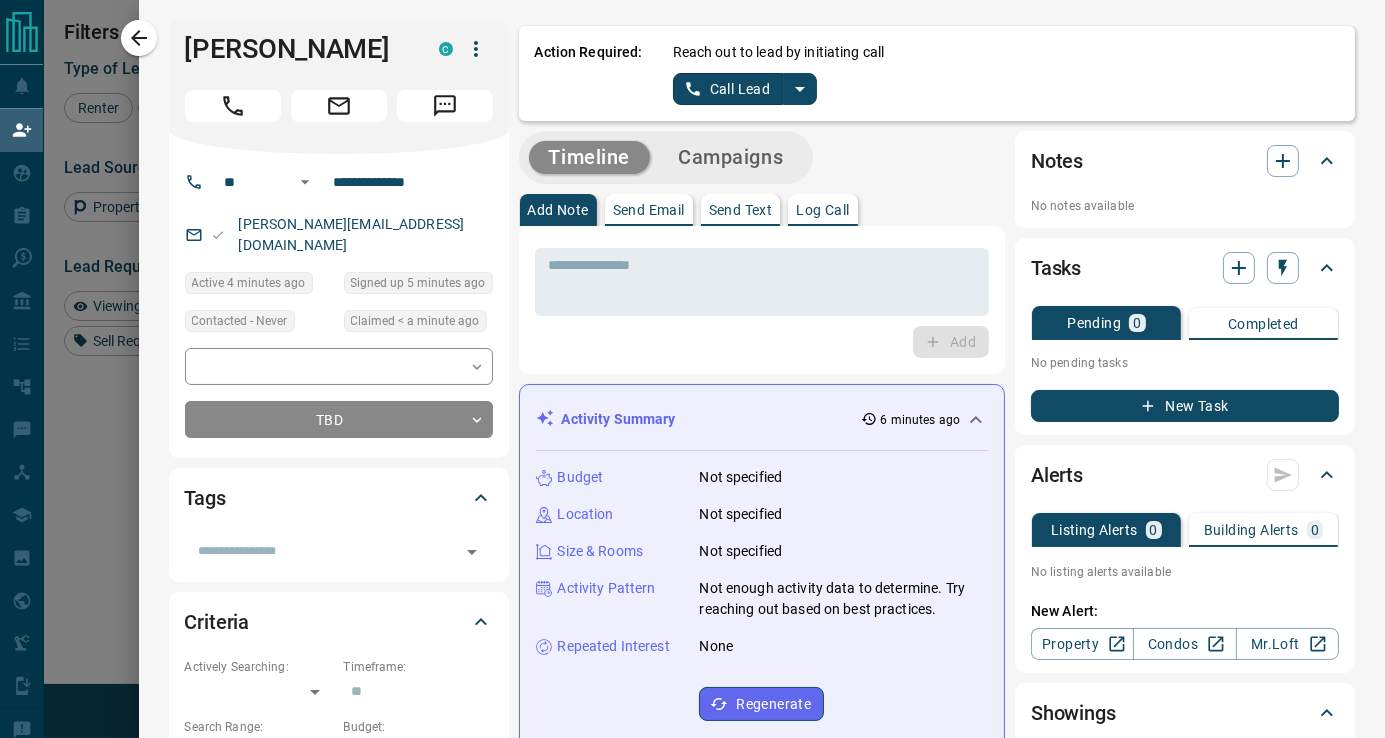 click on "Notes No notes available Tasks Pending 0 Completed No pending tasks New Task Alerts Listing Alerts 0 Building Alerts 0 No listing alerts available No building alerts available New Alert: Property Condos Mr.Loft Showings No showings booked New Showing" at bounding box center [1185, 1115] 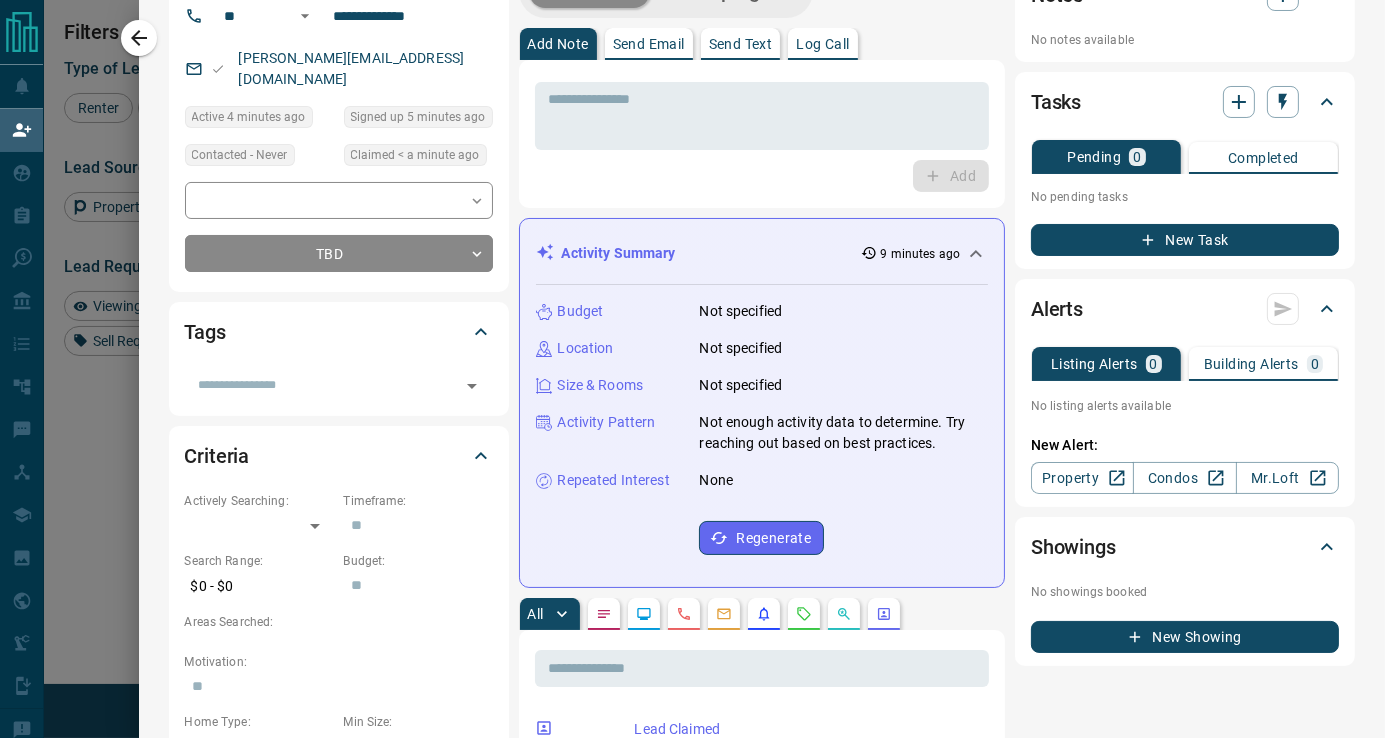 scroll, scrollTop: 0, scrollLeft: 0, axis: both 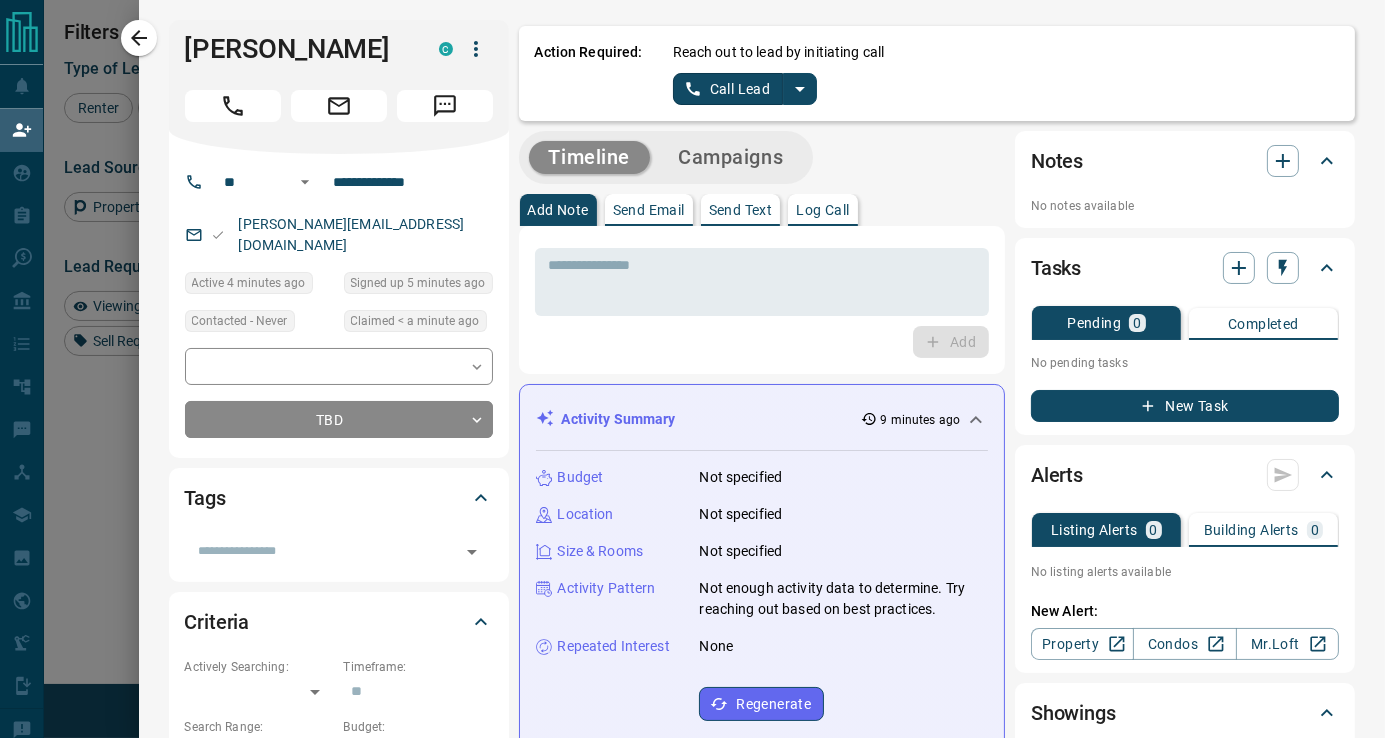 click on "Timeline Campaigns Add Note Send Email Send Text Log Call * ​ Add Activity Summary 9 minutes ago Budget Not specified Location Not specified Size & Rooms Not specified Activity Pattern Not enough activity data to determine. Try reaching out based on best practices.  Repeated Interest None Regenerate All ​ 9:30 am [DATE] Lead Claimed [PERSON_NAME] Group claimed [PERSON_NAME] from the lead pool   9:25 am [DATE] Email Event - Open Account Verification - [DOMAIN_NAME] 9:25 am [DATE] Email Event - Delivery Account Verification - [DOMAIN_NAME] 9:25 am [DATE] Subscribed to Agent Communication [PERSON_NAME] has Subscribed to receive Agent Communication Emails  9:25 am [DATE] Lead Profile Updated  updated the following fields: First Name :  [PERSON_NAME] Last Name :  [PERSON_NAME] Phone :  6138501765 Country Code :  +1 9:25 am [DATE] Subscribed to Events [PERSON_NAME] has Subscribed to receive Event Emails  9:25 am [DATE] Subscribed to Pre Construction Updates 9:25 am [DATE] Subscribed to Premium Content 9:25 am" at bounding box center [937, 1115] 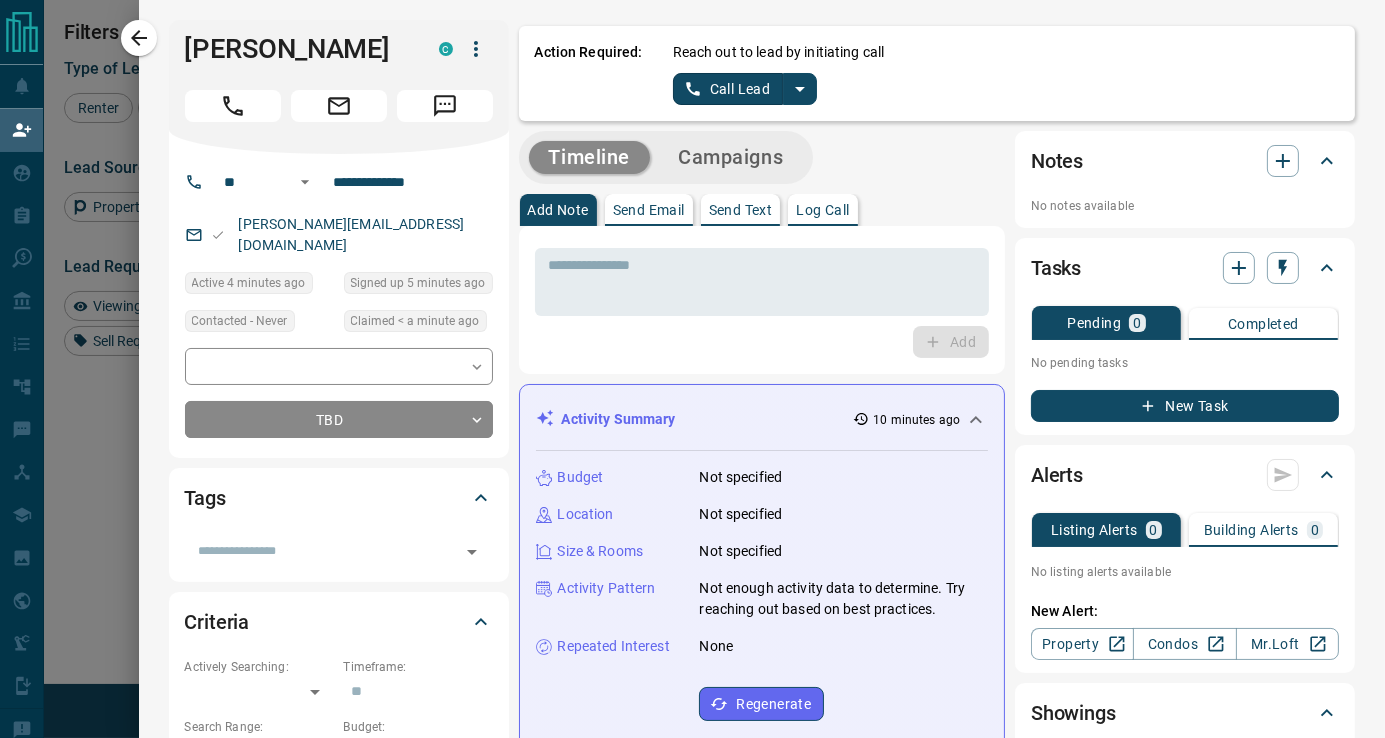 click on "Timeline Campaigns Add Note Send Email Send Text Log Call * ​ Add Activity Summary 10 minutes ago Budget Not specified Location Not specified Size & Rooms Not specified Activity Pattern Not enough activity data to determine. Try reaching out based on best practices.  Repeated Interest None Regenerate All ​ 9:30 am [DATE] Lead Claimed [PERSON_NAME] Group claimed [PERSON_NAME] from the lead pool   9:25 am [DATE] Email Event - Open Account Verification - [DOMAIN_NAME] 9:25 am [DATE] Email Event - Delivery Account Verification - [DOMAIN_NAME] 9:25 am [DATE] Subscribed to Agent Communication [PERSON_NAME] has Subscribed to receive Agent Communication Emails  9:25 am [DATE] Lead Profile Updated  updated the following fields: First Name :  [PERSON_NAME] Last Name :  [PERSON_NAME] Phone :  6138501765 Country Code :  +1 9:25 am [DATE] Subscribed to Events [PERSON_NAME] has Subscribed to receive Event Emails  9:25 am [DATE] Subscribed to Pre Construction Updates 9:25 am [DATE] Subscribed to Premium Content 9:25 am" at bounding box center [937, 1115] 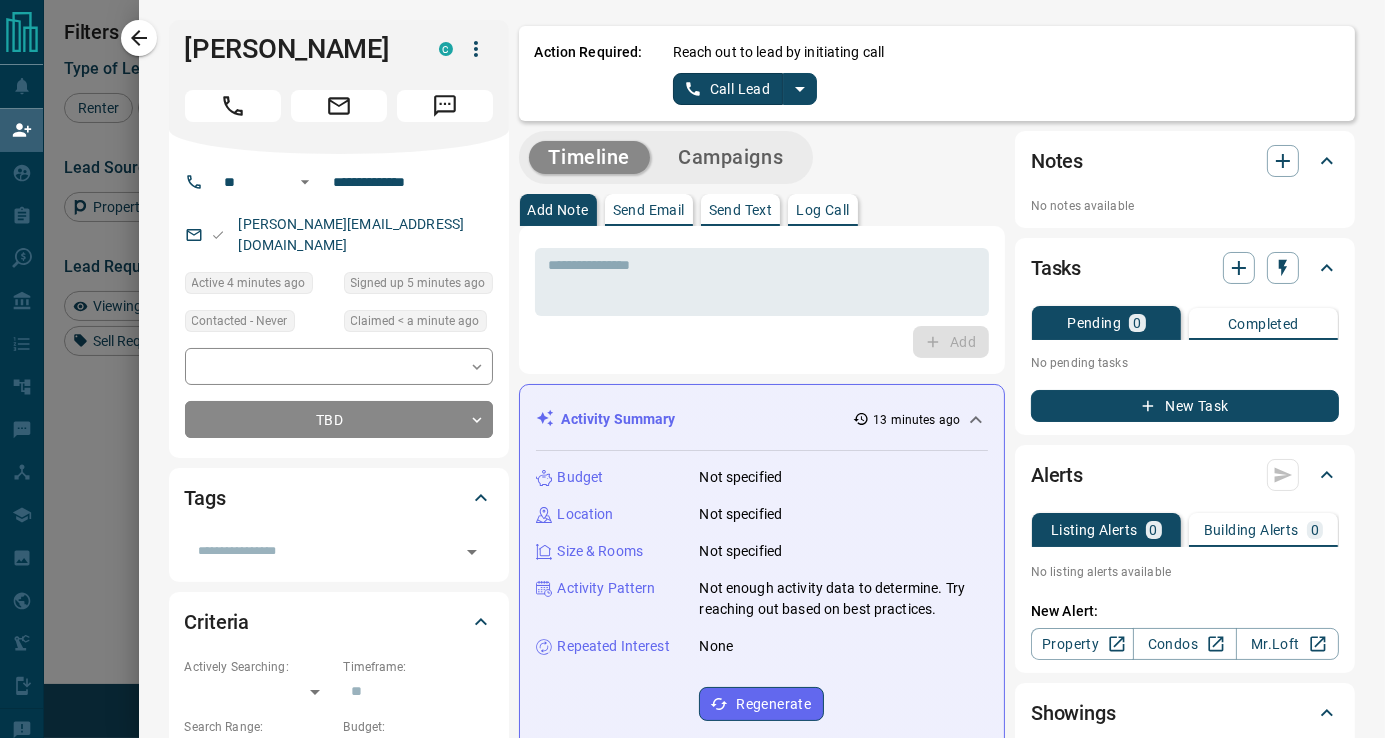 click 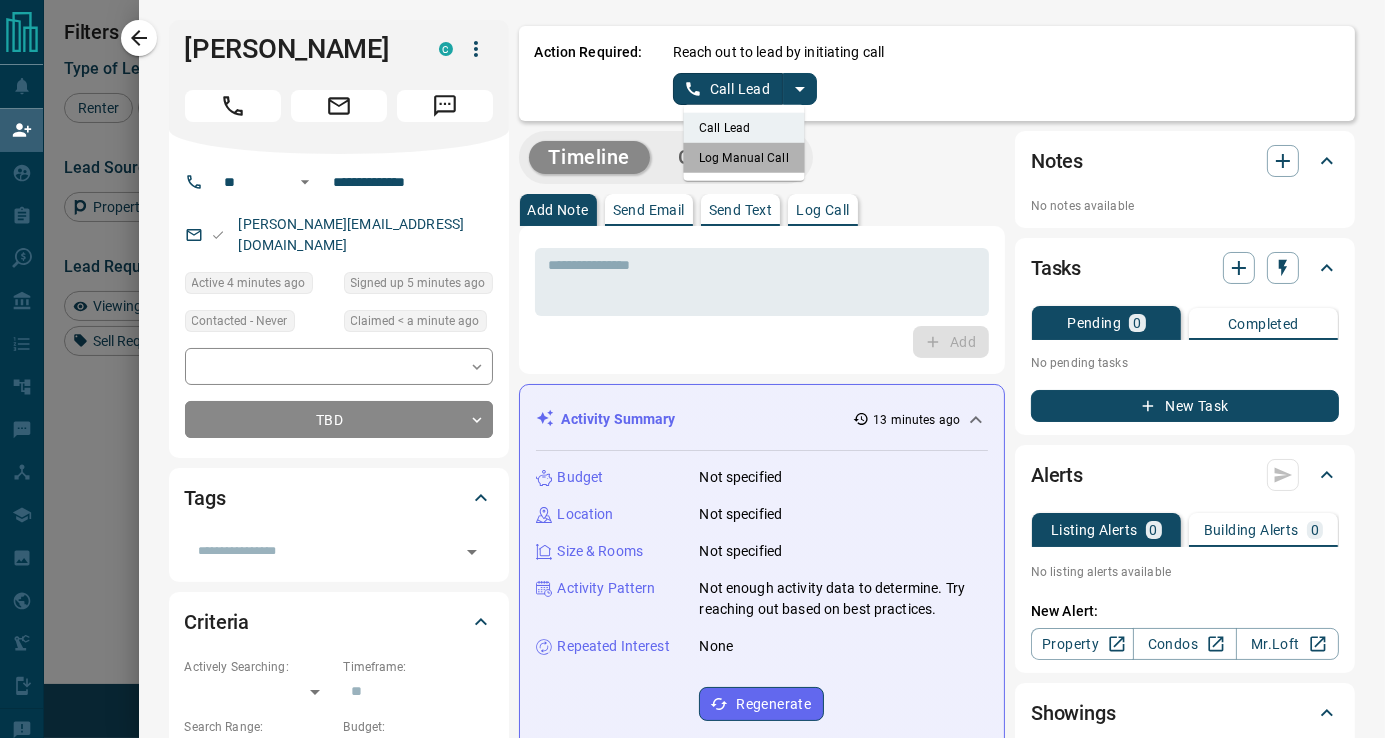 click on "Log Manual Call" at bounding box center [744, 158] 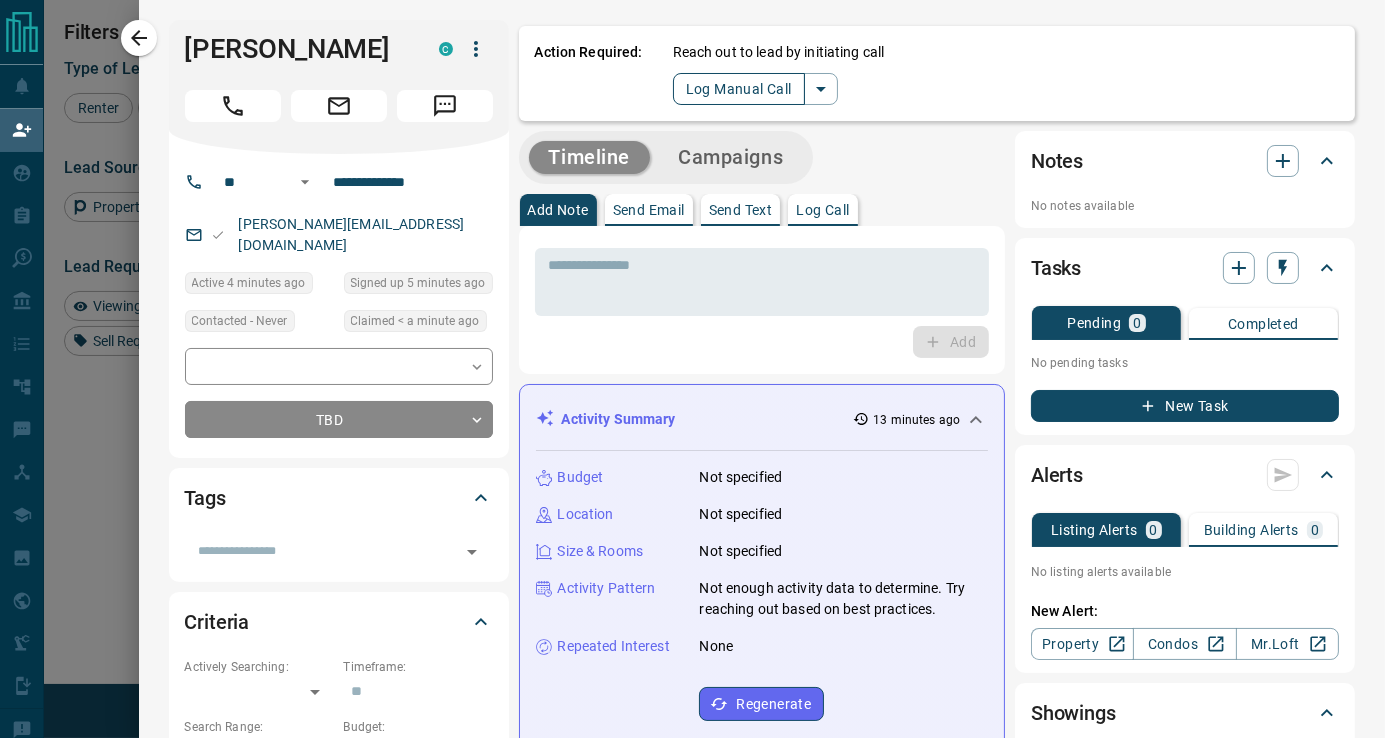 click on "Log Manual Call" at bounding box center [739, 89] 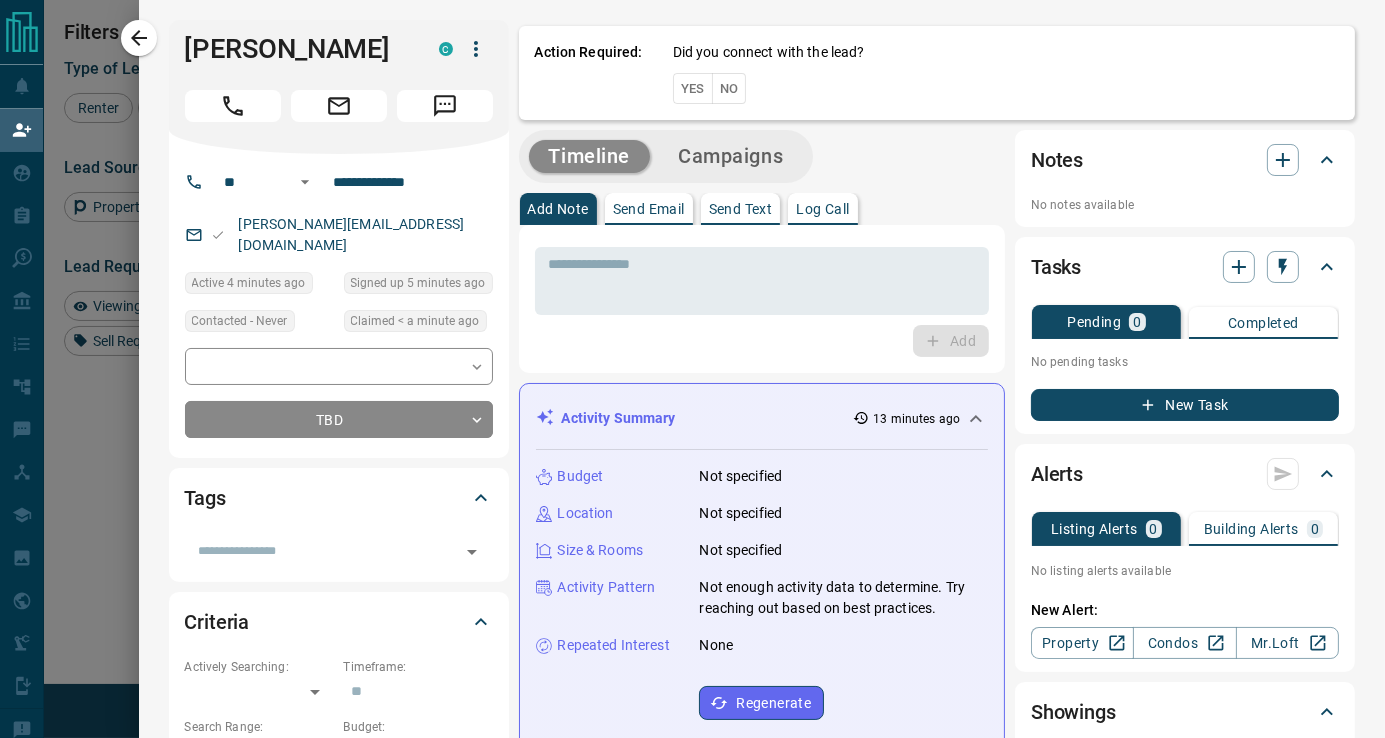 click on "Yes" at bounding box center [693, 88] 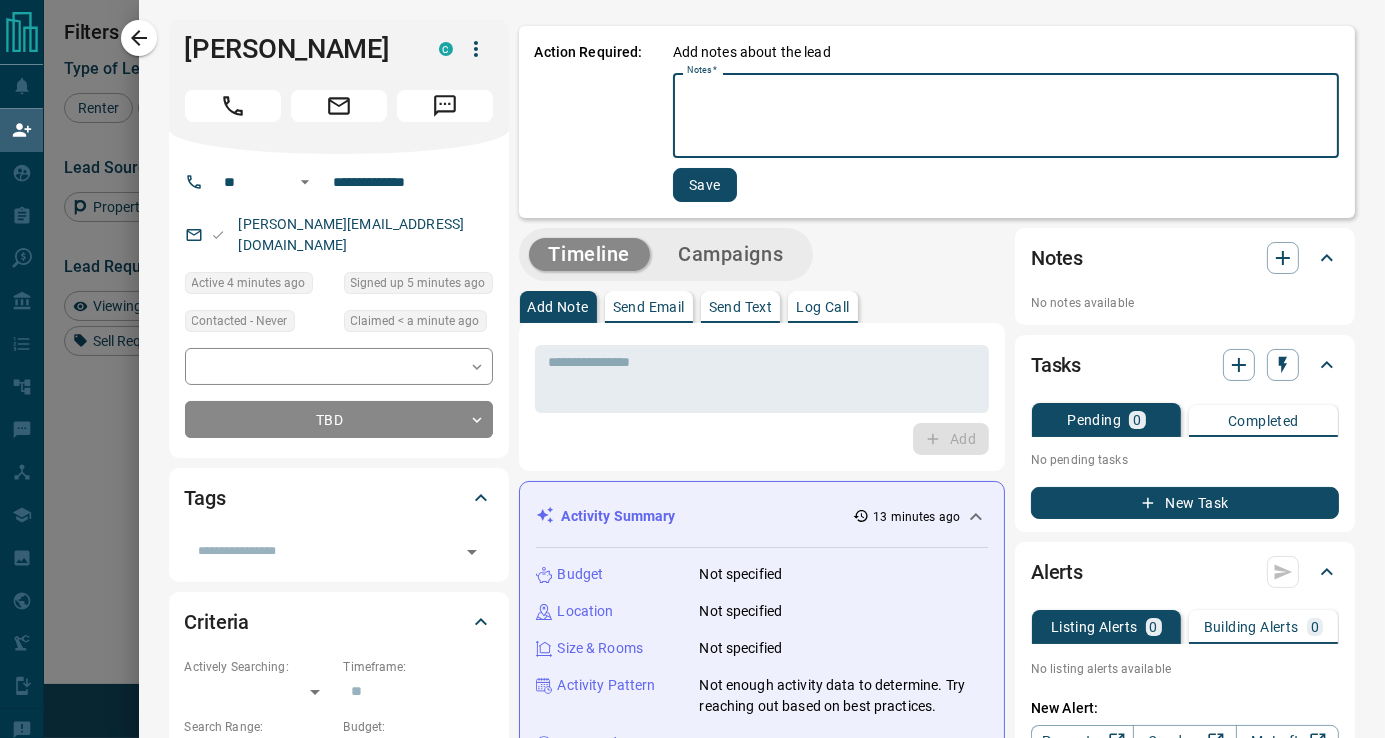 click on "Notes   *" at bounding box center [1006, 116] 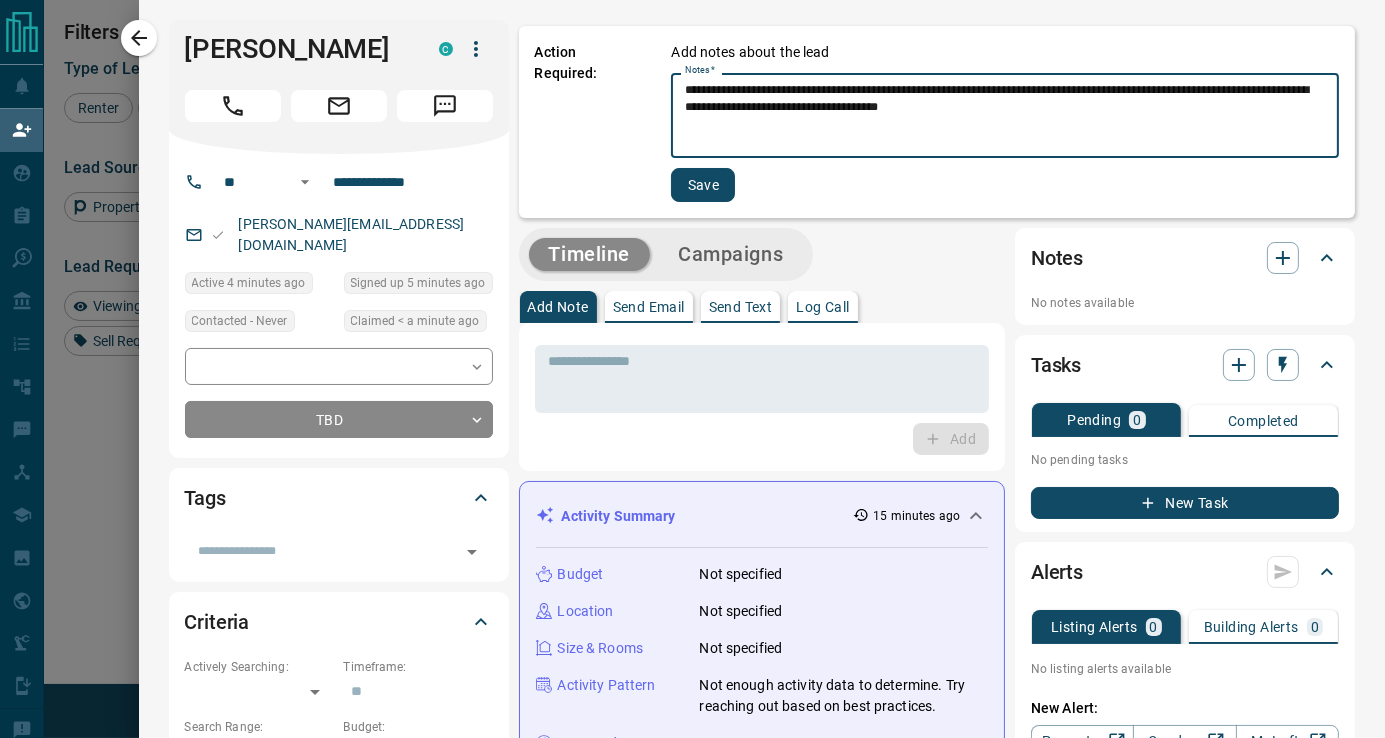 type on "**********" 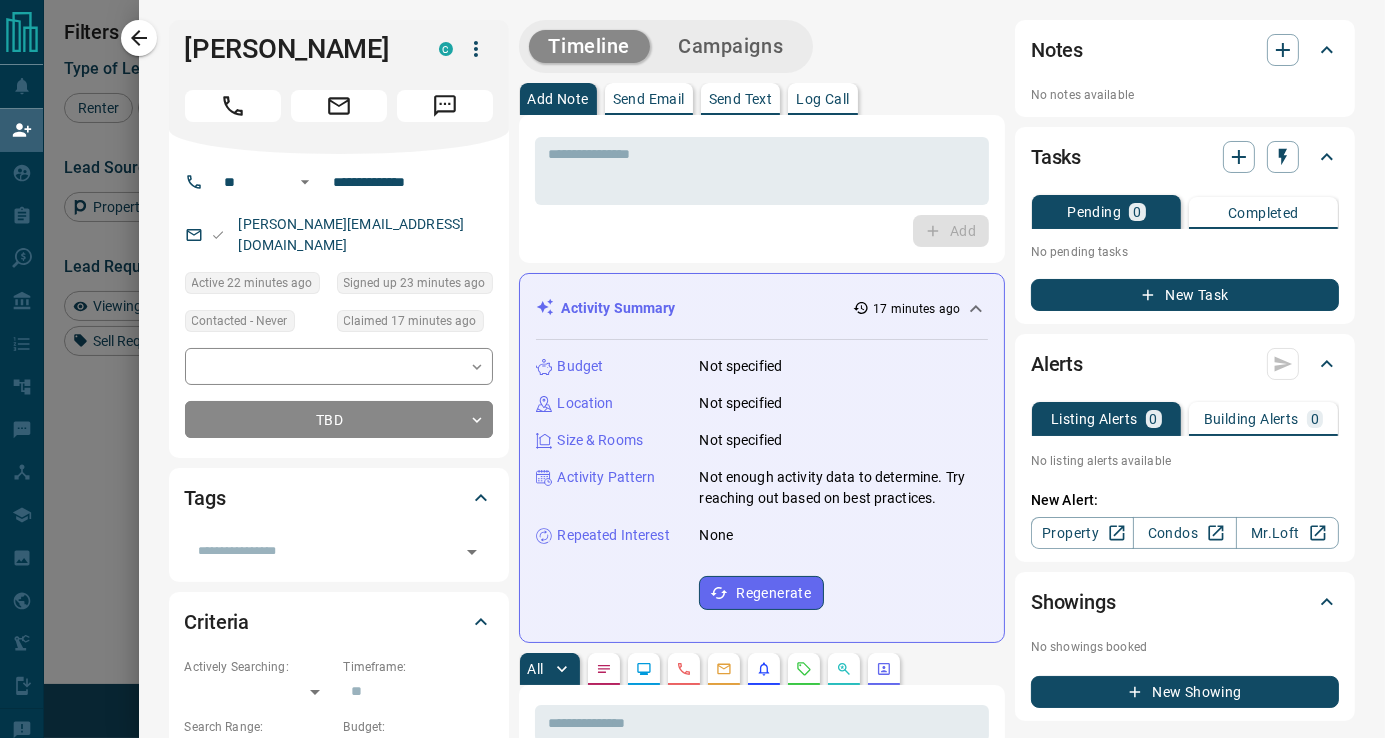 scroll, scrollTop: 15, scrollLeft: 16, axis: both 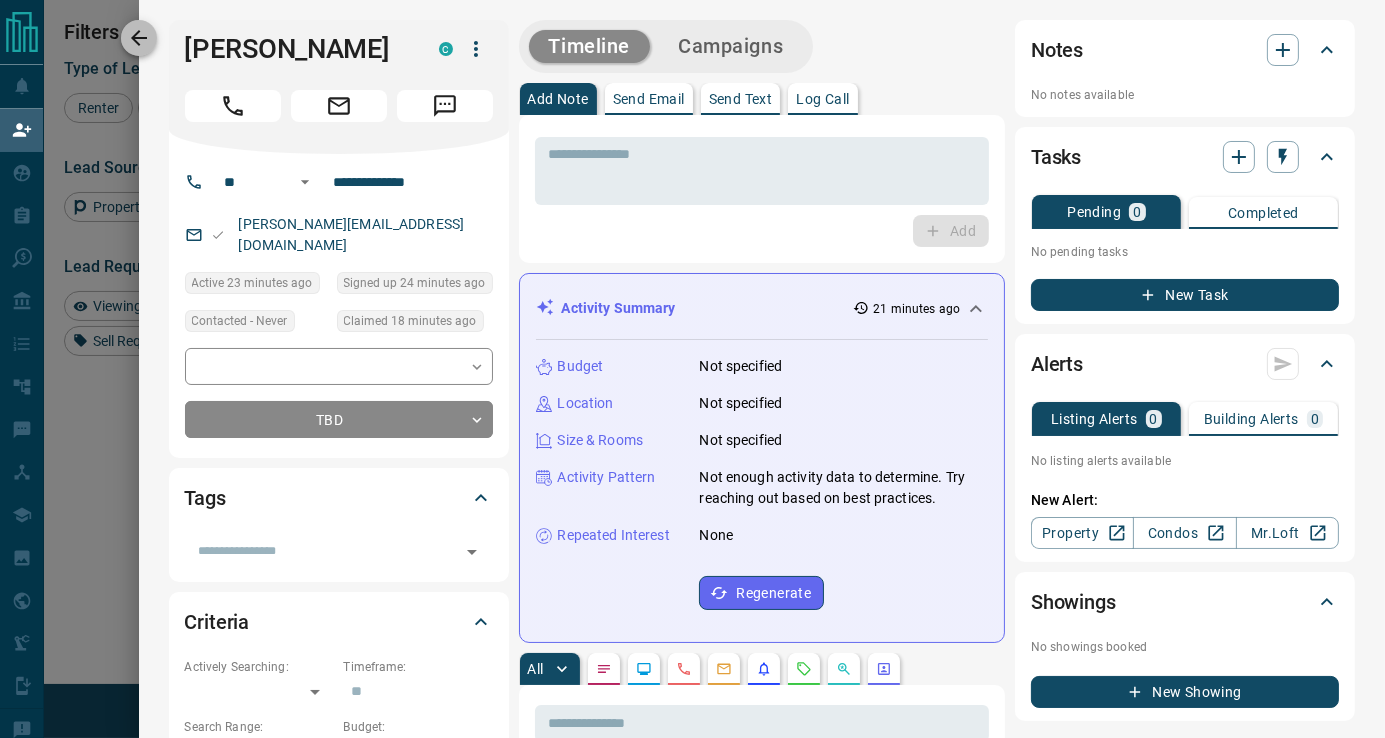 click 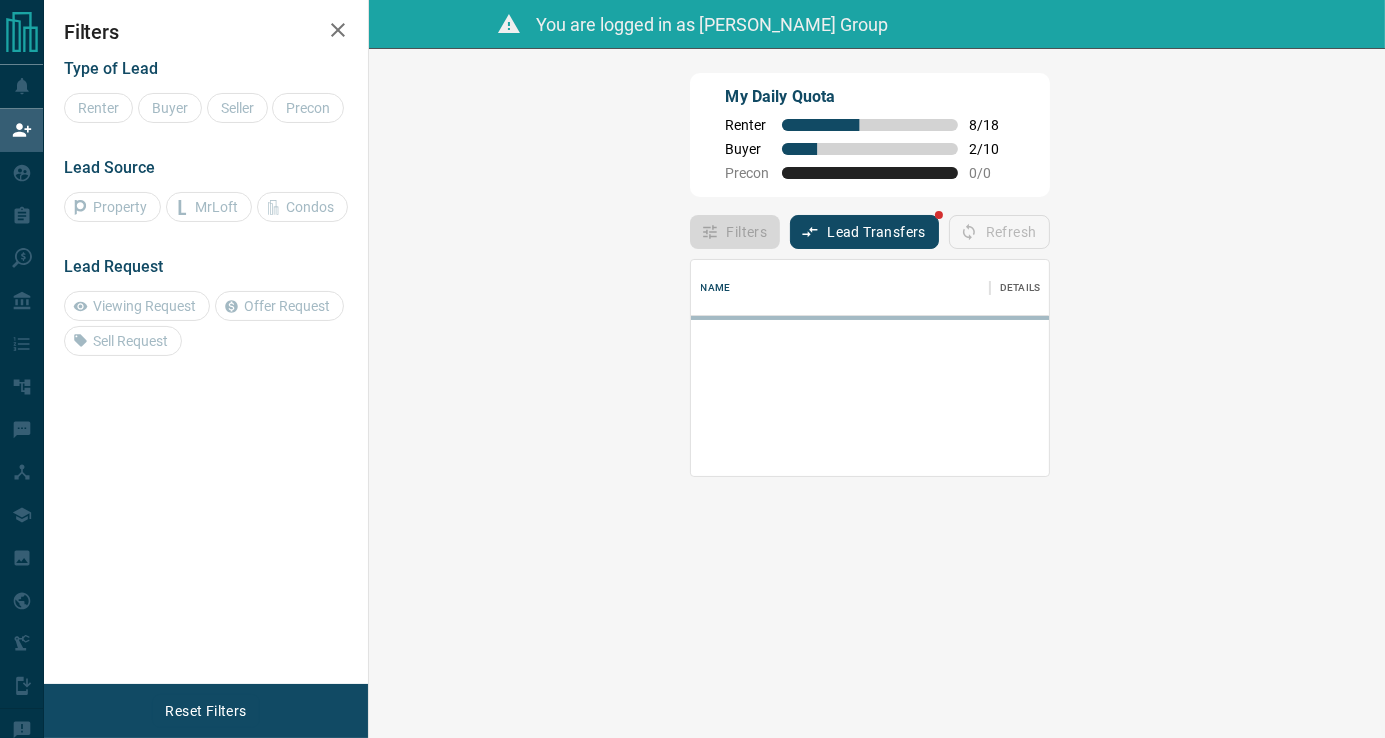 scroll, scrollTop: 16, scrollLeft: 16, axis: both 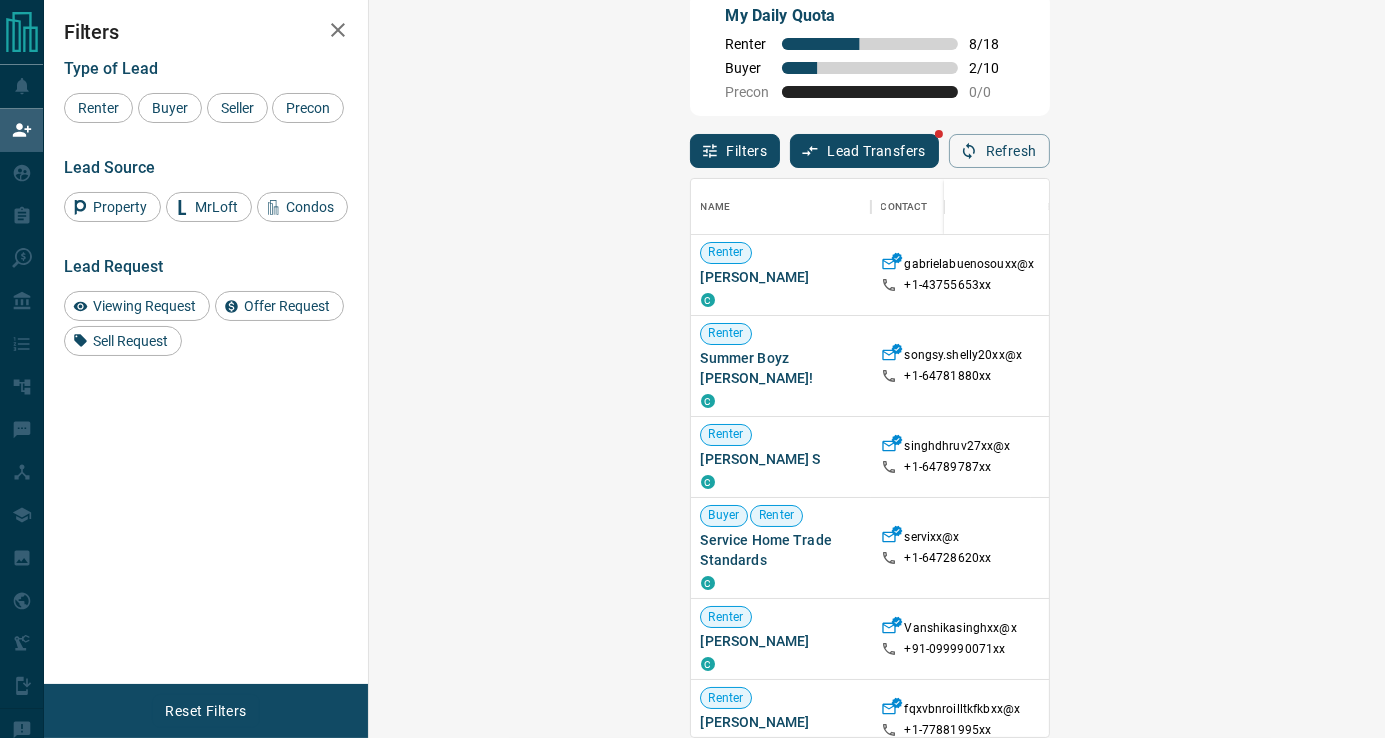 click on "Filters Type of Lead Renter Buyer Seller Precon Lead Source Property MrLoft Condos Lead Request Viewing Request Offer Request Sell Request" at bounding box center (206, 342) 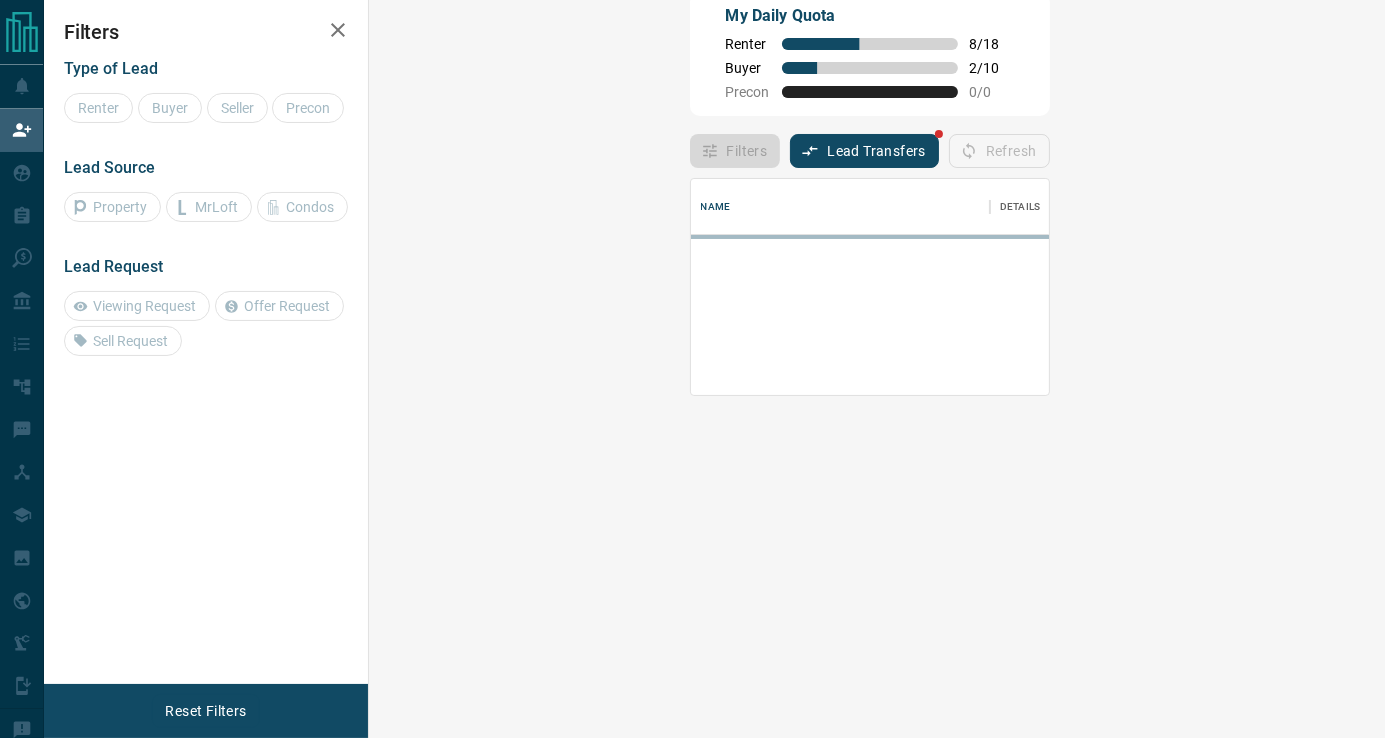 scroll, scrollTop: 16, scrollLeft: 16, axis: both 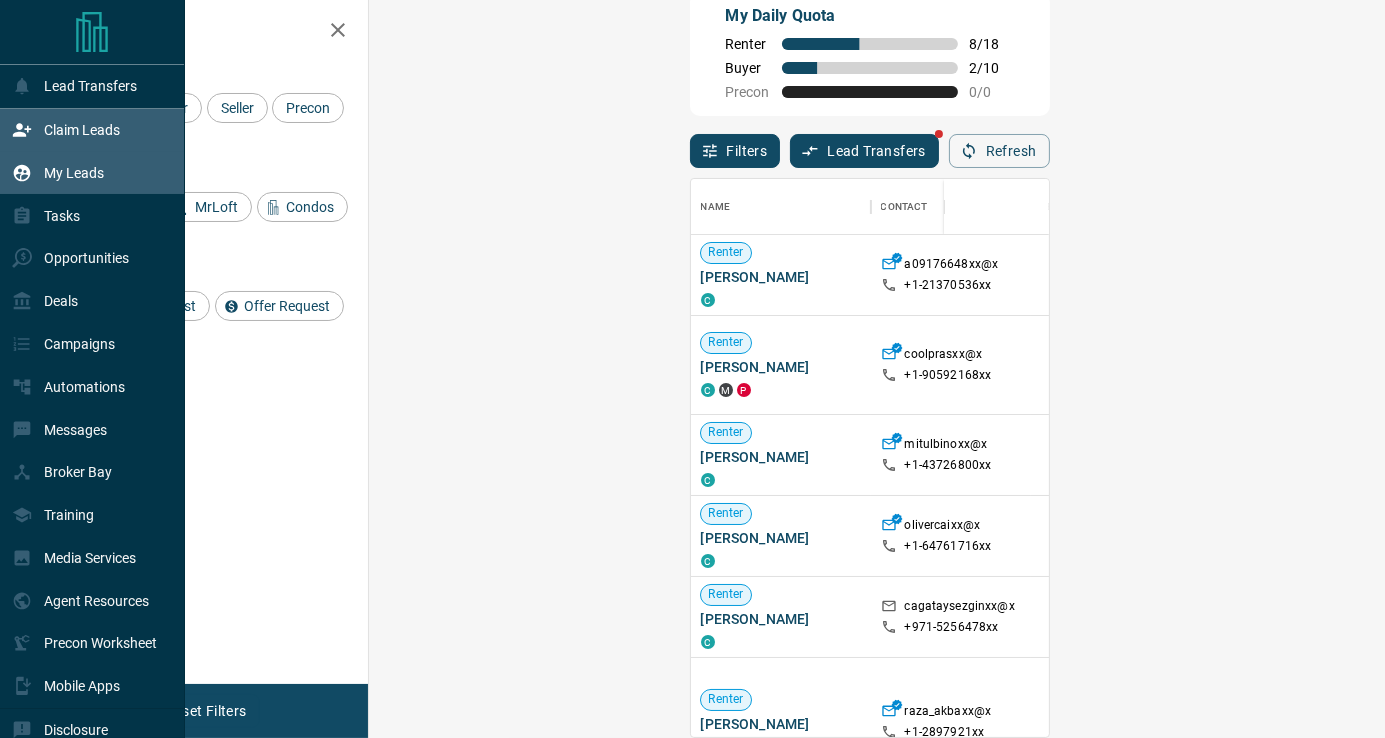 click on "My Leads" at bounding box center (74, 173) 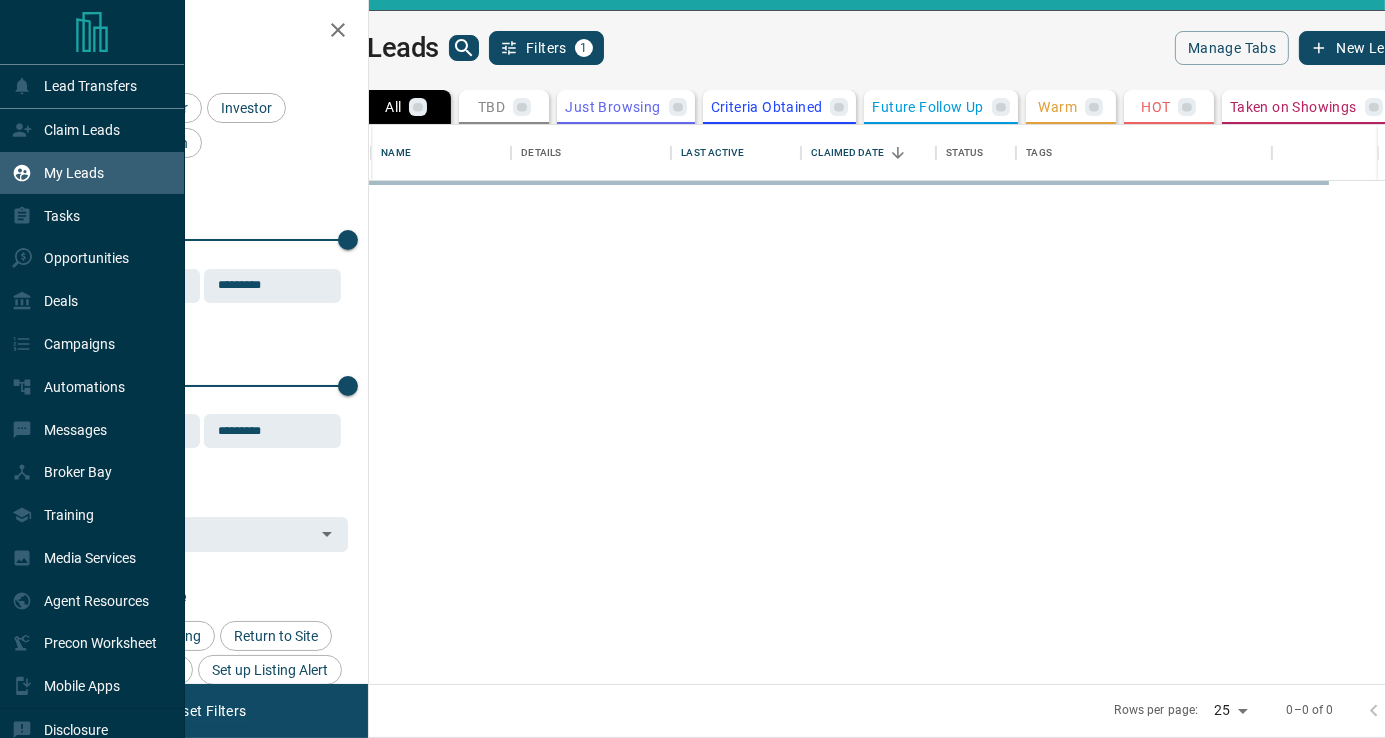 scroll, scrollTop: 36, scrollLeft: 0, axis: vertical 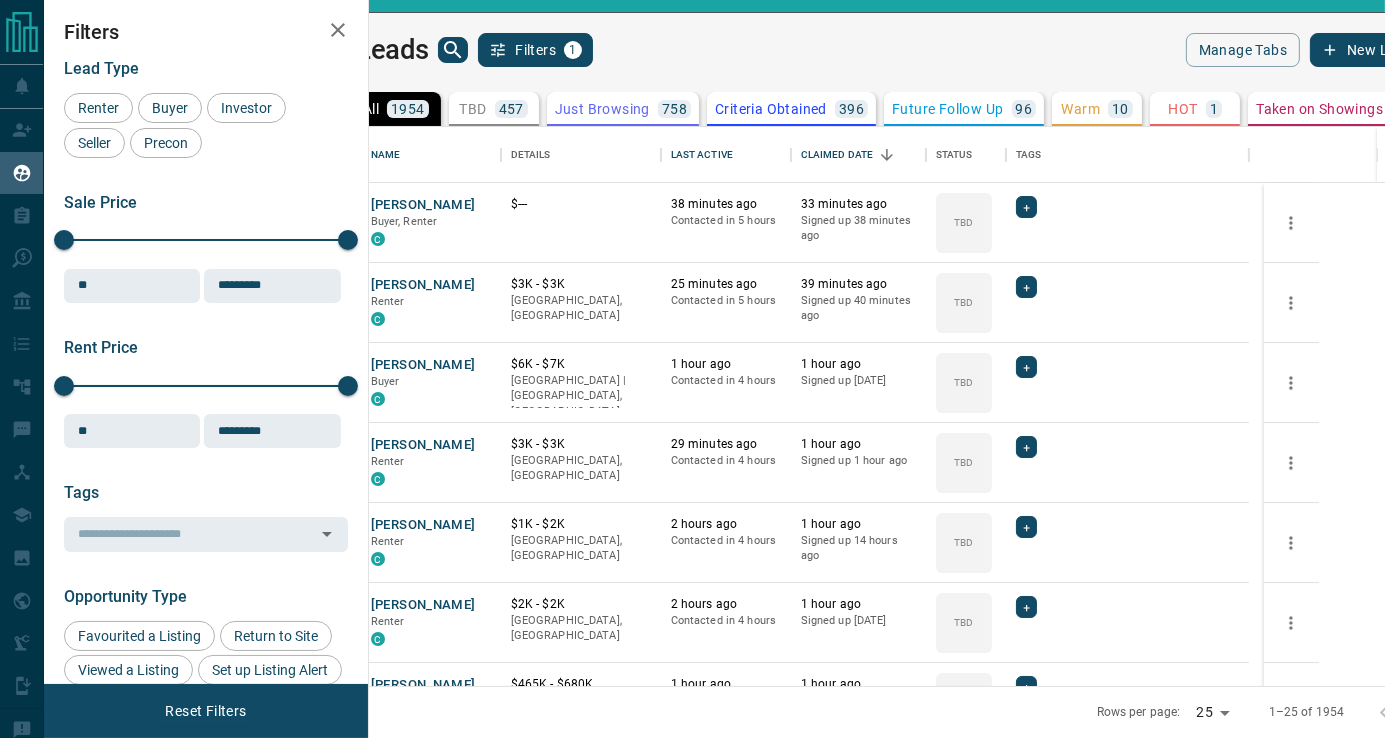 click on "TBD 457" at bounding box center [493, 109] 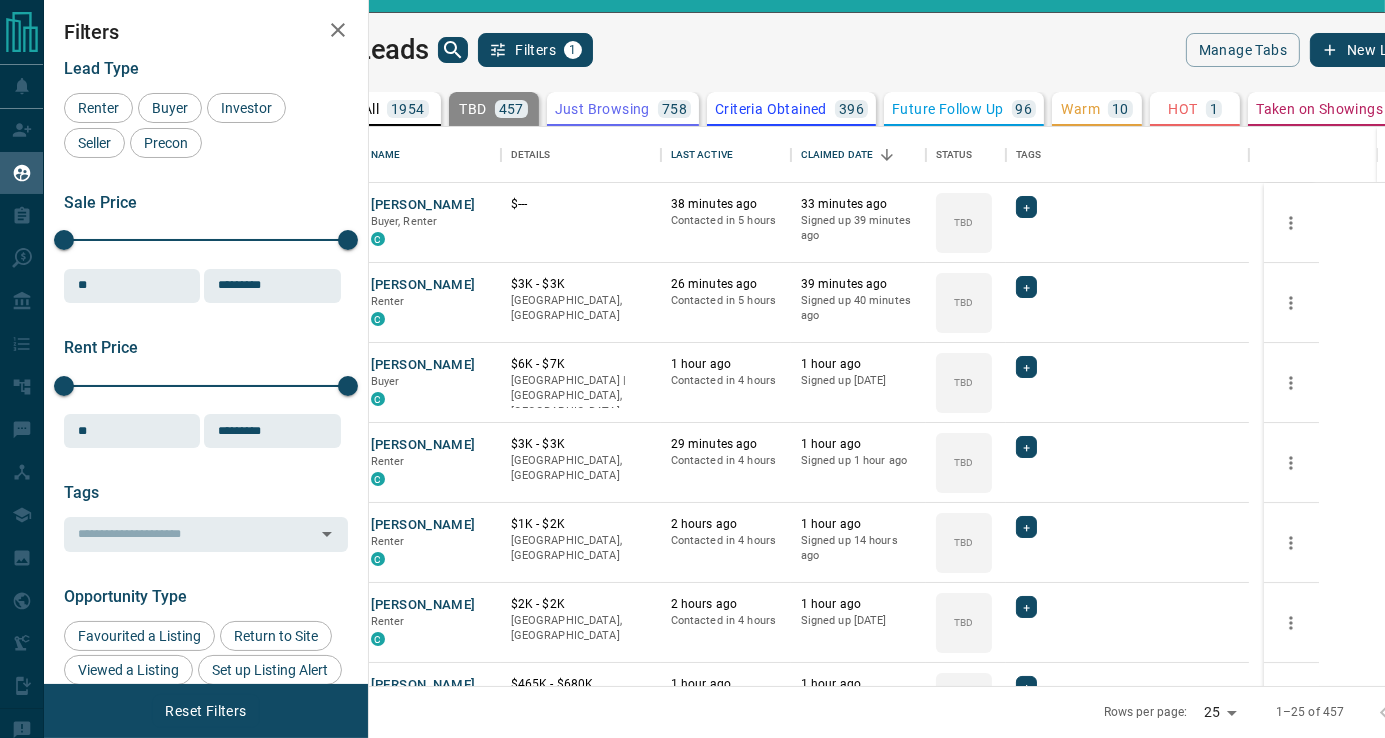 scroll, scrollTop: 333, scrollLeft: 0, axis: vertical 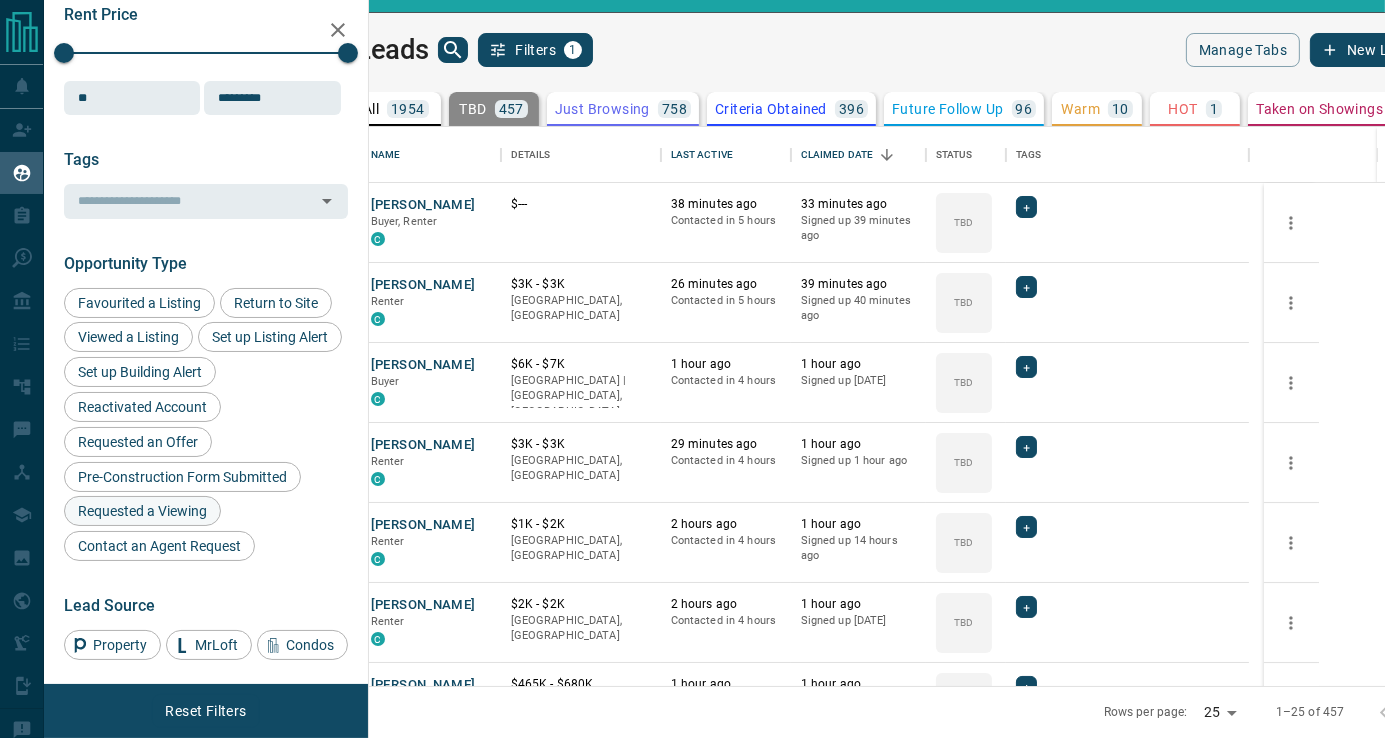 click on "Requested a Viewing" at bounding box center [142, 511] 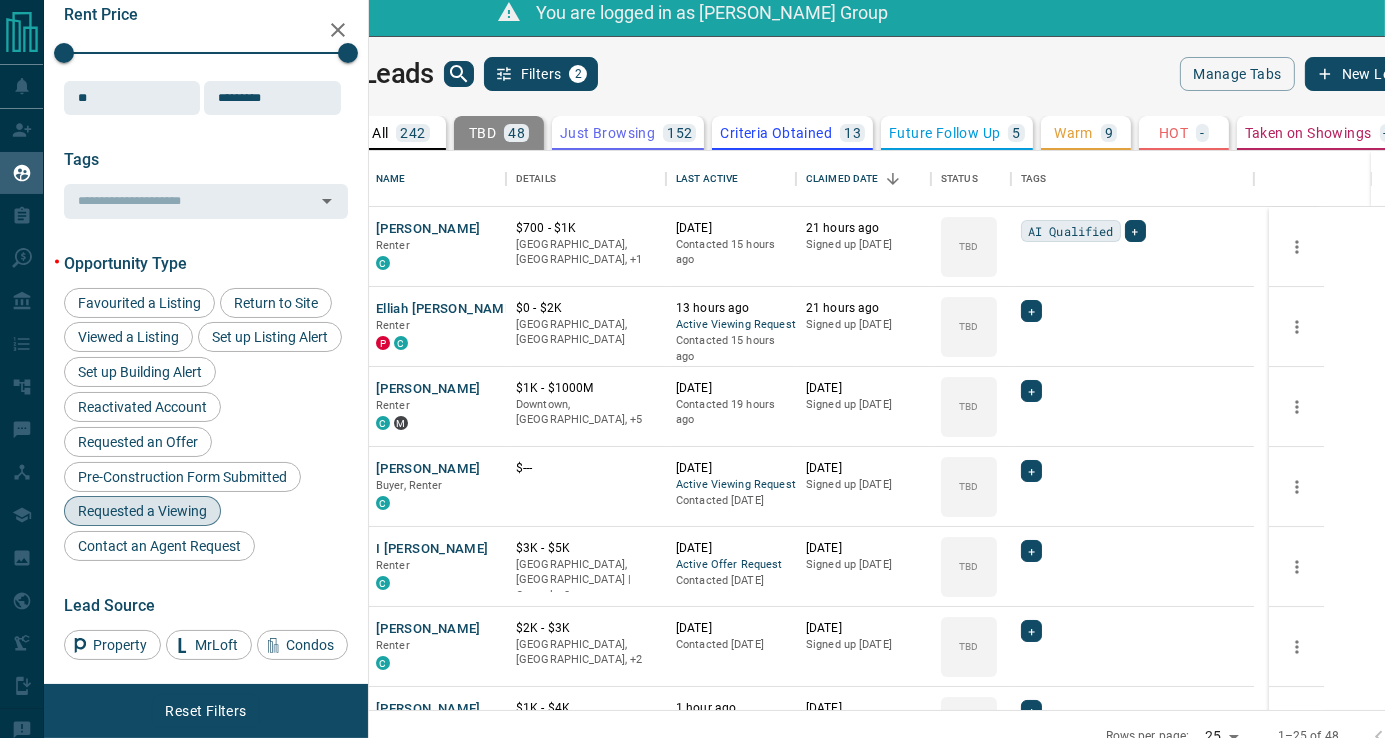 scroll, scrollTop: 0, scrollLeft: 0, axis: both 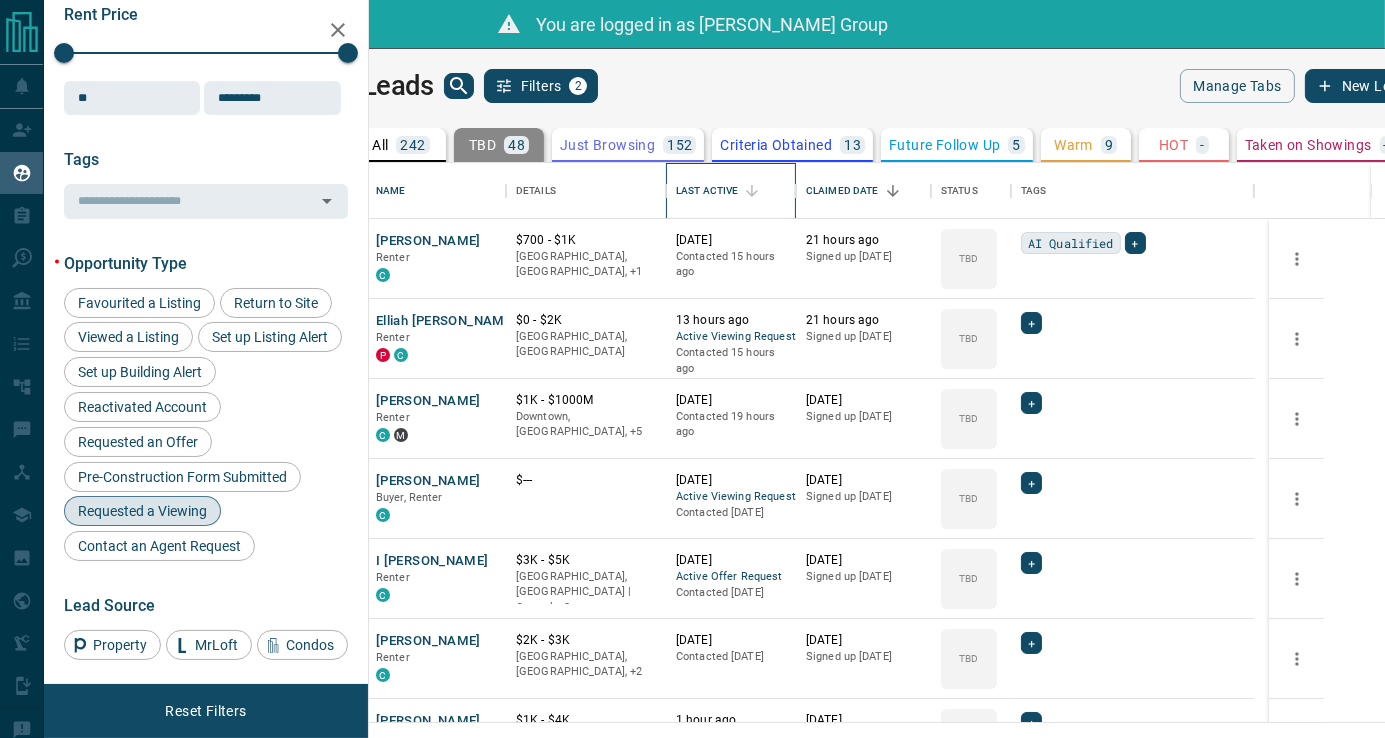 click on "Last Active" at bounding box center [707, 191] 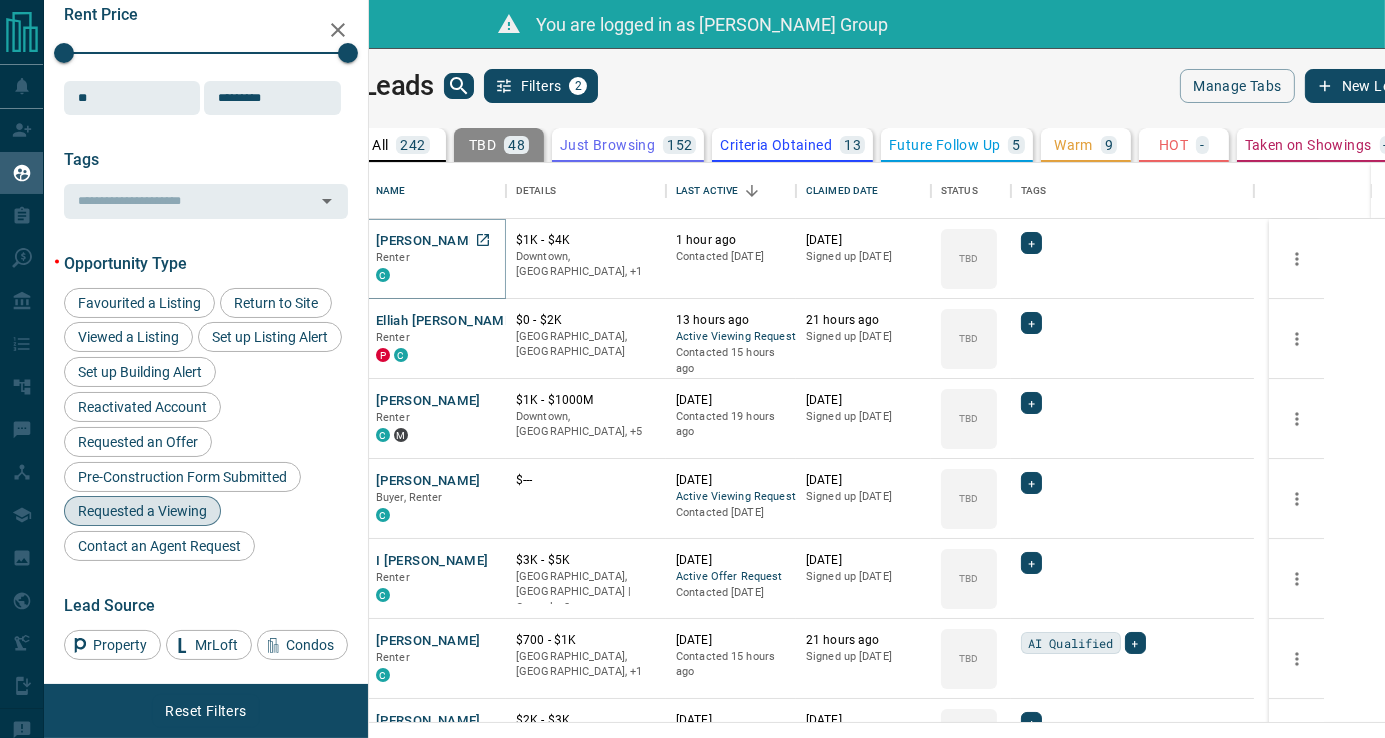 click on "[PERSON_NAME]" at bounding box center (428, 241) 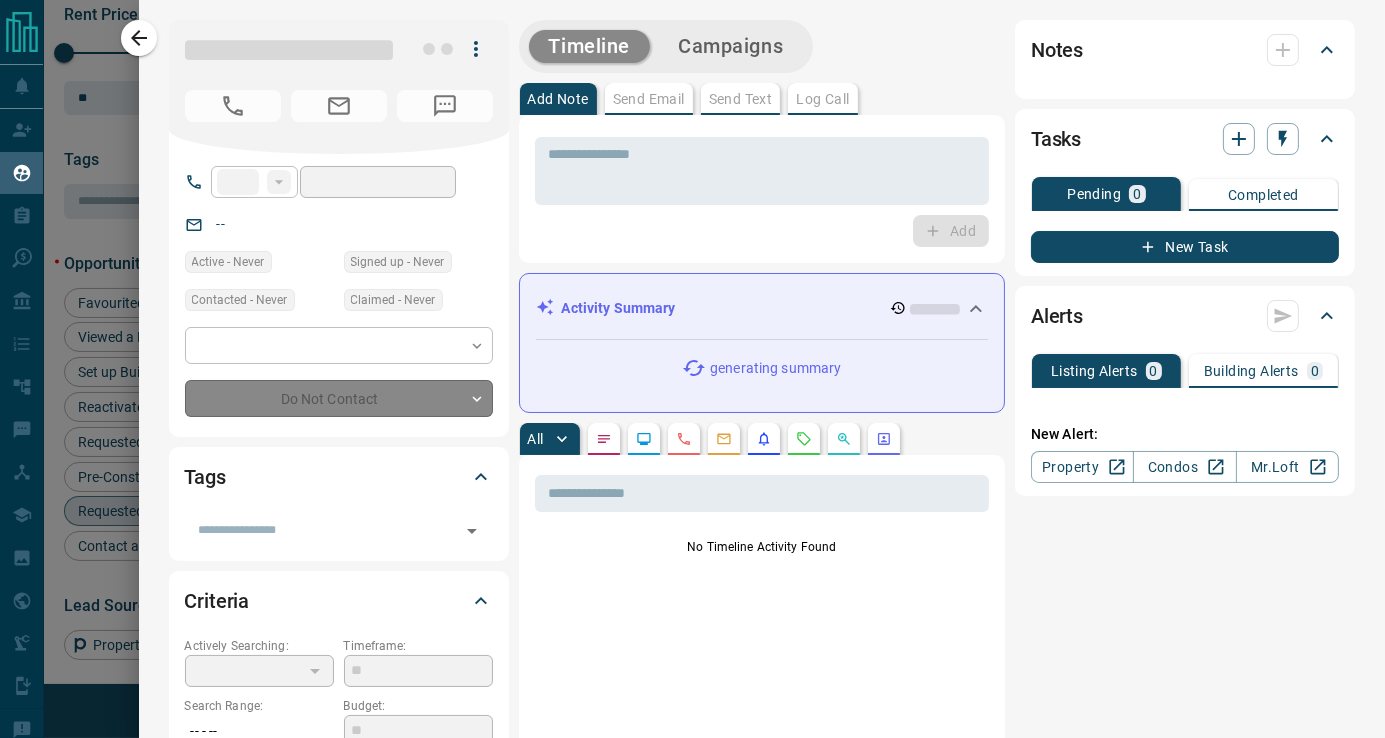 type on "**" 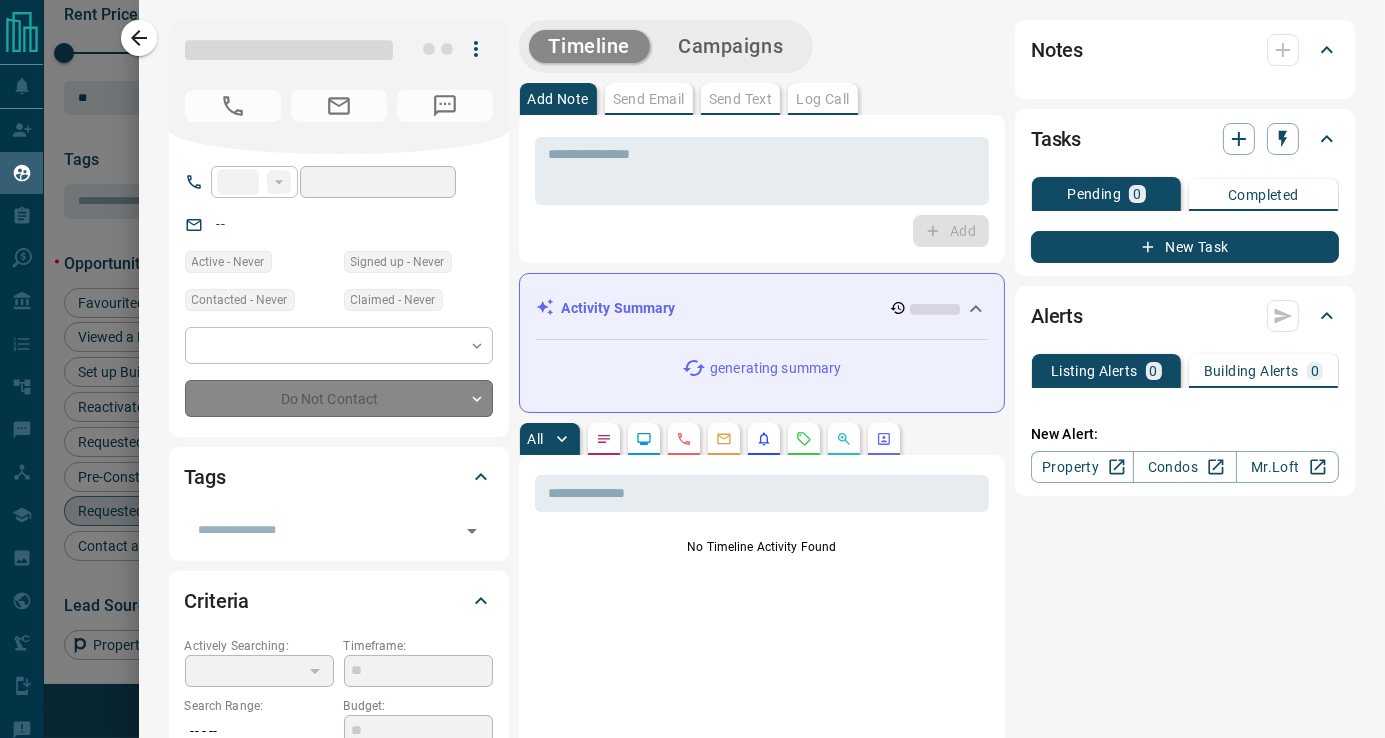 type on "**********" 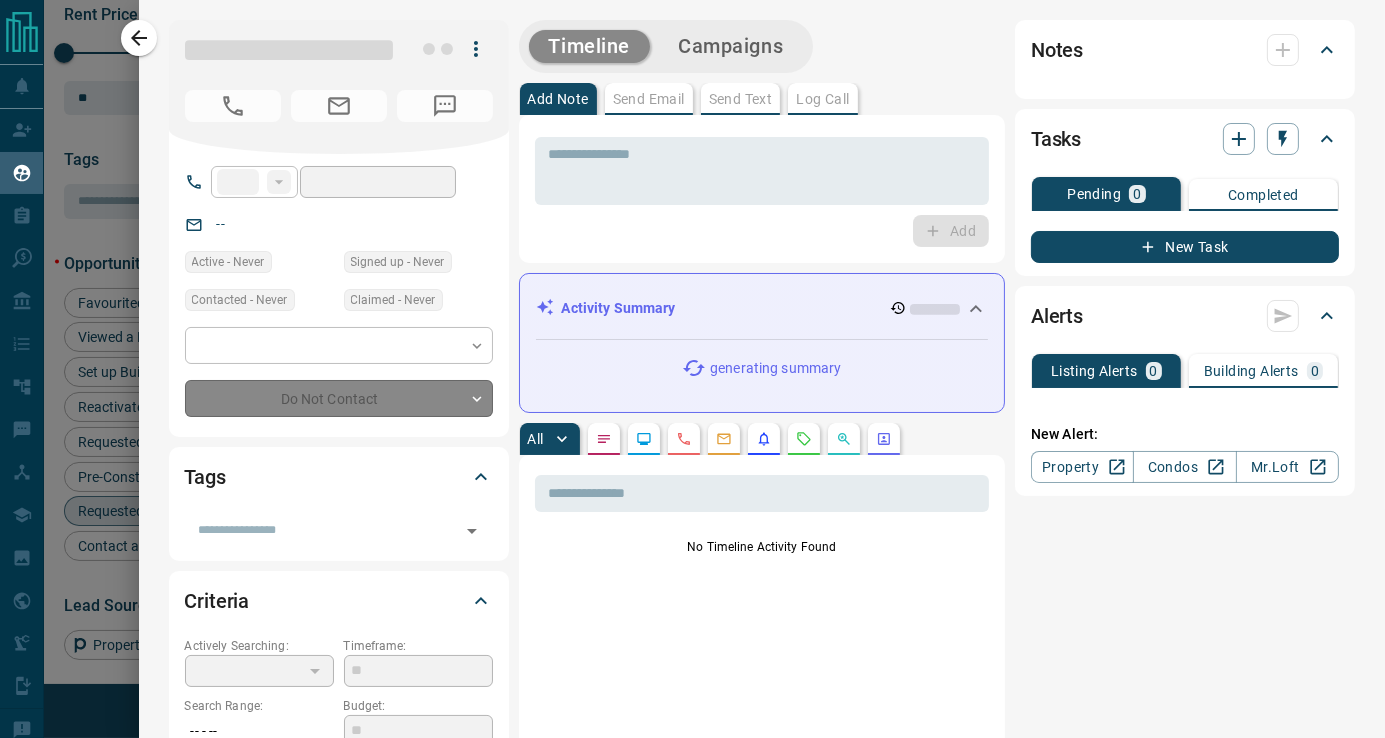 type on "**********" 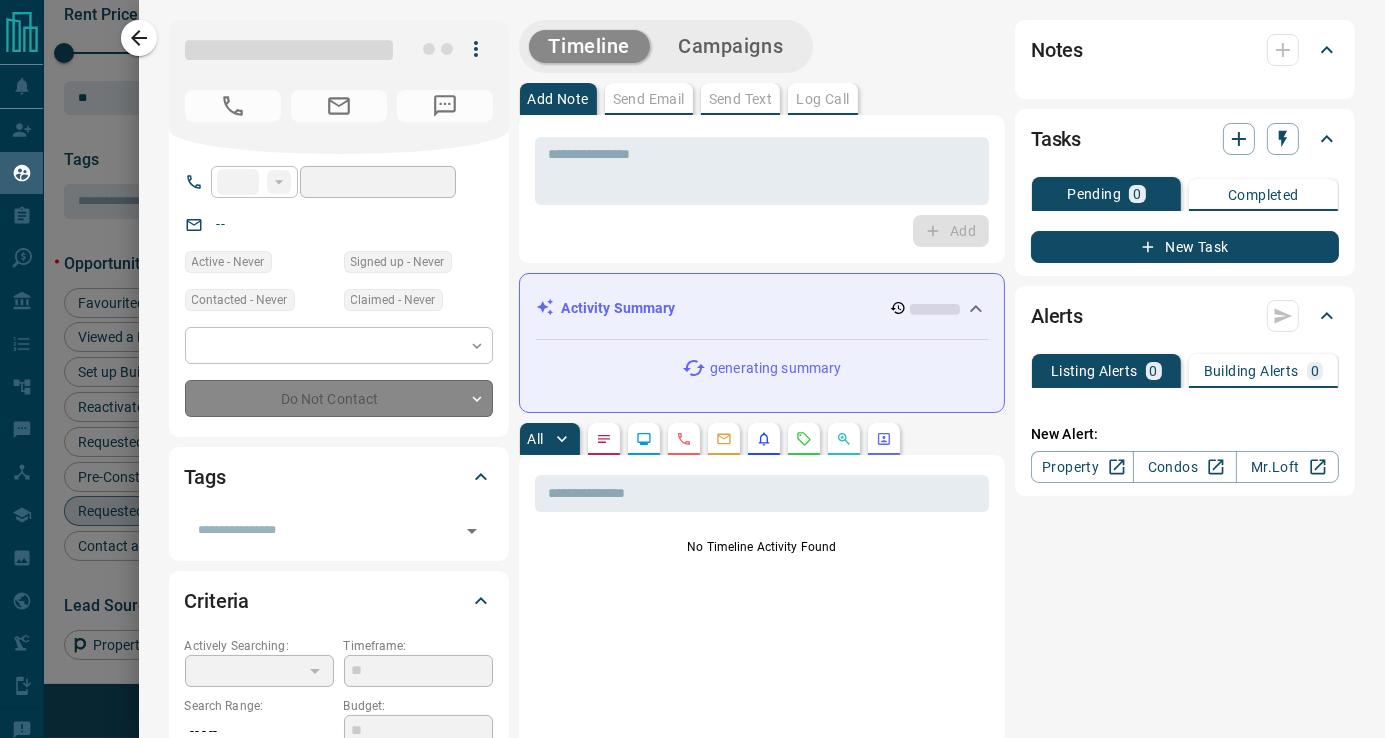 type on "*******" 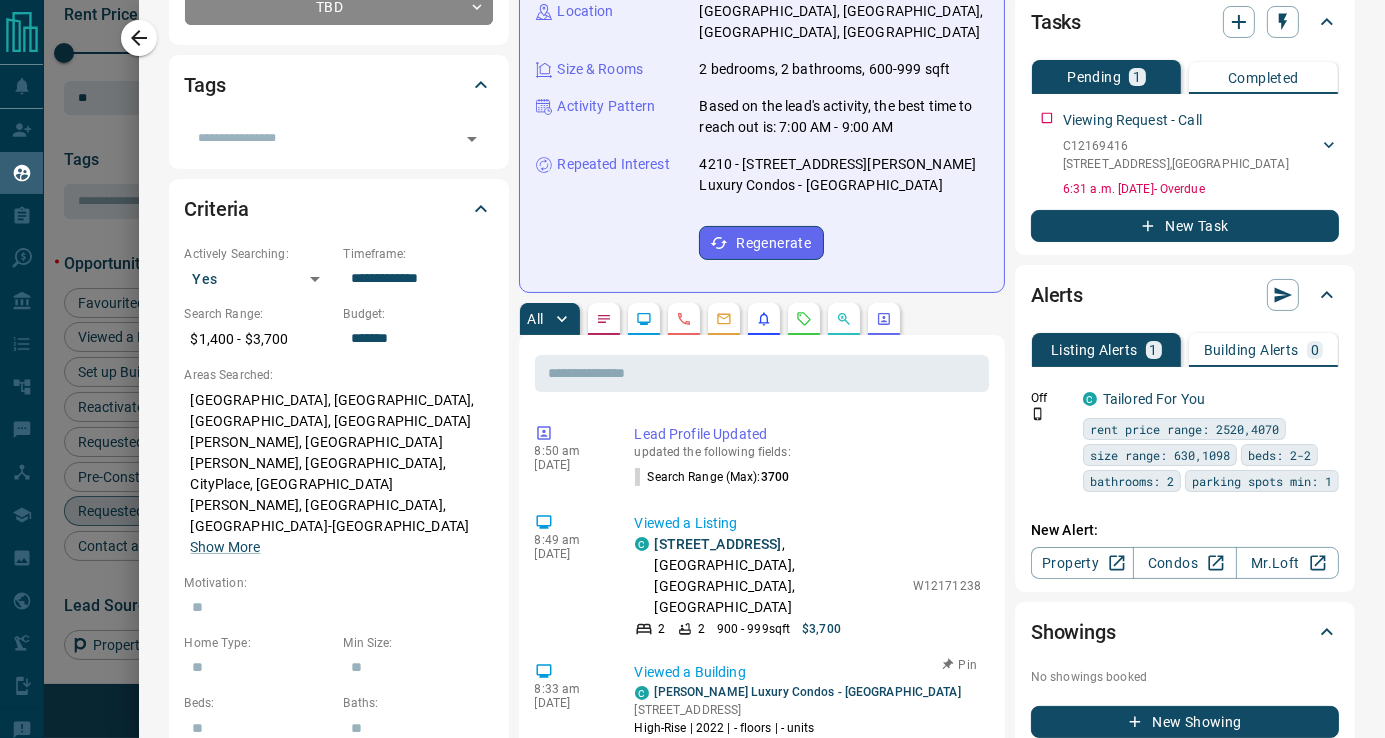 scroll, scrollTop: 0, scrollLeft: 0, axis: both 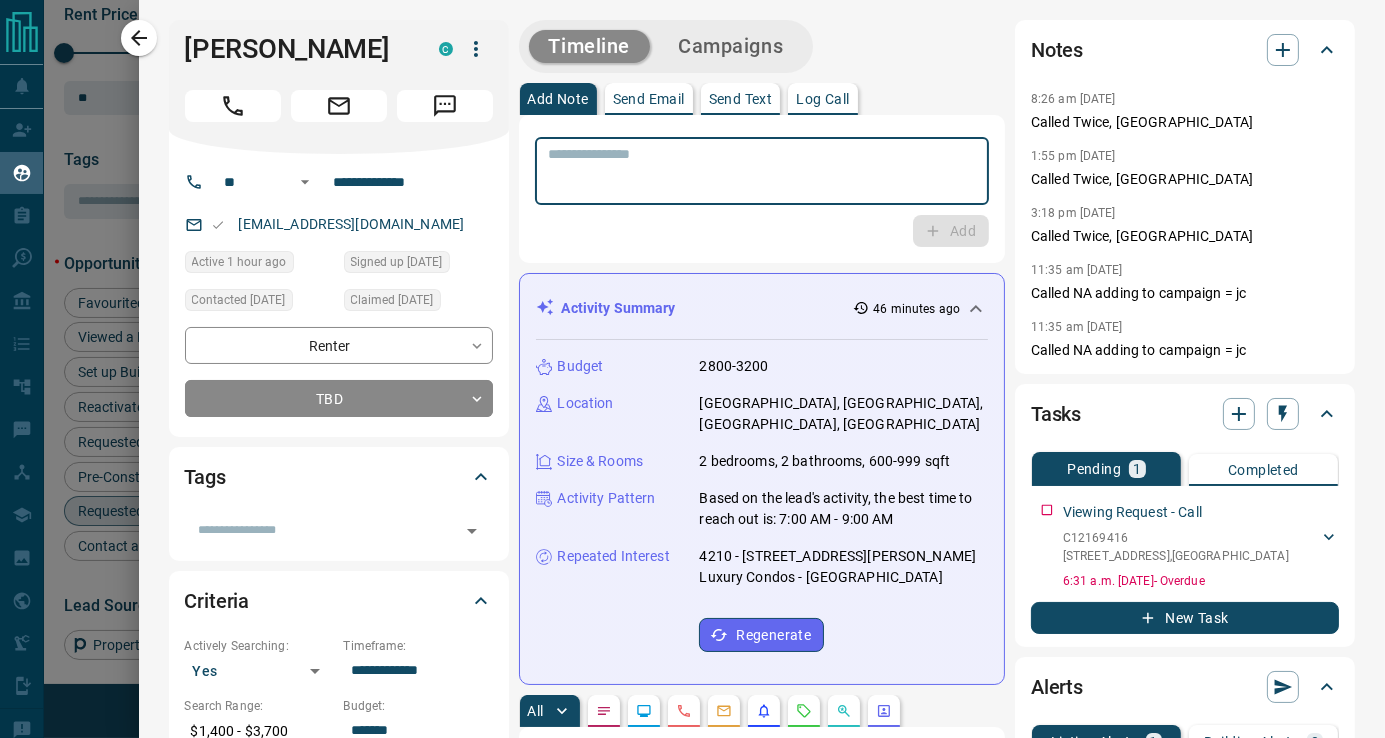 click at bounding box center (762, 171) 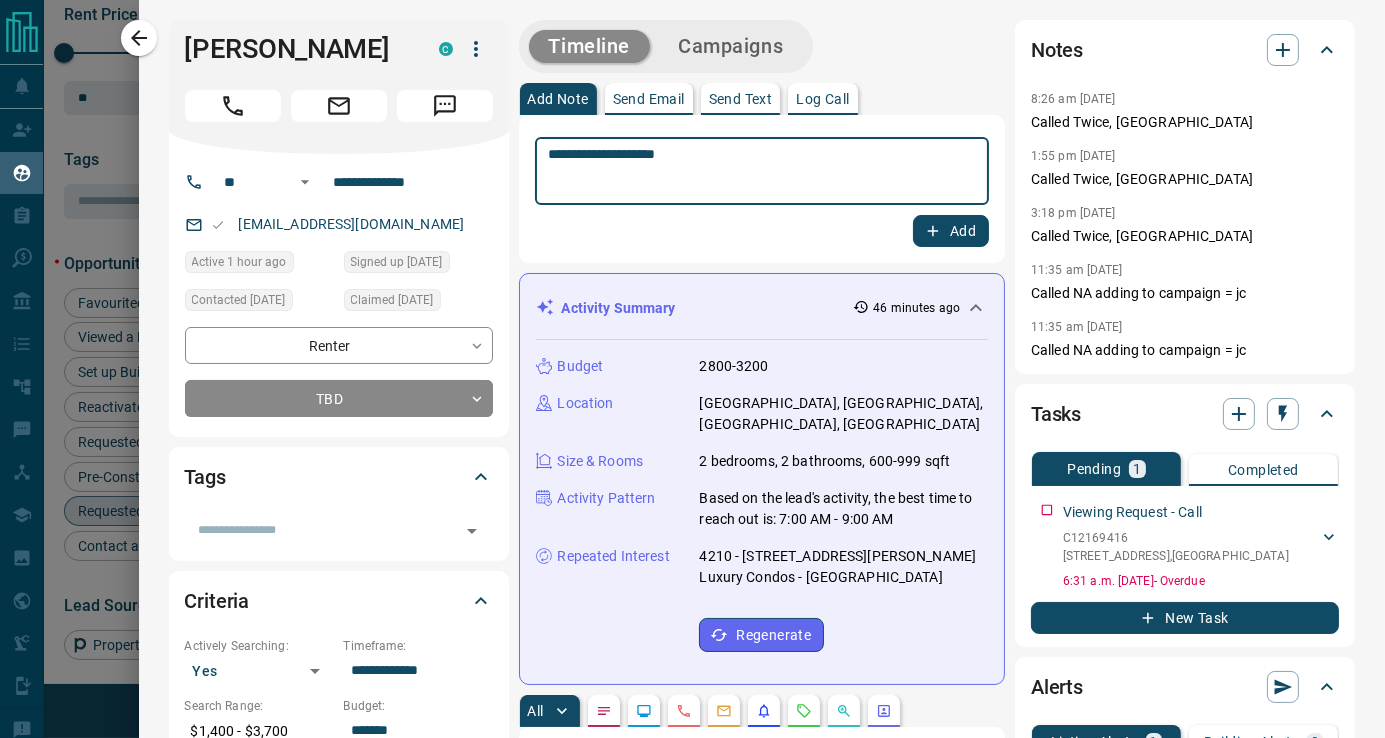type on "**********" 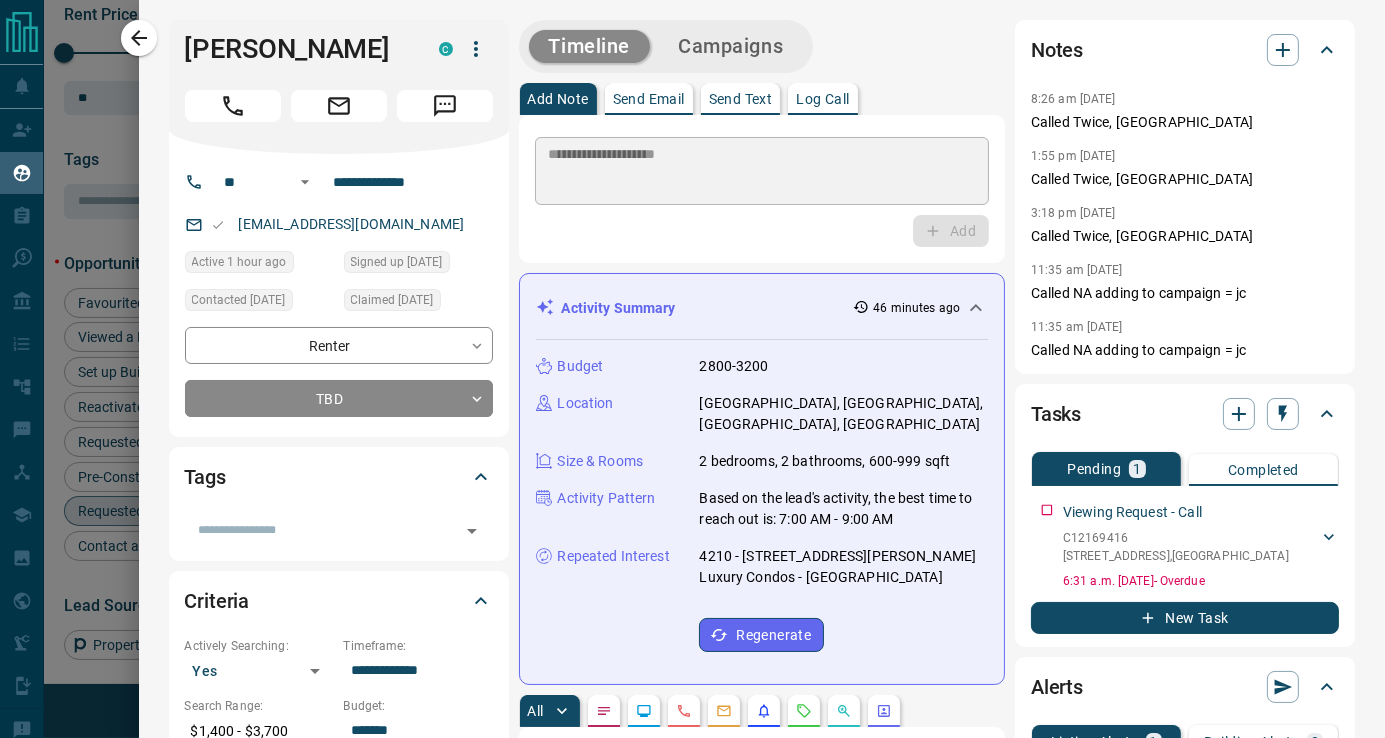 type 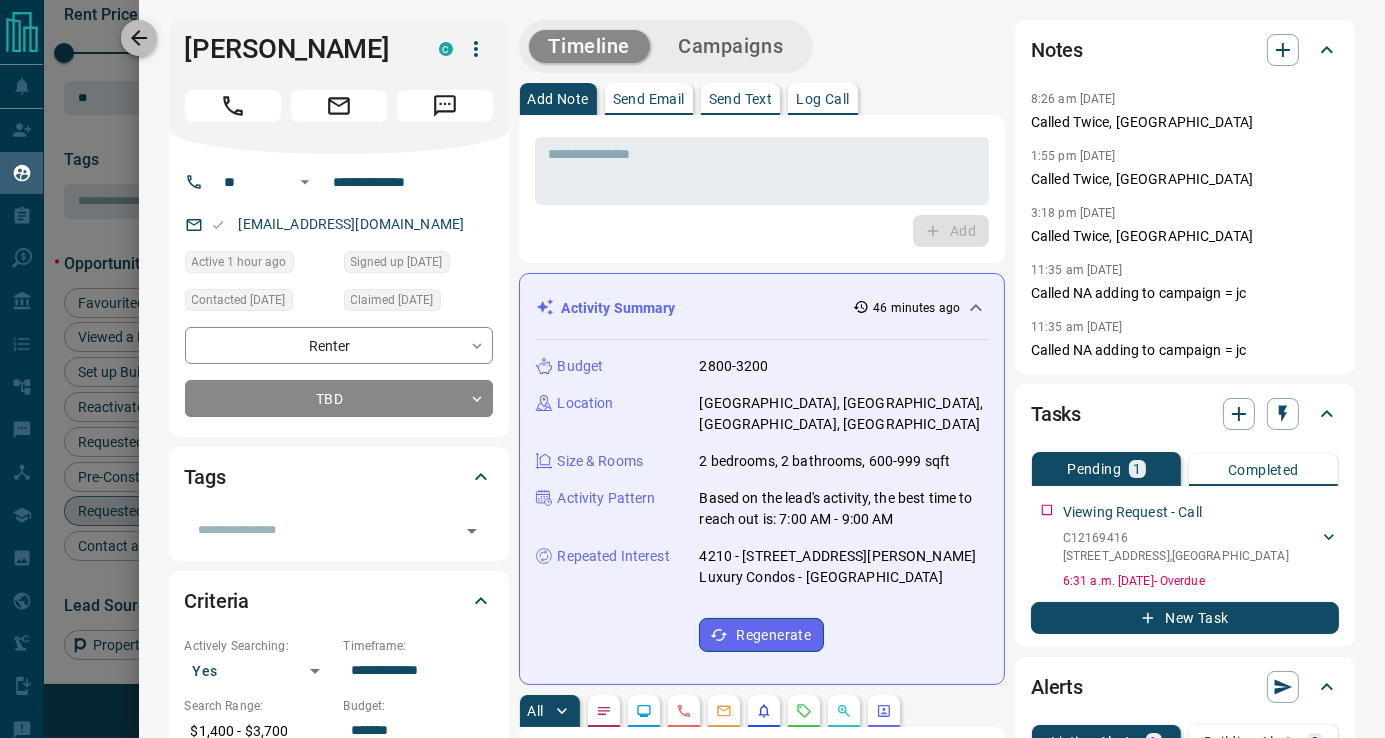 click 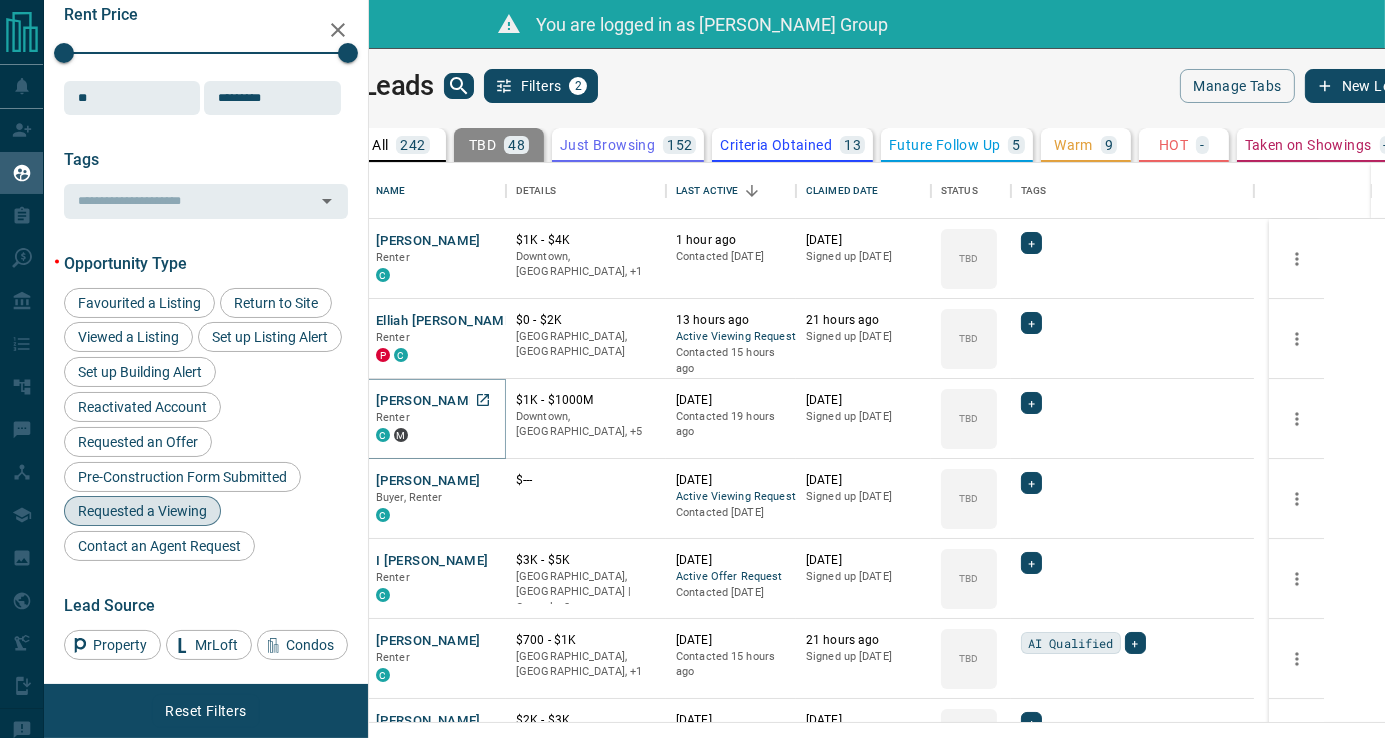 click on "[PERSON_NAME]" at bounding box center (428, 401) 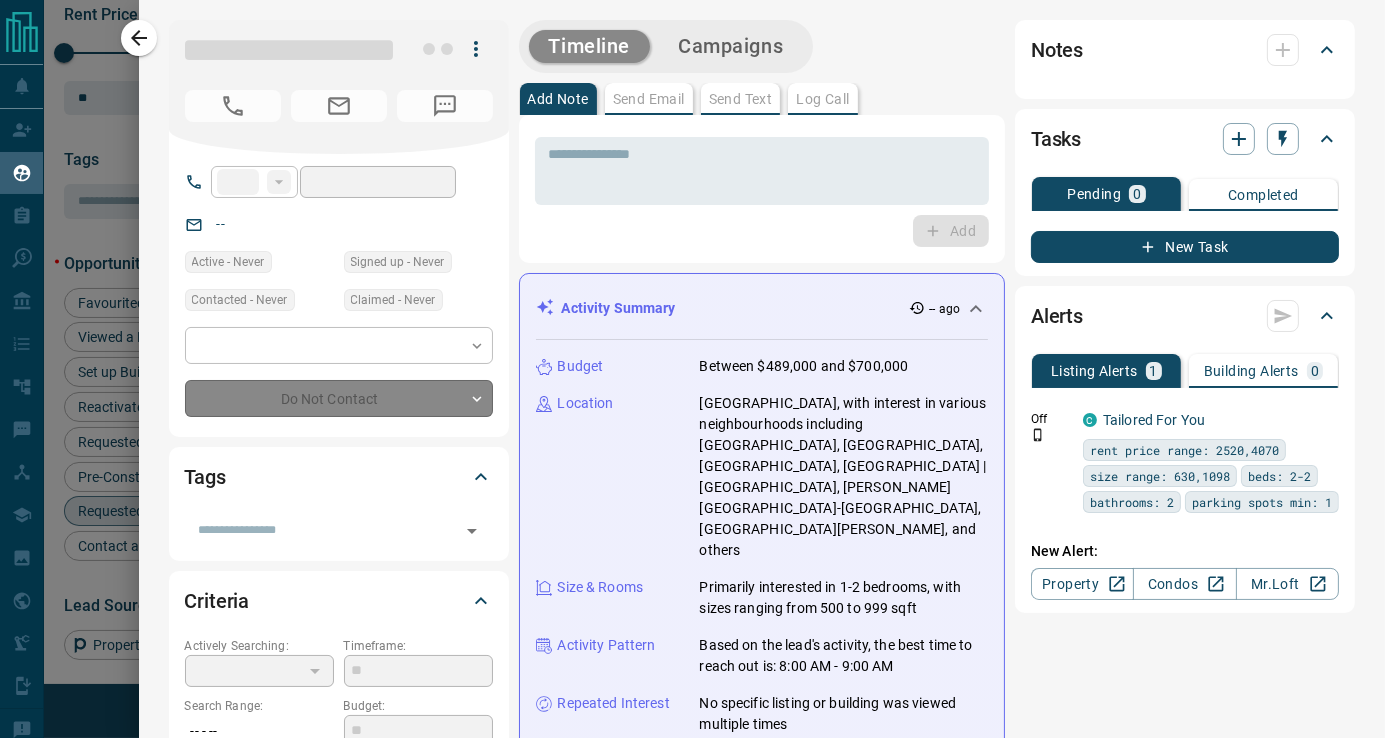 type on "**" 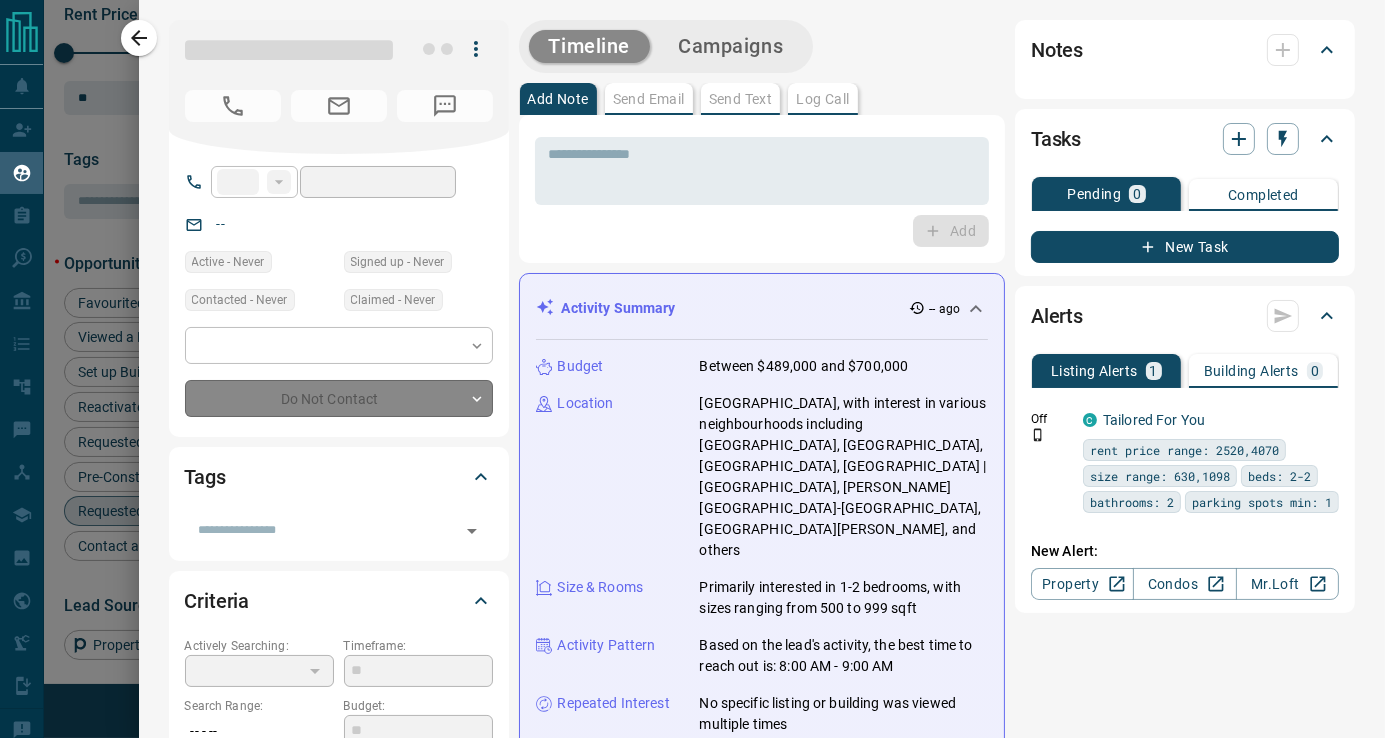 type on "**********" 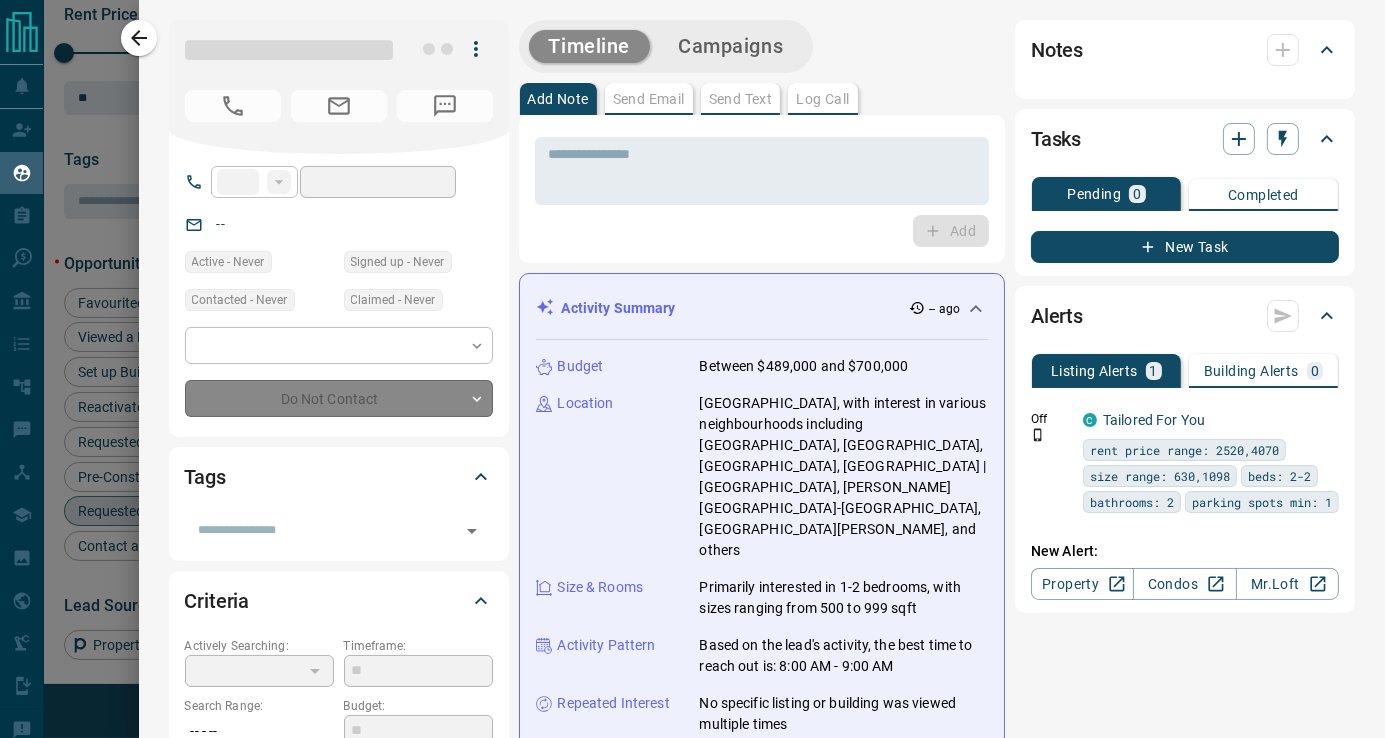 type on "**********" 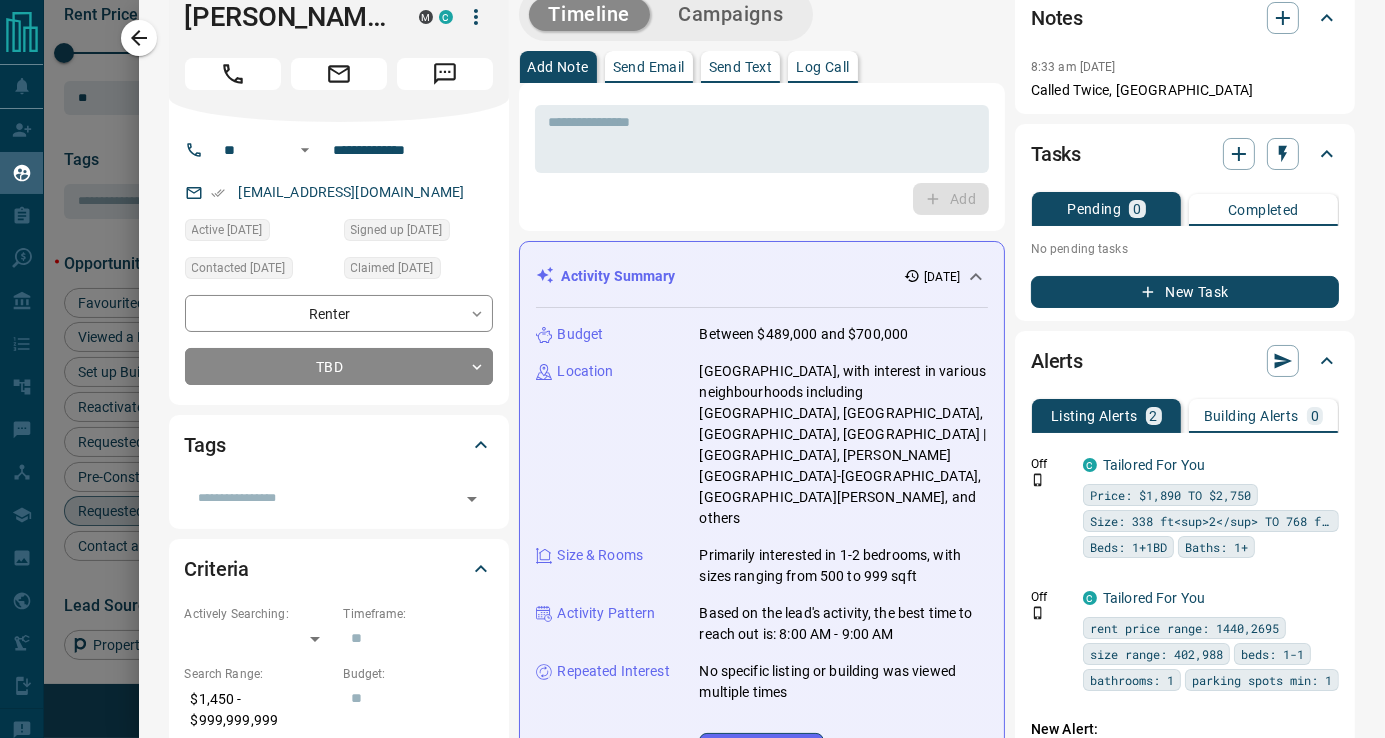 scroll, scrollTop: 0, scrollLeft: 0, axis: both 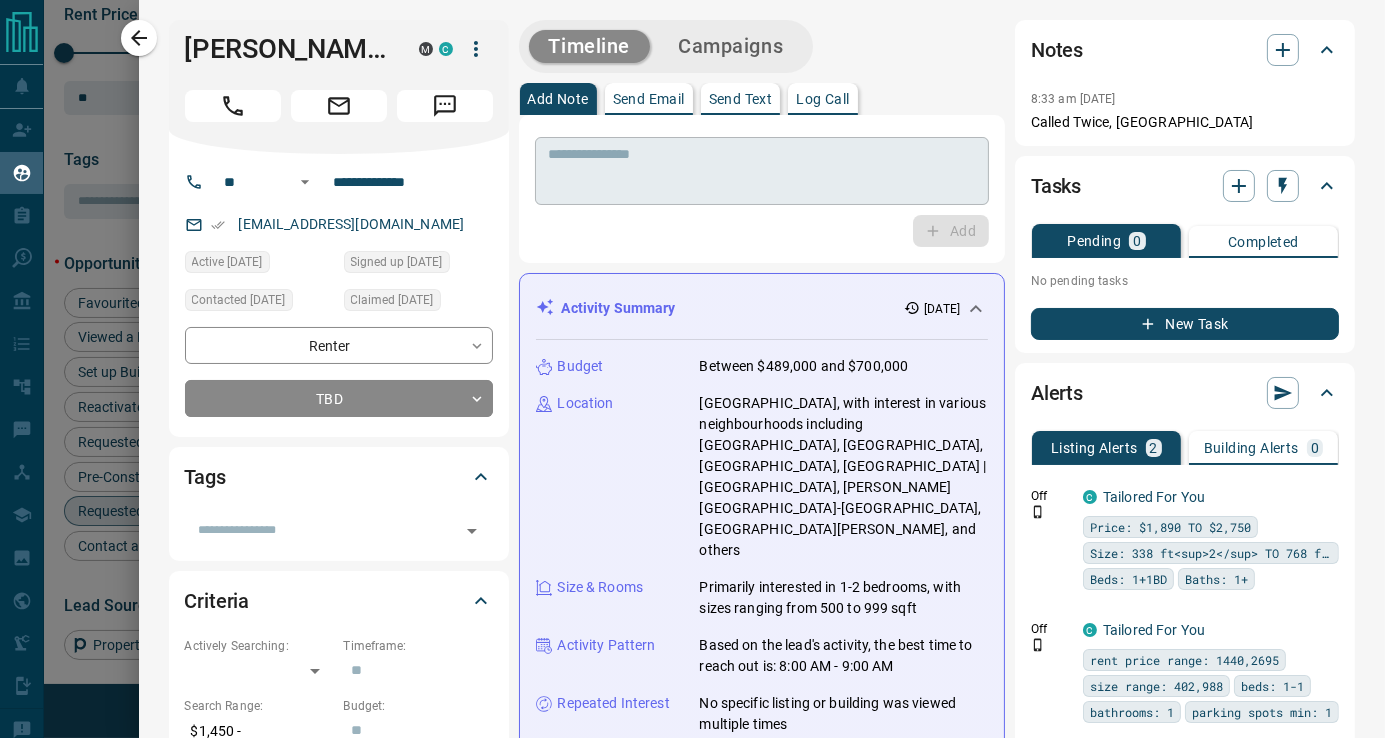click at bounding box center (762, 171) 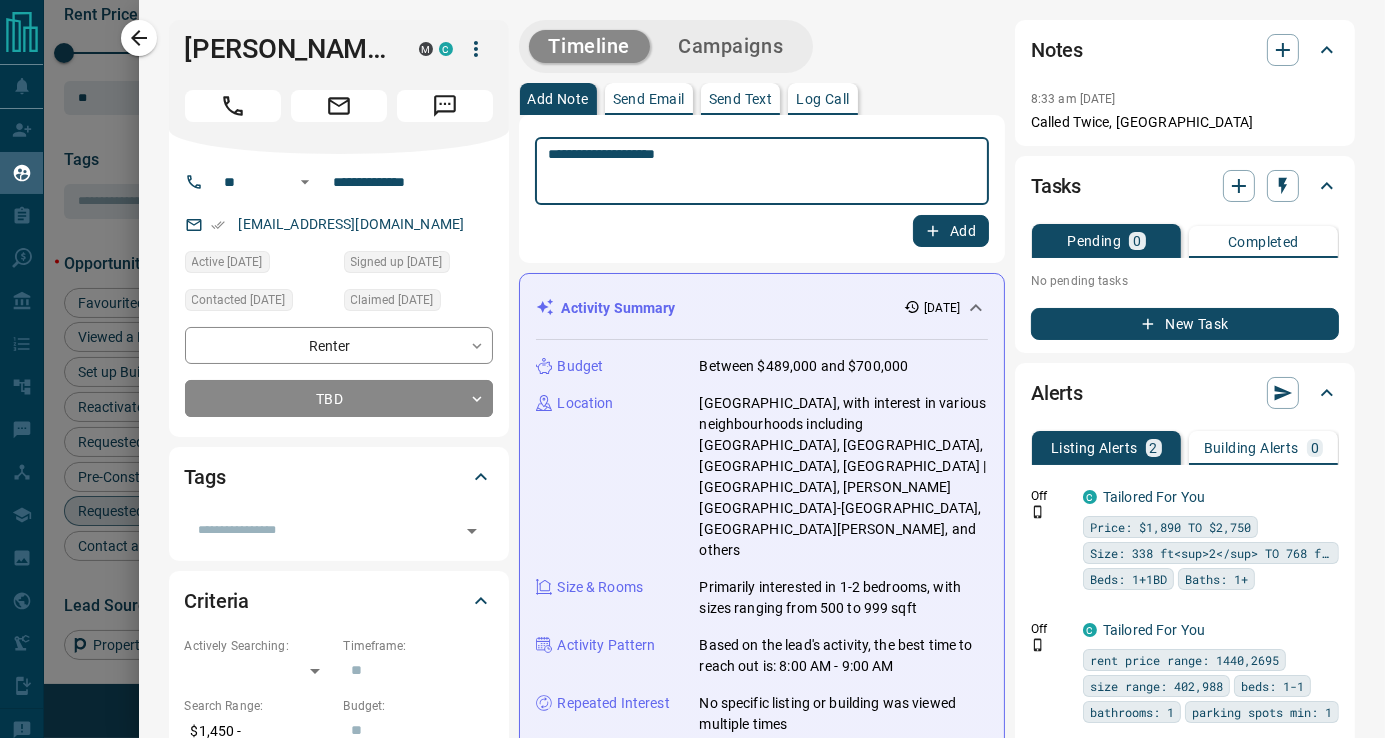 type on "**********" 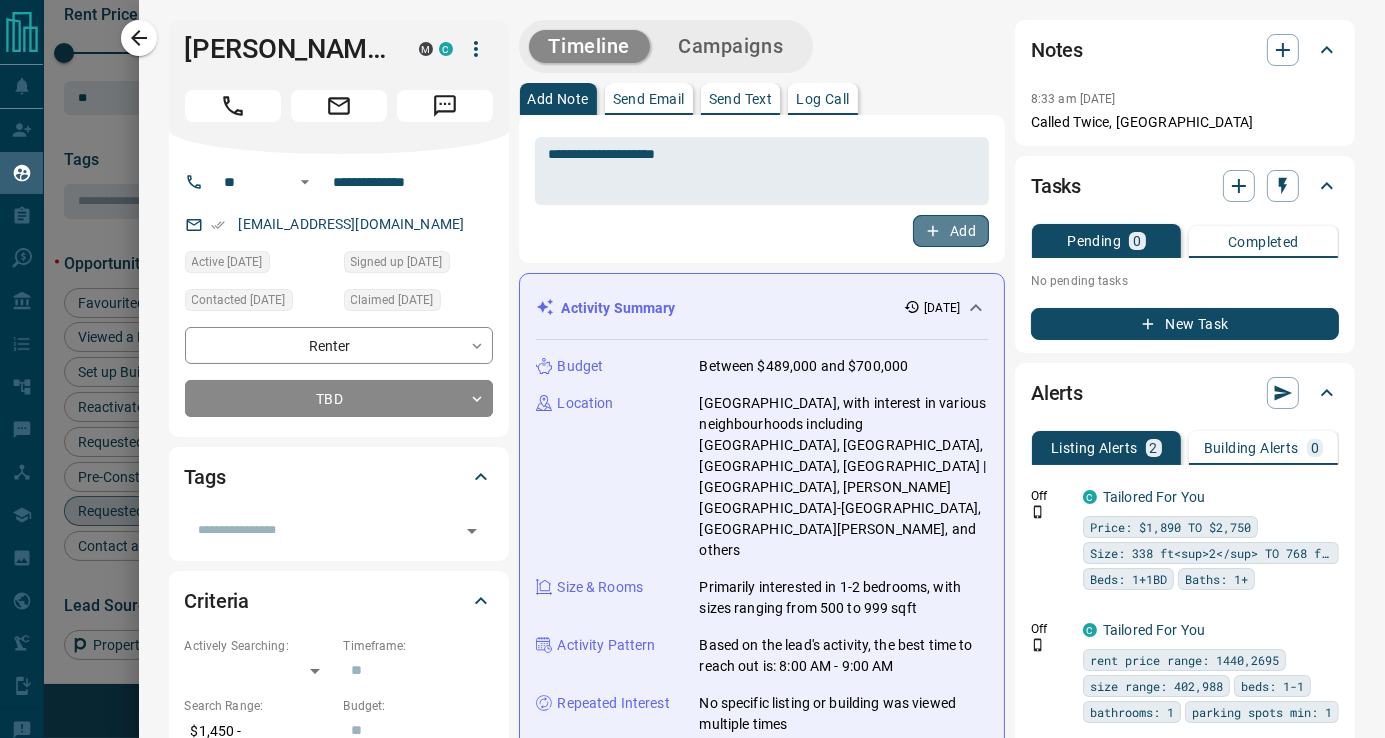 click 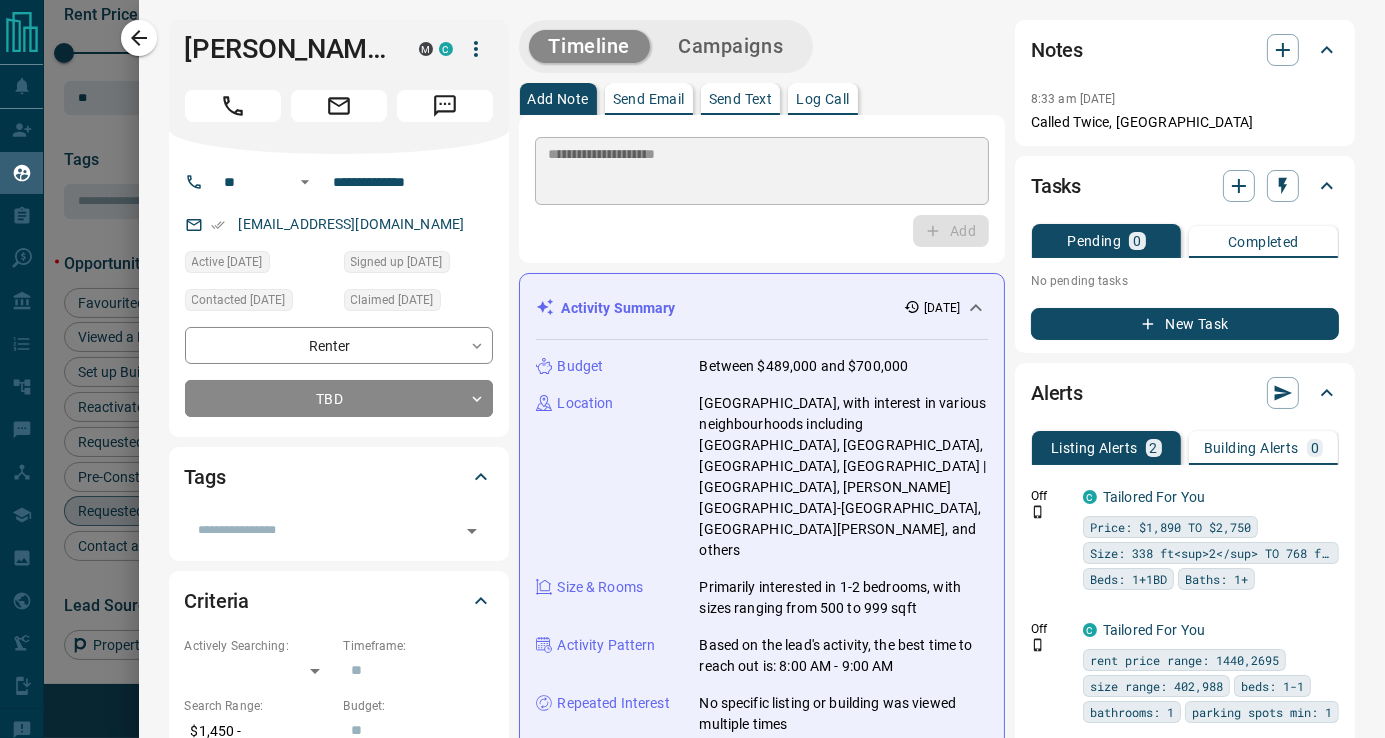 type 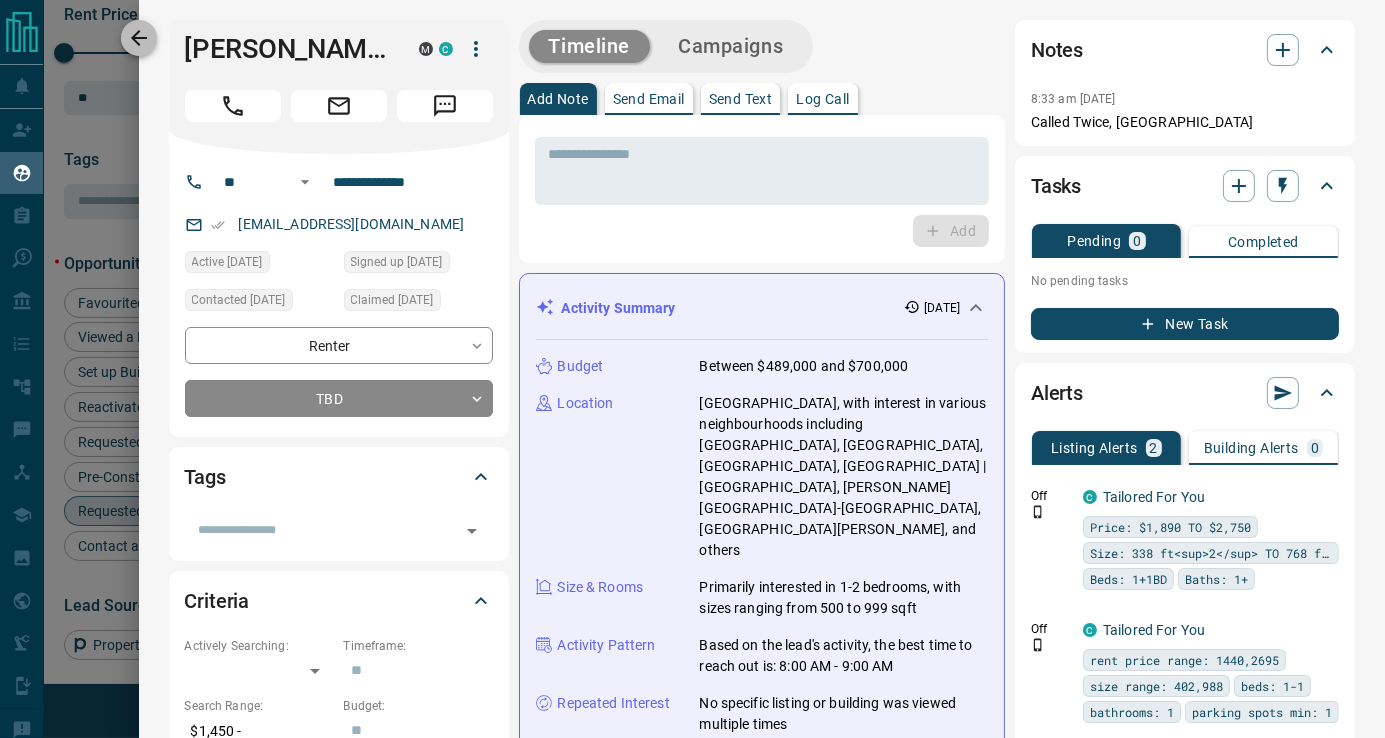 click 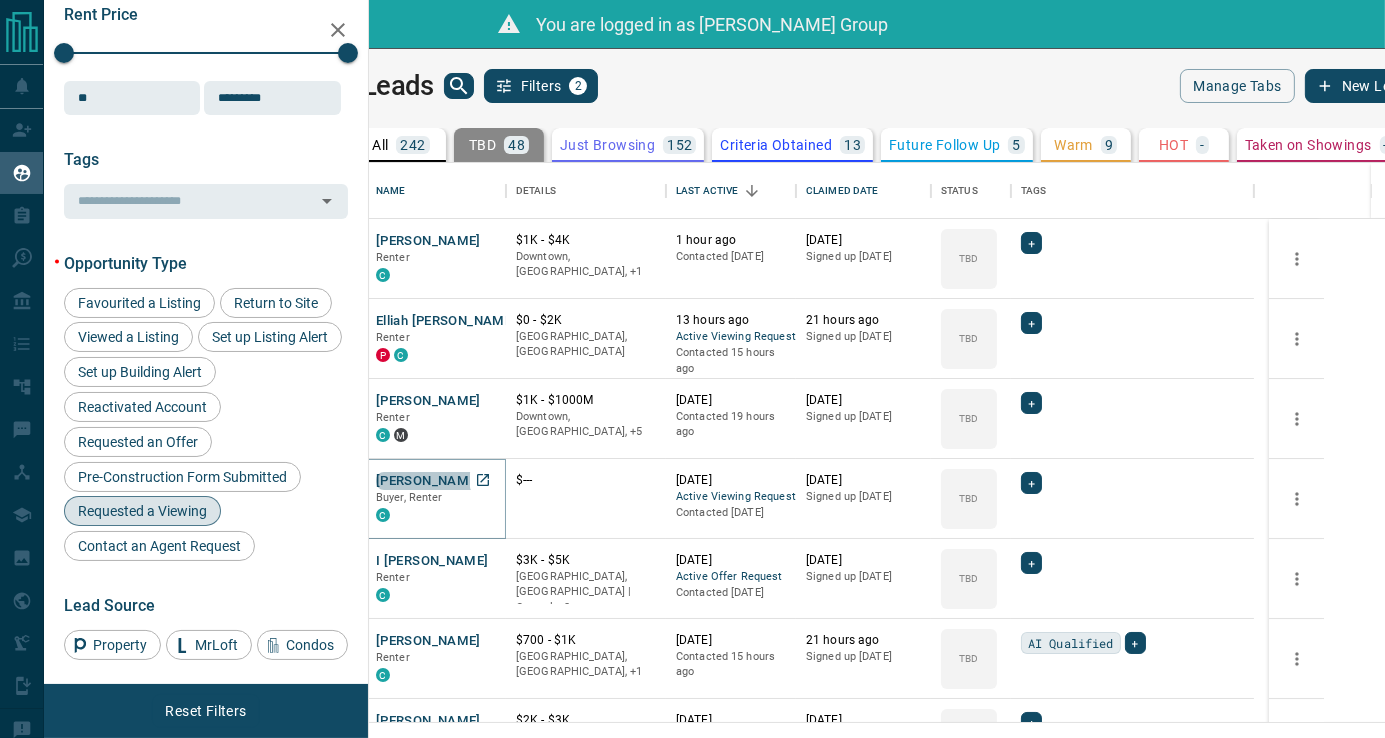 click on "[PERSON_NAME]" at bounding box center (428, 481) 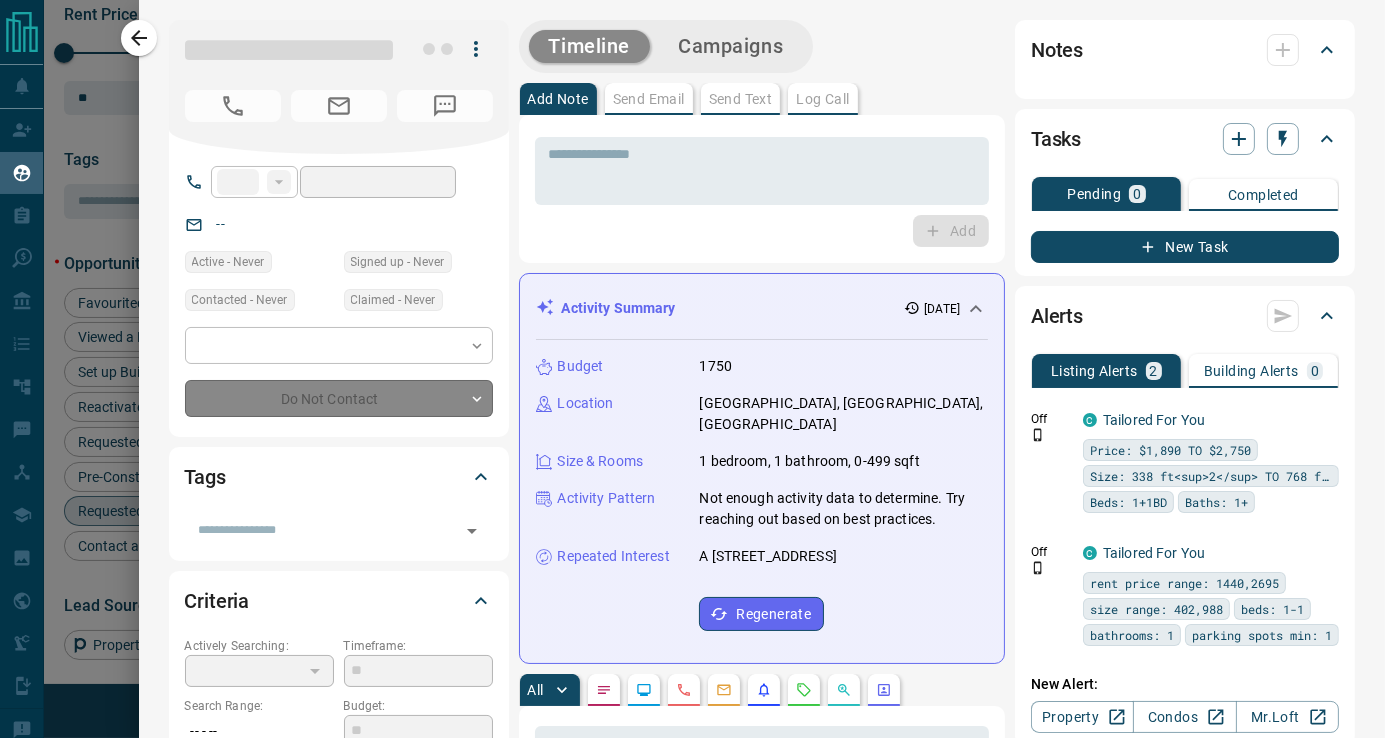 type on "**" 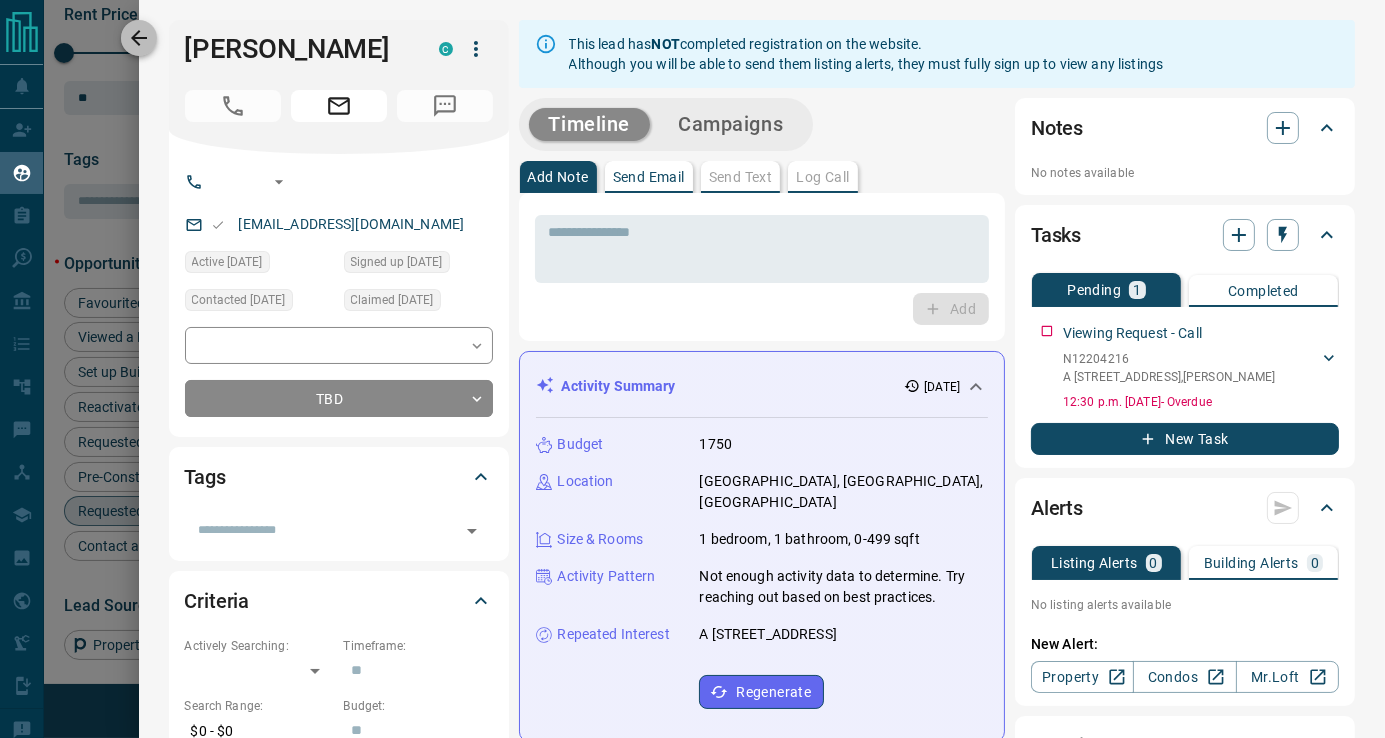click at bounding box center (139, 38) 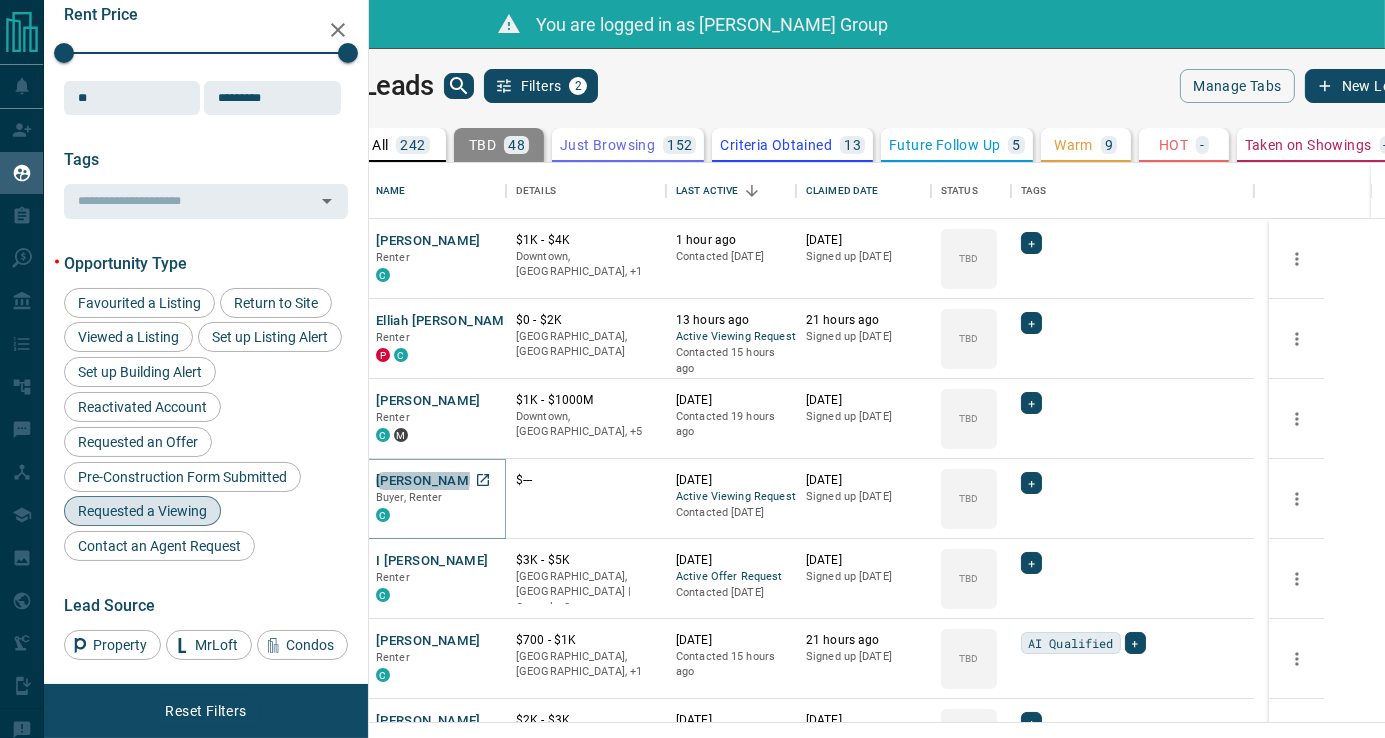 click on "[PERSON_NAME]" at bounding box center [428, 481] 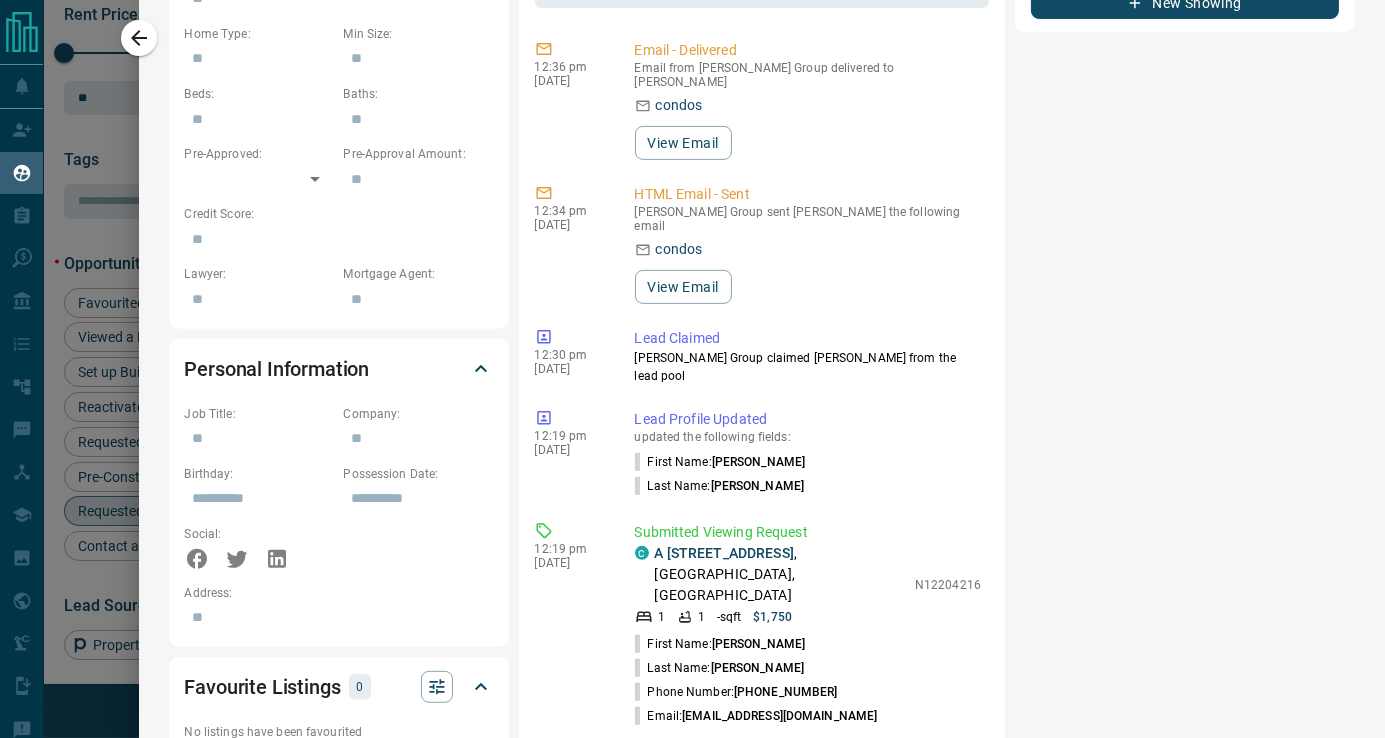 scroll, scrollTop: 333, scrollLeft: 0, axis: vertical 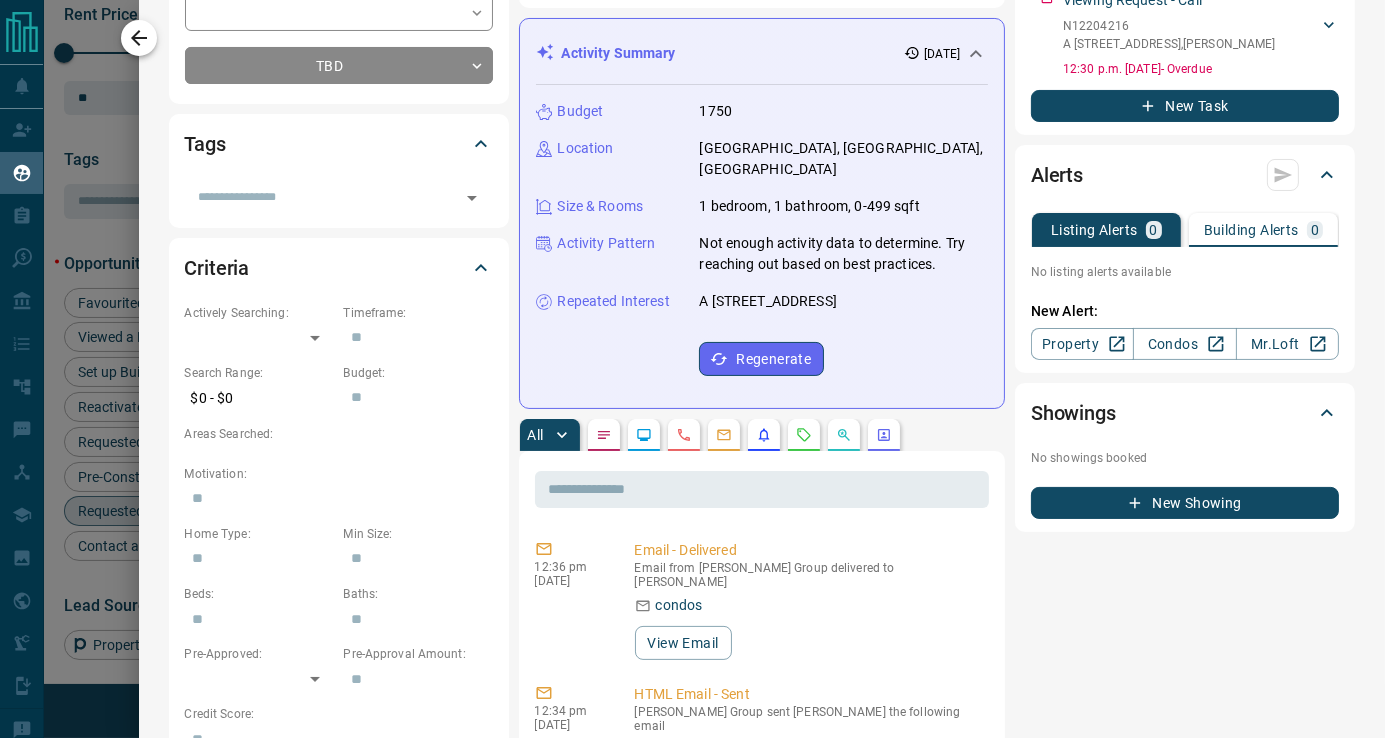 click 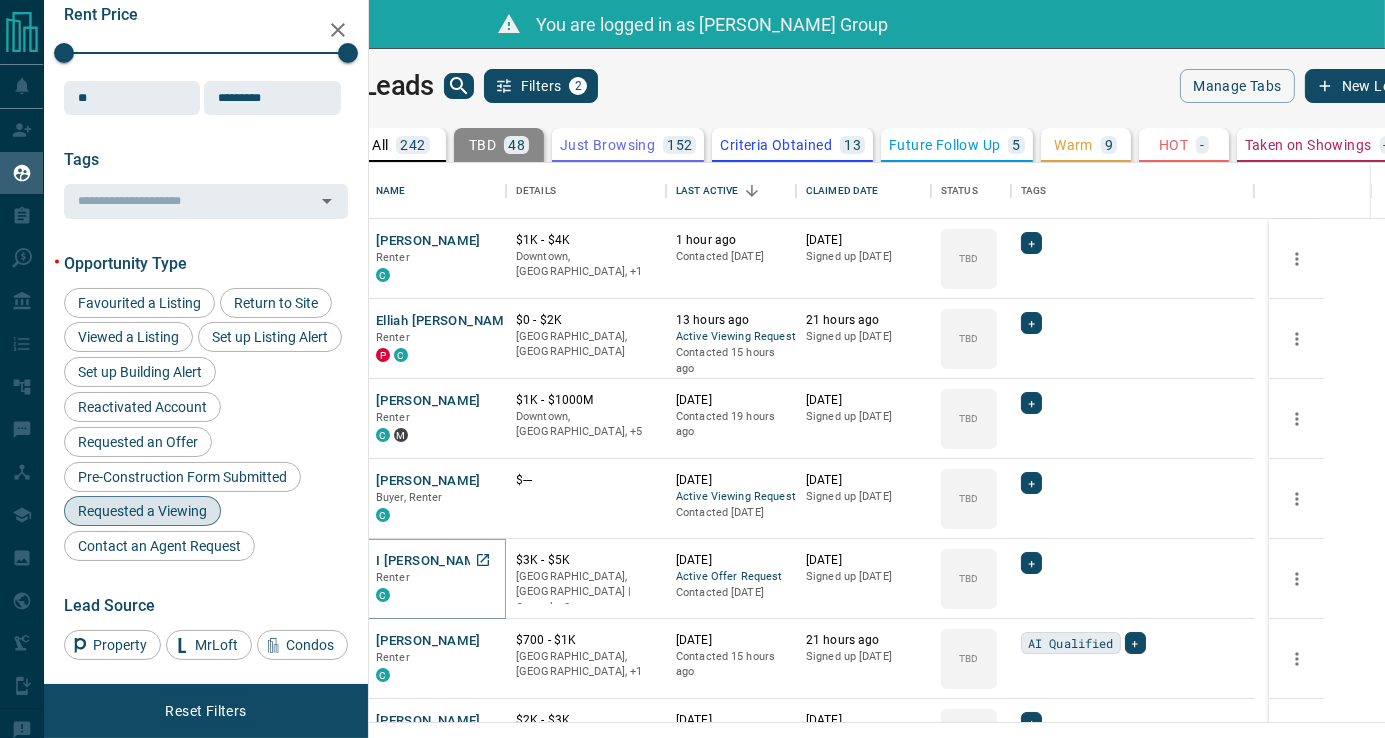 click on "I [PERSON_NAME]" at bounding box center (432, 561) 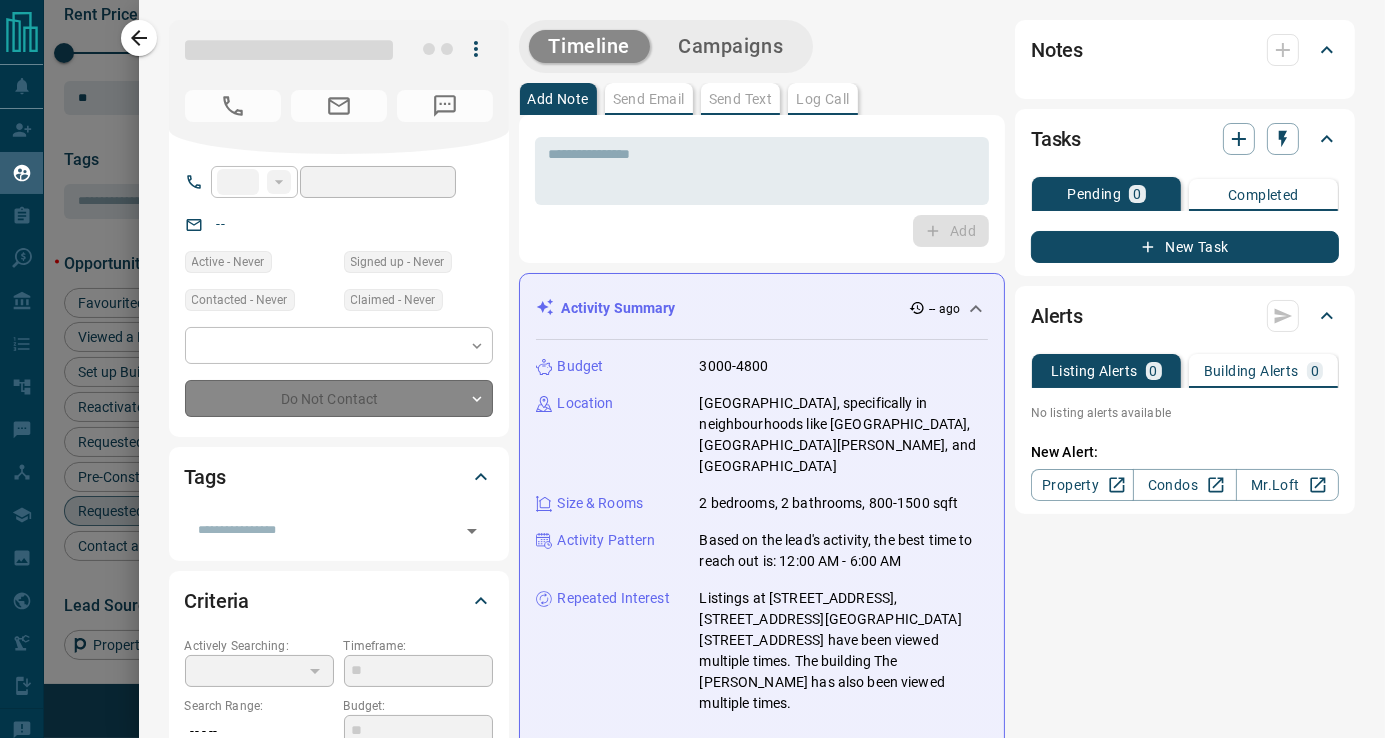 type on "***" 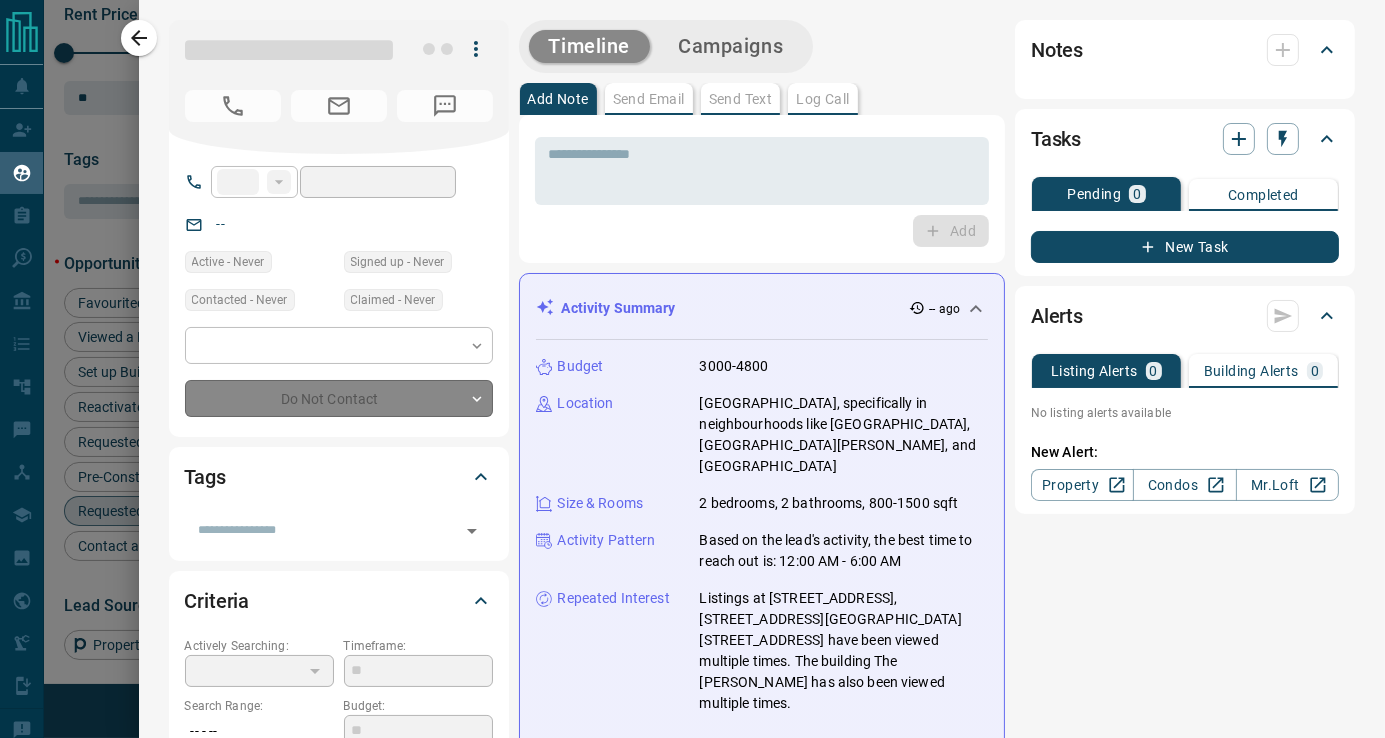 type on "**********" 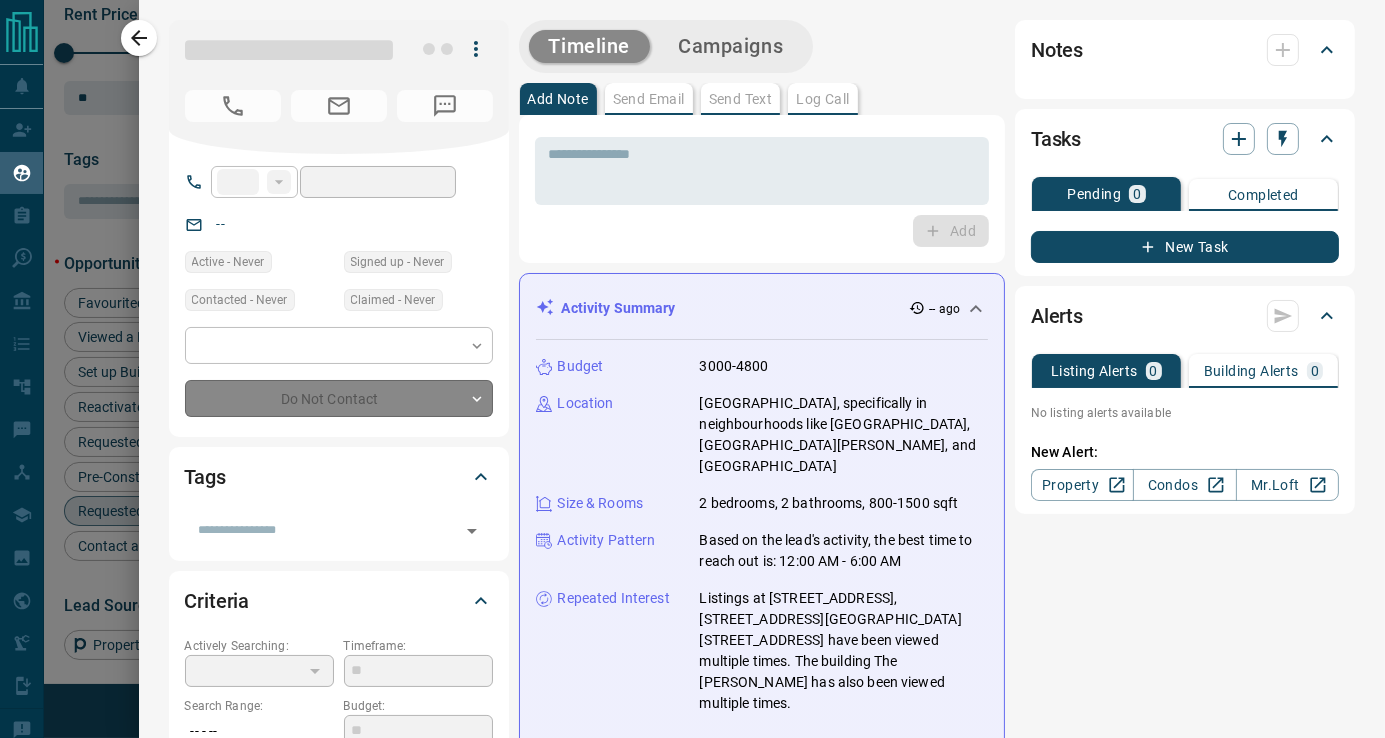 type on "**********" 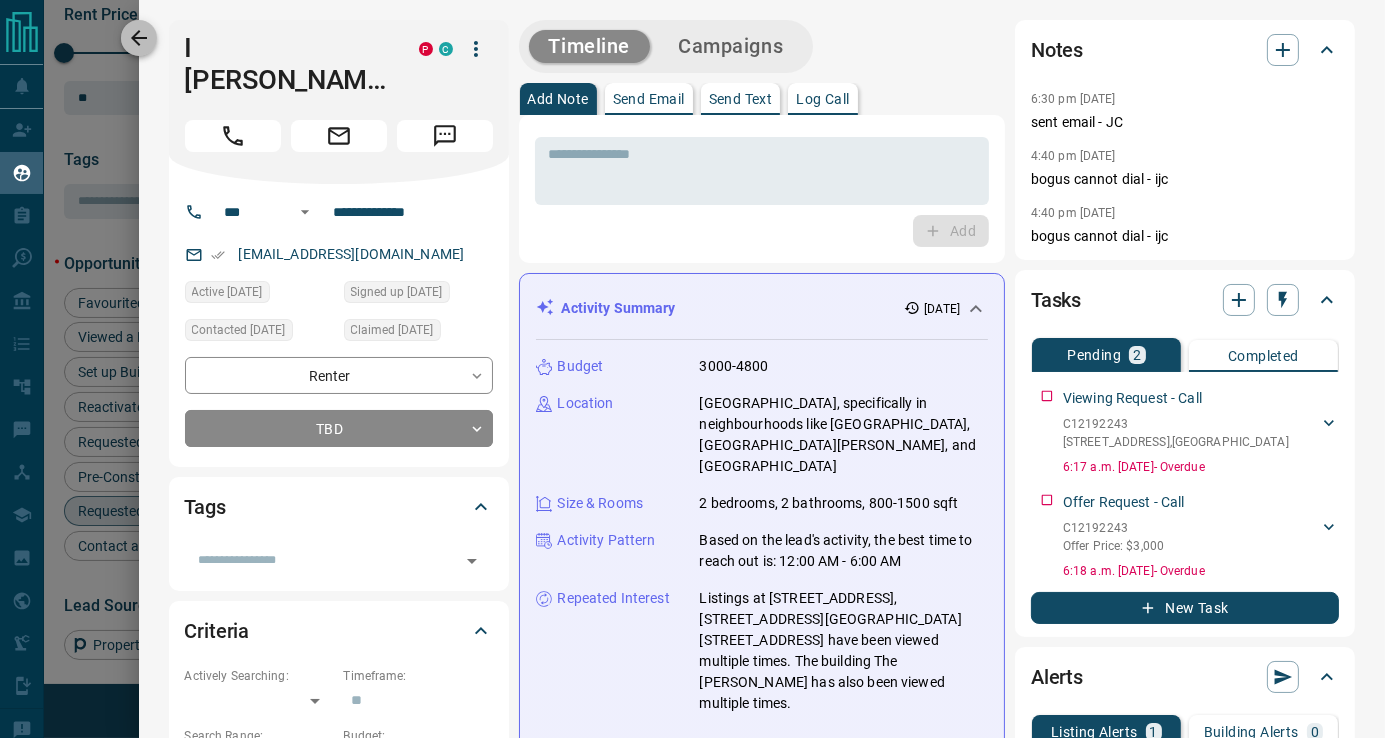 click at bounding box center [139, 38] 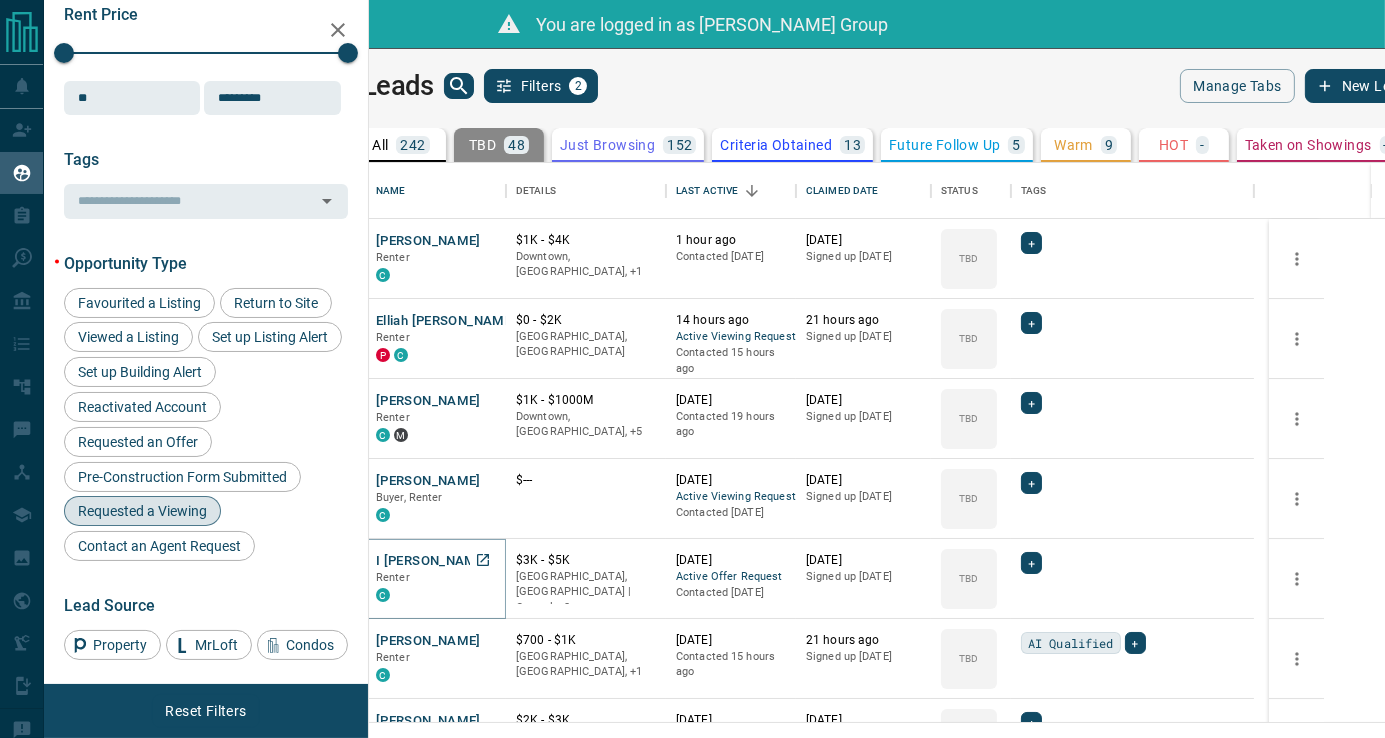 click on "I [PERSON_NAME]" at bounding box center [432, 561] 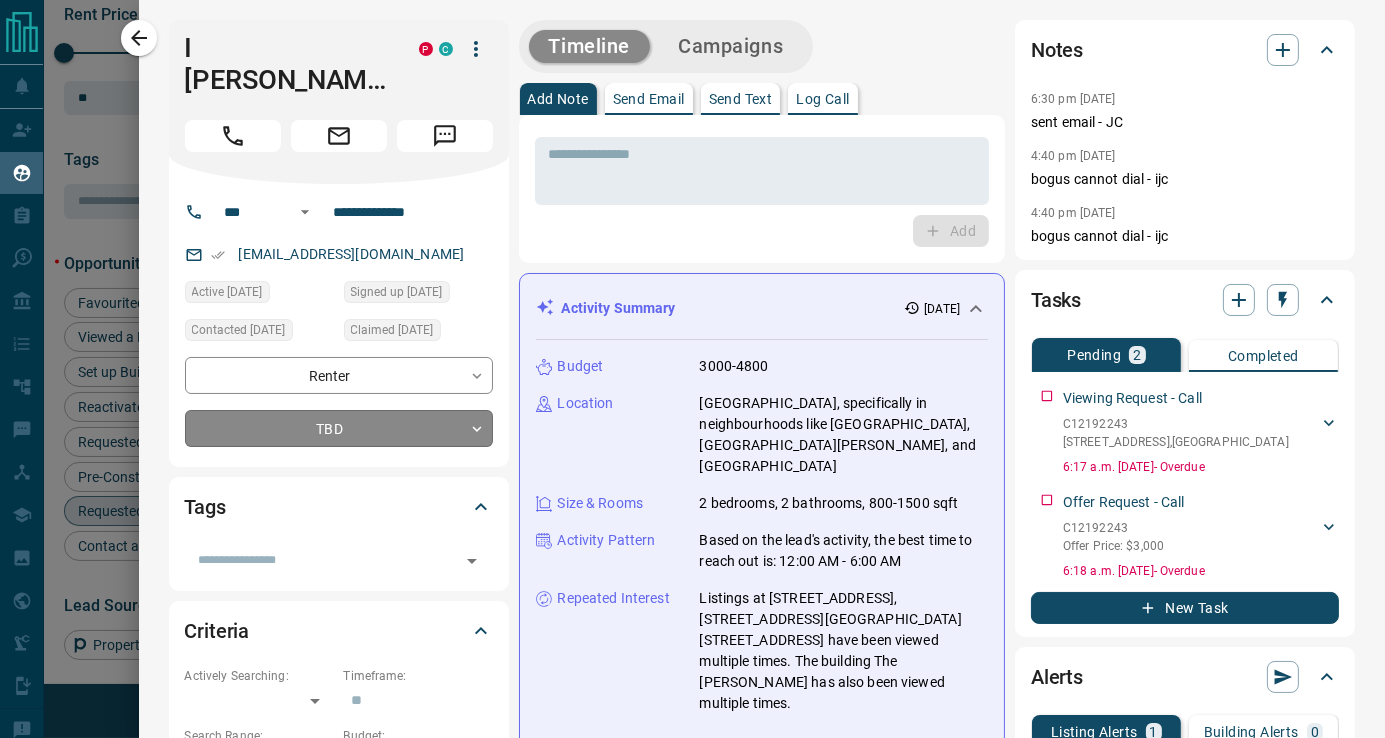 click on "Lead Transfers Claim Leads My Leads Tasks Opportunities Deals Campaigns Automations Messages Broker Bay Training Media Services Agent Resources Precon Worksheet Mobile Apps Disclosure Logout You are logged in as [PERSON_NAME] Group My Leads Filters 2 Manage Tabs New Lead All 242 TBD 48 Do Not Contact - Not Responsive 1 Bogus 14 Just Browsing 152 Criteria Obtained 13 Future Follow Up 5 Warm 9 HOT - Taken on Showings - Submitted Offer - Client - Name Details Last Active Claimed Date Status Tags Vlada L Renter C $1K - $4[GEOGRAPHIC_DATA], +1 1 hour ago Contacted [DATE] [DATE] Signed up [DATE] TBD + Elliah [PERSON_NAME] Renter P C $0 - $2K Downtown, [GEOGRAPHIC_DATA] 14 hours ago Active Viewing Request Contacted 15 hours ago 21 hours ago Signed up [DATE] TBD + [PERSON_NAME] Renter C M $1K - $1000M Downtown, [GEOGRAPHIC_DATA], +5 [DATE] Contacted 19 hours ago [DATE] Signed up [DATE] TBD + [PERSON_NAME] Buyer, Renter C $--- [DATE] Active Viewing Request Contacted [DATE] [DATE] Signed up [DATE]" at bounding box center (692, 381) 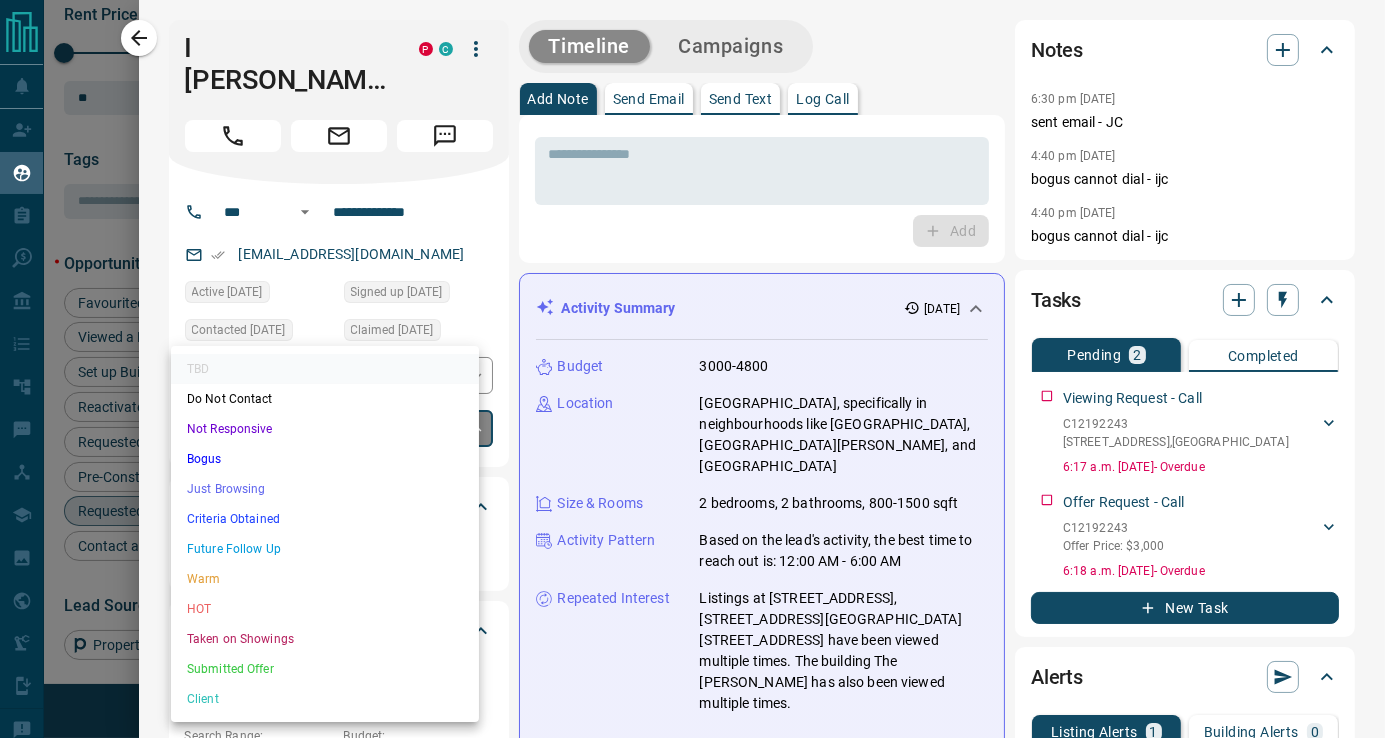 click on "Bogus" at bounding box center [325, 459] 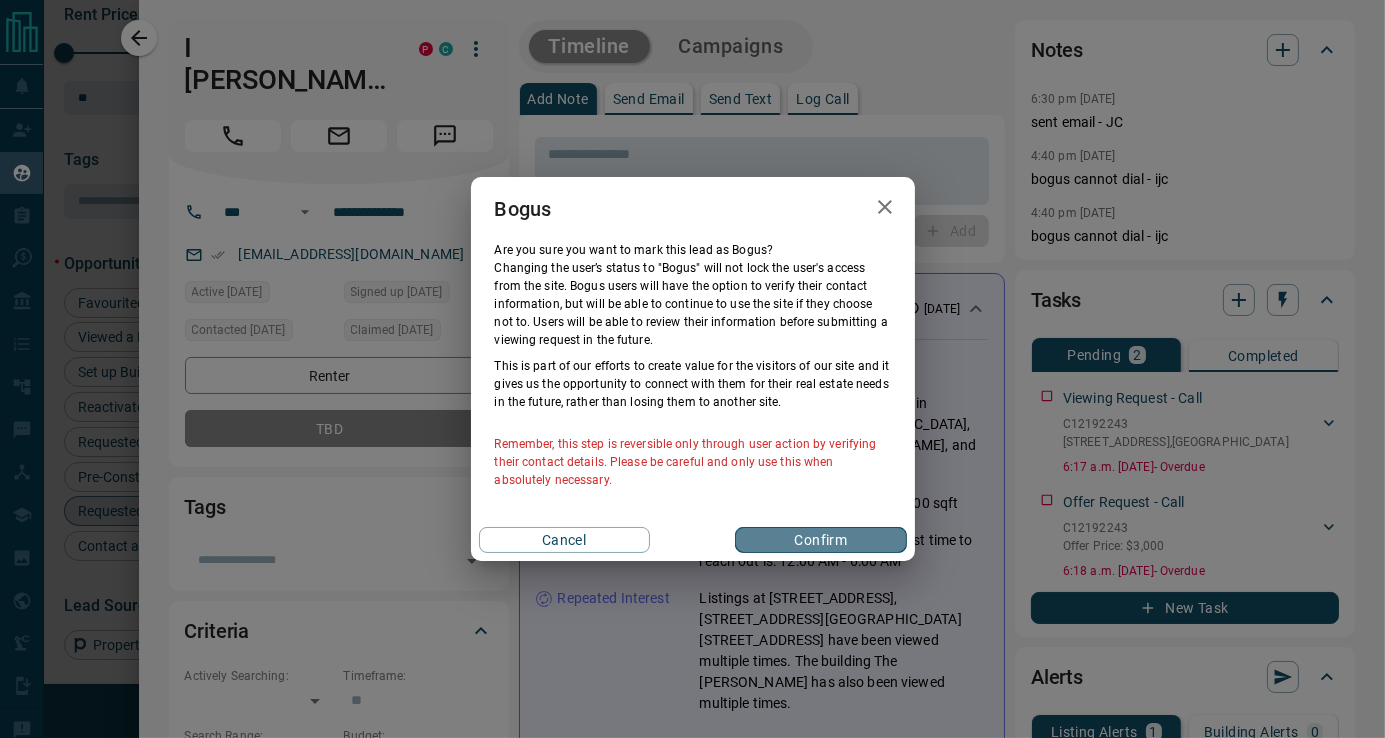 click on "Confirm" at bounding box center [820, 540] 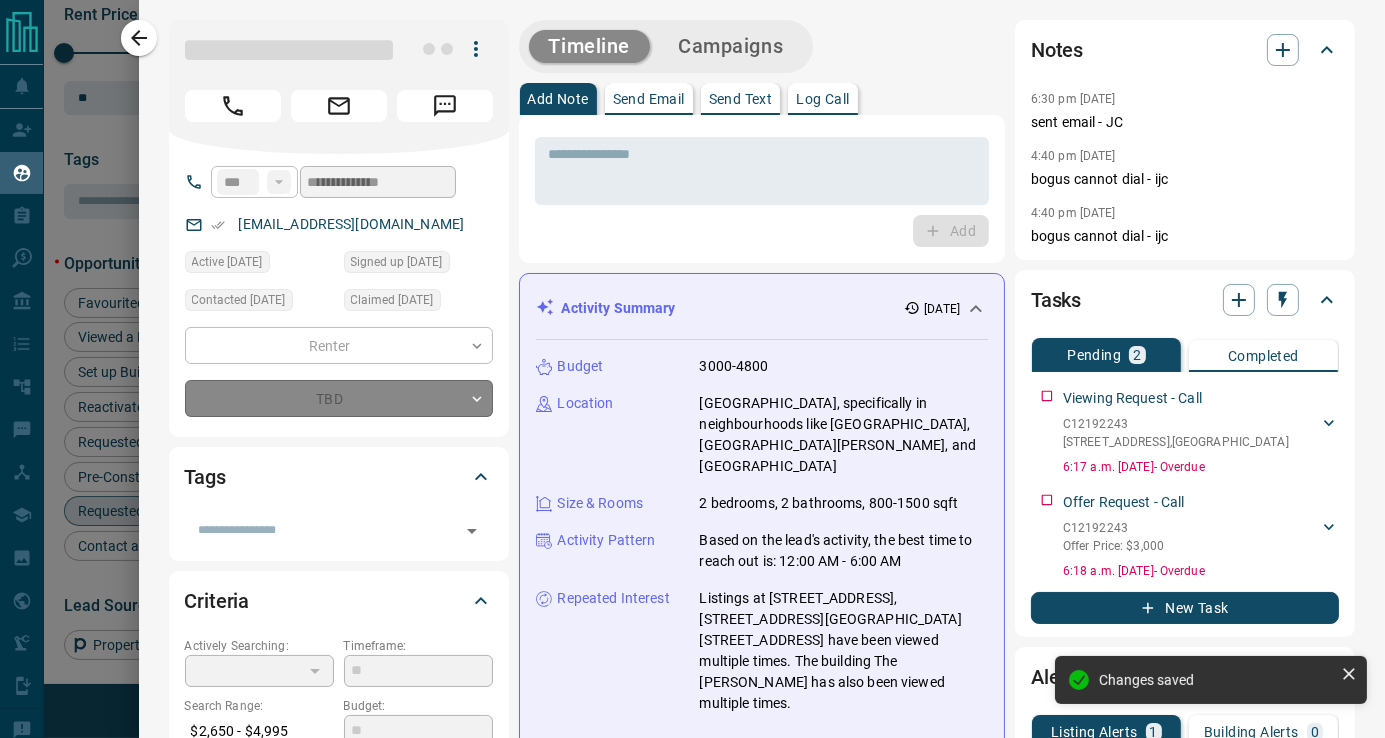type on "**********" 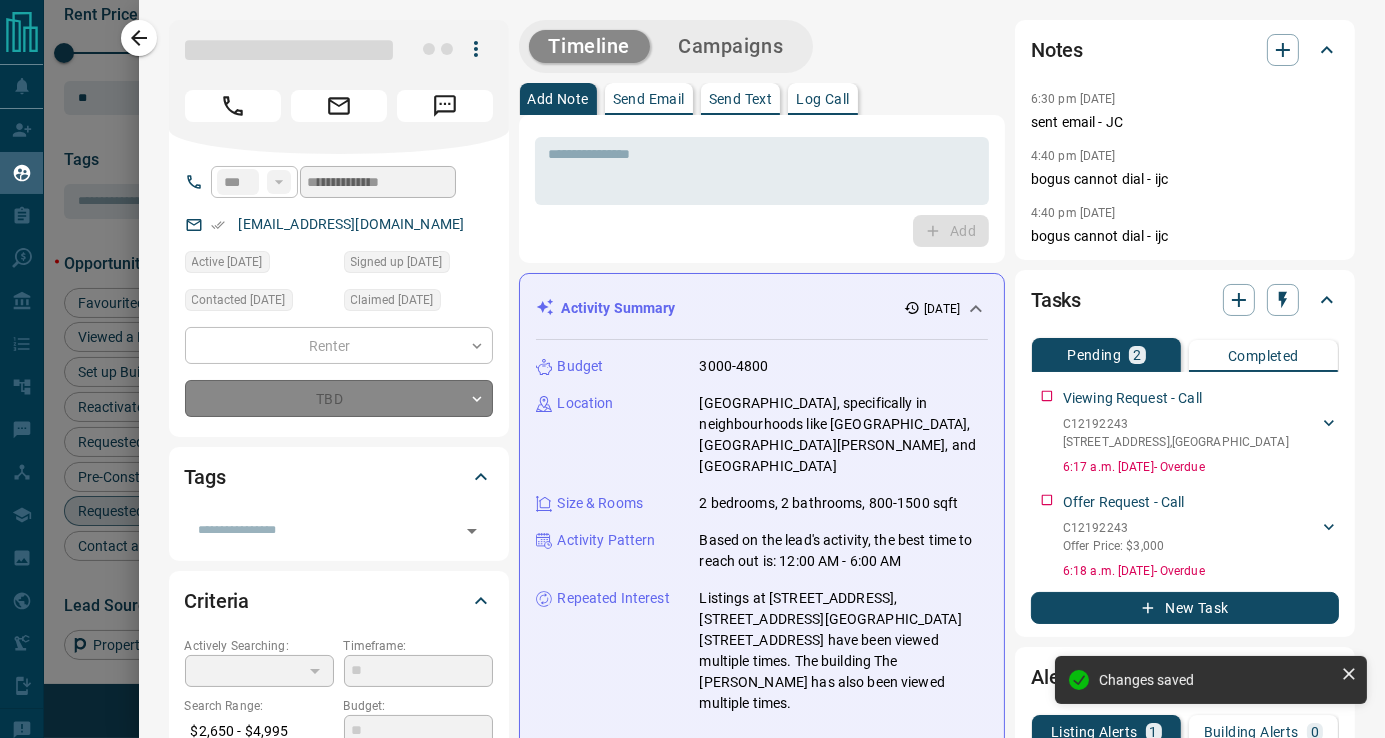 type on "*" 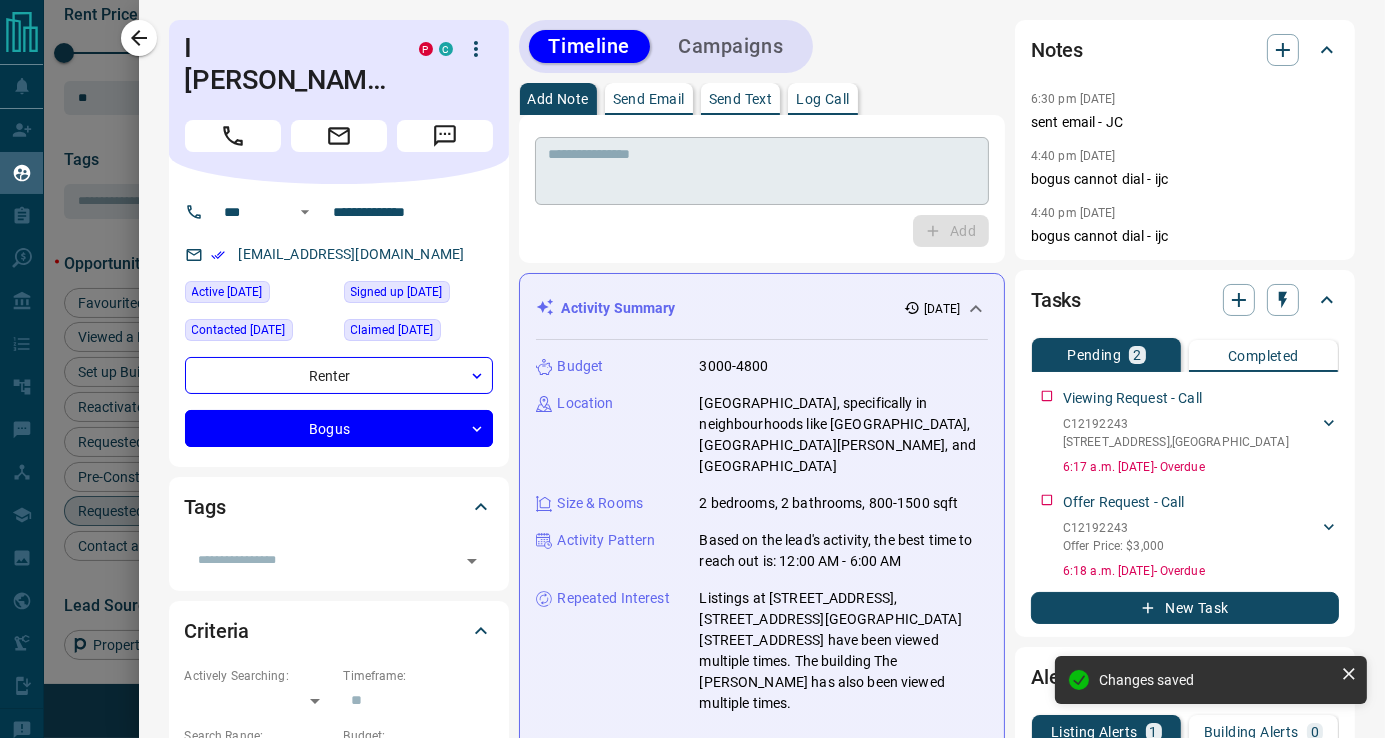 click at bounding box center [762, 171] 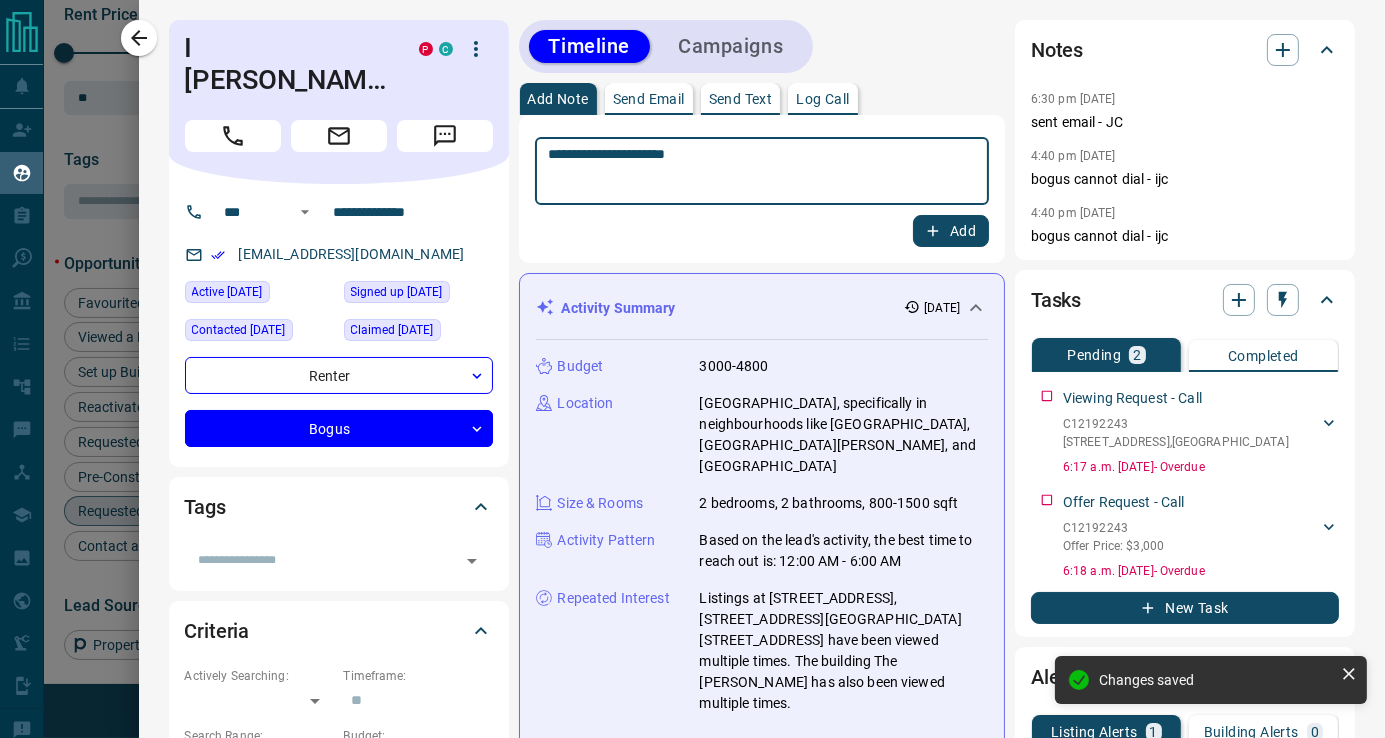 type on "**********" 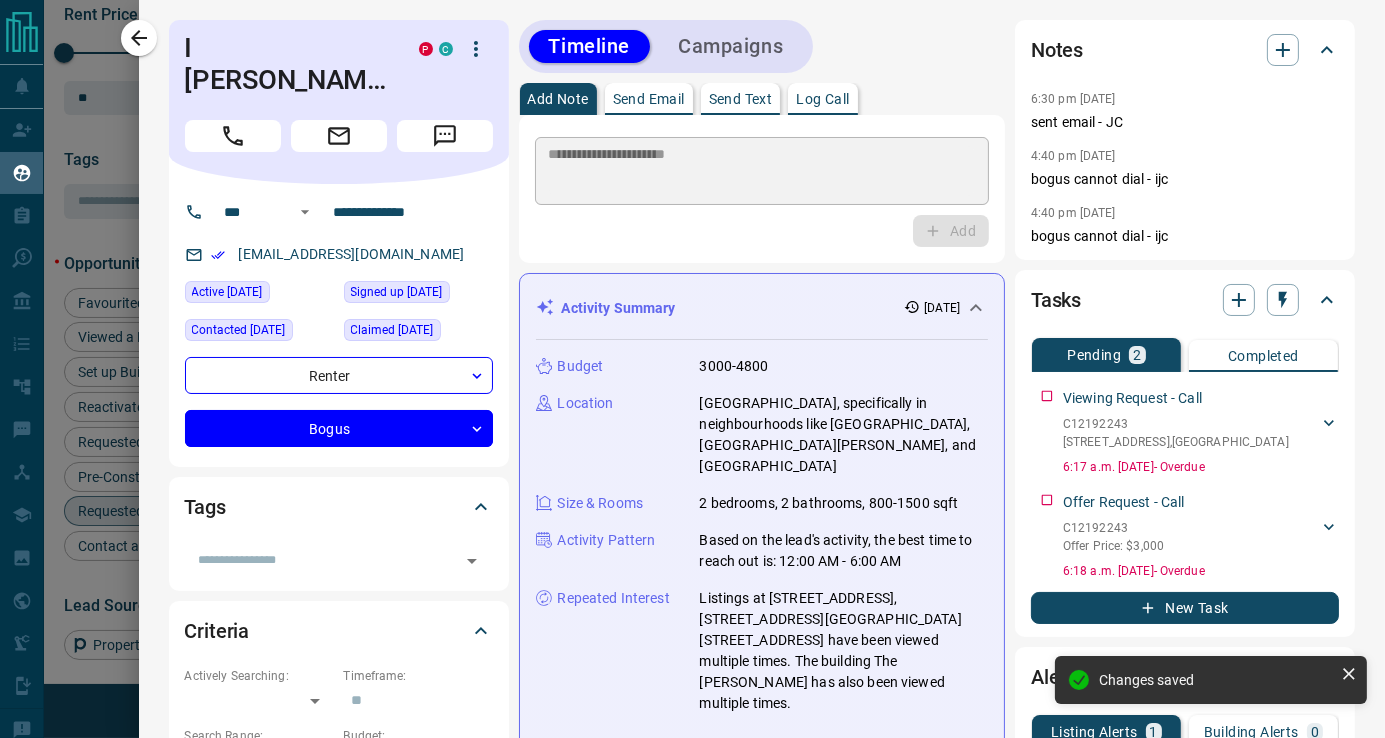 type 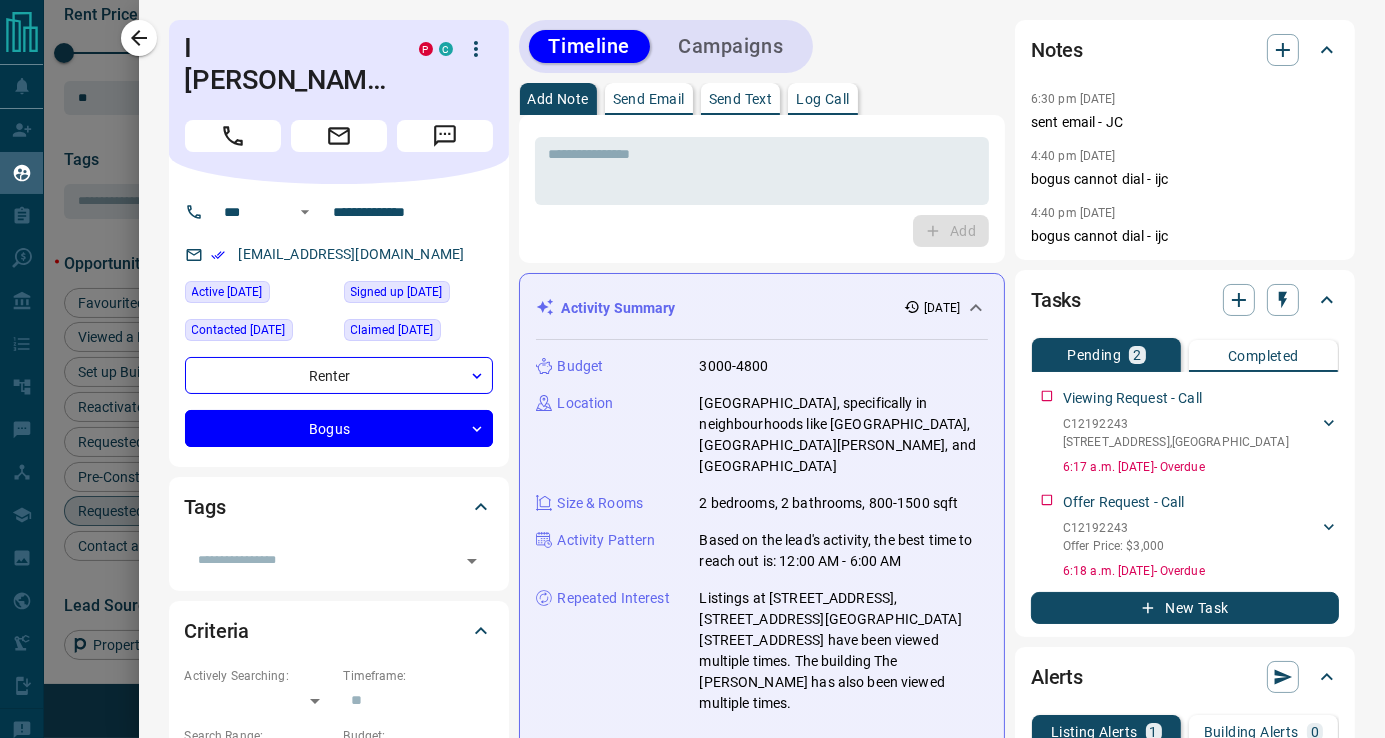click 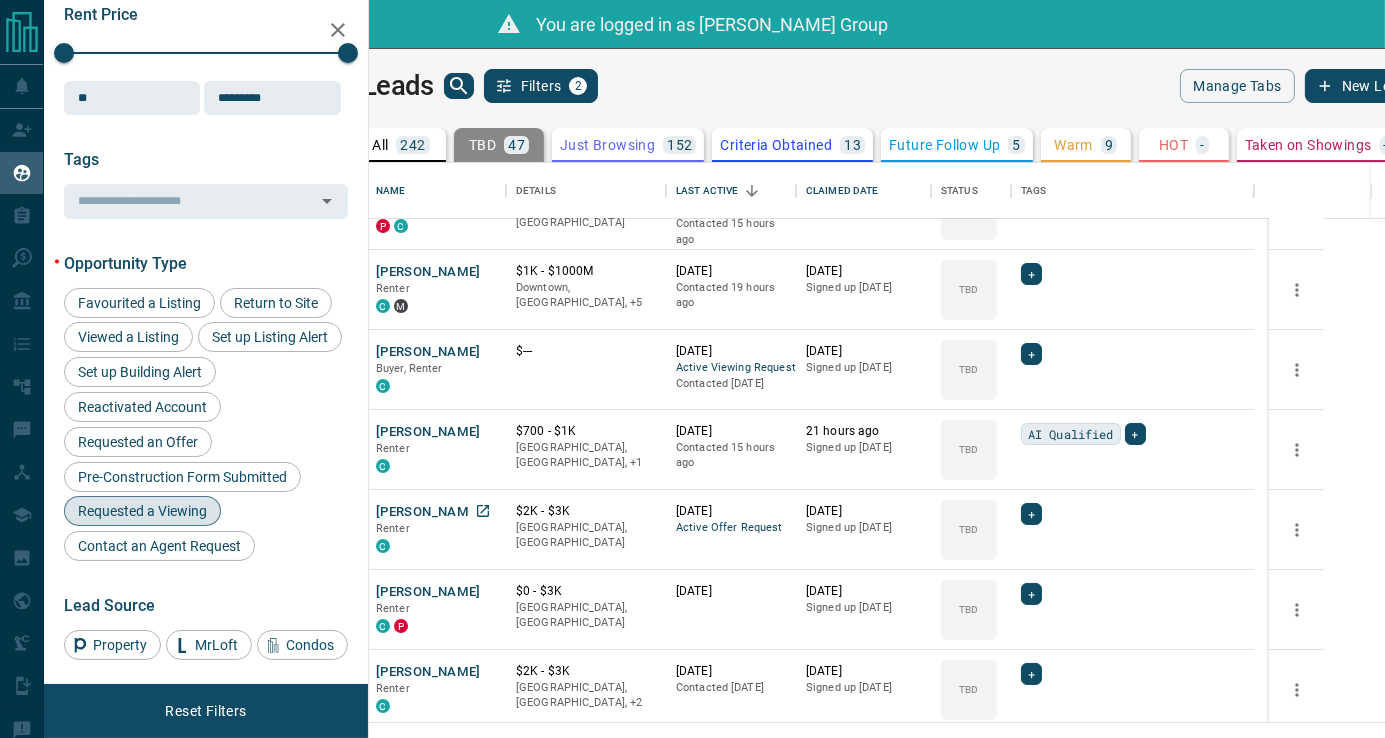 scroll, scrollTop: 166, scrollLeft: 0, axis: vertical 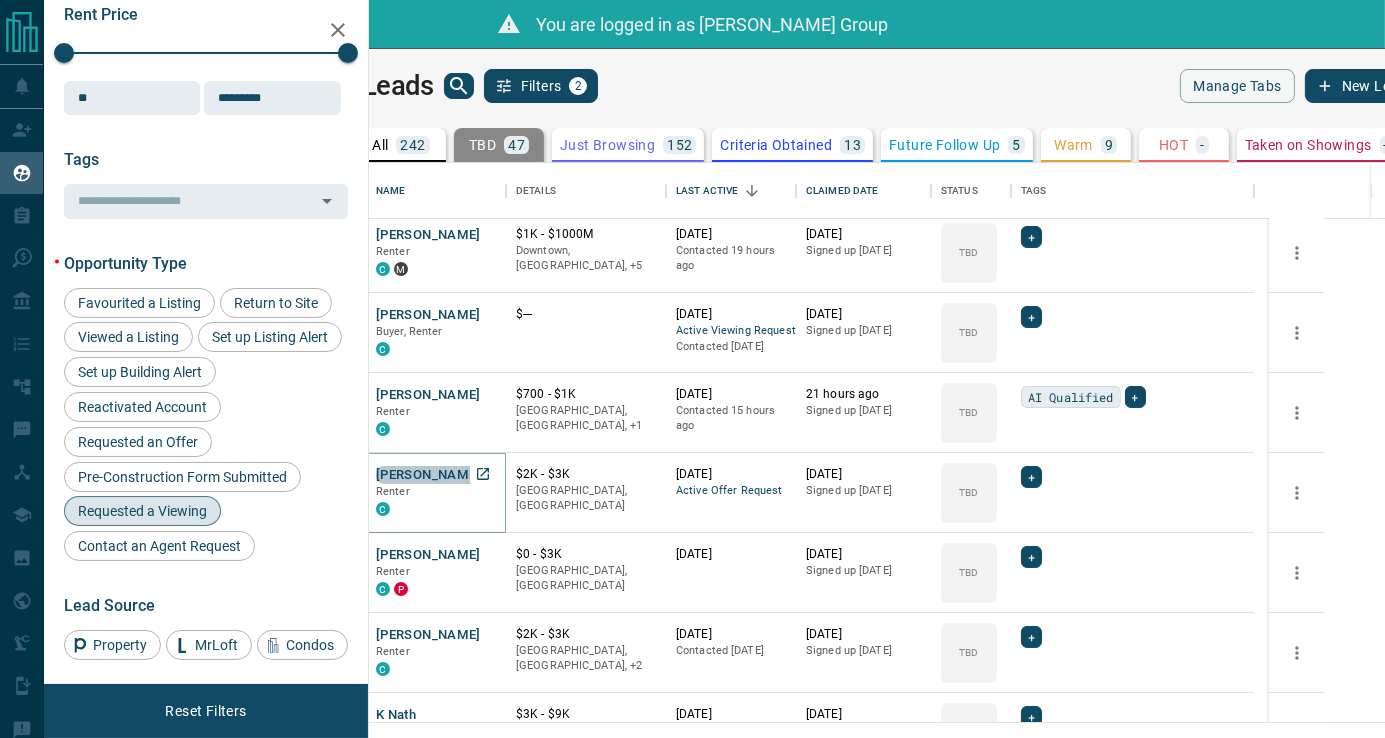 click on "[PERSON_NAME]" at bounding box center (428, 475) 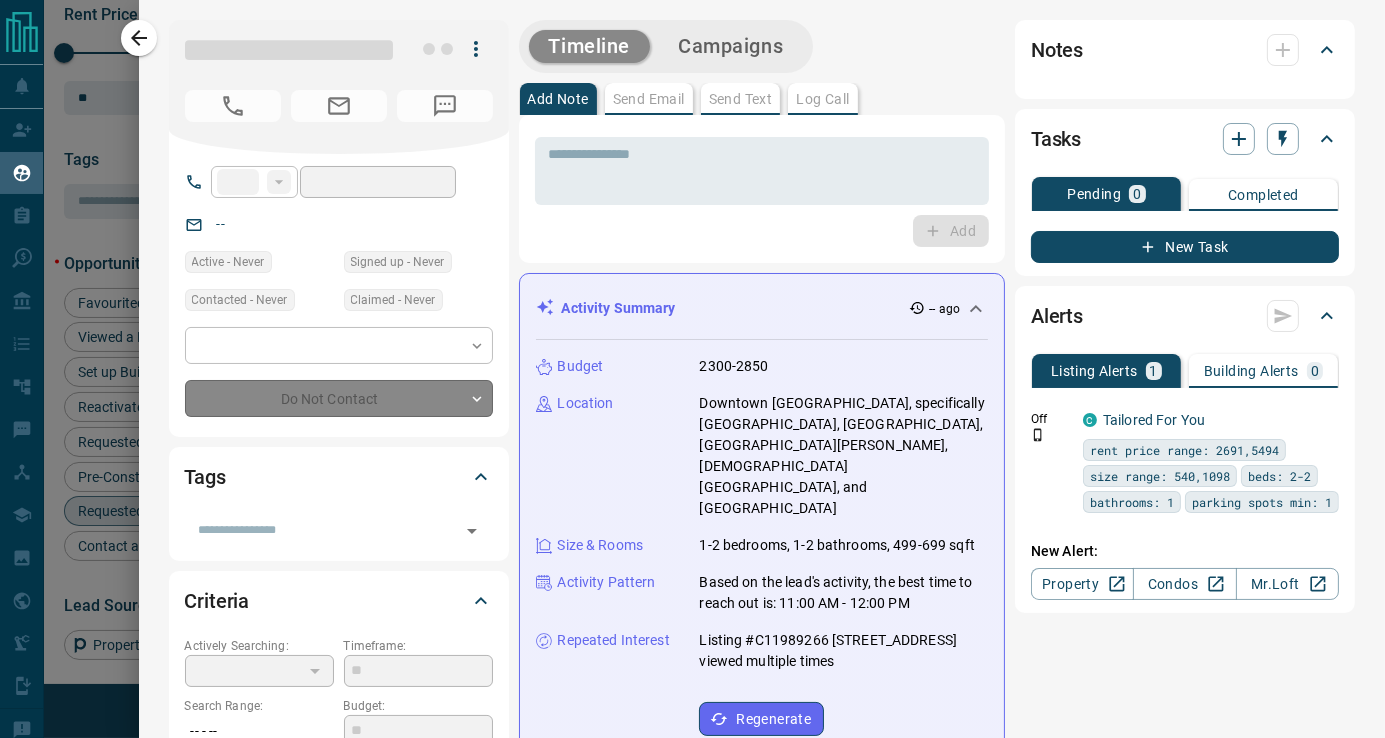type on "**" 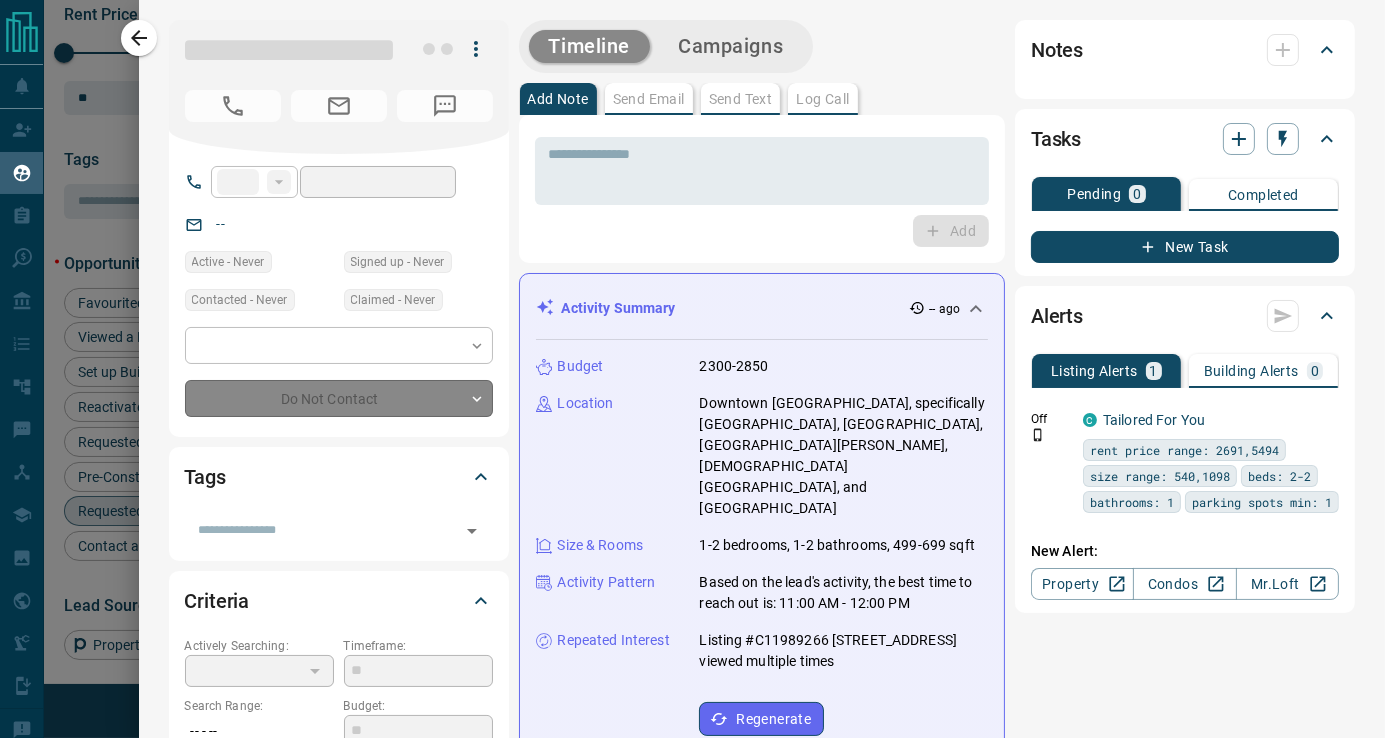 type on "**********" 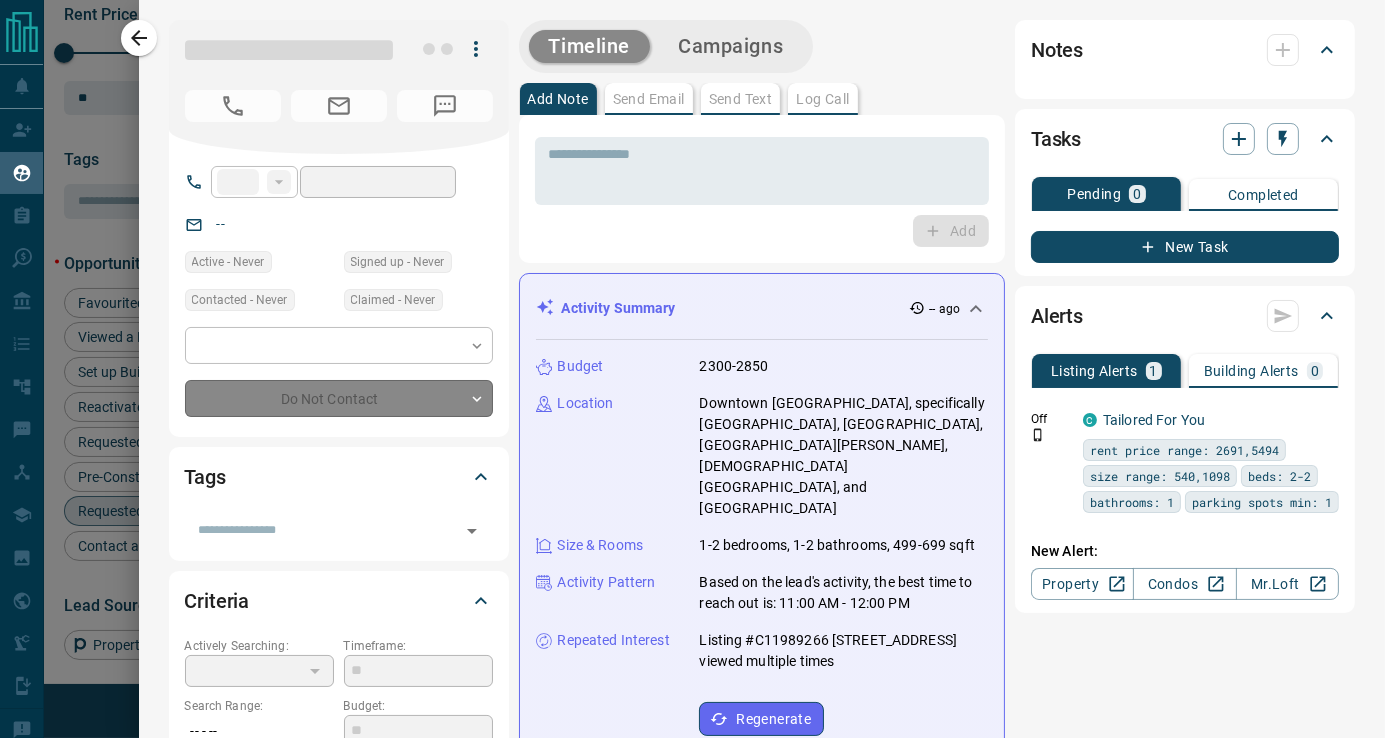 type on "**********" 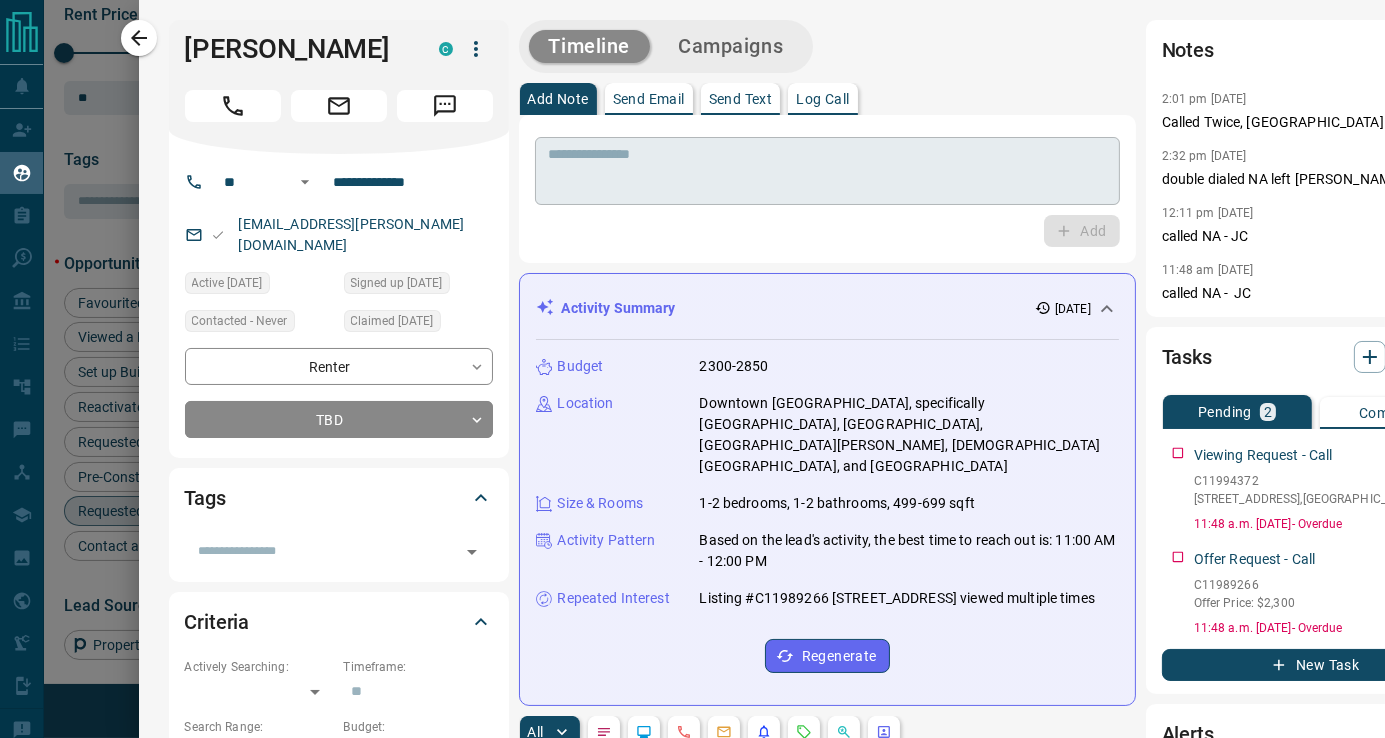 click at bounding box center [827, 171] 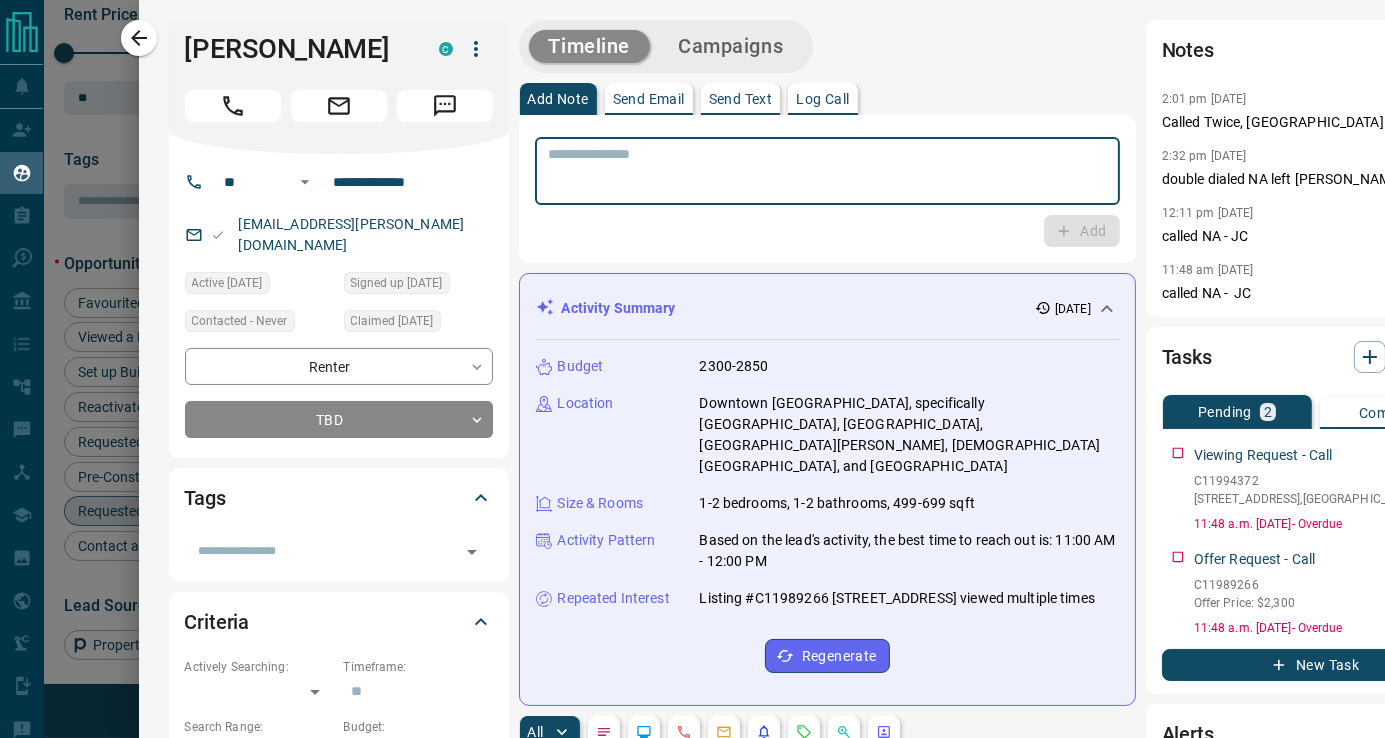 paste on "**********" 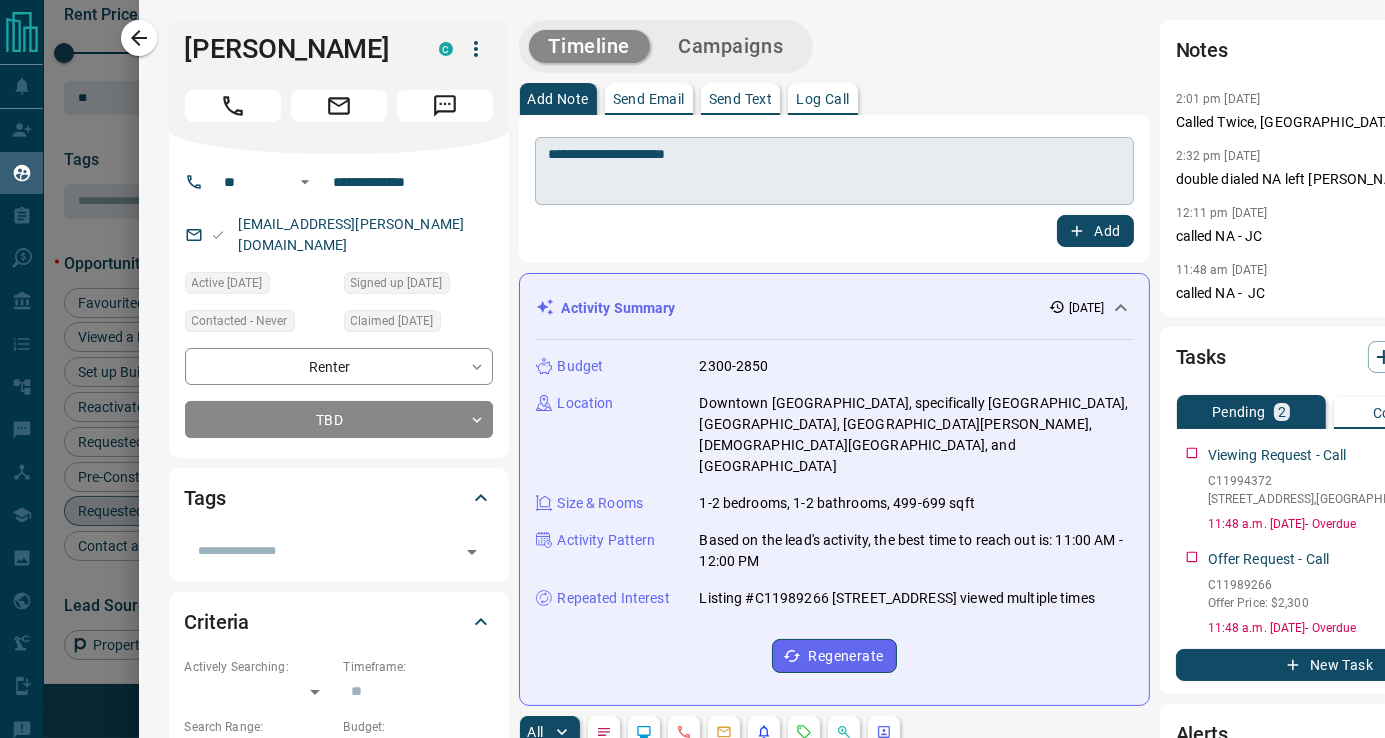 click on "**********" at bounding box center [762, 1235] 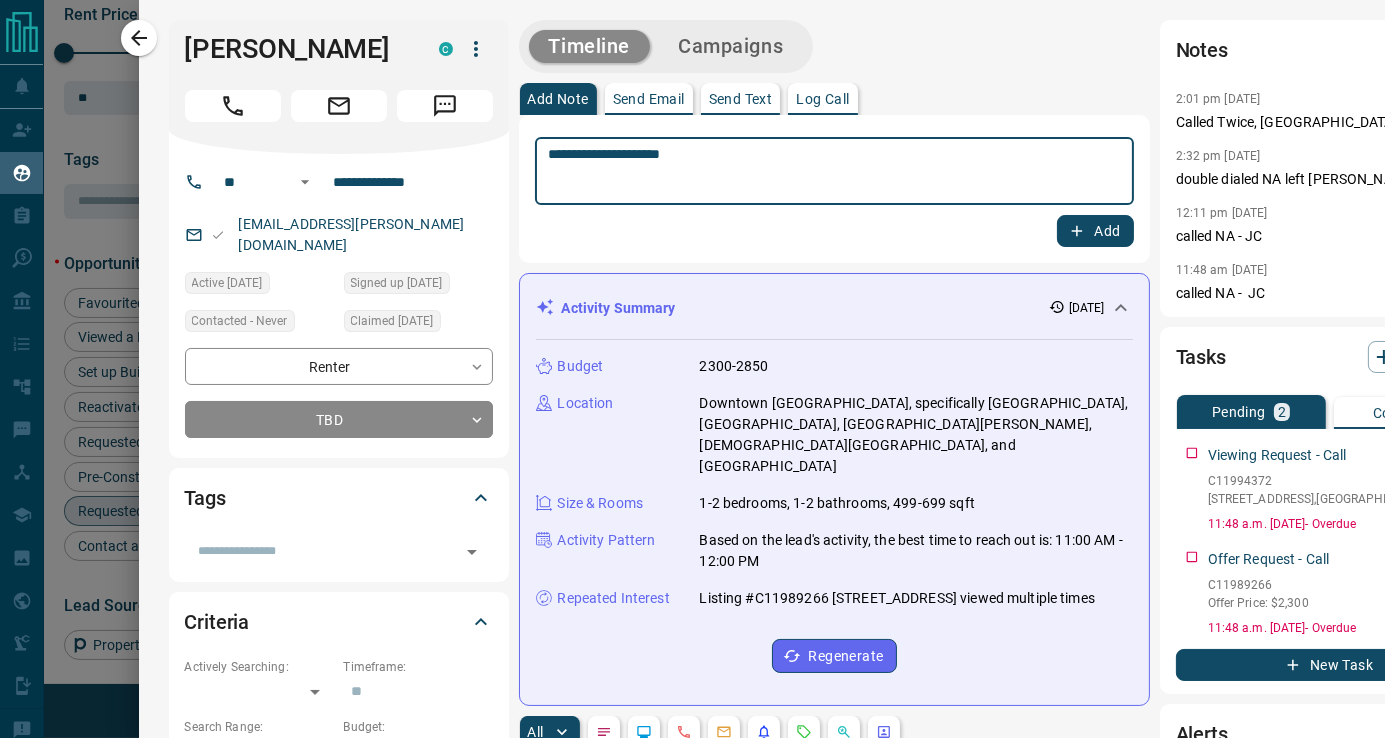 click on "**********" at bounding box center (834, 171) 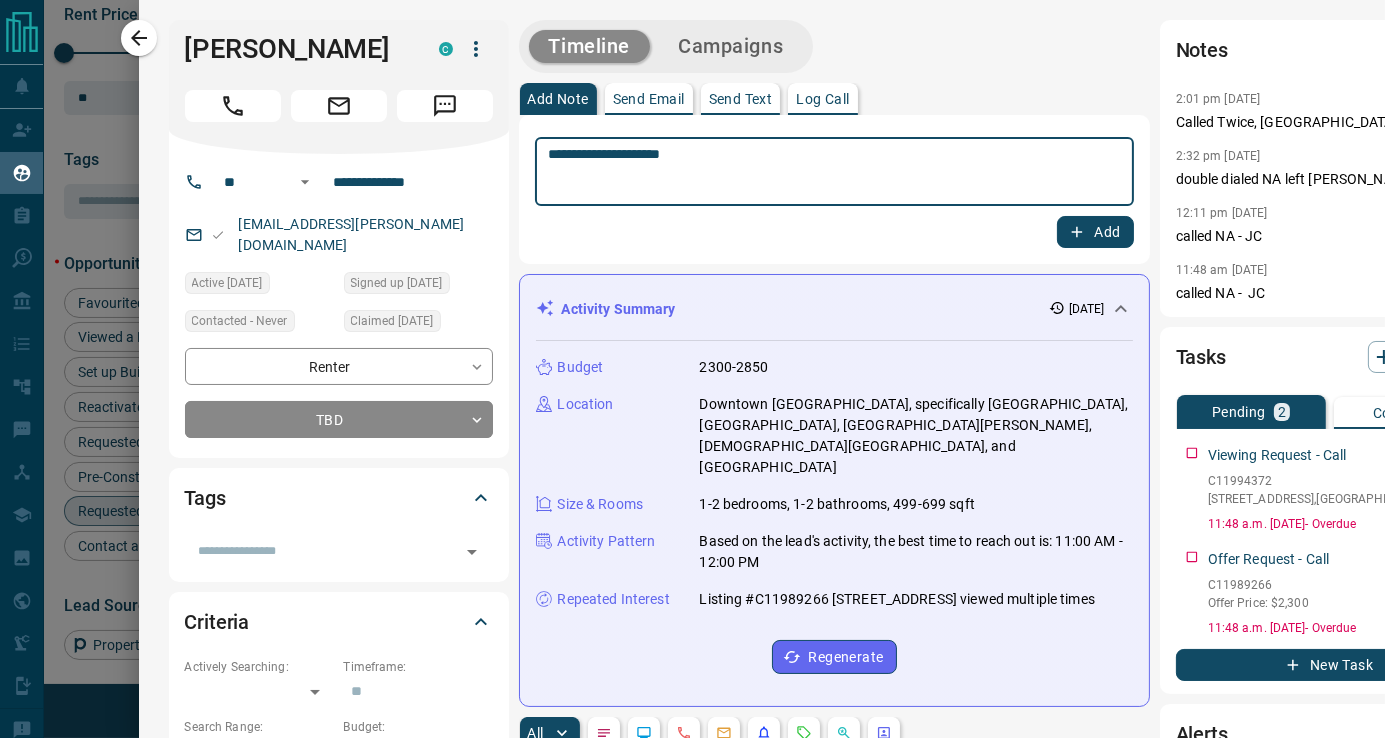 click on "**********" at bounding box center (834, 172) 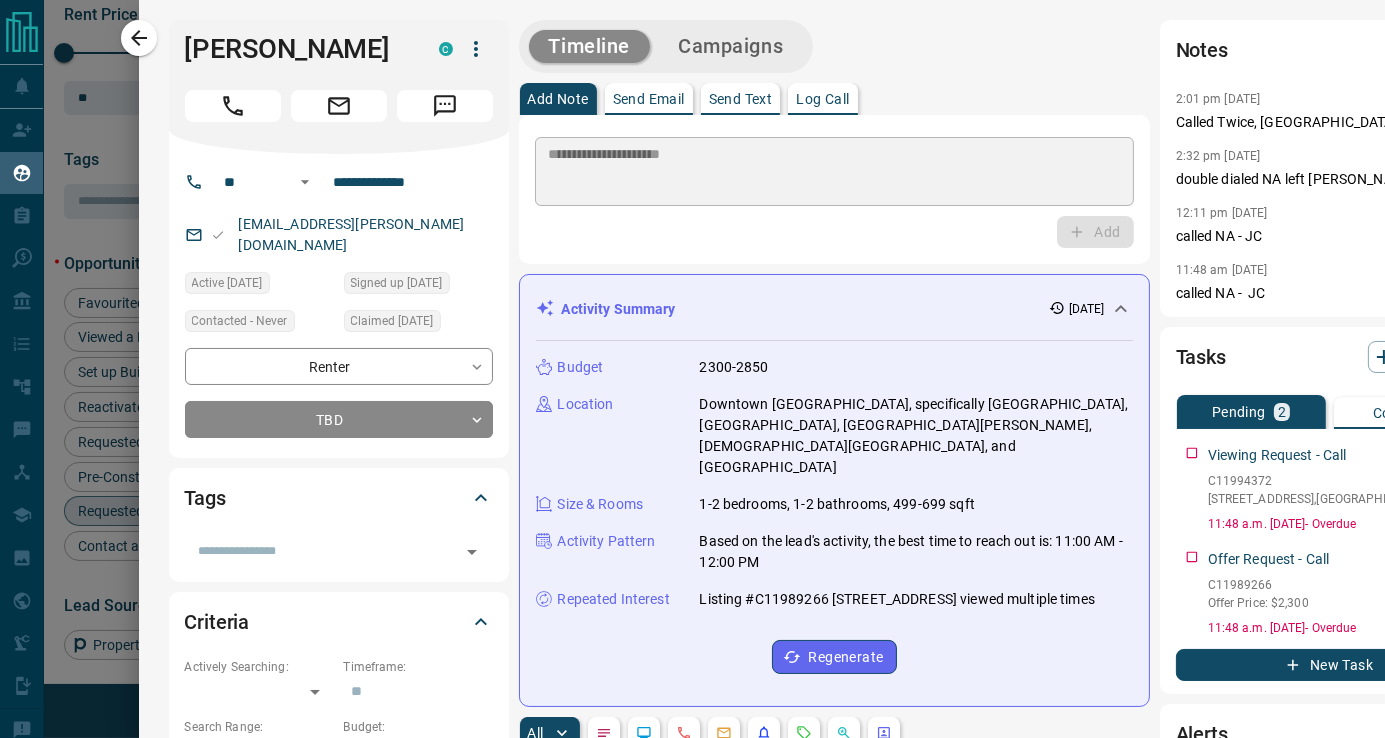 type 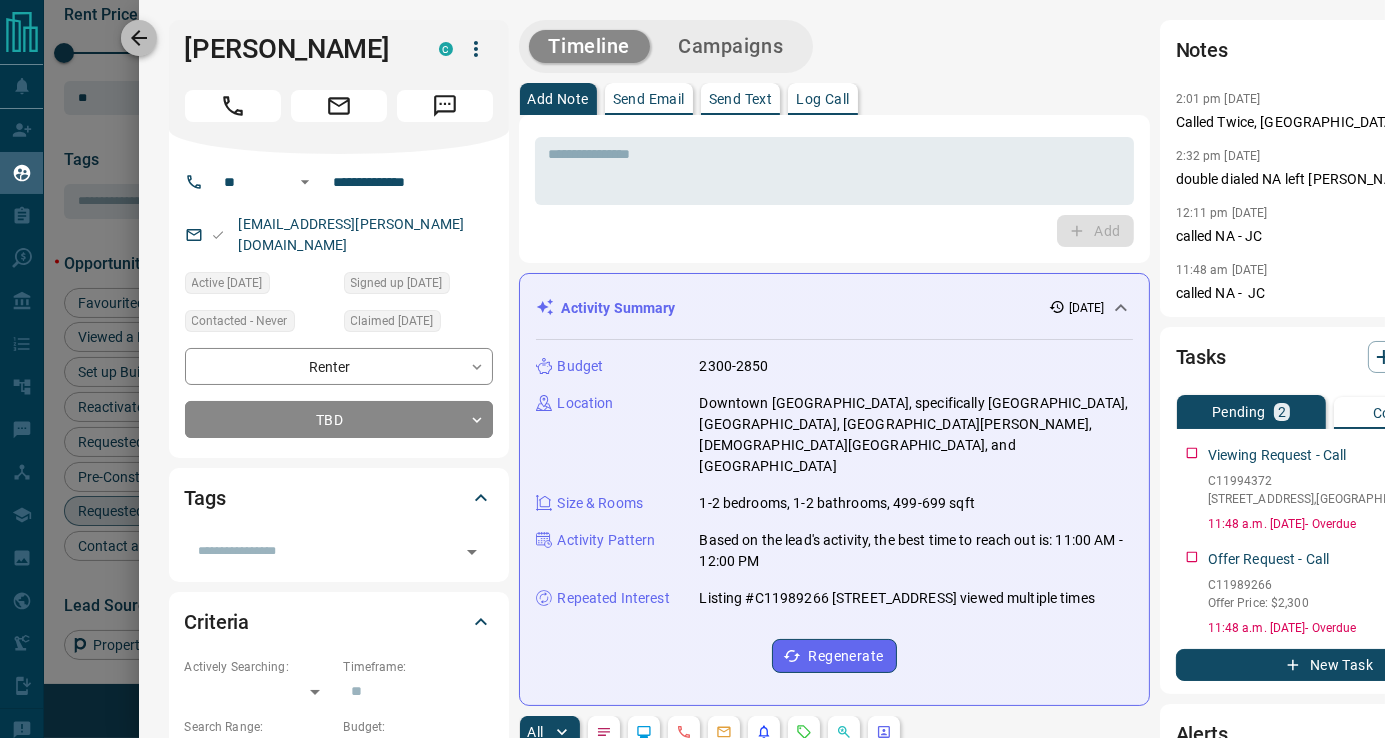click at bounding box center [139, 38] 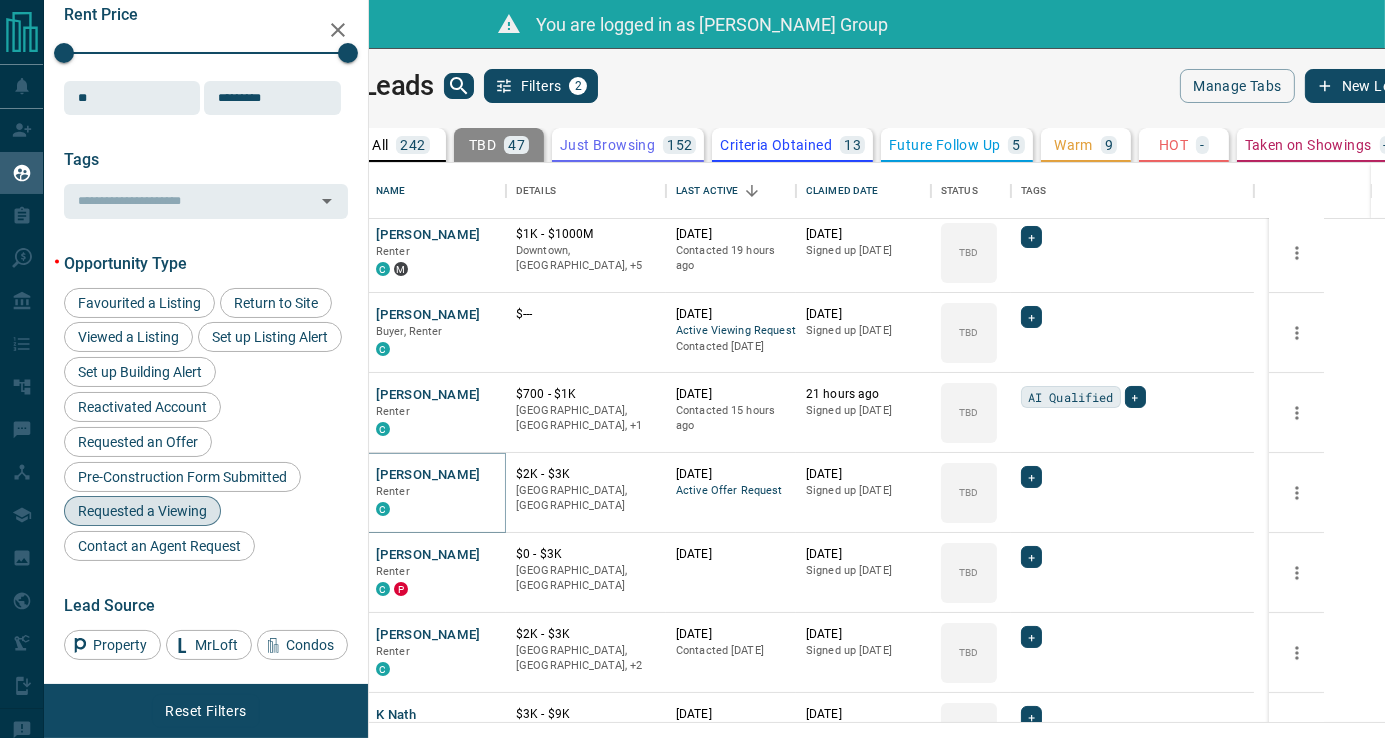 scroll, scrollTop: 333, scrollLeft: 0, axis: vertical 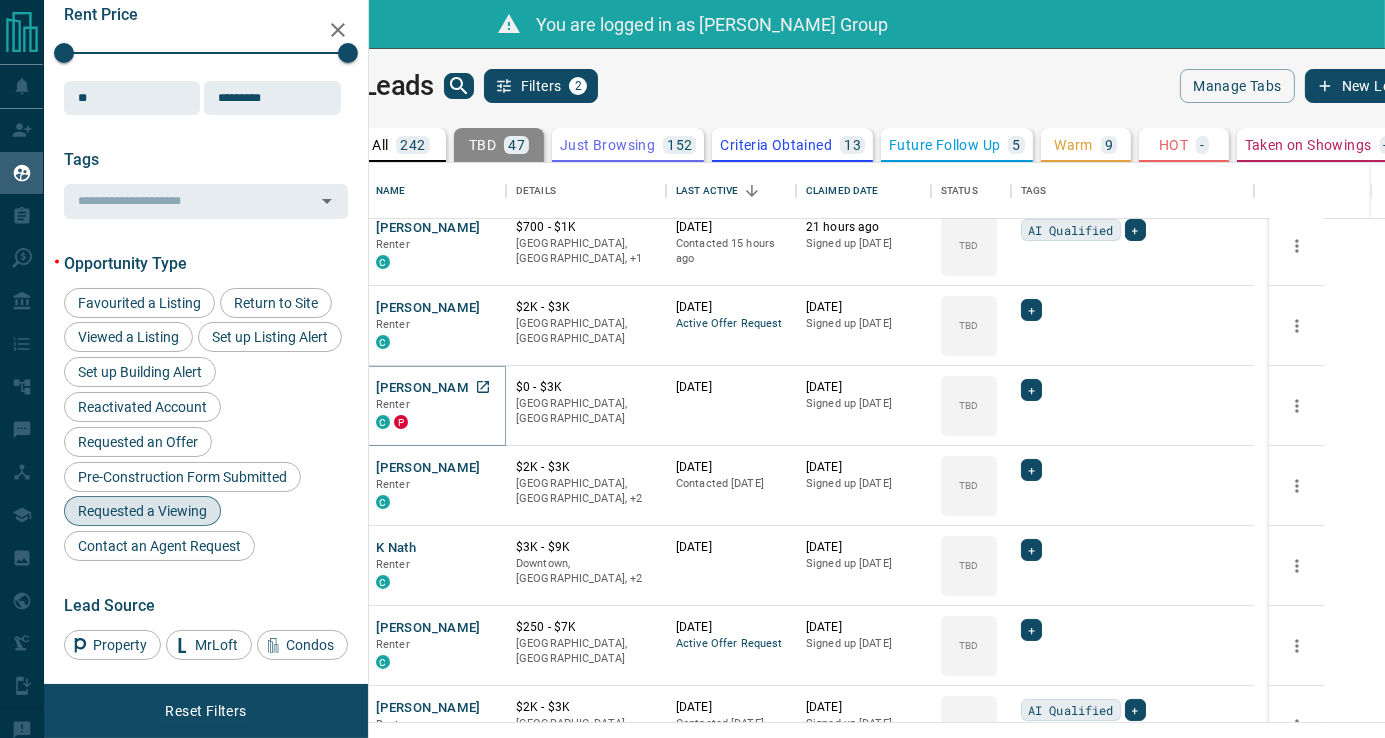 click on "[PERSON_NAME]" at bounding box center [428, 388] 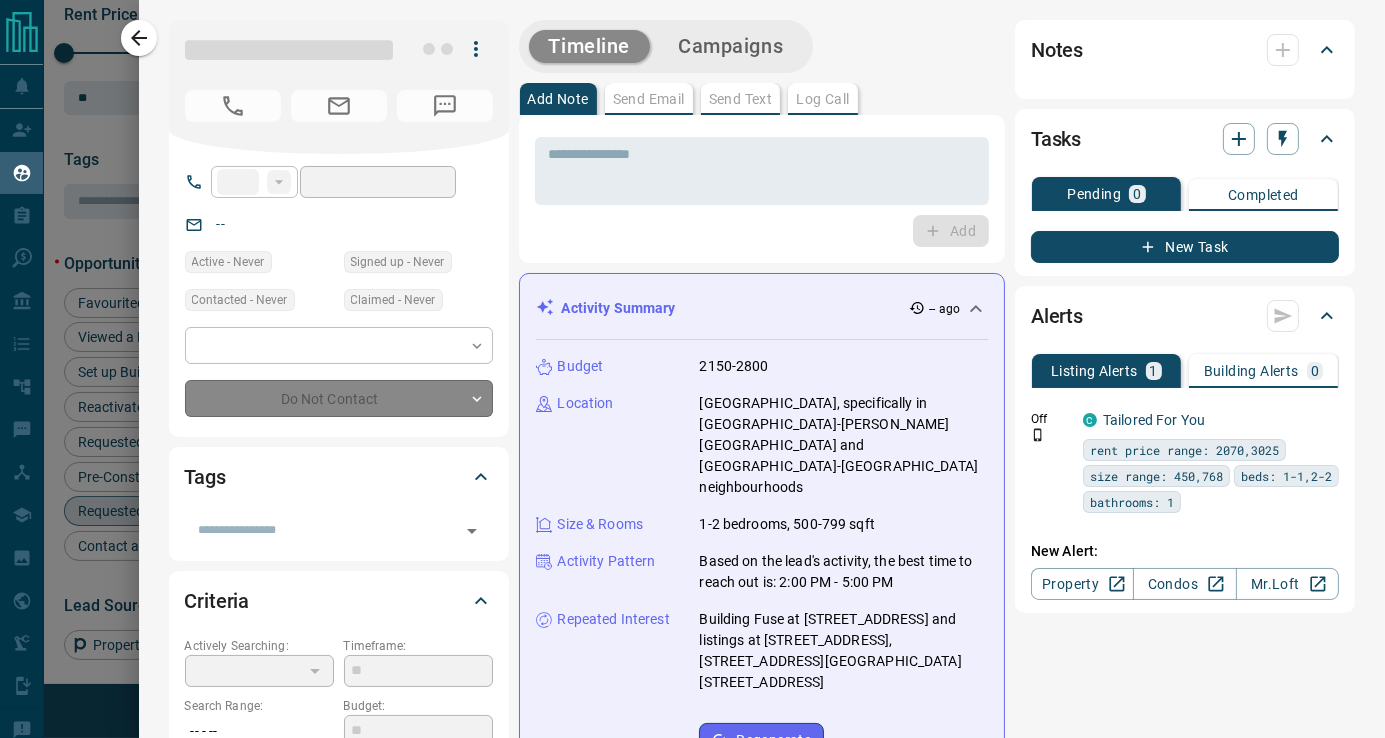 type on "**" 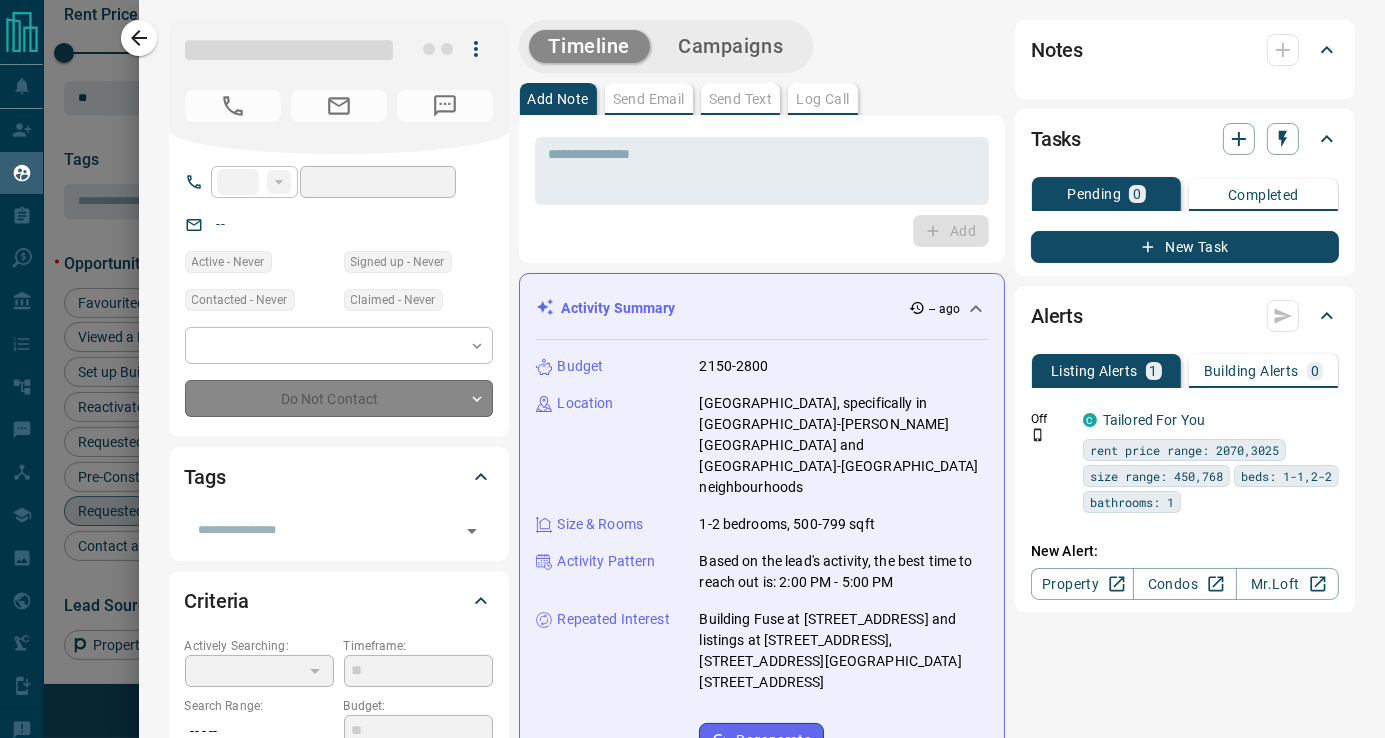 type on "**********" 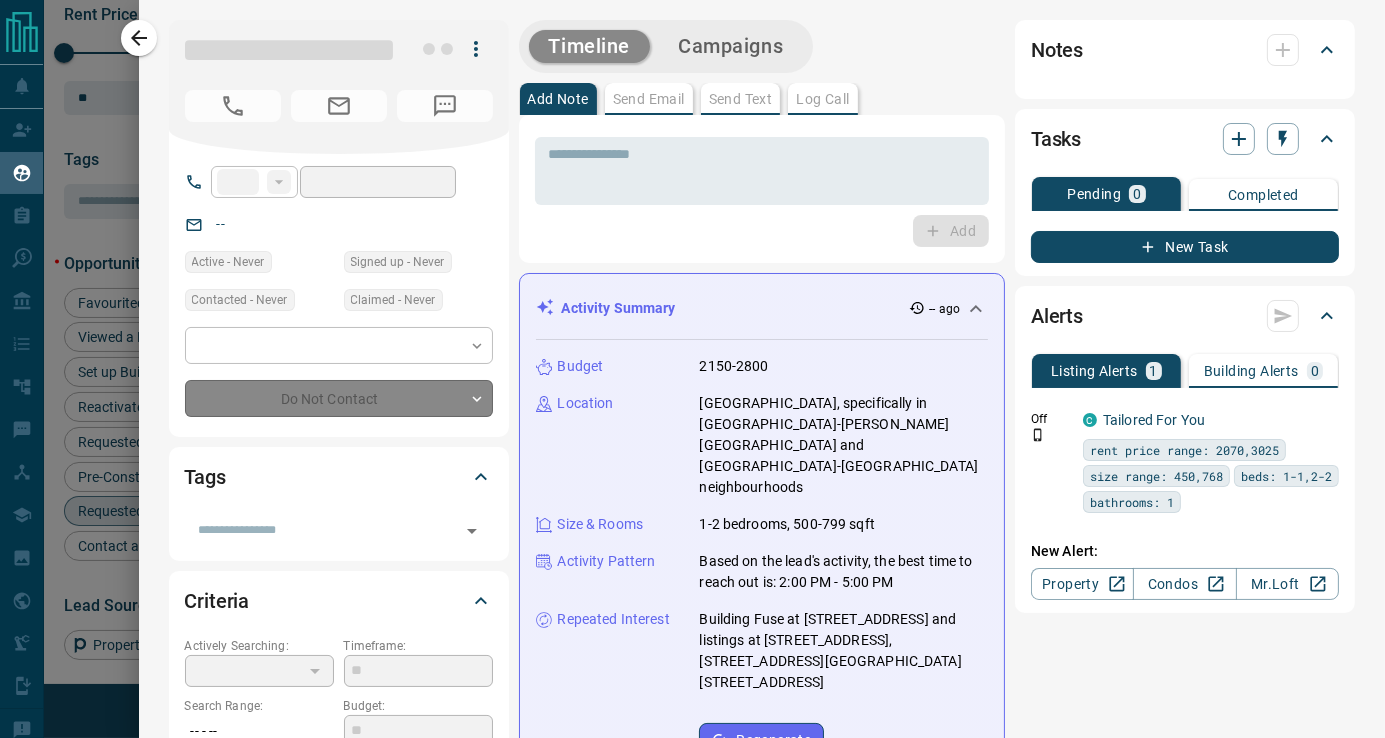 type on "**********" 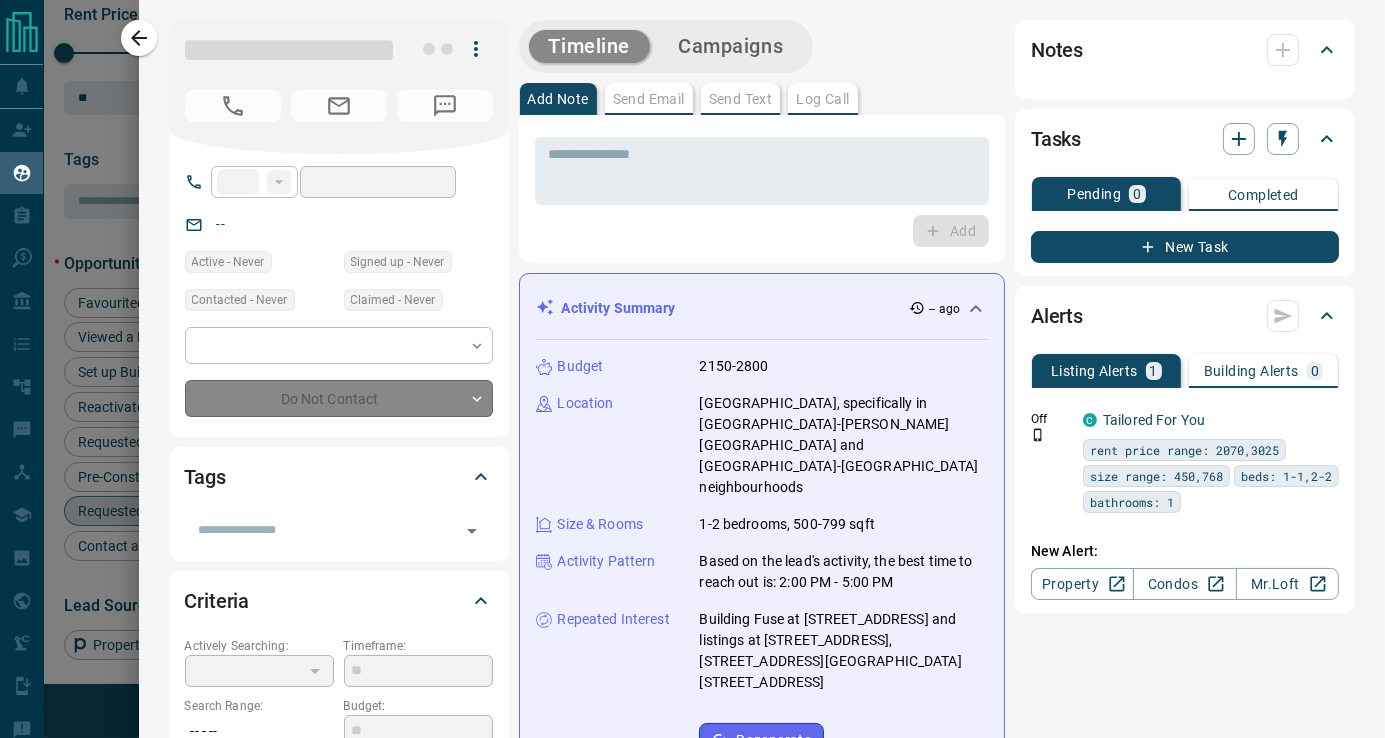 type on "**" 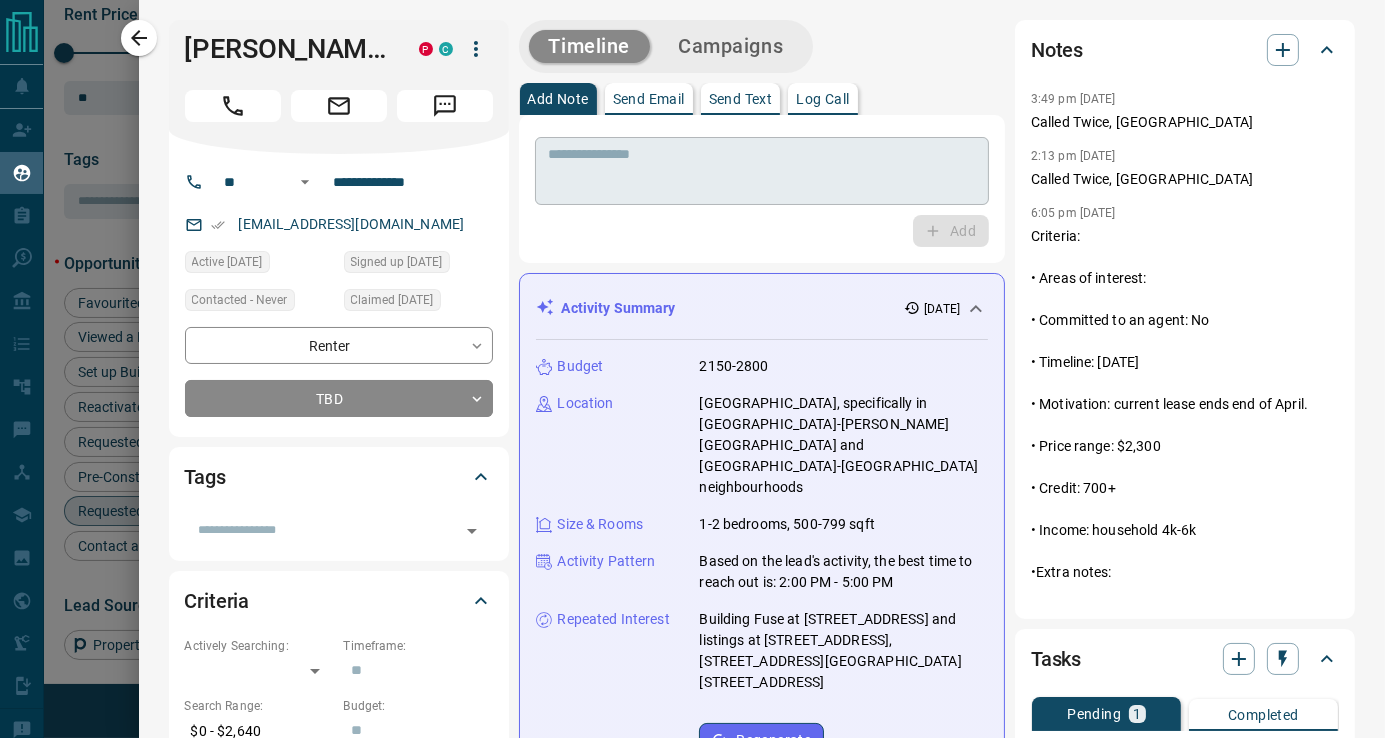 click at bounding box center [762, 171] 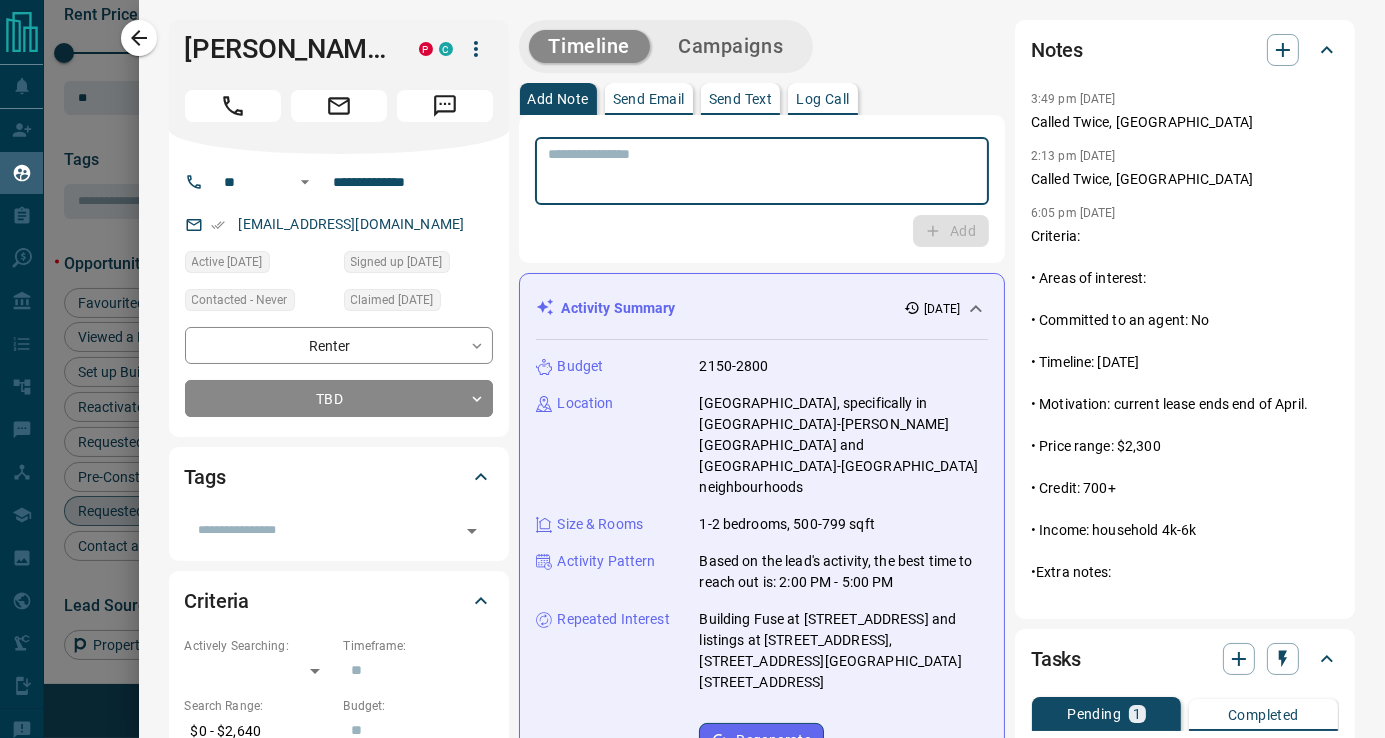 click at bounding box center (762, 171) 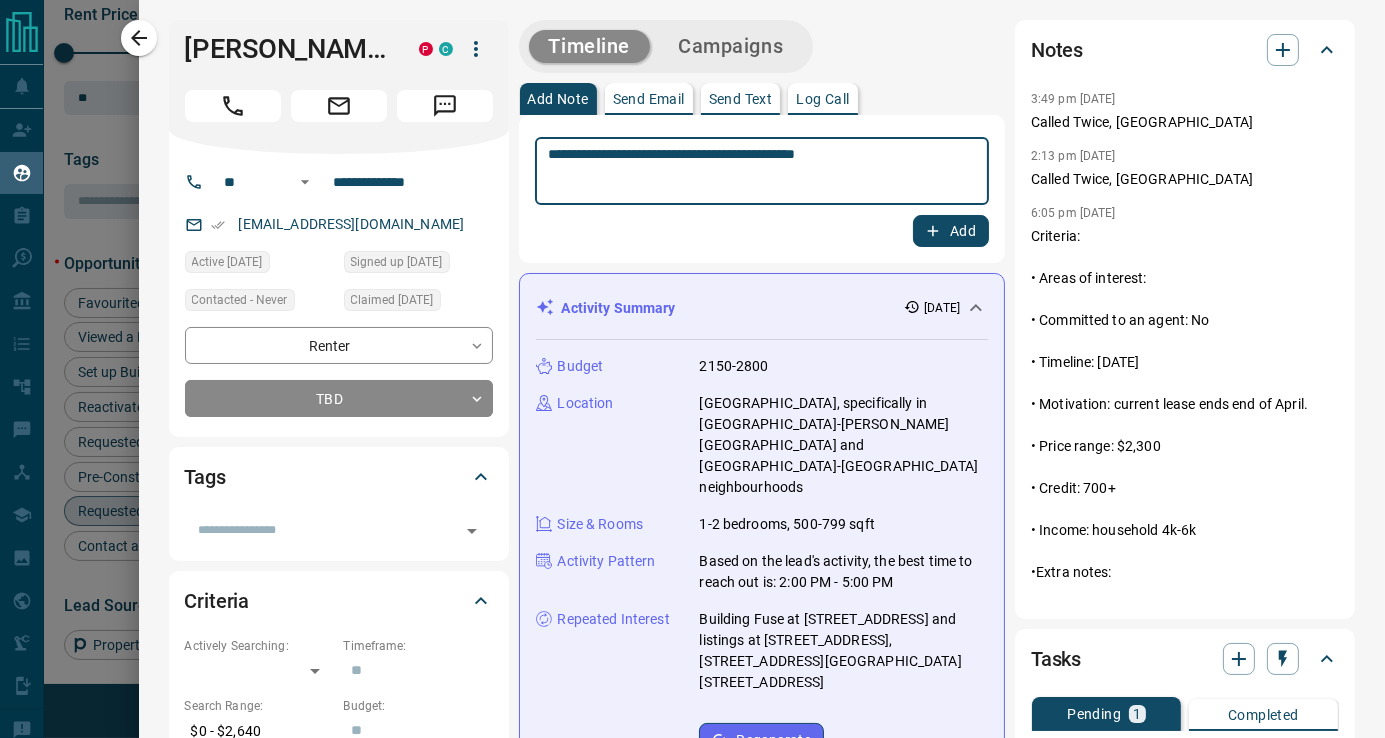 type on "**********" 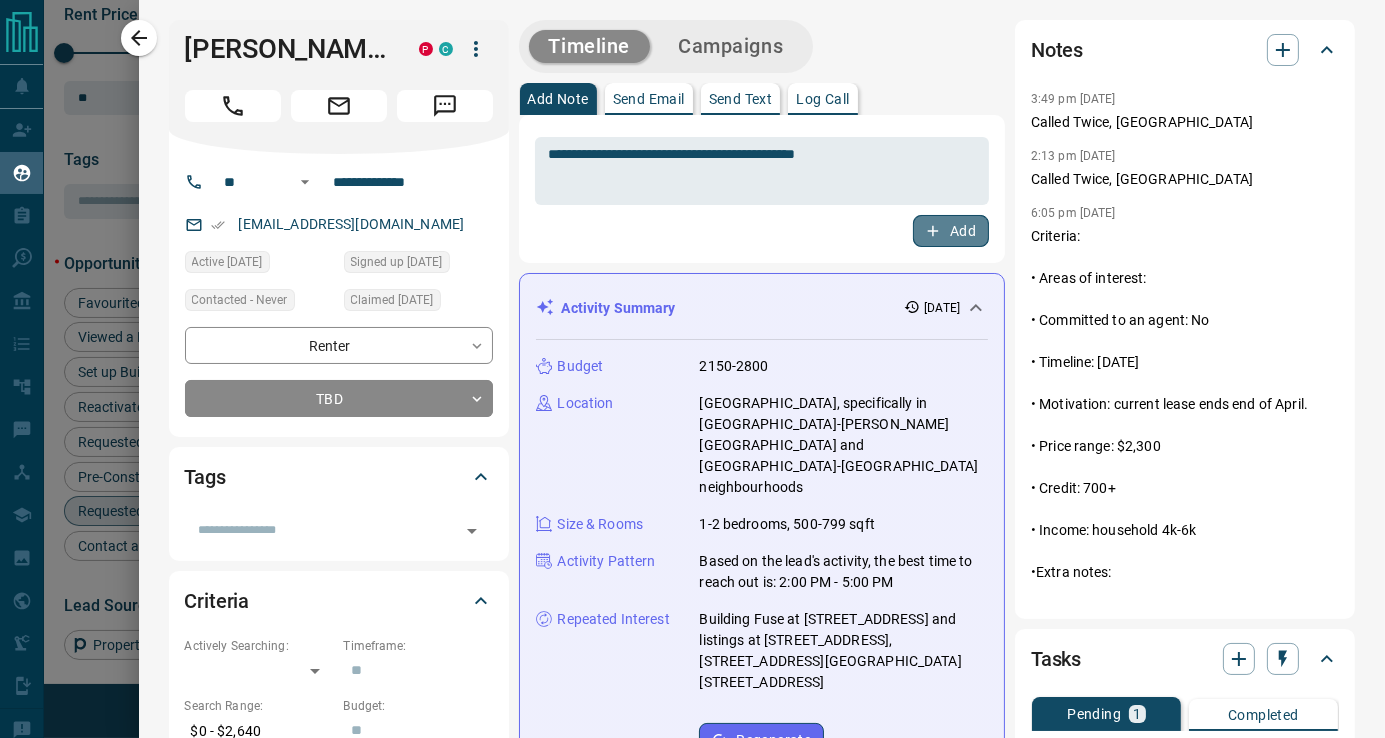 click on "Add" at bounding box center (951, 231) 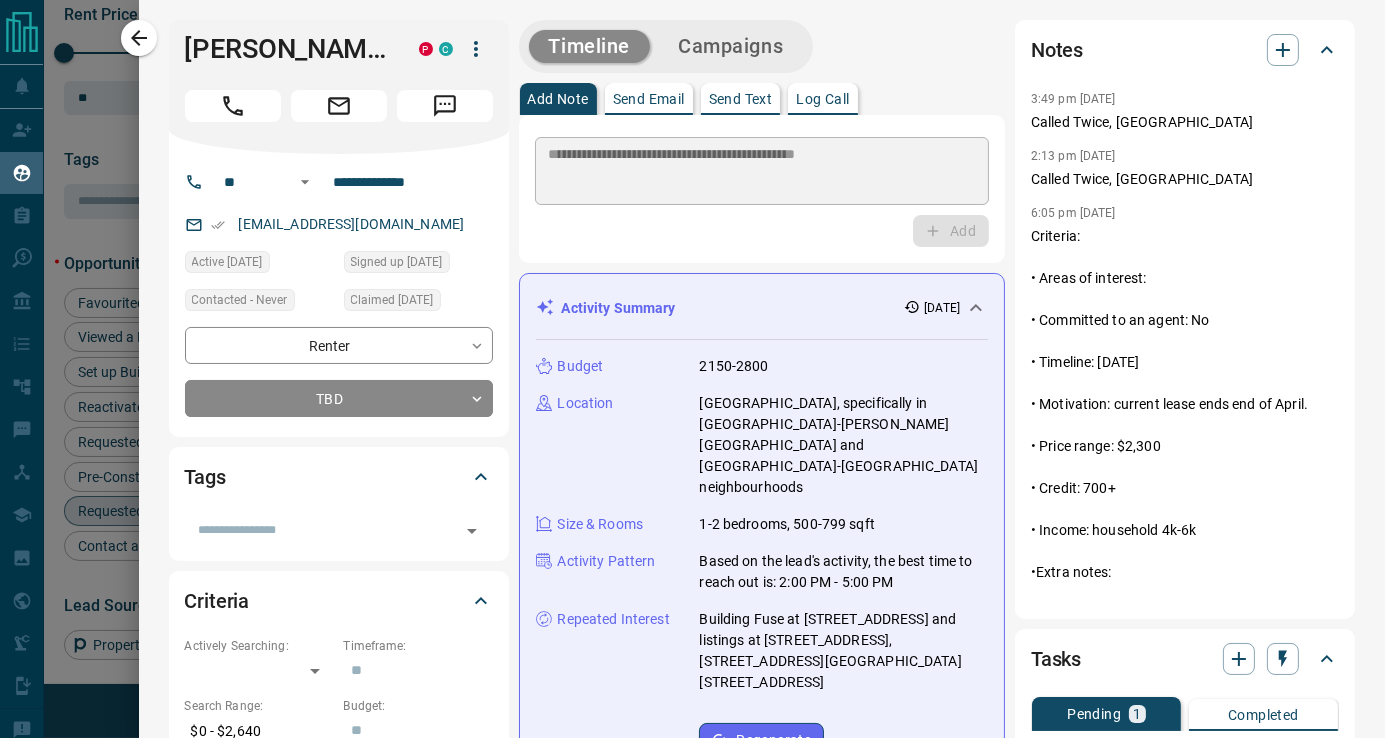 type 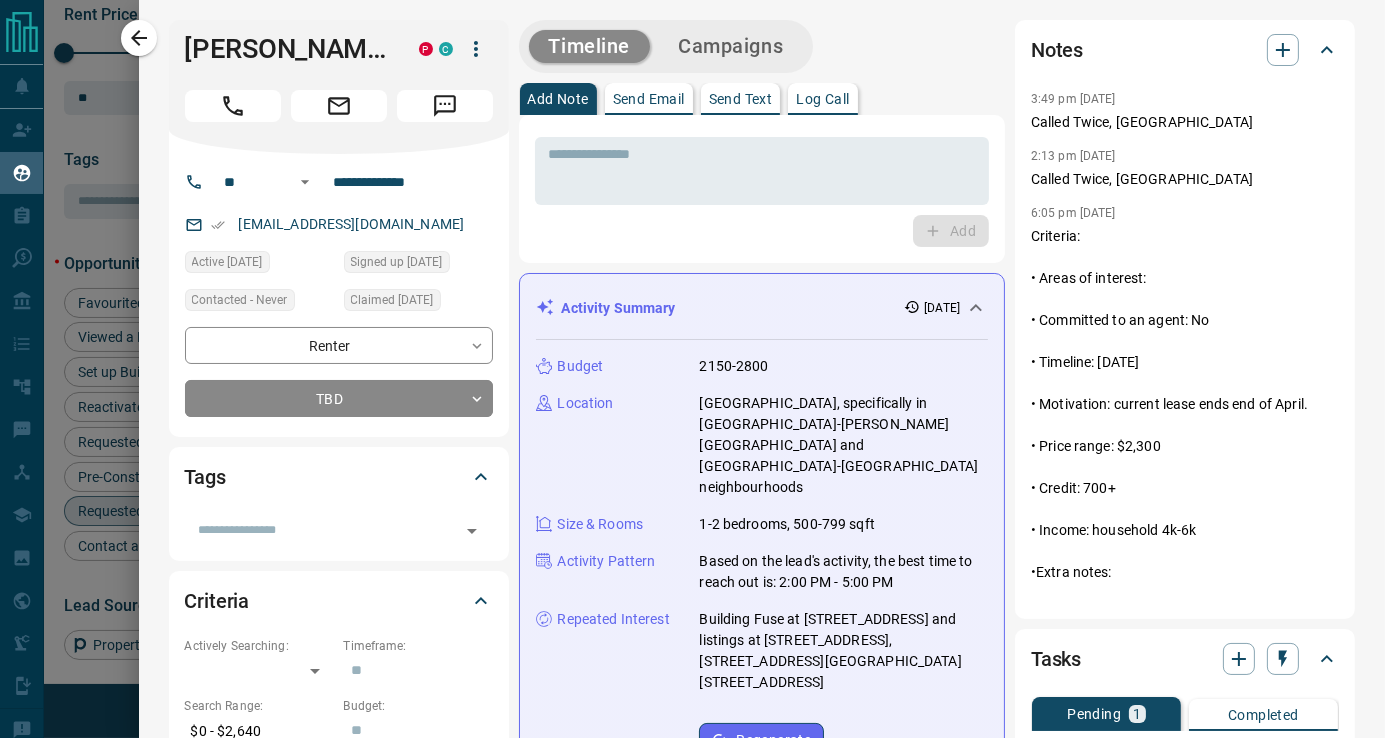 click on "**********" at bounding box center [339, 372] 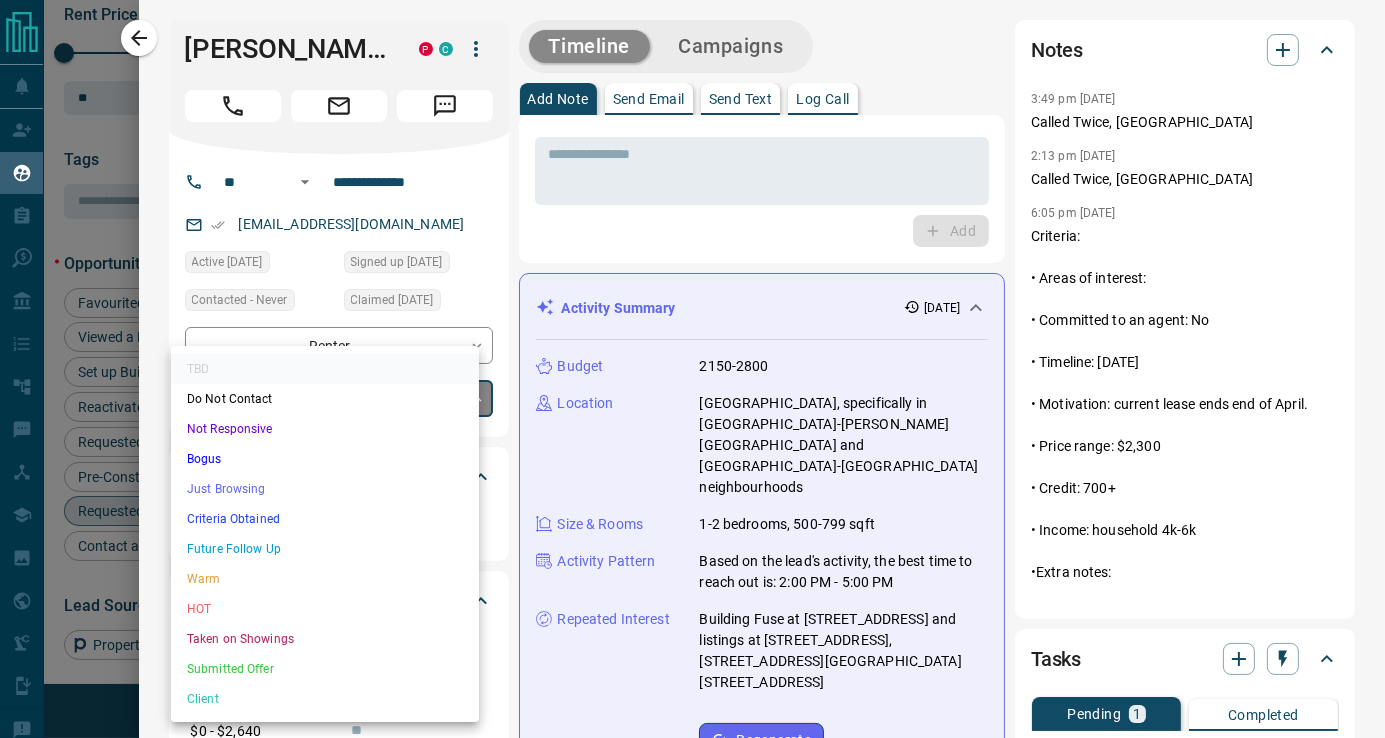 click on "Lead Transfers Claim Leads My Leads Tasks Opportunities Deals Campaigns Automations Messages Broker Bay Training Media Services Agent Resources Precon Worksheet Mobile Apps Disclosure Logout You are logged in as [PERSON_NAME] Group My Leads Filters 2 Manage Tabs New Lead All 242 TBD 47 Do Not Contact - Not Responsive 1 Bogus 15 Just Browsing 152 Criteria Obtained 13 Future Follow Up 5 Warm 9 HOT - Taken on Showings - Submitted Offer - Client - Name Details Last Active Claimed Date Status Tags [PERSON_NAME] Renter C M $1K - $1000M Downtown, [GEOGRAPHIC_DATA], +5 [DATE] Contacted 19 hours ago [DATE] Signed up [DATE] TBD + [PERSON_NAME] Buyer, Renter C $--- [DATE] Active Viewing Request Contacted [DATE] [DATE] Signed up [DATE] TBD + [PERSON_NAME] Renter C $700 - $1[GEOGRAPHIC_DATA], +1 [DATE] Contacted 15 hours ago 21 hours ago Signed up [DATE] TBD AI Qualified + [PERSON_NAME] C $2K - $3K Downtown, [GEOGRAPHIC_DATA] [DATE] Active Offer Request [DATE] TBD + [PERSON_NAME]" at bounding box center (692, 381) 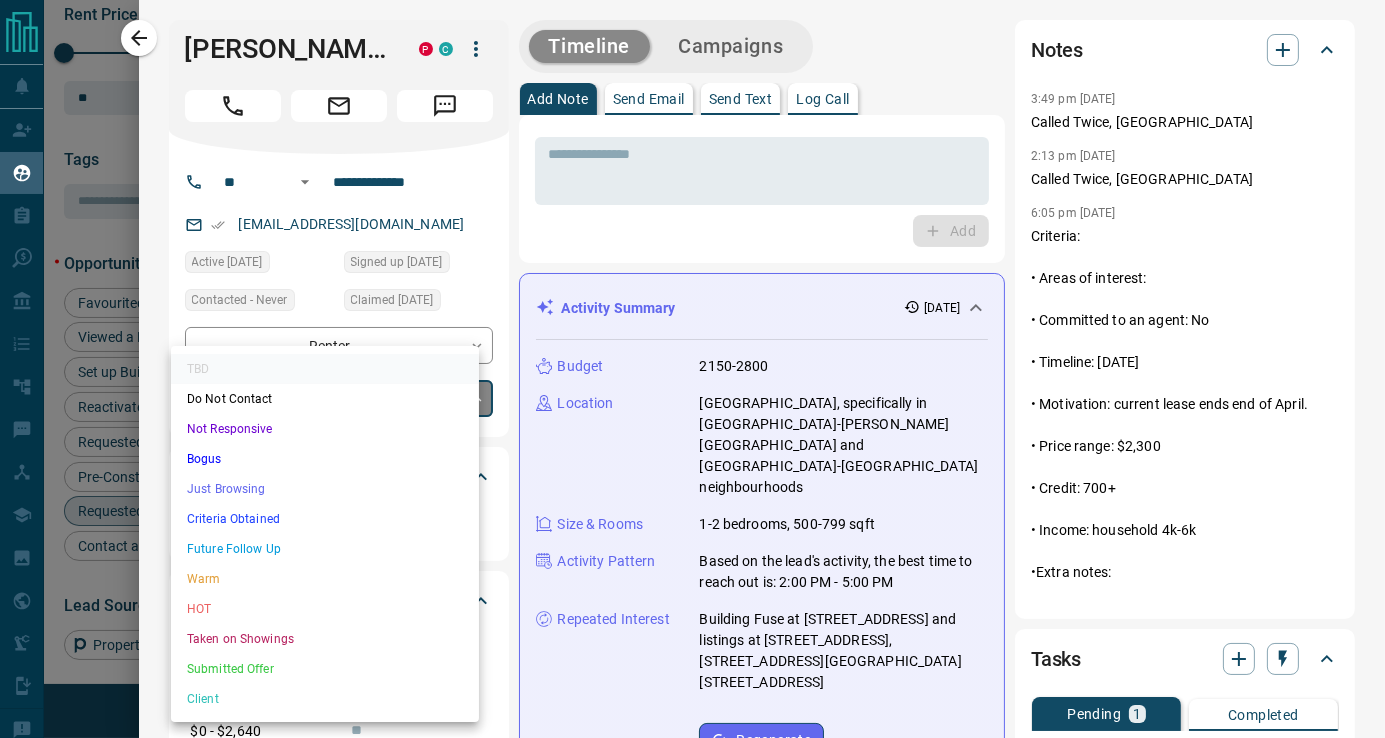 click on "Just Browsing" at bounding box center [325, 489] 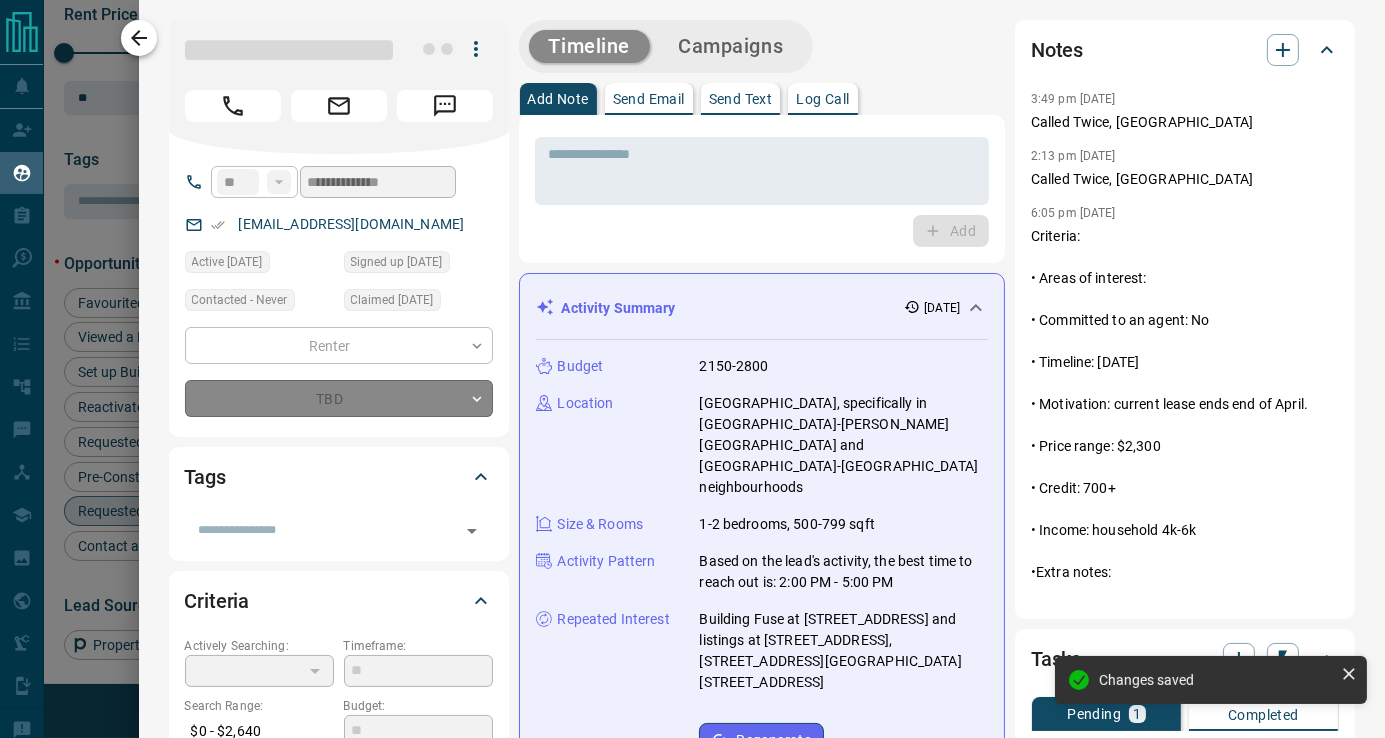 type on "*" 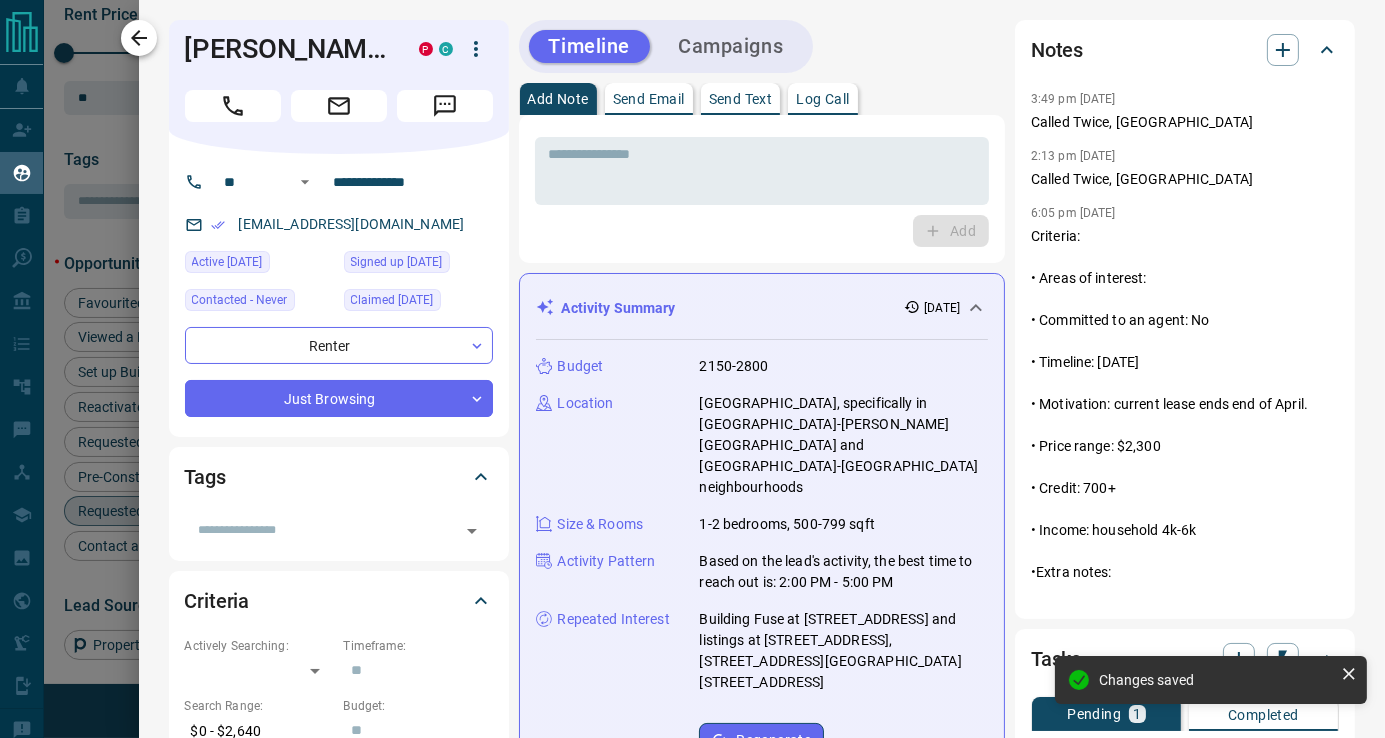 click 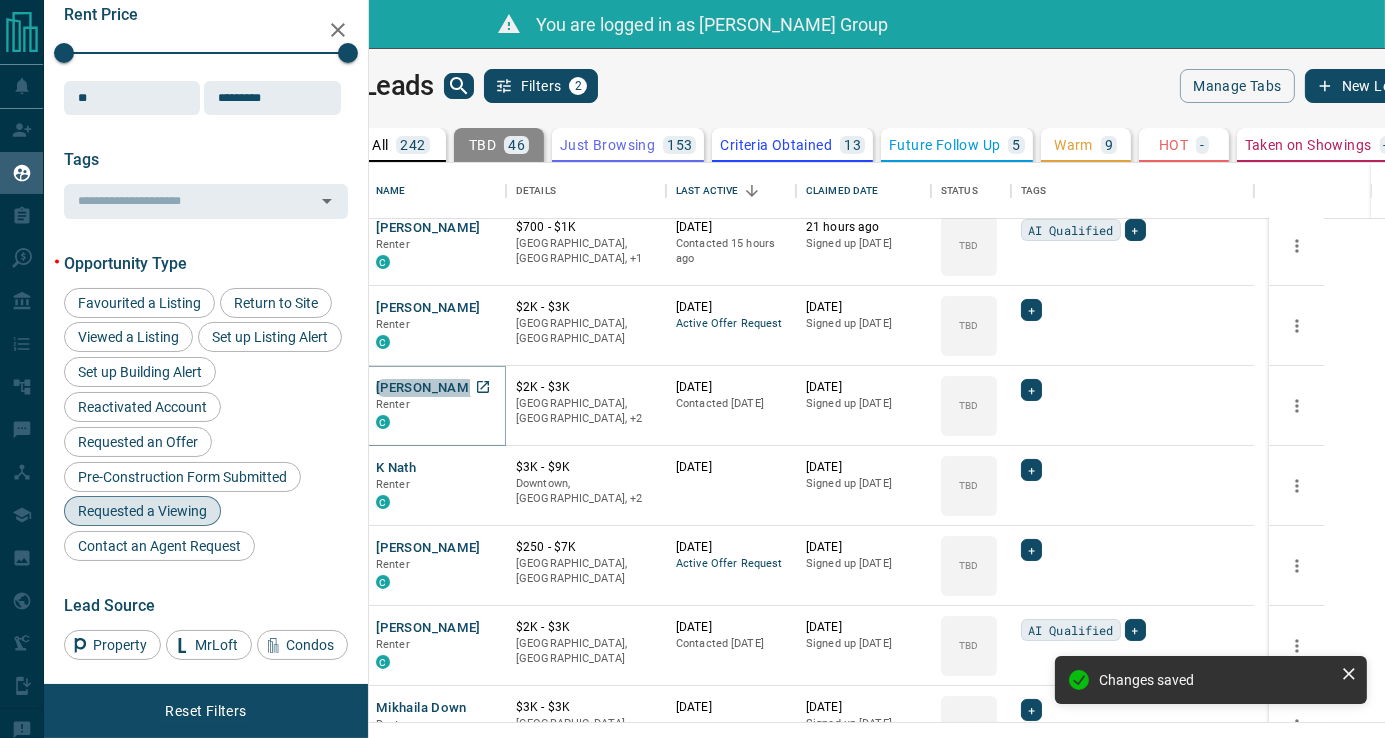 click on "[PERSON_NAME]" at bounding box center [428, 388] 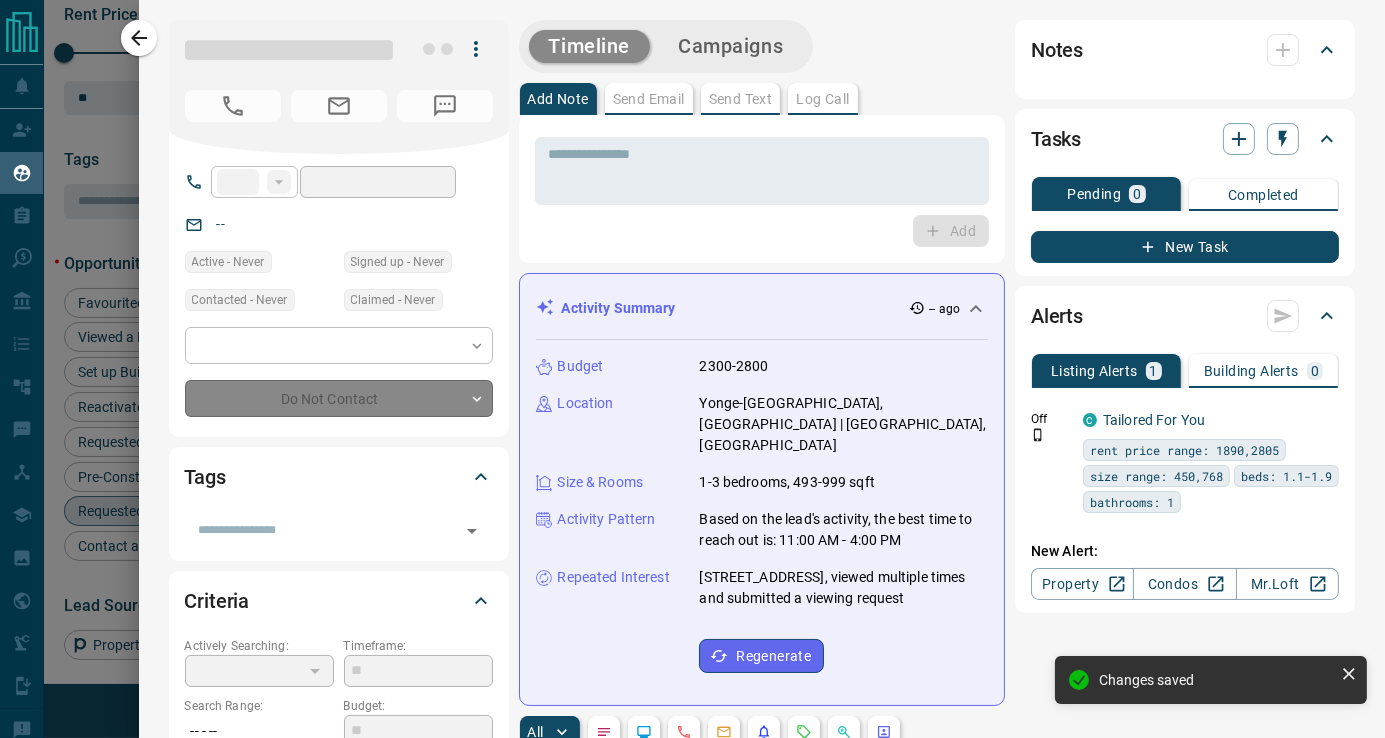 type on "**" 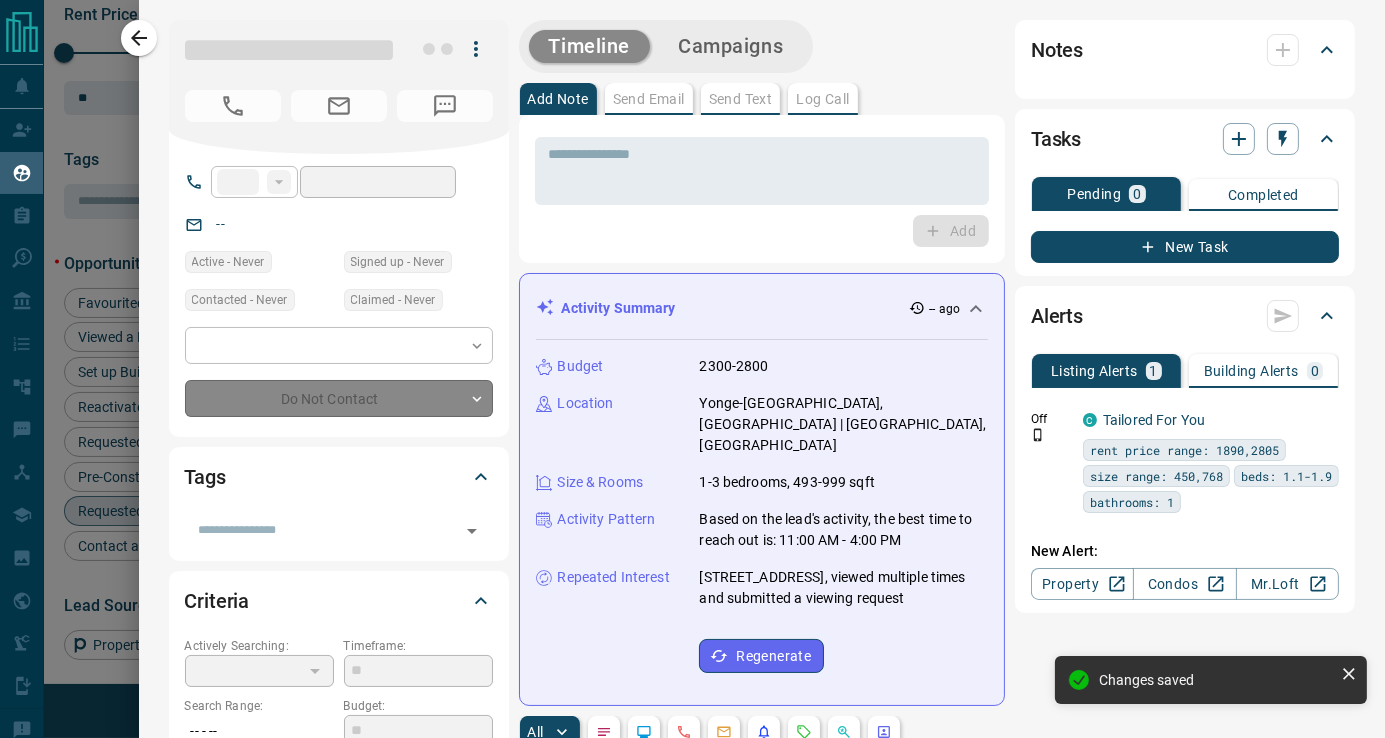 type on "**********" 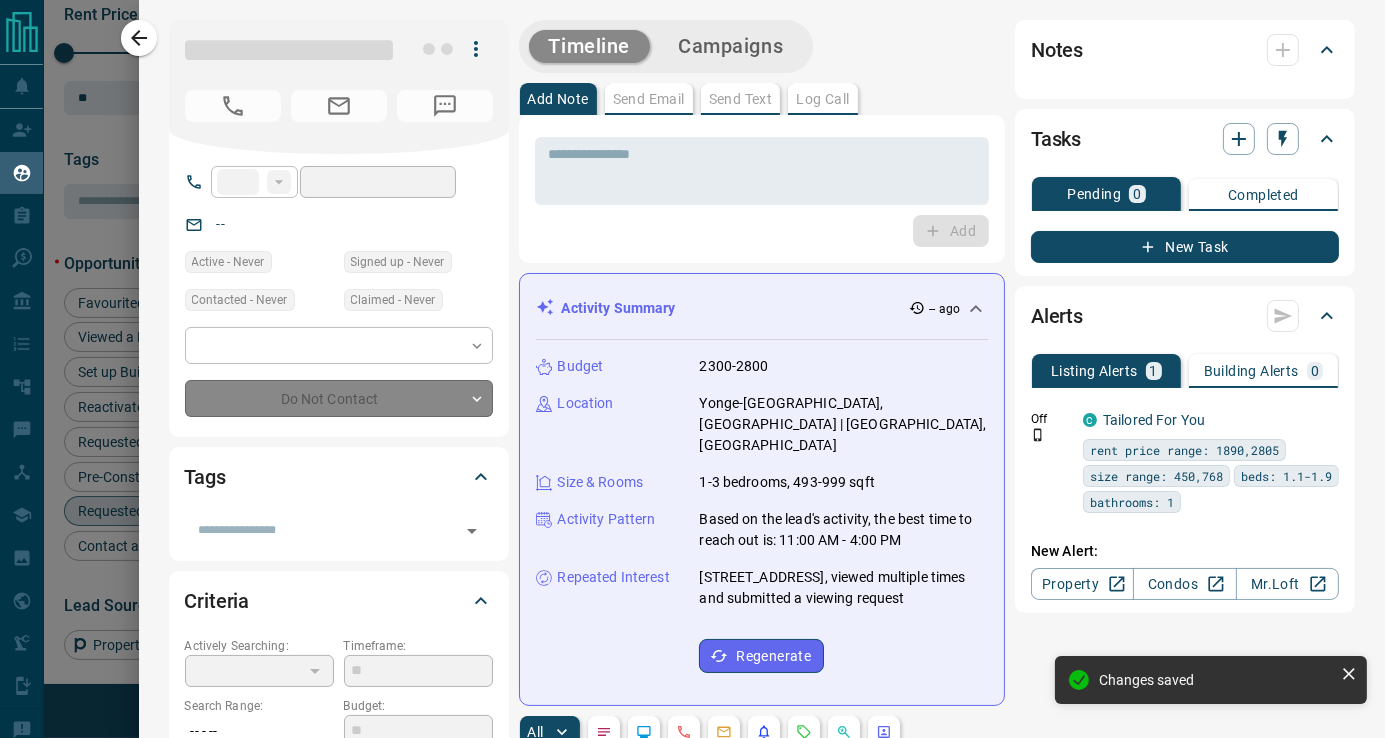 type on "**********" 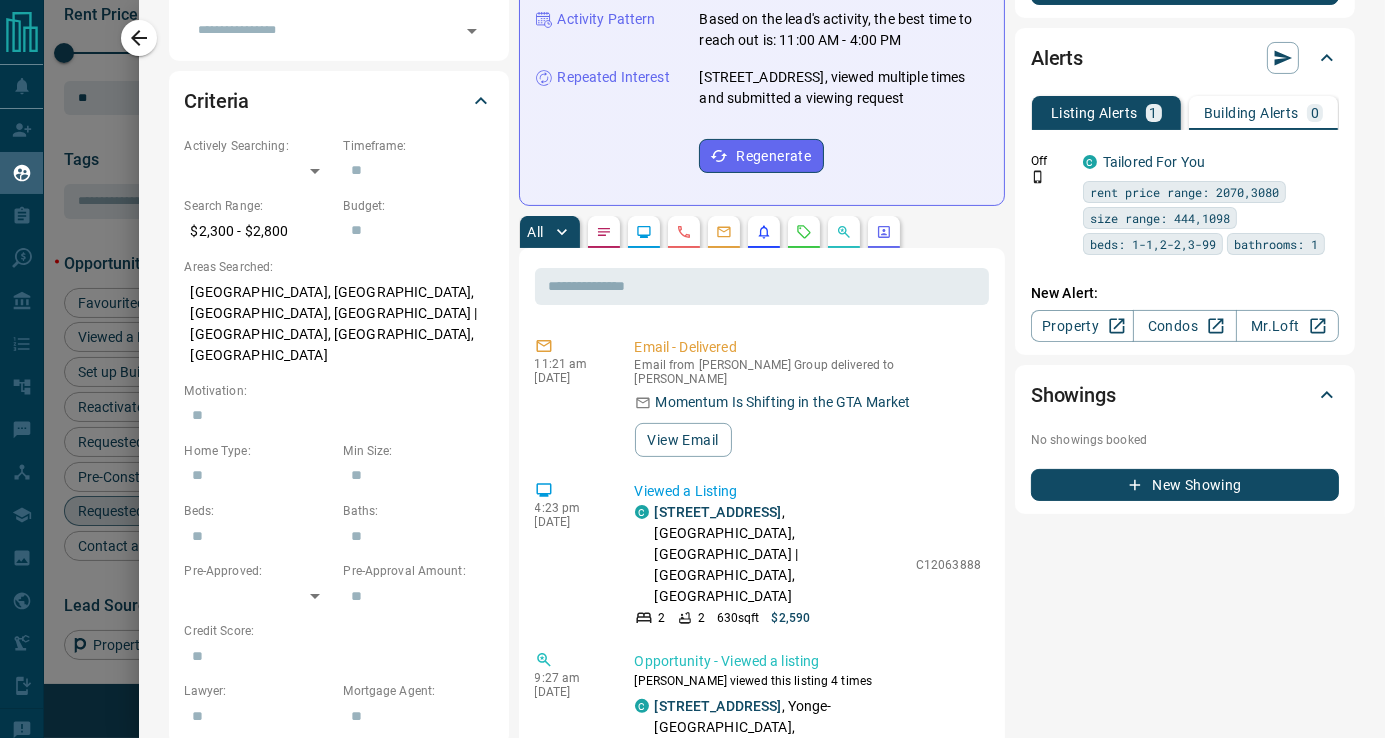 scroll, scrollTop: 0, scrollLeft: 0, axis: both 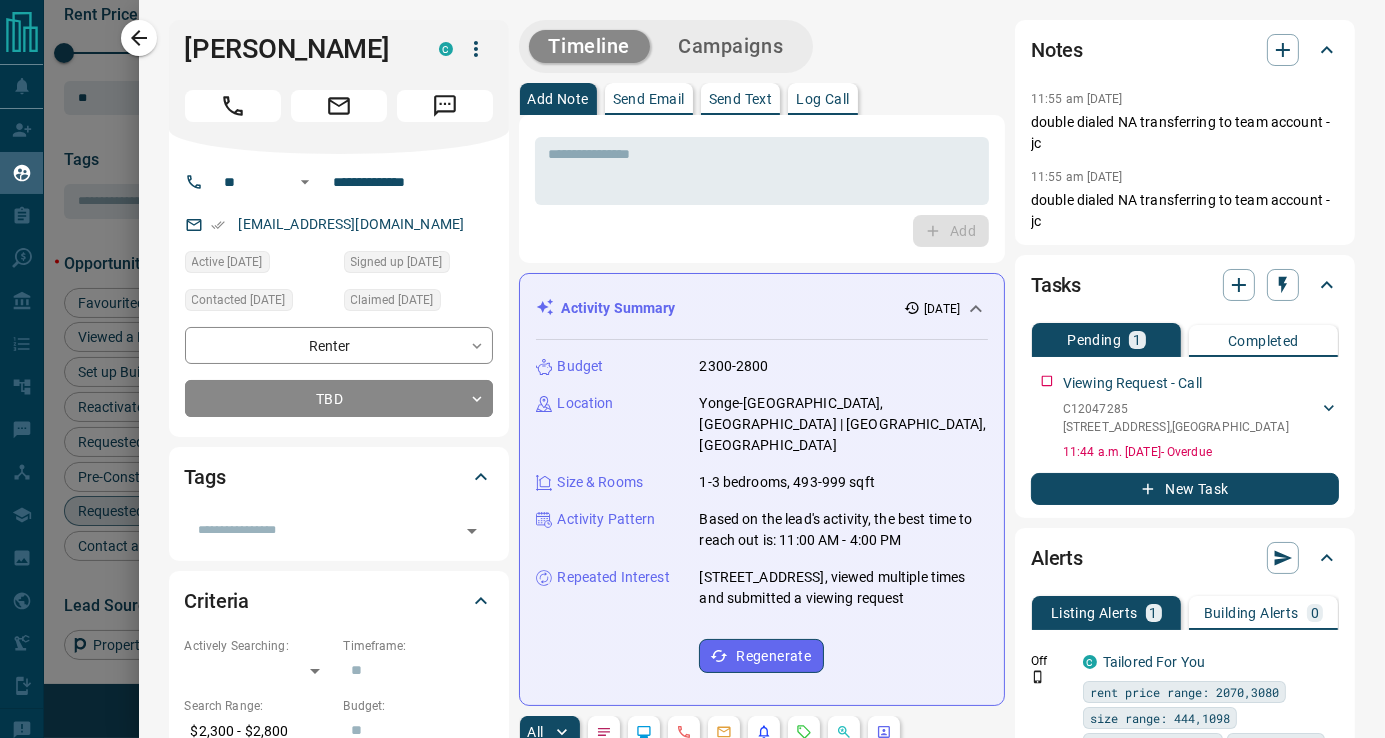 click on "Timeline Campaigns Add Note Send Email Send Text Log Call * ​ Add Activity Summary [DATE] Budget 2300-2800 Location [GEOGRAPHIC_DATA]-[GEOGRAPHIC_DATA], [GEOGRAPHIC_DATA] | [GEOGRAPHIC_DATA], [GEOGRAPHIC_DATA] Size & Rooms 1-3 bedrooms, 493-999 sqft Activity Pattern Based on the lead's activity, the best time to reach out is:  11:00 AM - 4:00 PM Repeated Interest [STREET_ADDRESS], viewed multiple times and submitted a viewing request Regenerate All ​ 11:21 am [DATE] Email - Delivered Email from [PERSON_NAME] Group delivered to [PERSON_NAME] Momentum Is Shifting in the [GEOGRAPHIC_DATA] View Email 4:23 pm [DATE] Viewed a Listing C [STREET_ADDRESS][GEOGRAPHIC_DATA] 2 2 630  sqft $2,590 C12063888 9:27 am [DATE] Opportunity - Viewed a listing [PERSON_NAME] viewed this listing 4 times C [STREET_ADDRESS][GEOGRAPHIC_DATA] 3 1 900 - 999  sqft $2,800 C12047285 9:27 am [DATE] Viewed a Listing C [STREET_ADDRESS] | [GEOGRAPHIC_DATA], [GEOGRAPHIC_DATA] 3 1" at bounding box center (937, 1235) 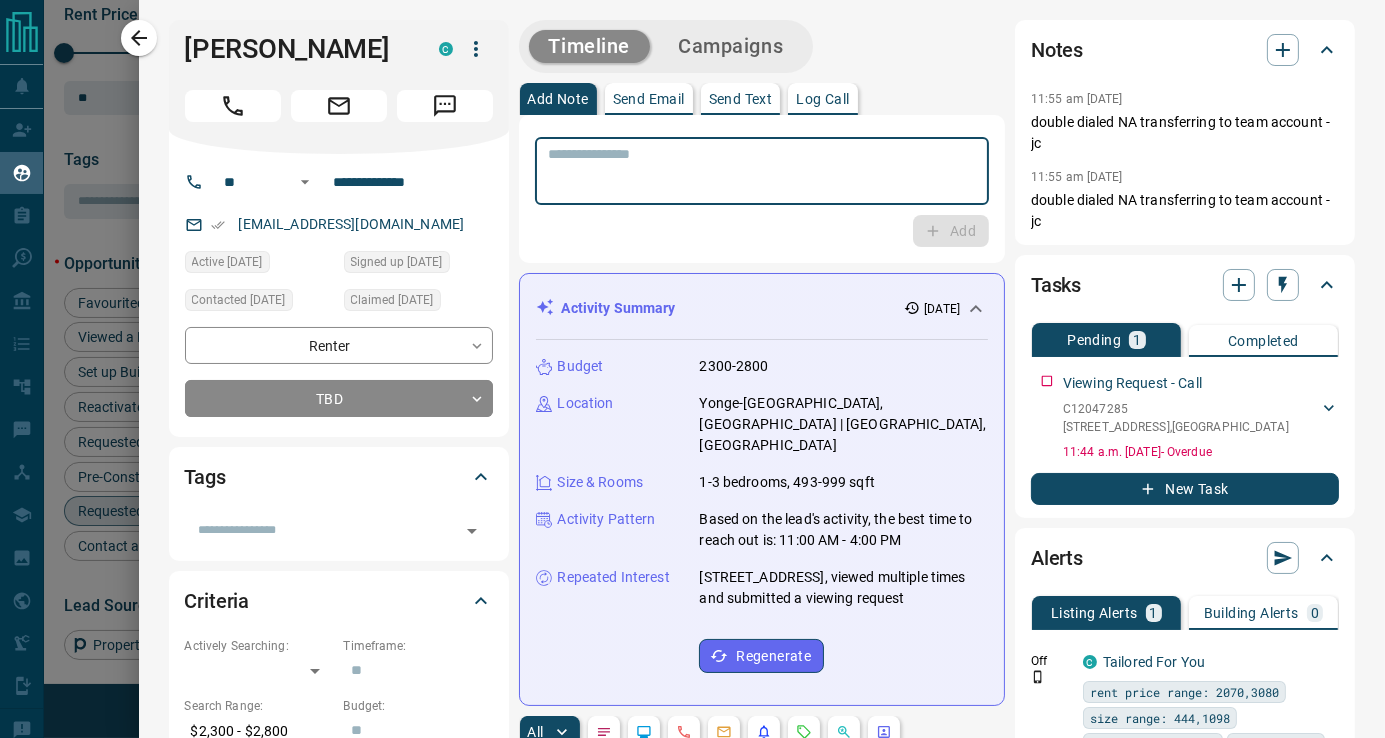 click at bounding box center [762, 171] 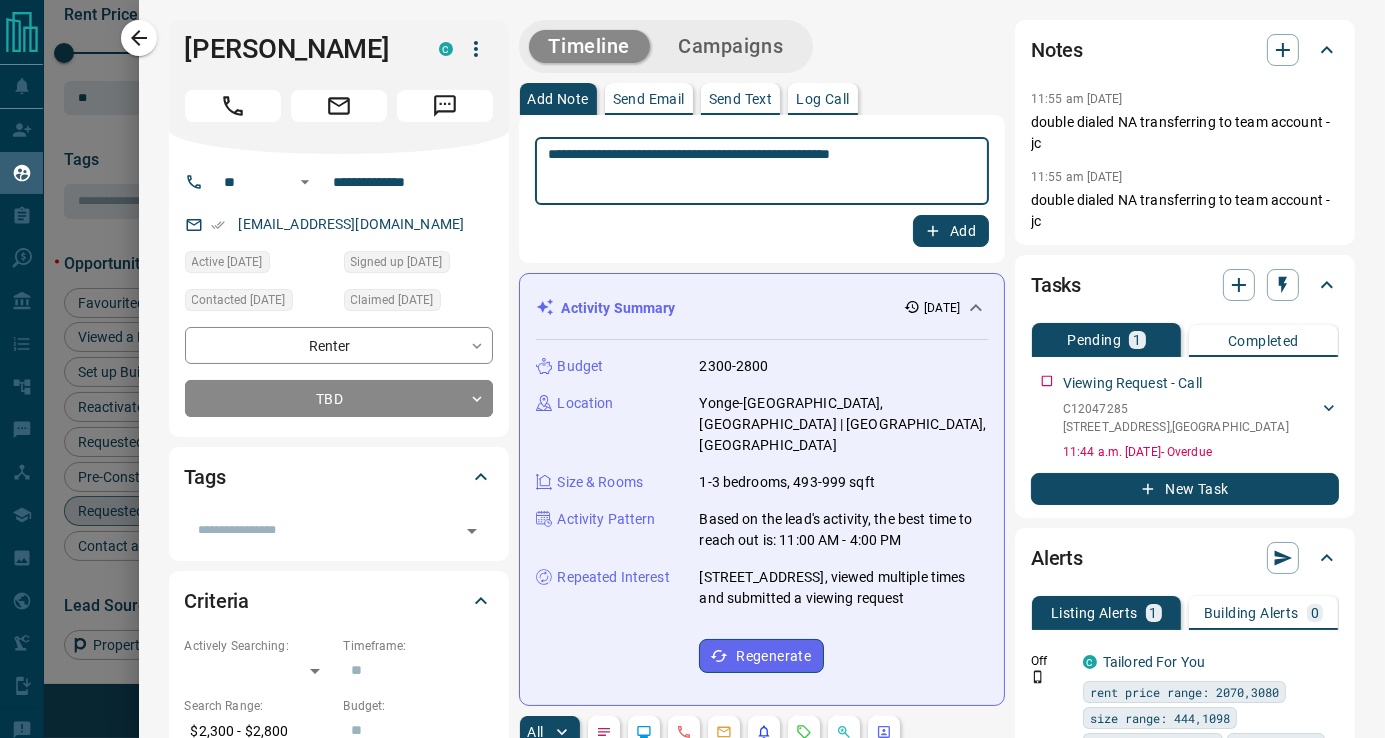 type on "**********" 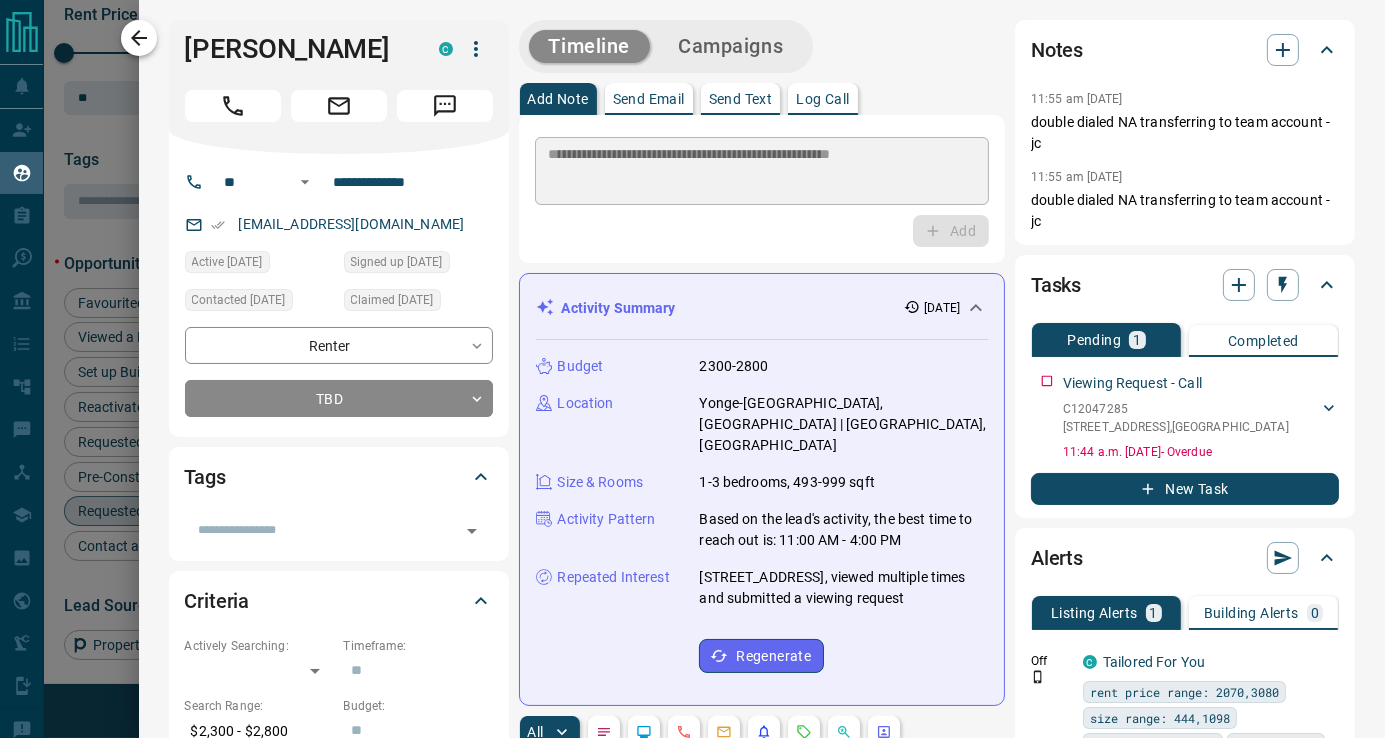 type 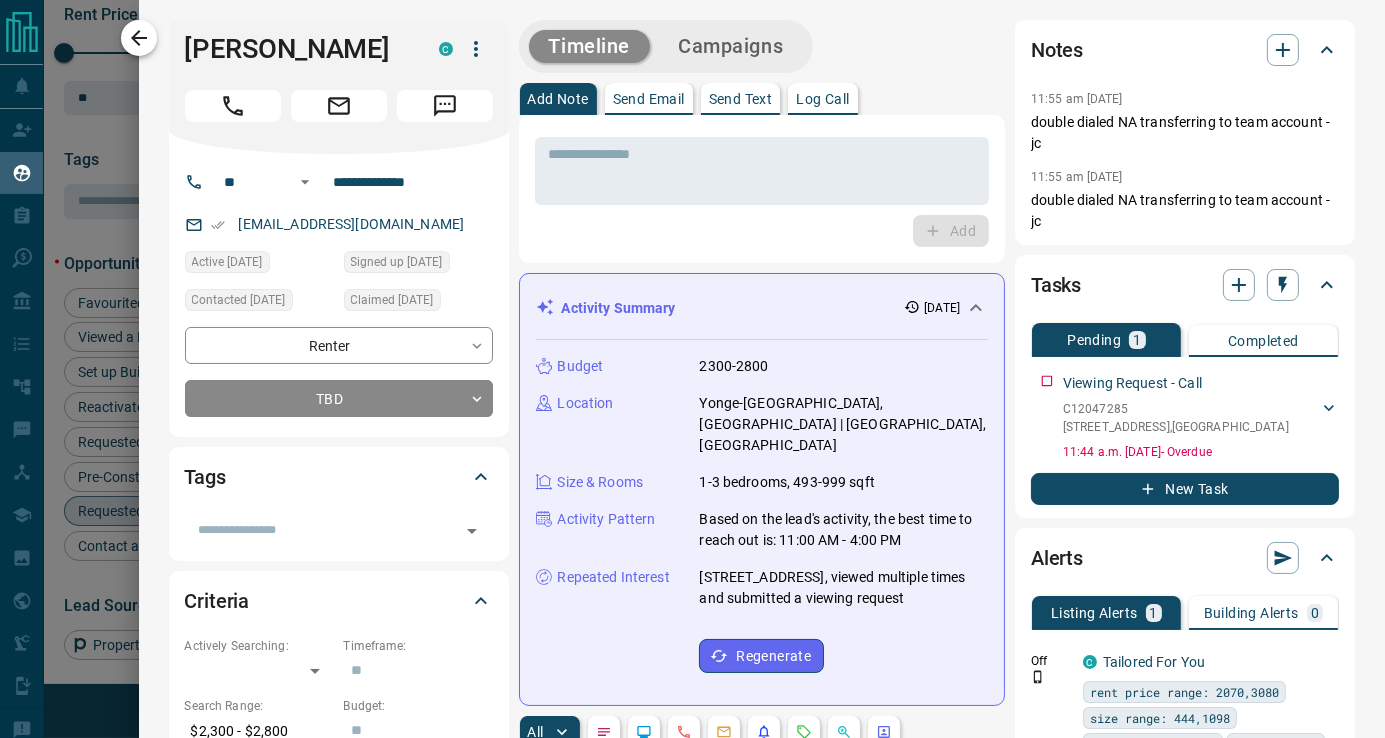 click at bounding box center [139, 38] 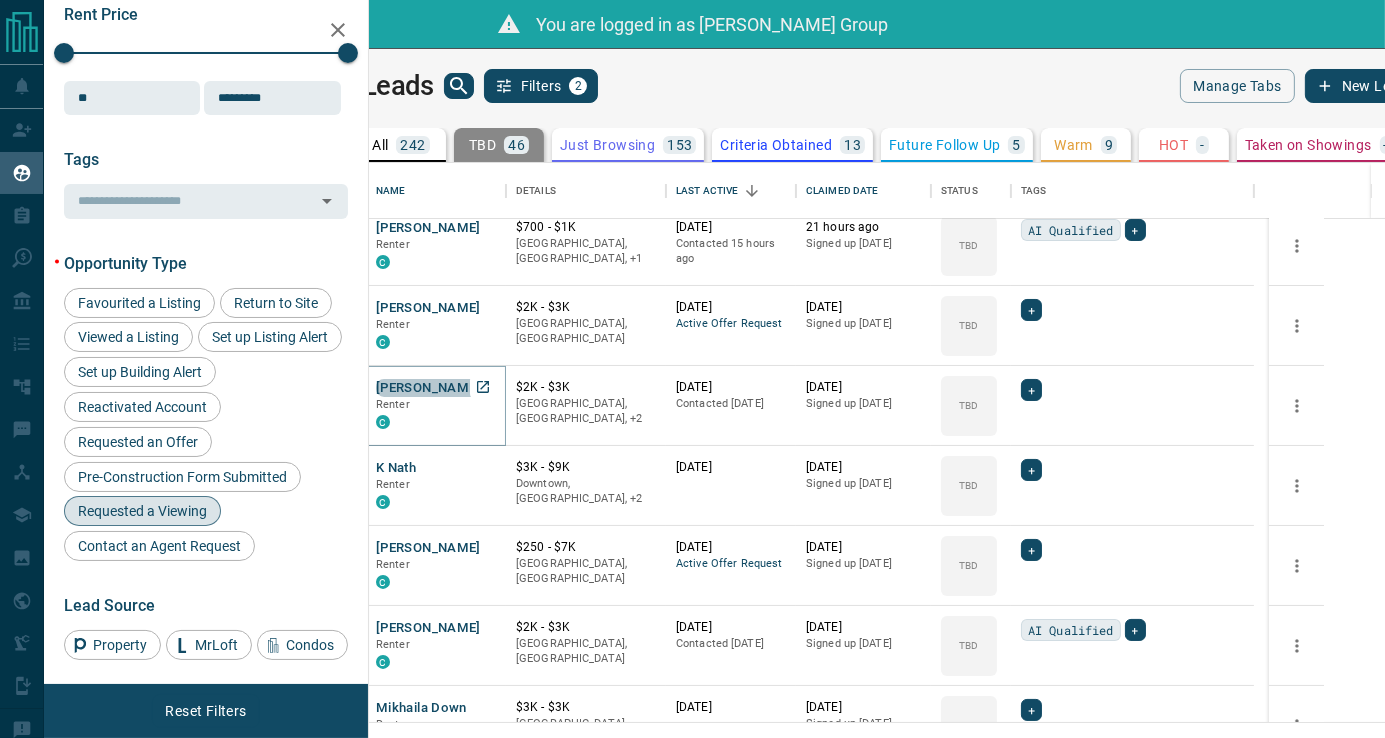 click on "[PERSON_NAME]" at bounding box center (428, 388) 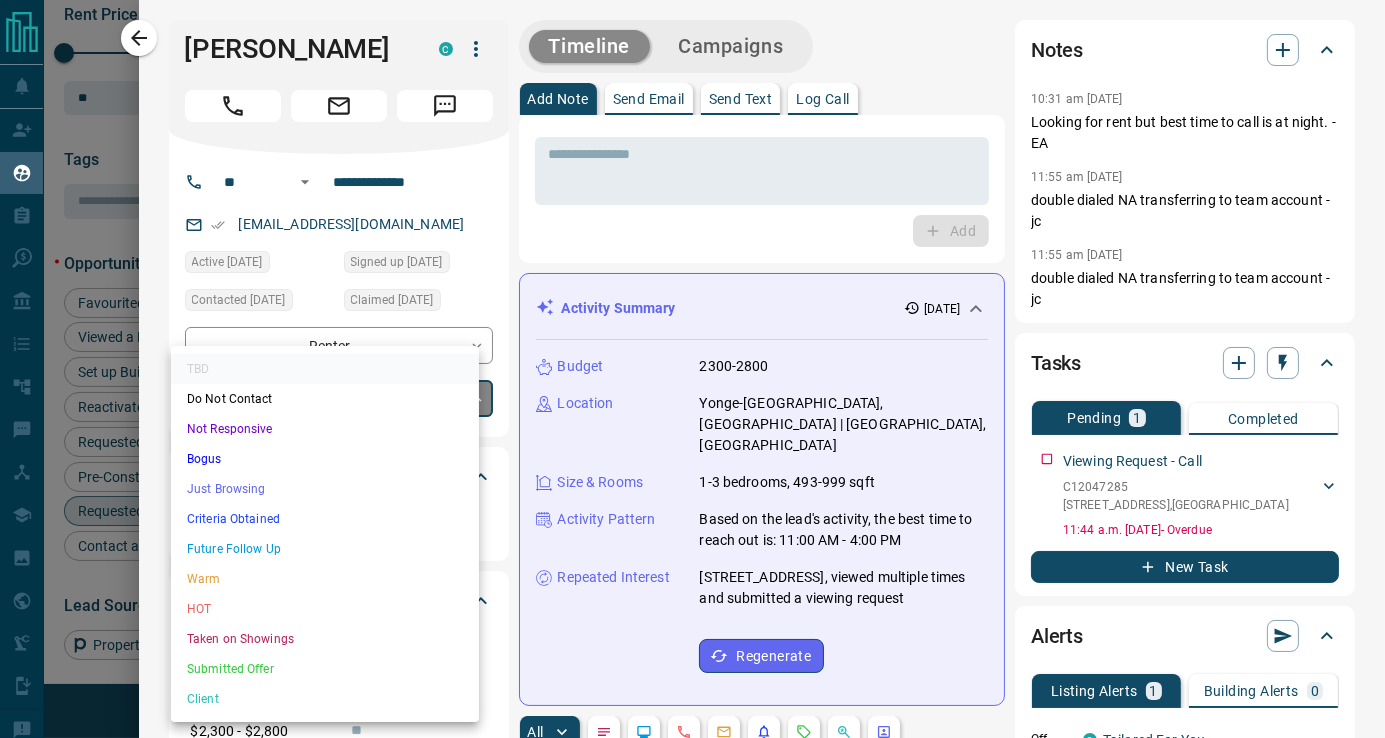 click on "Lead Transfers Claim Leads My Leads Tasks Opportunities Deals Campaigns Automations Messages Broker Bay Training Media Services Agent Resources Precon Worksheet Mobile Apps Disclosure Logout You are logged in as [PERSON_NAME] Group My Leads Filters 2 Manage Tabs New Lead All 242 TBD 46 Do Not Contact - Not Responsive 1 Bogus 15 Just Browsing 153 Criteria Obtained 13 Future Follow Up 5 Warm 9 HOT - Taken on Showings - Submitted Offer - Client - Name Details Last Active Claimed Date Status Tags [PERSON_NAME] Renter C M $1K - $1000M Downtown, [GEOGRAPHIC_DATA], +5 [DATE] Contacted 19 hours ago [DATE] Signed up [DATE] TBD + [PERSON_NAME] Buyer, Renter C $--- [DATE] Active Viewing Request Contacted [DATE] [DATE] Signed up [DATE] TBD + [PERSON_NAME] Renter C $700 - $1K Downtown, [GEOGRAPHIC_DATA], +1 [DATE] Contacted 15 hours ago 21 hours ago Signed up [DATE] TBD AI Qualified + [PERSON_NAME] C $2K - $3K Downtown, [GEOGRAPHIC_DATA] [DATE] Active Offer Request [DATE] TBD + [PERSON_NAME]" at bounding box center [692, 381] 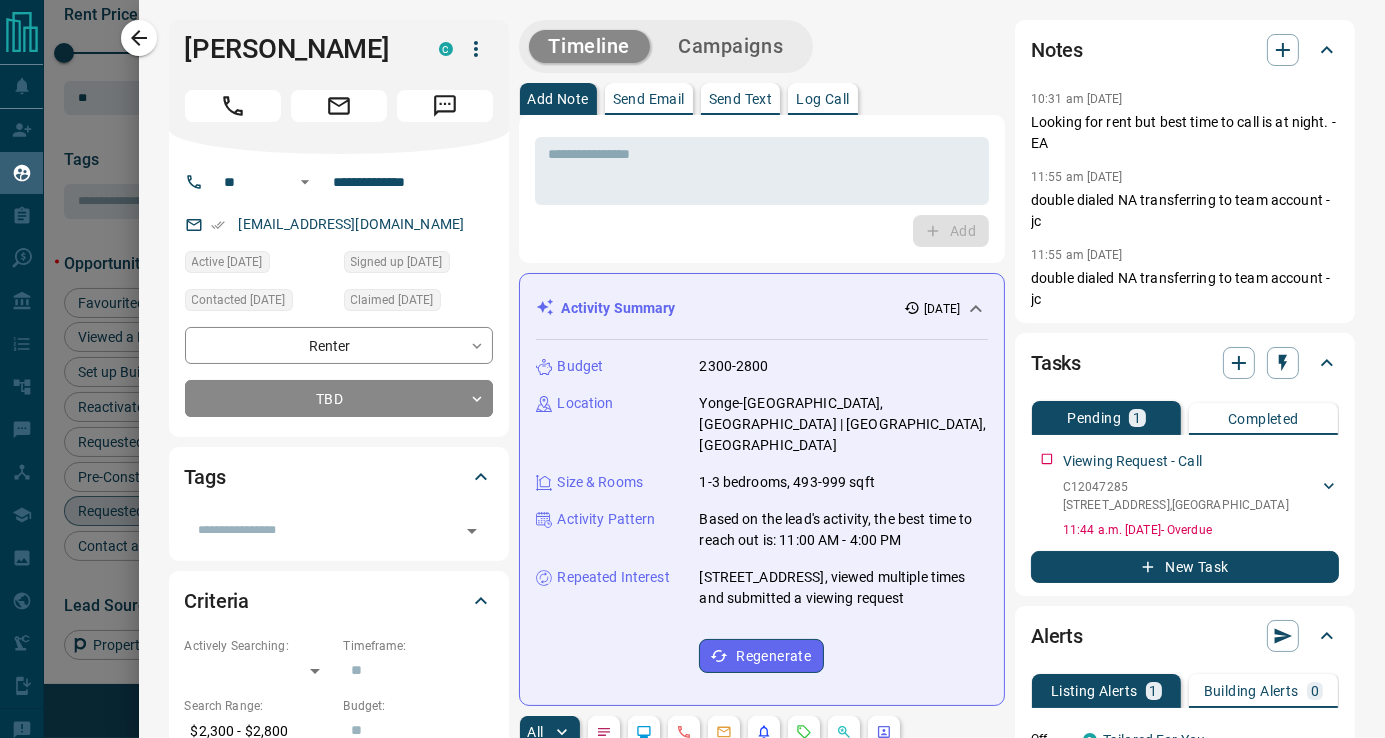 click on "TBD Do Not Contact Not Responsive Bogus Just Browsing Criteria Obtained Future Follow Up Warm HOT Taken on Showings Submitted Offer Client" at bounding box center [692, 369] 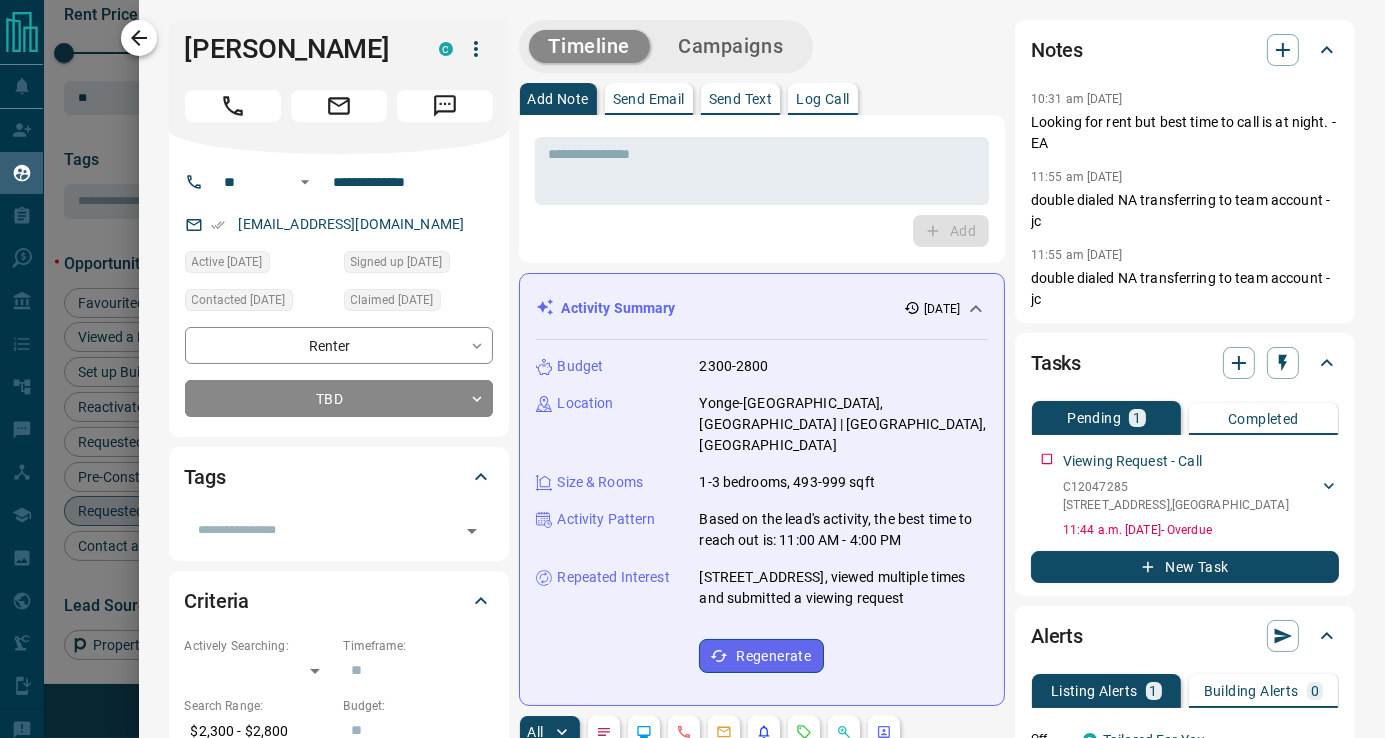 click 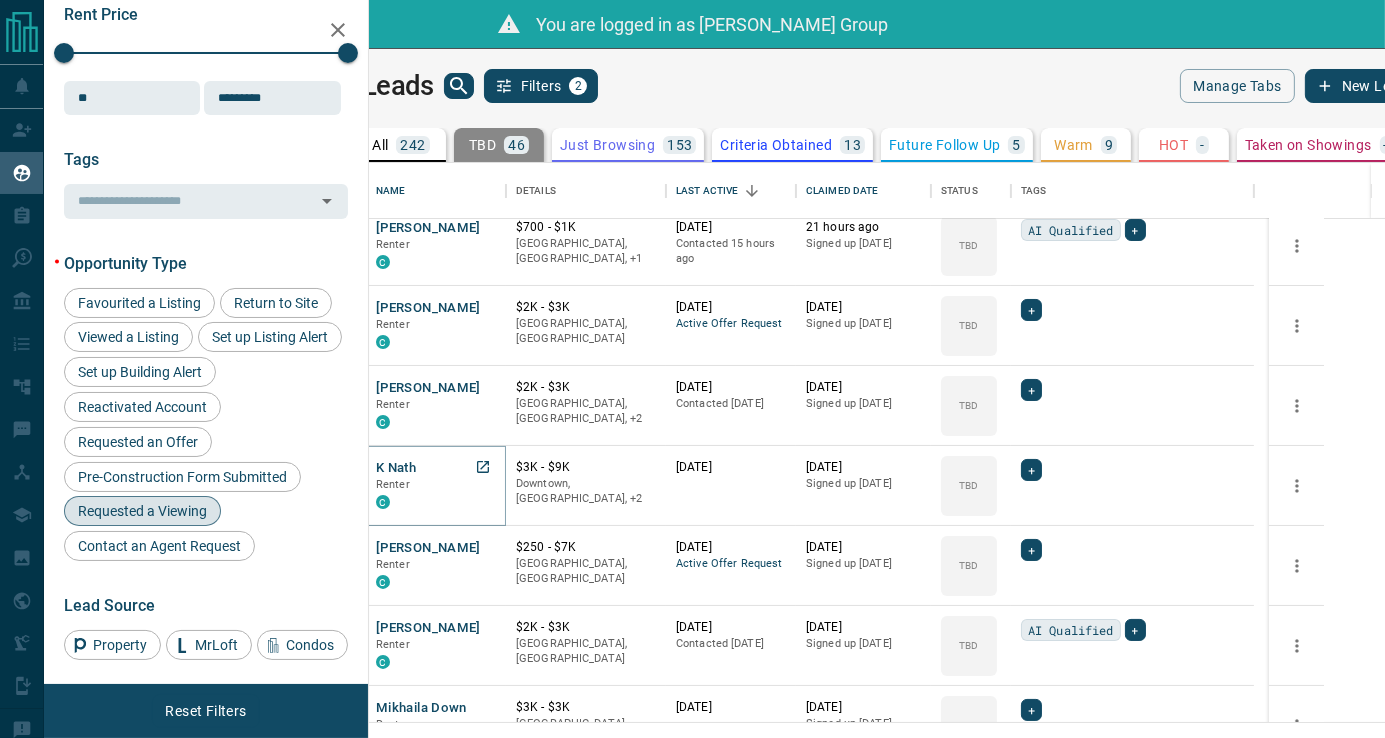 click on "K Nath" at bounding box center [396, 468] 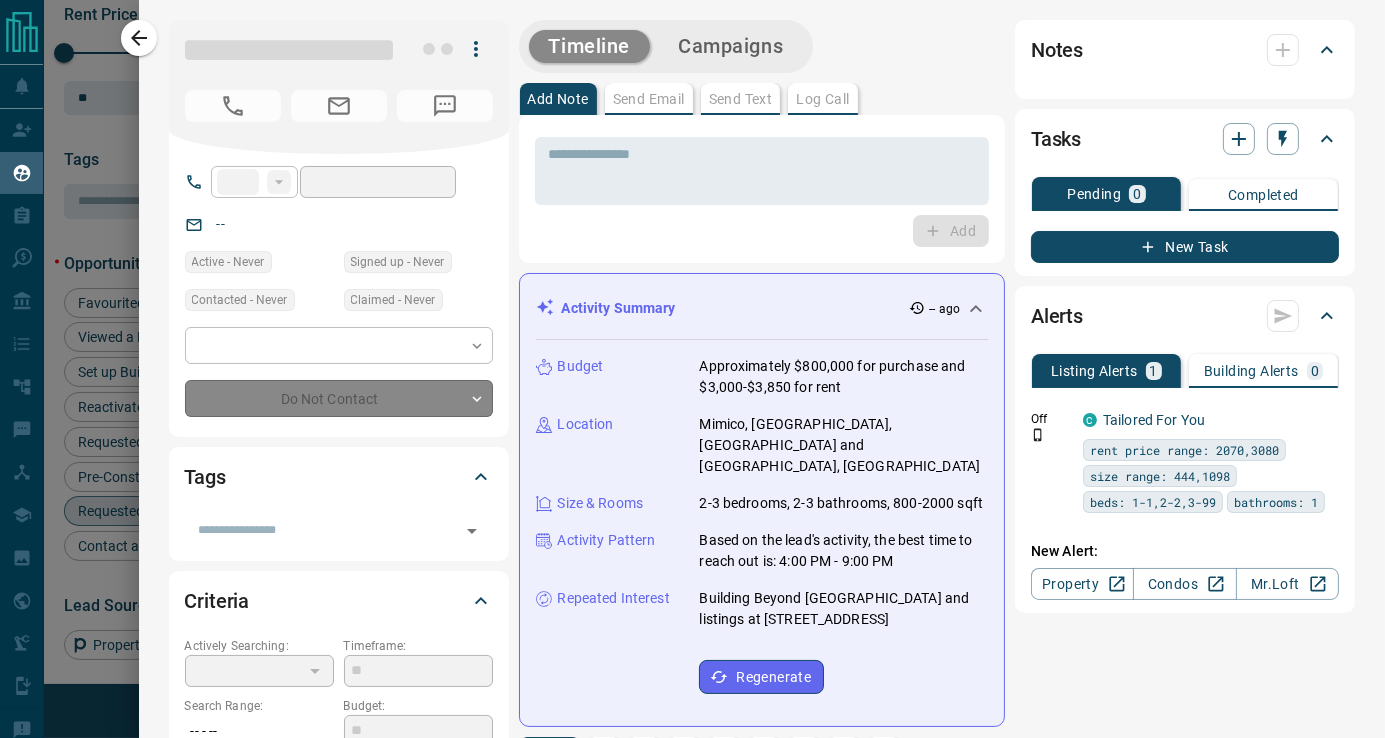 type on "**" 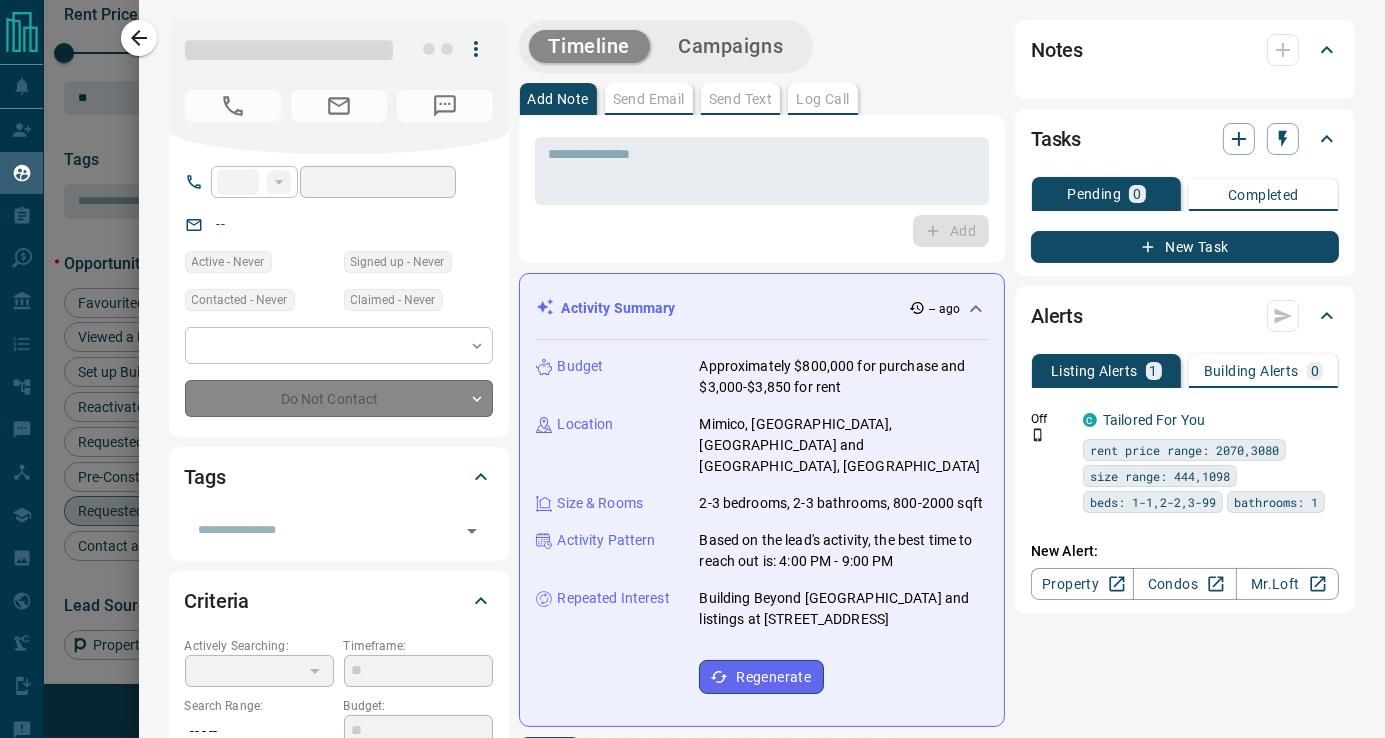 type on "**********" 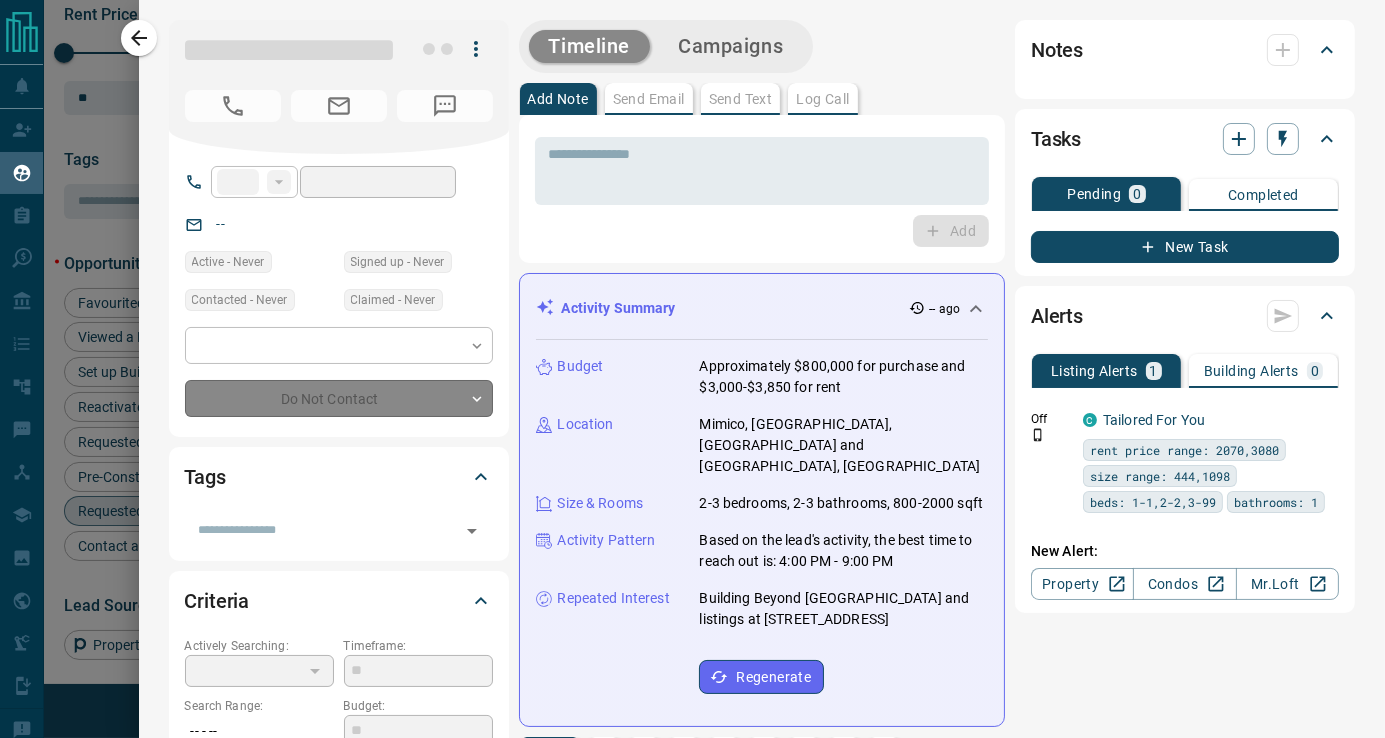 type on "**********" 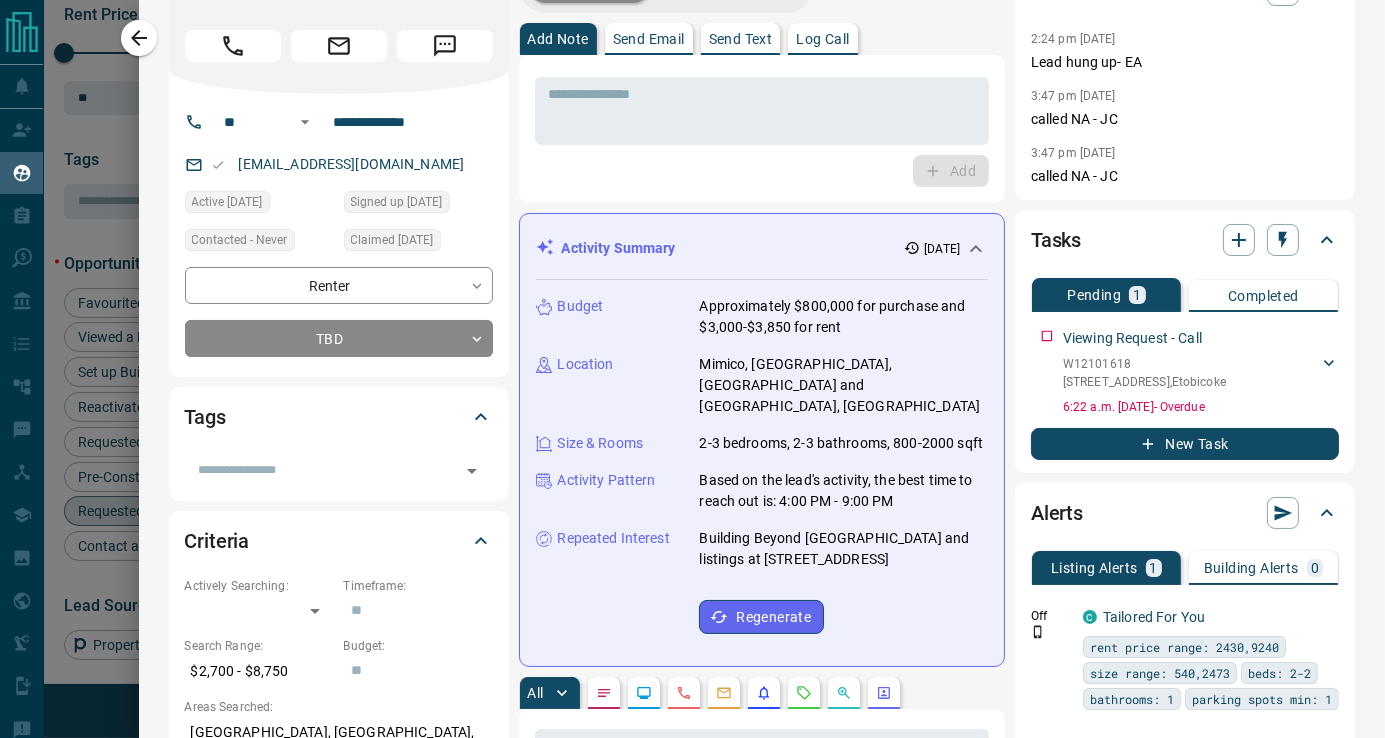 scroll, scrollTop: 0, scrollLeft: 0, axis: both 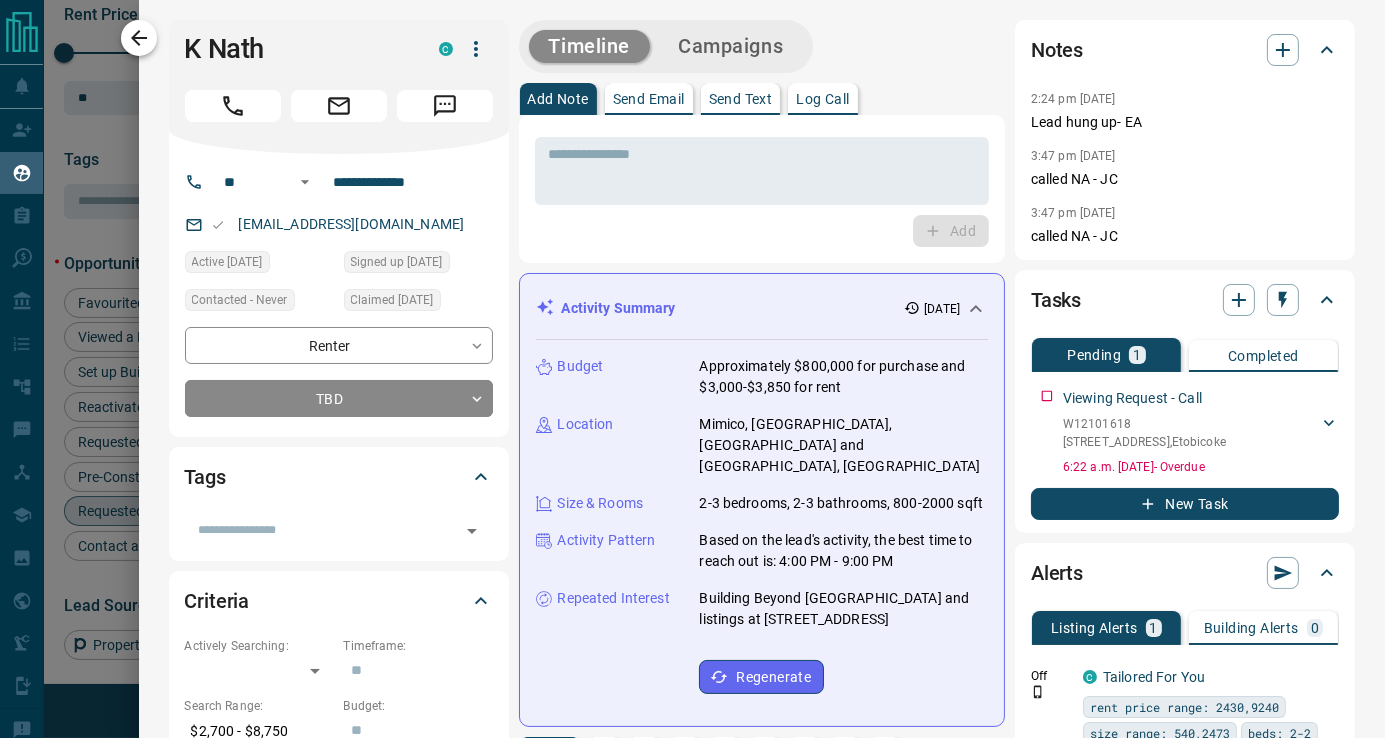 click 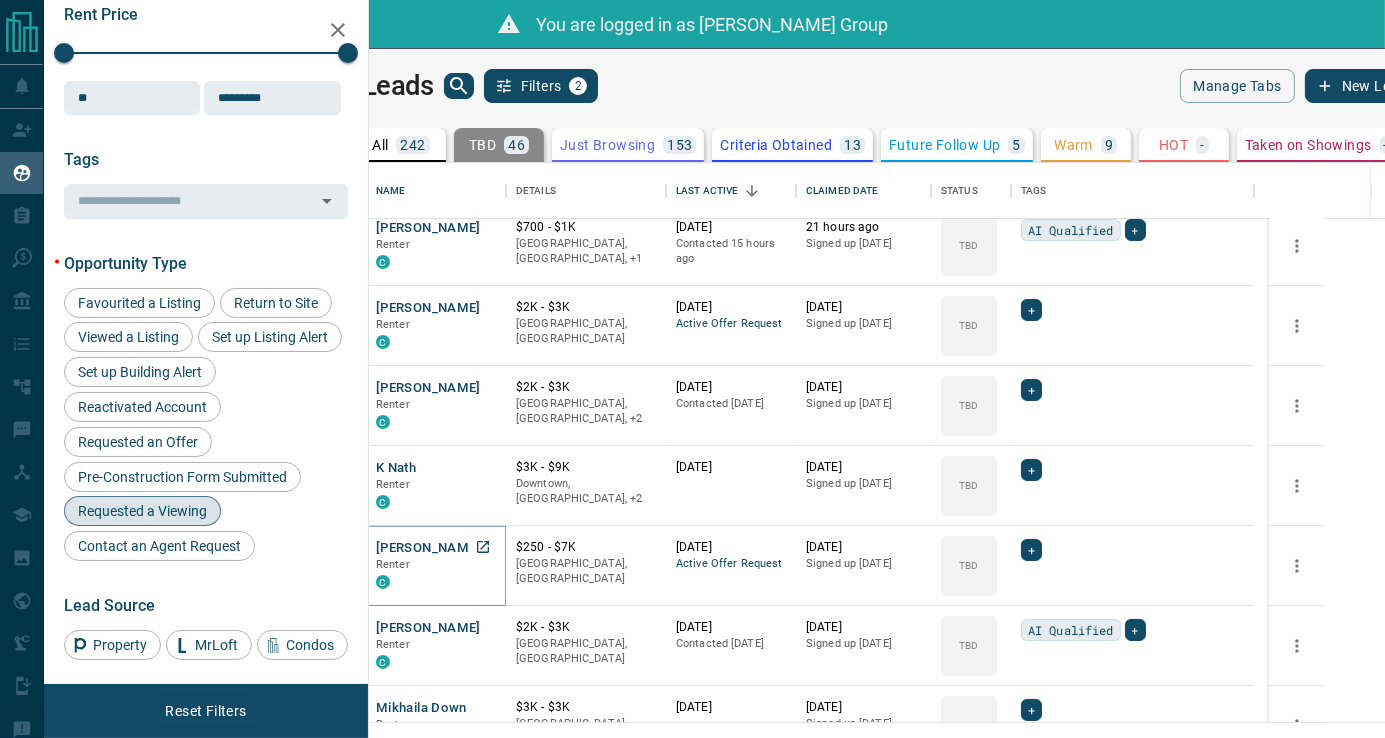 click on "[PERSON_NAME]" at bounding box center (428, 548) 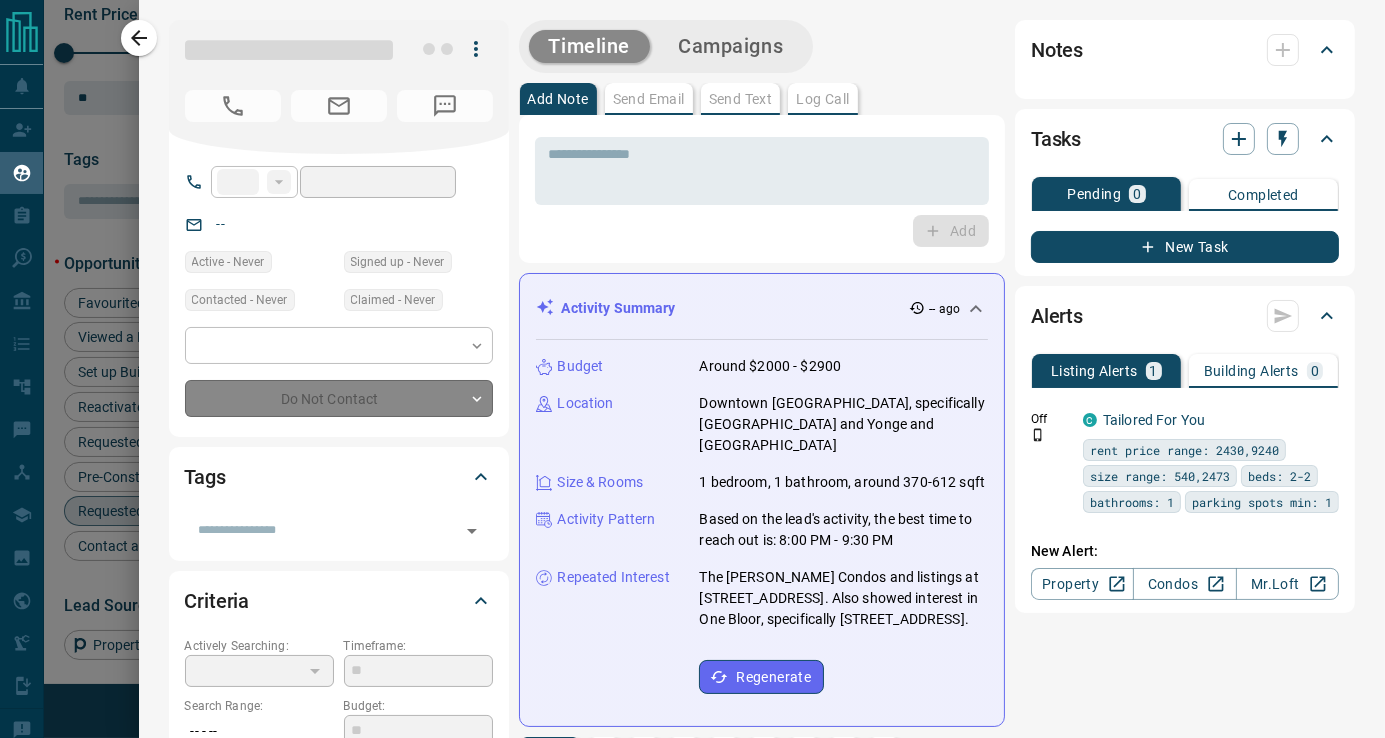 type on "**" 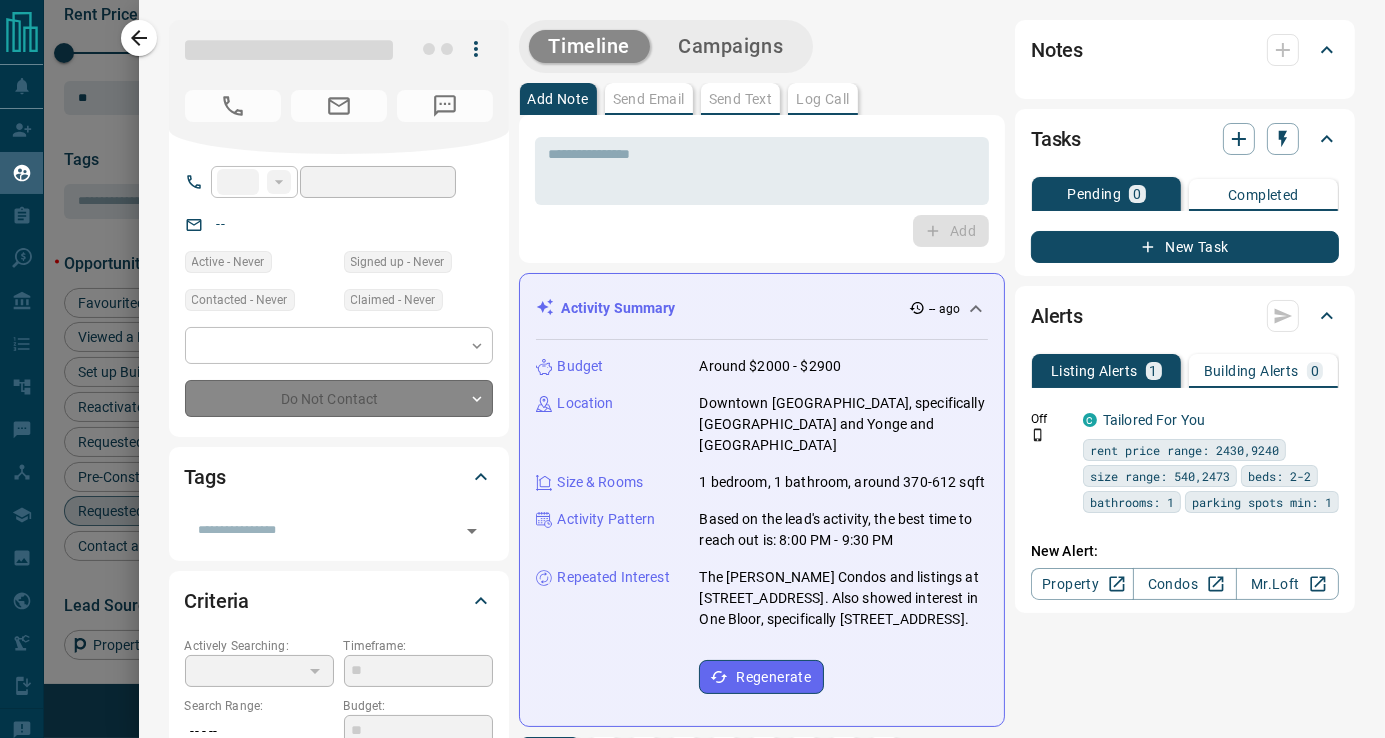 type on "**********" 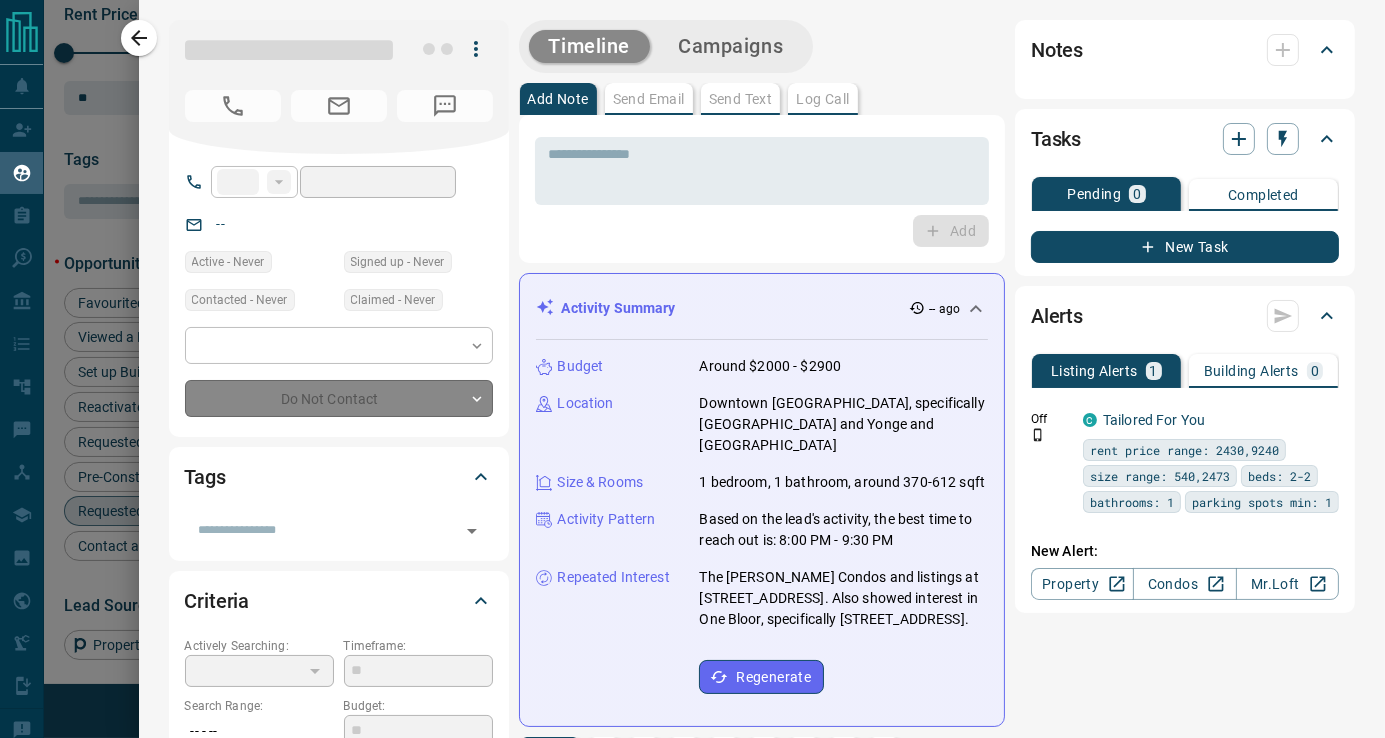 type on "**********" 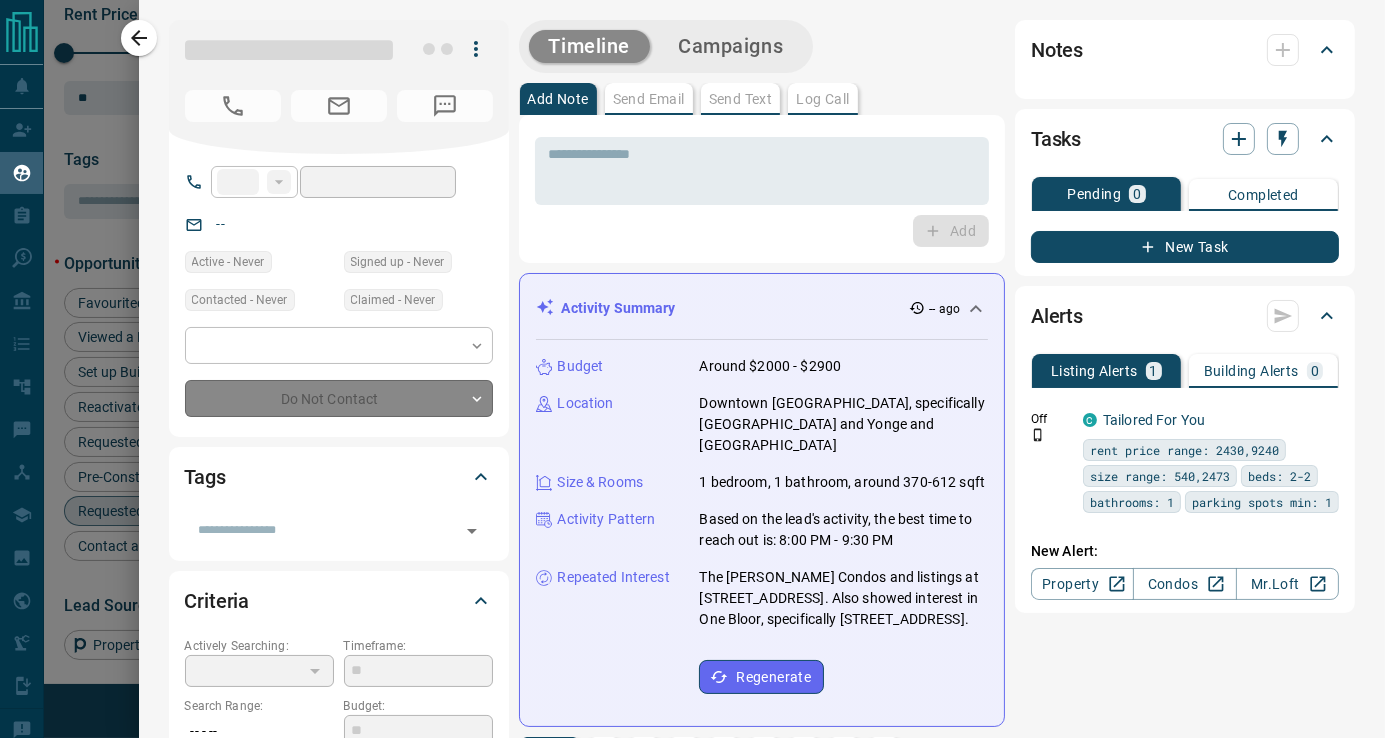 type on "**" 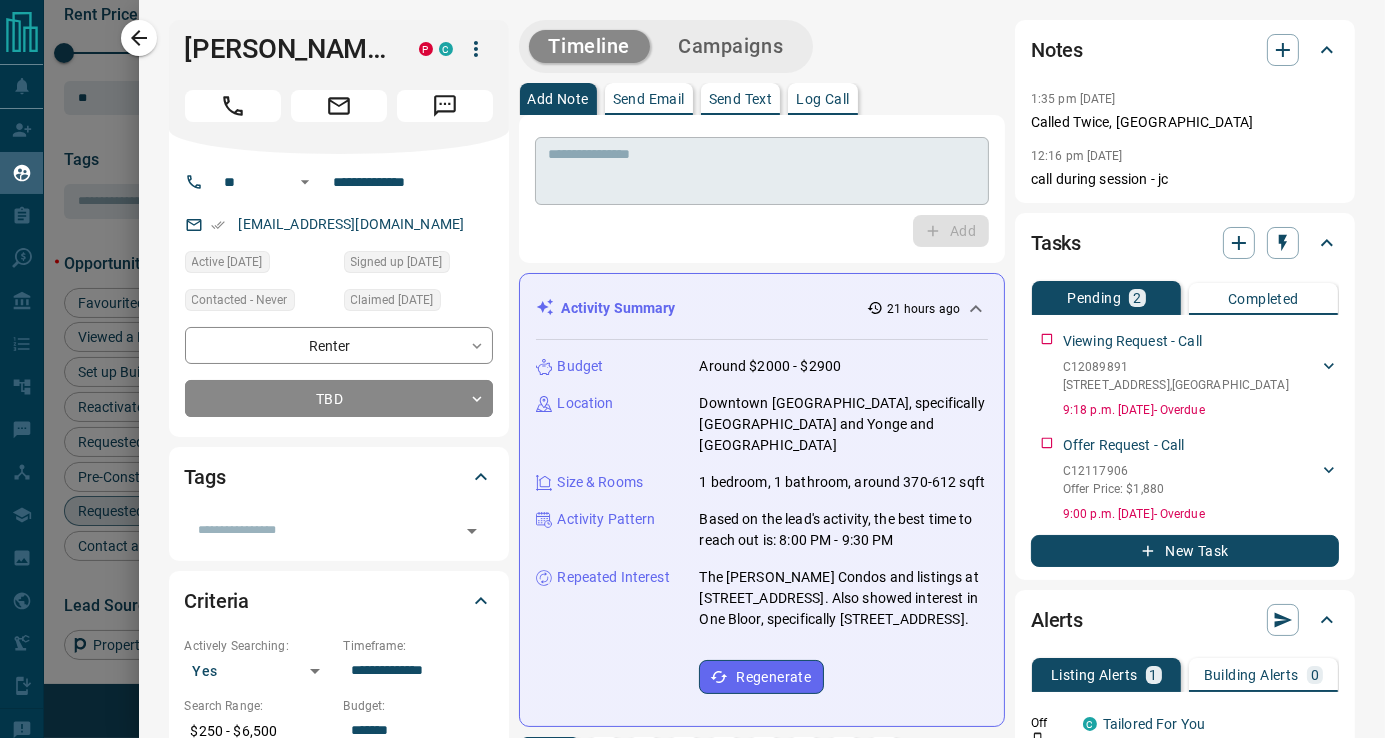 click at bounding box center [762, 171] 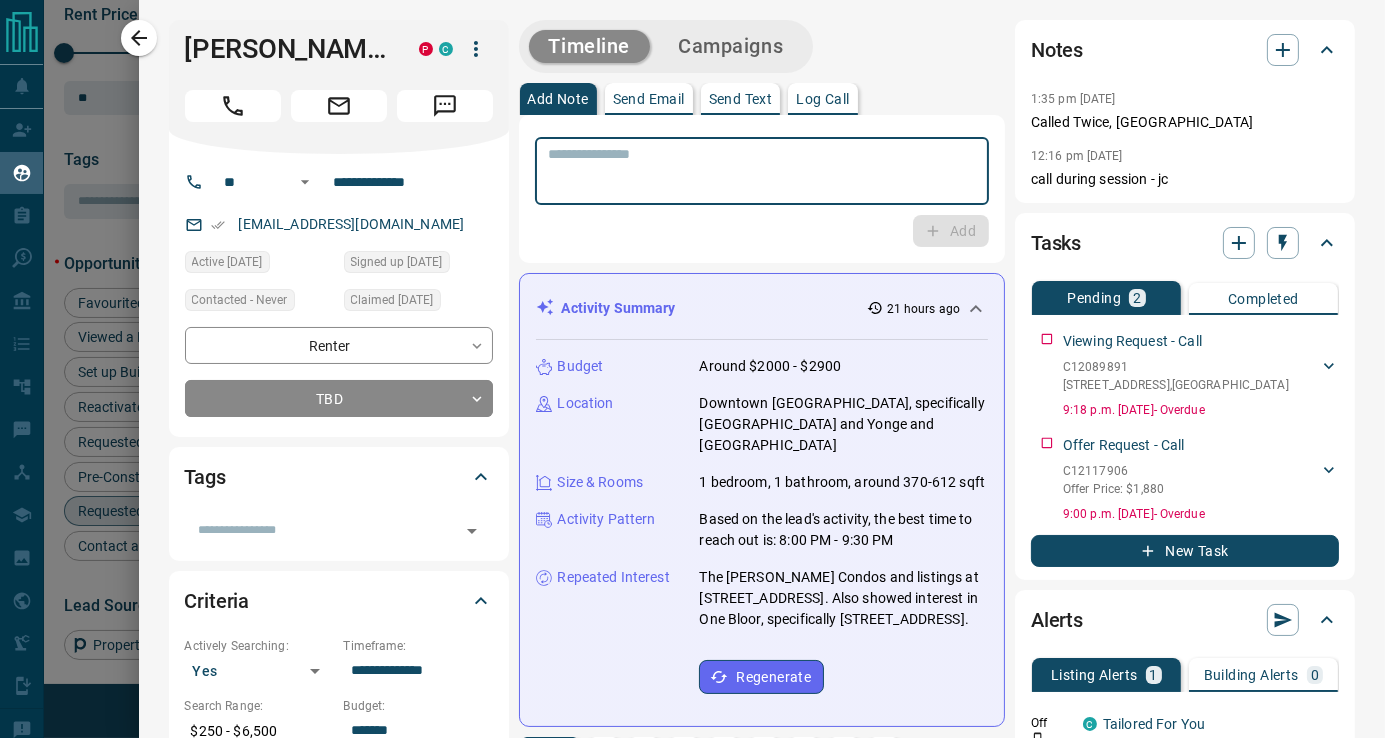 paste on "**********" 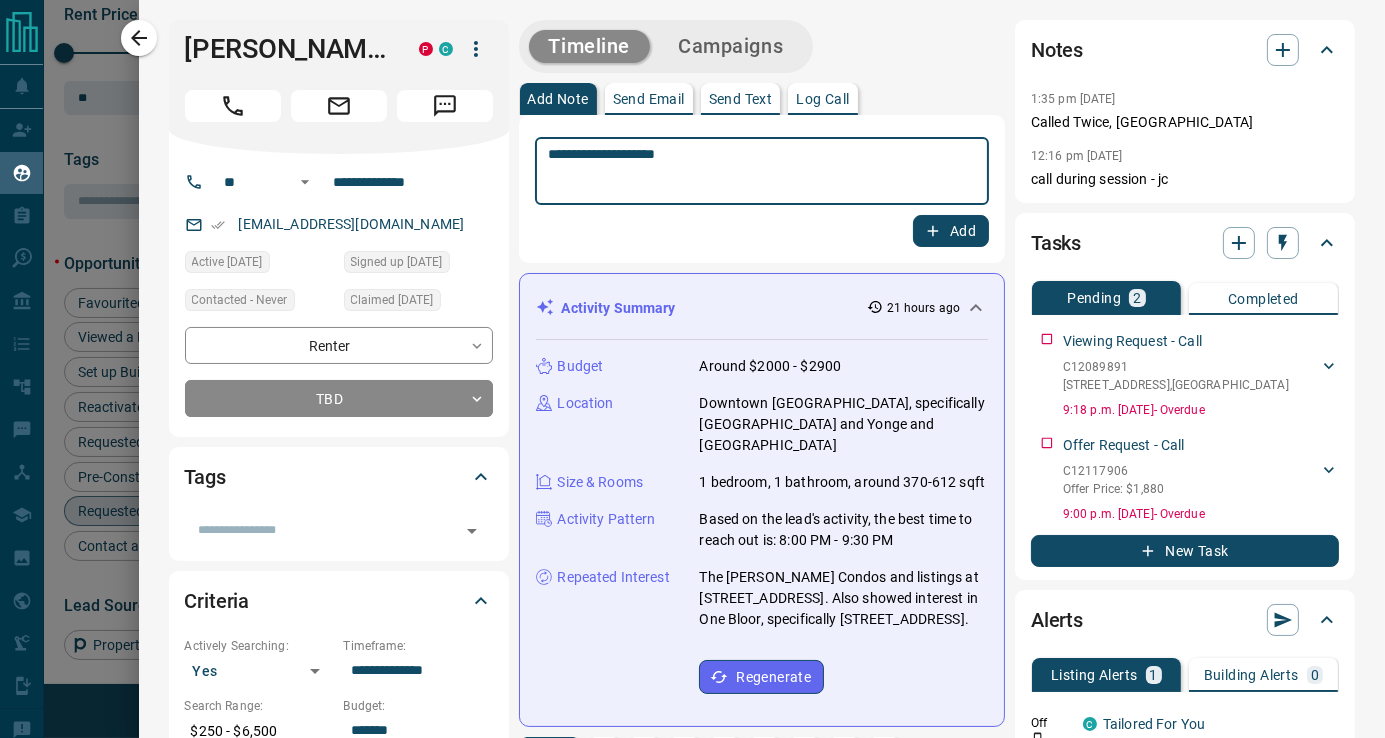 type on "**********" 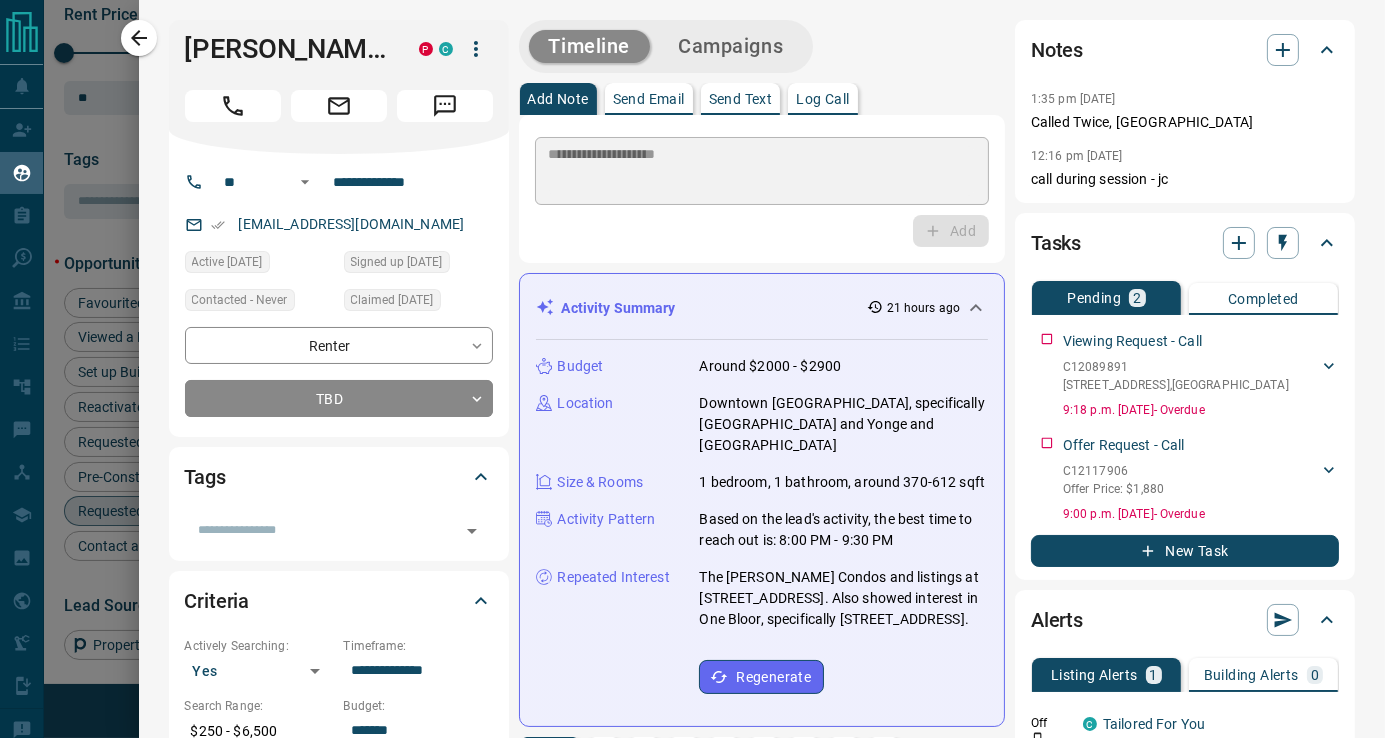 type 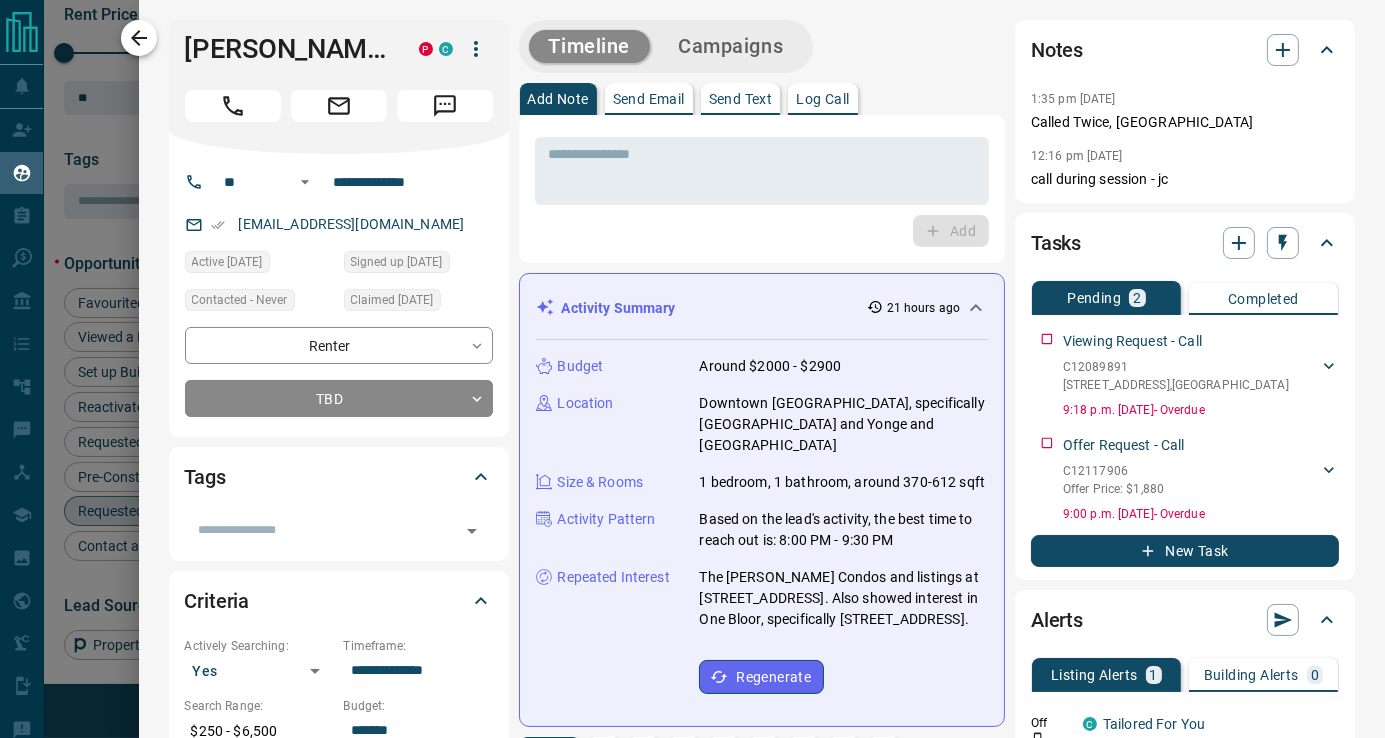 click at bounding box center (139, 38) 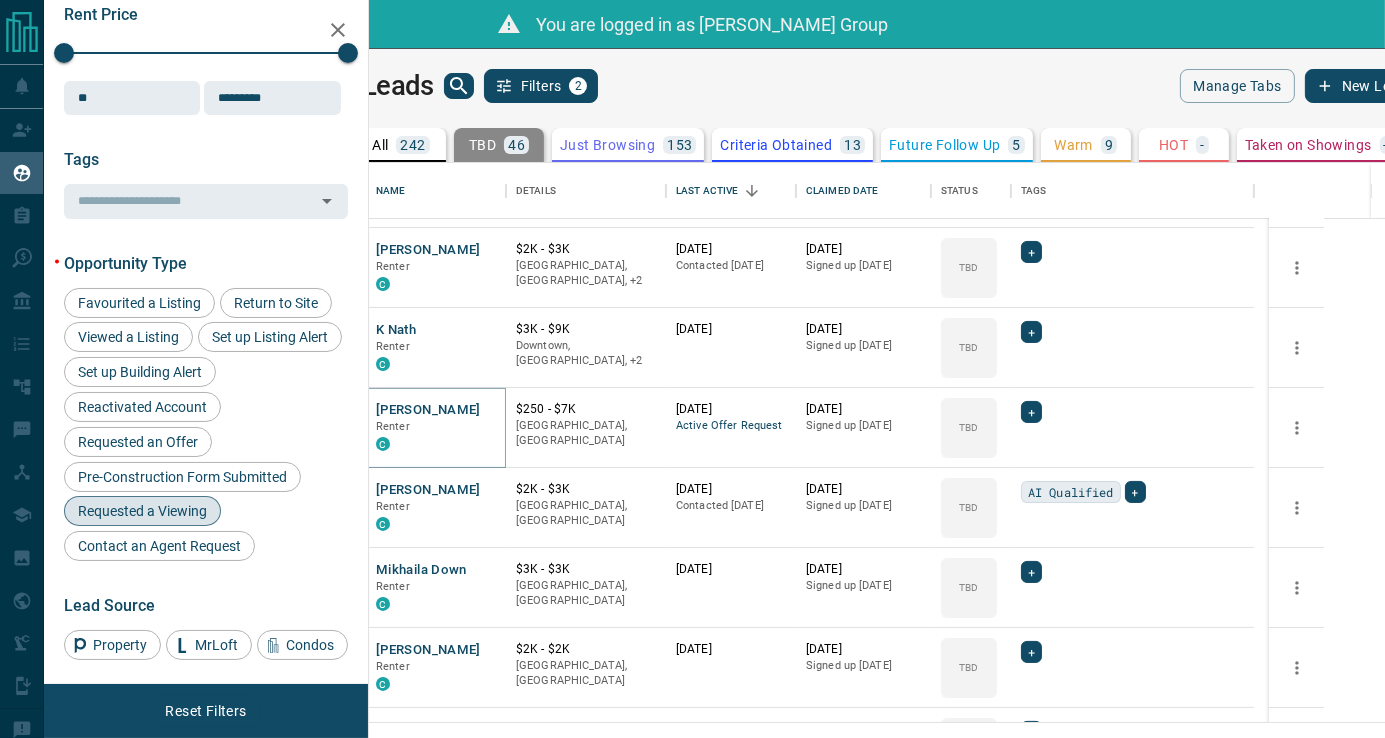scroll, scrollTop: 500, scrollLeft: 0, axis: vertical 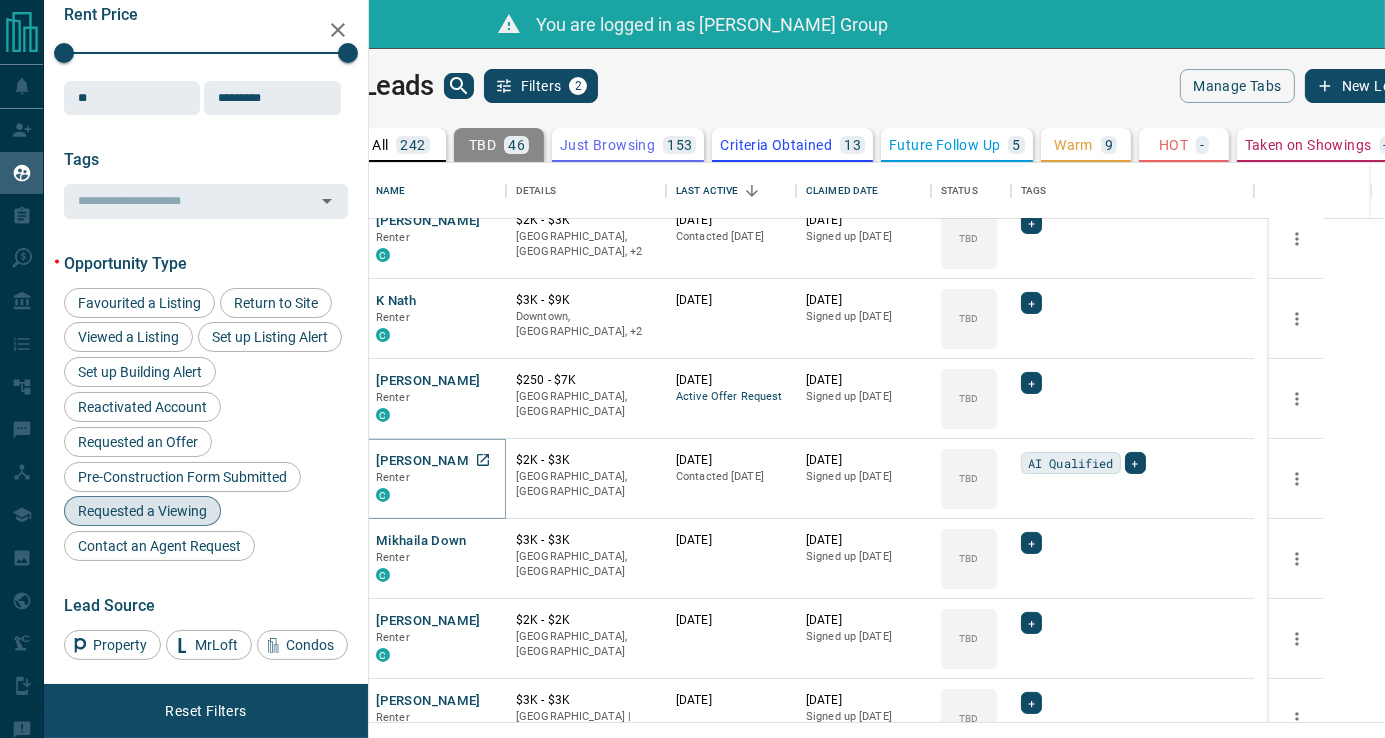 click on "[PERSON_NAME]" at bounding box center (428, 461) 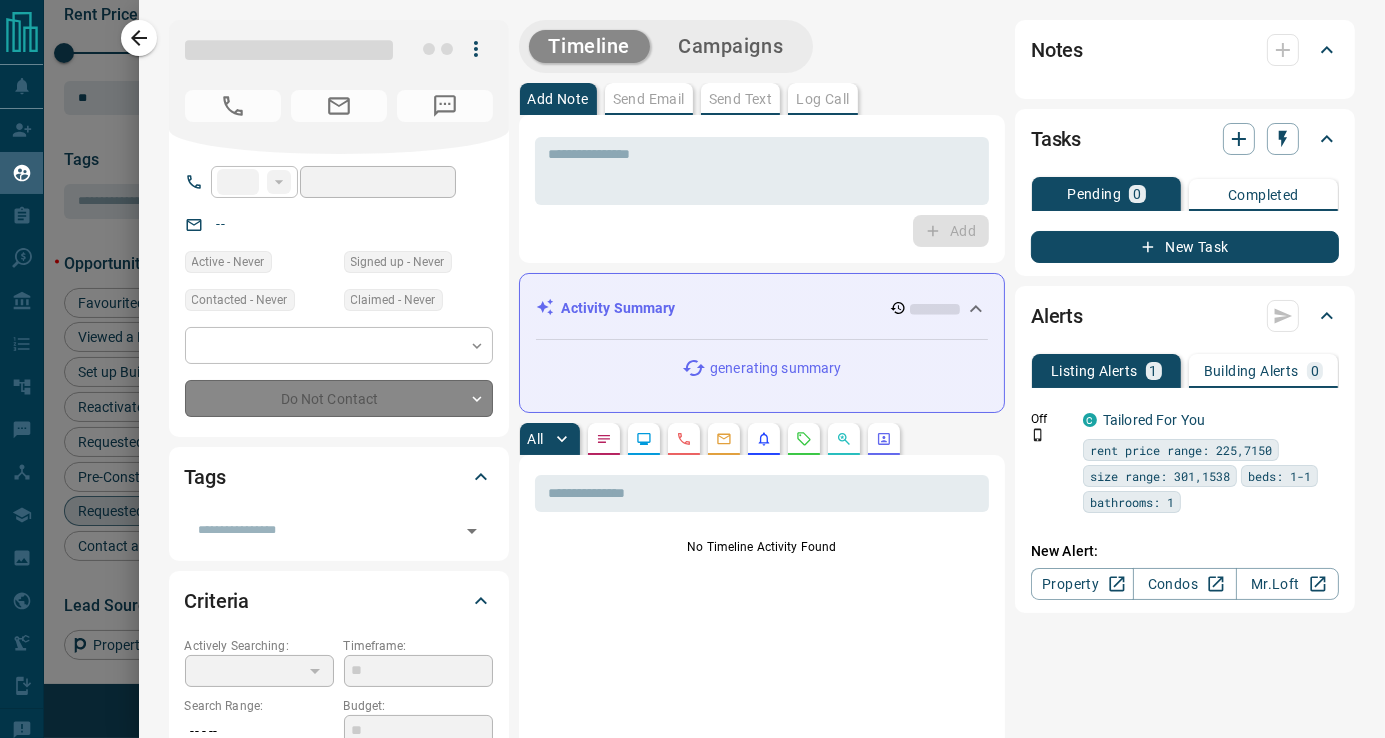 type on "**" 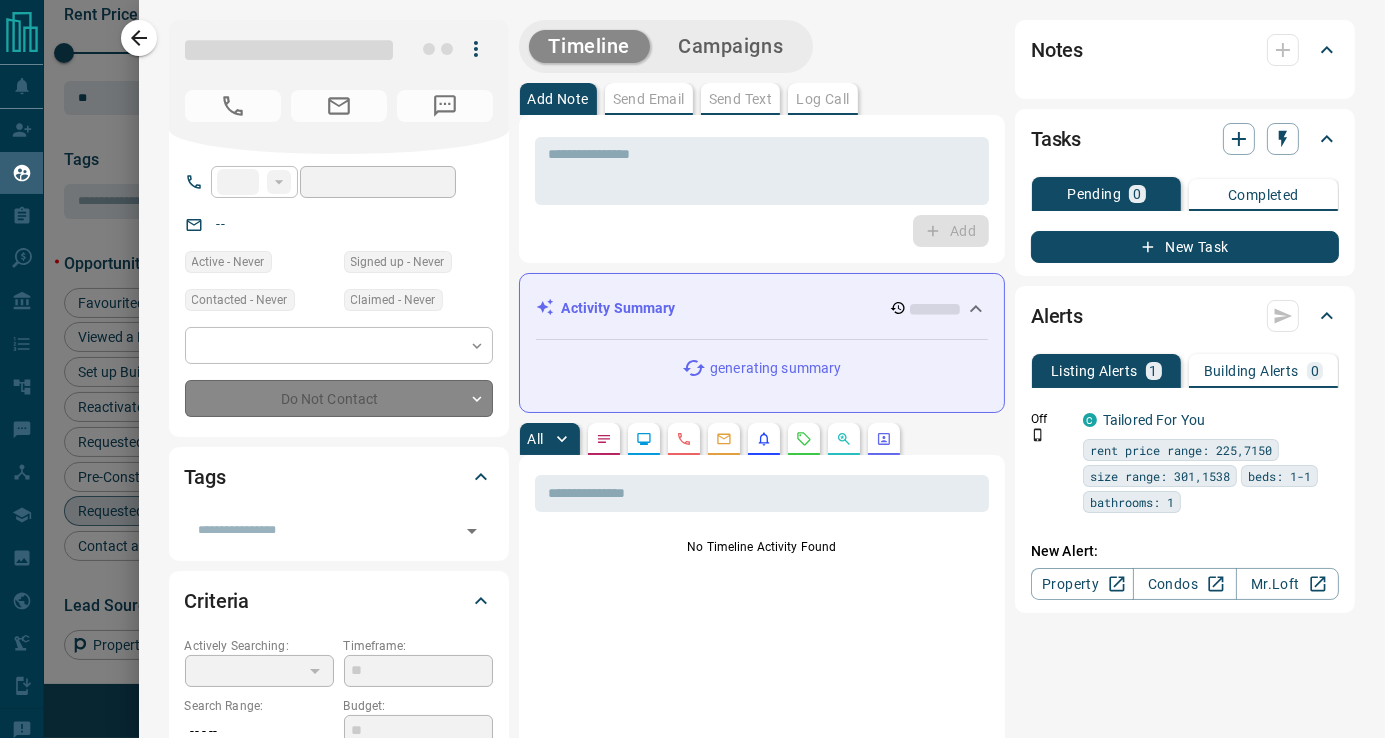 type on "**********" 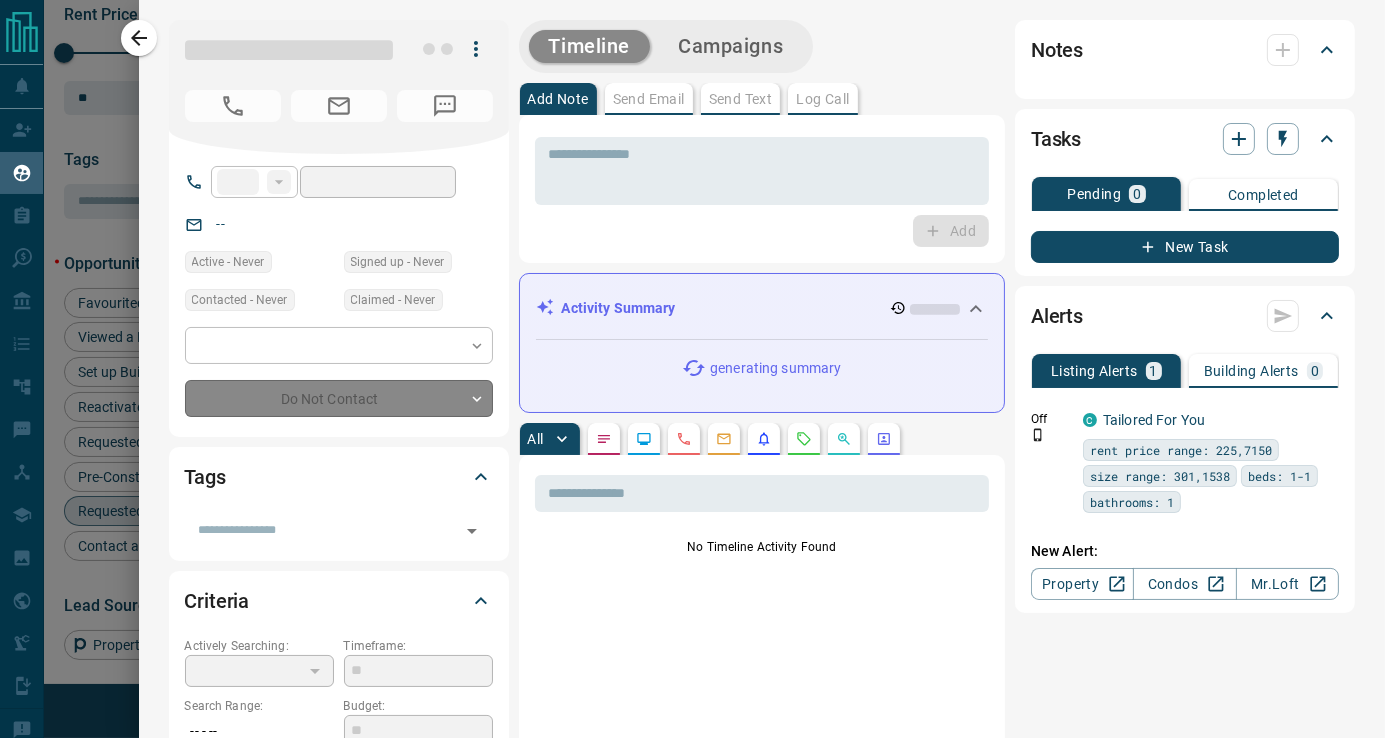 type on "**********" 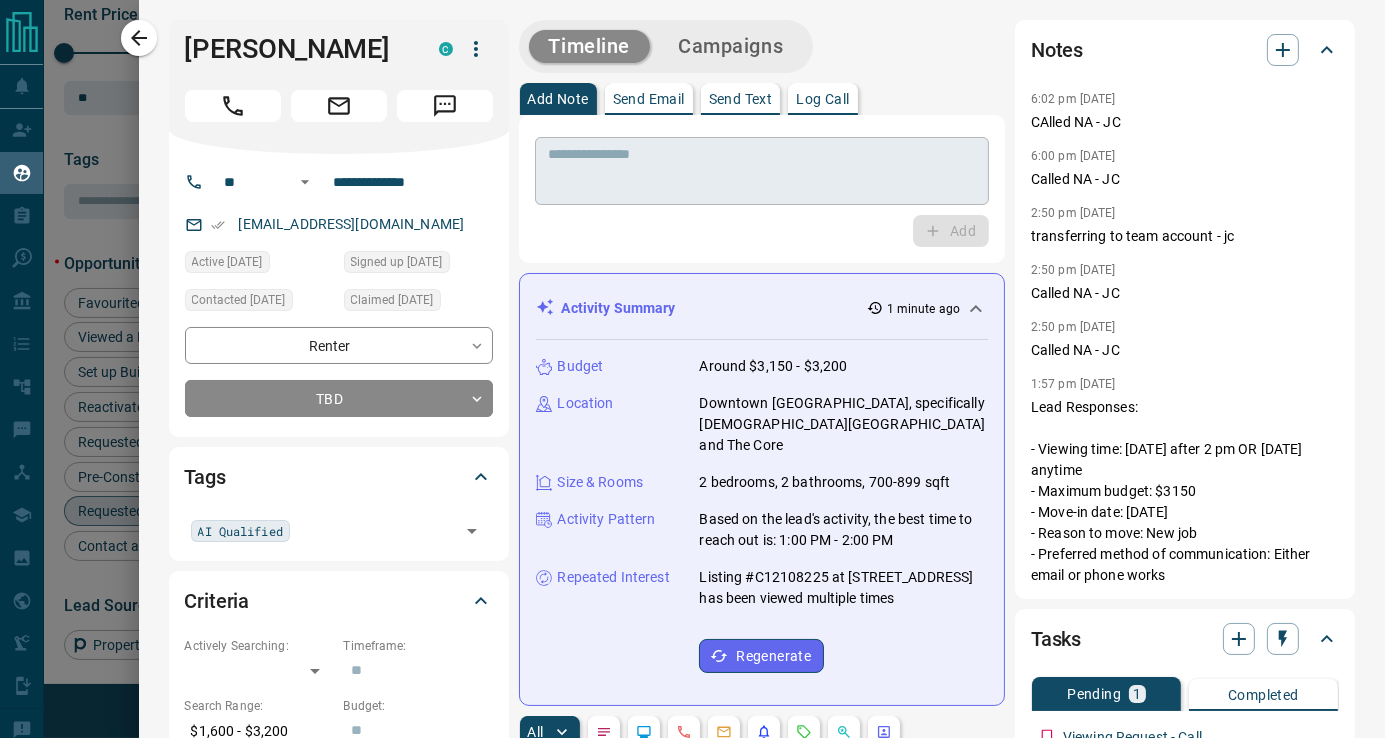 click at bounding box center (762, 171) 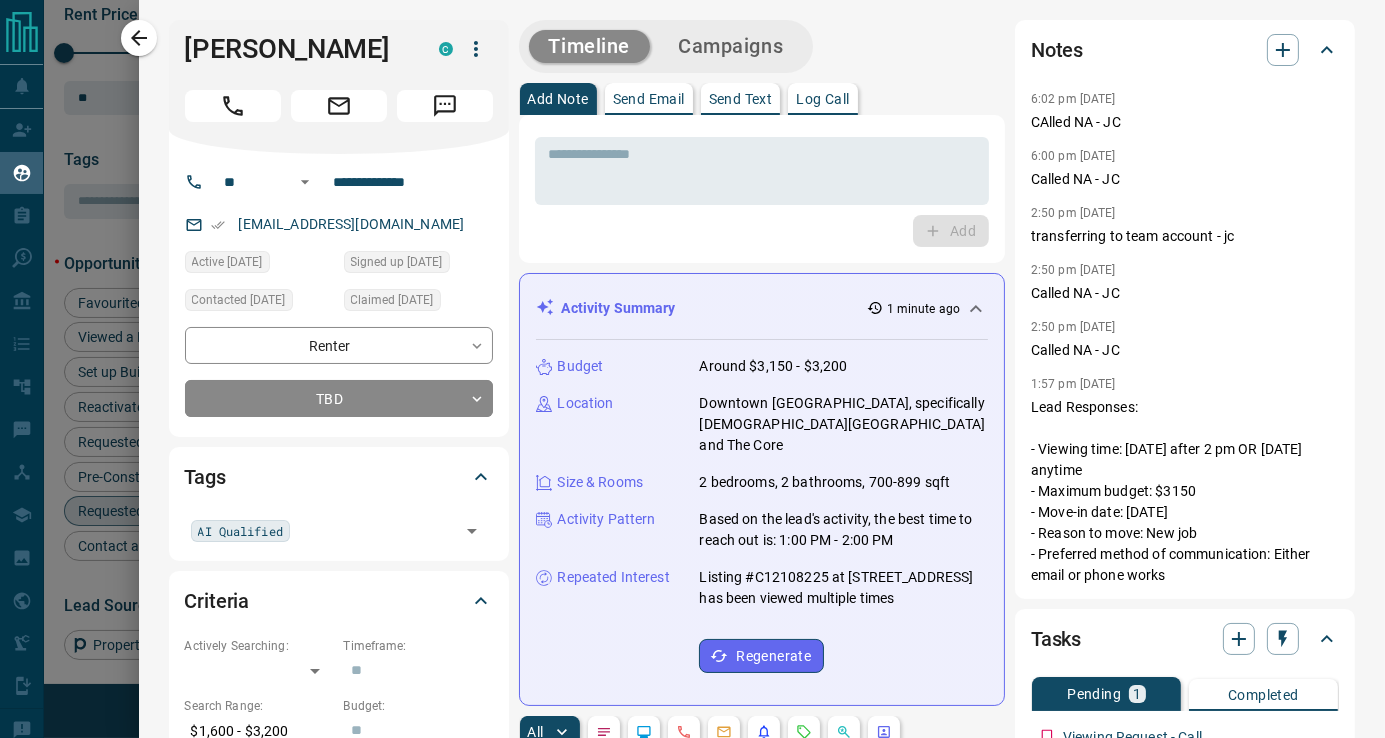 click on "Timeline Campaigns Add Note Send Email Send Text Log Call * ​ Add Activity Summary 1 minute ago Budget Around $3,150 - $3,200 Location [GEOGRAPHIC_DATA], specifically [GEOGRAPHIC_DATA] and The Core Size & Rooms 2 bedrooms, 2 bathrooms, 700-899 sqft Activity Pattern Based on the lead's activity, the best time to reach out is:  1:00 PM - 2:00 PM Repeated Interest Listing #C12108225 at [STREET_ADDRESS] has been viewed multiple times Regenerate All ​ 11:22 am [DATE] Email - Delivered Email from [PERSON_NAME] Group delivered to [PERSON_NAME] Momentum Is Shifting in the GTA Market View Email 10:12 pm [DATE] Email - Opened [PERSON_NAME] opened an email sent from [PERSON_NAME] Group More Homes, Fewer Buyers 12:14 pm [DATE] Email - Opened [PERSON_NAME] opened an email sent from [PERSON_NAME] Group More Homes, Fewer Buyers 10:33 pm [DATE] Viewed a Building  C Vox Condominiums [STREET_ADDRESS] | 2018 | 35 floors | 330 units 6:02 pm [DATE] Note Action  by" at bounding box center [937, 1235] 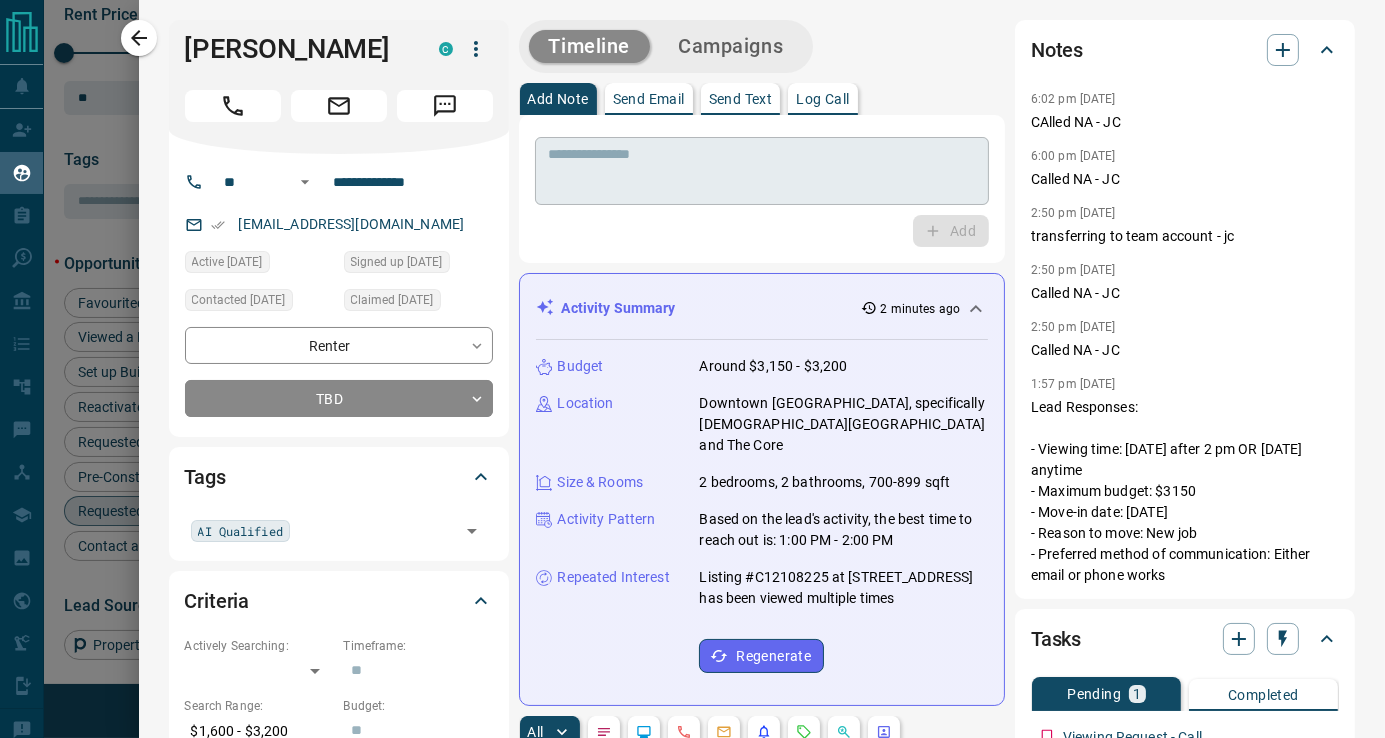 click at bounding box center [762, 171] 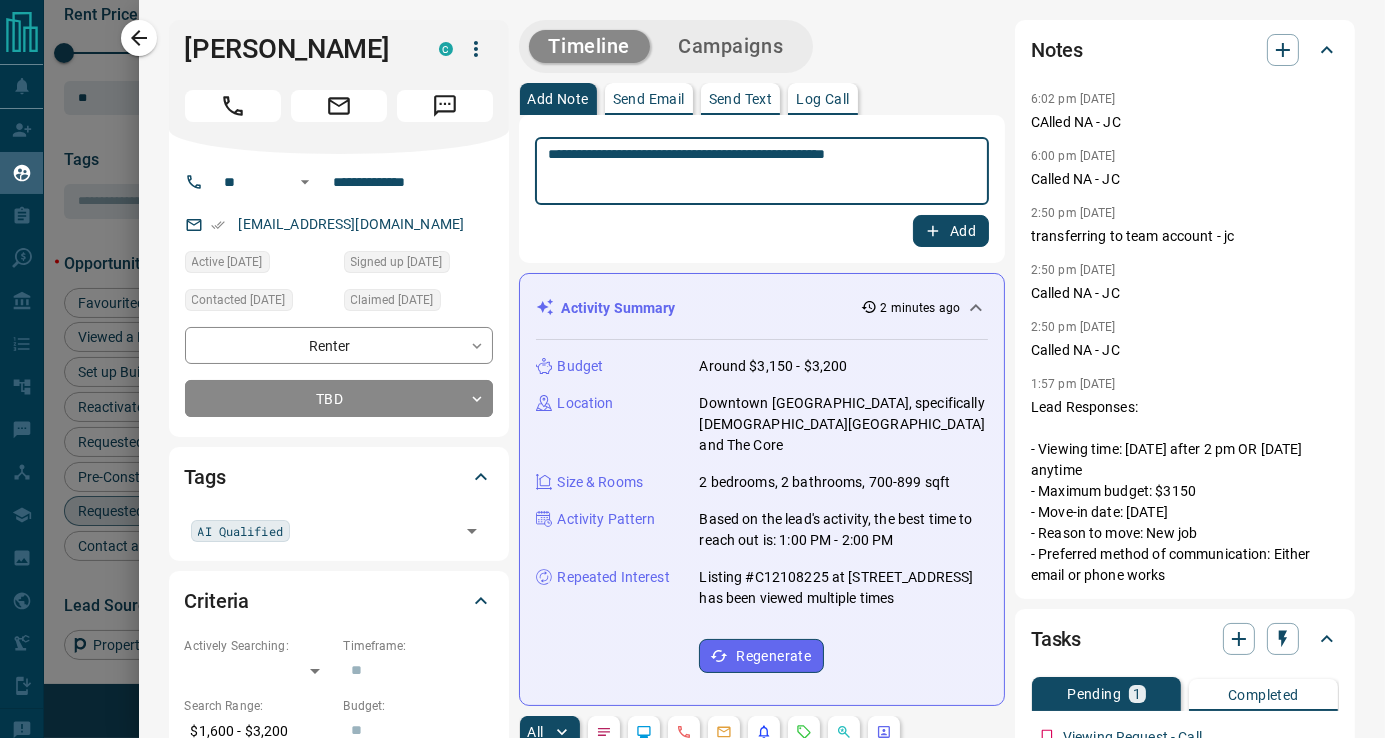 type on "**********" 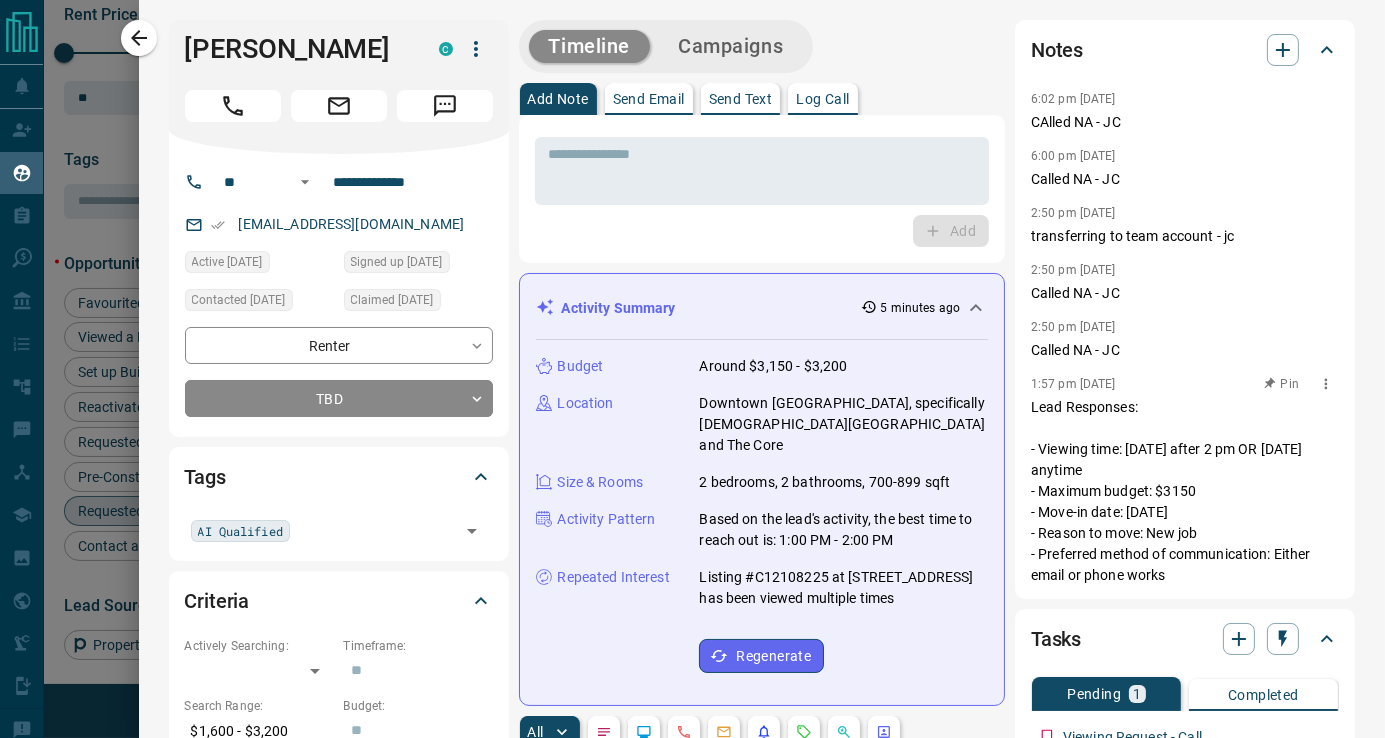 click on "Lead Responses:
- Viewing time: [DATE] after 2 pm OR [DATE] anytime
- Maximum budget: $3150
- Move-in date: [DATE]
- Reason to move: New job
- Preferred method of communication: Either email or phone works" at bounding box center [1185, 491] 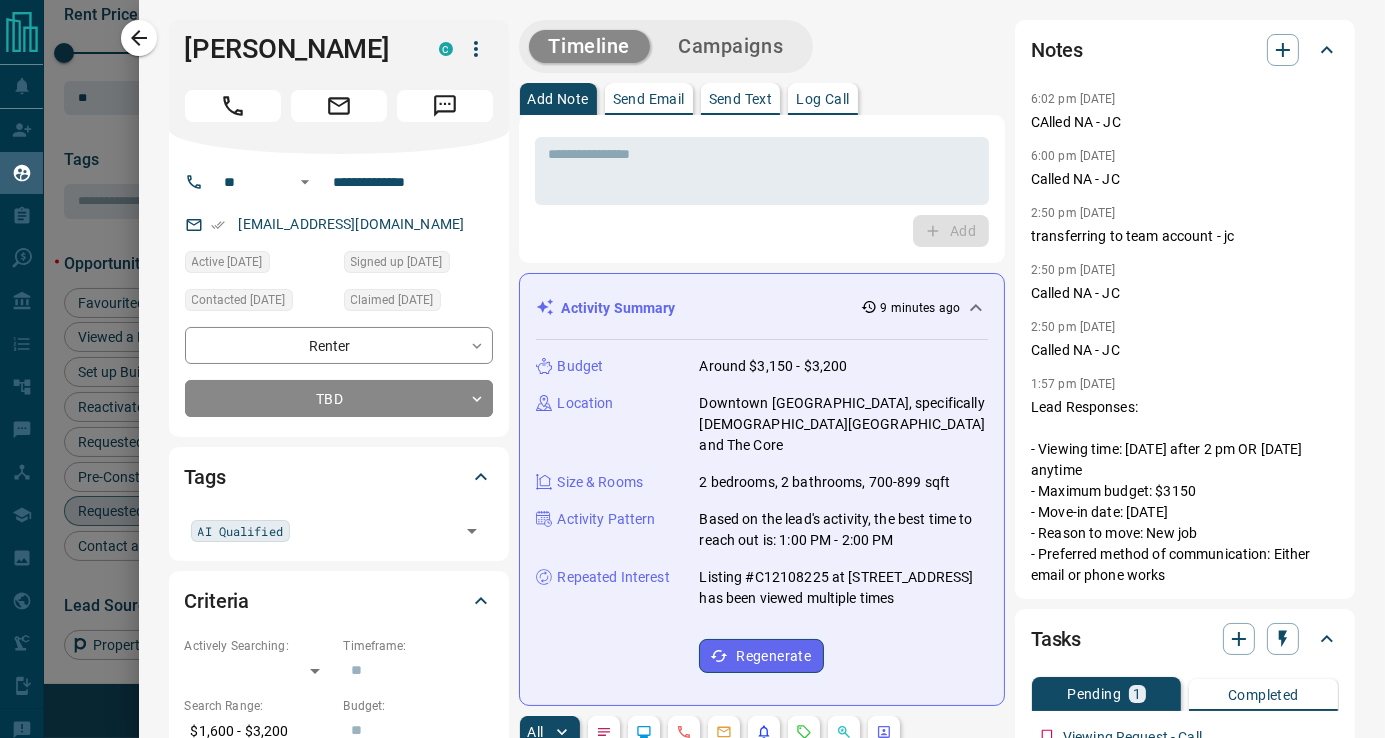 click on "Add" at bounding box center [762, 231] 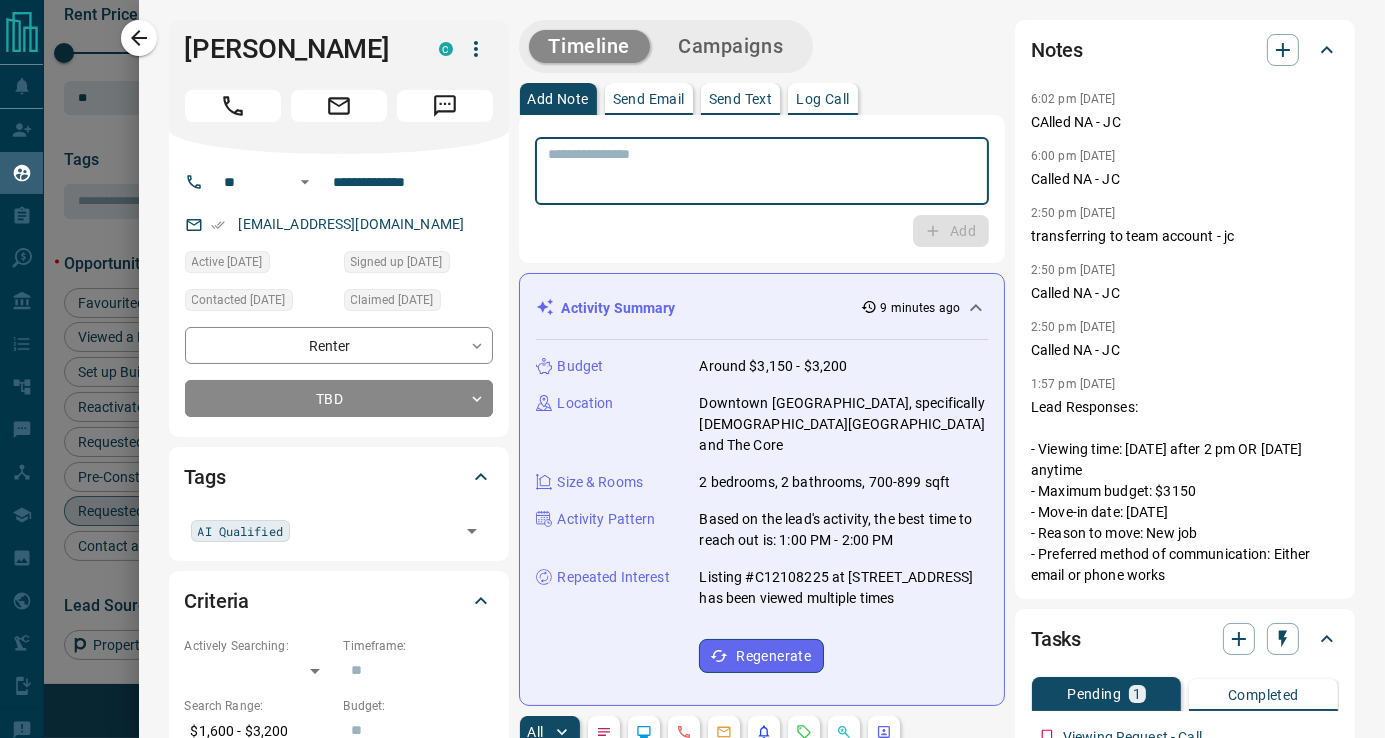 click at bounding box center [761, 171] 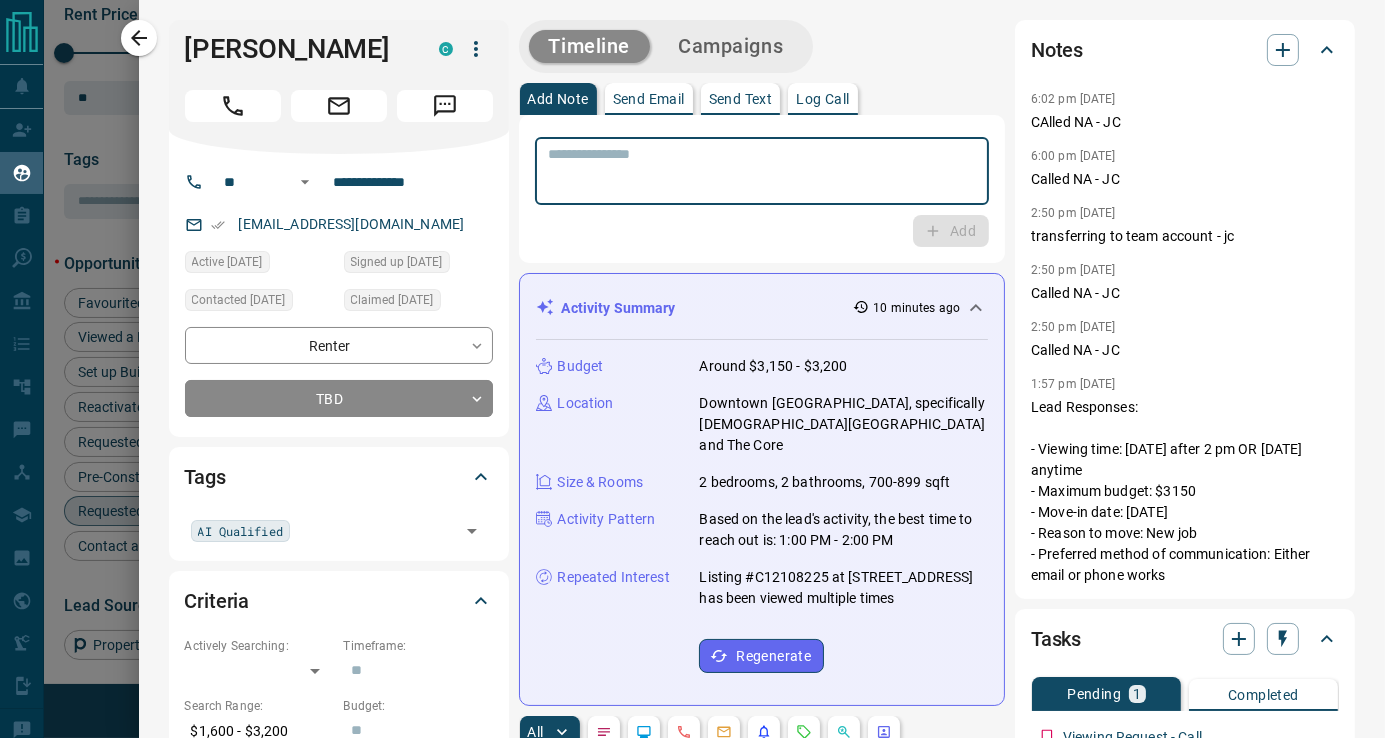 click at bounding box center (761, 171) 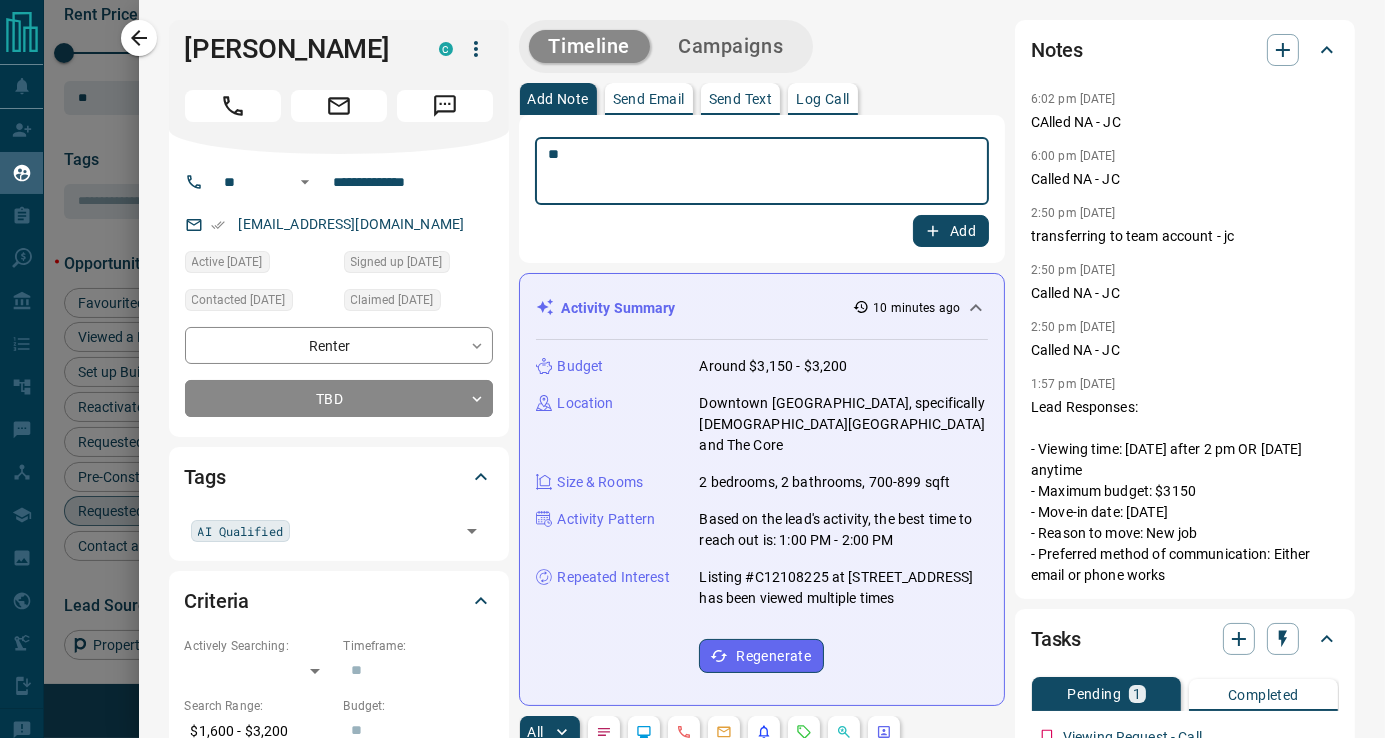 type on "*" 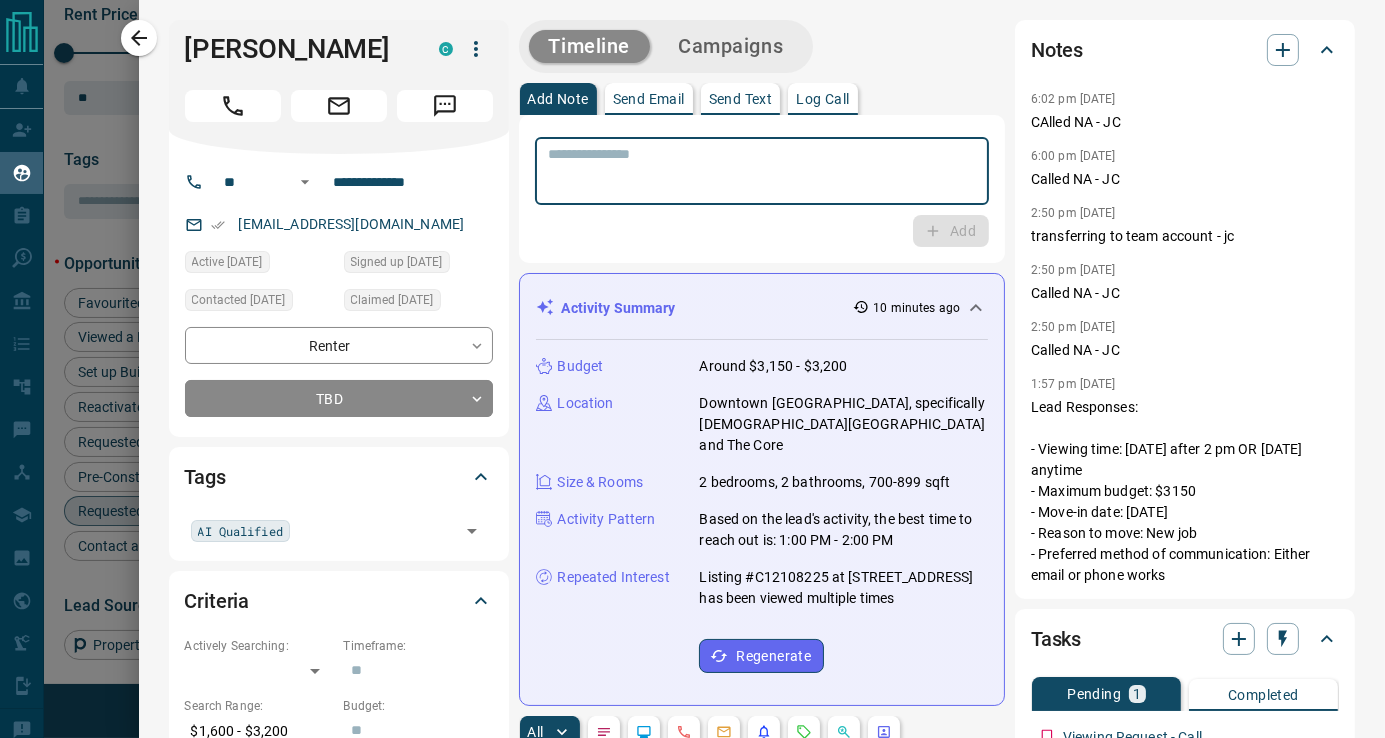 type on "*" 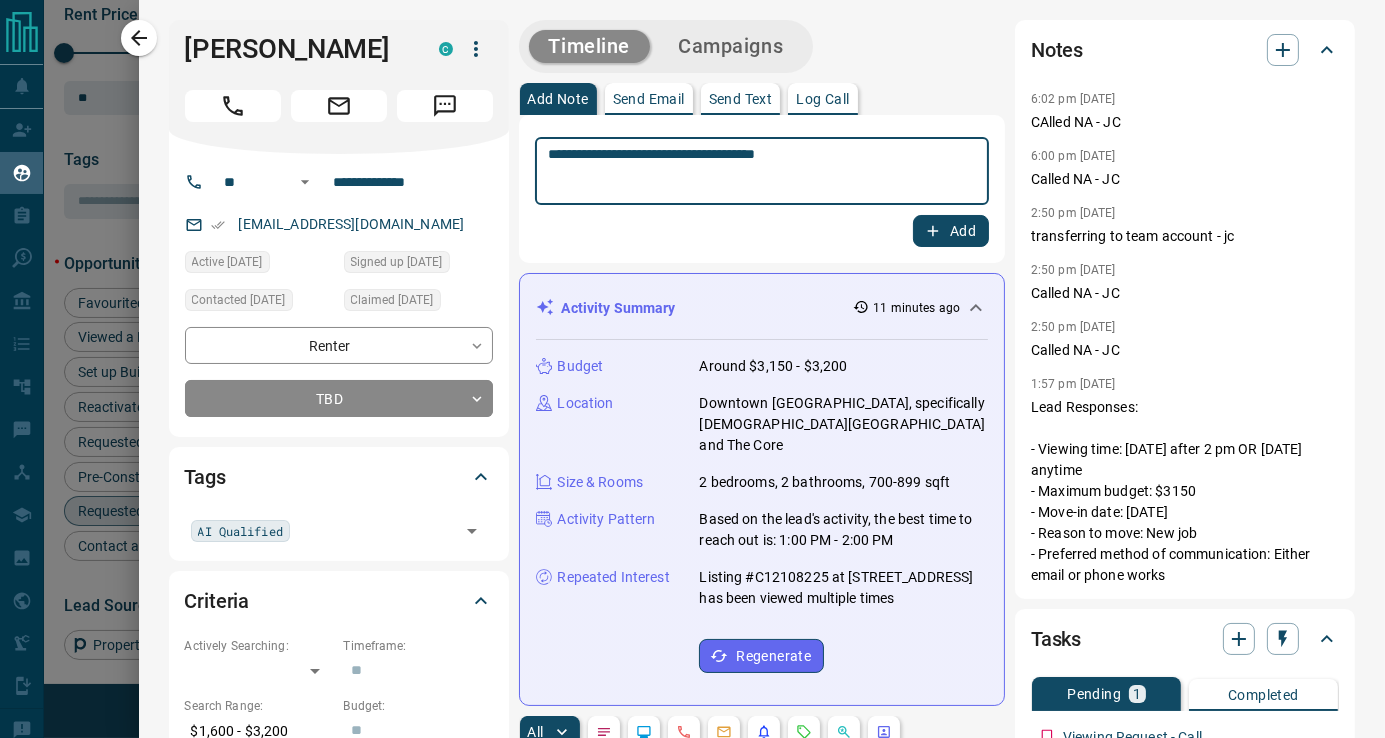 type on "**********" 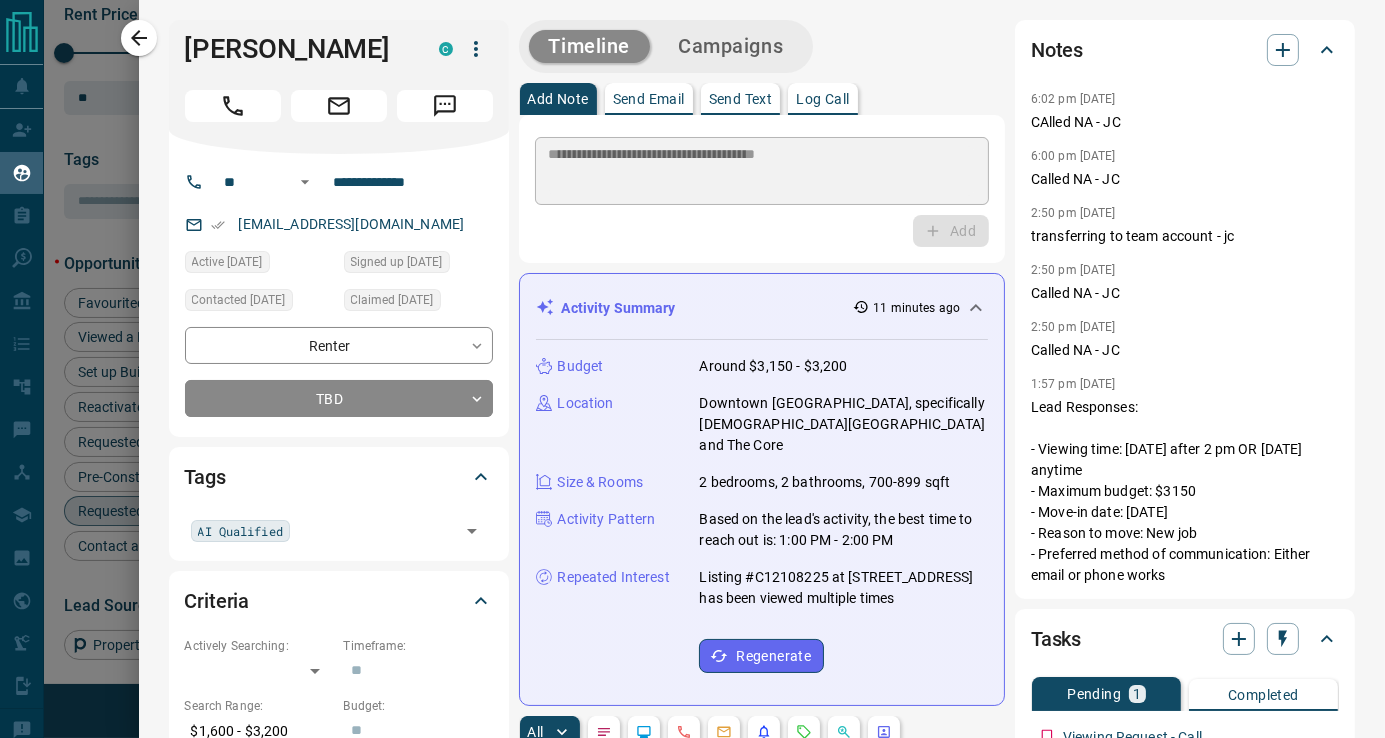 type 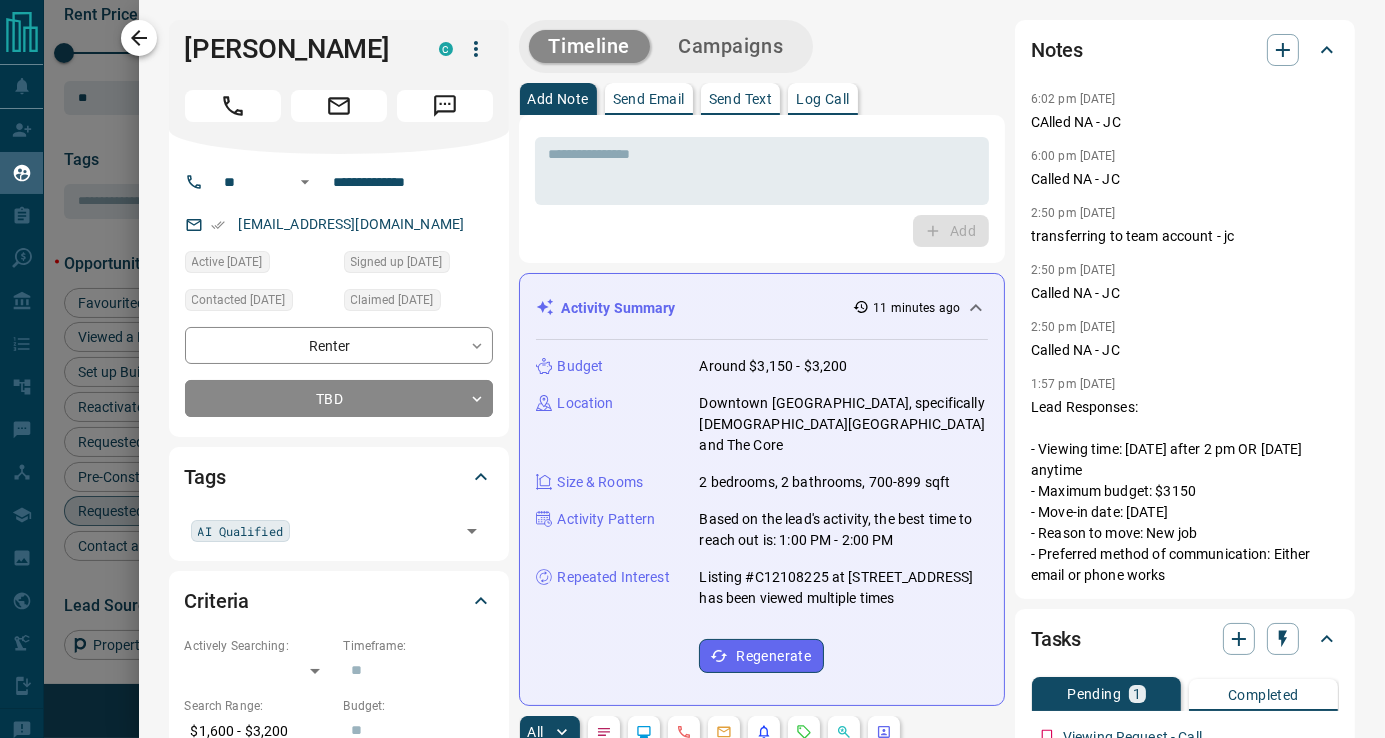 click 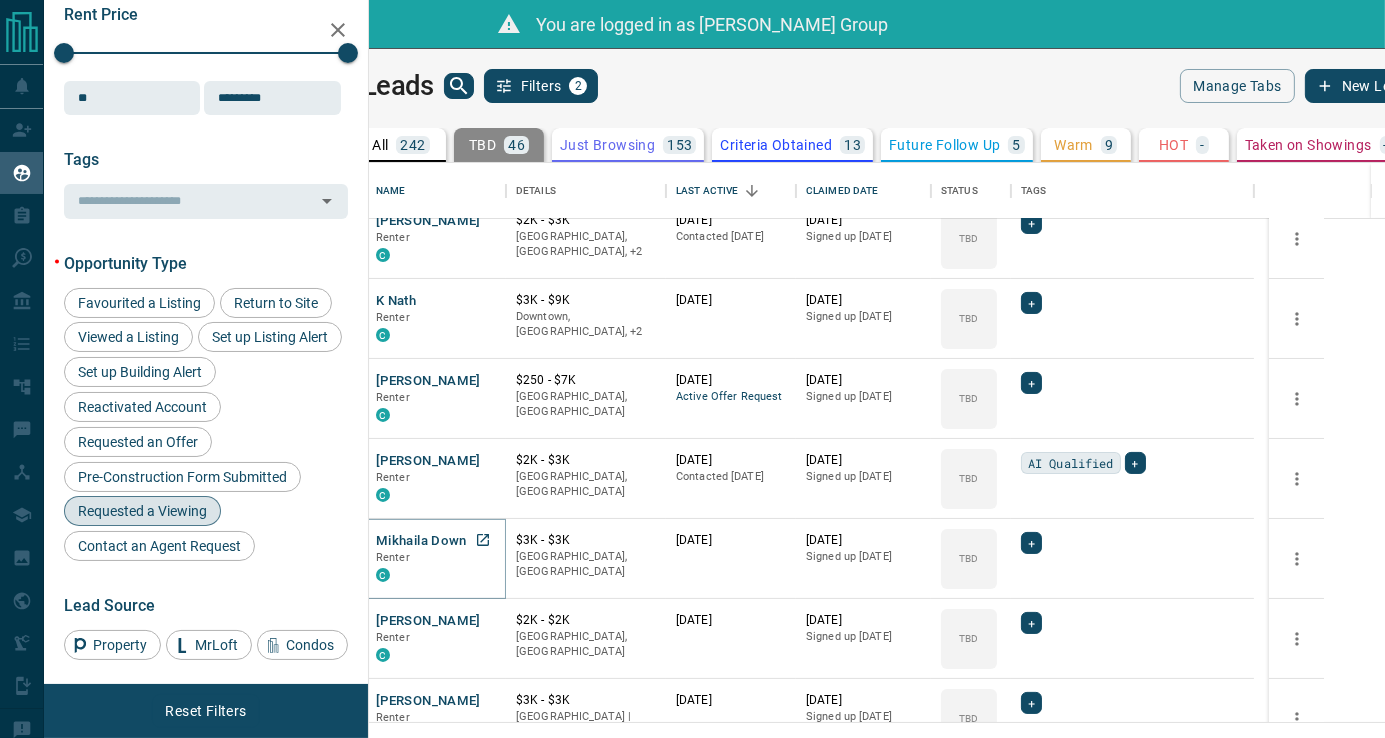 click on "Mikhaila Down" at bounding box center (421, 541) 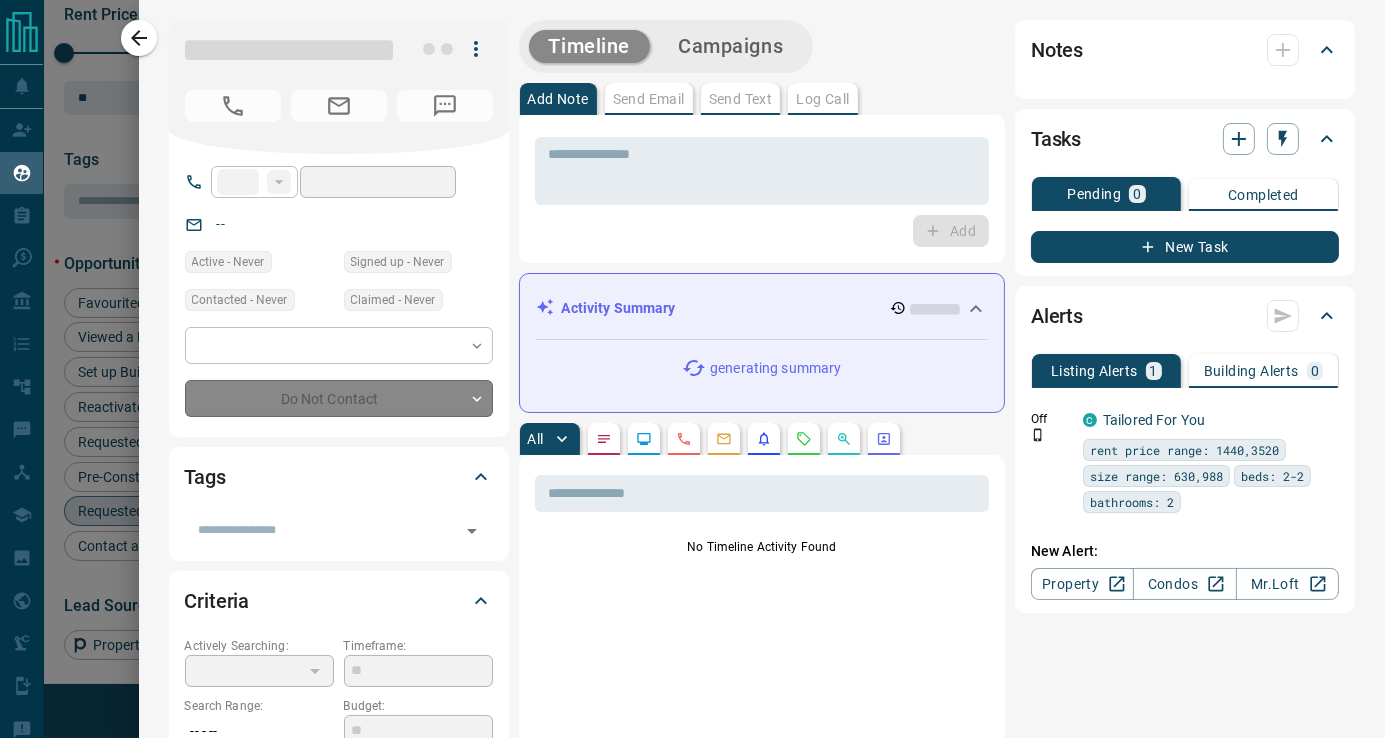 type on "**" 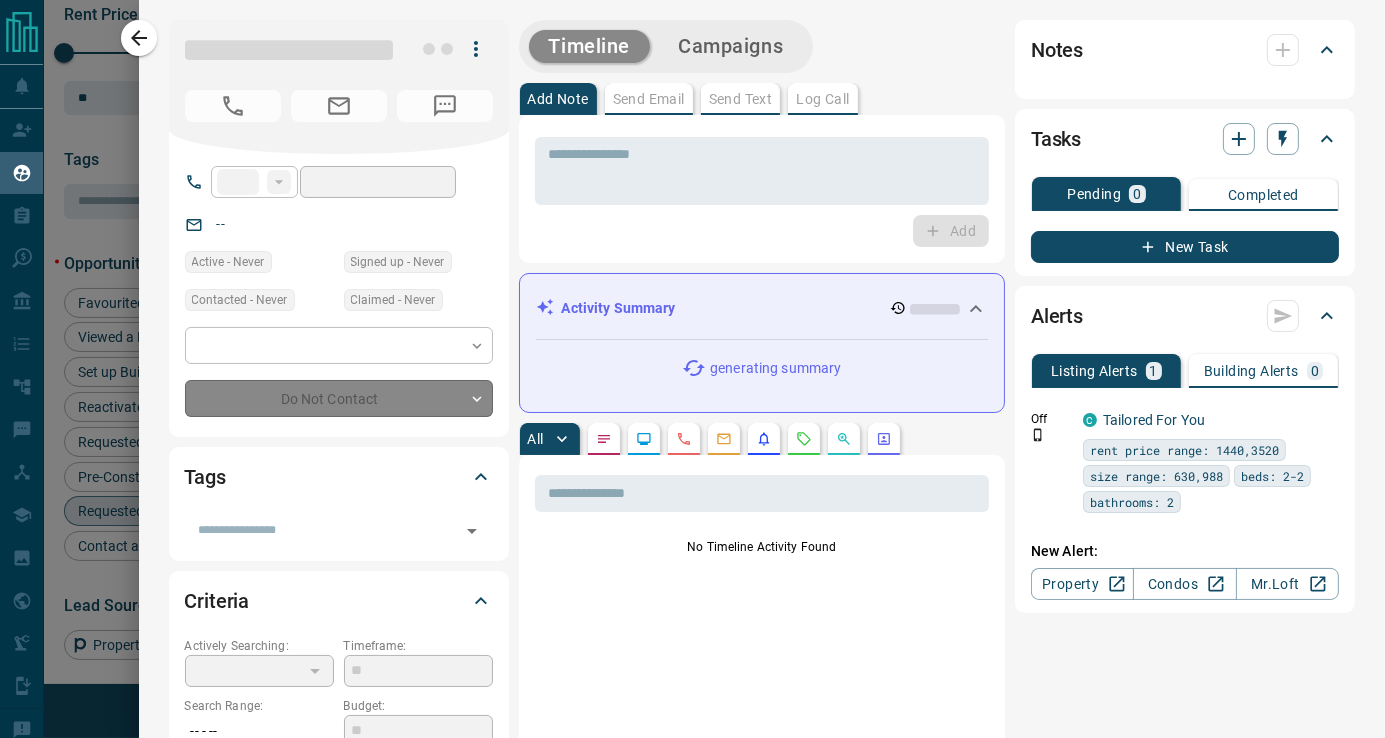 type on "**********" 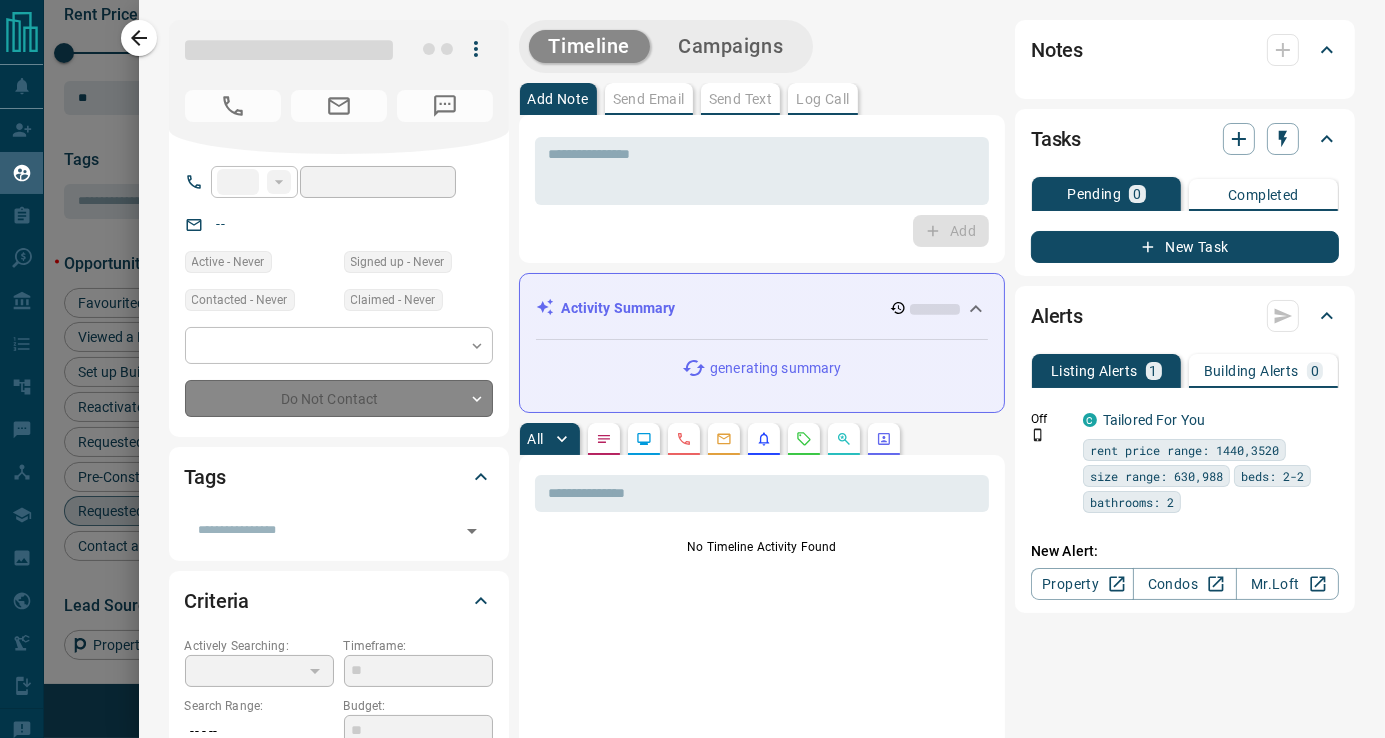 type on "**********" 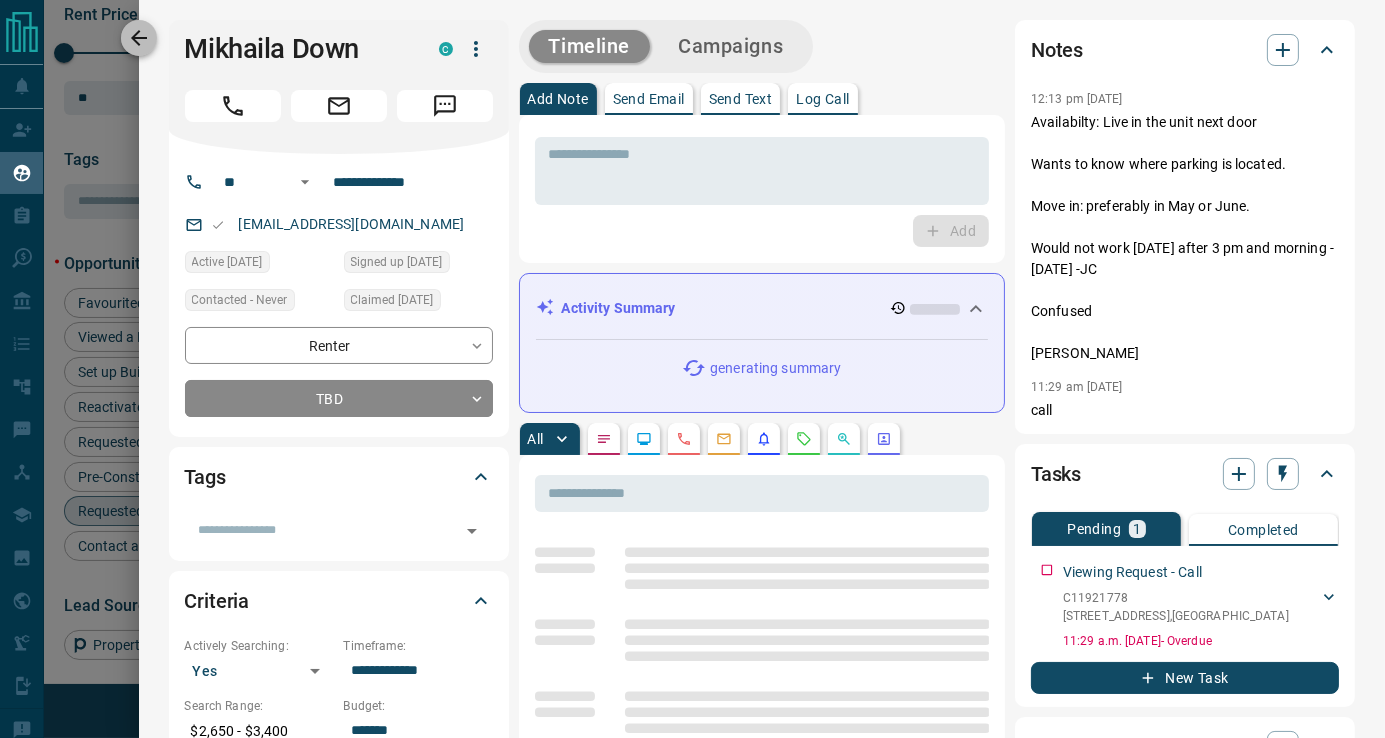 click 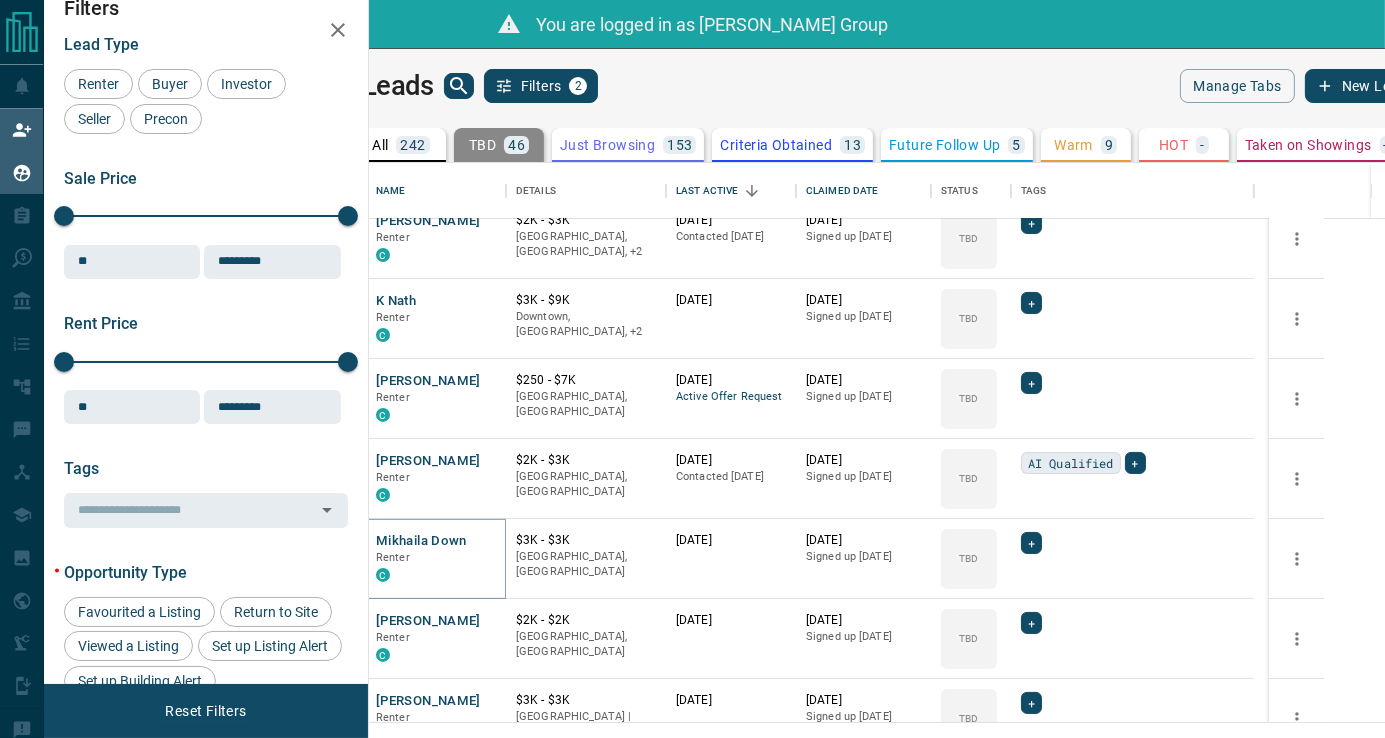 scroll, scrollTop: 0, scrollLeft: 0, axis: both 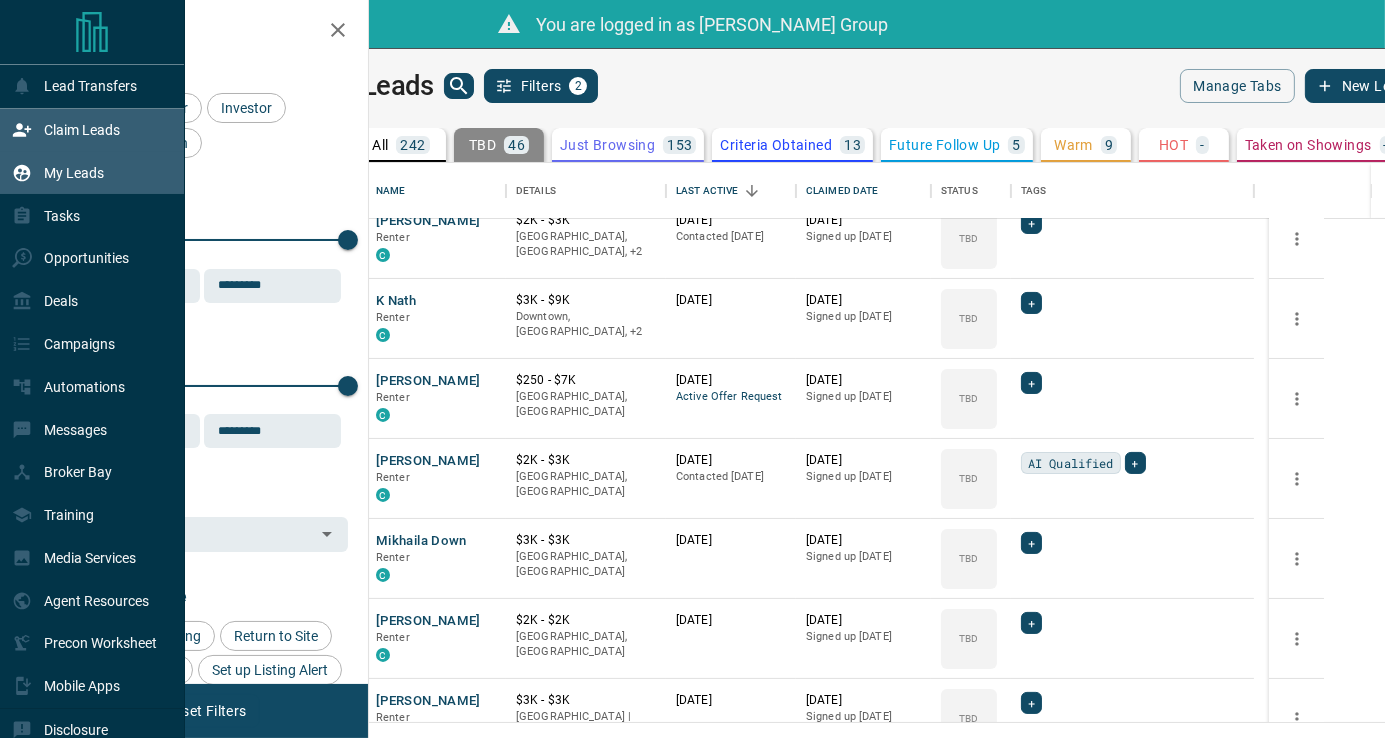 click on "Claim Leads" at bounding box center (82, 130) 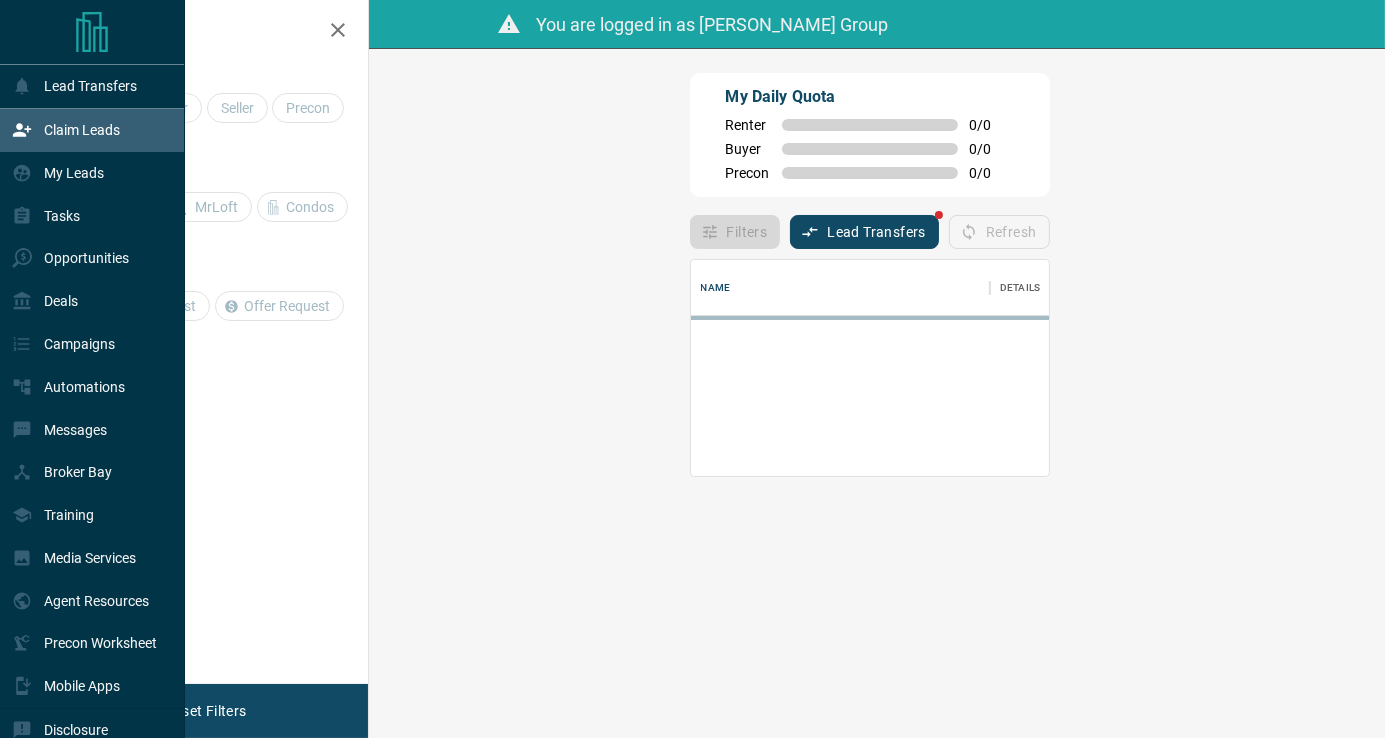 scroll, scrollTop: 16, scrollLeft: 16, axis: both 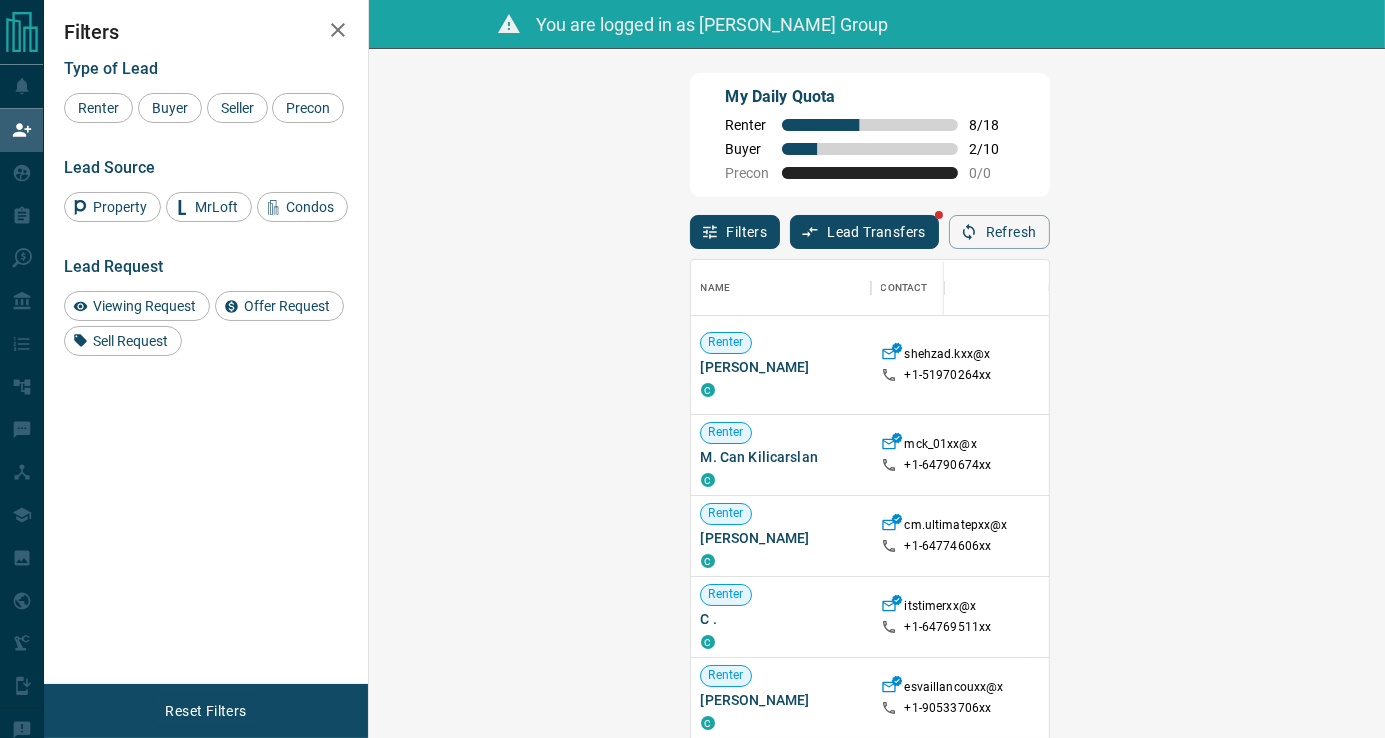 click on "My Daily Quota Renter 8 / 18 Buyer 2 / 10 Precon 0 / 0" at bounding box center (870, 135) 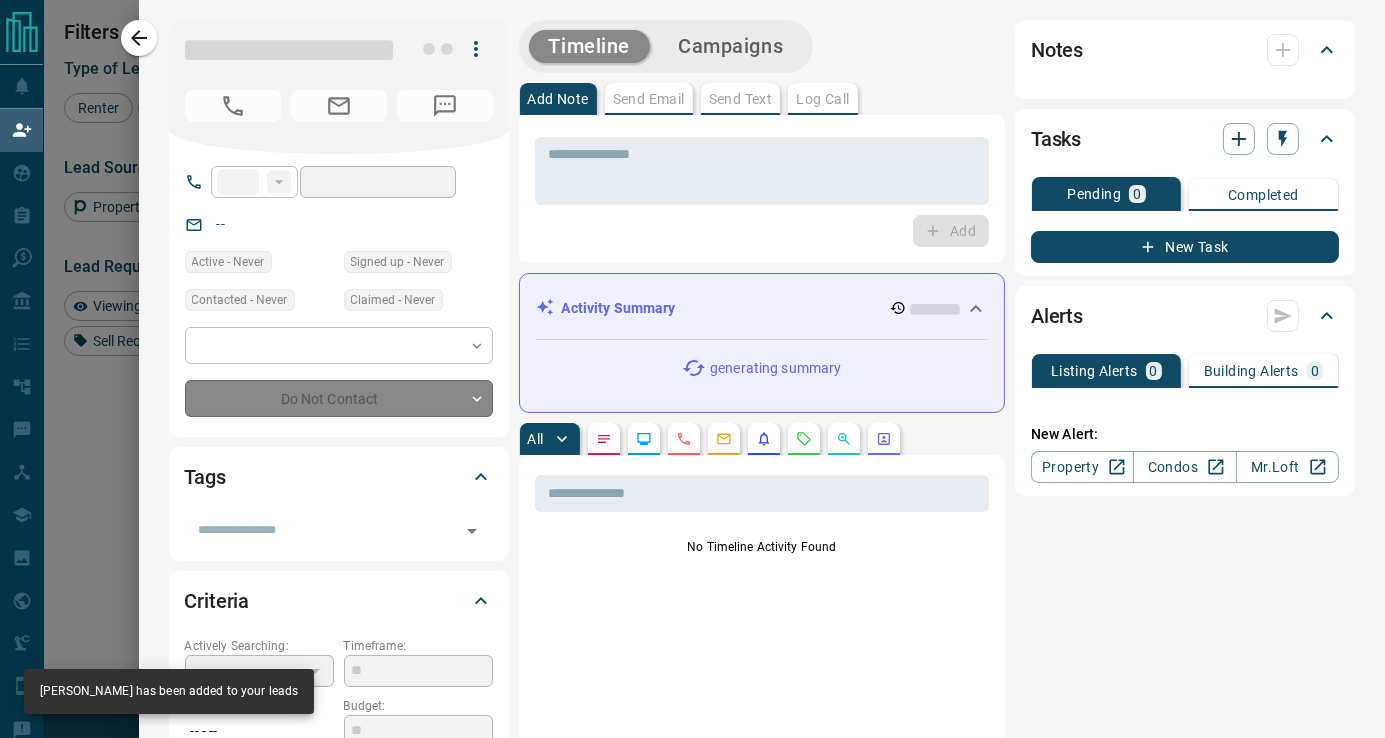 type on "**" 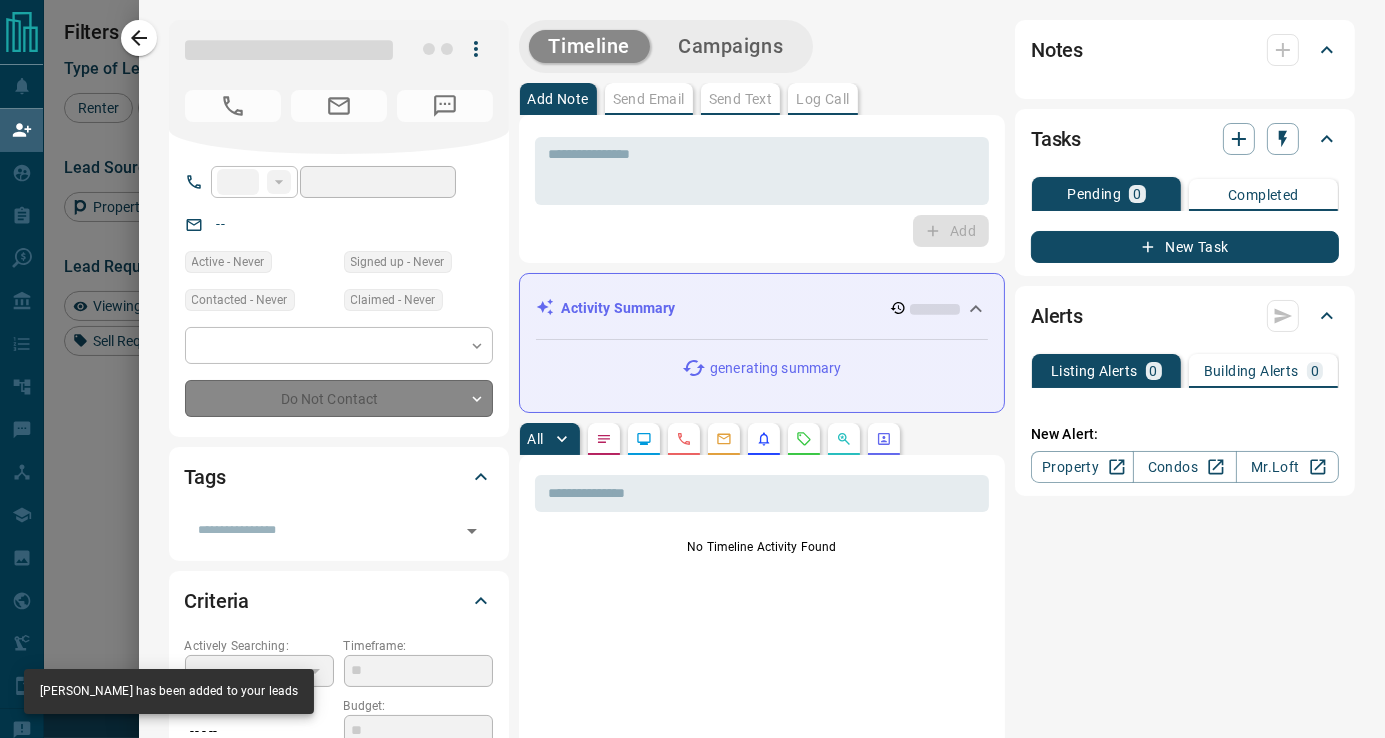type on "**********" 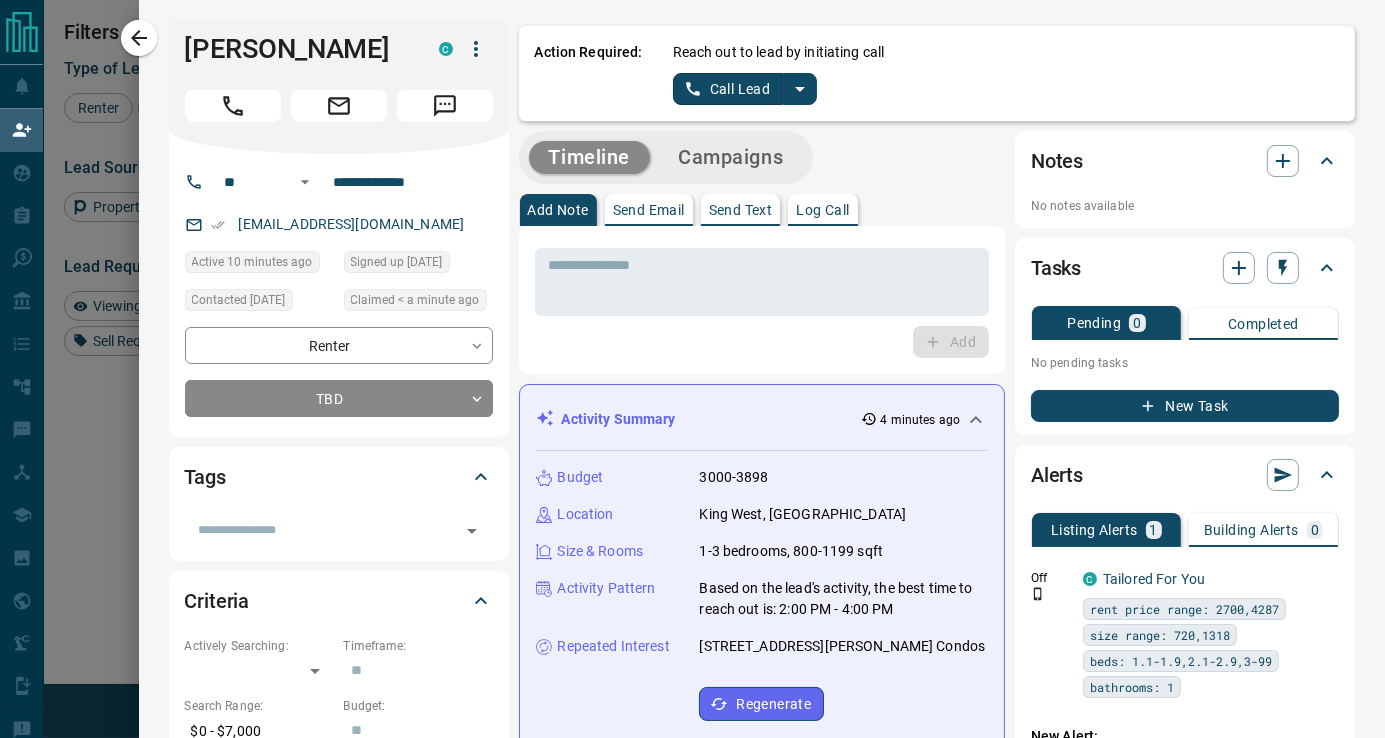 click on "Timeline Campaigns Add Note Send Email Send Text Log Call * ​ Add Activity Summary 4 minutes ago Budget 3000-3898 Location [GEOGRAPHIC_DATA] Size & Rooms 1-3 bedrooms, 800-1199 sqft Activity Pattern Based on the lead's activity, the best time to reach out is:  2:00 PM - 4:00 PM Repeated Interest [STREET_ADDRESS], Harbour View Estates II, NO55 [PERSON_NAME] Condos Regenerate All ​ 5:00 am [DATE] Lead Reassigned System reassigned Shehzad from [DOMAIN_NAME] Sales Team to   2:17 pm [DATE] Viewed a Building  C [STREET_ADDRESS] High-Rise | 2009 | 13 floors | 72 units 2:16 pm [DATE] Viewed a Building  C [STREET_ADDRESS] High-Rise | 2009 | 13 floors | 72 units 1:58 pm [DATE] Lead Reassigned [PERSON_NAME] reassigned [PERSON_NAME] from -n/a- to   [DOMAIN_NAME] Sales Team 1:58 pm [DATE] Lead Reassigned [PERSON_NAME] reassigned [PERSON_NAME] from -n/a- to   [DOMAIN_NAME] Sales Team 1:58 pm [DATE] Lead Reassigned   [DOMAIN_NAME] Sales Team 1:58 pm [DATE]" at bounding box center (937, 1315) 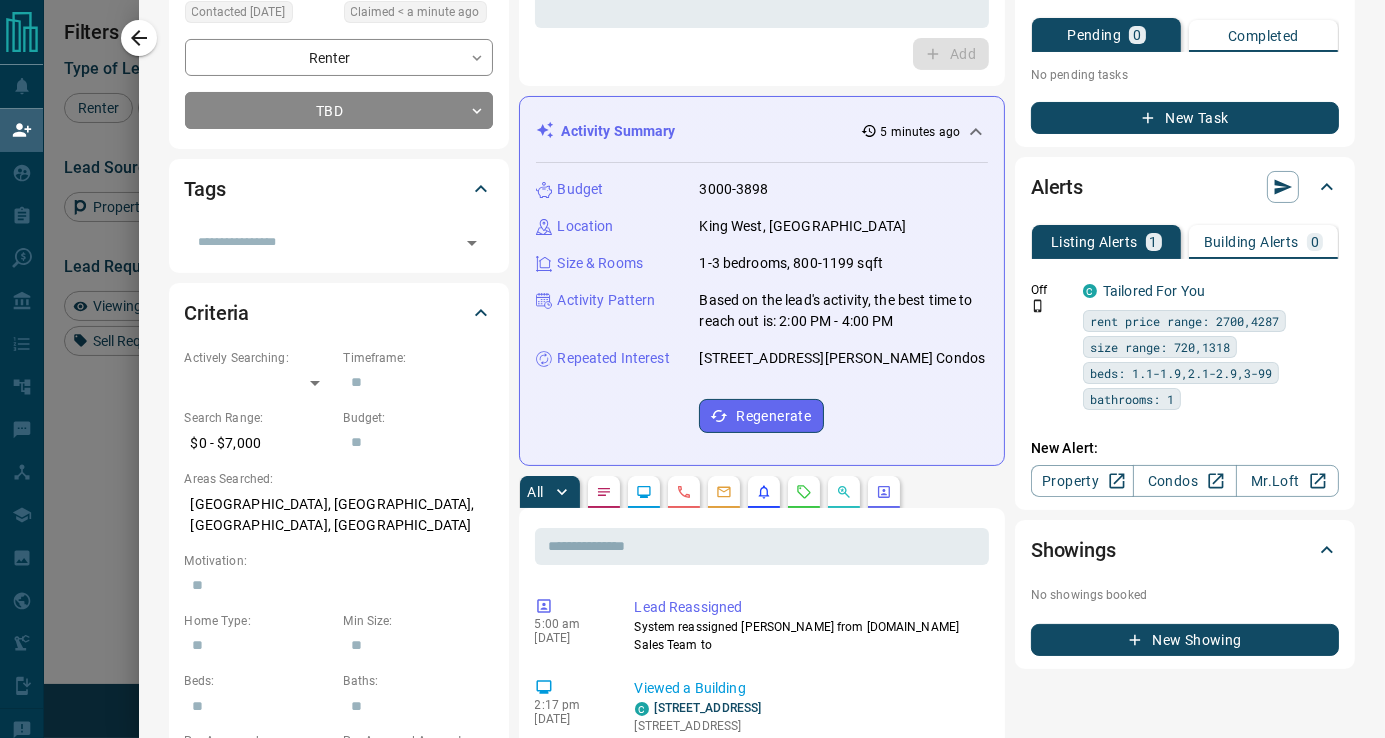 scroll, scrollTop: 166, scrollLeft: 0, axis: vertical 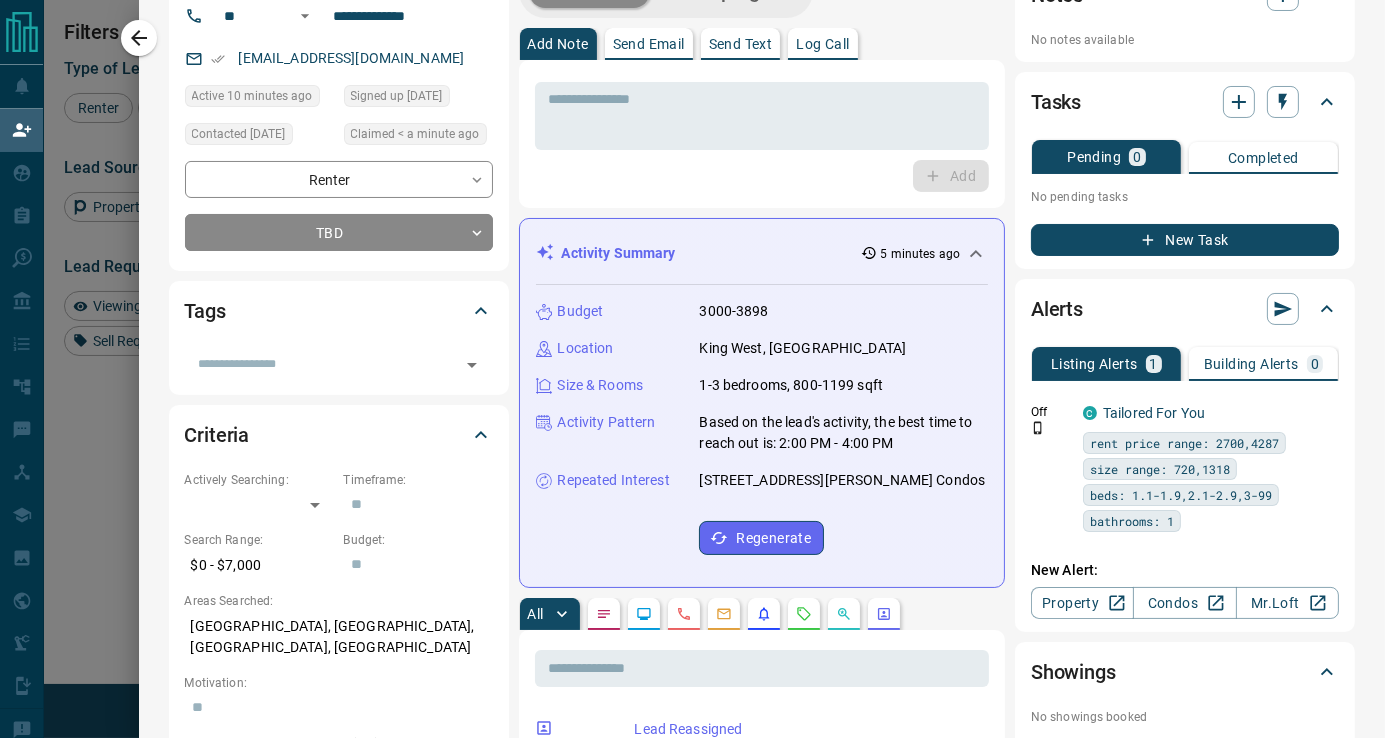 click on "Timeline Campaigns Add Note Send Email Send Text Log Call * ​ Add Activity Summary 5 minutes ago Budget 3000-3898 Location [GEOGRAPHIC_DATA] Size & Rooms 1-3 bedrooms, 800-1199 sqft Activity Pattern Based on the lead's activity, the best time to reach out is:  2:00 PM - 4:00 PM Repeated Interest [STREET_ADDRESS] View Estates II, NO55 [PERSON_NAME] Condos Regenerate All ​ 5:00 am [DATE] Lead Reassigned System reassigned Shehzad from [DOMAIN_NAME] Sales Team to   2:17 pm [DATE] Viewed a Building  C [STREET_ADDRESS] High-Rise | 2009 | 13 floors | 72 units 2:16 pm [DATE] Viewed a Building  C [STREET_ADDRESS] High-Rise | 2009 | 13 floors | 72 units 1:58 pm [DATE] Lead Reassigned [PERSON_NAME] reassigned [PERSON_NAME] from -n/a- to   [DOMAIN_NAME] Sales Team 1:58 pm [DATE] Lead Reassigned [PERSON_NAME] reassigned [PERSON_NAME] from -n/a- to   [DOMAIN_NAME] Sales Team 1:58 pm [DATE] Lead Reassigned   [DOMAIN_NAME] Sales Team 1:58 pm [DATE]" at bounding box center [937, 1149] 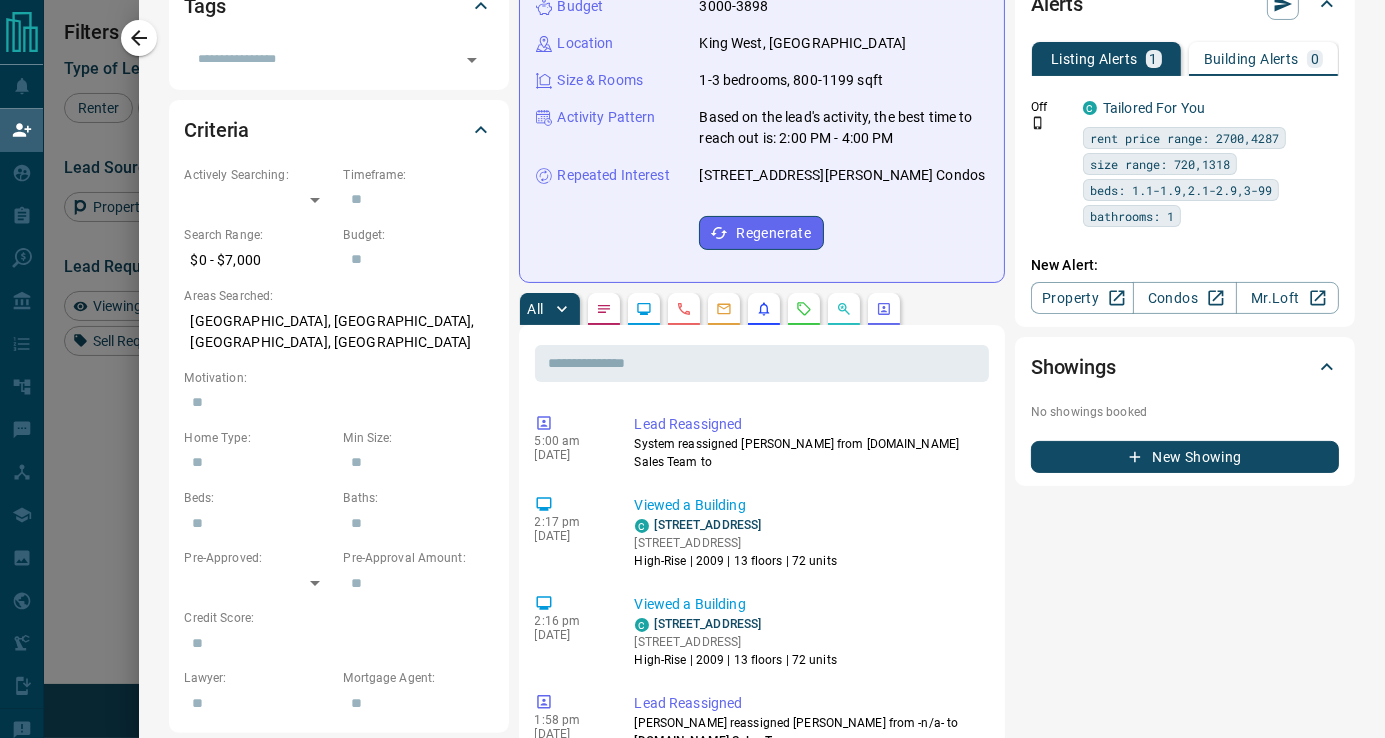 scroll, scrollTop: 166, scrollLeft: 0, axis: vertical 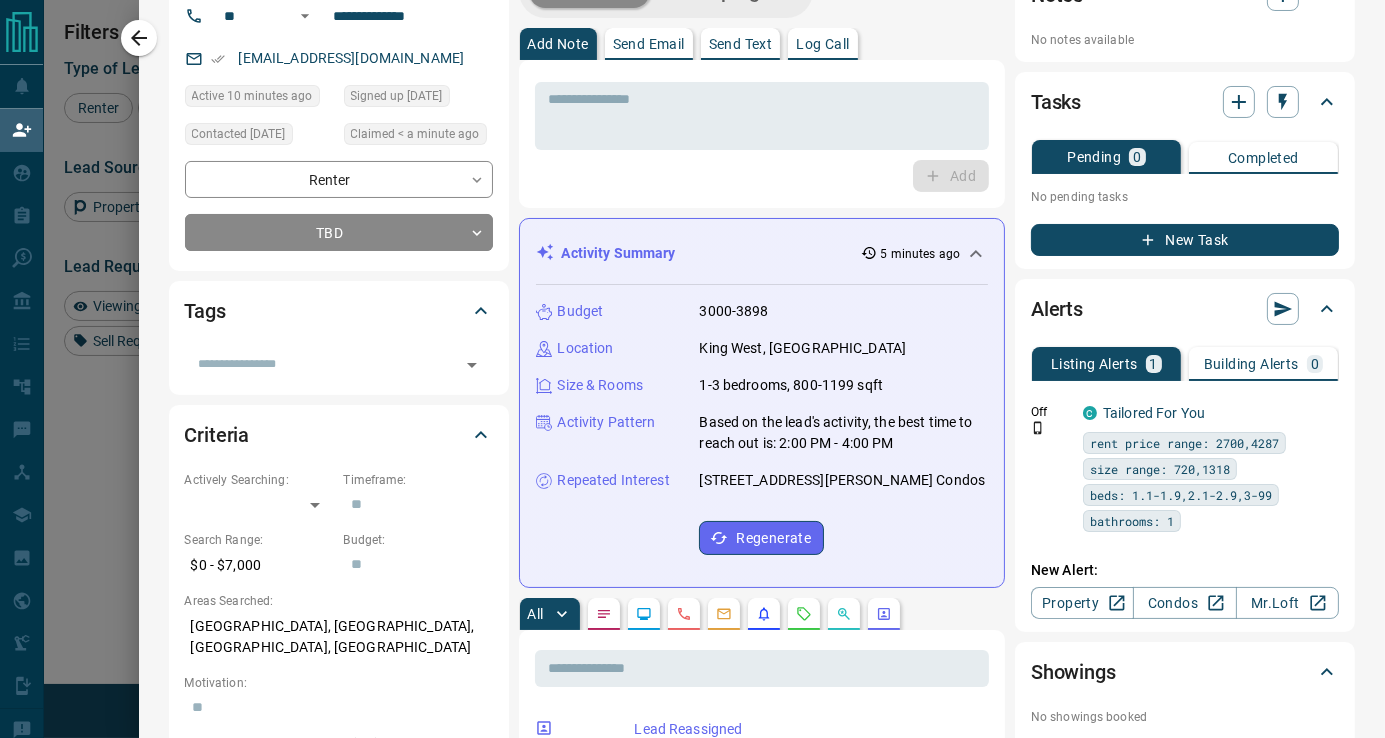 click on "Timeline Campaigns Add Note Send Email Send Text Log Call * ​ Add Activity Summary 5 minutes ago Budget 3000-3898 Location [GEOGRAPHIC_DATA] Size & Rooms 1-3 bedrooms, 800-1199 sqft Activity Pattern Based on the lead's activity, the best time to reach out is:  2:00 PM - 4:00 PM Repeated Interest [STREET_ADDRESS] View Estates II, NO55 [PERSON_NAME] Condos Regenerate All ​ 5:00 am [DATE] Lead Reassigned System reassigned Shehzad from [DOMAIN_NAME] Sales Team to   2:17 pm [DATE] Viewed a Building  C [STREET_ADDRESS] High-Rise | 2009 | 13 floors | 72 units 2:16 pm [DATE] Viewed a Building  C [STREET_ADDRESS] High-Rise | 2009 | 13 floors | 72 units 1:58 pm [DATE] Lead Reassigned [PERSON_NAME] reassigned [PERSON_NAME] from -n/a- to   [DOMAIN_NAME] Sales Team 1:58 pm [DATE] Lead Reassigned [PERSON_NAME] reassigned [PERSON_NAME] from -n/a- to   [DOMAIN_NAME] Sales Team 1:58 pm [DATE] Lead Reassigned   [DOMAIN_NAME] Sales Team 1:58 pm [DATE]" at bounding box center (937, 1149) 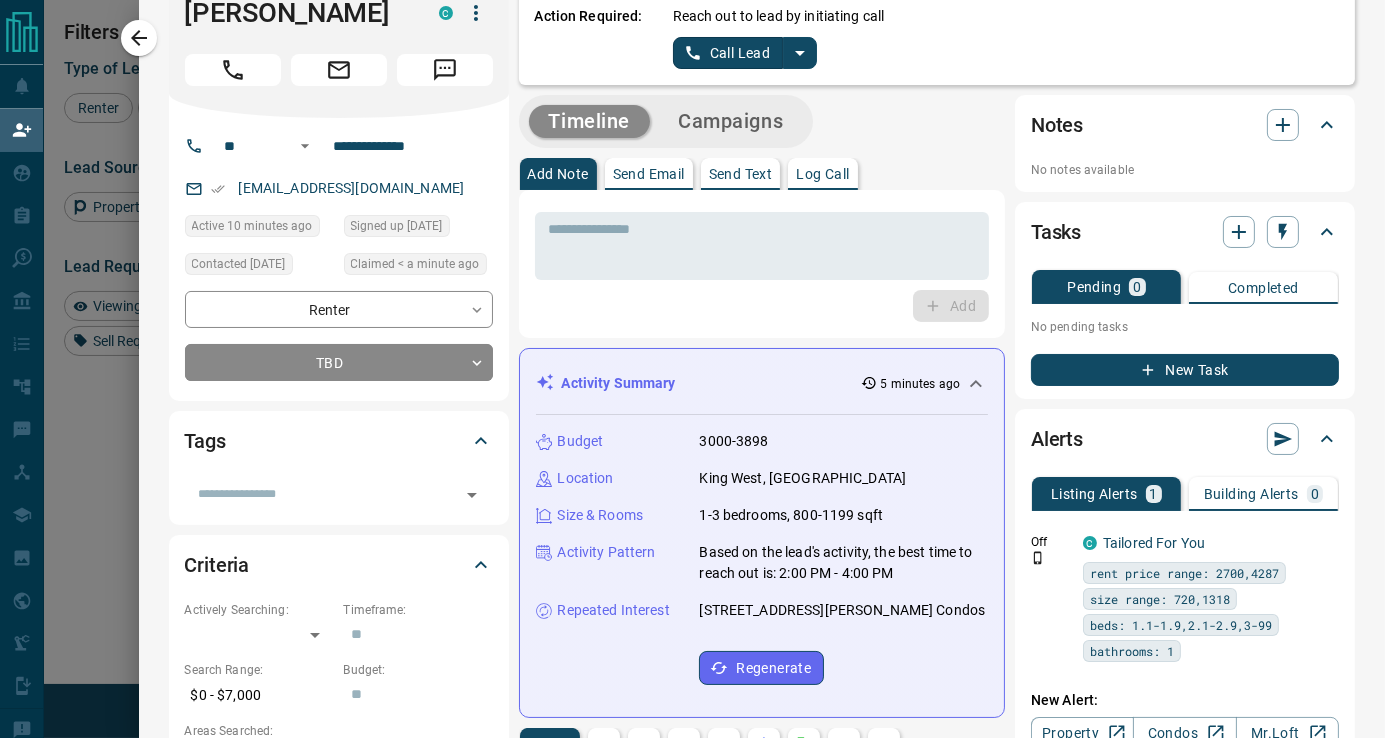 scroll, scrollTop: 0, scrollLeft: 0, axis: both 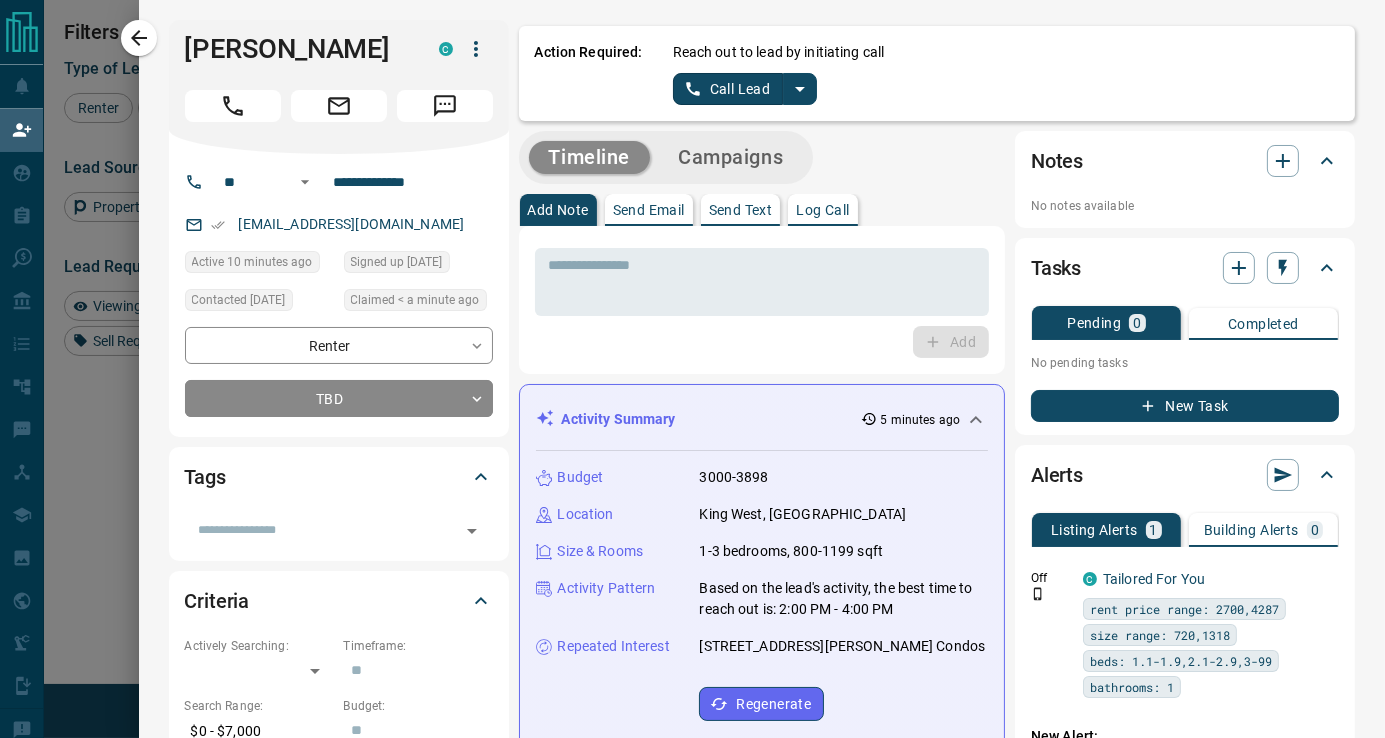 click on "Timeline Campaigns Add Note Send Email Send Text Log Call * ​ Add Activity Summary 5 minutes ago Budget 3000-3898 Location [GEOGRAPHIC_DATA] Size & Rooms 1-3 bedrooms, 800-1199 sqft Activity Pattern Based on the lead's activity, the best time to reach out is:  2:00 PM - 4:00 PM Repeated Interest [STREET_ADDRESS] View Estates II, NO55 [PERSON_NAME] Condos Regenerate All ​ 5:00 am [DATE] Lead Reassigned System reassigned Shehzad from [DOMAIN_NAME] Sales Team to   2:17 pm [DATE] Viewed a Building  C [STREET_ADDRESS] High-Rise | 2009 | 13 floors | 72 units 2:16 pm [DATE] Viewed a Building  C [STREET_ADDRESS] High-Rise | 2009 | 13 floors | 72 units 1:58 pm [DATE] Lead Reassigned [PERSON_NAME] reassigned [PERSON_NAME] from -n/a- to   [DOMAIN_NAME] Sales Team 1:58 pm [DATE] Lead Reassigned [PERSON_NAME] reassigned [PERSON_NAME] from -n/a- to   [DOMAIN_NAME] Sales Team 1:58 pm [DATE] Lead Reassigned   [DOMAIN_NAME] Sales Team 1:58 pm [DATE]" at bounding box center [762, 1315] 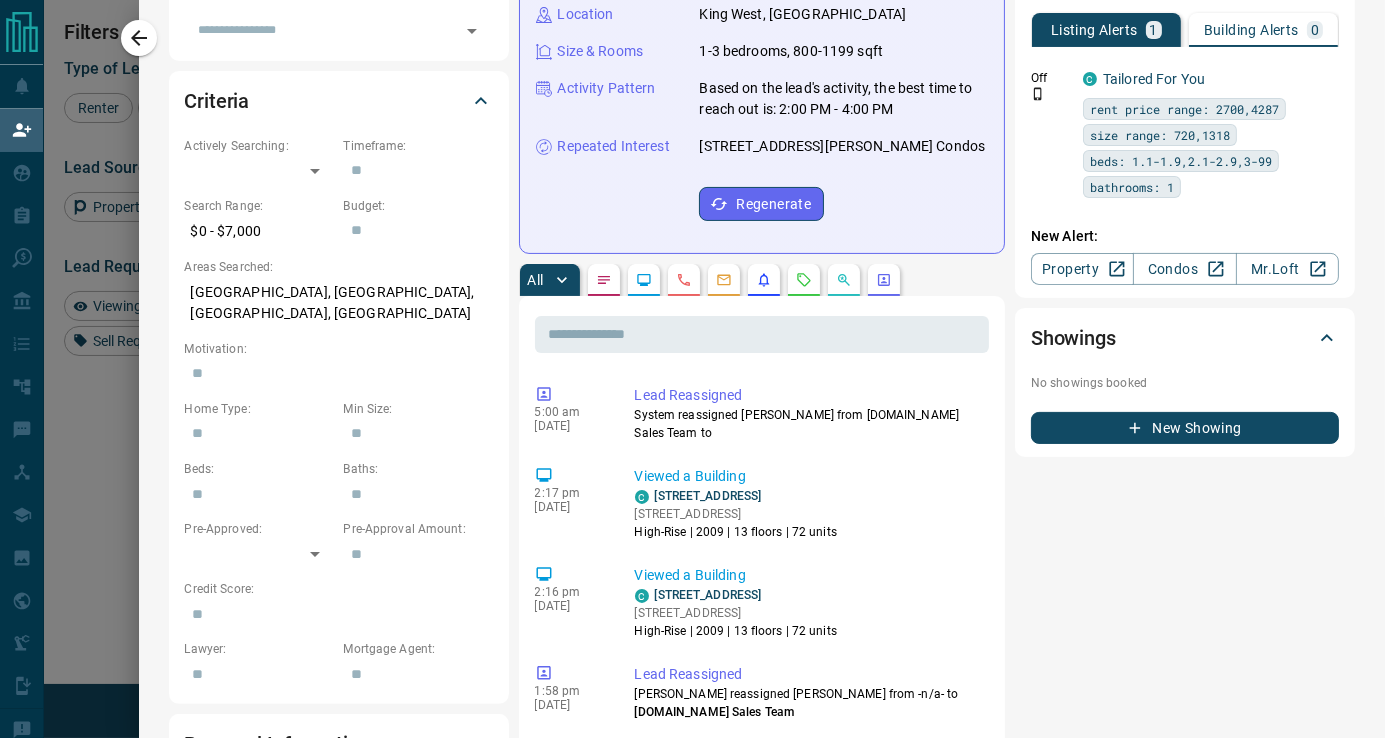 scroll, scrollTop: 0, scrollLeft: 0, axis: both 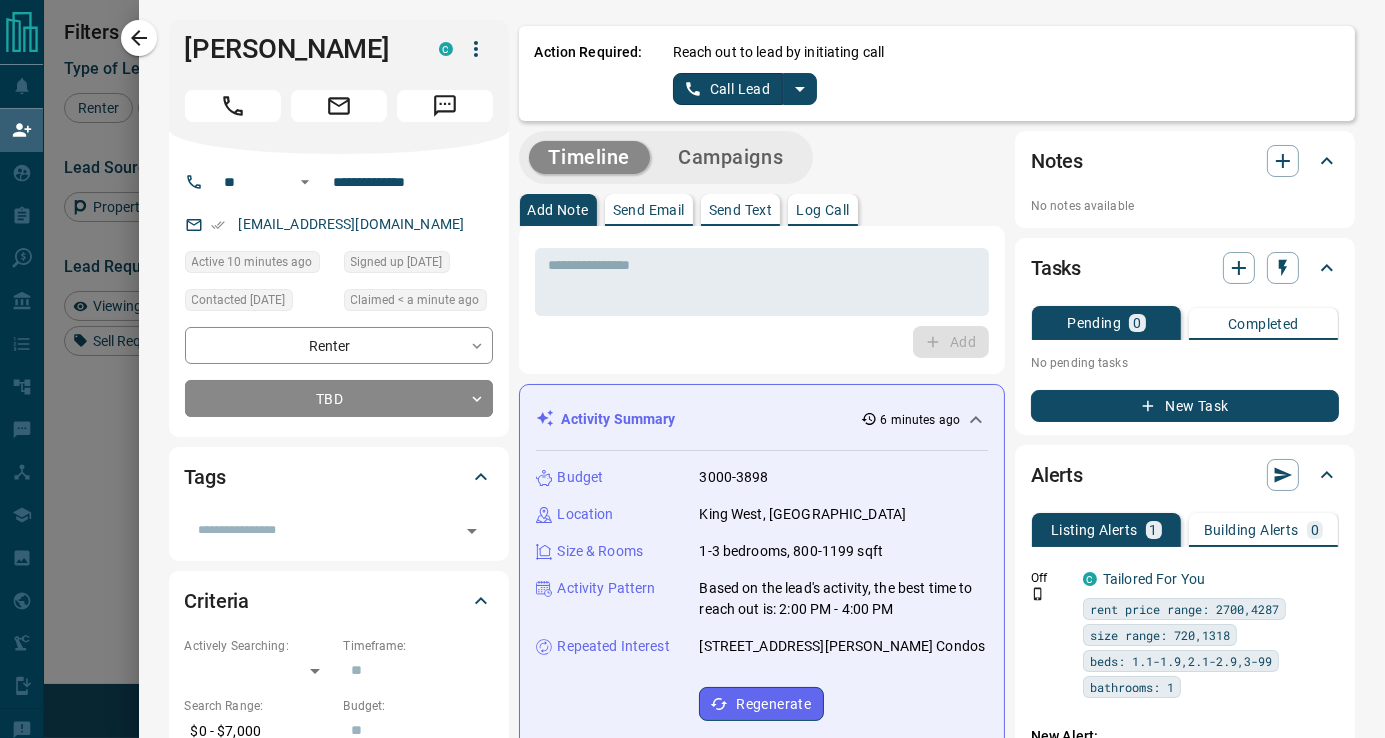 click on "Timeline Campaigns Add Note Send Email Send Text Log Call * ​ Add Activity Summary 6 minutes ago Budget 3000-3898 Location [GEOGRAPHIC_DATA] Size & Rooms 1-3 bedrooms, 800-1199 sqft Activity Pattern Based on the lead's activity, the best time to reach out is:  2:00 PM - 4:00 PM Repeated Interest [STREET_ADDRESS] View Estates II, NO55 [PERSON_NAME] Condos Regenerate All ​ 5:00 am [DATE] Lead Reassigned System reassigned Shehzad from [DOMAIN_NAME] Sales Team to   2:17 pm [DATE] Viewed a Building  C [STREET_ADDRESS] High-Rise | 2009 | 13 floors | 72 units 2:16 pm [DATE] Viewed a Building  C [STREET_ADDRESS] High-Rise | 2009 | 13 floors | 72 units 1:58 pm [DATE] Lead Reassigned [PERSON_NAME] reassigned [PERSON_NAME] from -n/a- to   [DOMAIN_NAME] Sales Team 1:58 pm [DATE] Lead Reassigned [PERSON_NAME] reassigned [PERSON_NAME] from -n/a- to   [DOMAIN_NAME] Sales Team 1:58 pm [DATE] Lead Reassigned   [DOMAIN_NAME] Sales Team 1:58 pm [DATE]" at bounding box center [937, 1315] 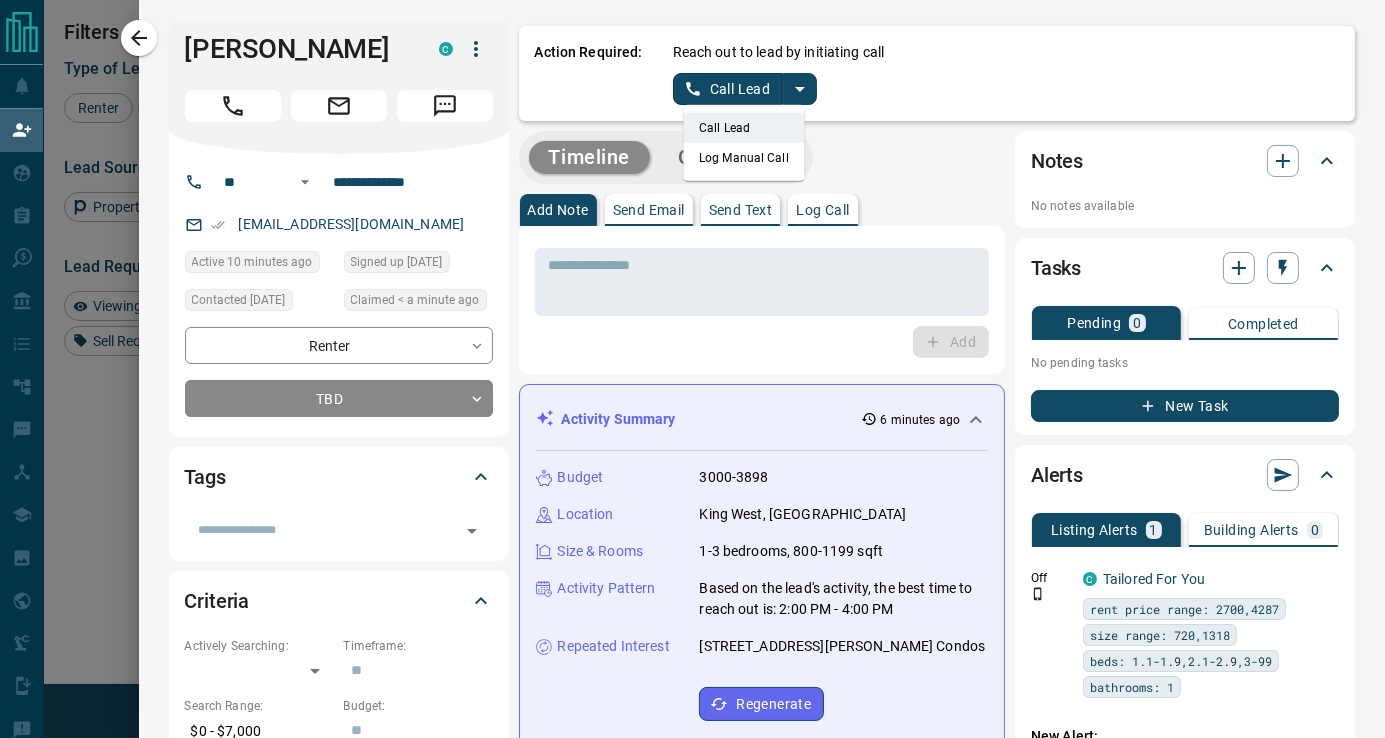 click on "Log Manual Call" at bounding box center (744, 158) 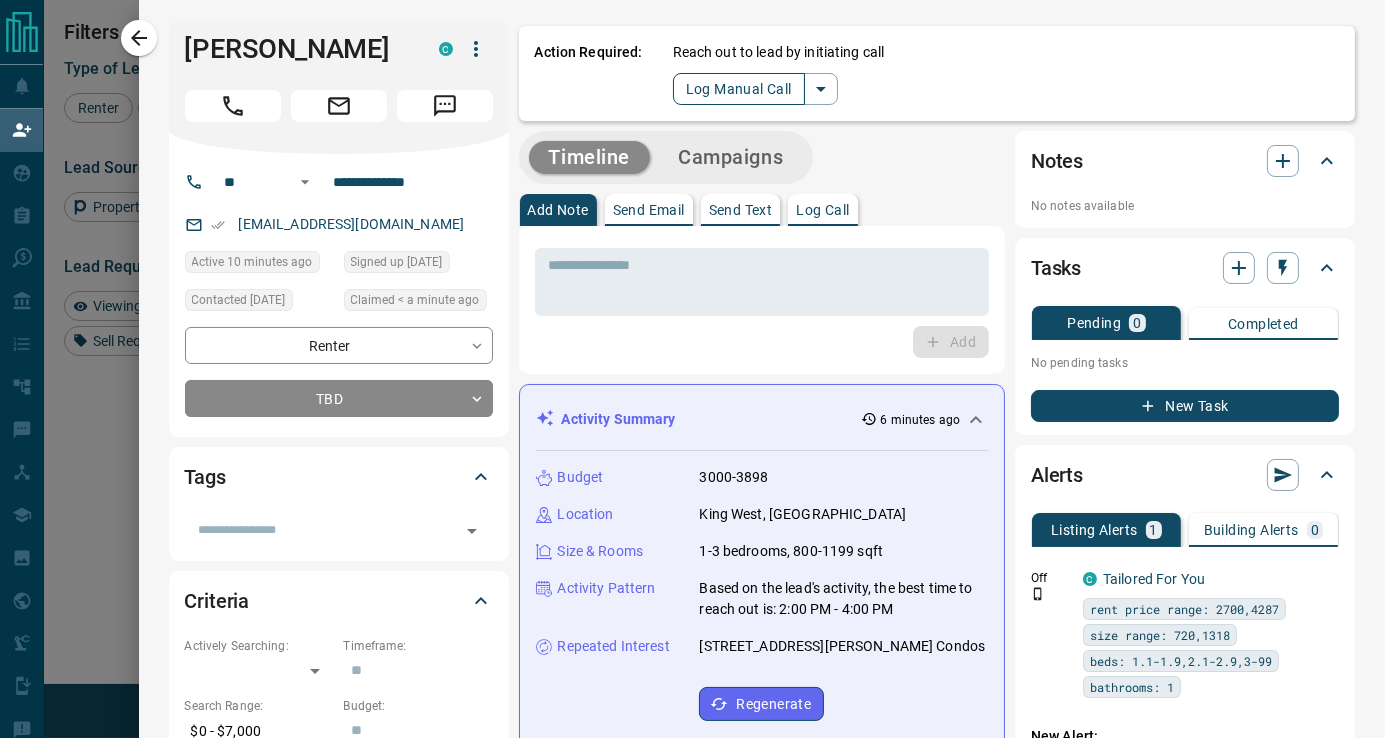 click on "Log Manual Call" at bounding box center [739, 89] 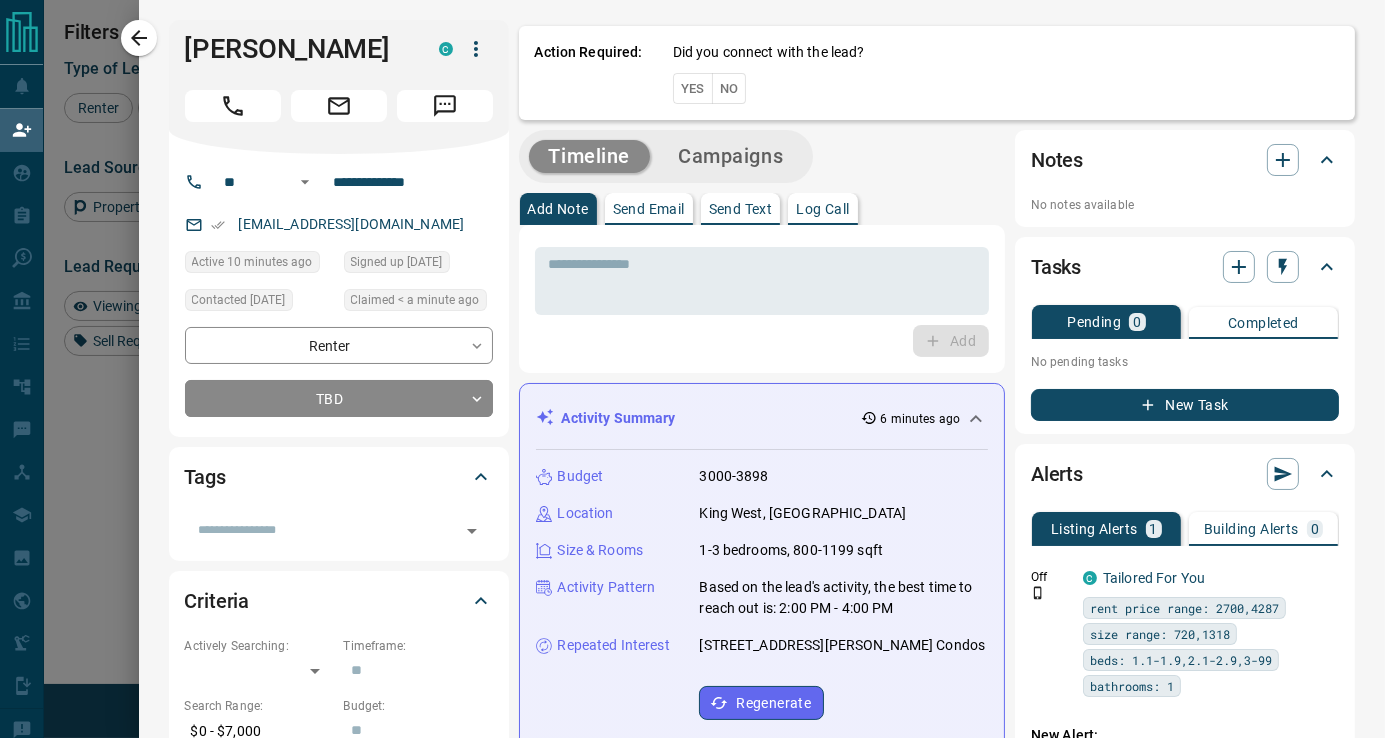 click on "Yes" at bounding box center [693, 88] 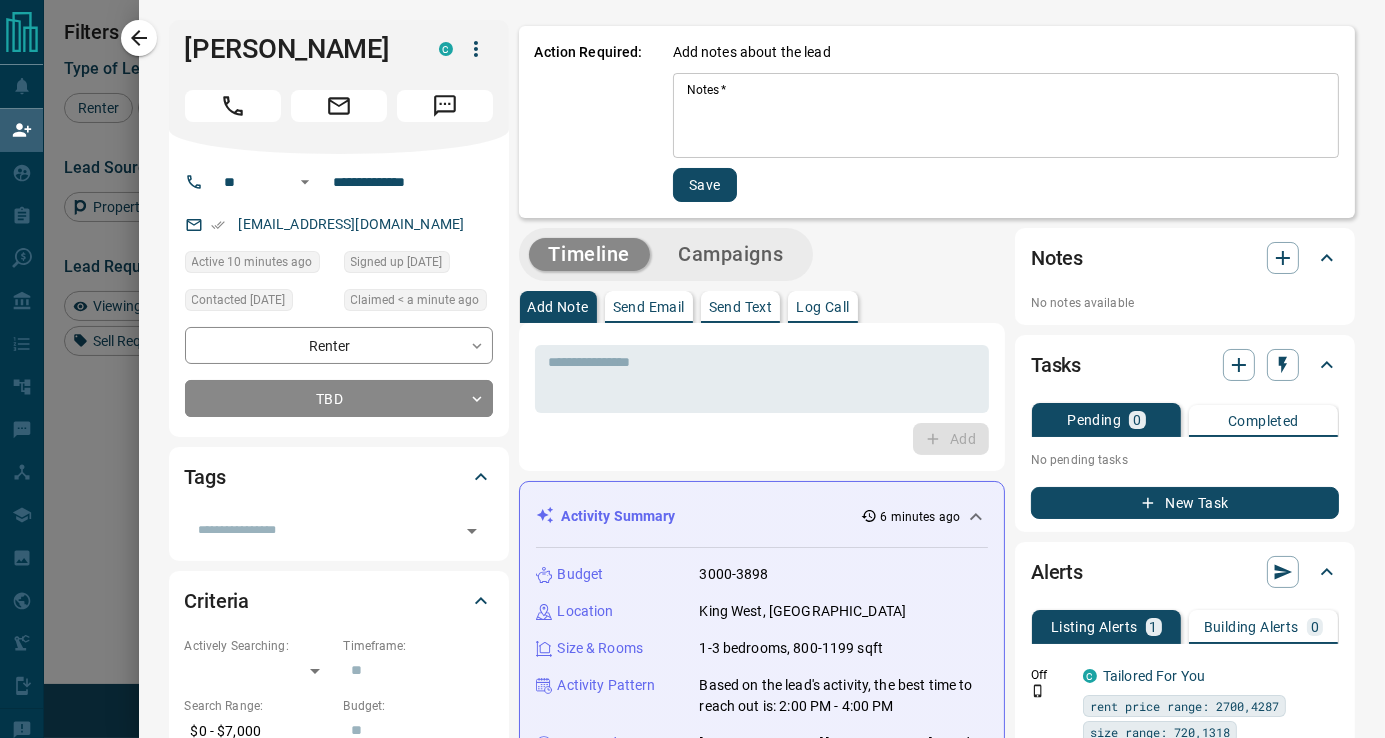 click on "Notes   *" at bounding box center (1006, 116) 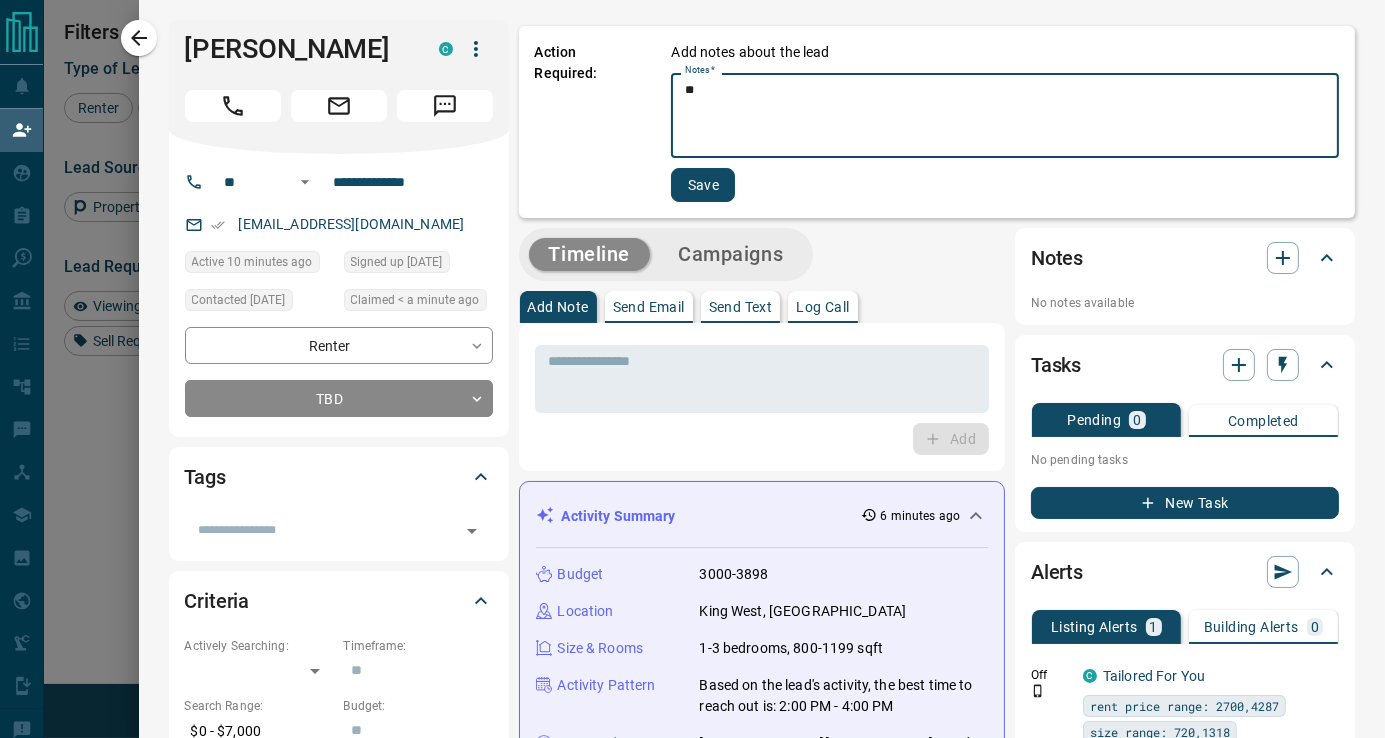 type on "*" 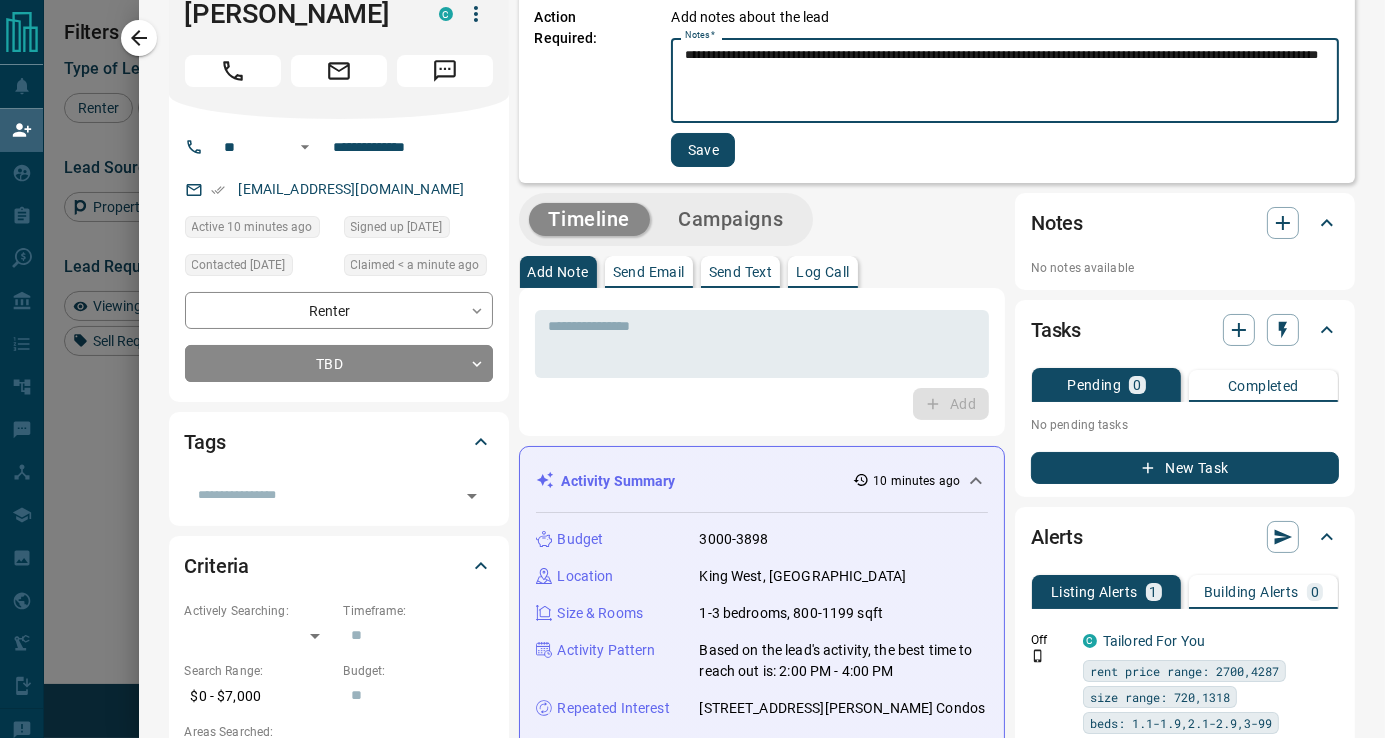 scroll, scrollTop: 0, scrollLeft: 0, axis: both 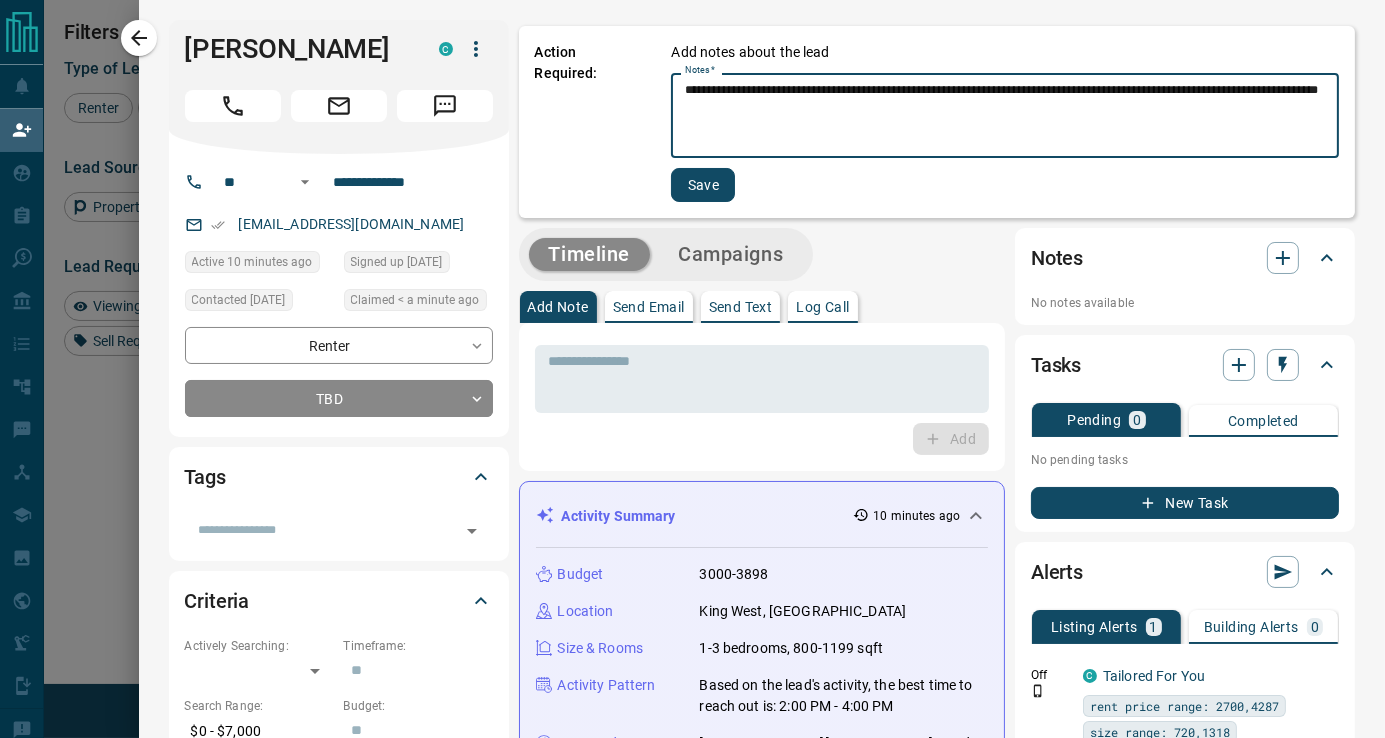 click on "**********" at bounding box center [1005, 116] 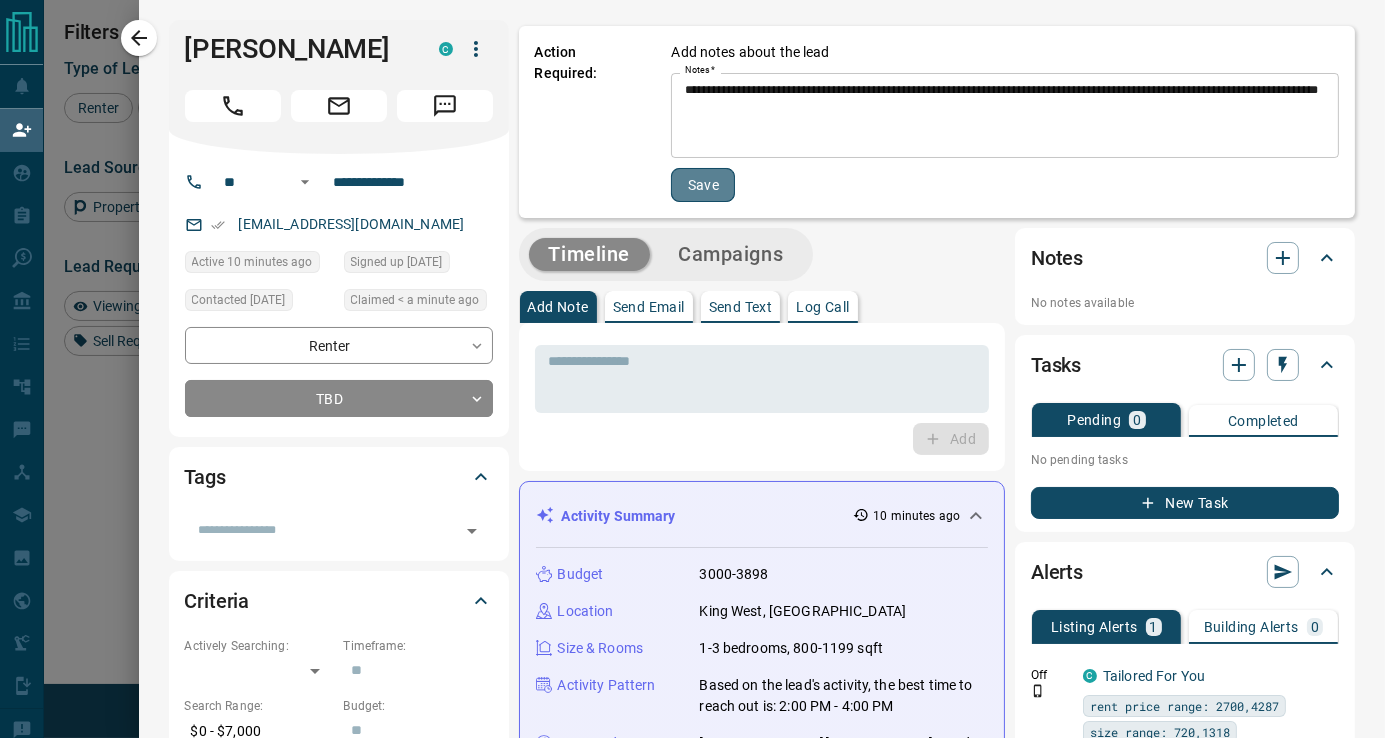 click on "Save" at bounding box center (703, 185) 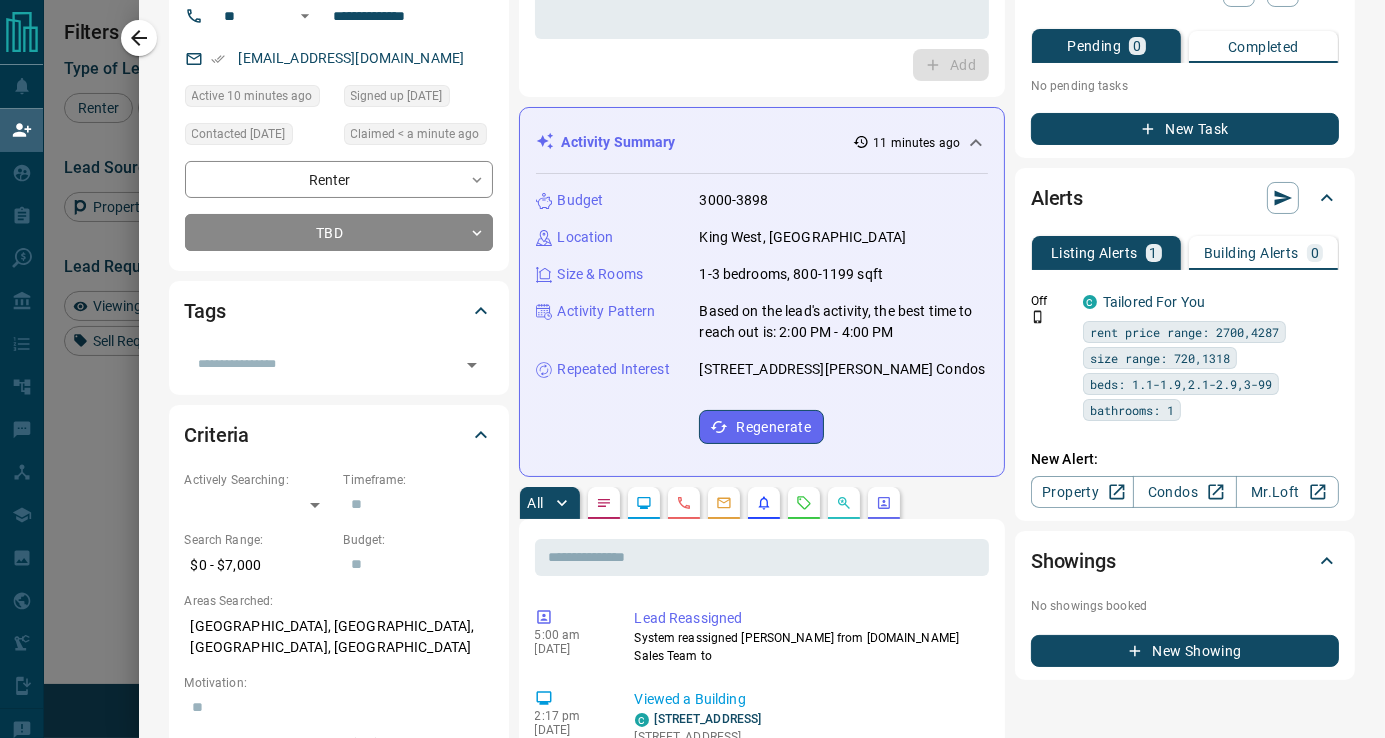 scroll, scrollTop: 0, scrollLeft: 0, axis: both 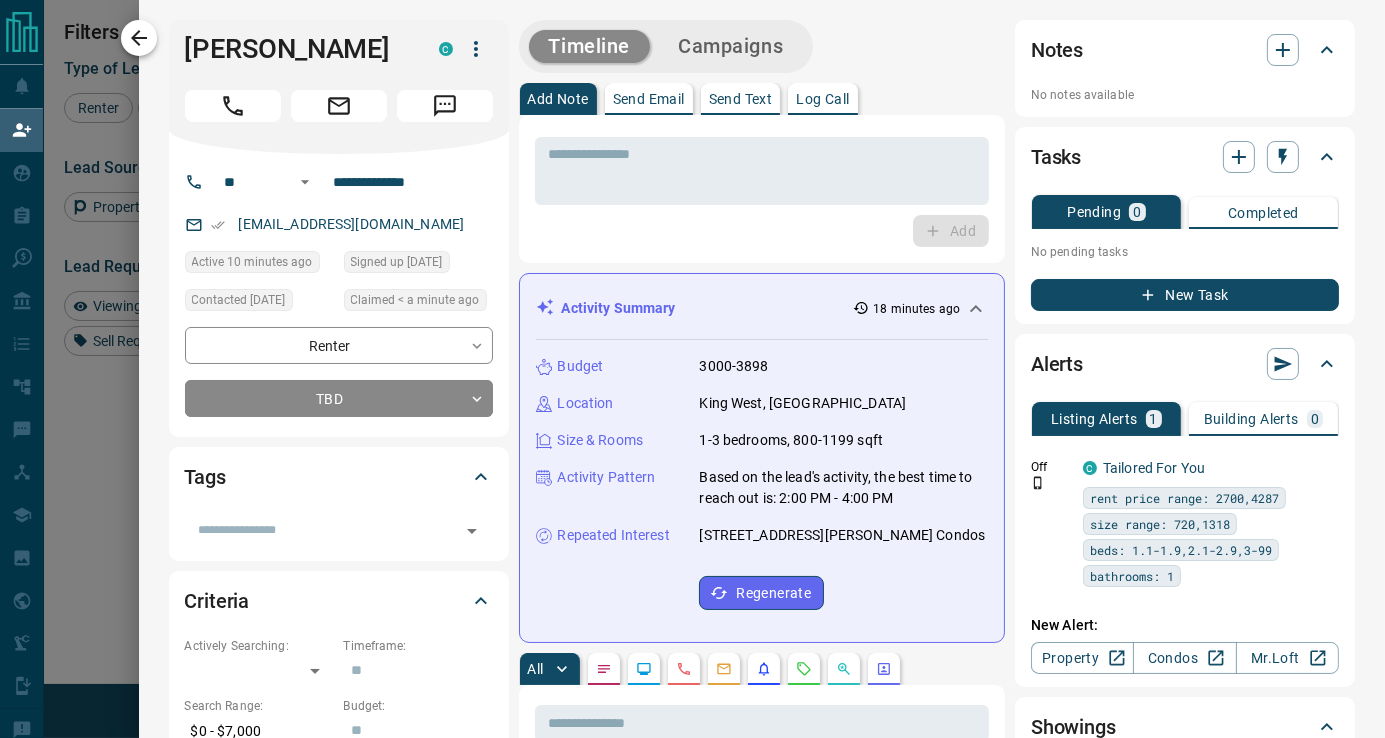 click 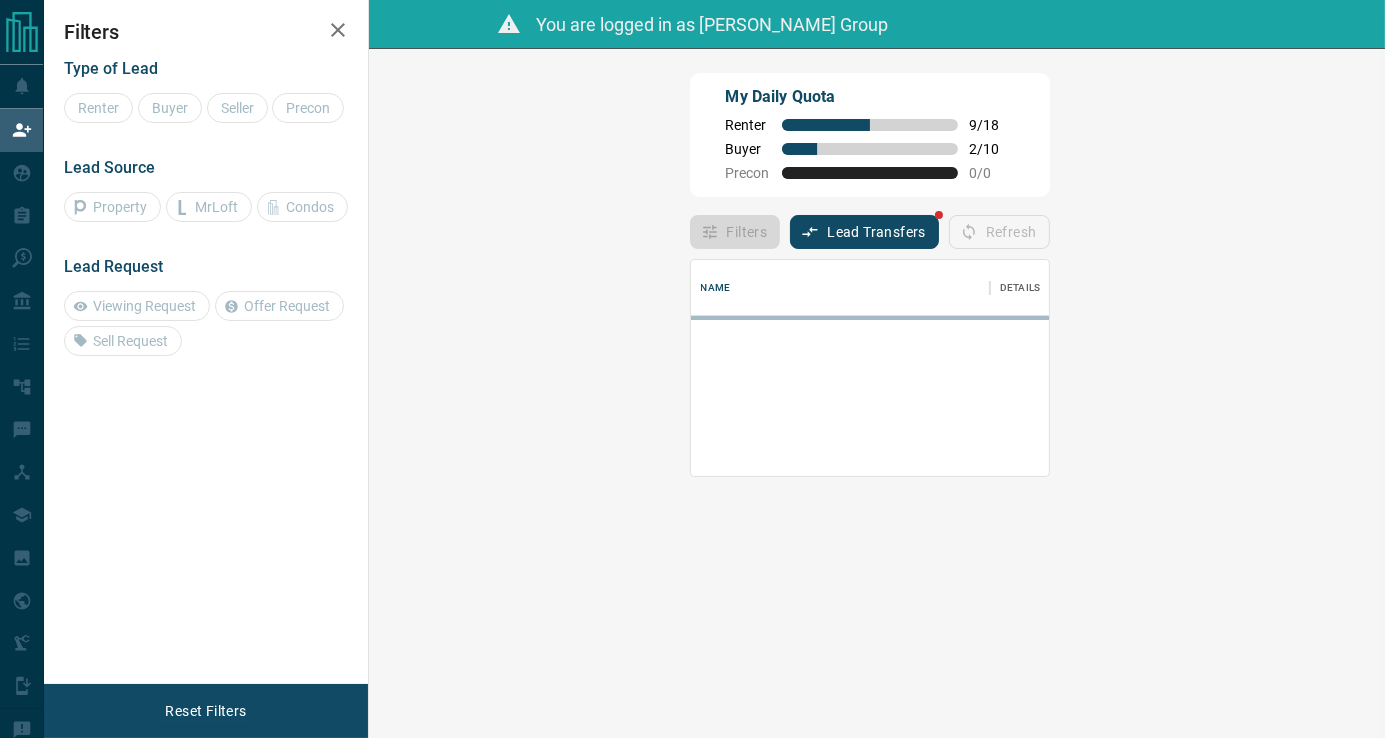 scroll, scrollTop: 16, scrollLeft: 16, axis: both 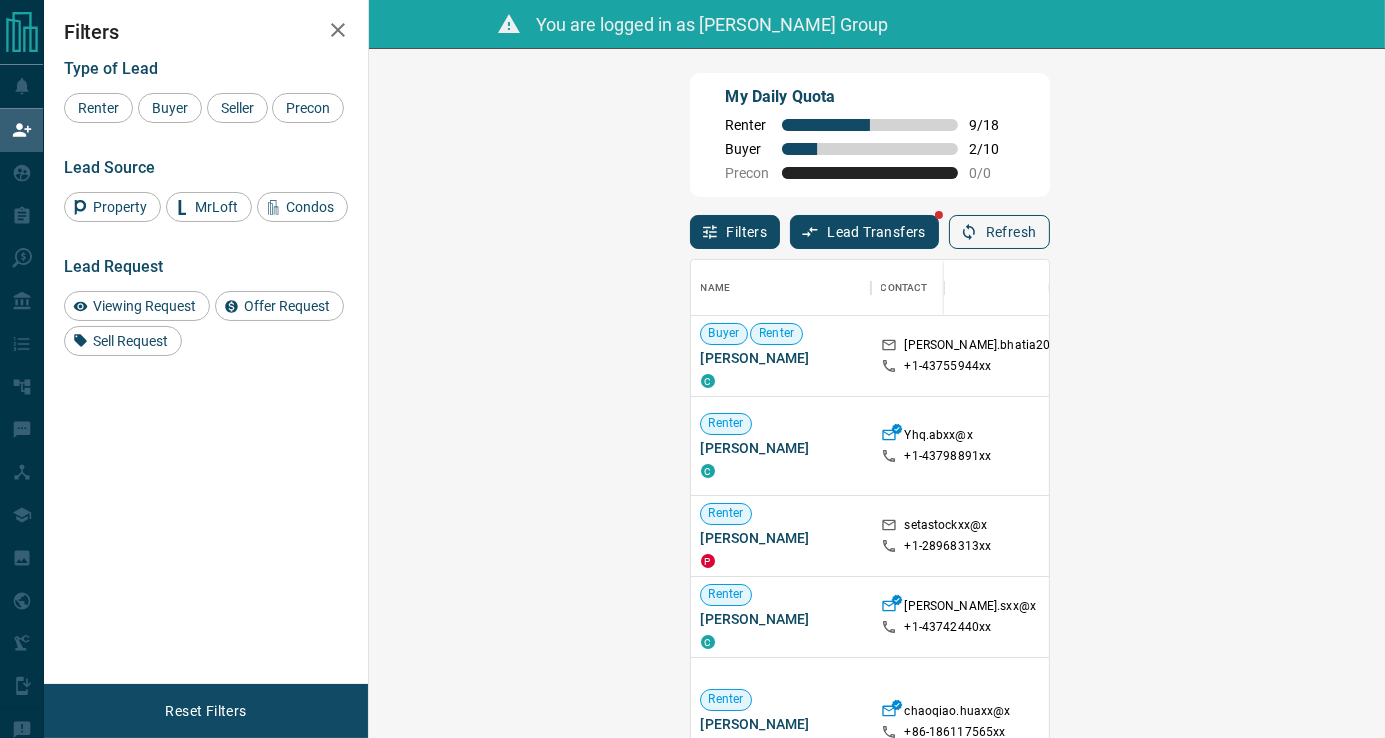 click on "Refresh" at bounding box center (999, 232) 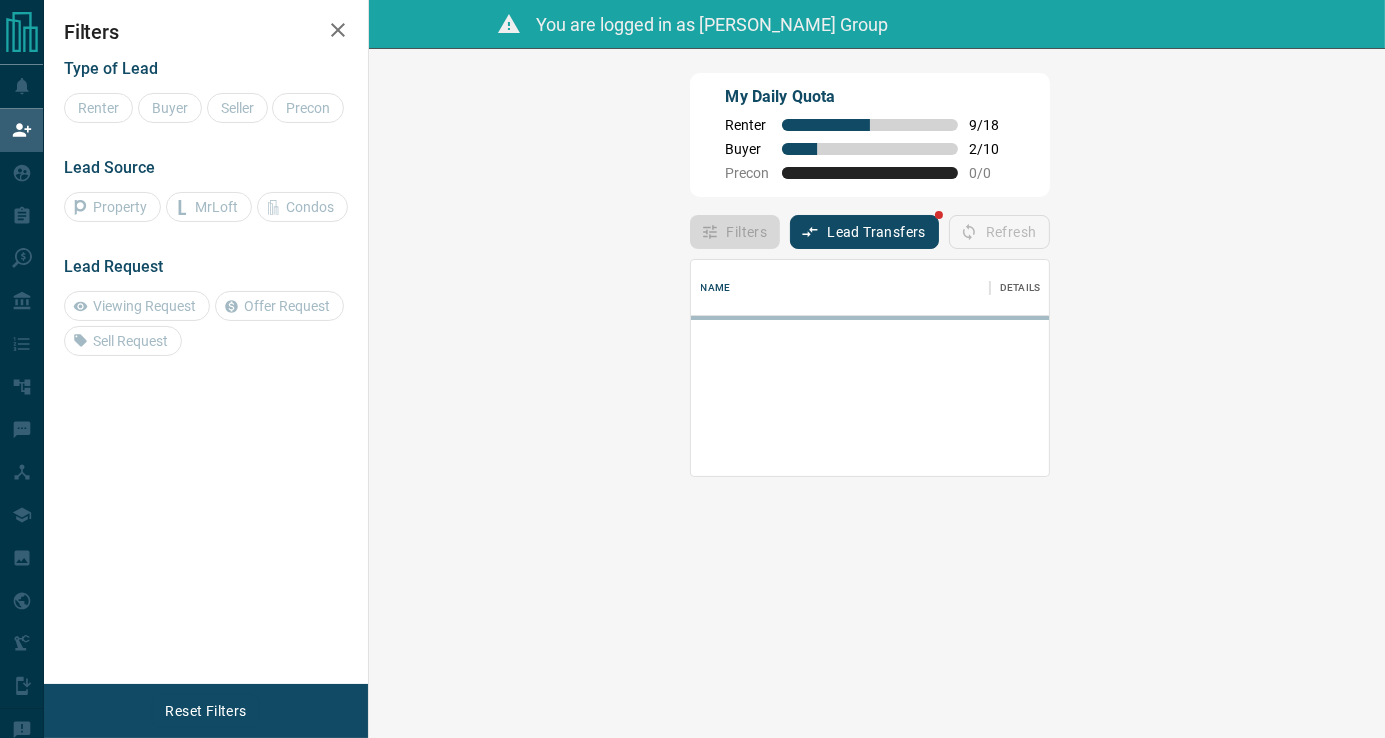 scroll, scrollTop: 0, scrollLeft: 0, axis: both 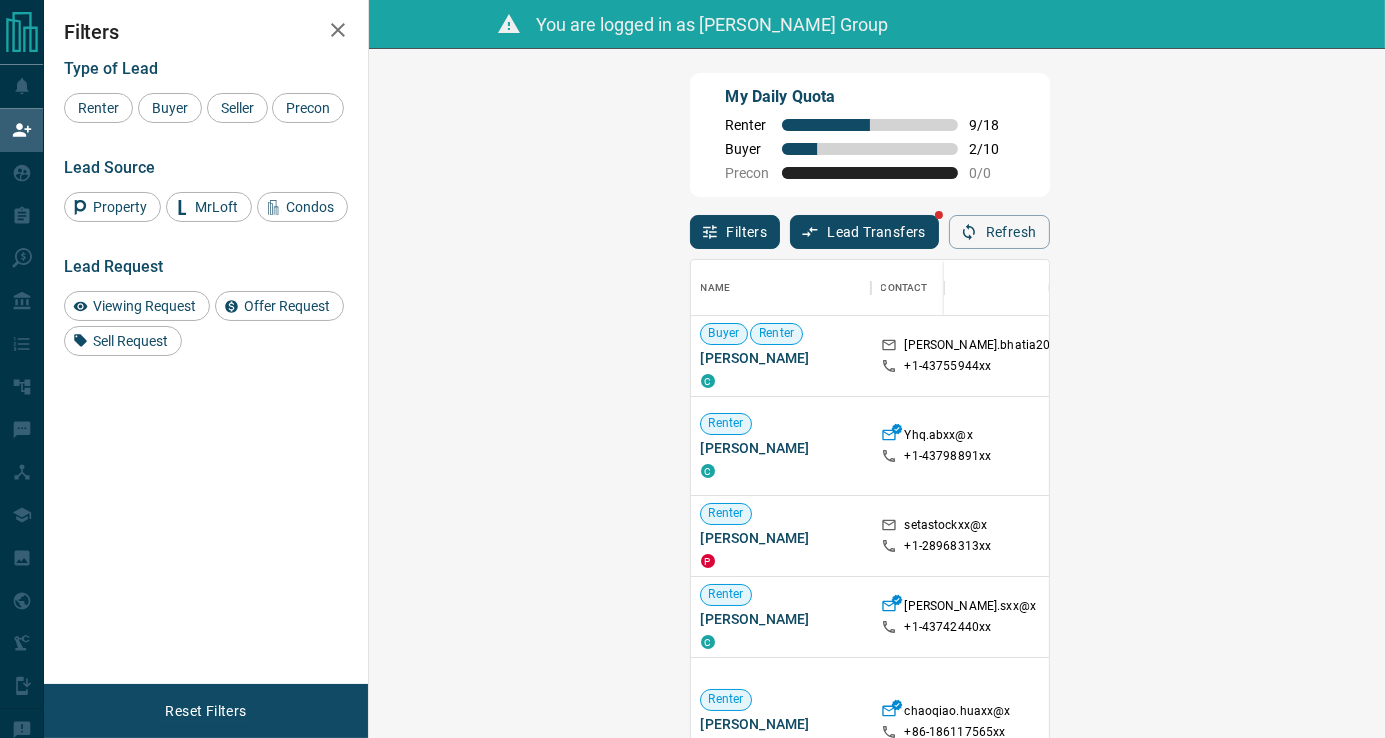click on "My Daily Quota Renter 9 / 18 Buyer 2 / 10 Precon 0 / 0" at bounding box center (870, 135) 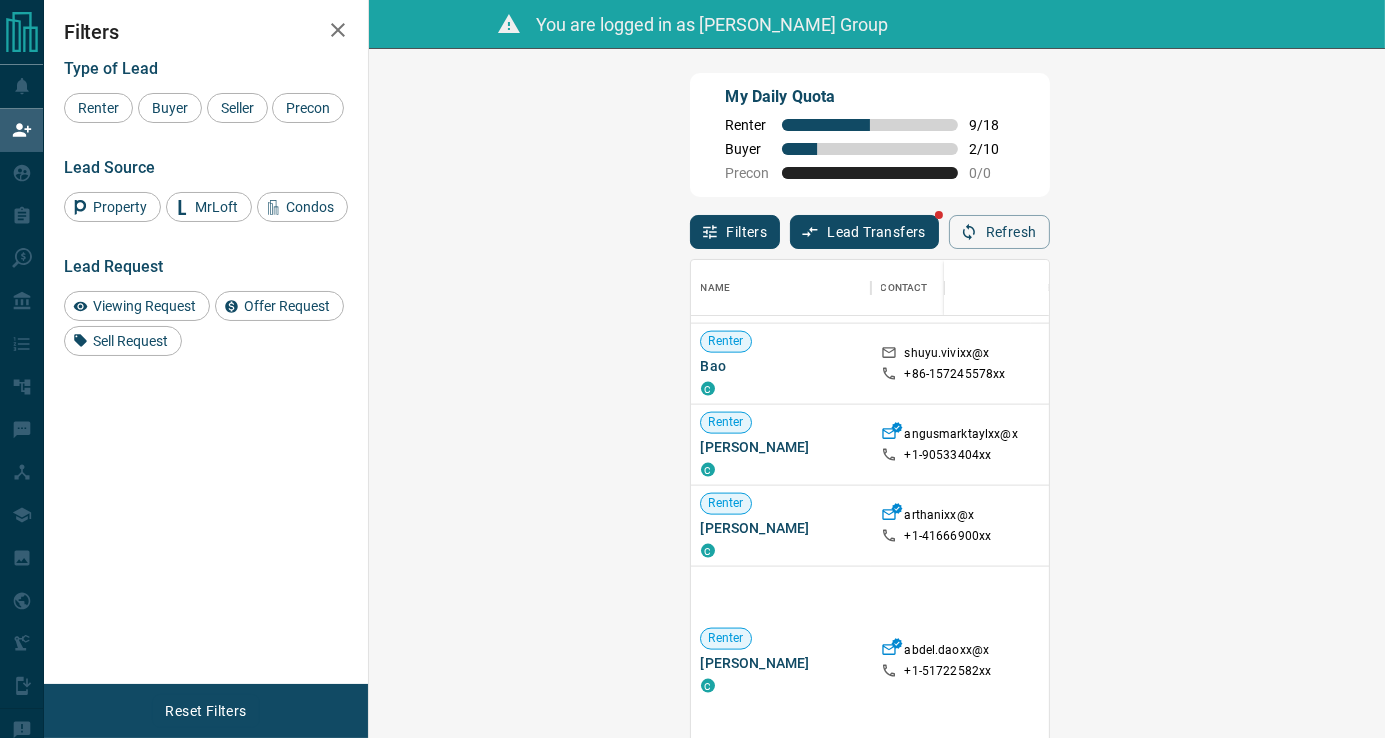 scroll, scrollTop: 666, scrollLeft: 0, axis: vertical 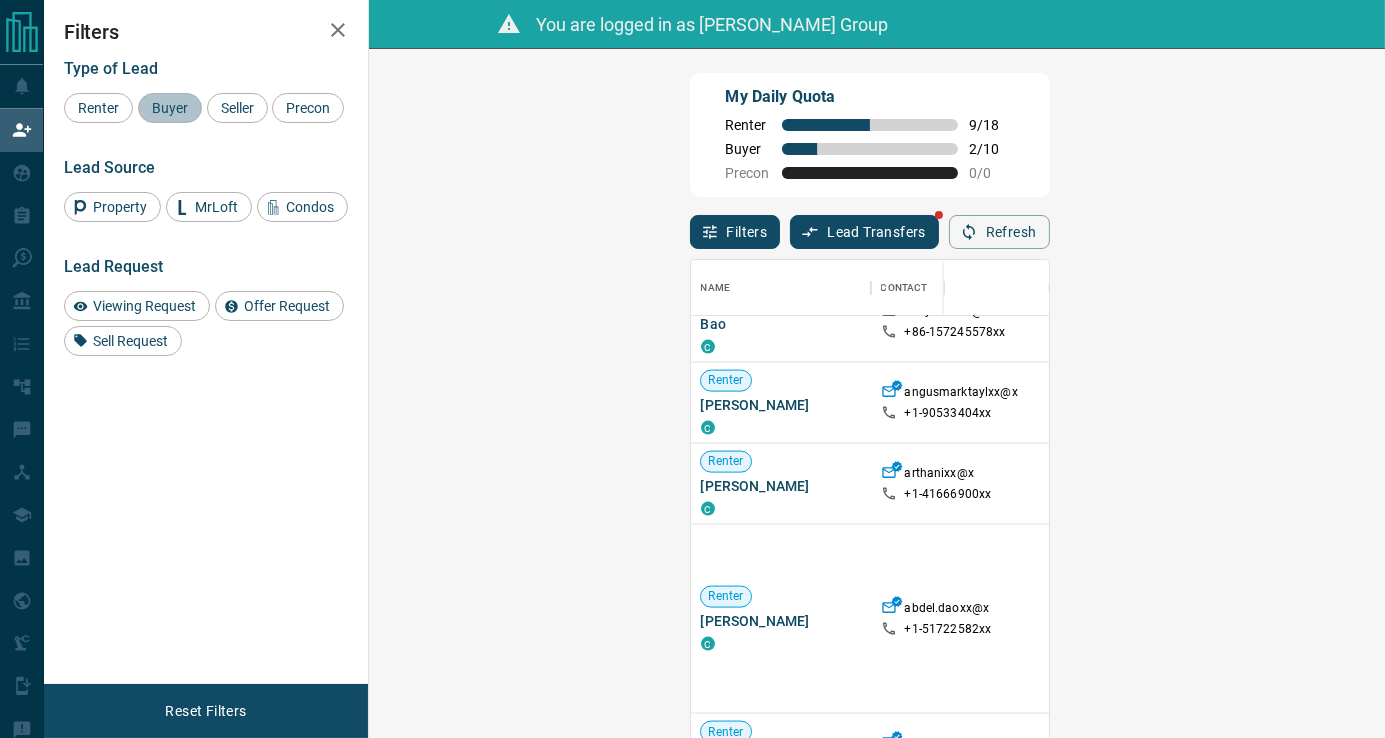 click on "Buyer" at bounding box center [170, 108] 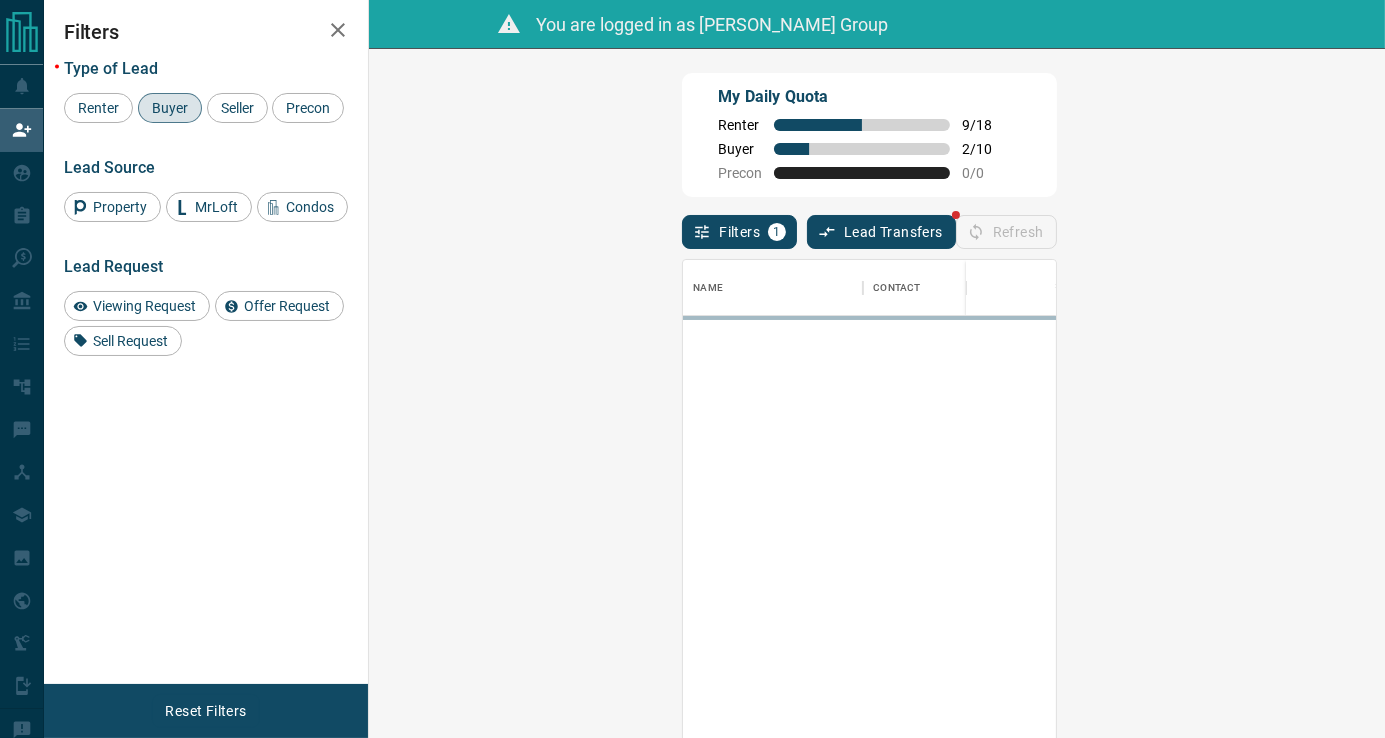 scroll, scrollTop: 0, scrollLeft: 0, axis: both 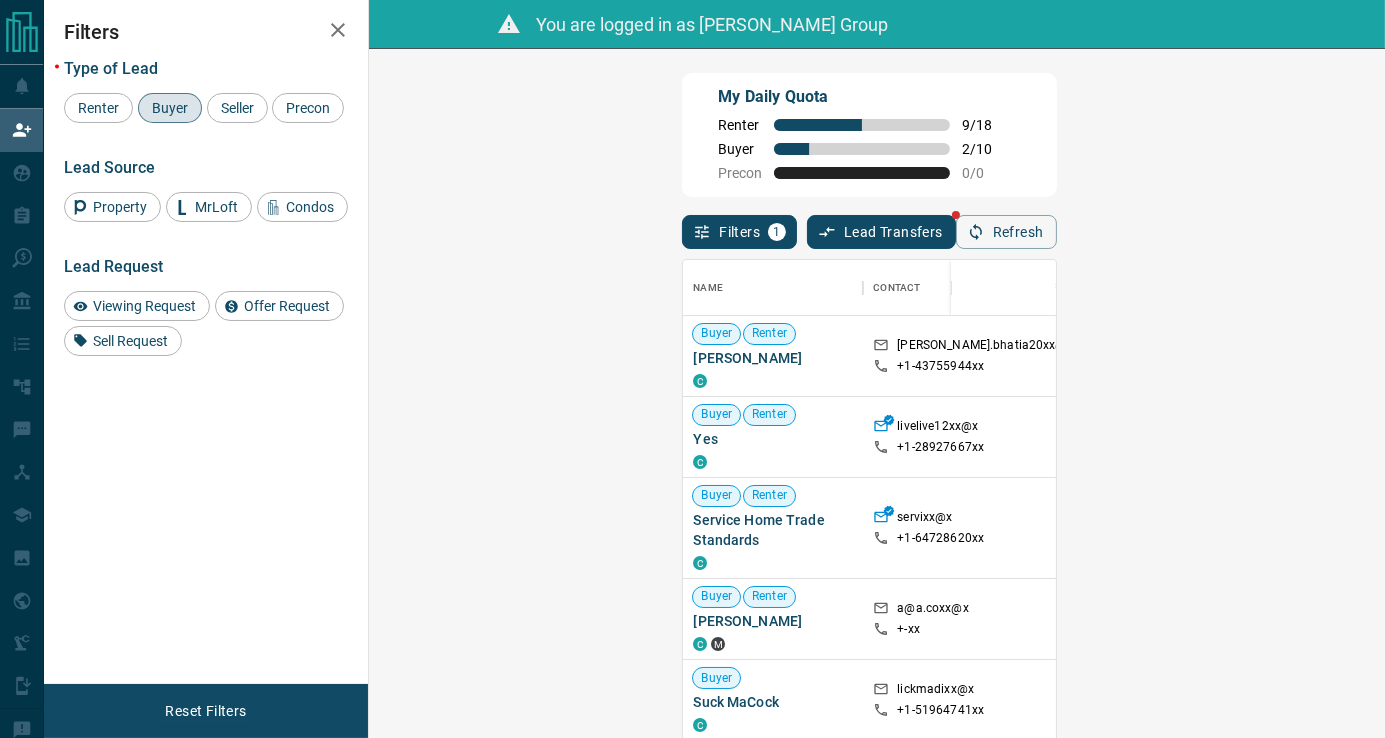 click on "Viewing Request   ( 1 )" at bounding box center (1510, 356) 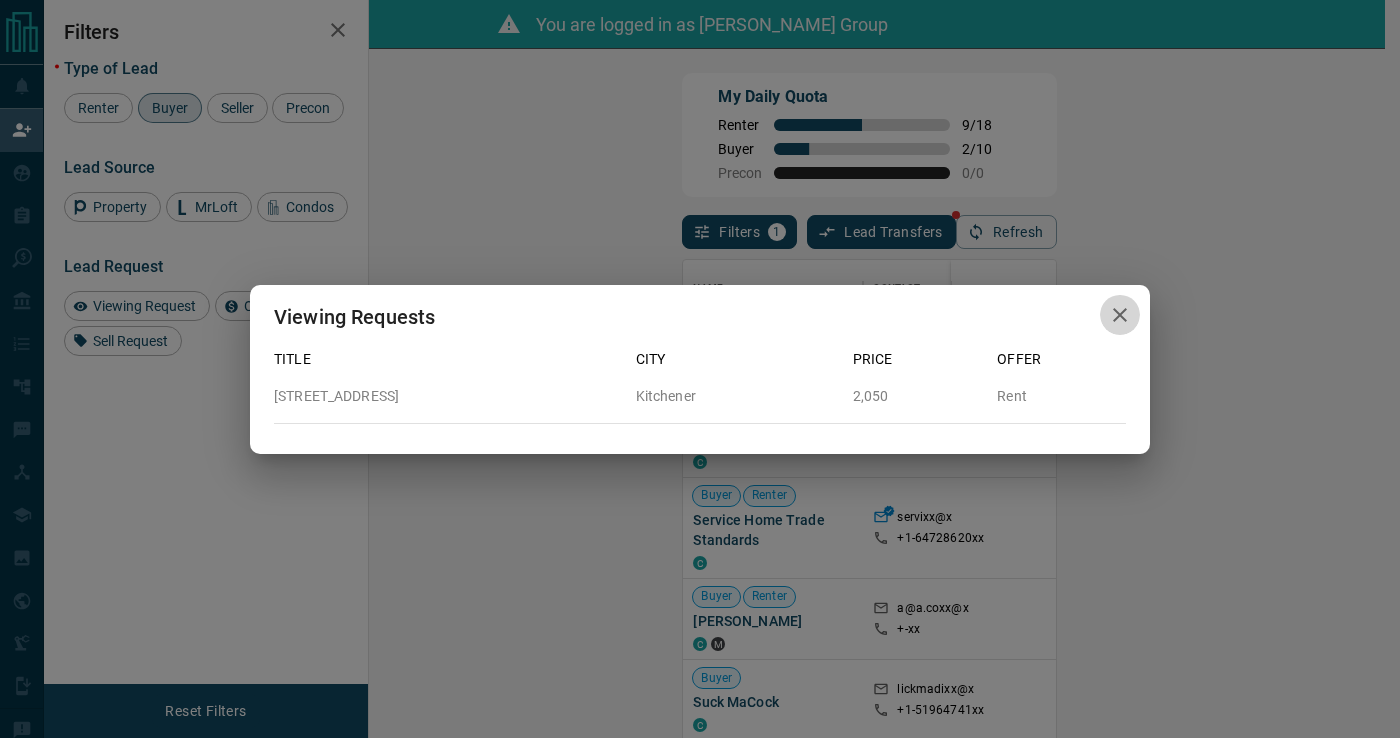 click at bounding box center [1120, 315] 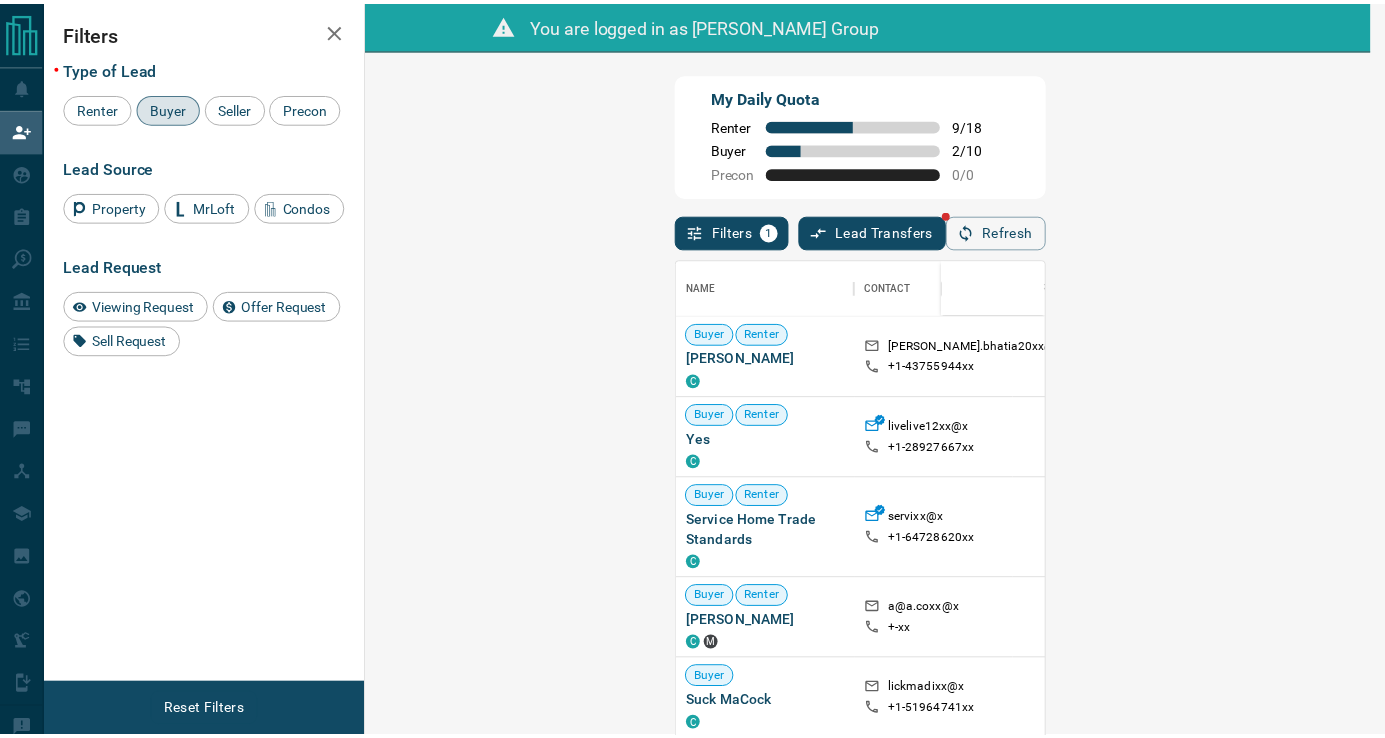 scroll, scrollTop: 15, scrollLeft: 16, axis: both 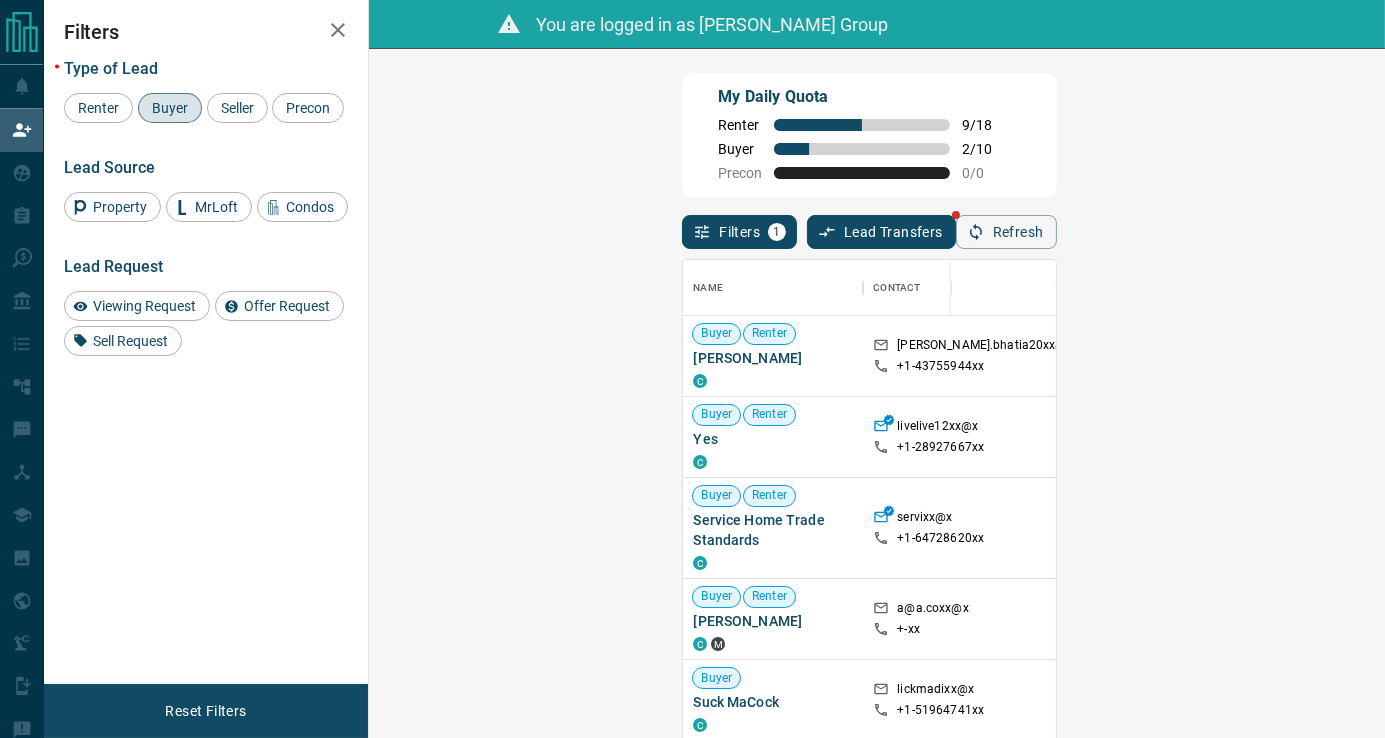 click 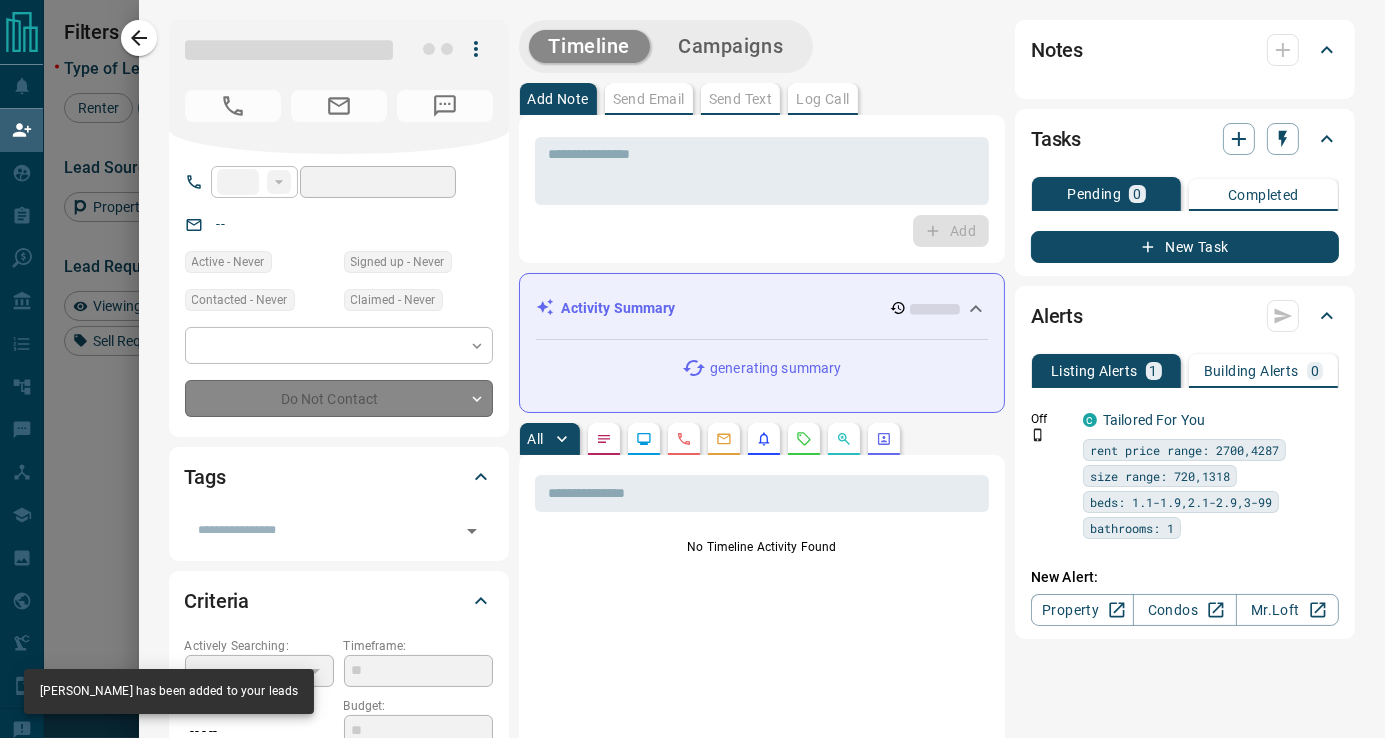 type on "**" 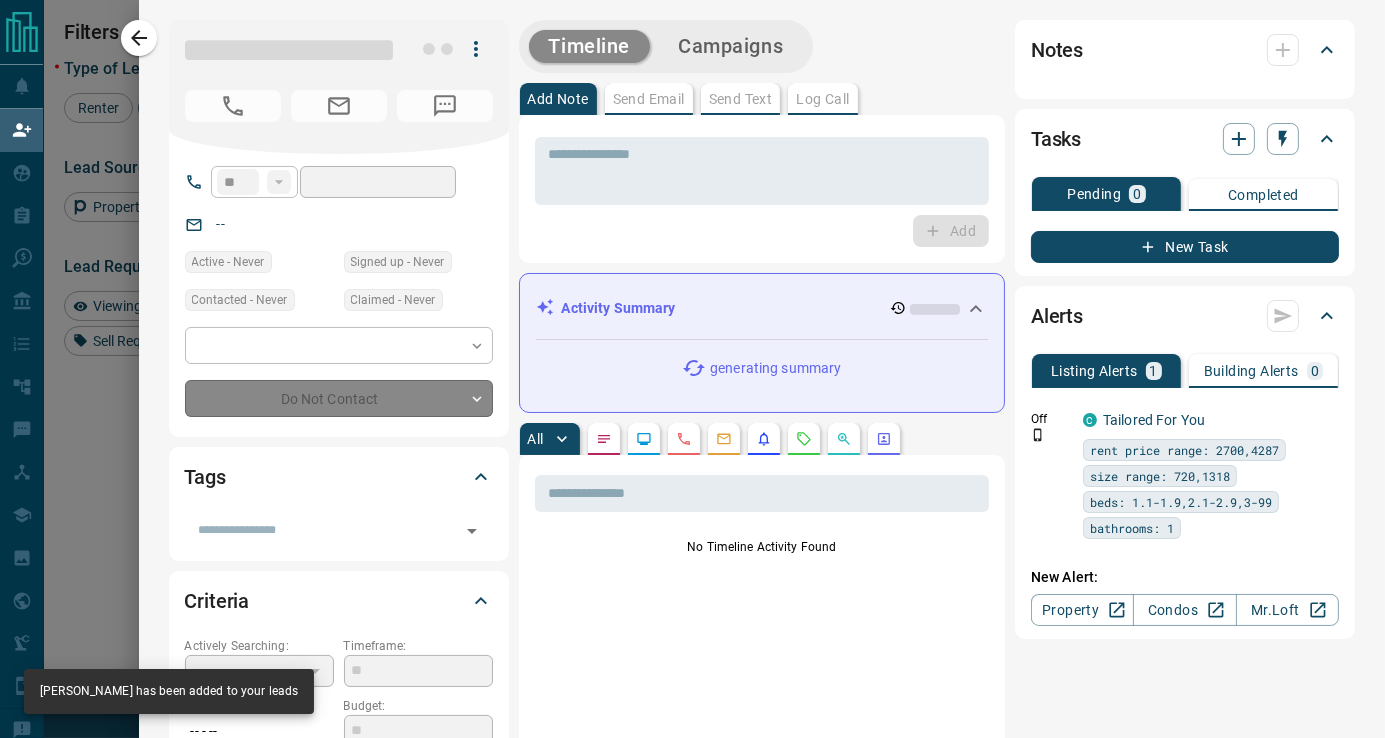 type on "**********" 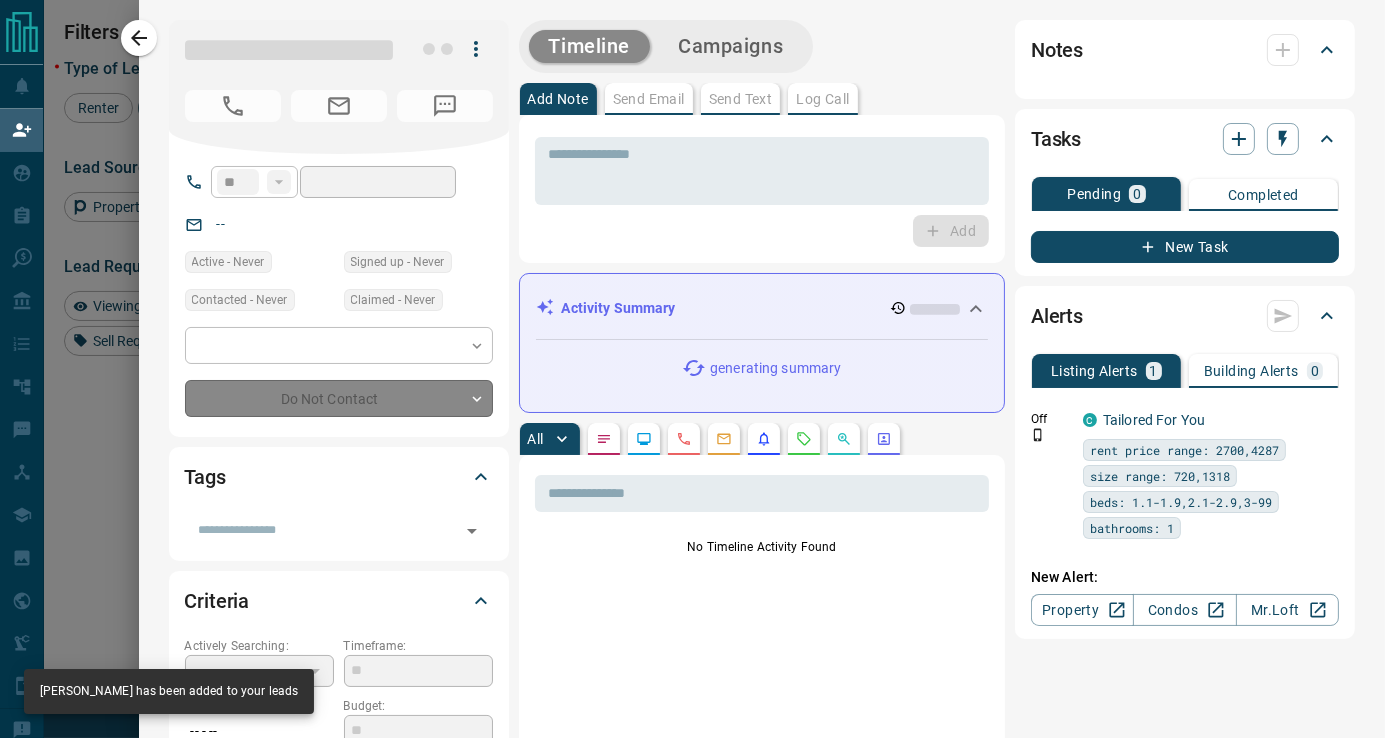 type on "**********" 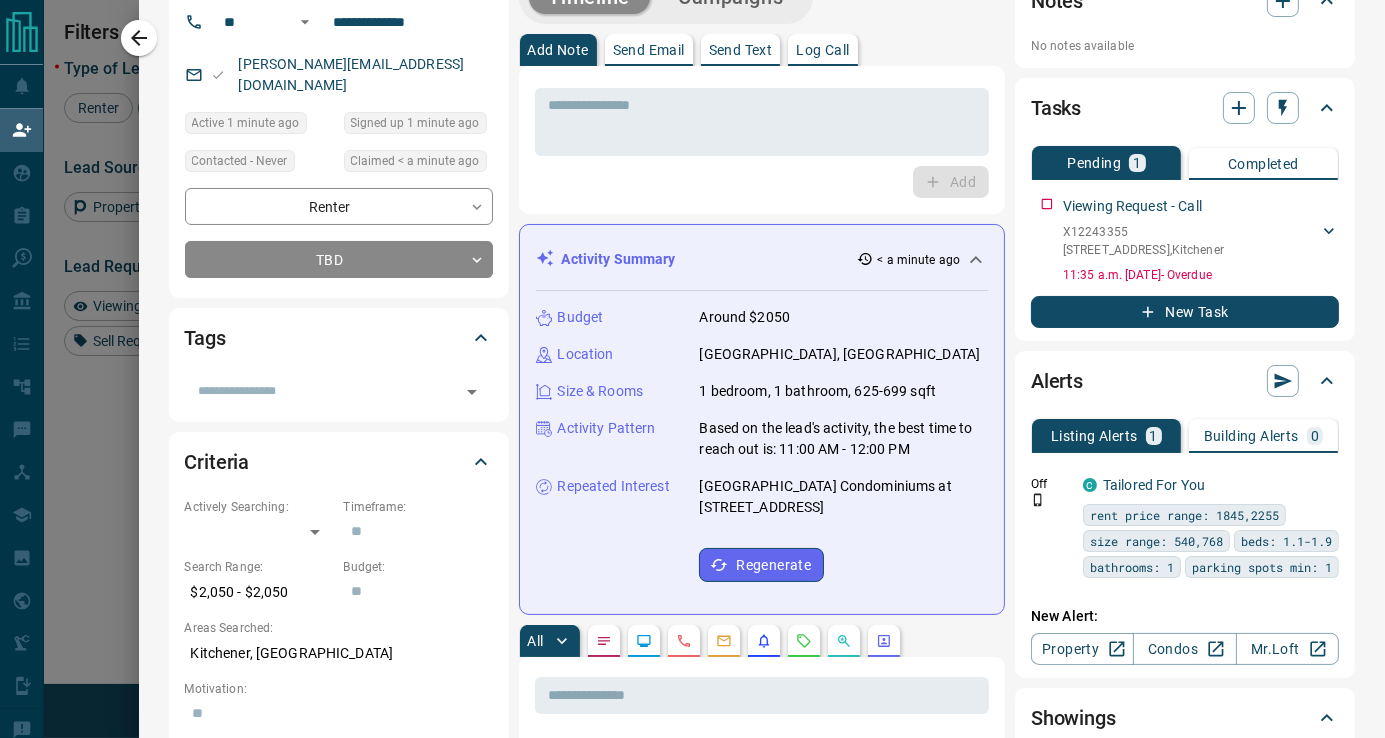 scroll, scrollTop: 0, scrollLeft: 0, axis: both 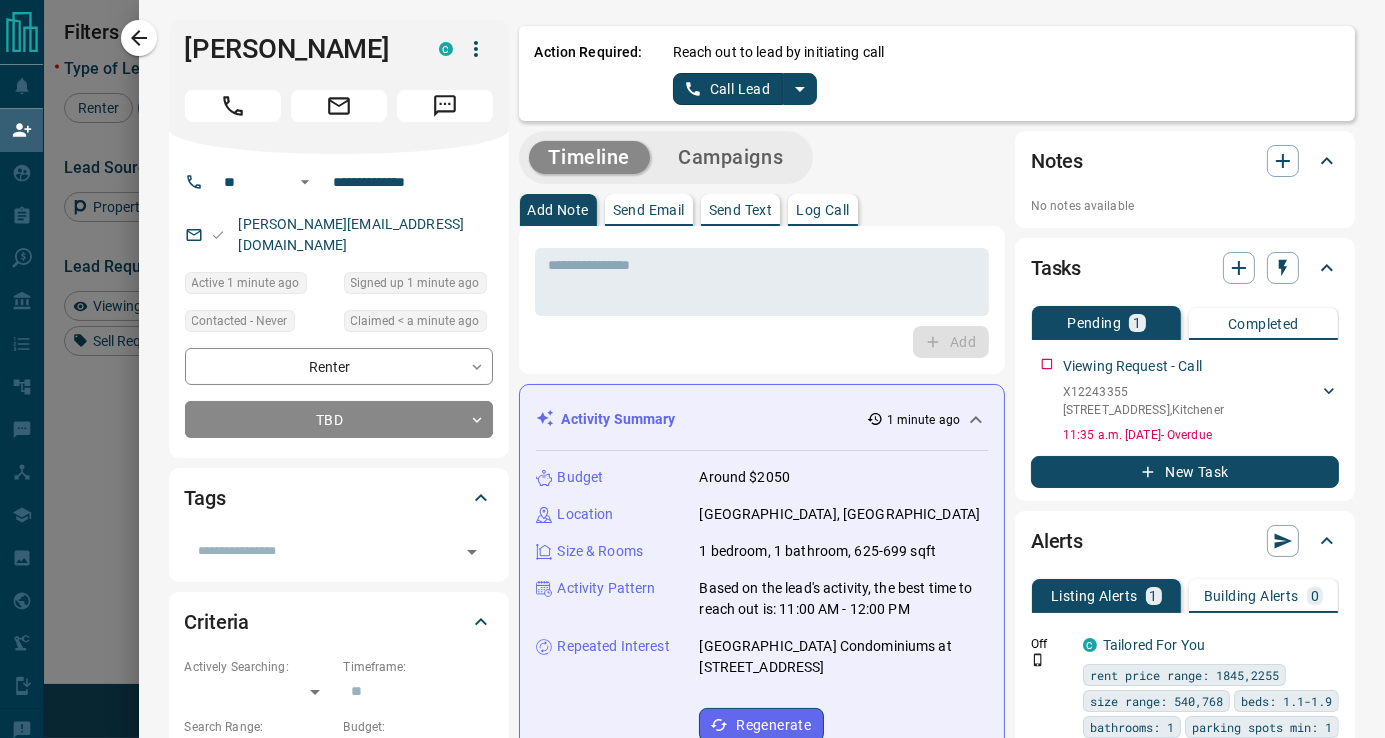 click on "Timeline Campaigns Add Note Send Email Send Text Log Call * ​ Add Activity Summary 1 minute ago Budget Around $2050 Location [GEOGRAPHIC_DATA], [GEOGRAPHIC_DATA] Size & Rooms 1 bedroom, 1 bathroom, 625-699 sqft Activity Pattern Based on the lead's activity, the best time to reach out is:  11:00 AM - 12:00 PM Repeated Interest City Centre Condominiums at [STREET_ADDRESS] Regenerate All ​ 11:35 am [DATE] Lead Claimed [PERSON_NAME] Group claimed [PERSON_NAME] from the lead pool   11:35 am [DATE] Lead Profile Updated  updated the following fields: Search Range (Max) :  2050 Search Range (Min) :  2050 11:35 am [DATE] Saved Search Created system setup a Listing Alert for [PERSON_NAME] C Tailored For You Frequency:  Off 11:34 am [DATE] Subscribed to Events [PERSON_NAME] has Subscribed to receive Event Emails  11:34 am [DATE] Subscribed to Premium Content [PERSON_NAME] has Subscribed to receive Premium Content Emails  11:34 am [DATE] Subscribed to Product Updates 11:34 am [DATE] Viewed a Listing C 1 1" at bounding box center [937, 1125] 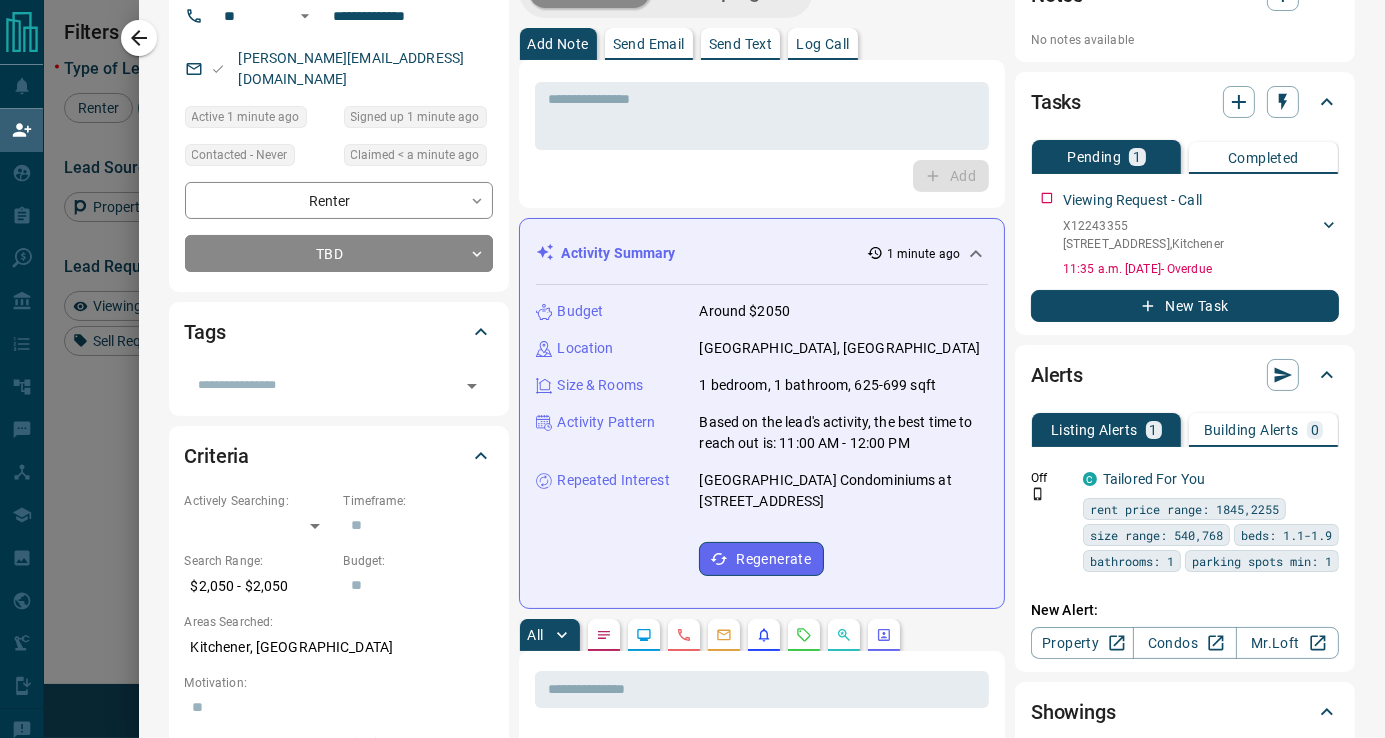 scroll, scrollTop: 0, scrollLeft: 0, axis: both 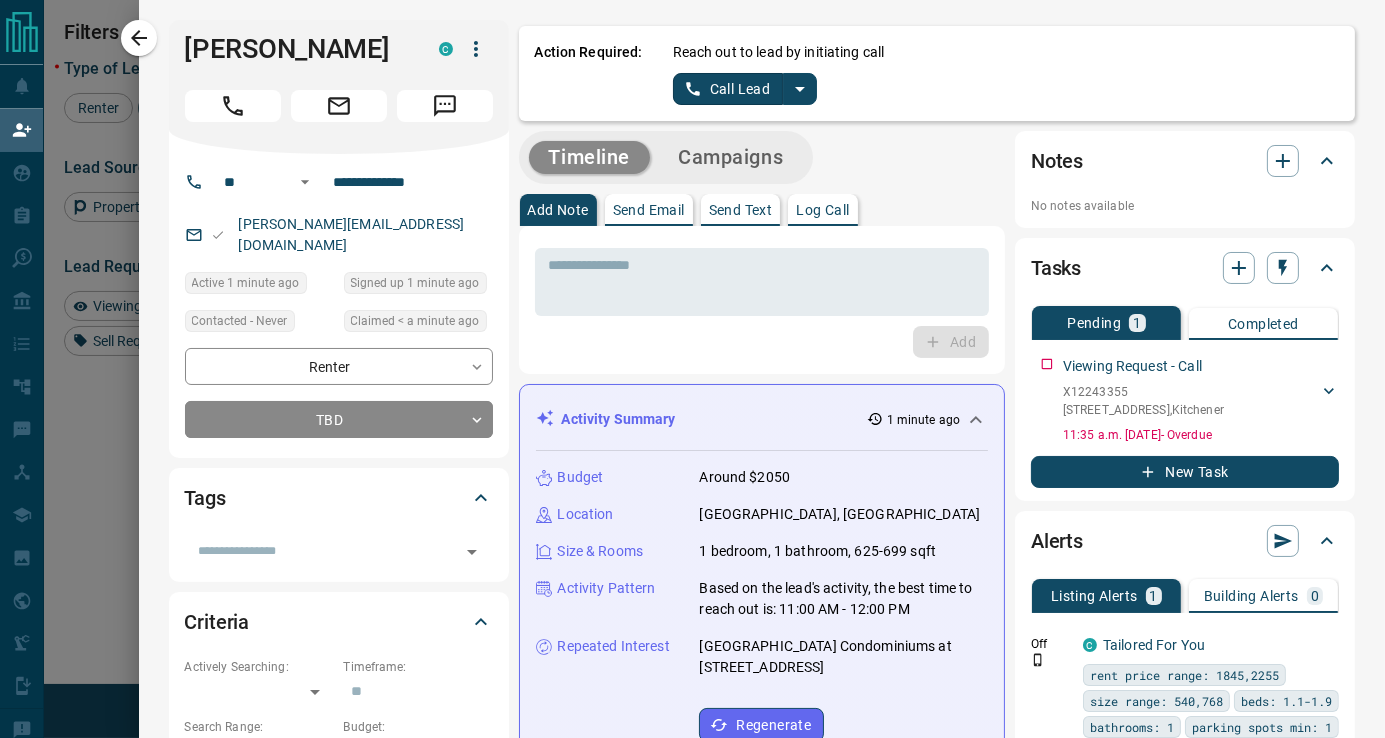 click on "Tasks Pending 1 Completed Viewing Request - Call X12243355 [GEOGRAPHIC_DATA][STREET_ADDRESS][PERSON_NAME] [PHONE_NUMBER] [PERSON_NAME][EMAIL_ADDRESS][DOMAIN_NAME] 11:35 a.m. [DATE]  - Overdue New Task" at bounding box center (1185, 369) 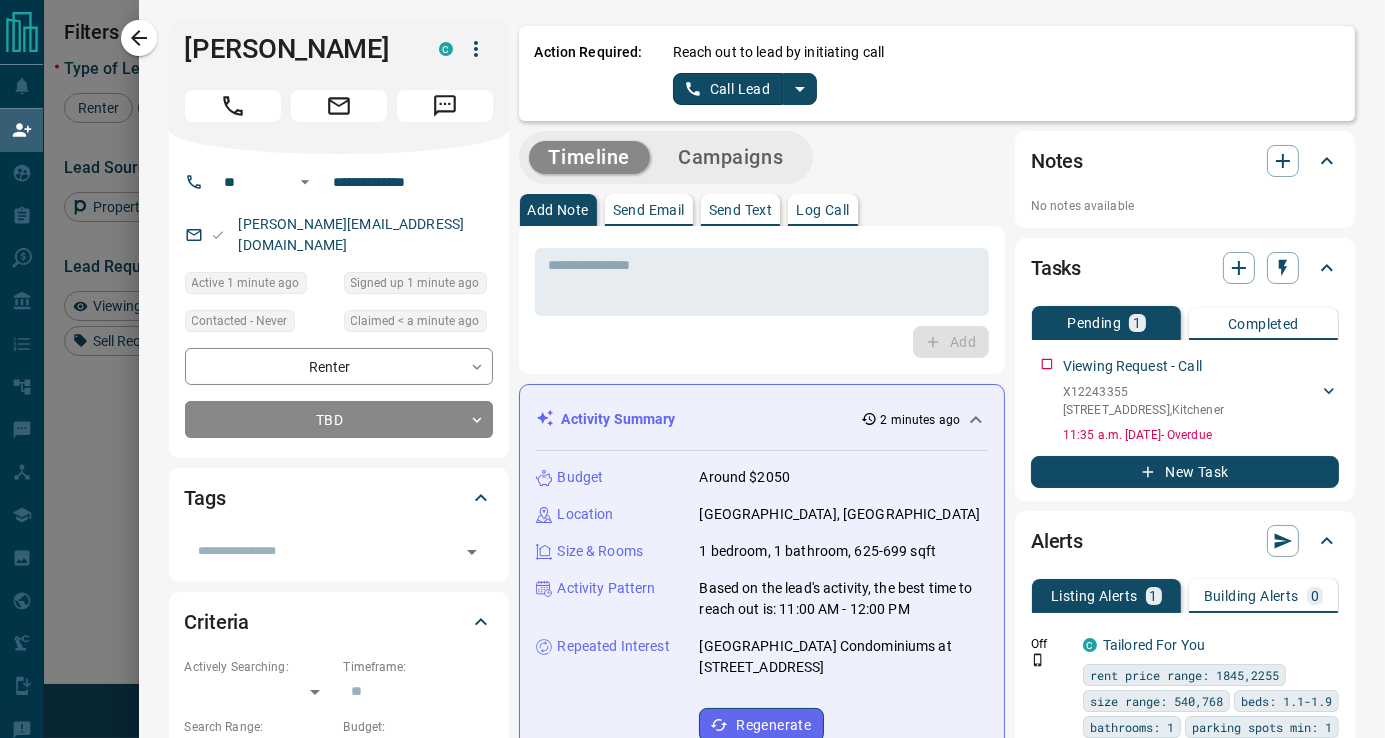 click on "Reach out to lead by initiating call Call Lead" at bounding box center (1006, 73) 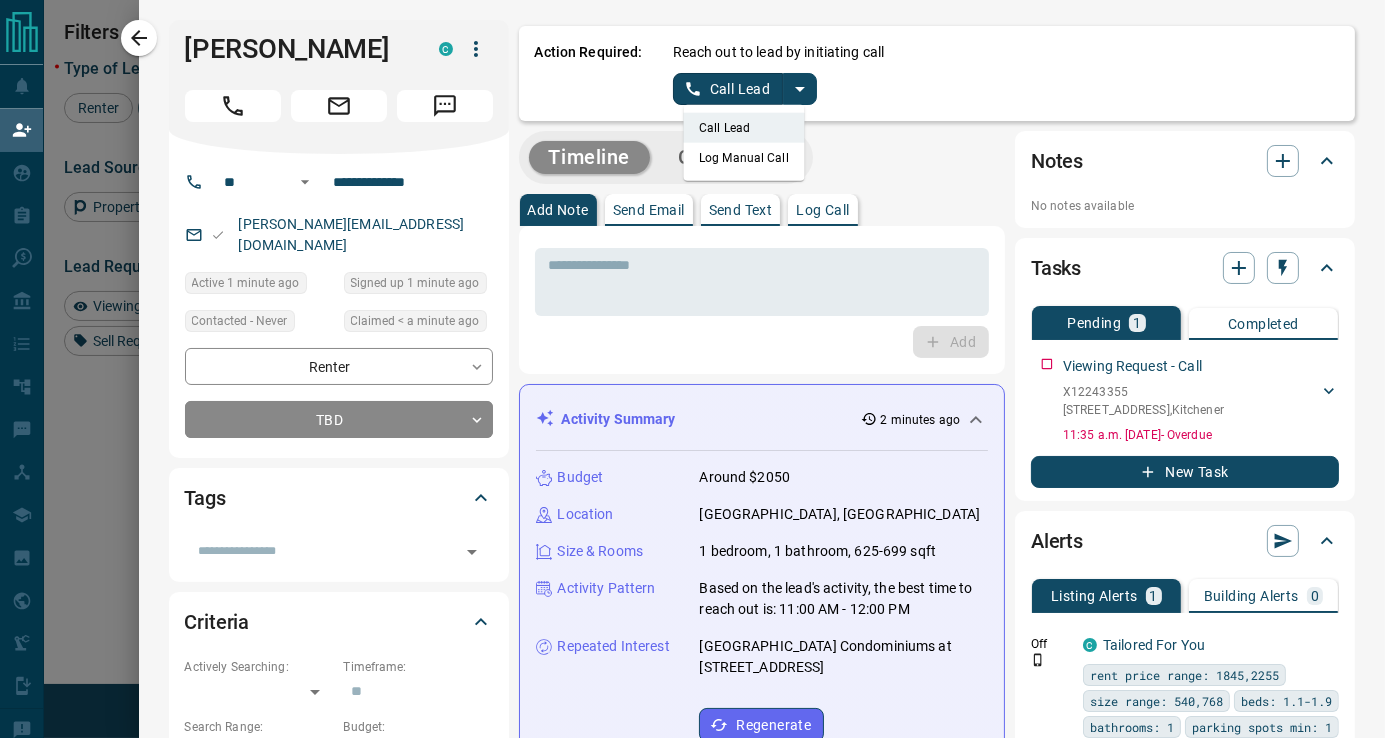 click on "Log Manual Call" at bounding box center (744, 158) 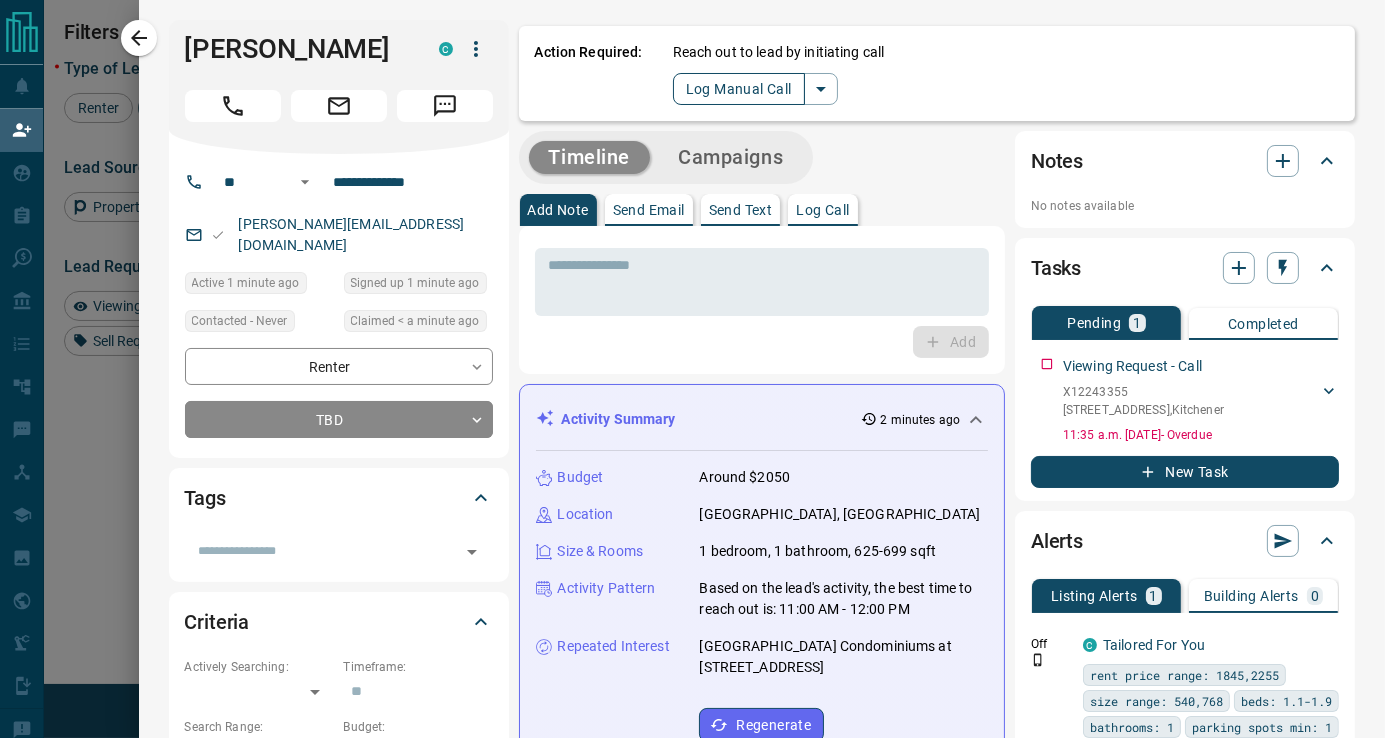 click on "Log Manual Call" at bounding box center [739, 89] 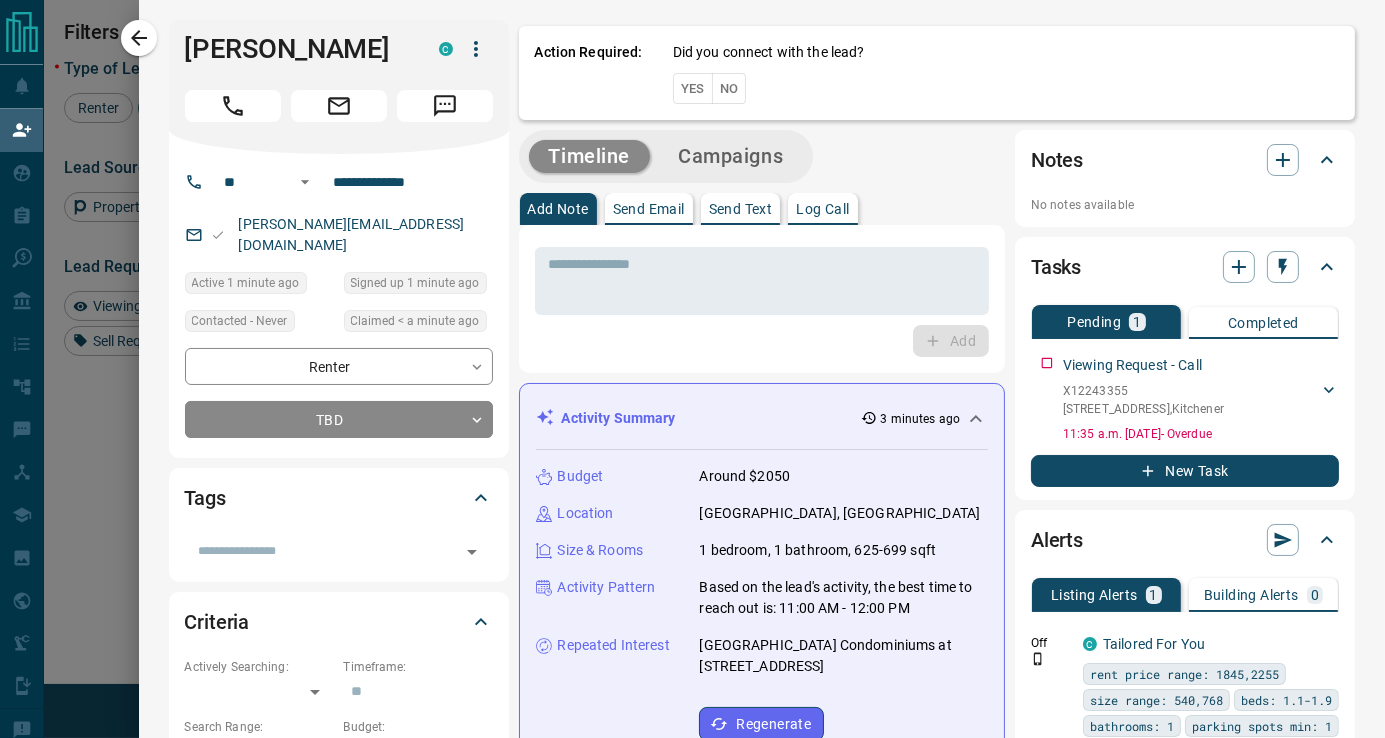 click on "Yes" at bounding box center [693, 88] 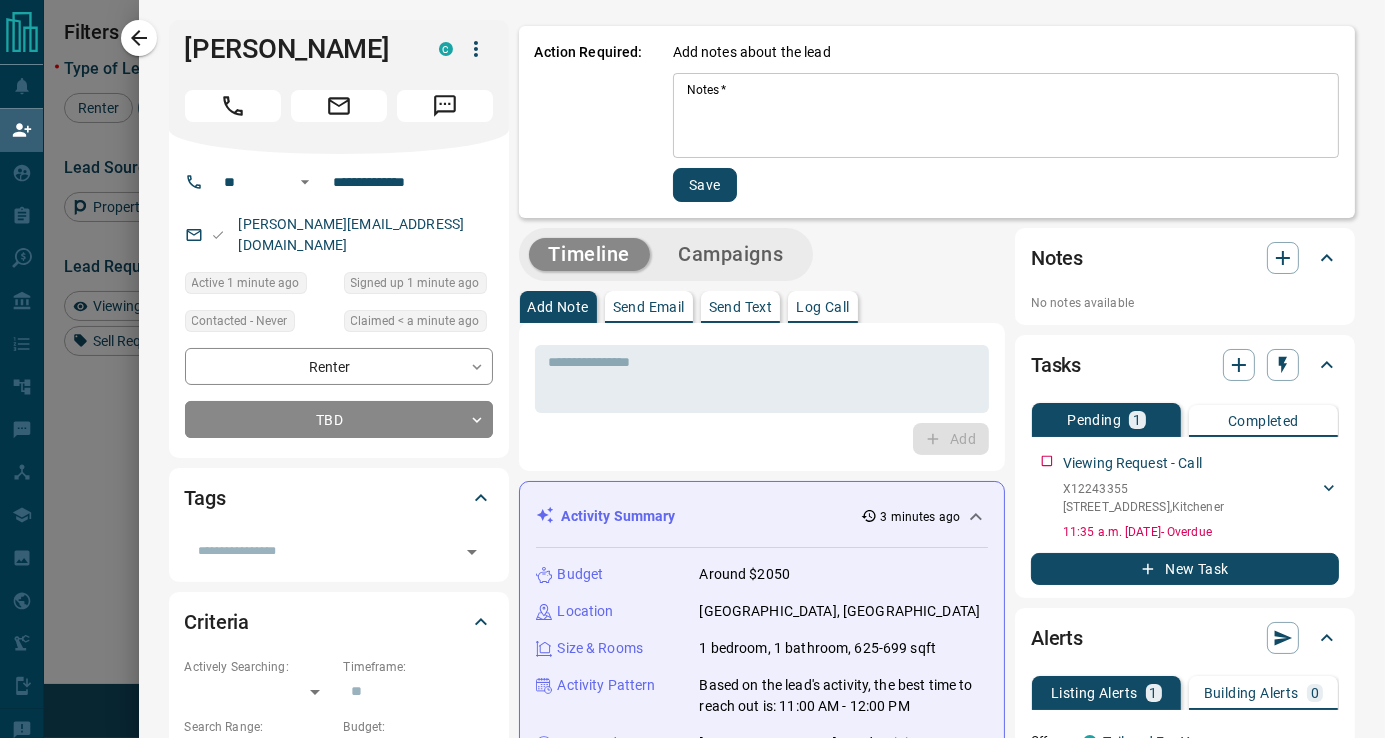 click on "Notes   *" at bounding box center (1006, 116) 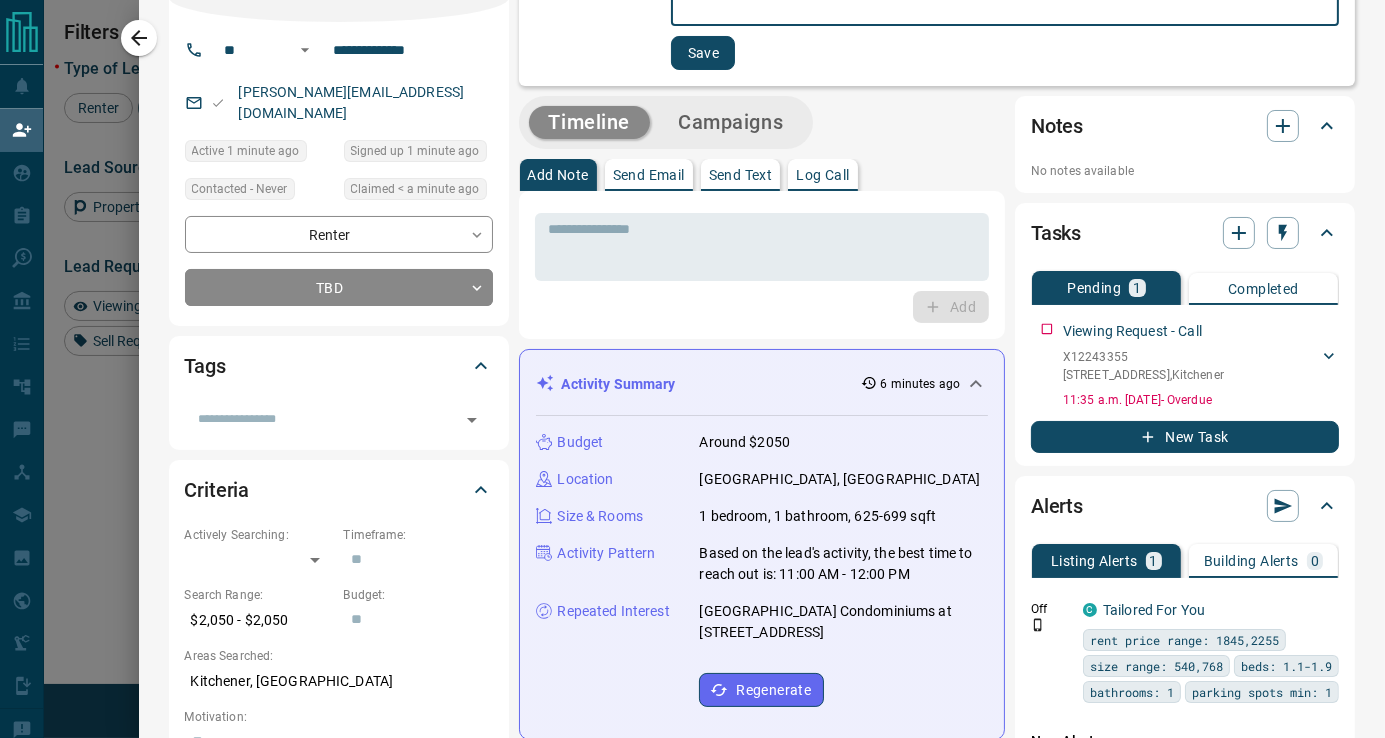 scroll, scrollTop: 166, scrollLeft: 0, axis: vertical 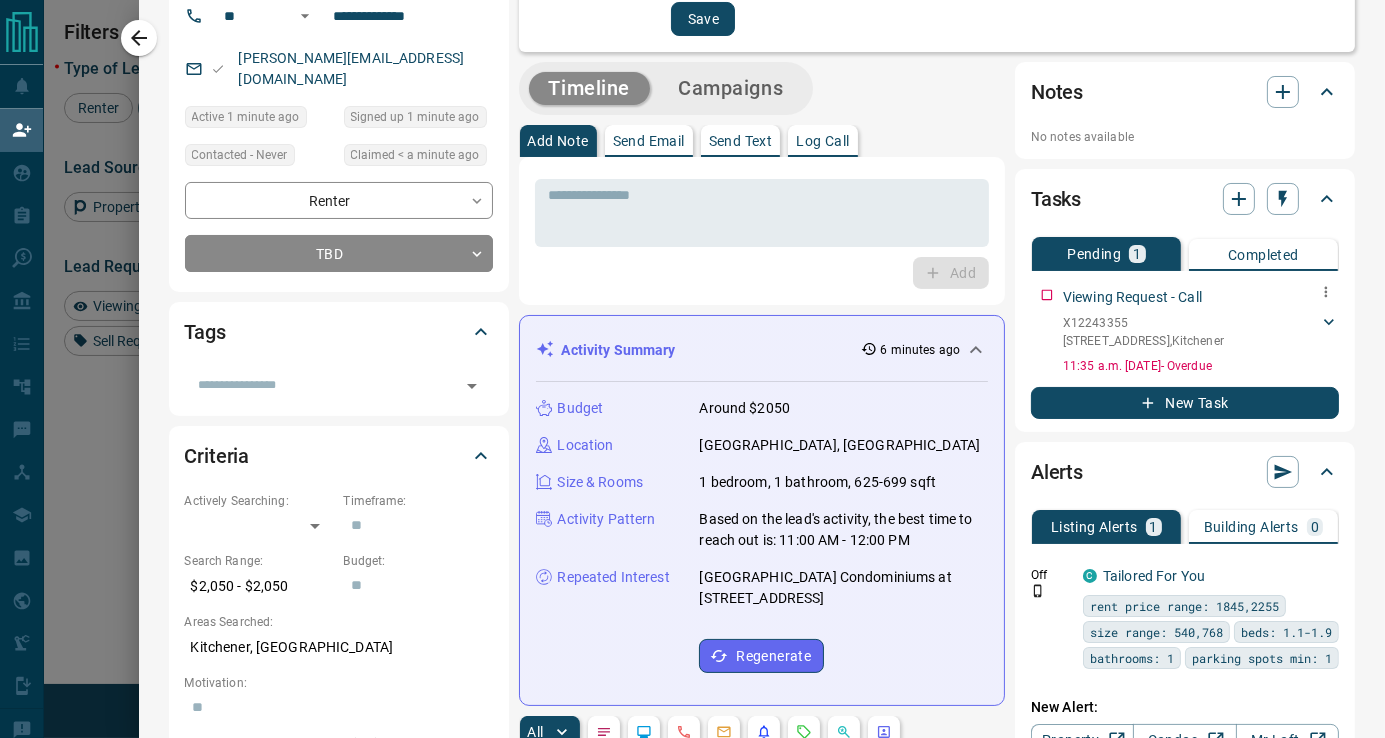 drag, startPoint x: 1245, startPoint y: 345, endPoint x: 1047, endPoint y: 341, distance: 198.0404 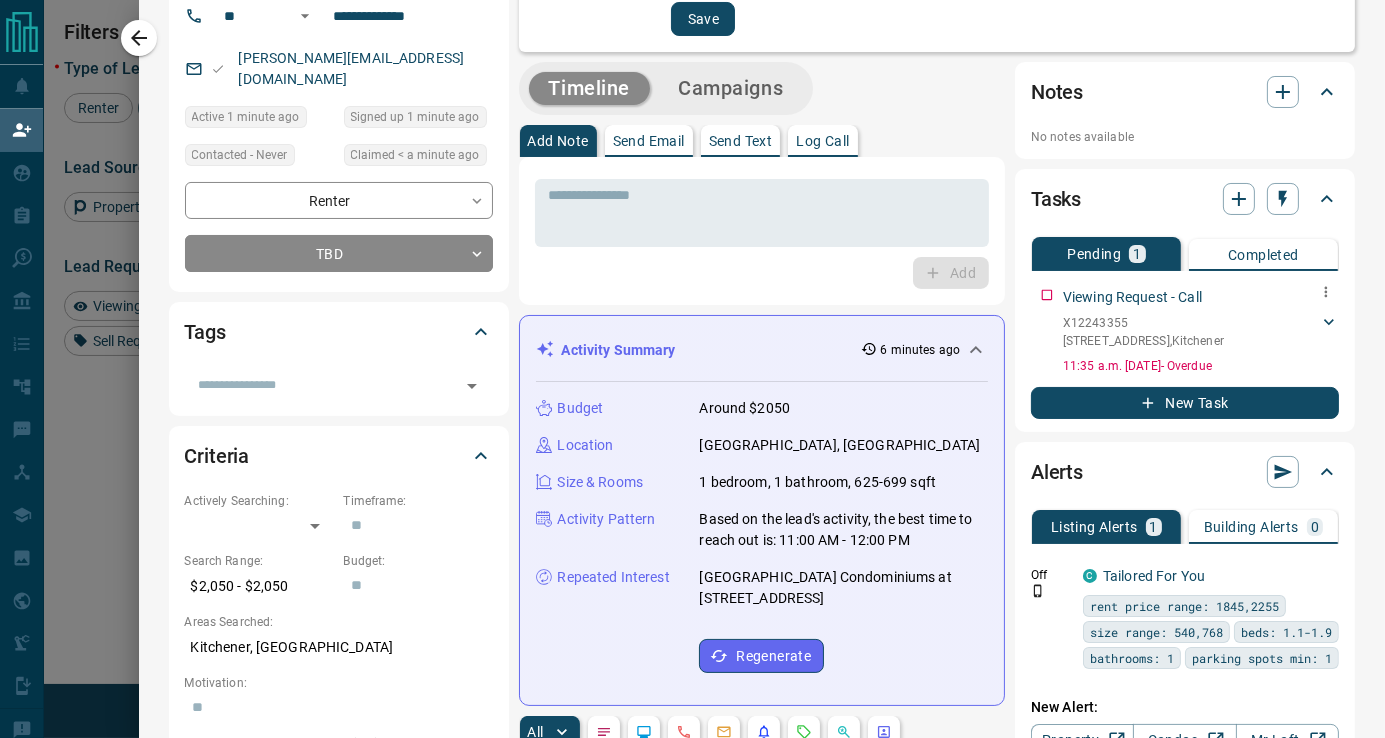 click on "X12243355 [STREET_ADDRESS]" at bounding box center (1191, 332) 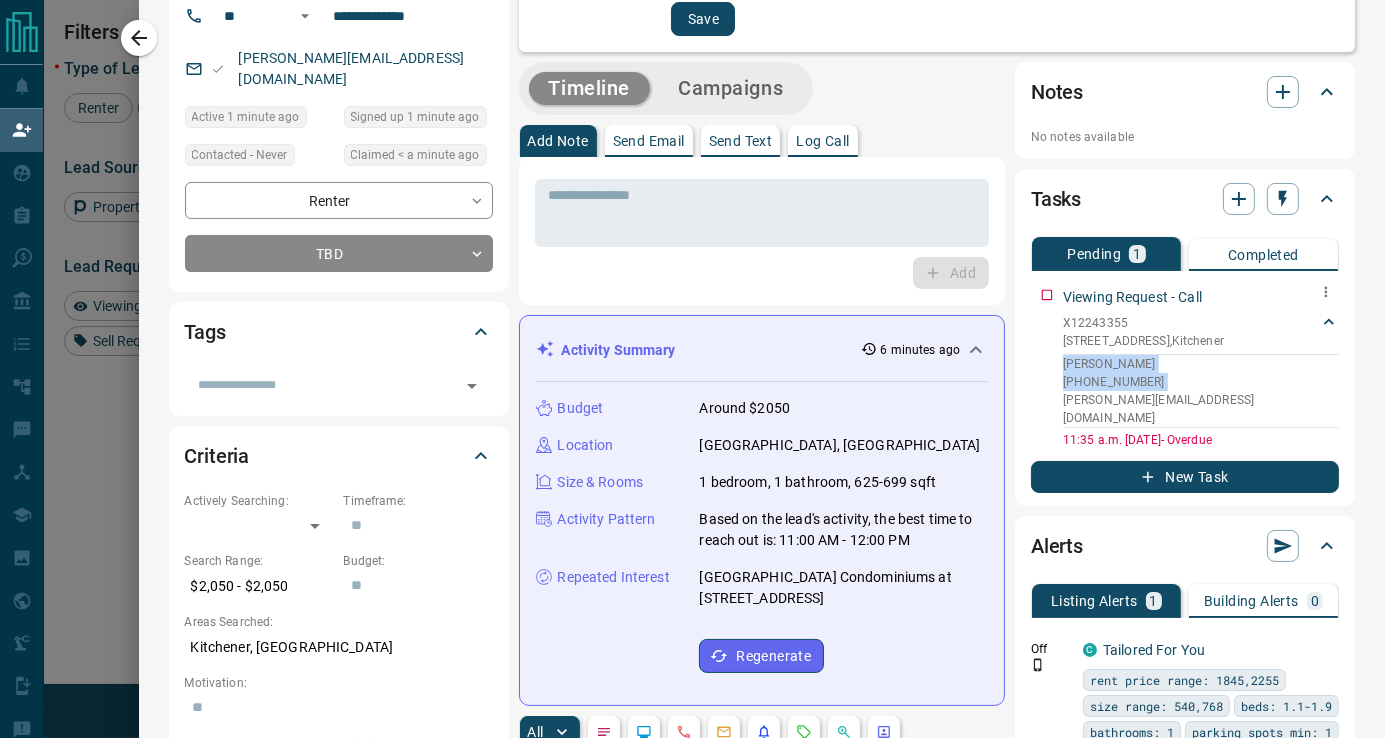 drag, startPoint x: 1032, startPoint y: 343, endPoint x: 1028, endPoint y: 390, distance: 47.169907 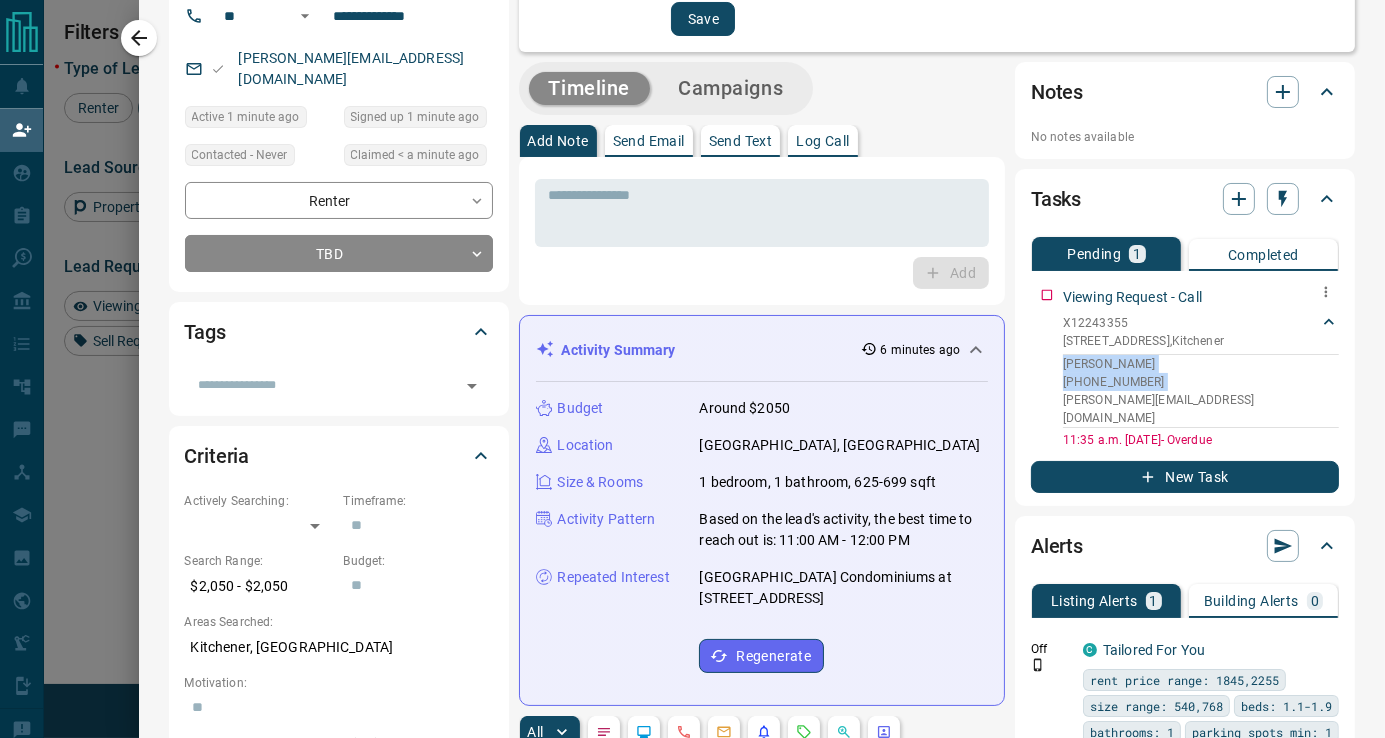 click on "Viewing Request - Call X12243355 [STREET_ADDRESS][PERSON_NAME] [PHONE_NUMBER] [PERSON_NAME][EMAIL_ADDRESS][DOMAIN_NAME] 11:35 a.m. [DATE]  - Overdue" at bounding box center (1185, 364) 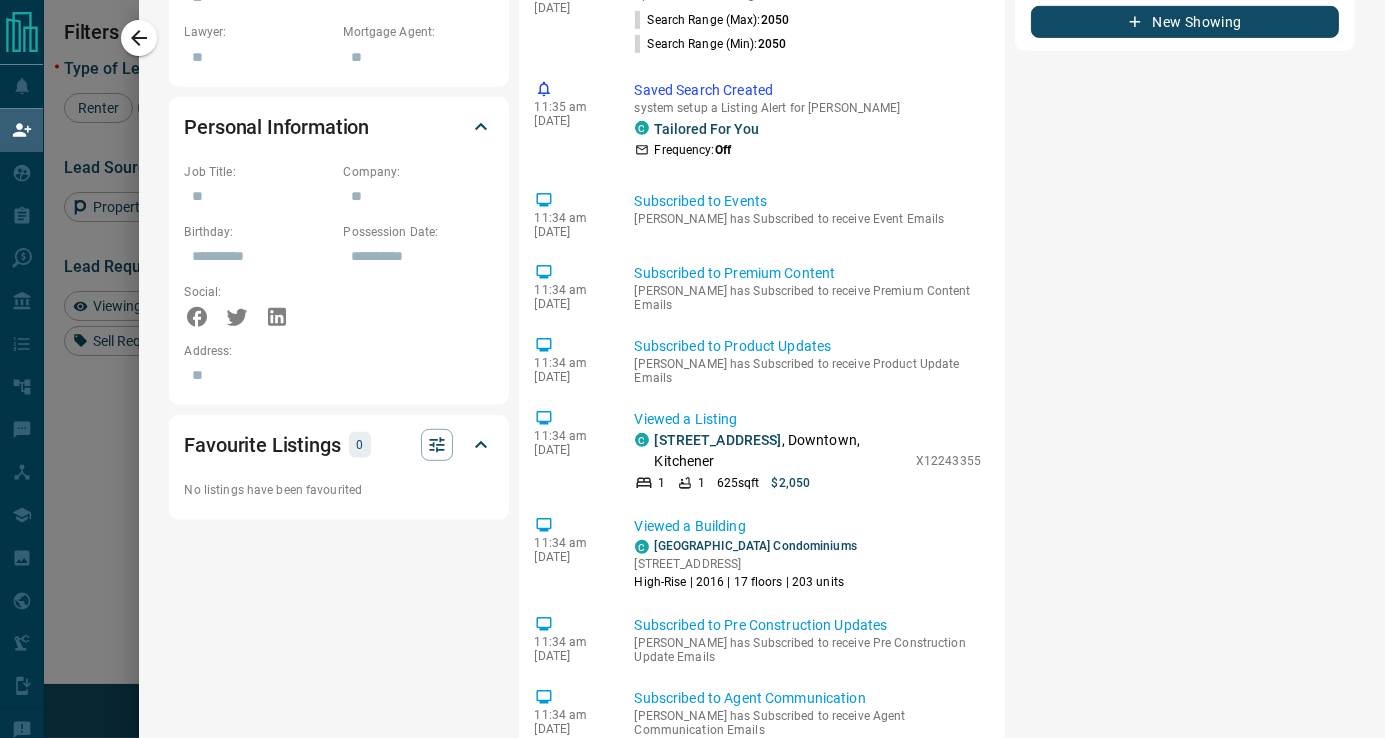 scroll, scrollTop: 1166, scrollLeft: 0, axis: vertical 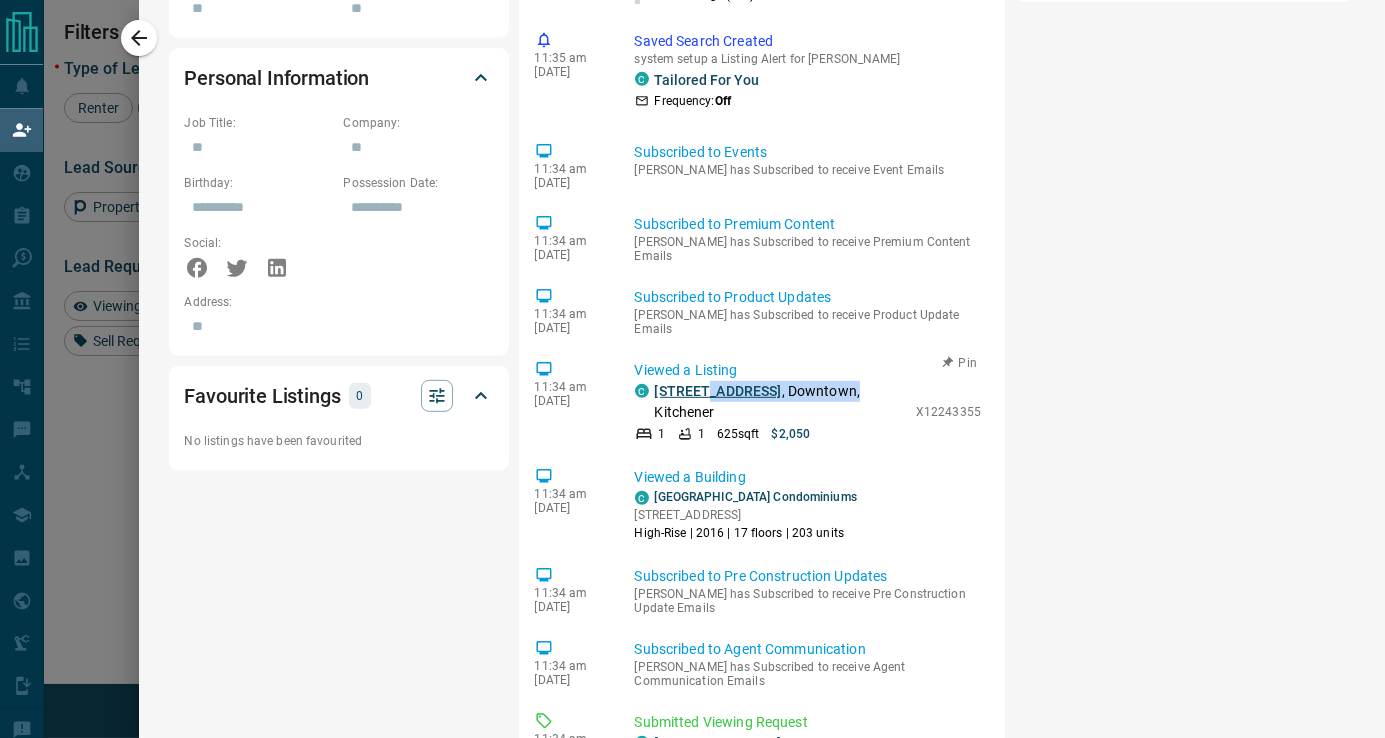 drag, startPoint x: 880, startPoint y: 385, endPoint x: 688, endPoint y: 382, distance: 192.02344 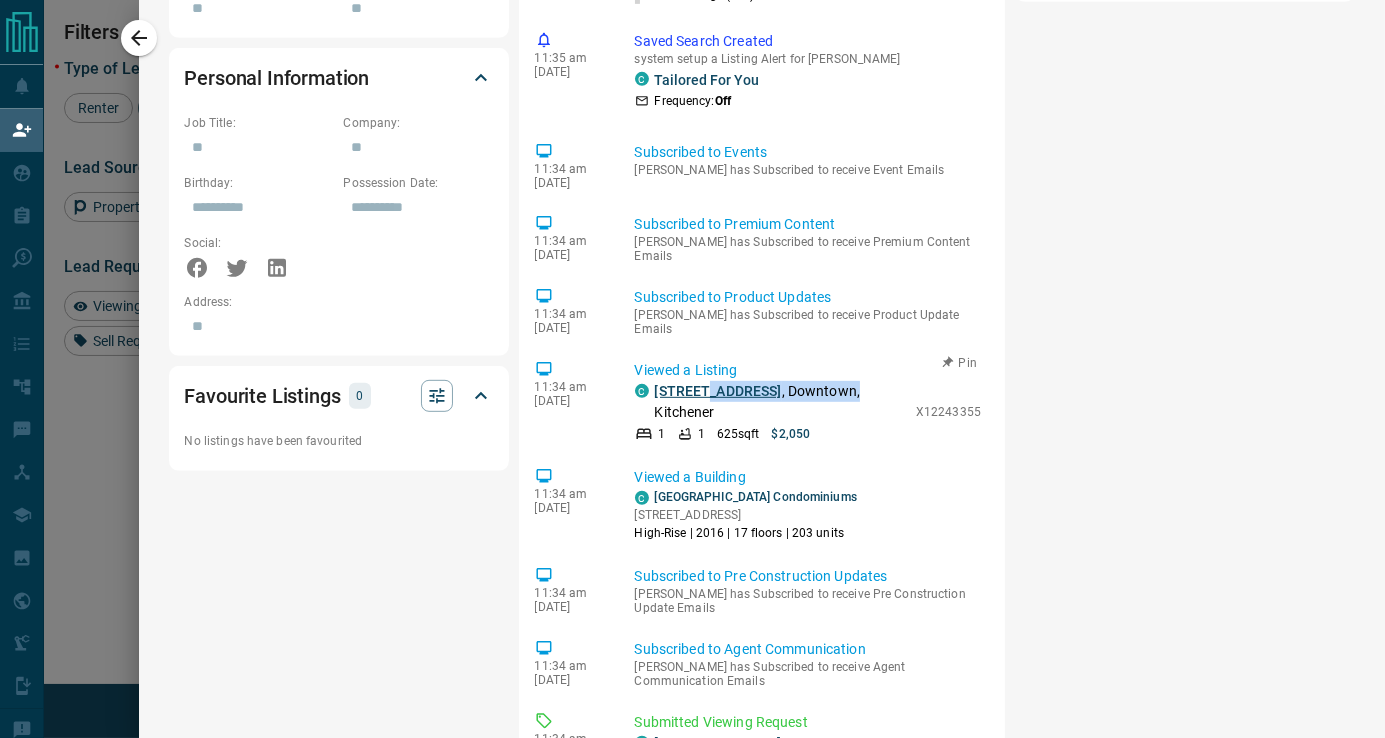 click on "[STREET_ADDRESS]" at bounding box center [780, 402] 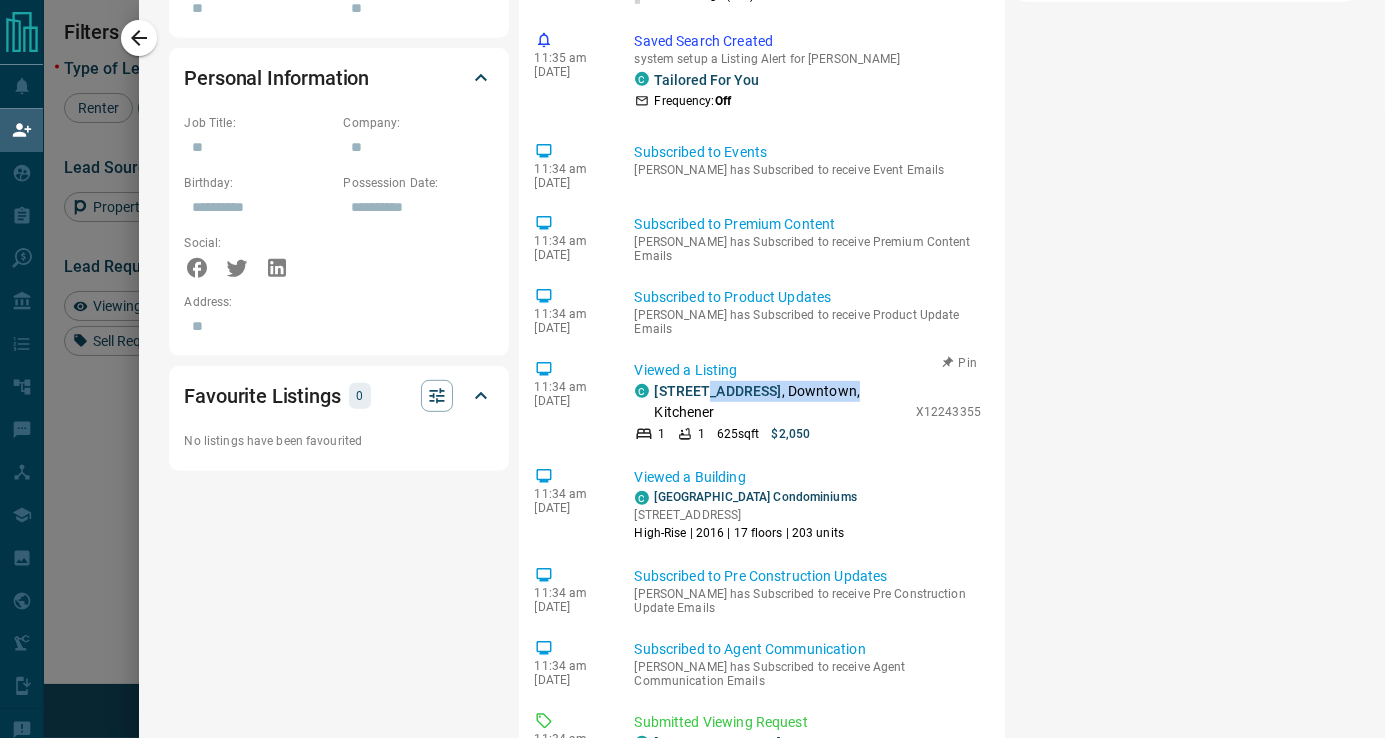 copy on "[STREET_ADDRESS]," 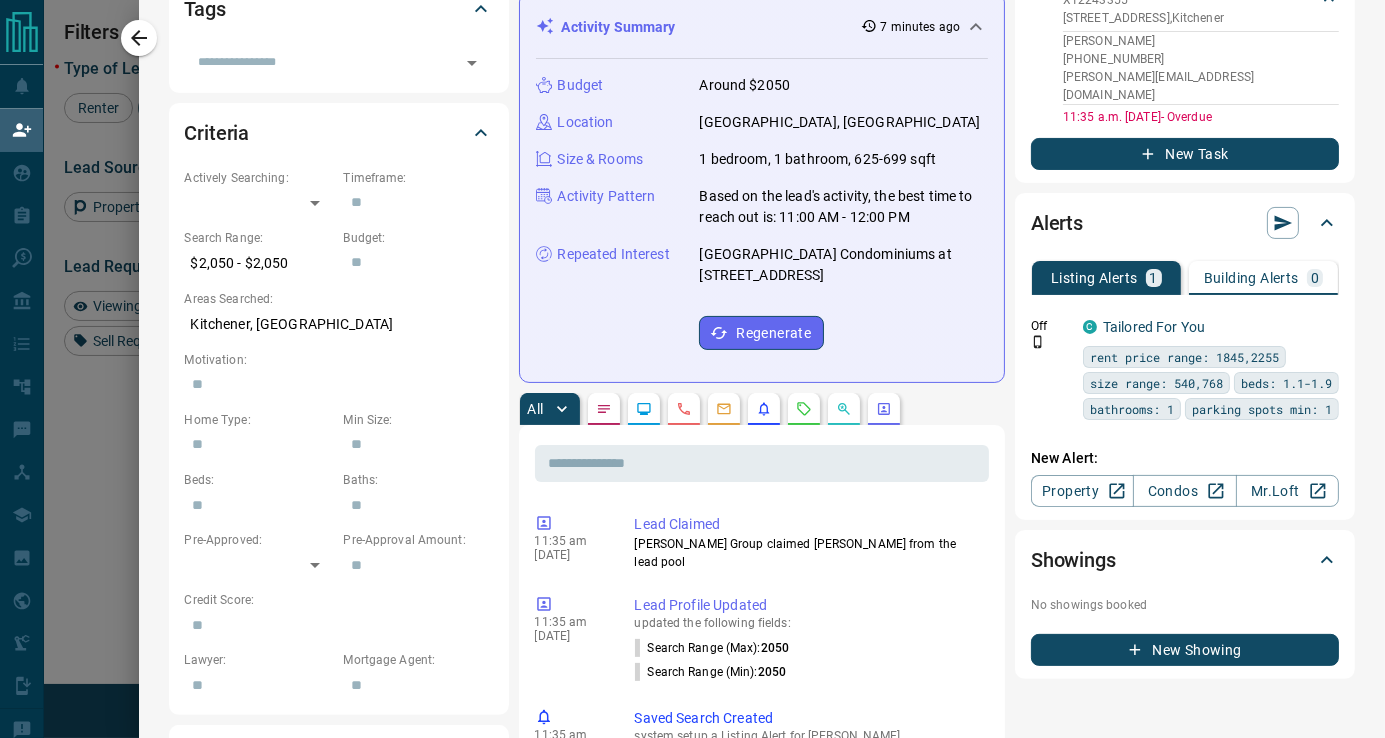scroll, scrollTop: 0, scrollLeft: 0, axis: both 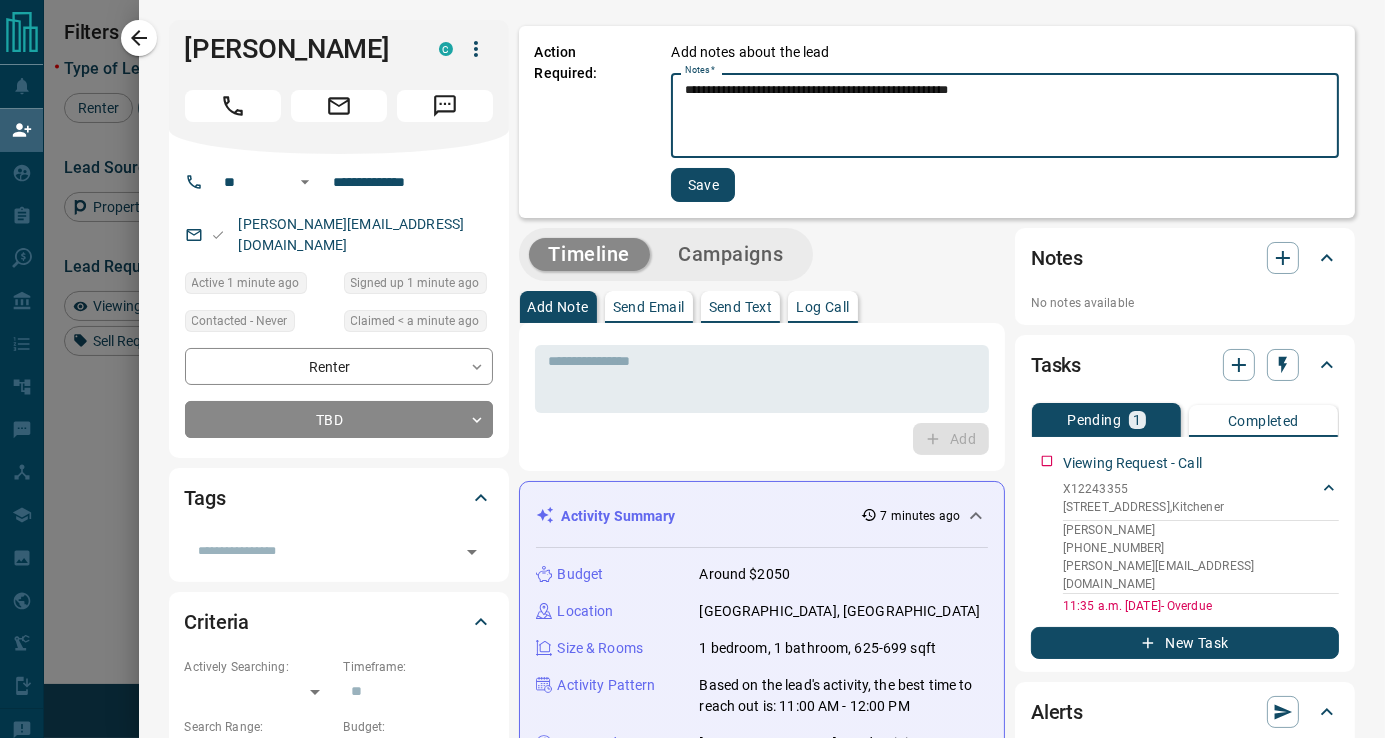 click on "**********" at bounding box center (1005, 116) 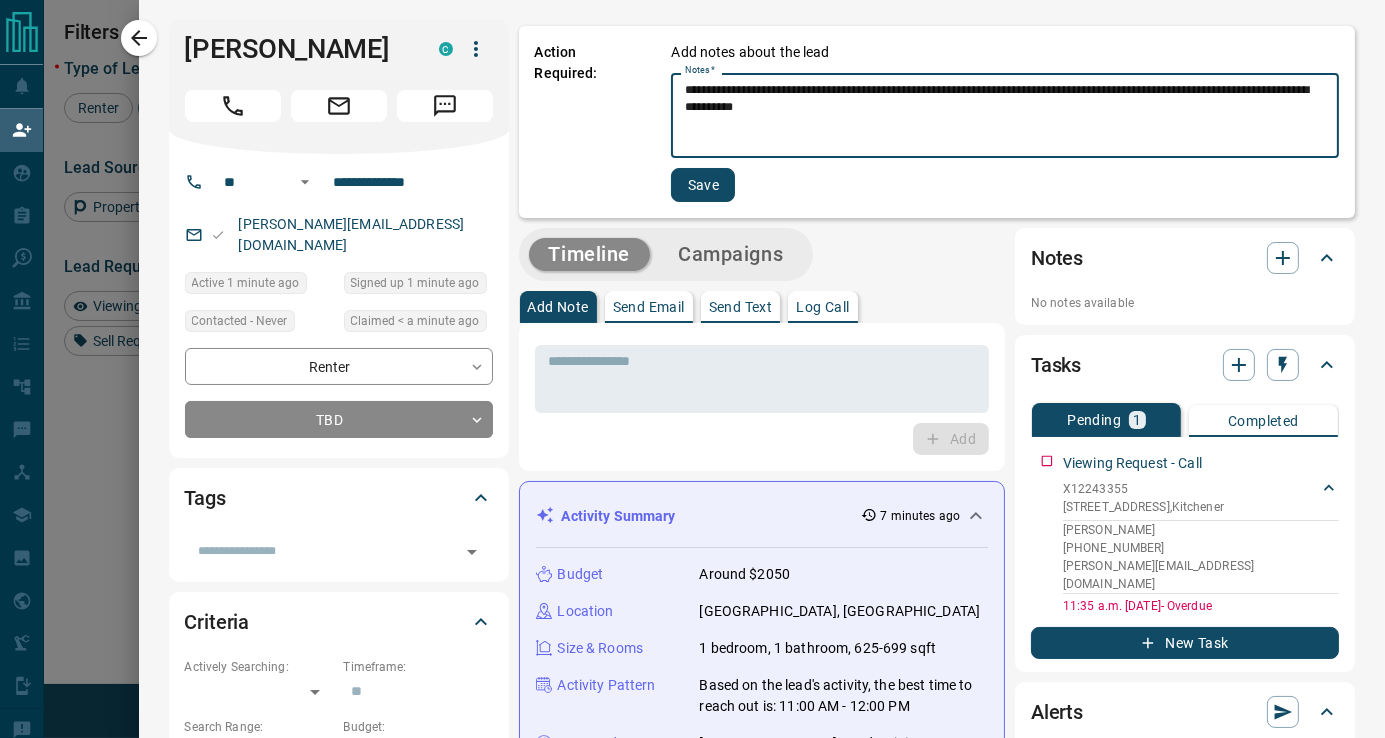 click on "**********" at bounding box center [1005, 116] 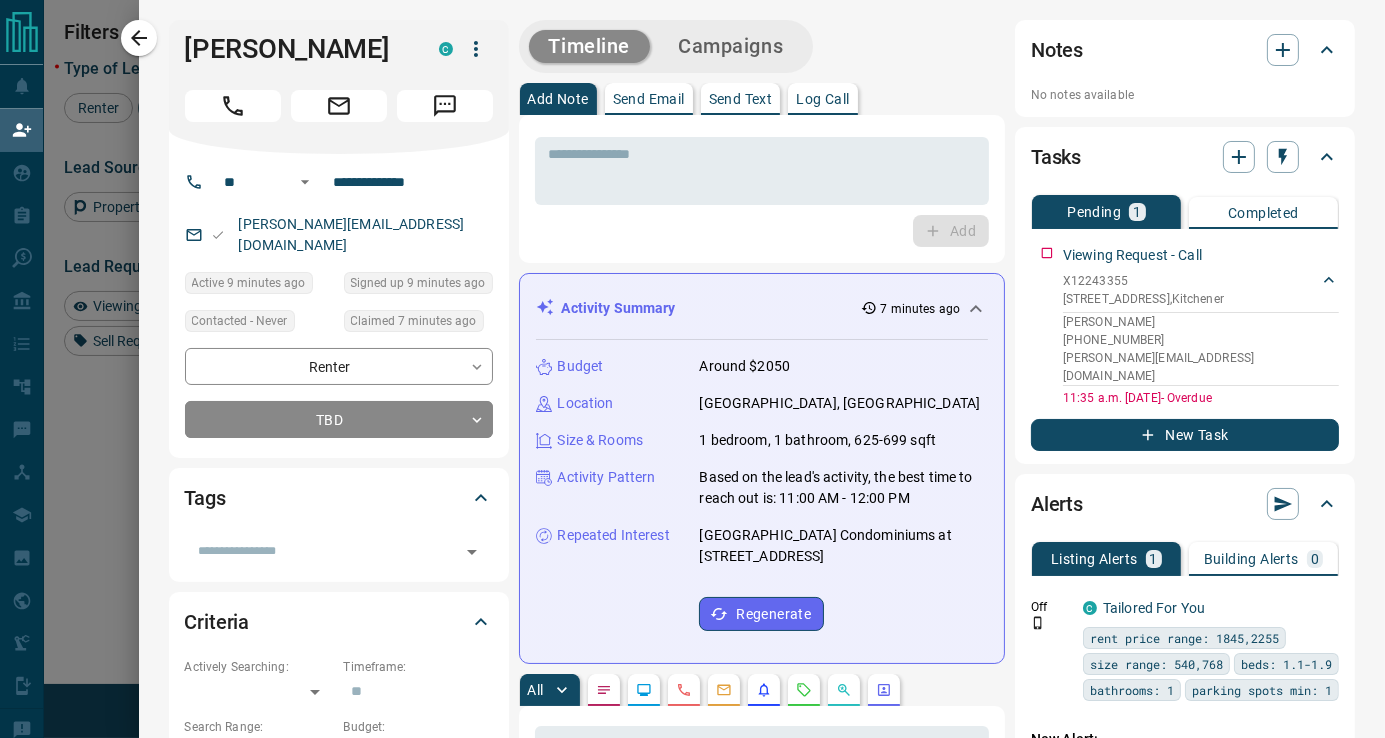scroll, scrollTop: 543, scrollLeft: 958, axis: both 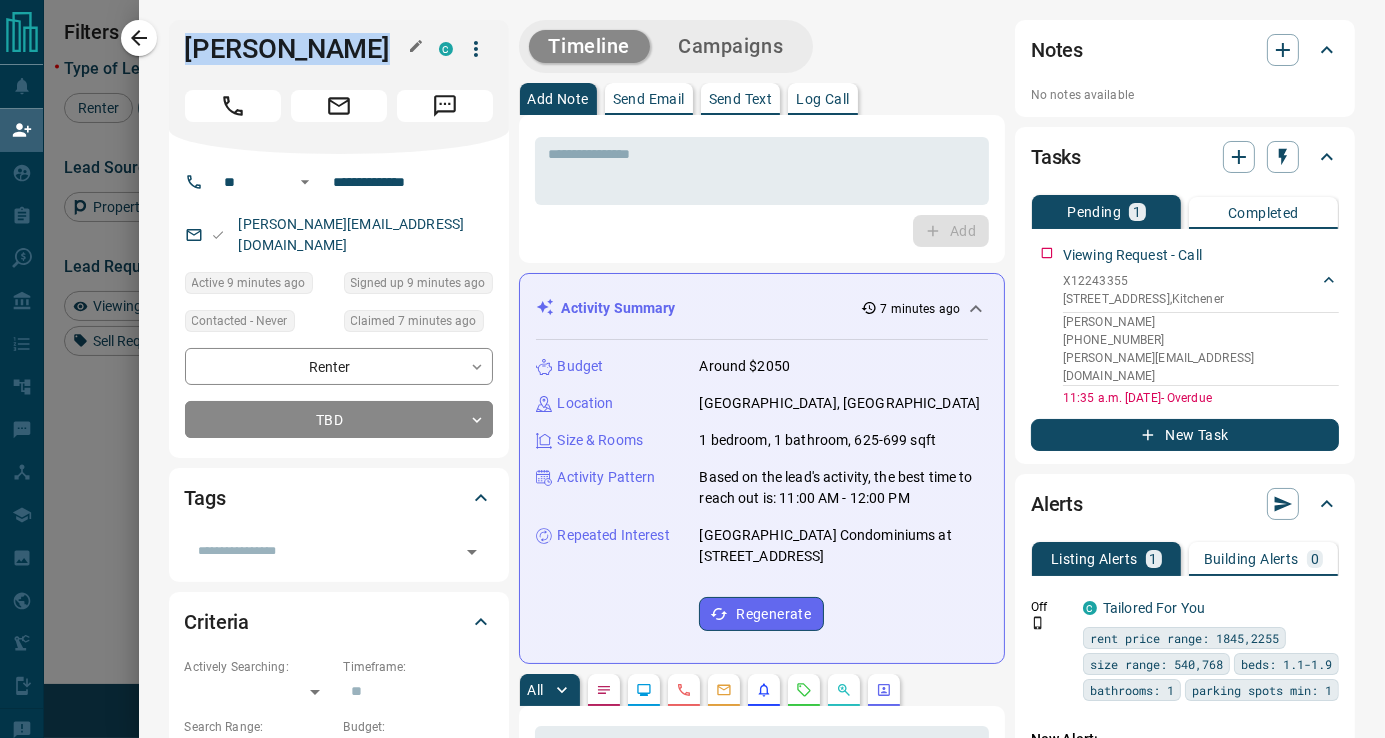 drag, startPoint x: 261, startPoint y: 52, endPoint x: 174, endPoint y: 55, distance: 87.05171 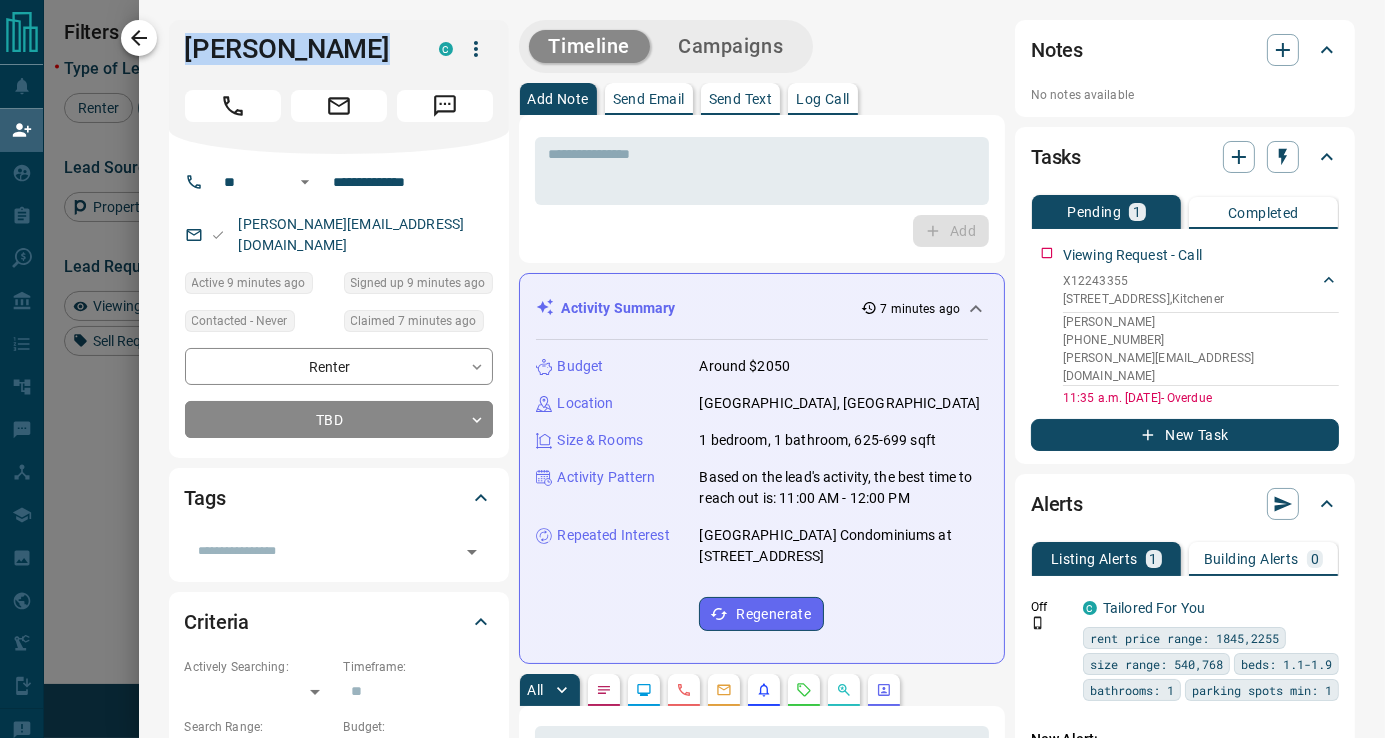 click 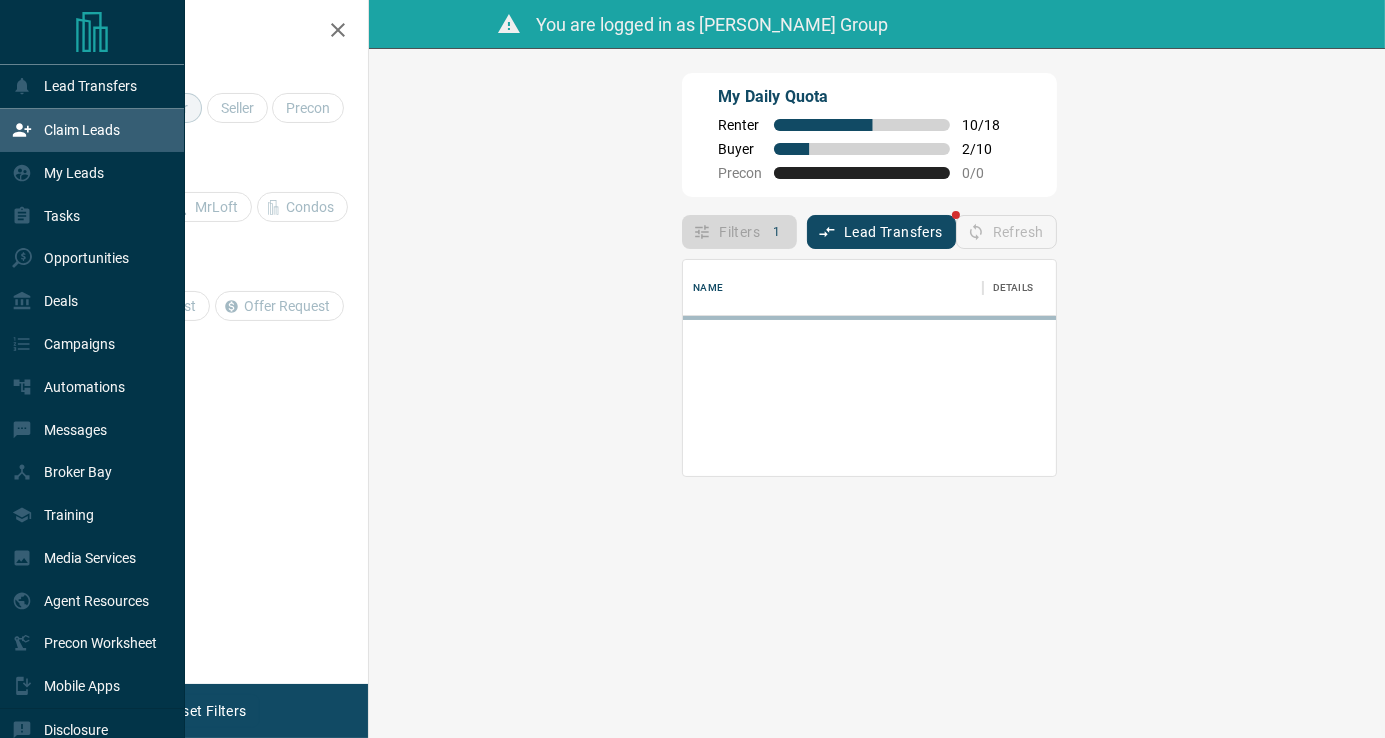 scroll, scrollTop: 16, scrollLeft: 16, axis: both 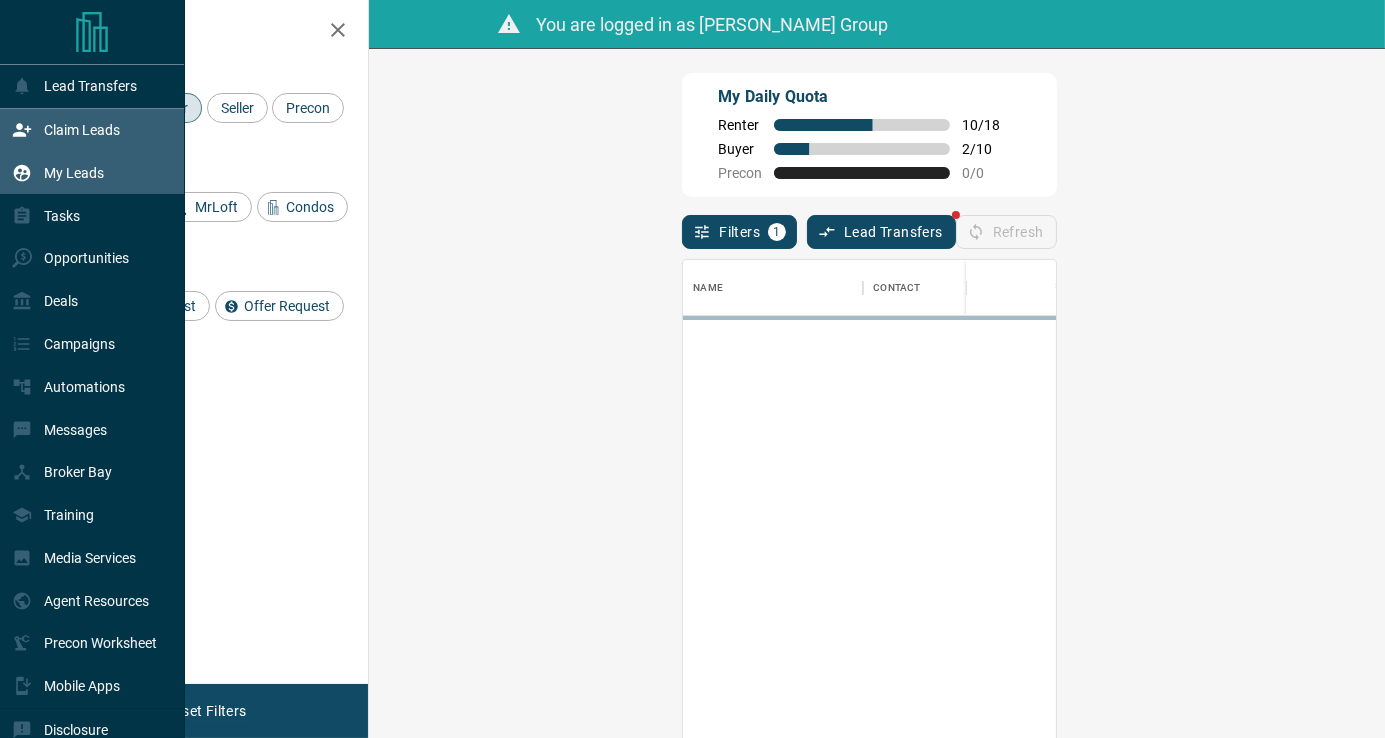 click on "My Leads" at bounding box center (74, 173) 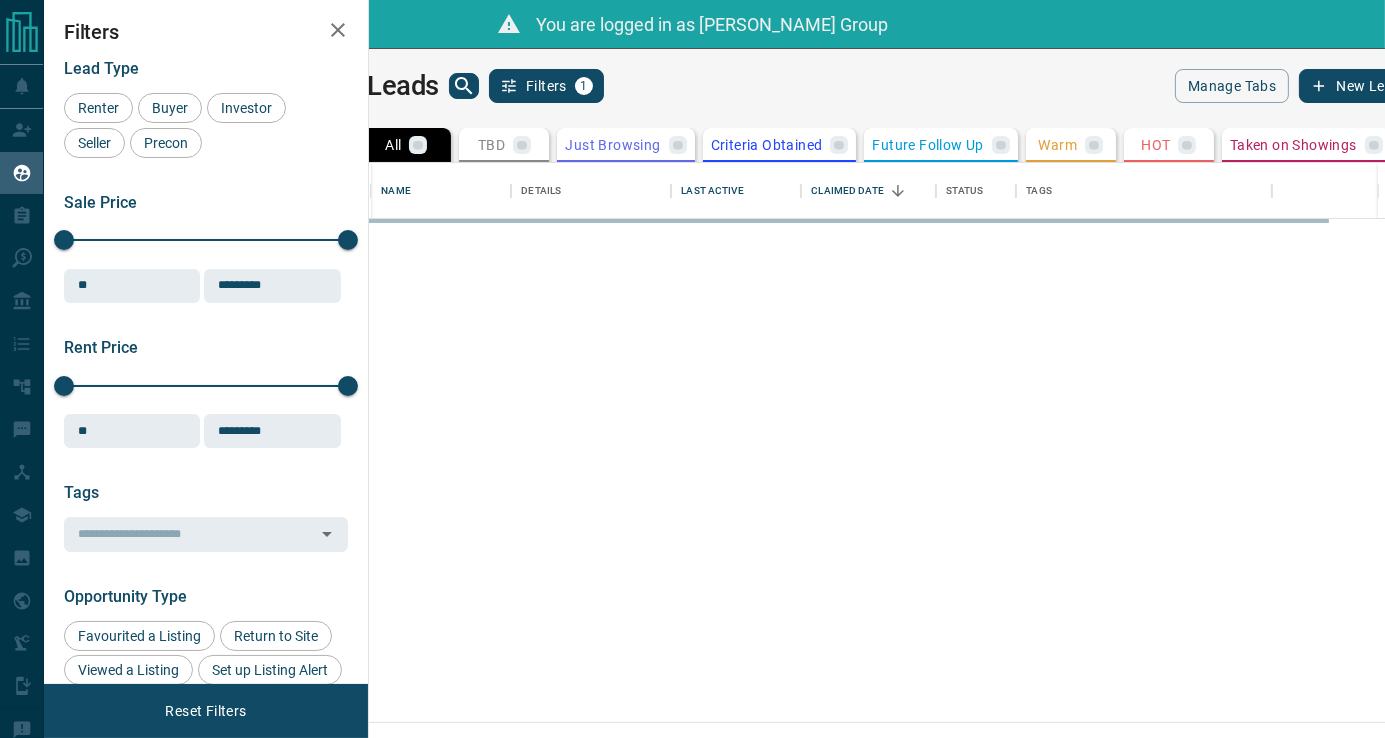 scroll, scrollTop: 15, scrollLeft: 16, axis: both 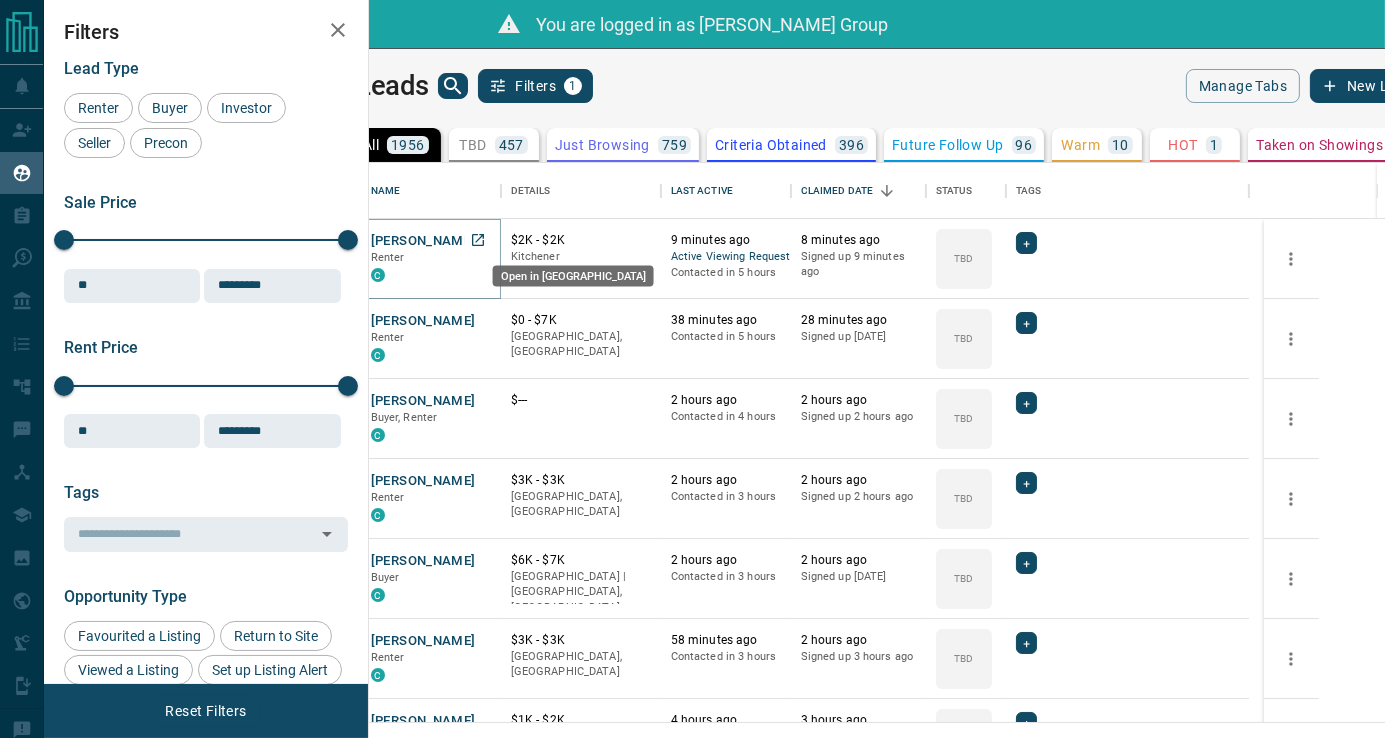 click 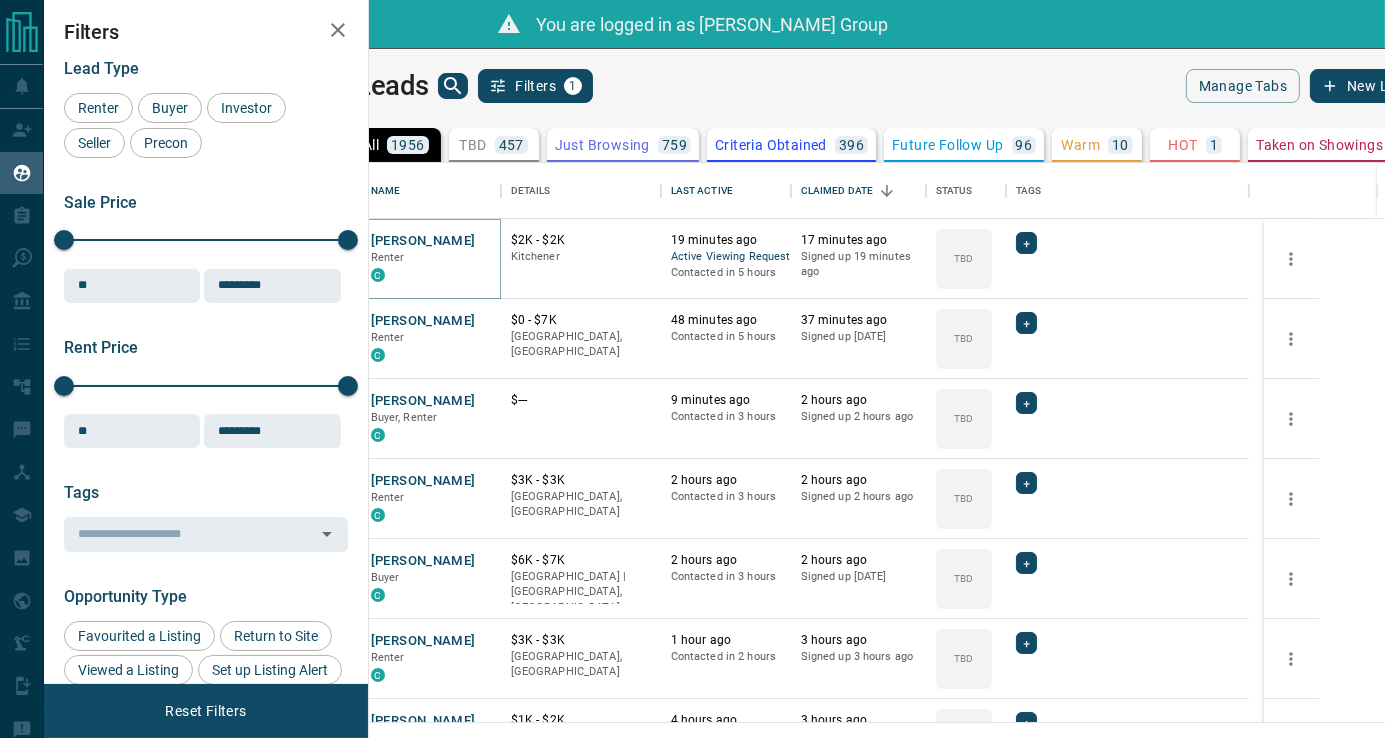 click on "TBD 457" at bounding box center (493, 145) 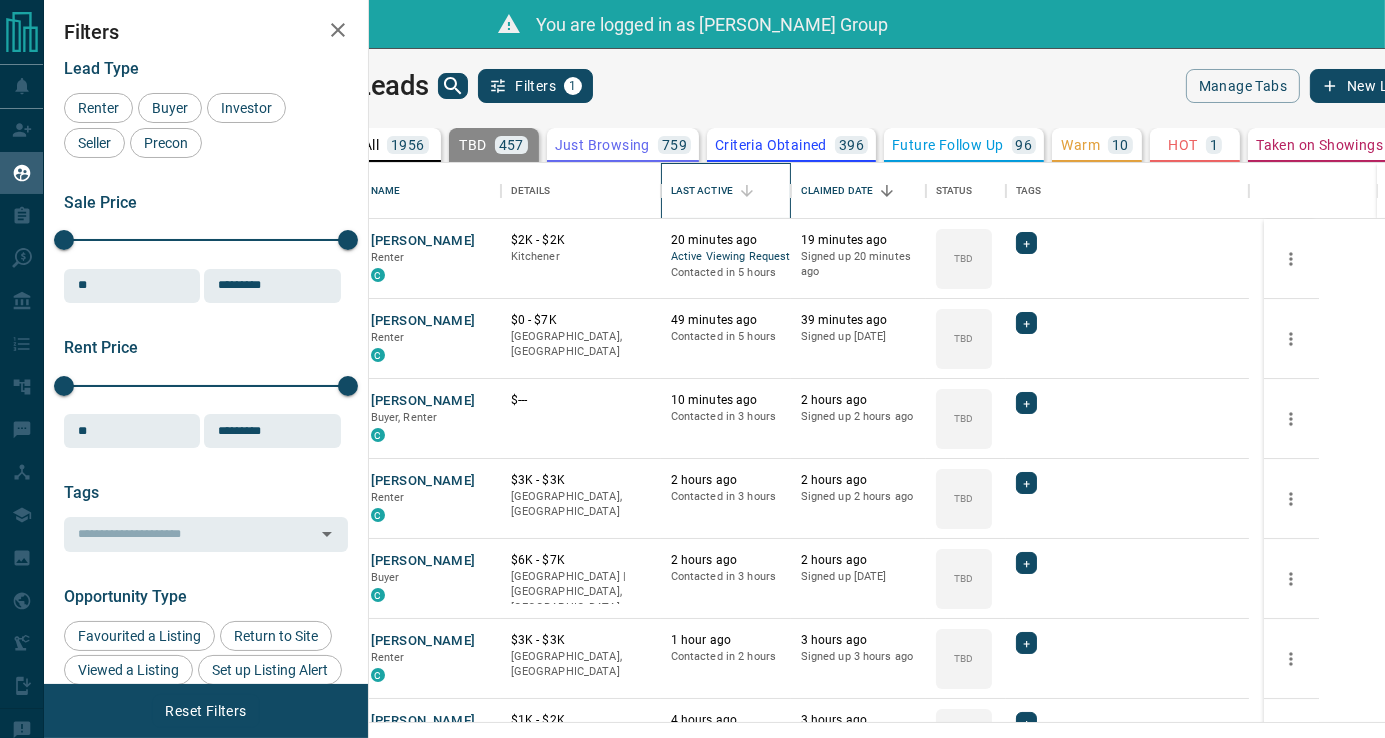 click on "Last Active" at bounding box center (702, 191) 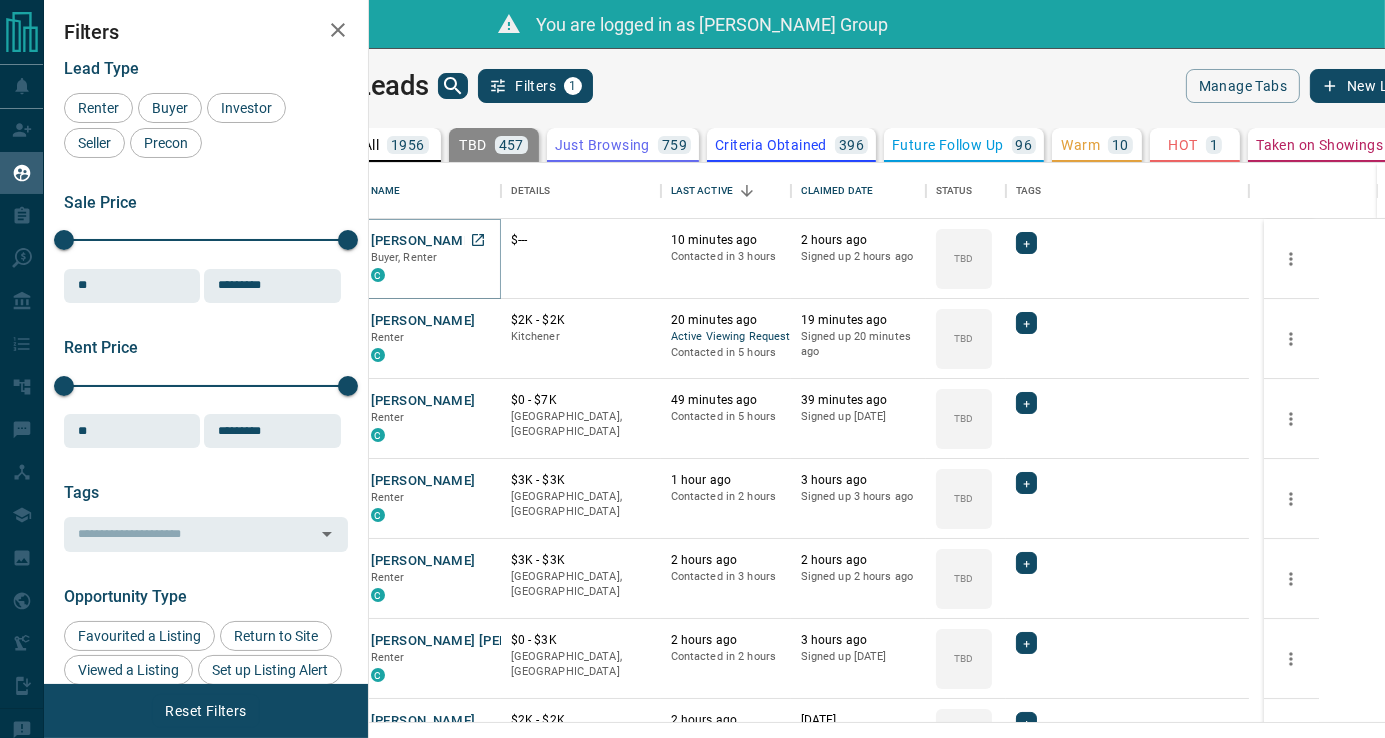 click on "[PERSON_NAME]" at bounding box center [423, 241] 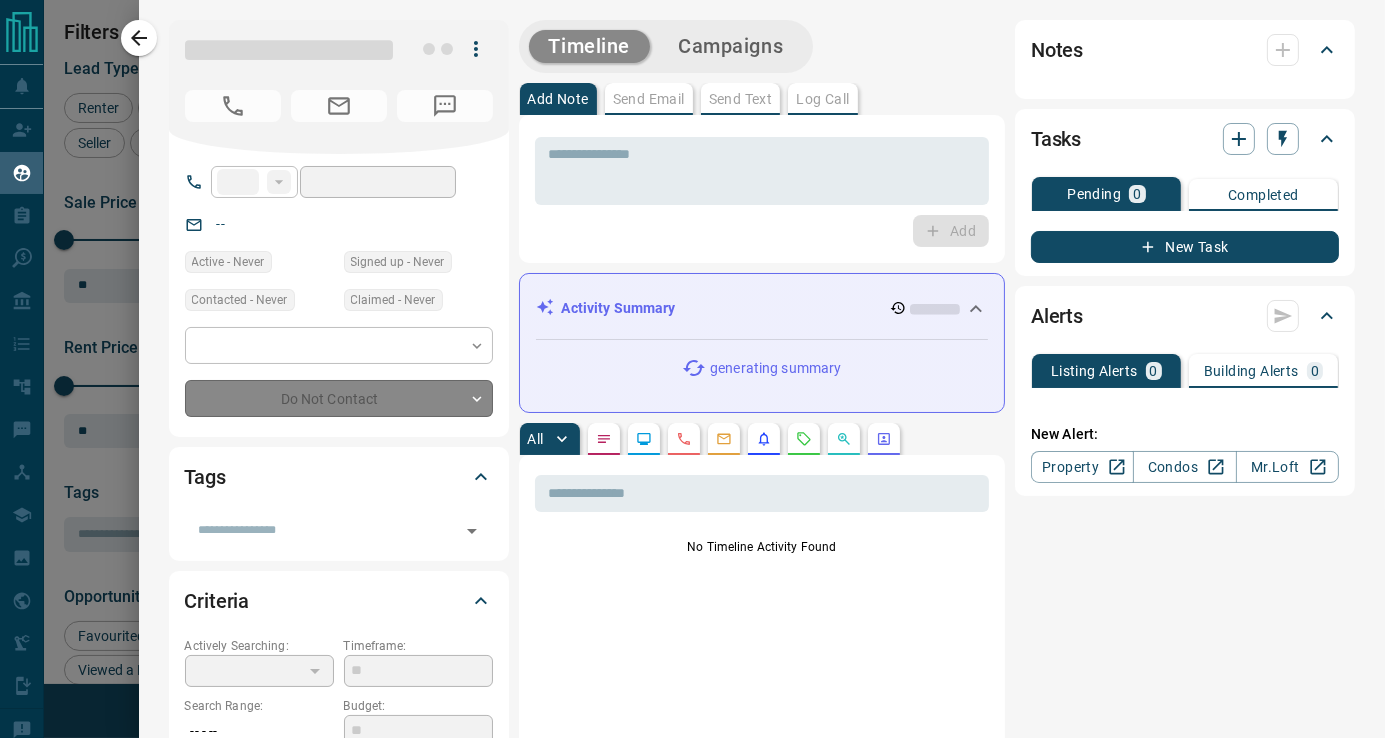 type on "**" 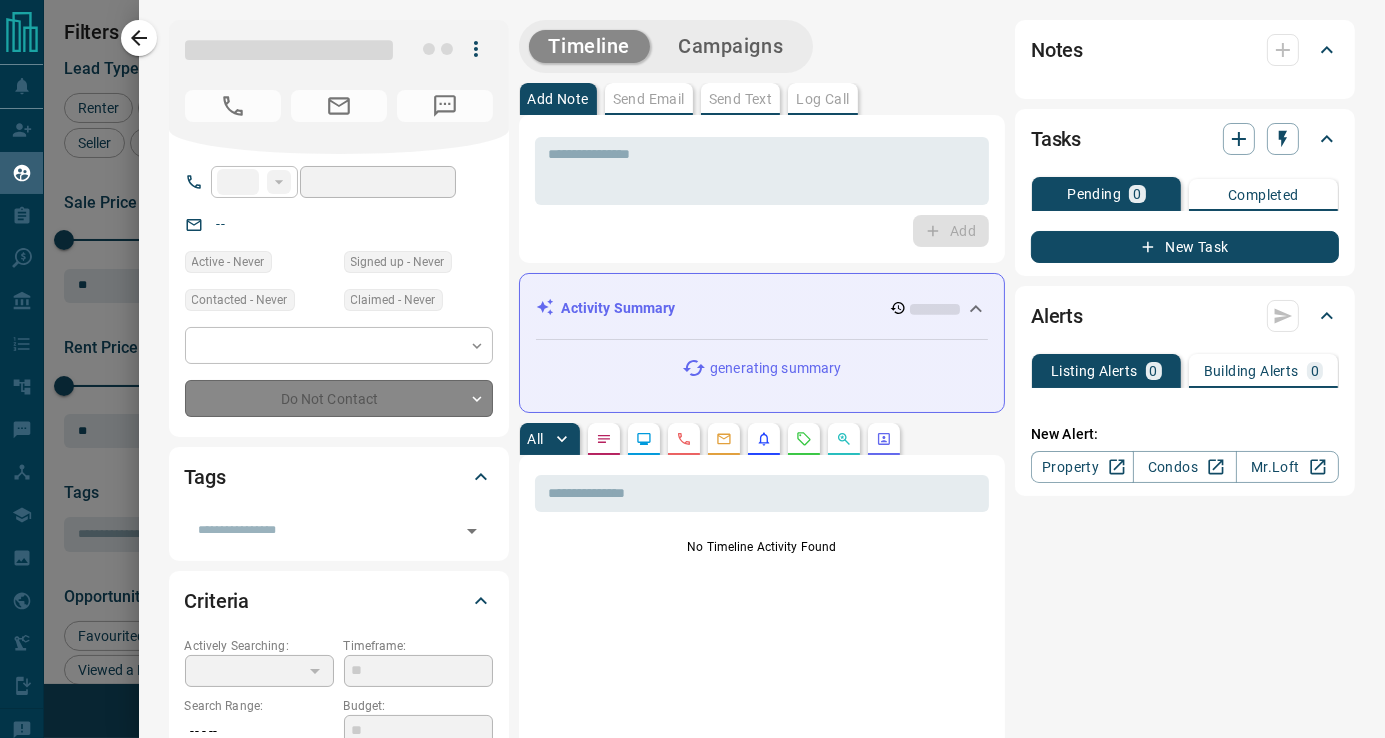 type on "**********" 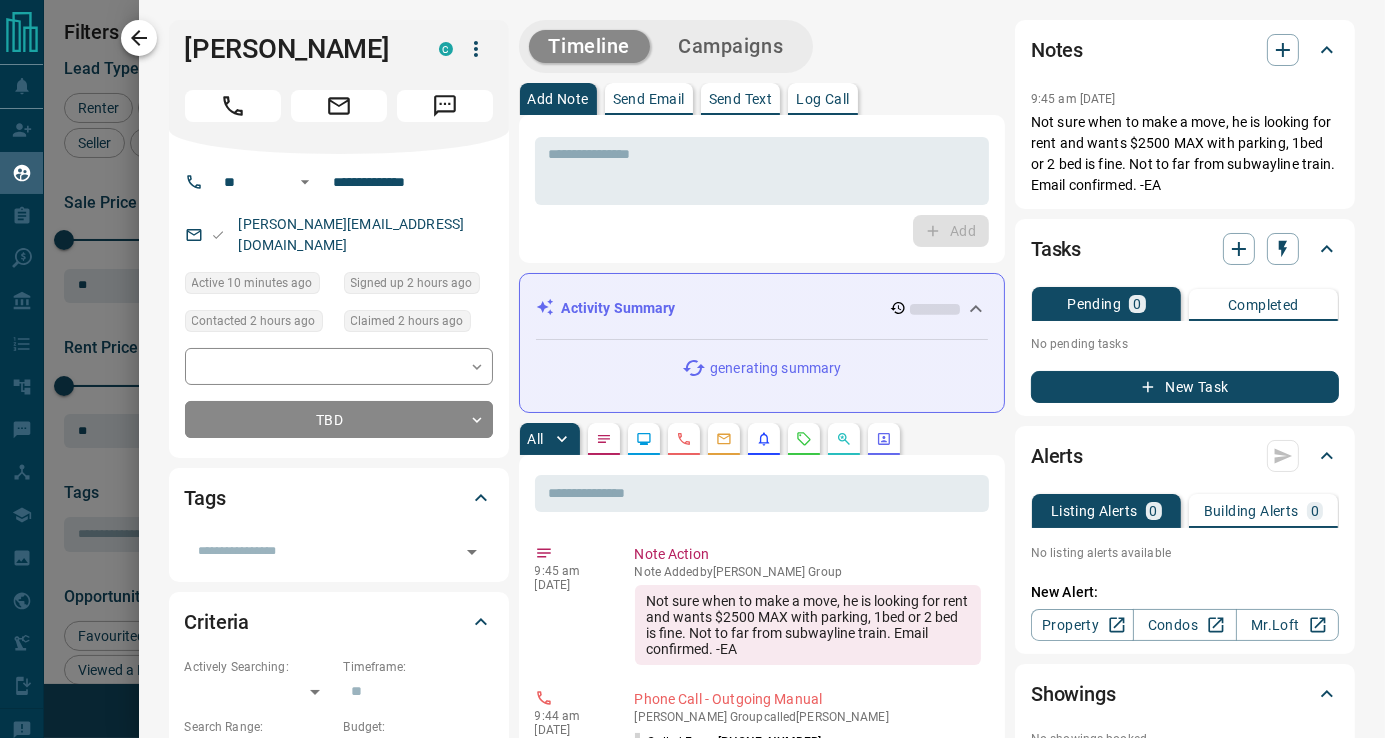click 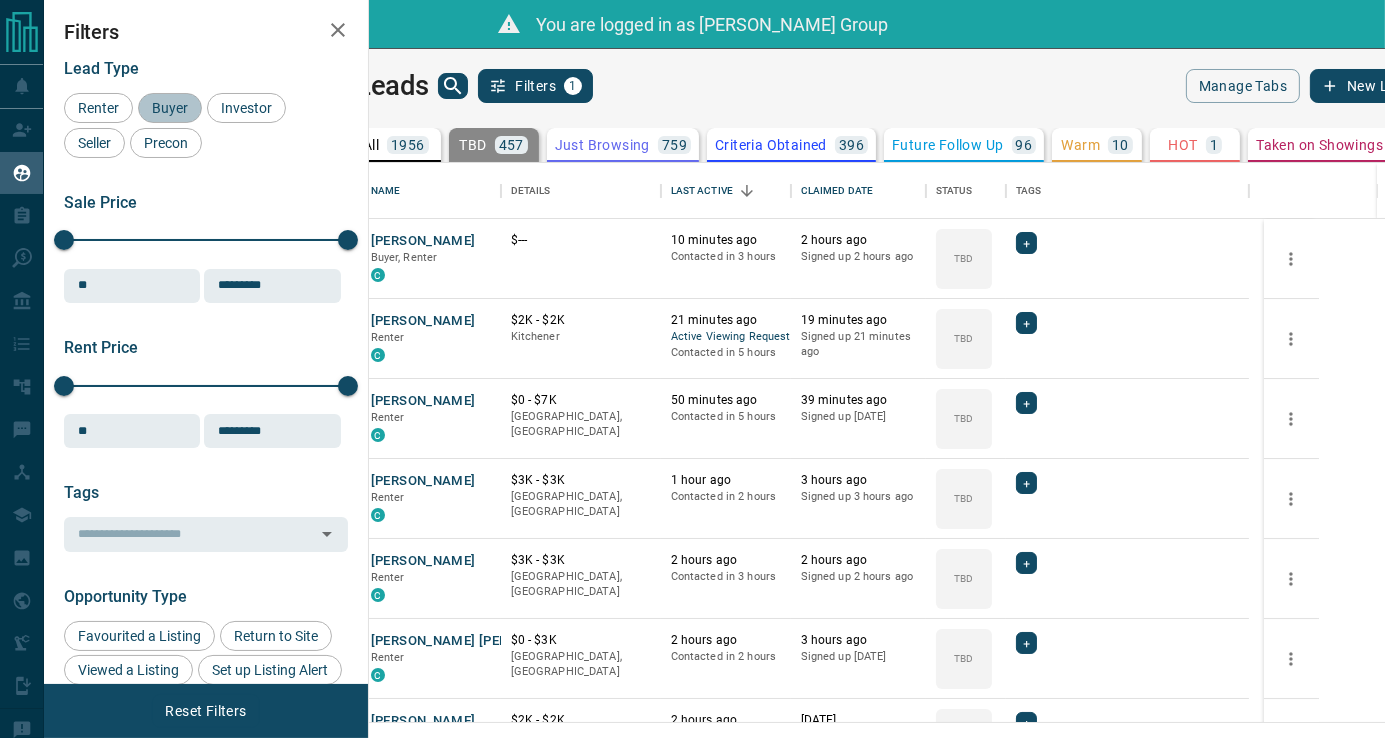 click on "Buyer" at bounding box center [170, 108] 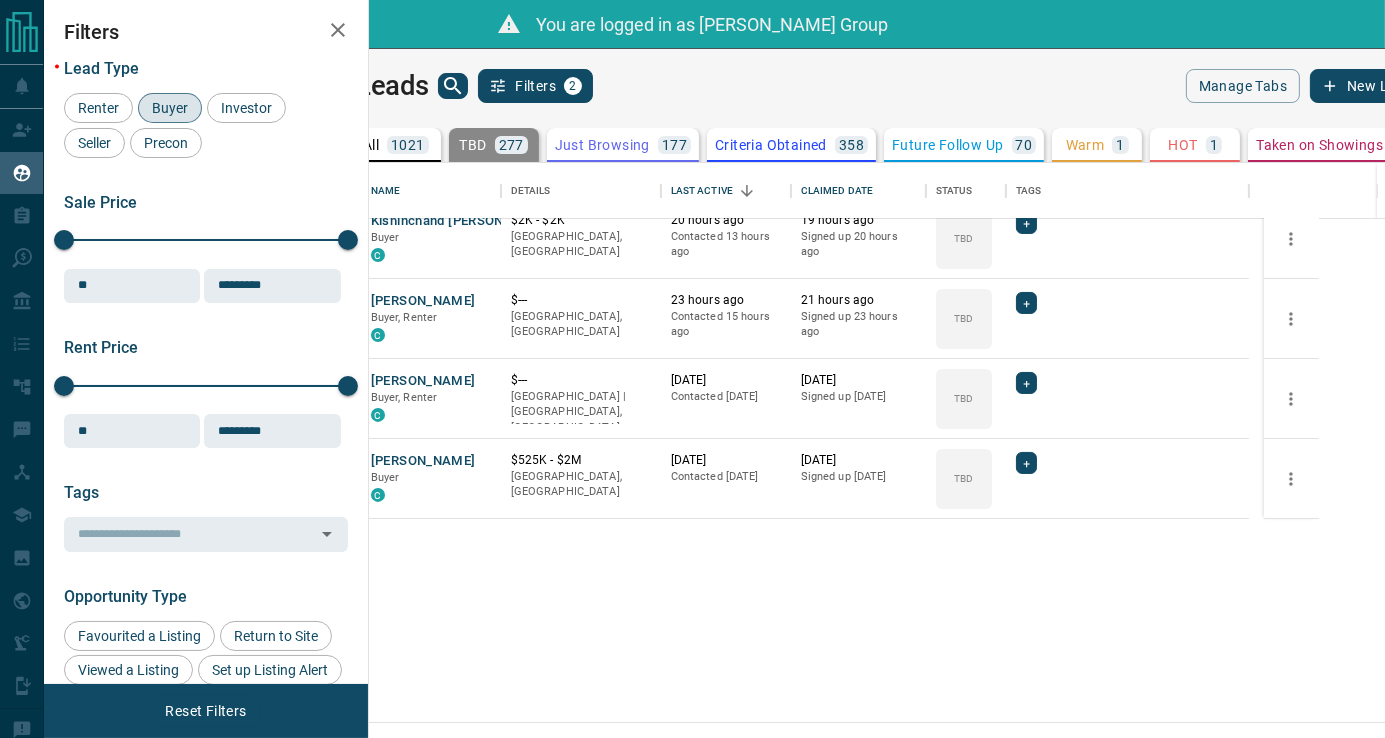scroll, scrollTop: 0, scrollLeft: 0, axis: both 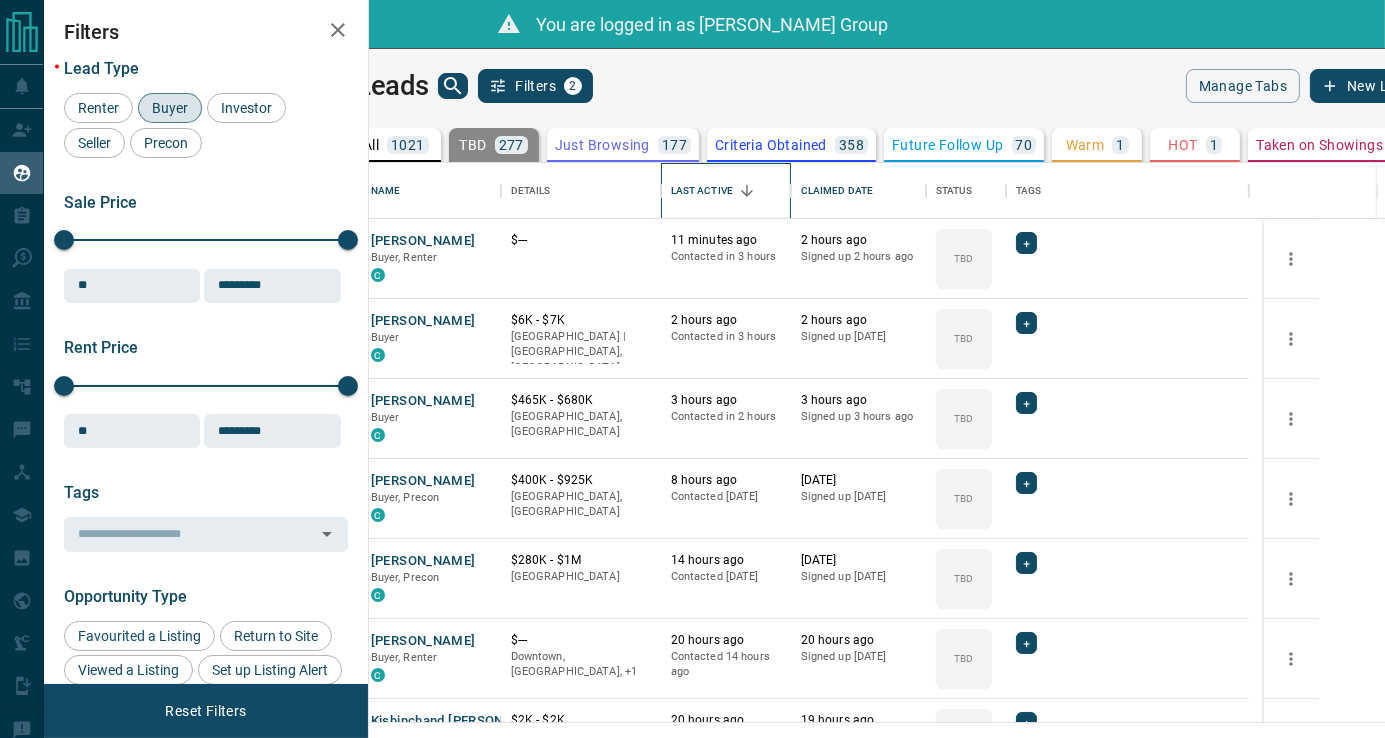 click on "Last Active" at bounding box center (702, 191) 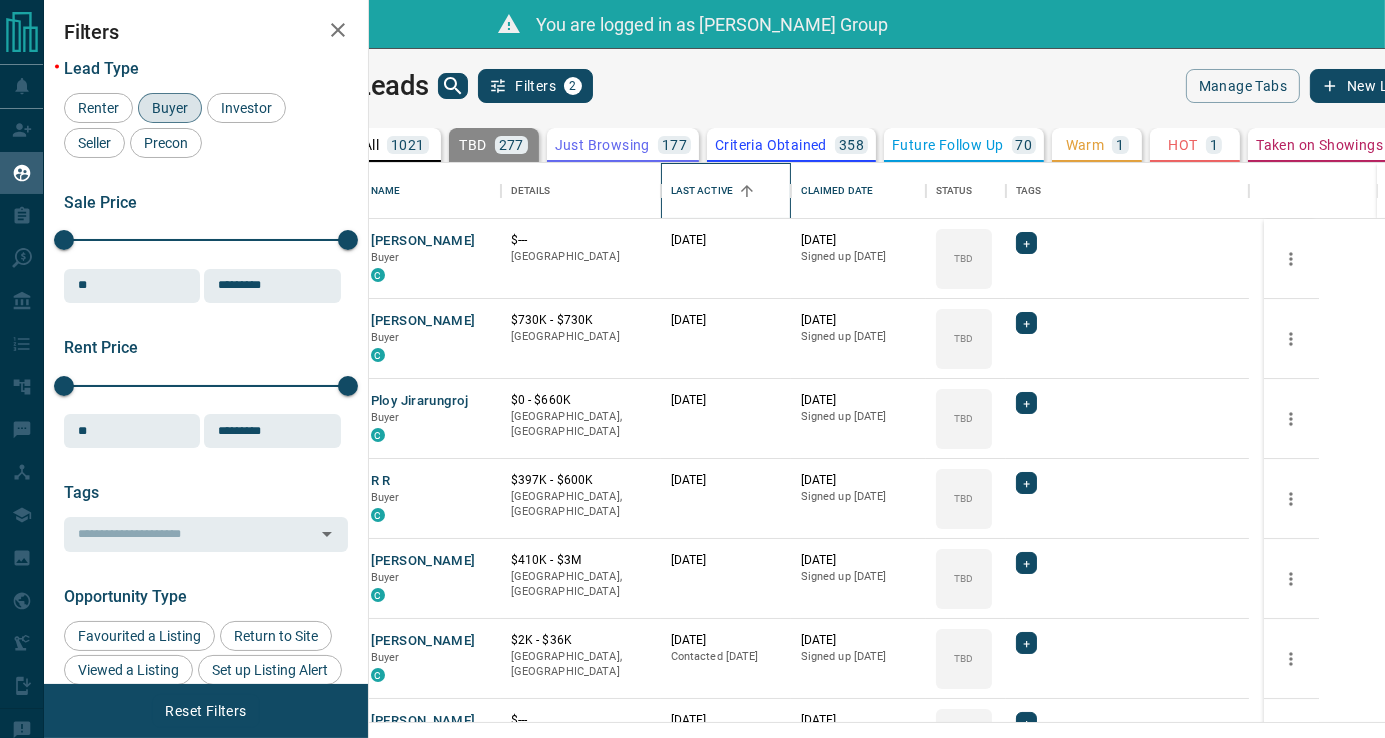 click on "Last Active" at bounding box center [702, 191] 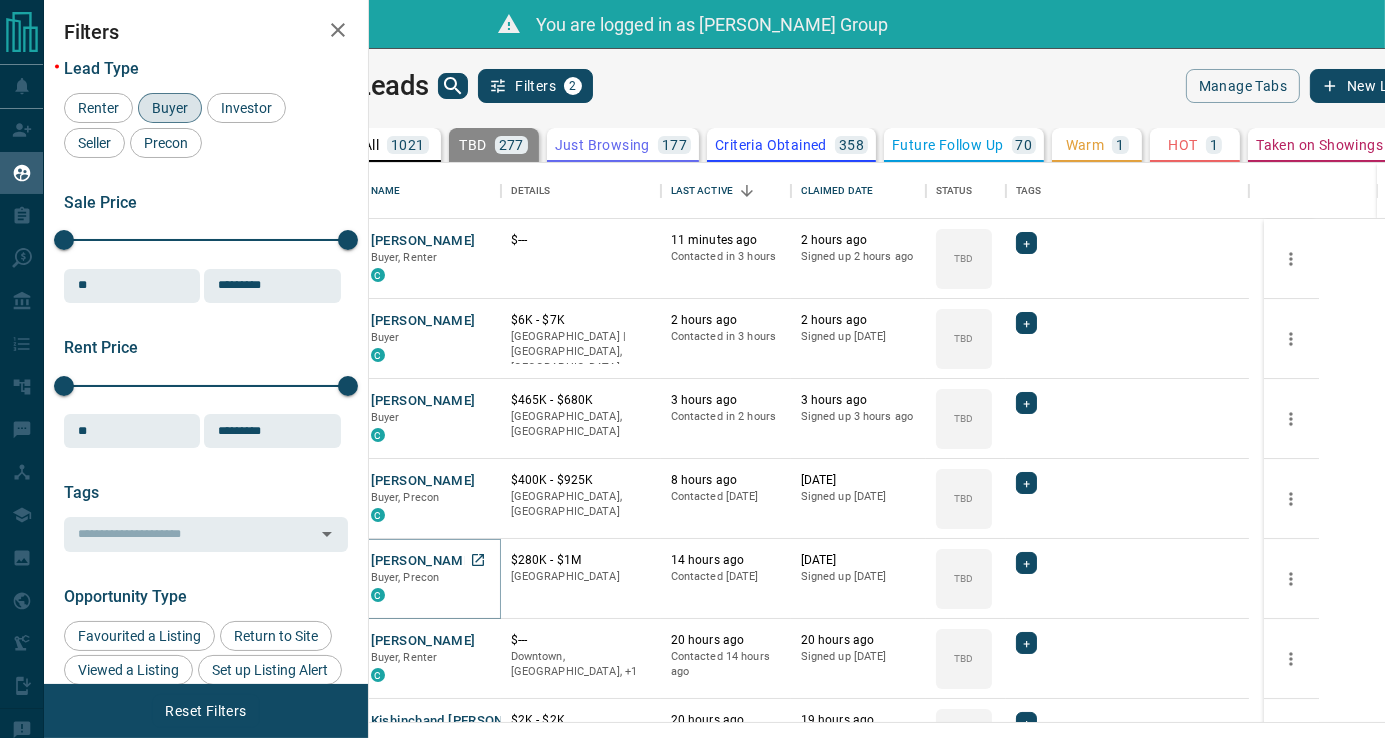 click on "[PERSON_NAME]" at bounding box center [423, 561] 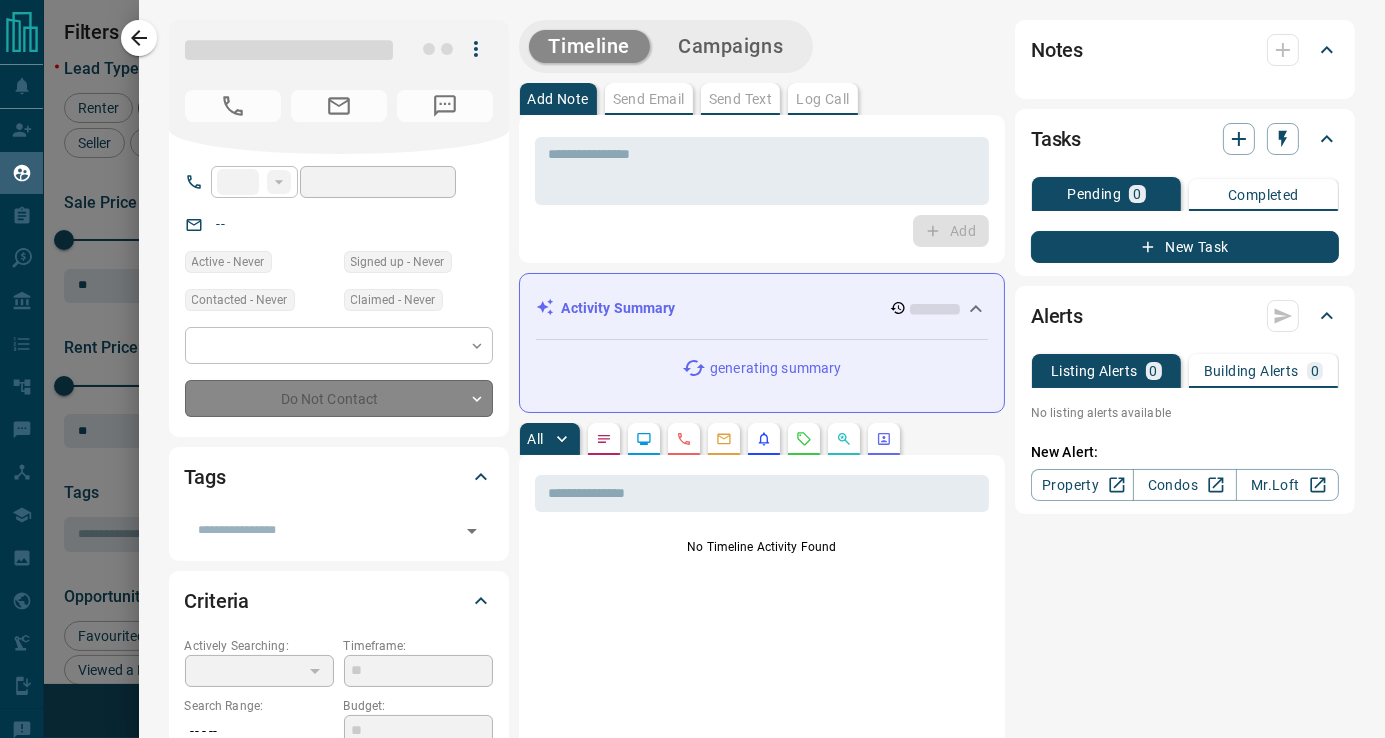 type on "**" 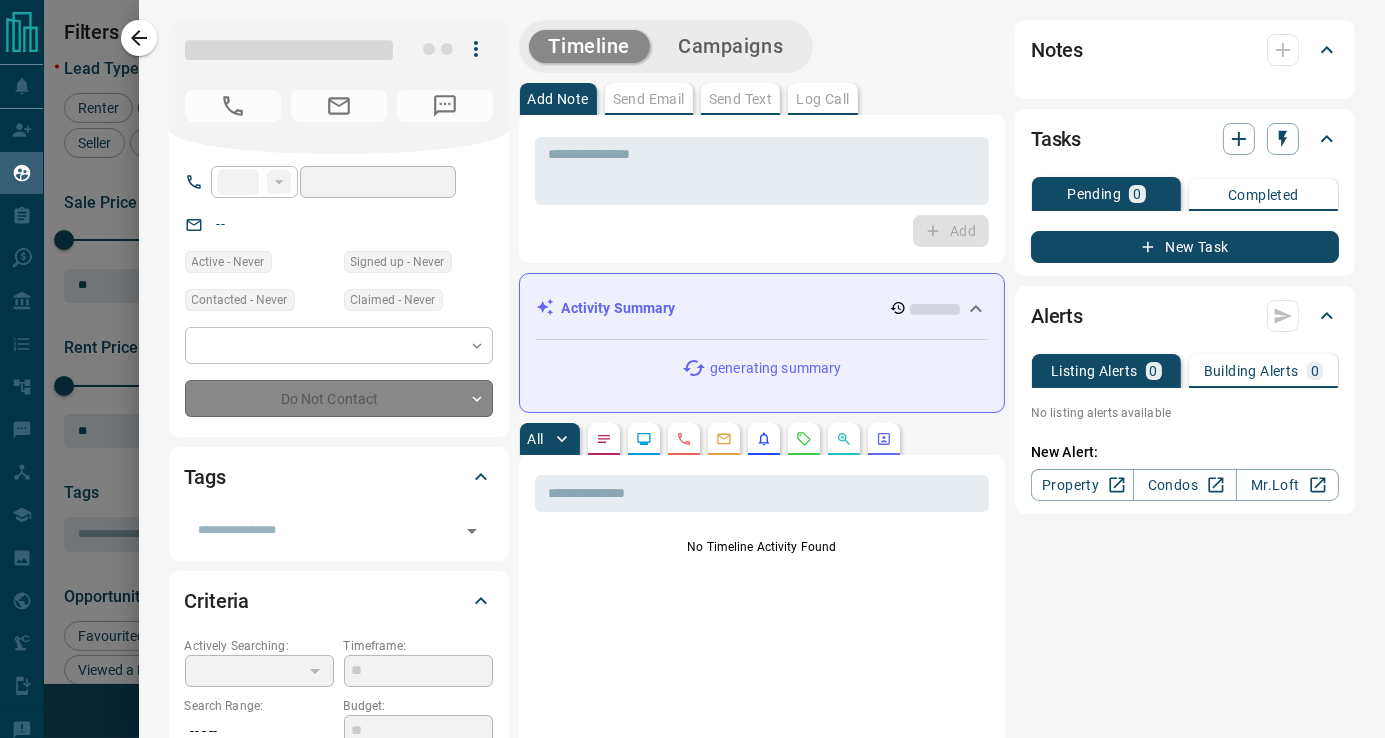type on "**********" 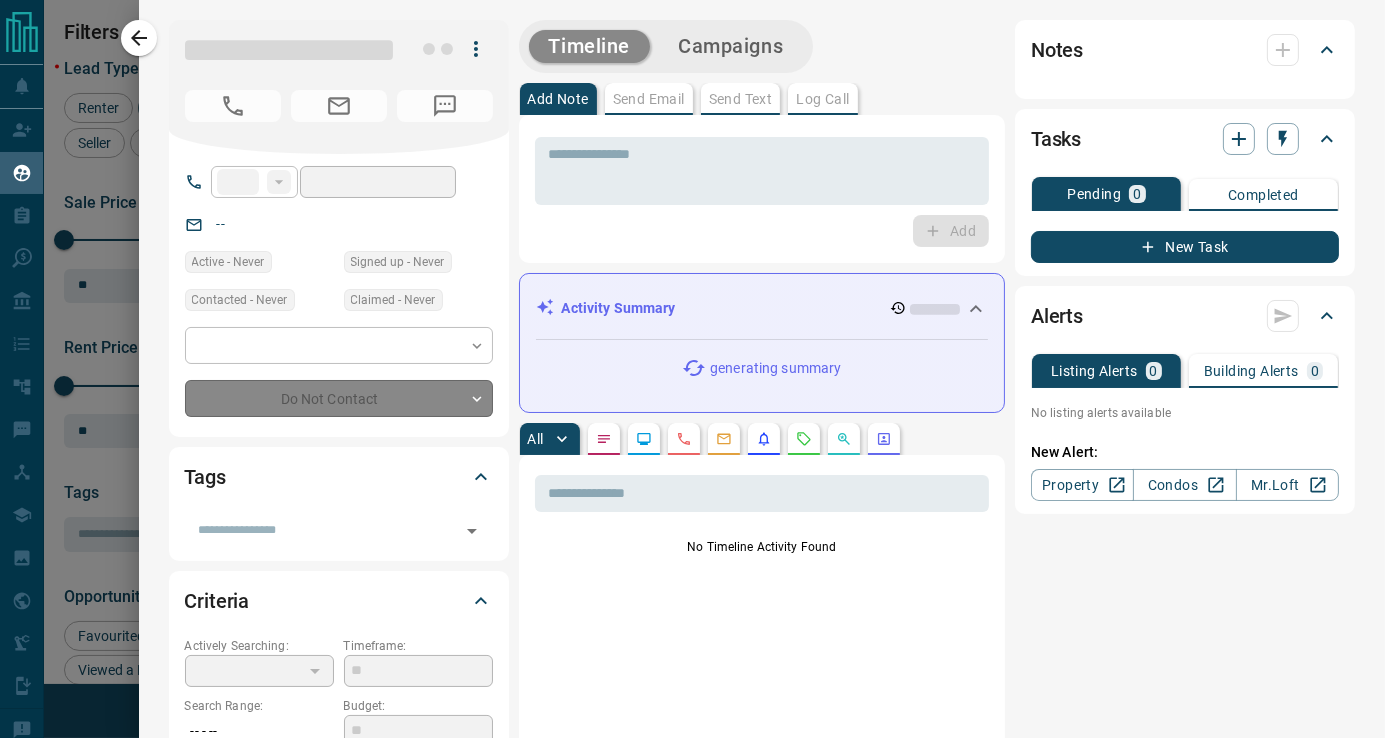 type on "**********" 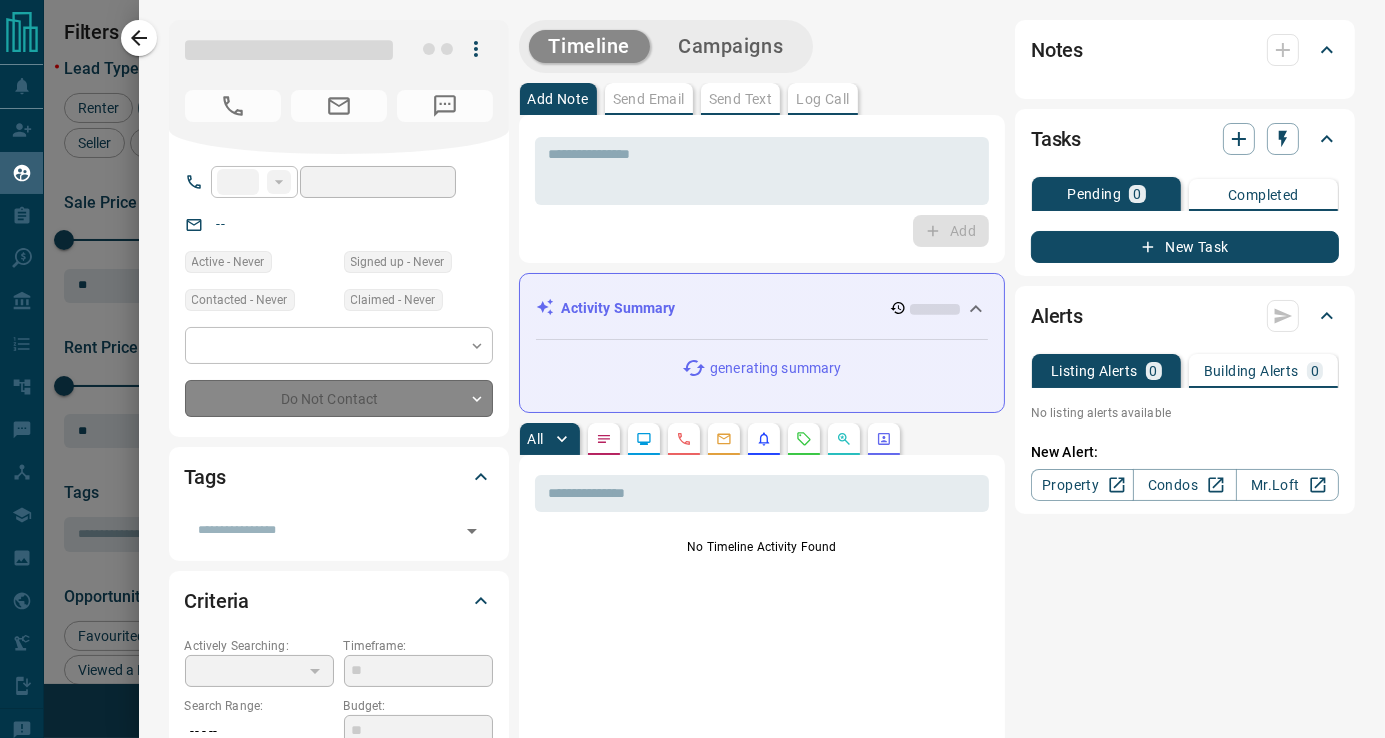 type on "**" 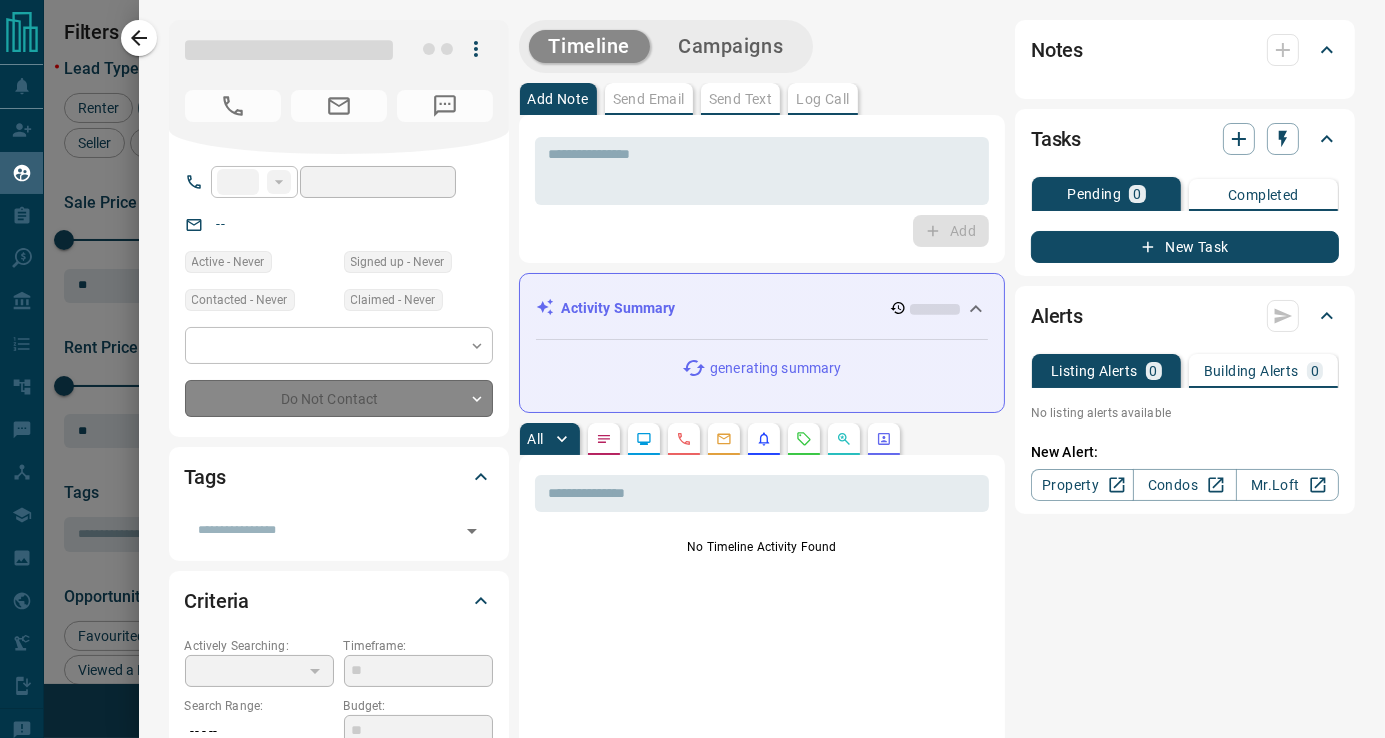 type on "*" 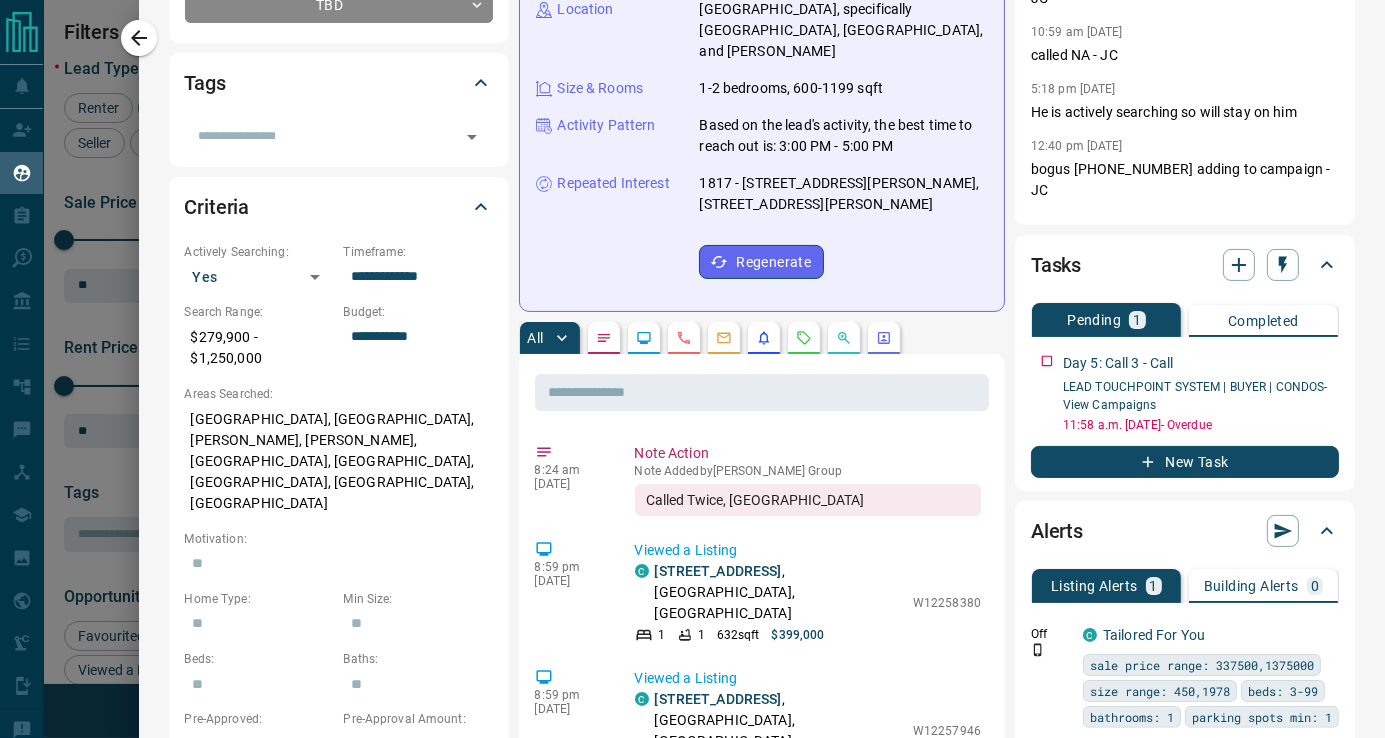 scroll, scrollTop: 666, scrollLeft: 0, axis: vertical 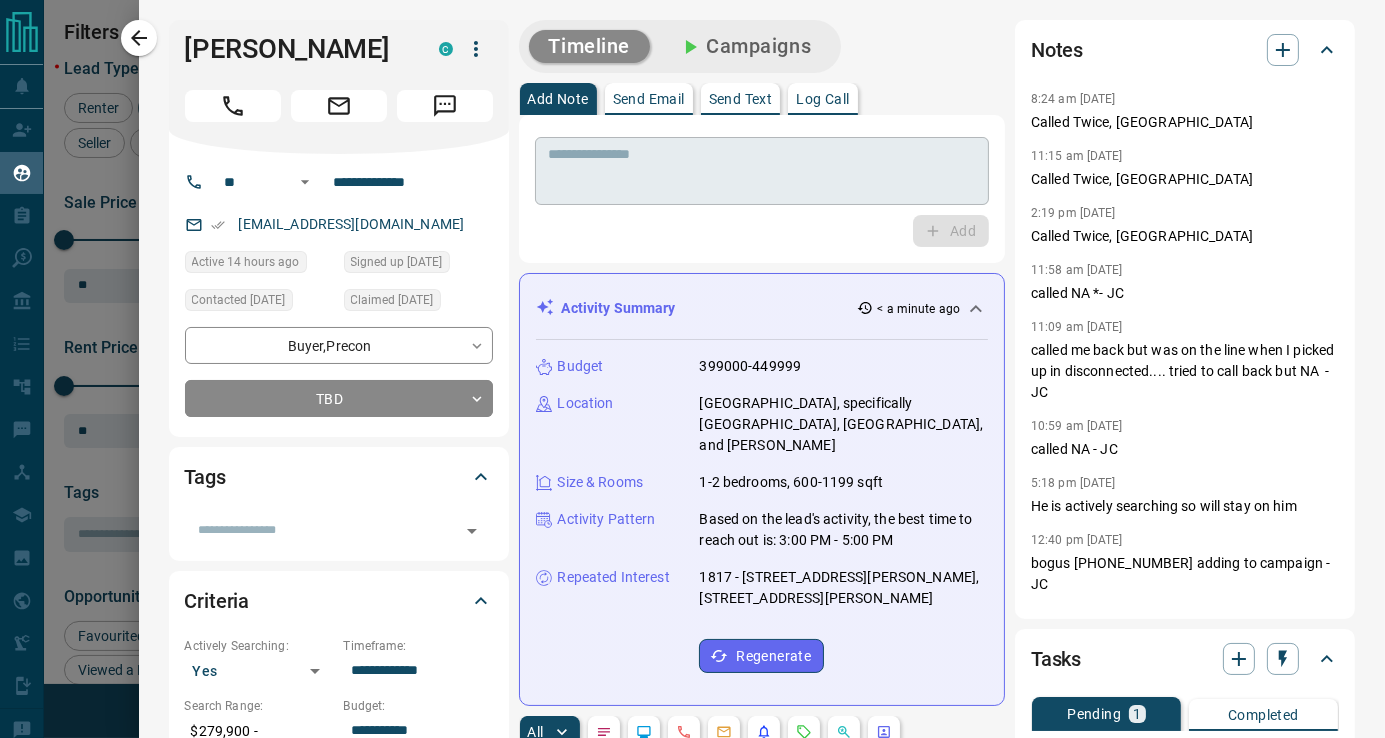 click at bounding box center [762, 171] 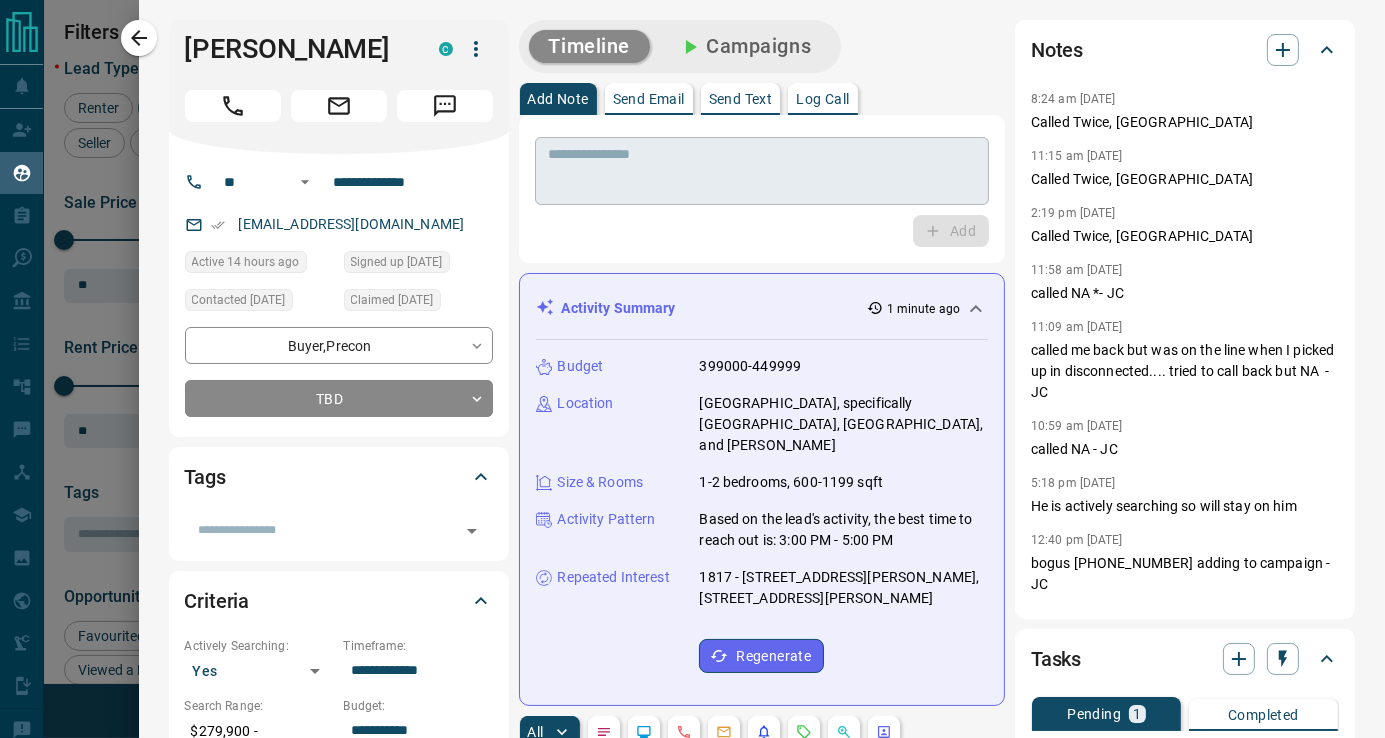 paste on "**********" 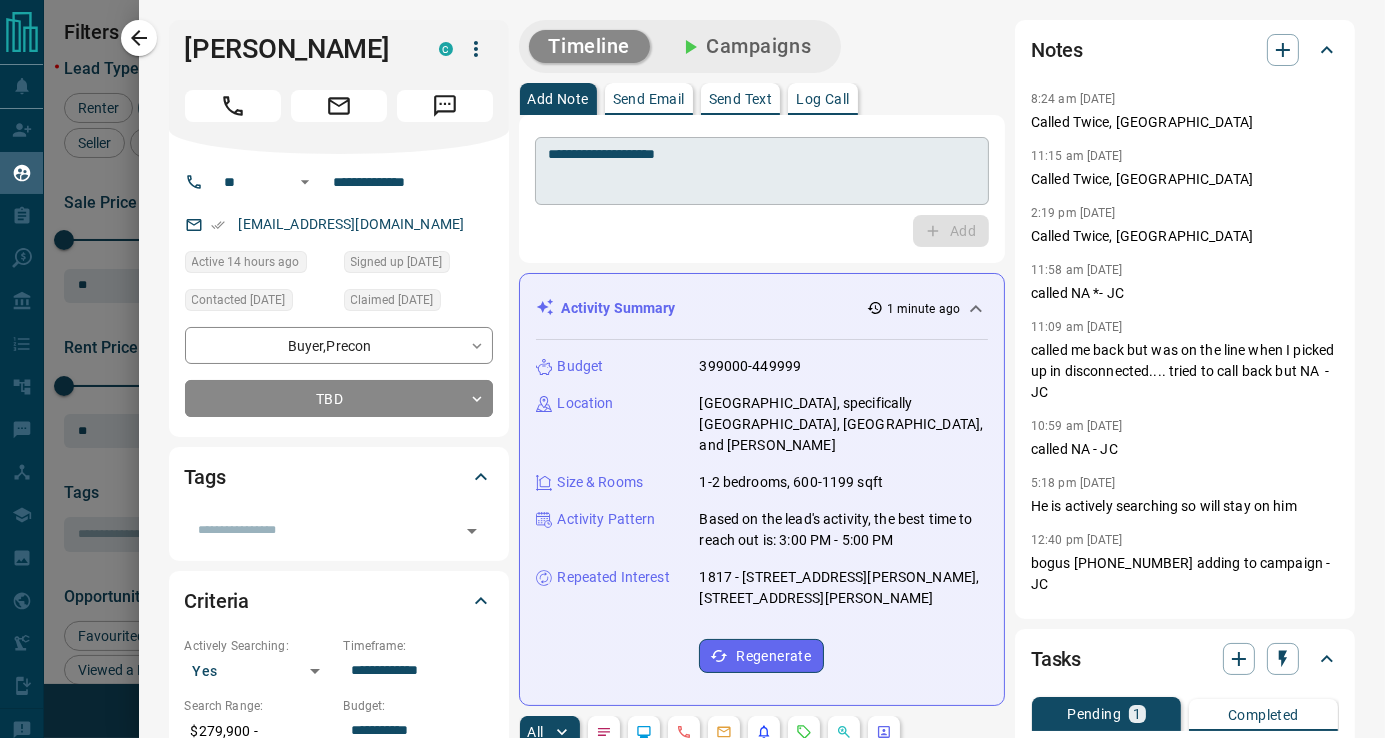 click on "**********" at bounding box center [762, 171] 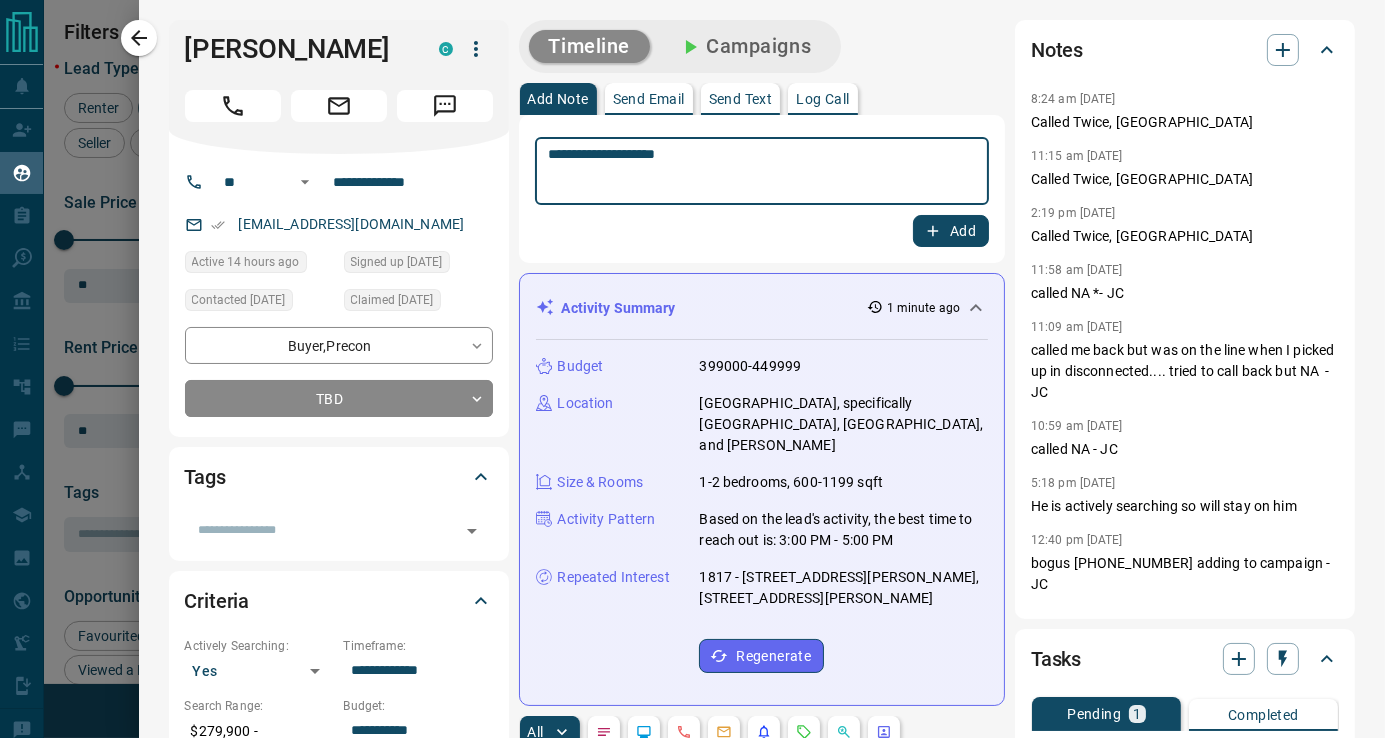 type on "**********" 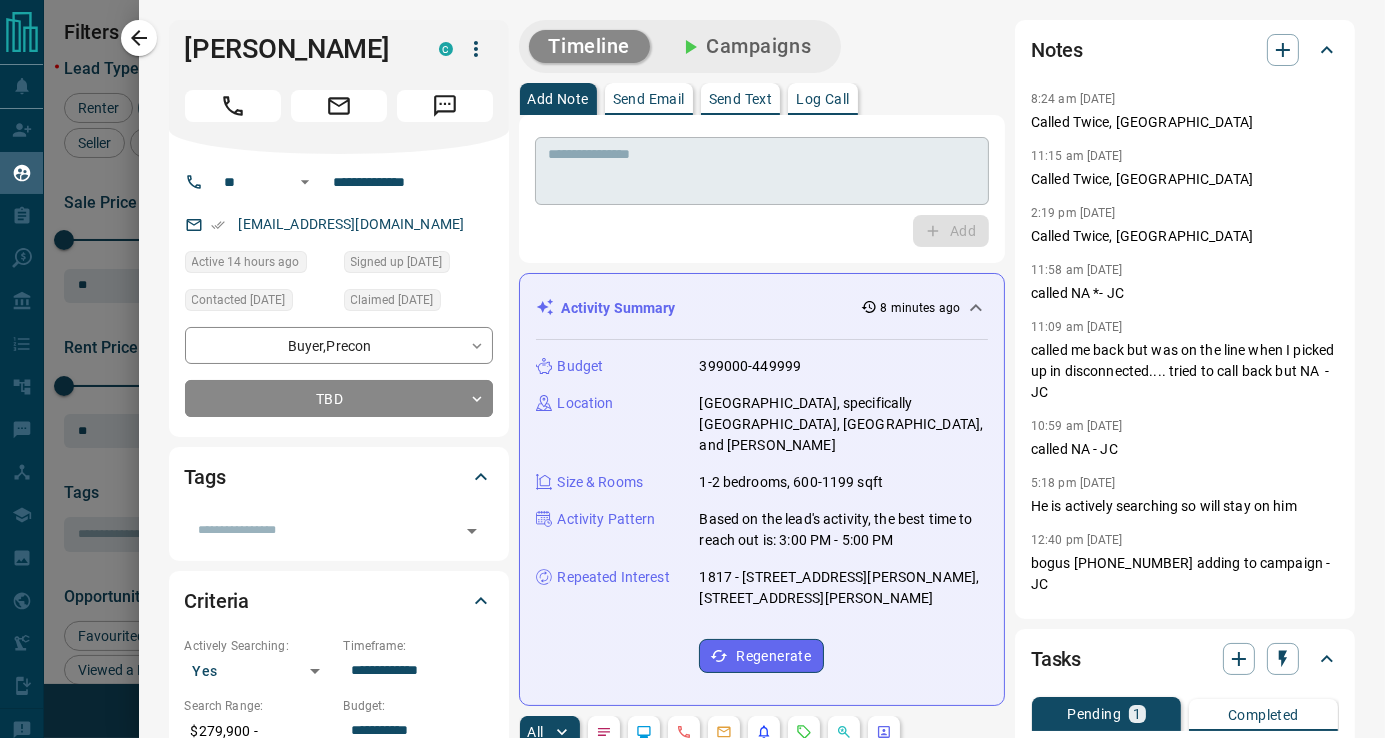 click at bounding box center [761, 171] 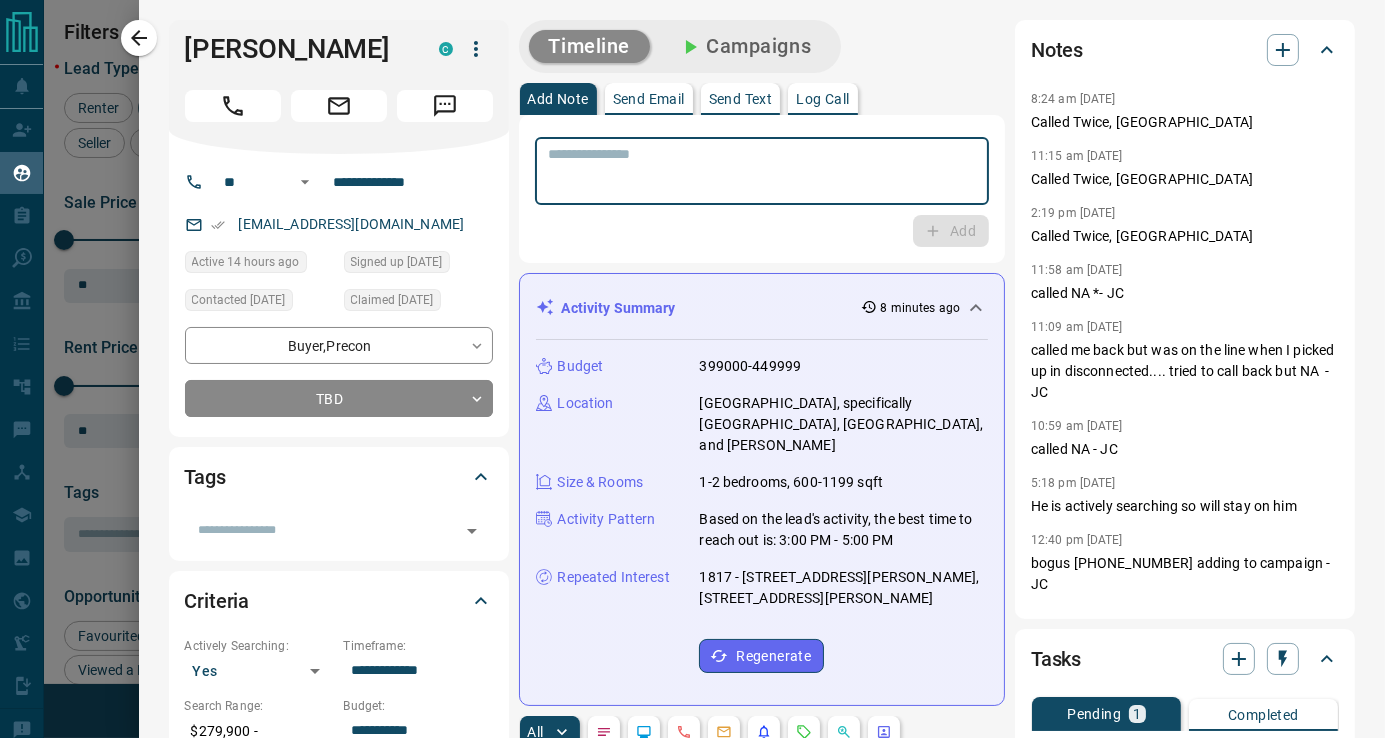 paste on "**********" 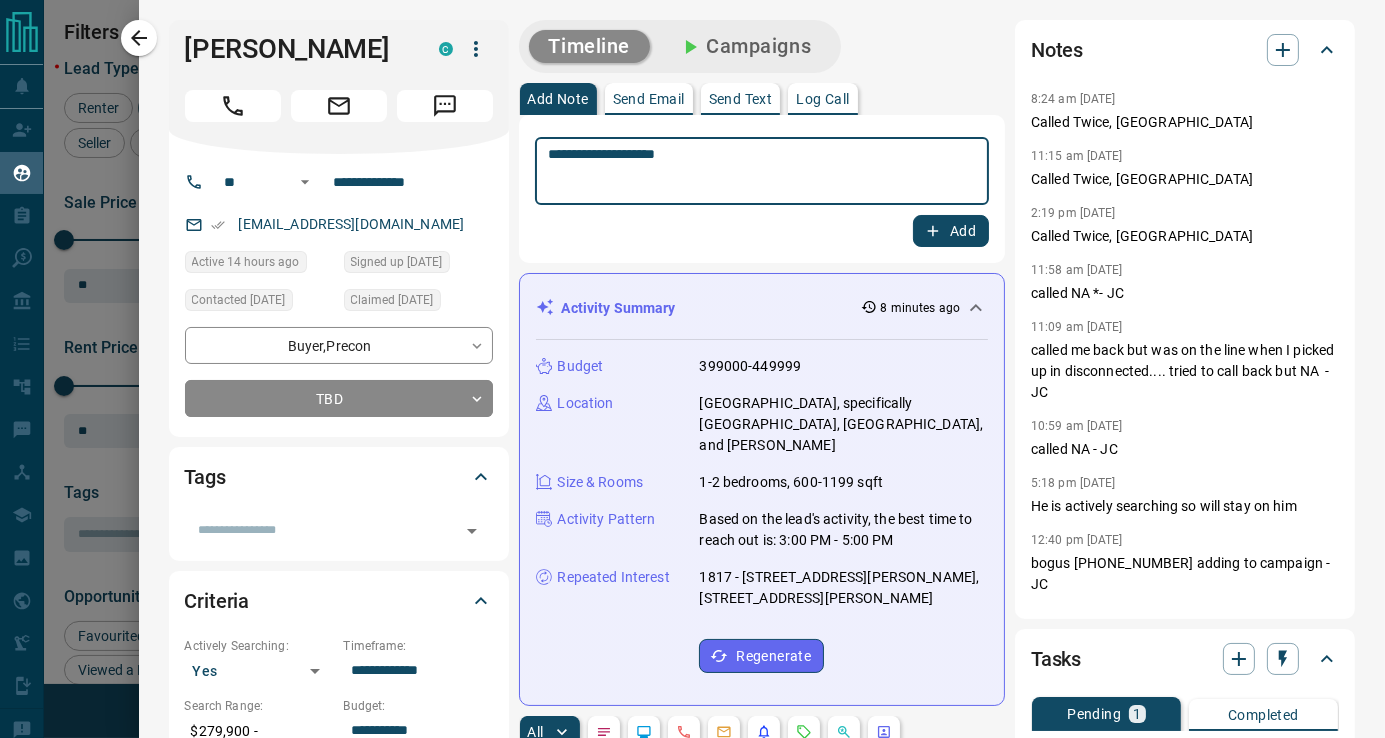 type on "**********" 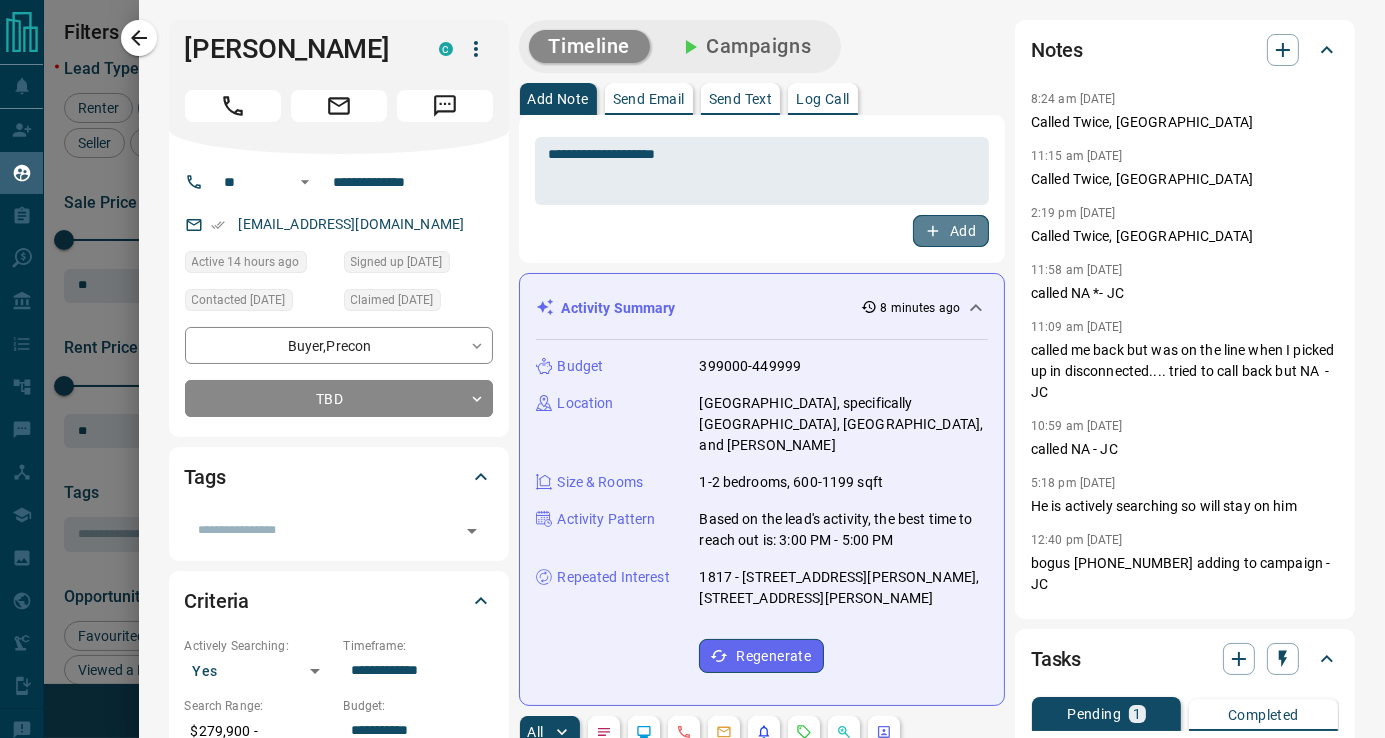 click 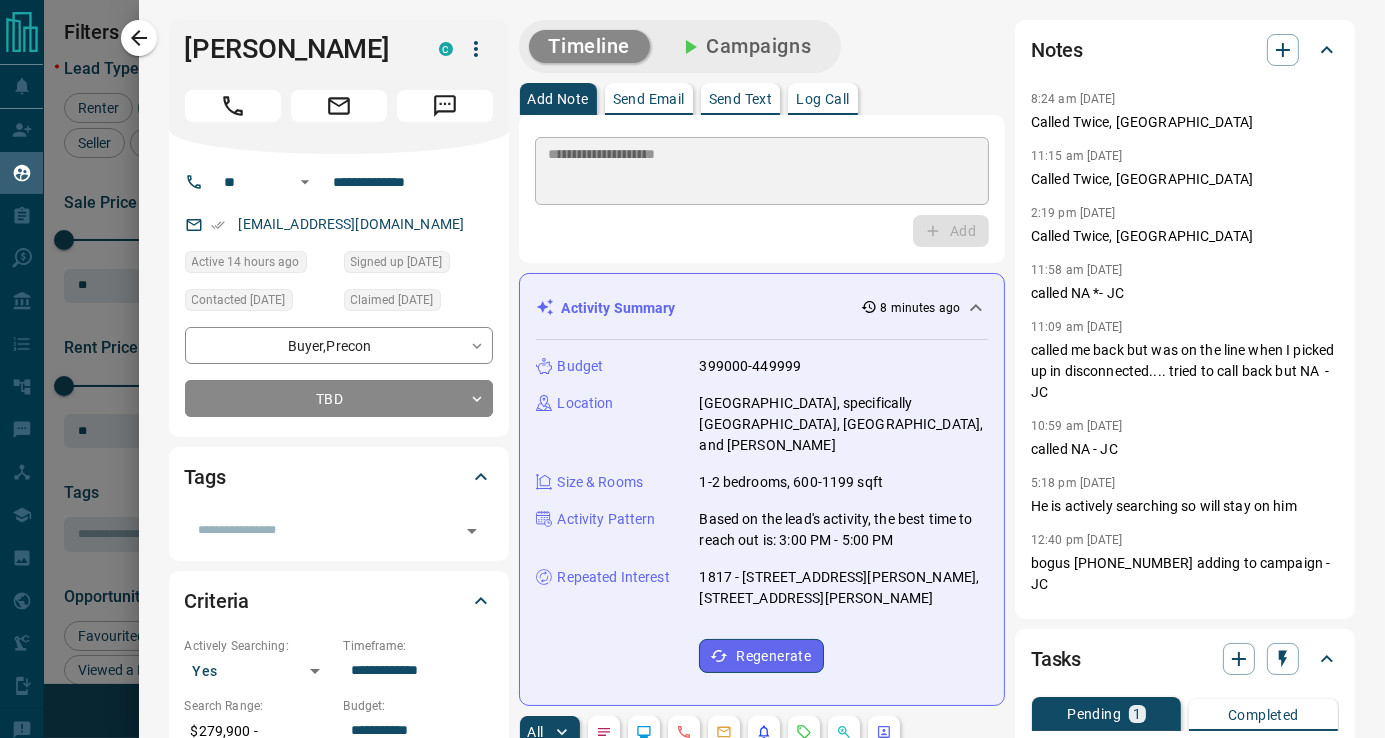 type 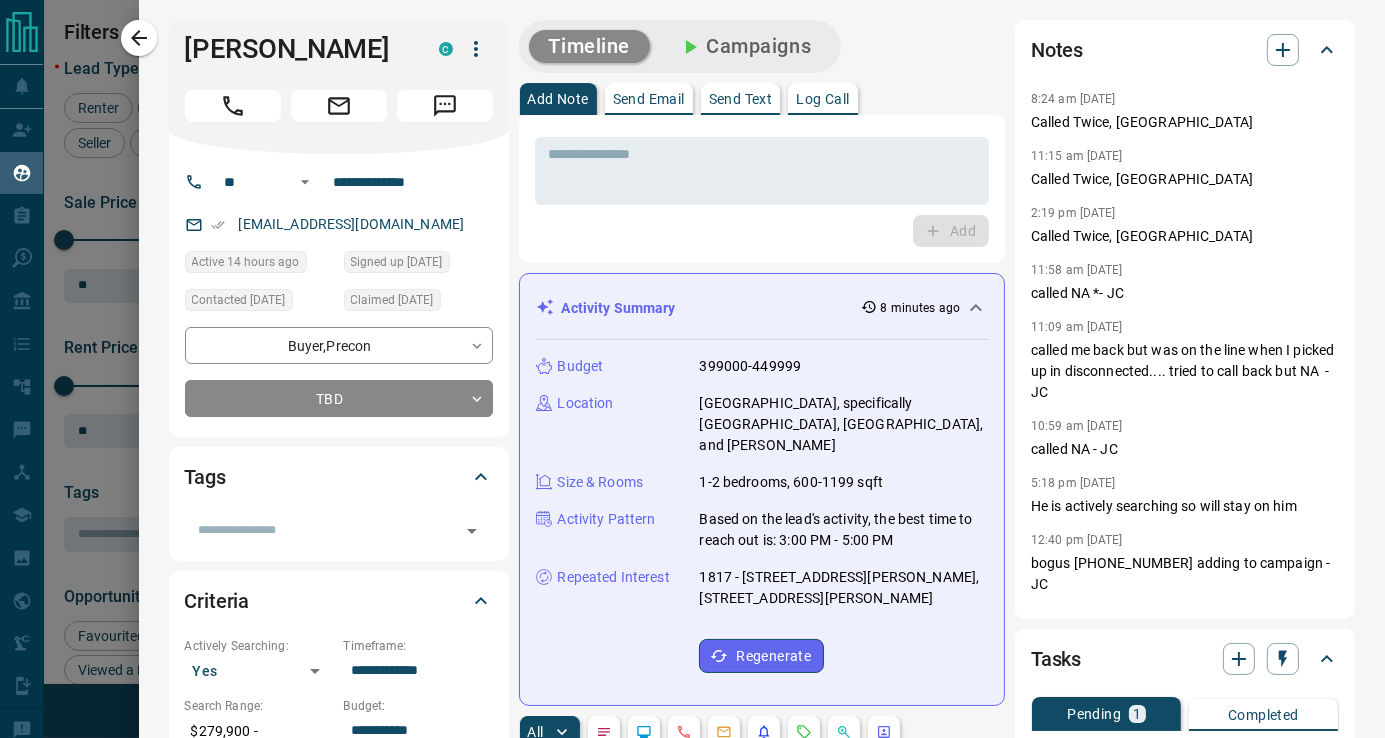 click 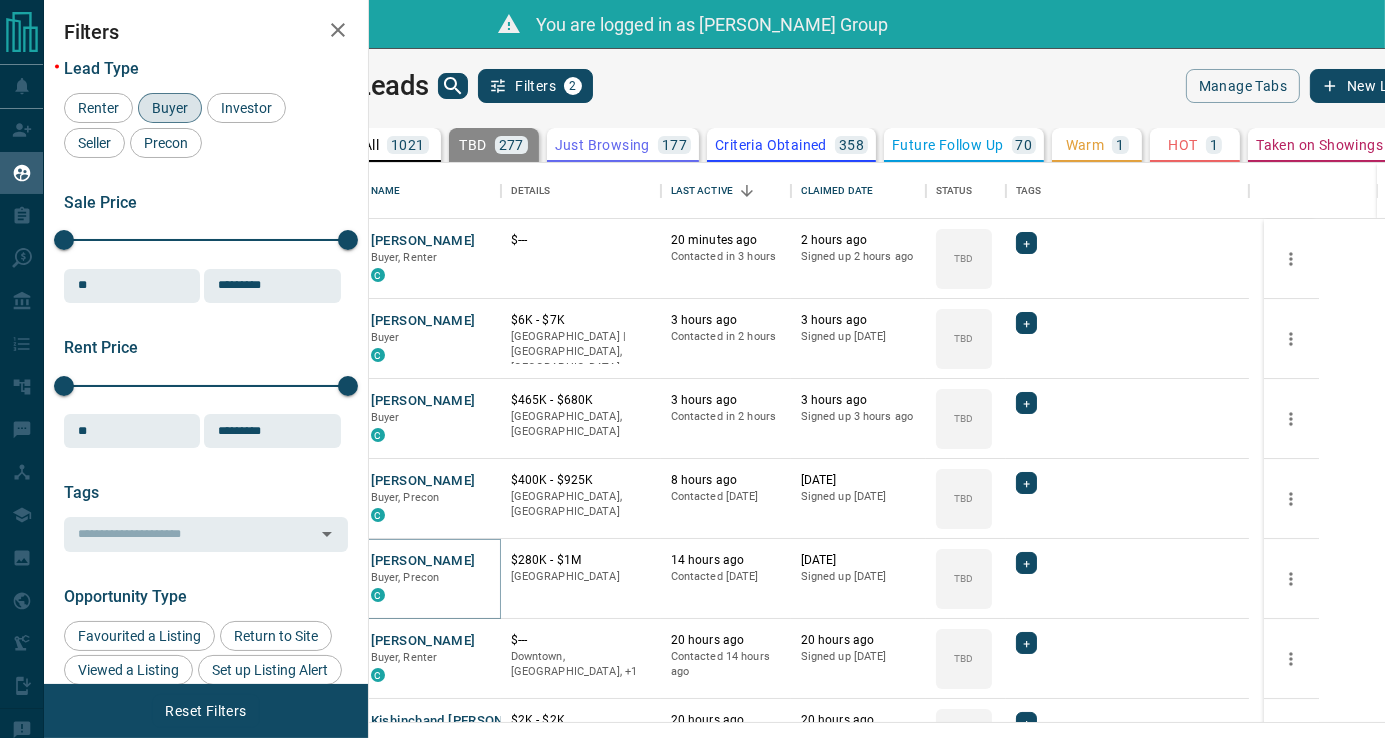 scroll, scrollTop: 166, scrollLeft: 0, axis: vertical 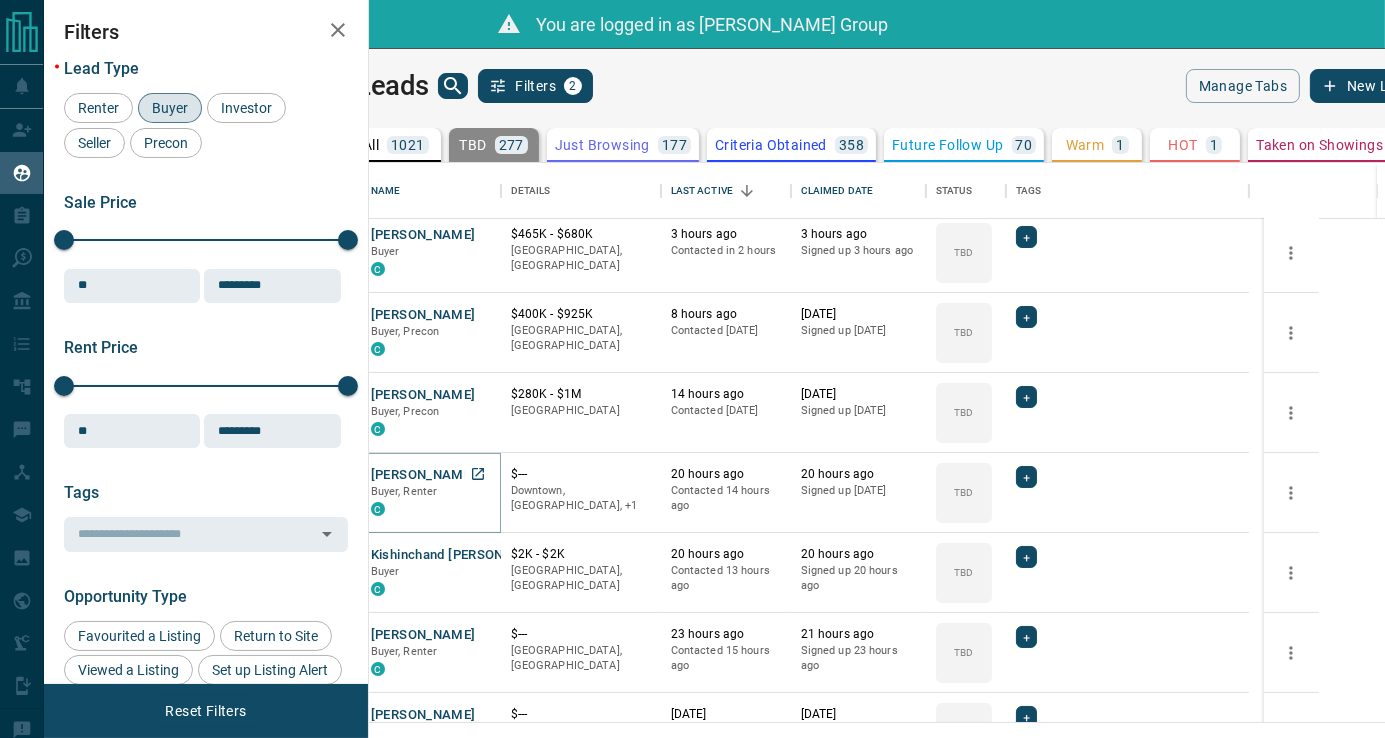 click on "[PERSON_NAME]" at bounding box center (423, 475) 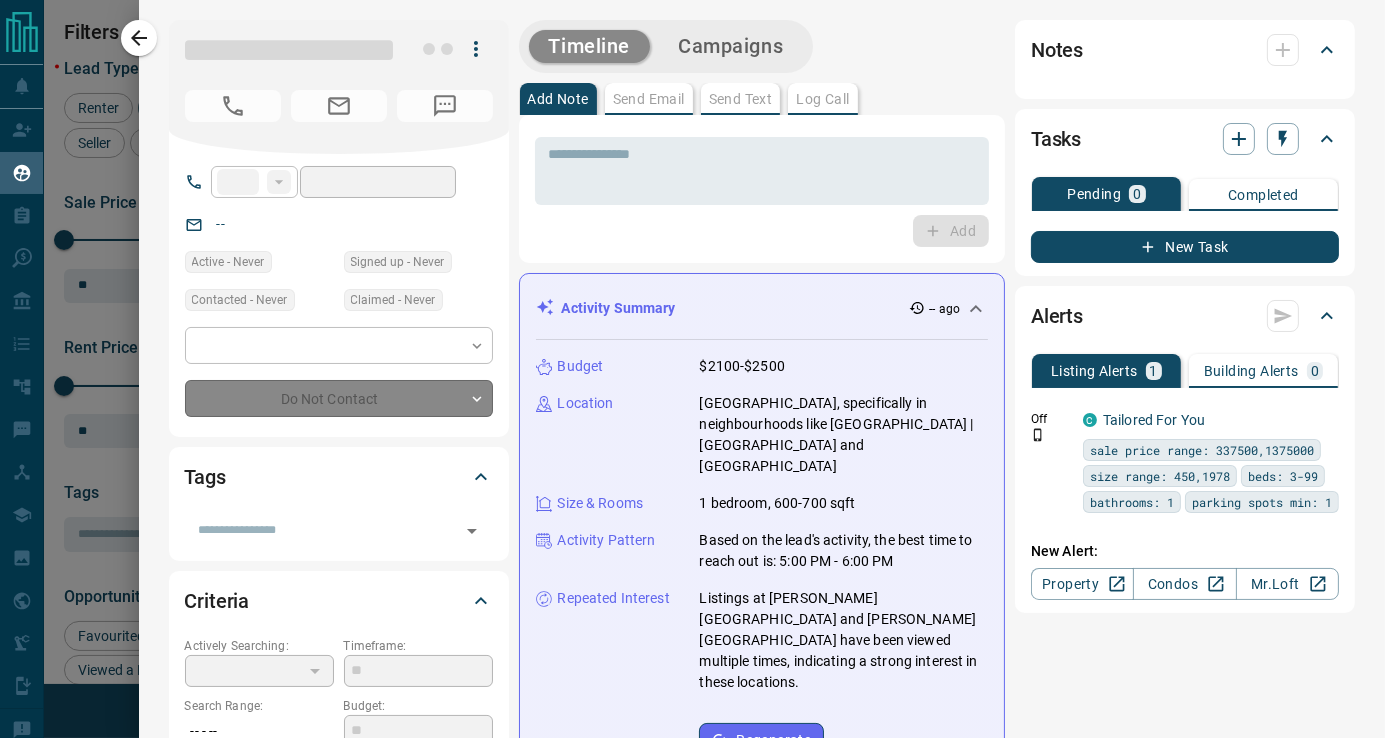 type on "**" 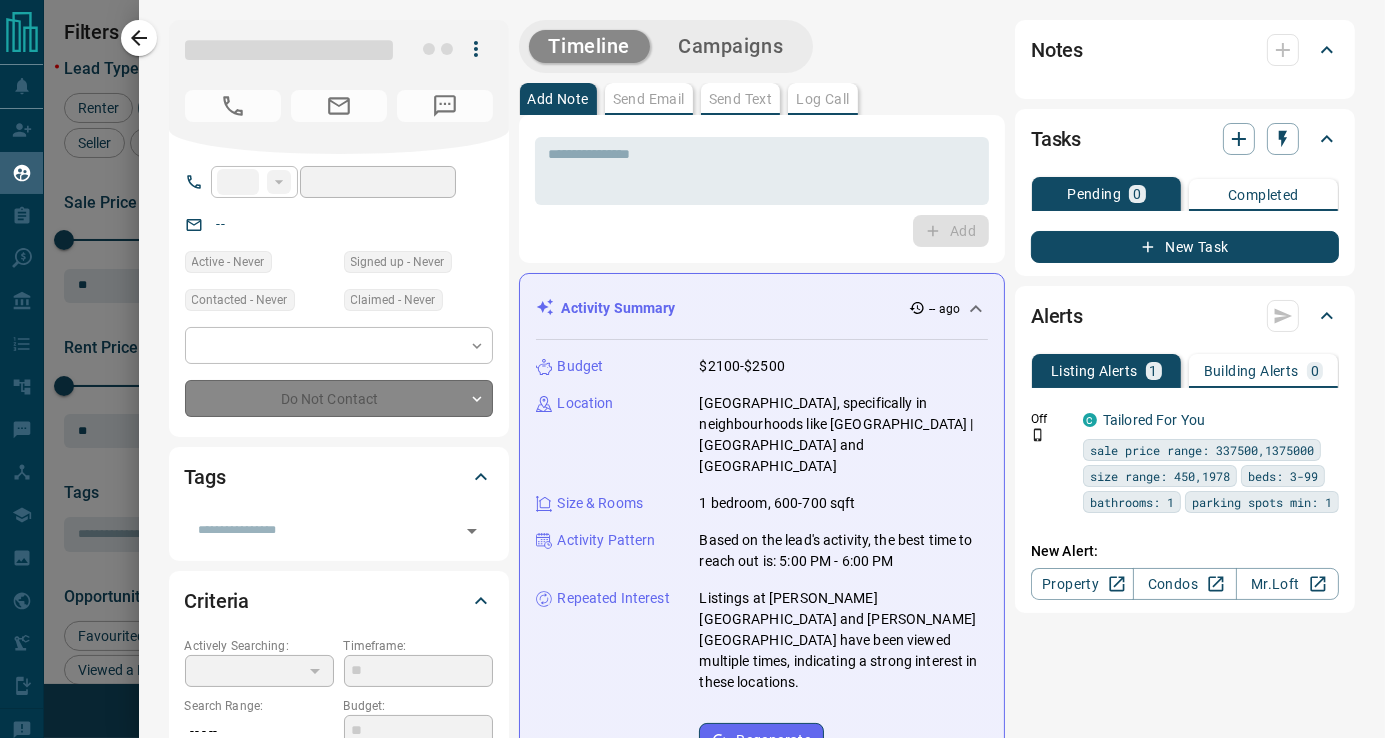 type on "**********" 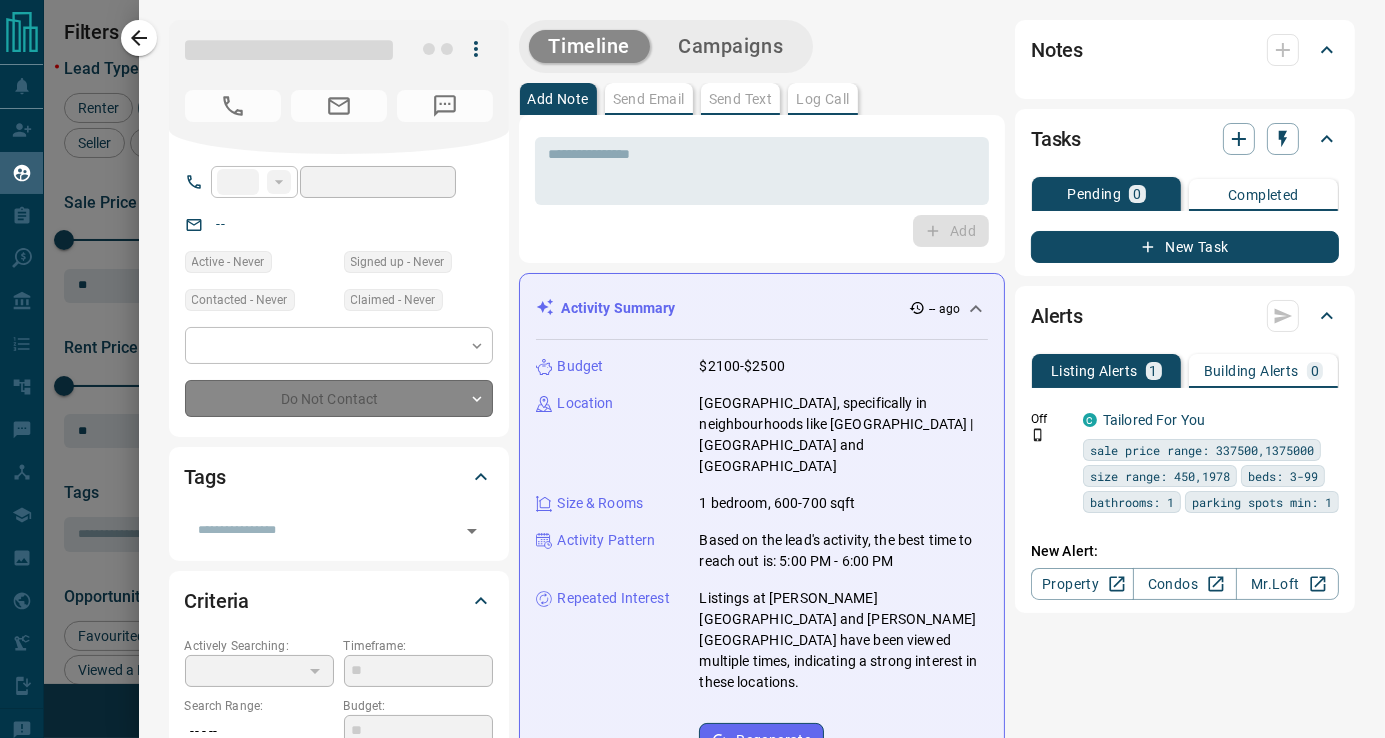 type on "**" 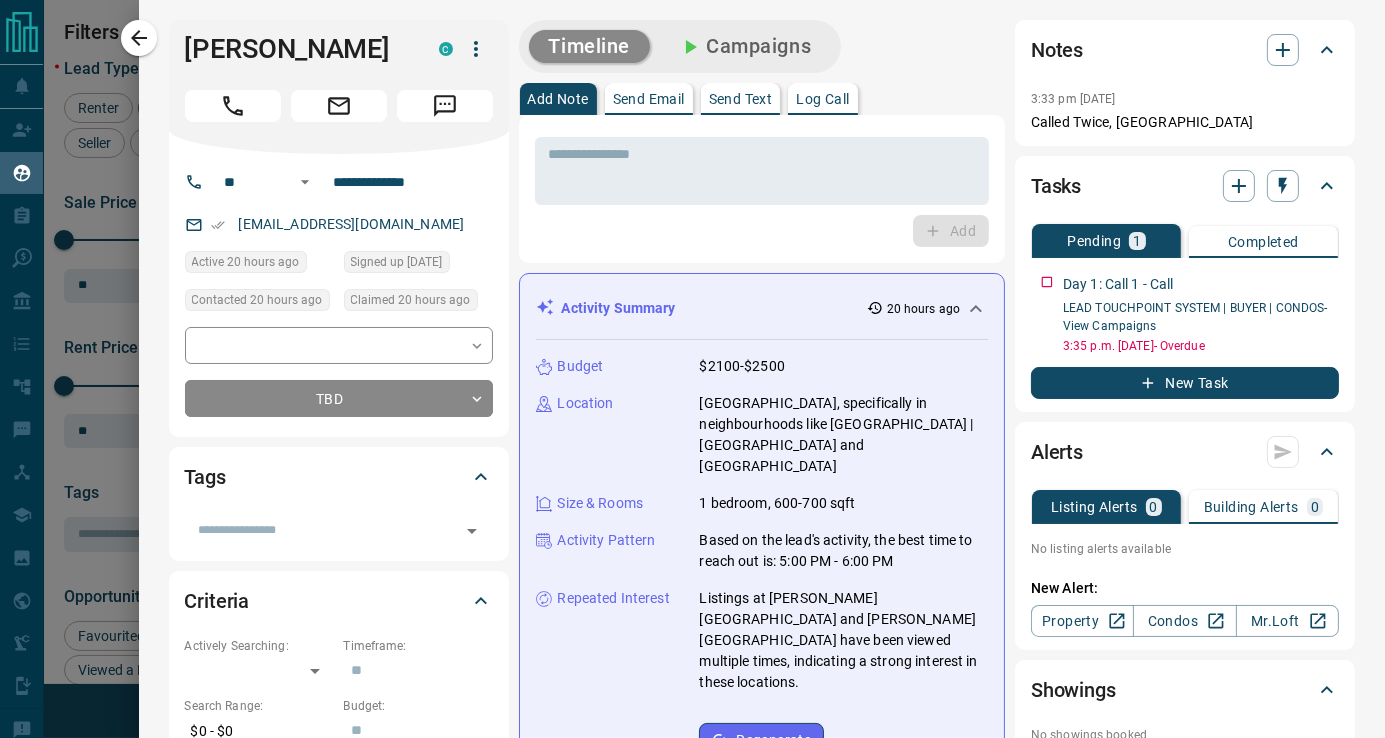 click on "Tasks Pending 1 Completed Day 1: Call 1 - Call LEAD TOUCHPOINT SYSTEM | BUYER | CONDOS  - View Campaigns 3:35 p.m. [DATE]  - Overdue New Task" at bounding box center (1185, 284) 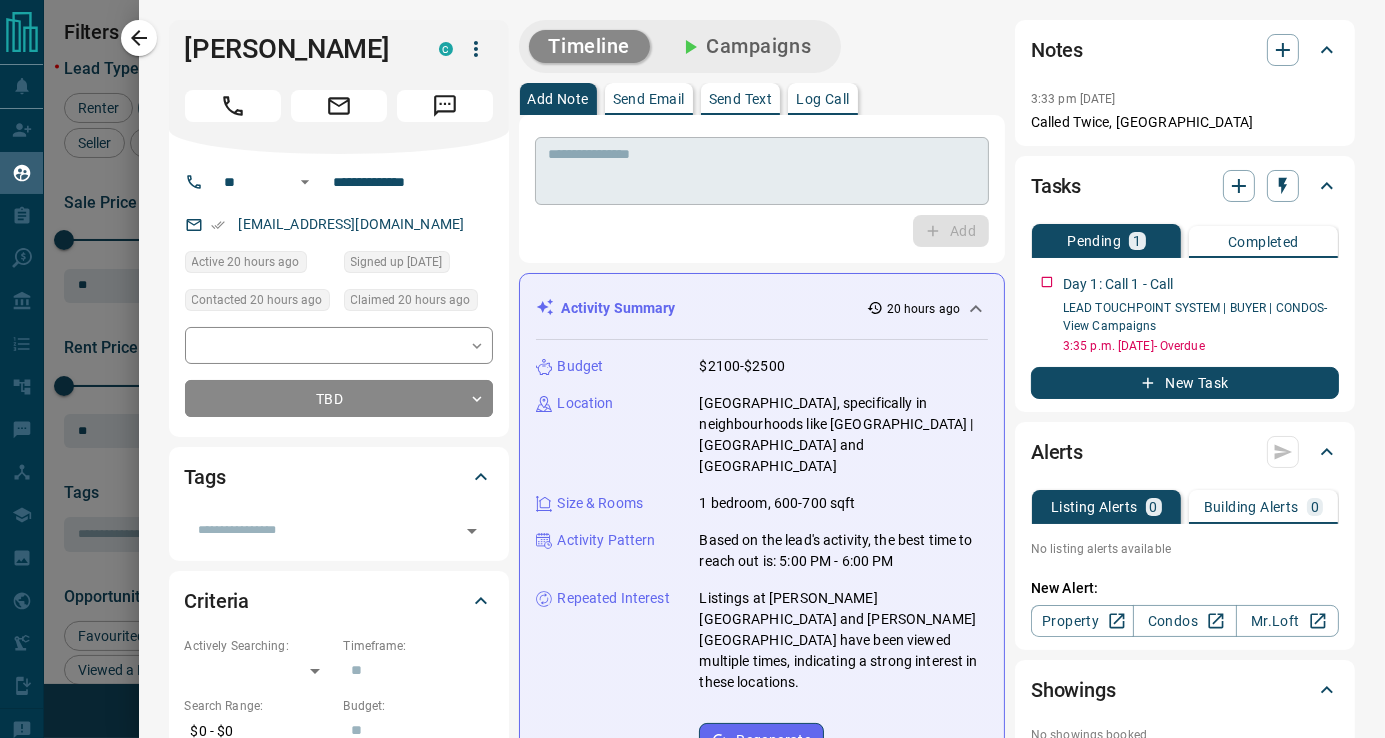 paste on "**********" 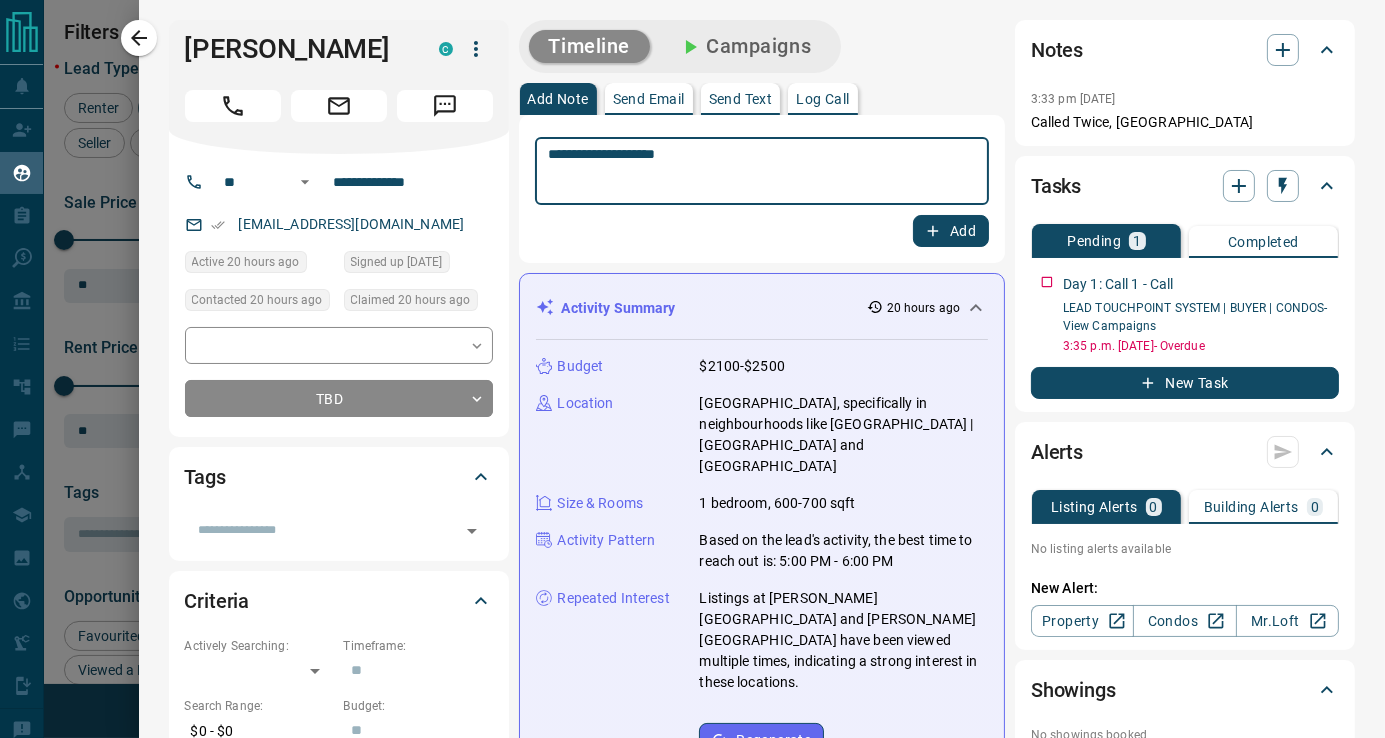 type on "**********" 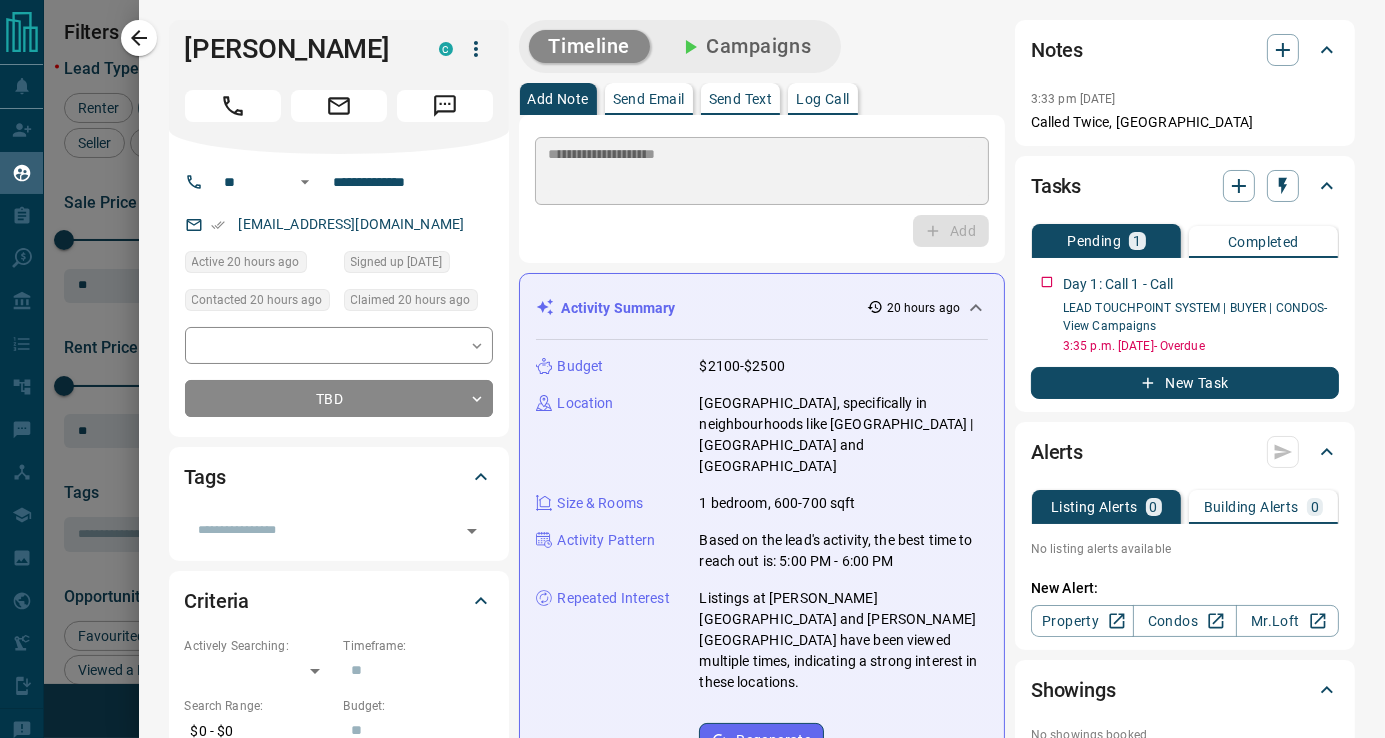 type 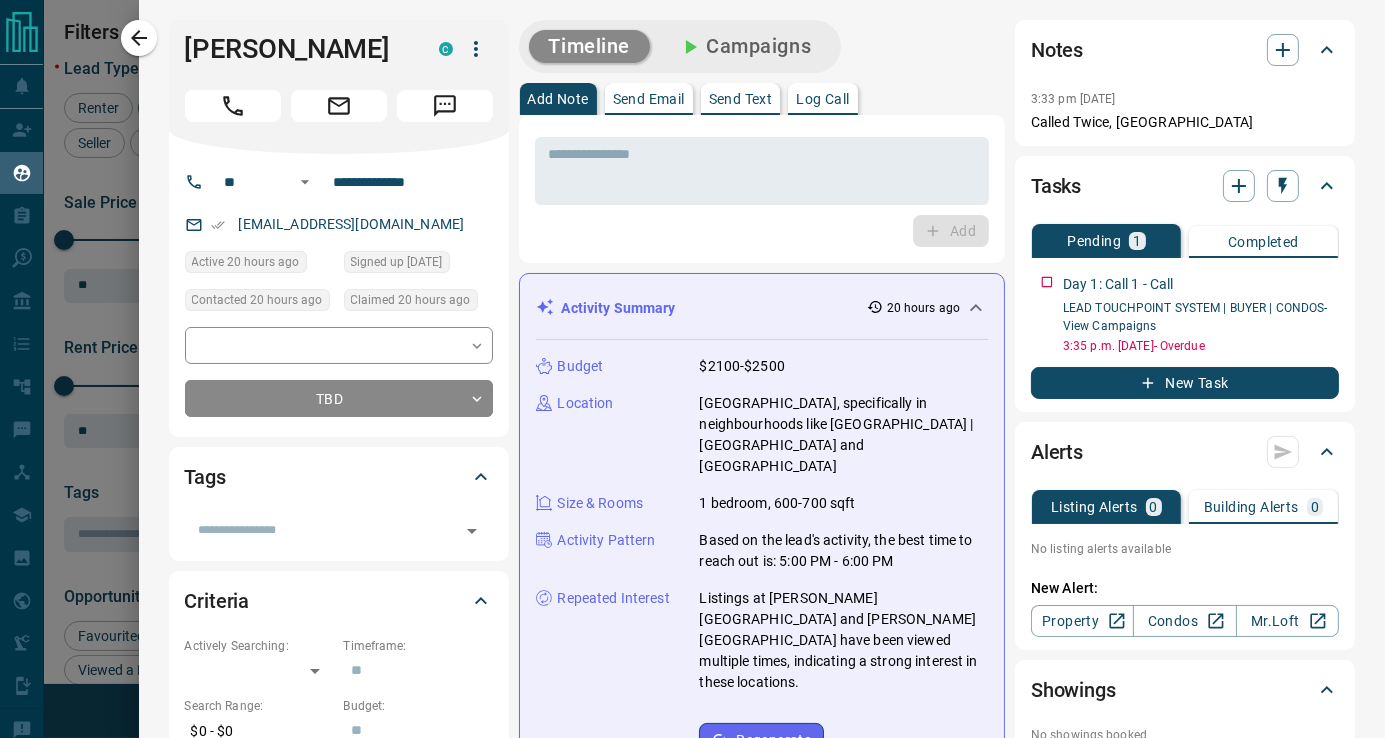 click 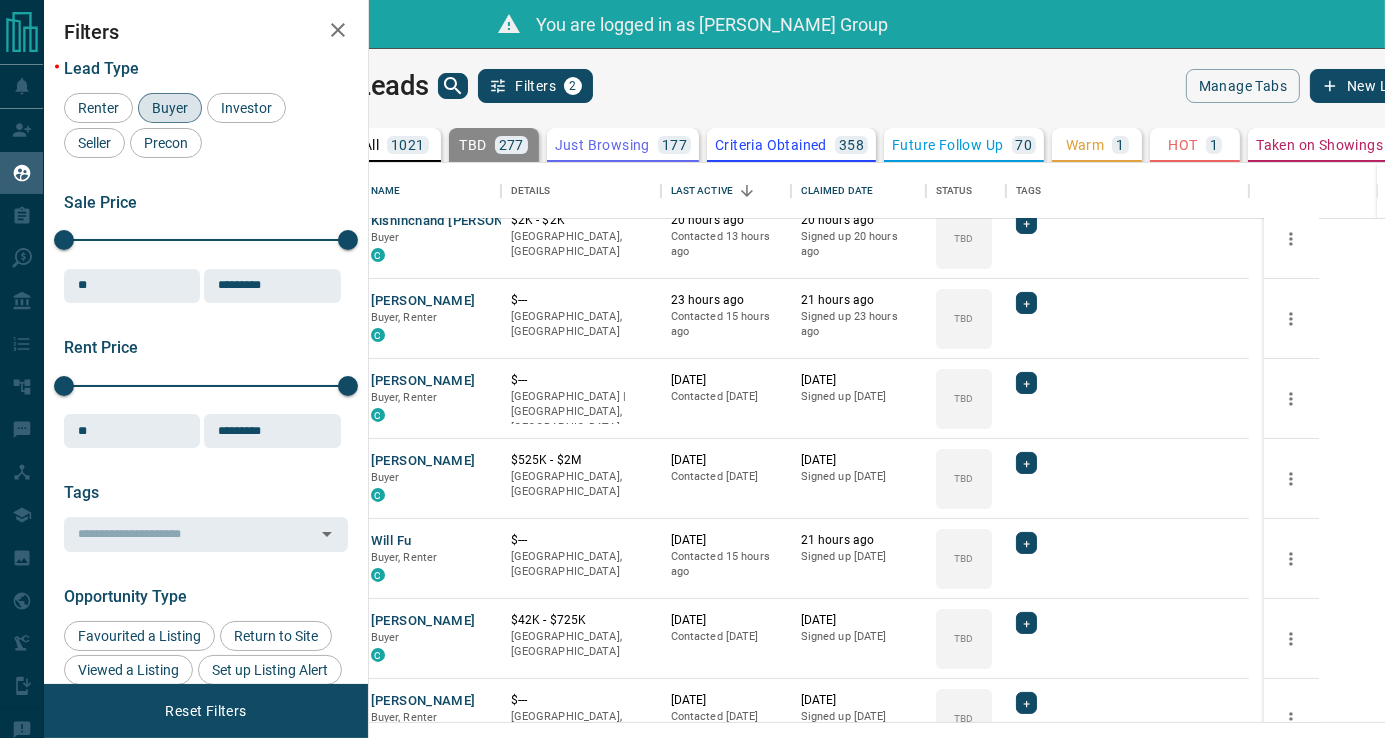 scroll, scrollTop: 1496, scrollLeft: 0, axis: vertical 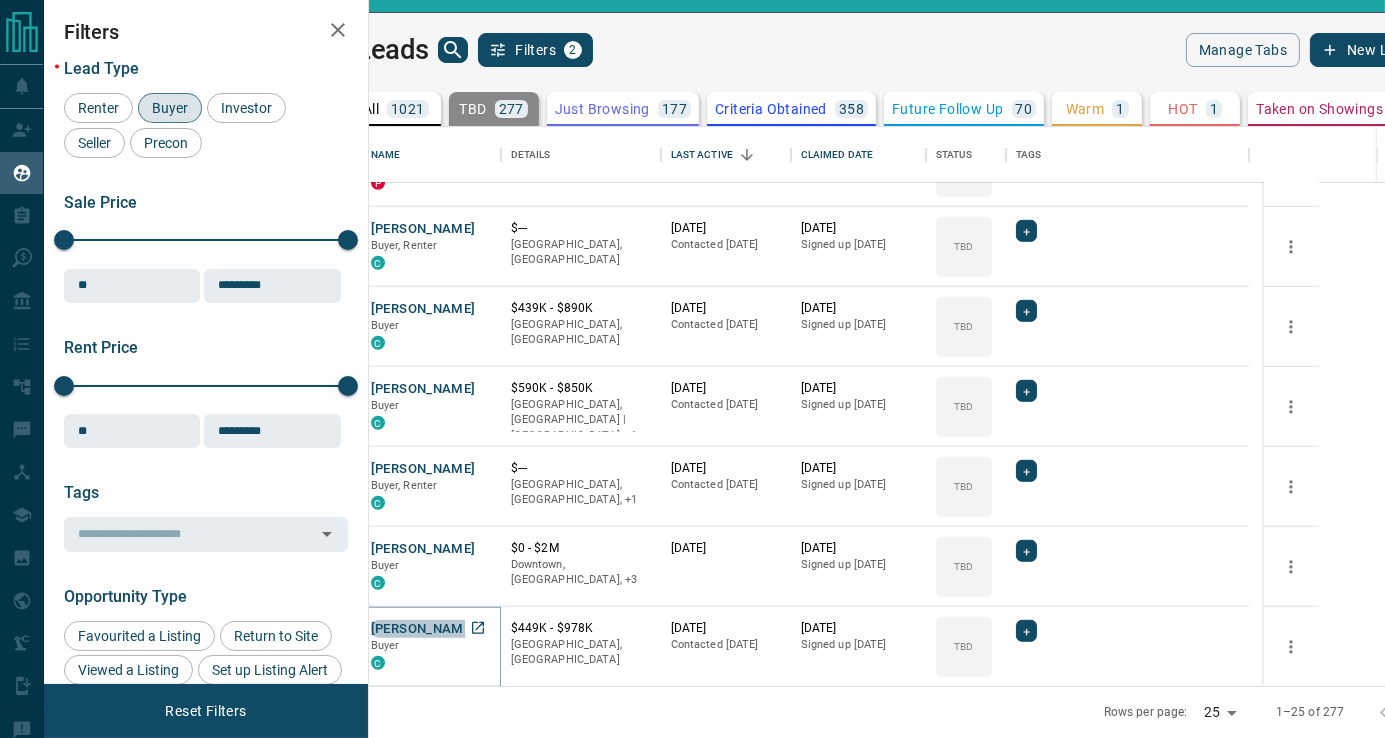 click on "[PERSON_NAME]" at bounding box center (423, 629) 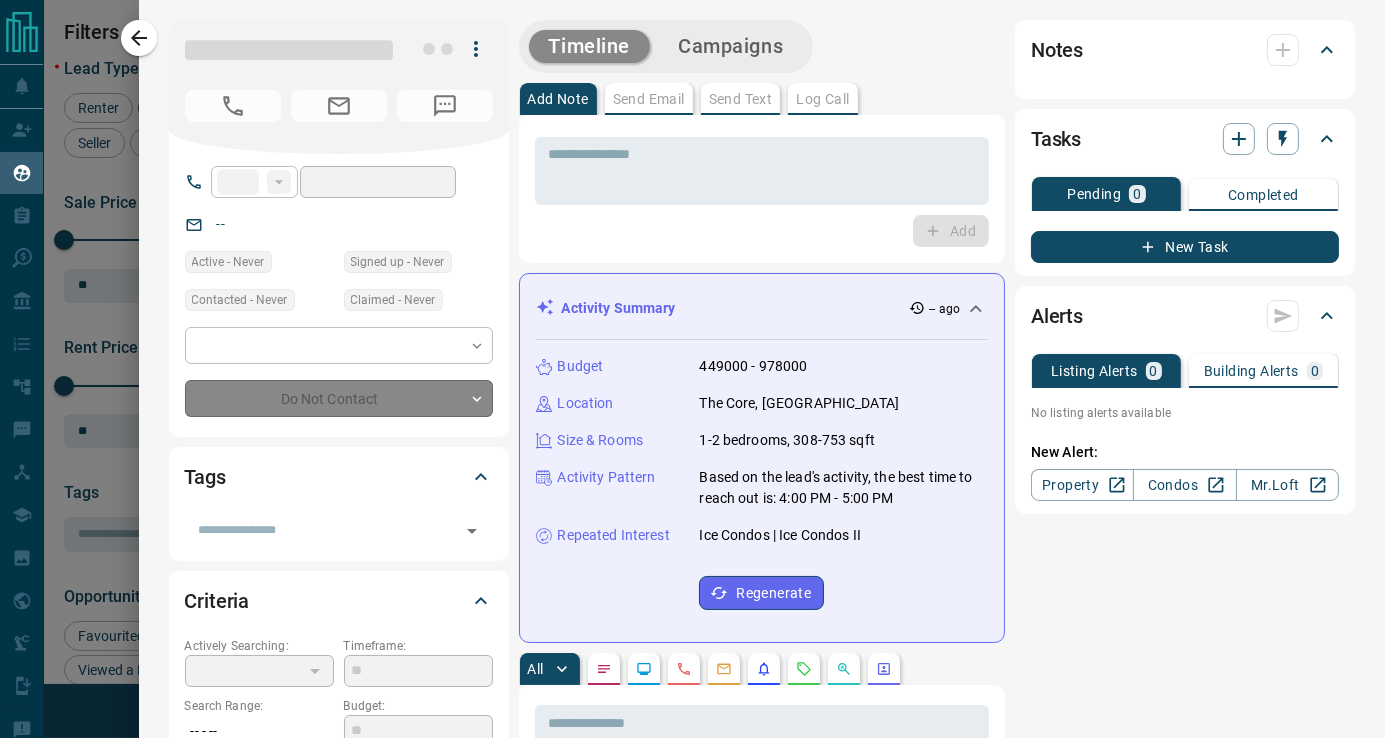 type on "****" 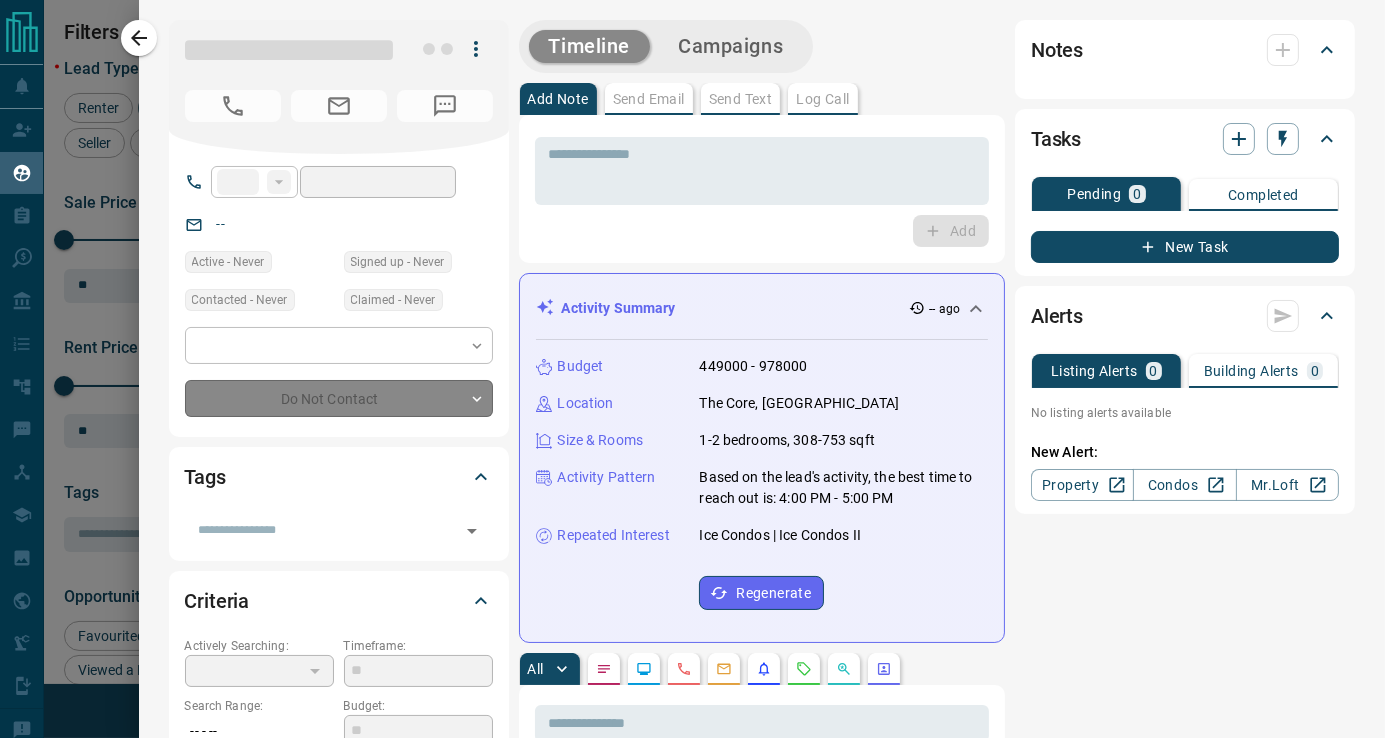 type on "**********" 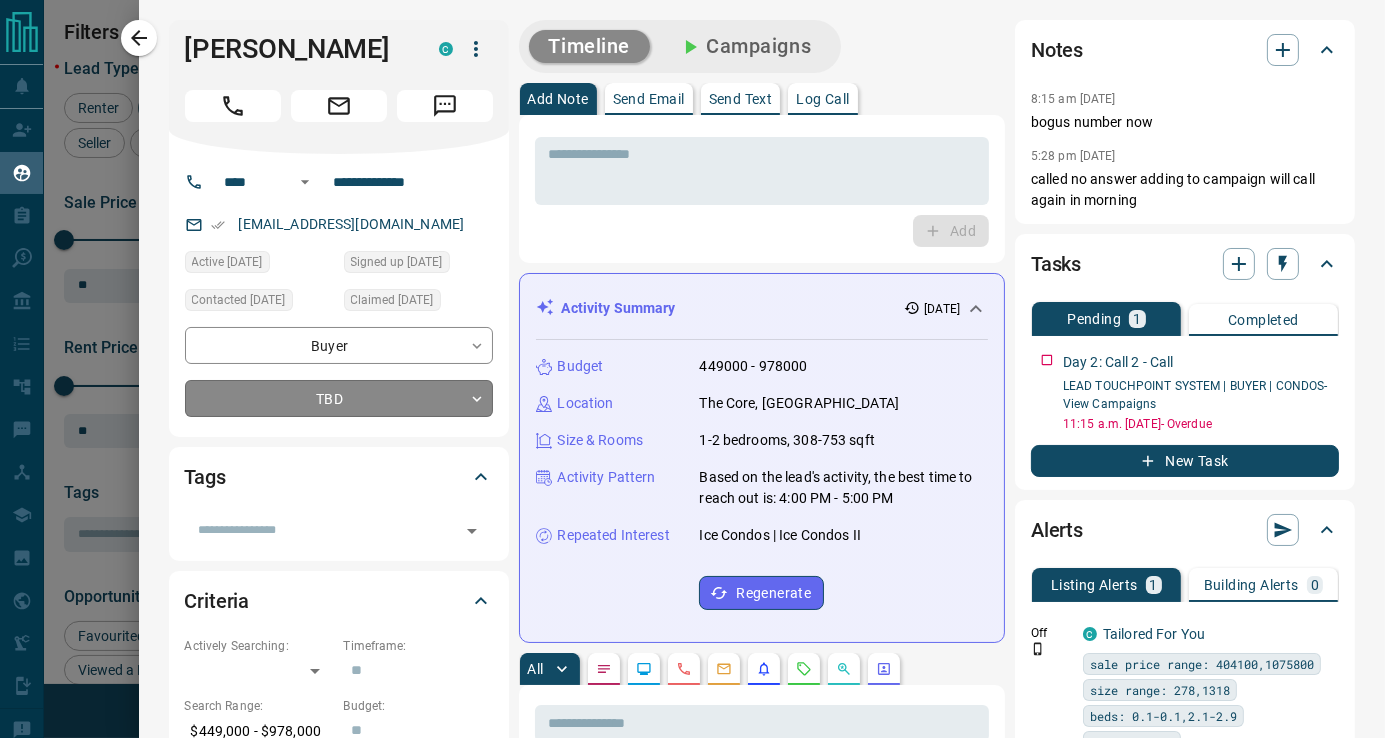 click on "Lead Transfers Claim Leads My Leads Tasks Opportunities Deals Campaigns Automations Messages Broker Bay Training Media Services Agent Resources Precon Worksheet Mobile Apps Disclosure Logout You are logged in as [PERSON_NAME] Group My Leads Filters 2 Manage Tabs New Lead All 1021 TBD 277 Do Not Contact - Not Responsive 6 Bogus 131 Just Browsing 177 Criteria Obtained 358 Future Follow Up 70 Warm 1 HOT 1 Taken on Showings - Submitted Offer - Client - Name Details Last Active Claimed Date Status Tags [PERSON_NAME] Buyer, Renter C $--- [DATE] Active Viewing Request Contacted [DATE] [DATE] Signed up [DATE] TBD + [PERSON_NAME] Buyer C $4K - $4K Downtown, [GEOGRAPHIC_DATA] [DATE] Contacted [DATE] [DATE] Signed up [DATE] TBD + [PERSON_NAME] Buyer, Renter P $--- [DATE] Contacted [DATE] [DATE] Signed up [DATE] TBD + [PERSON_NAME] Buyer, Renter C $--- [GEOGRAPHIC_DATA], [GEOGRAPHIC_DATA] [DATE] Contacted [DATE] [DATE] Signed up [DATE] TBD + [PERSON_NAME] C [DATE] +" at bounding box center [692, 345] 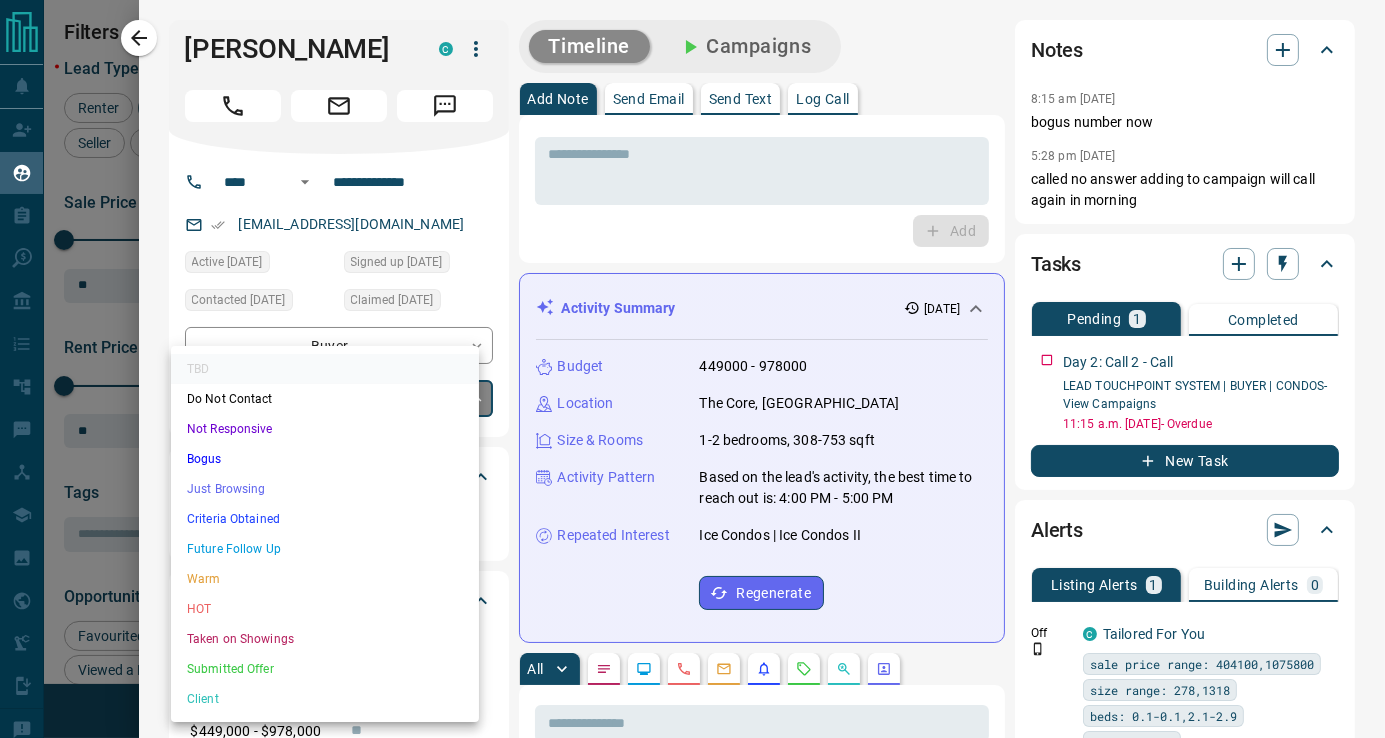 click on "Bogus" at bounding box center [325, 459] 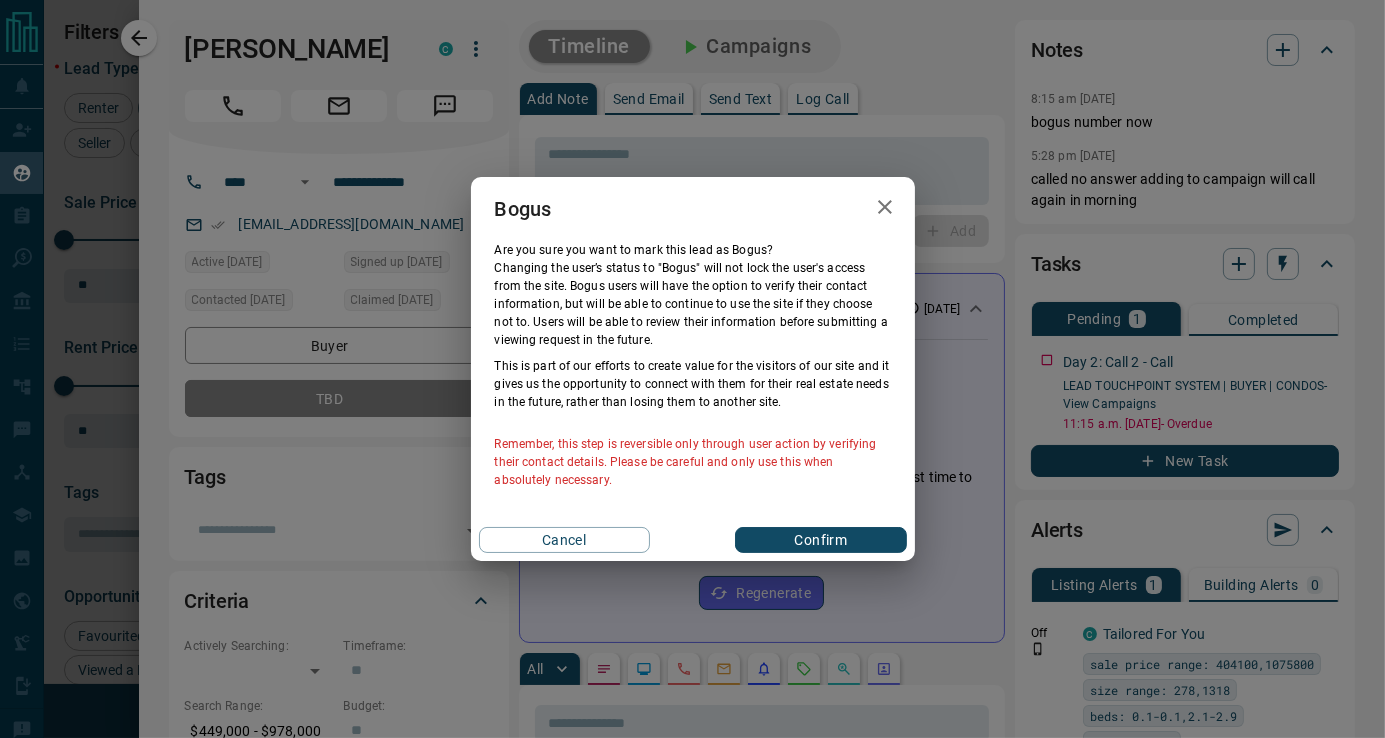 click on "Confirm" at bounding box center (820, 540) 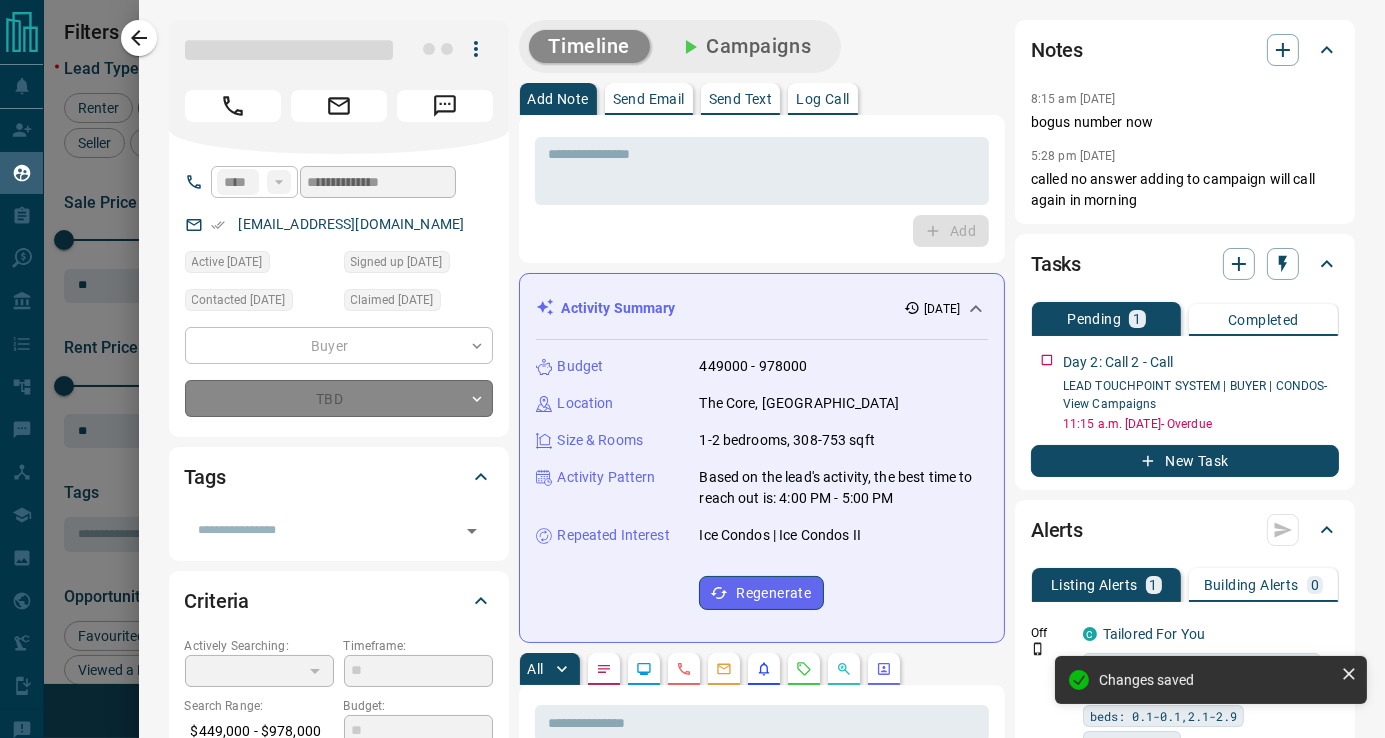 type on "**********" 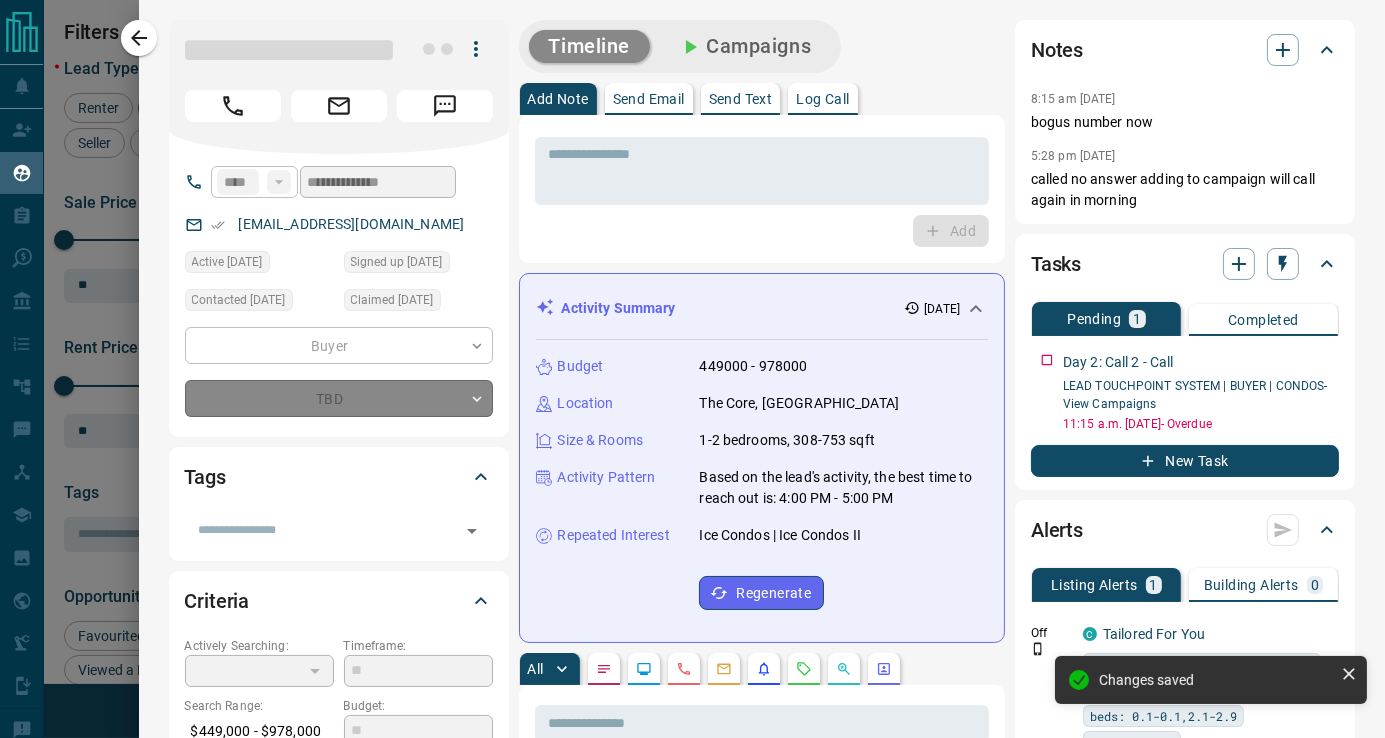 type on "*" 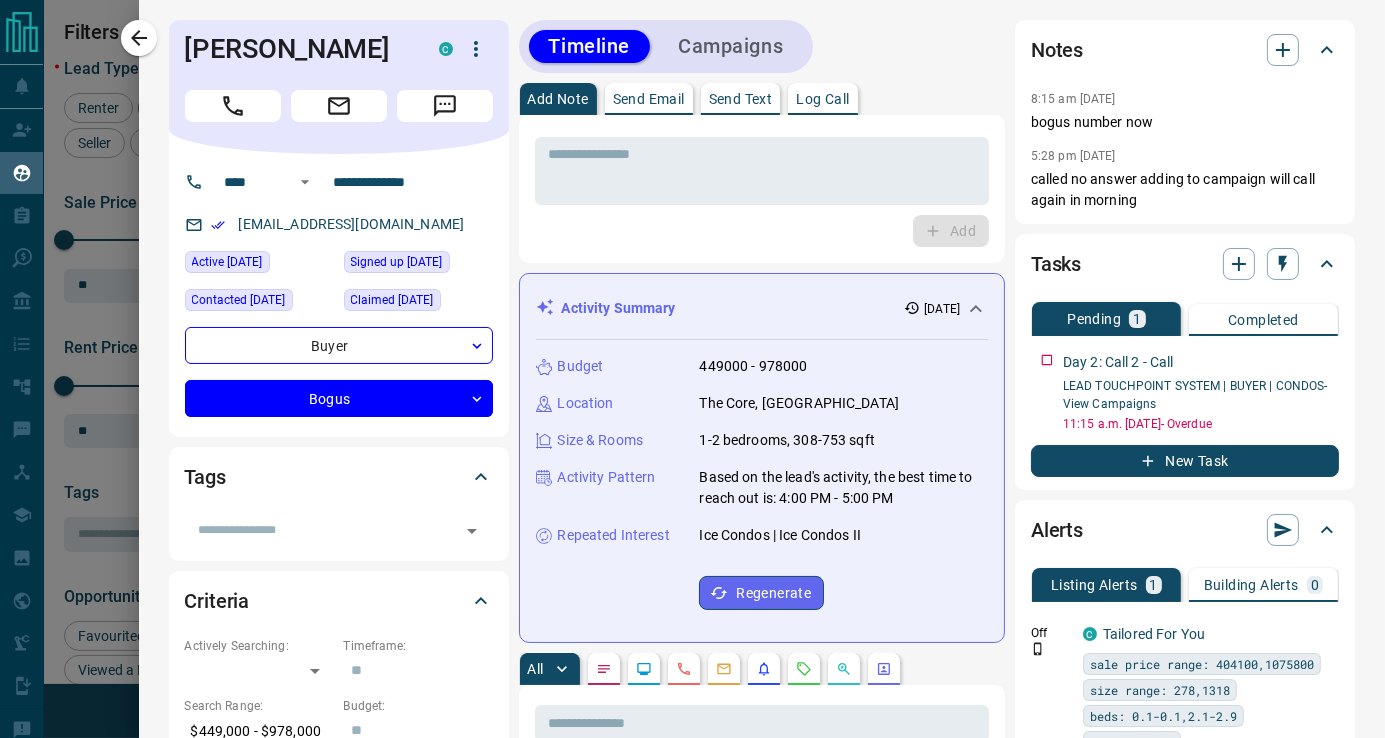 click on "Add" at bounding box center [762, 231] 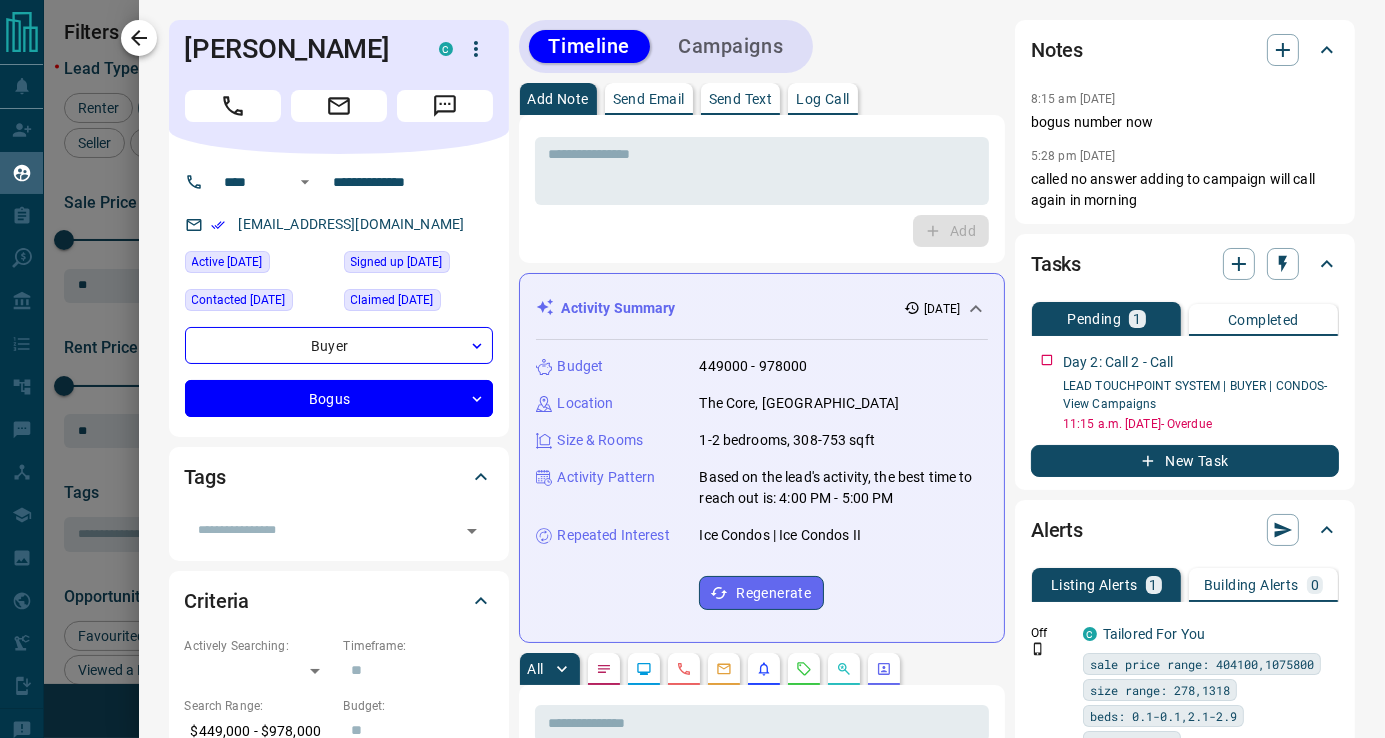 click 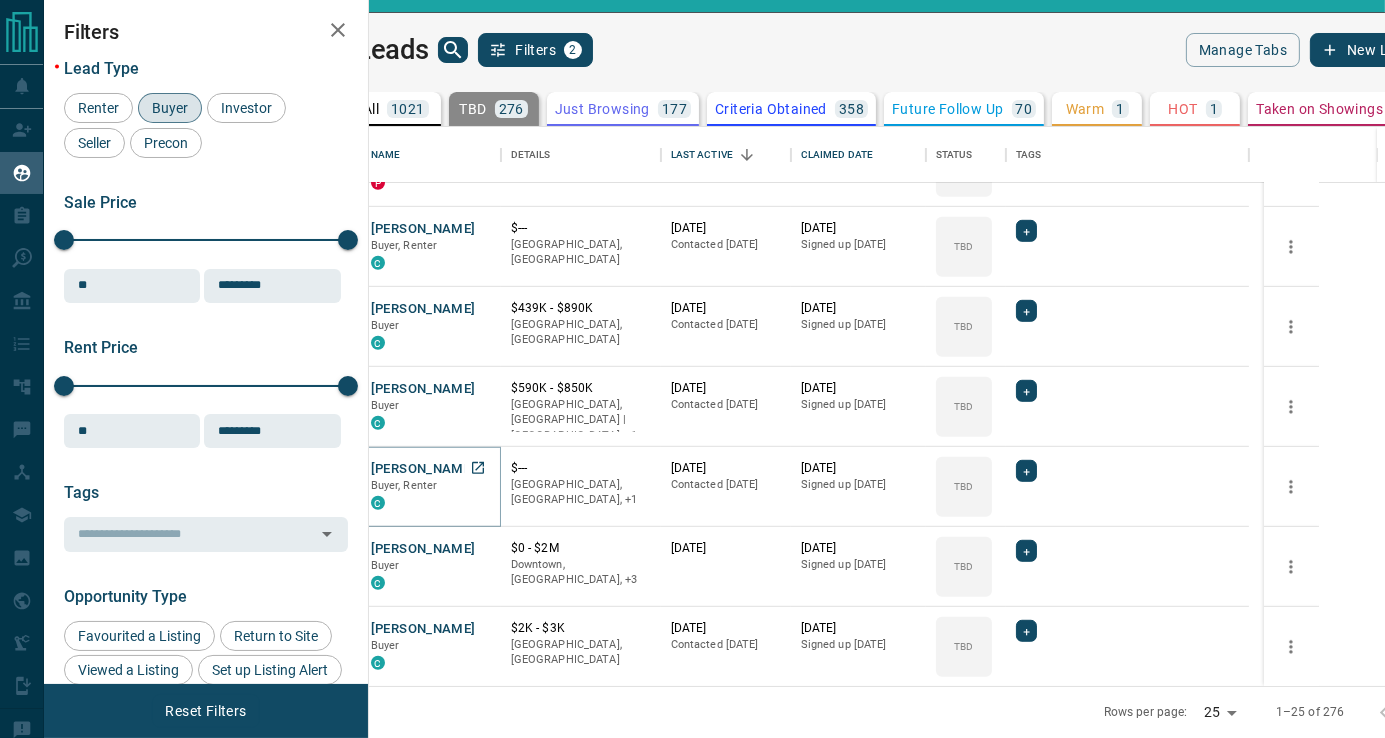 click on "[PERSON_NAME]" at bounding box center [423, 469] 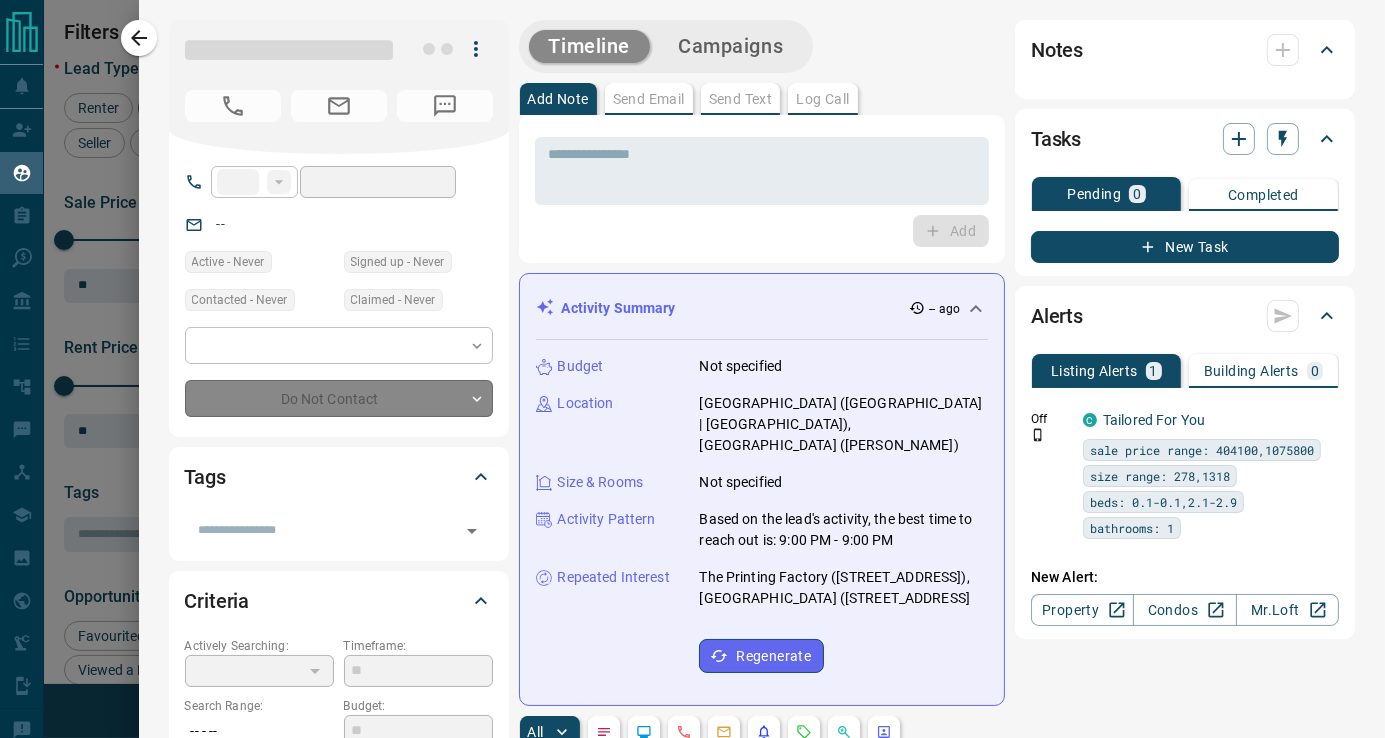 type on "**" 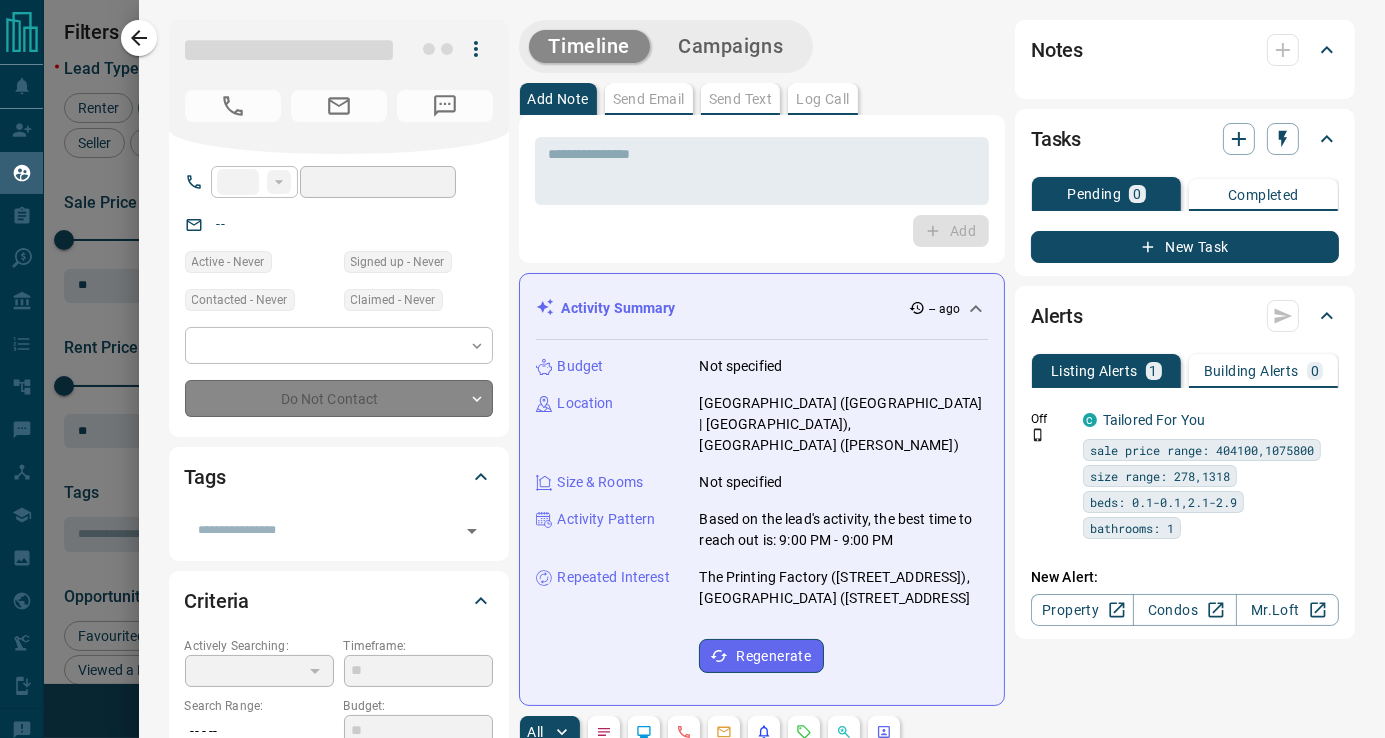 type on "**********" 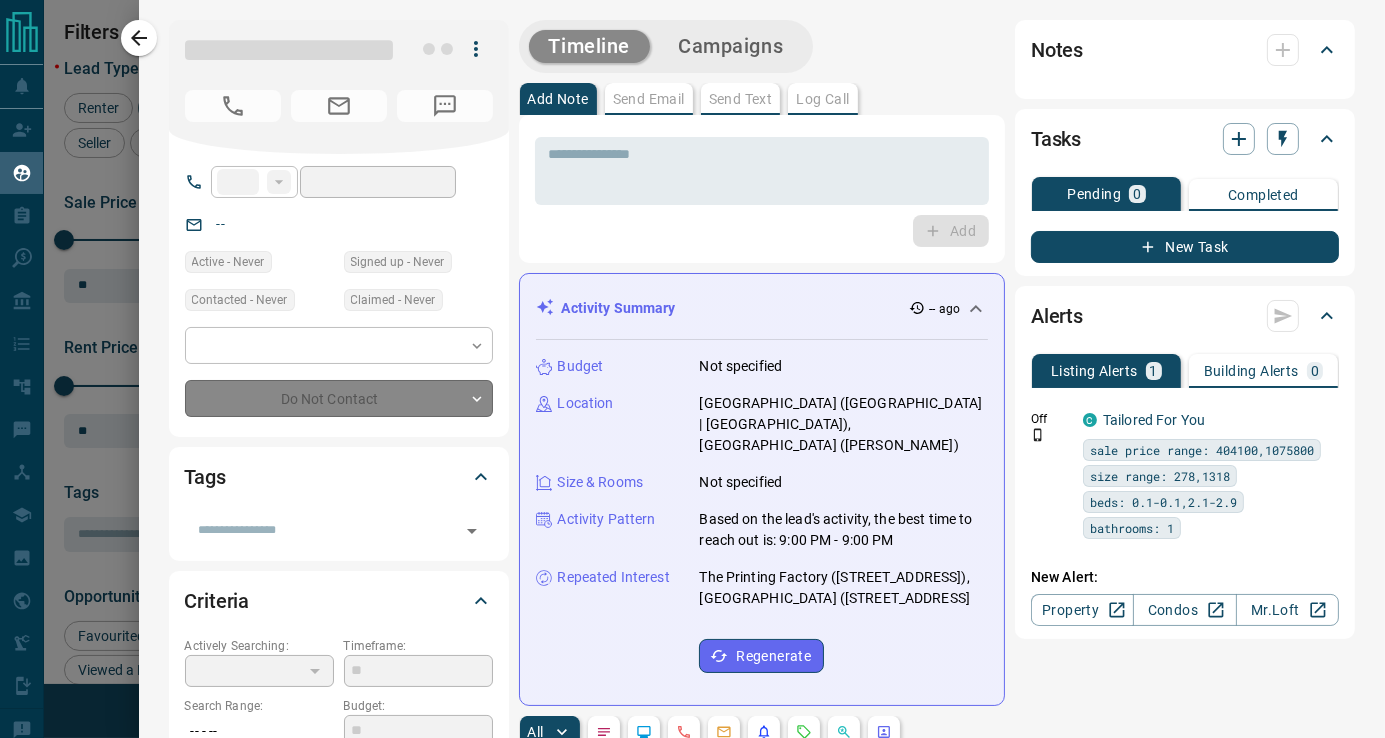 type on "**" 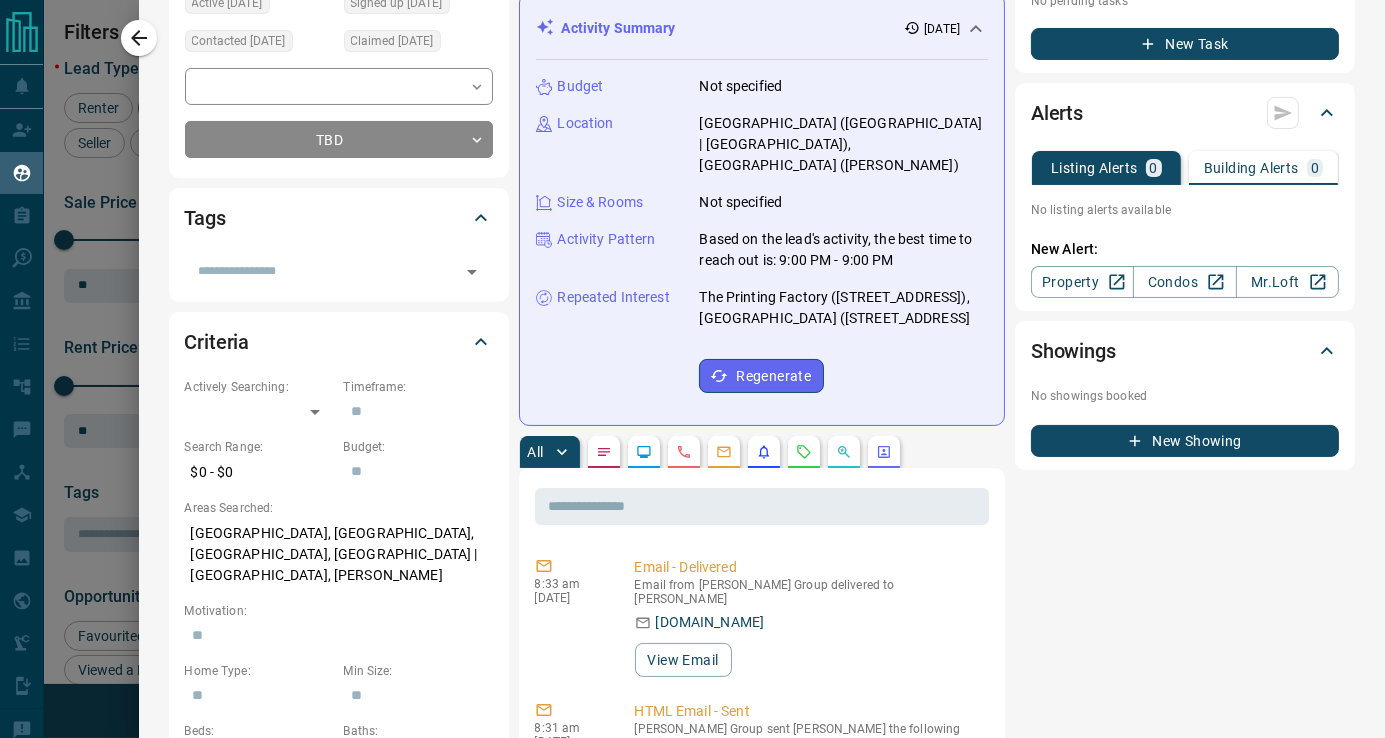 scroll, scrollTop: 0, scrollLeft: 0, axis: both 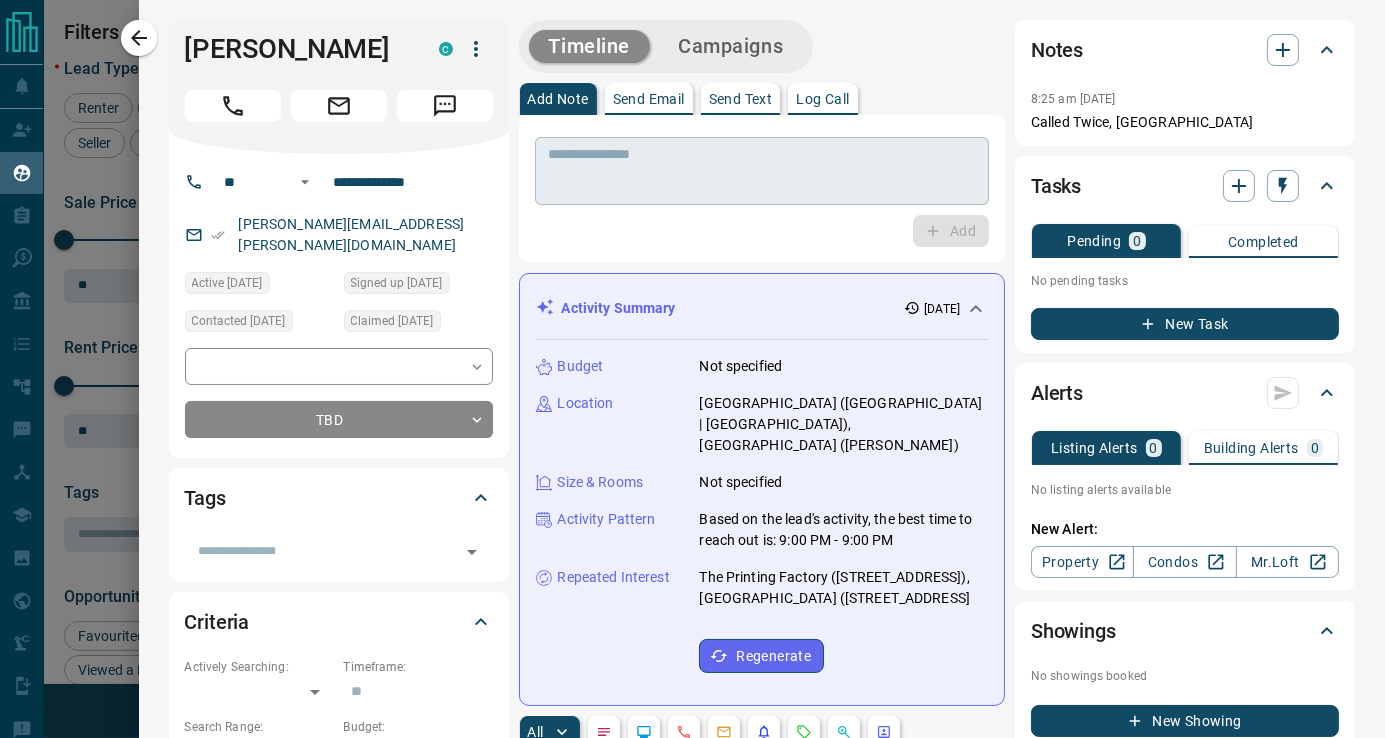 click at bounding box center (762, 171) 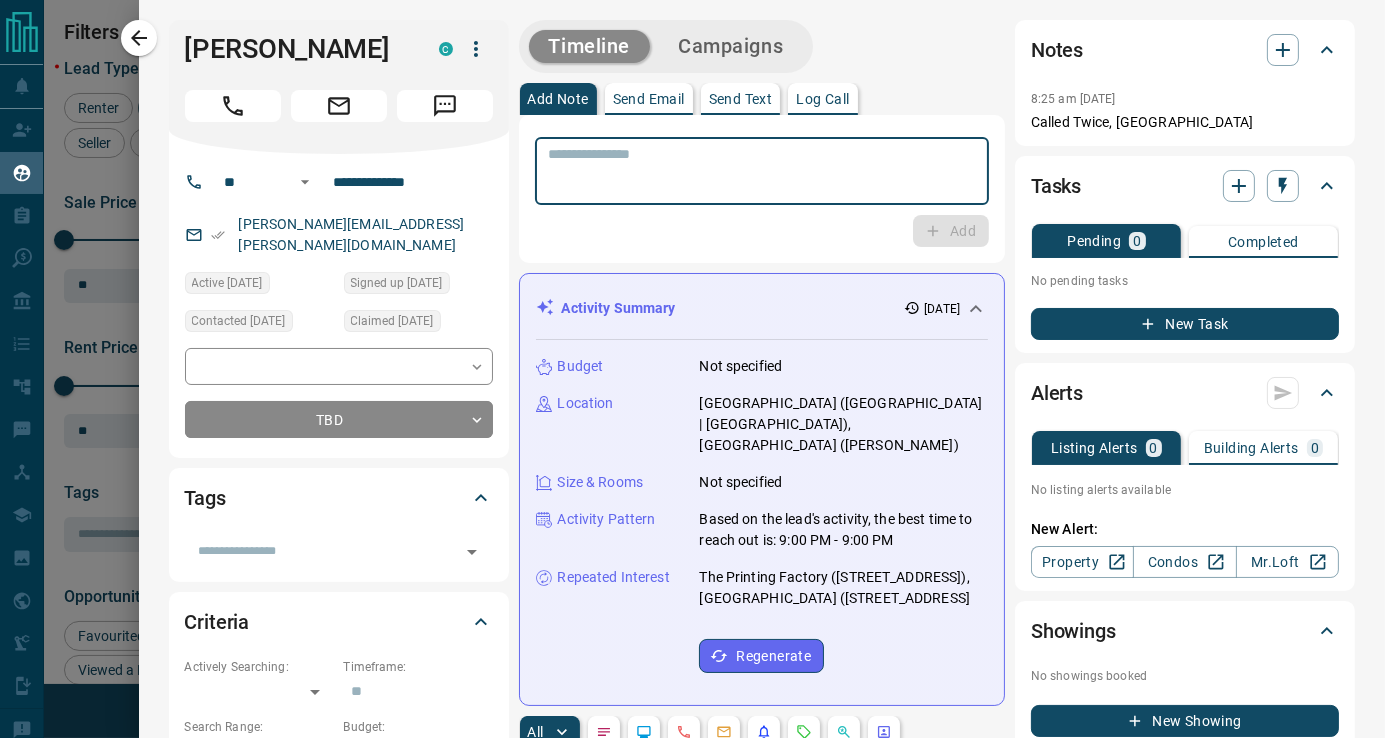 paste on "**********" 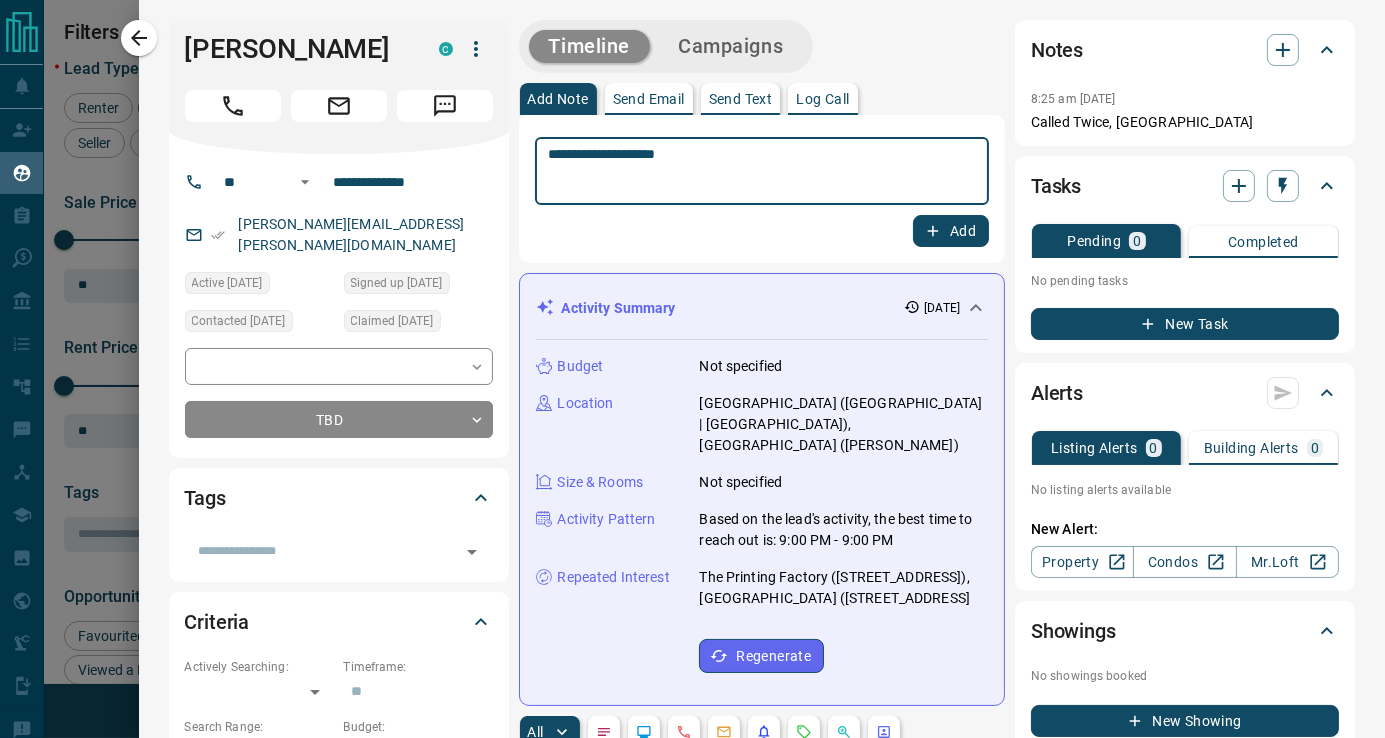 type on "**********" 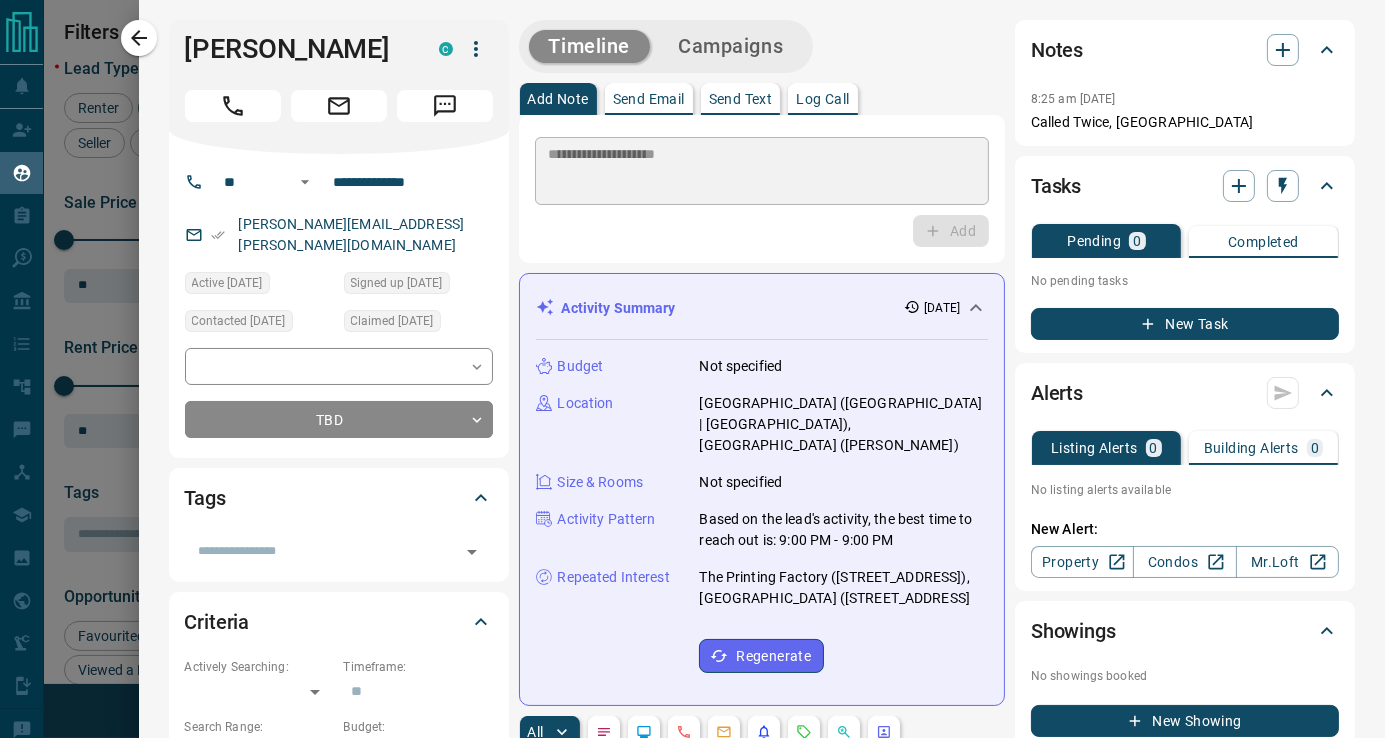 type 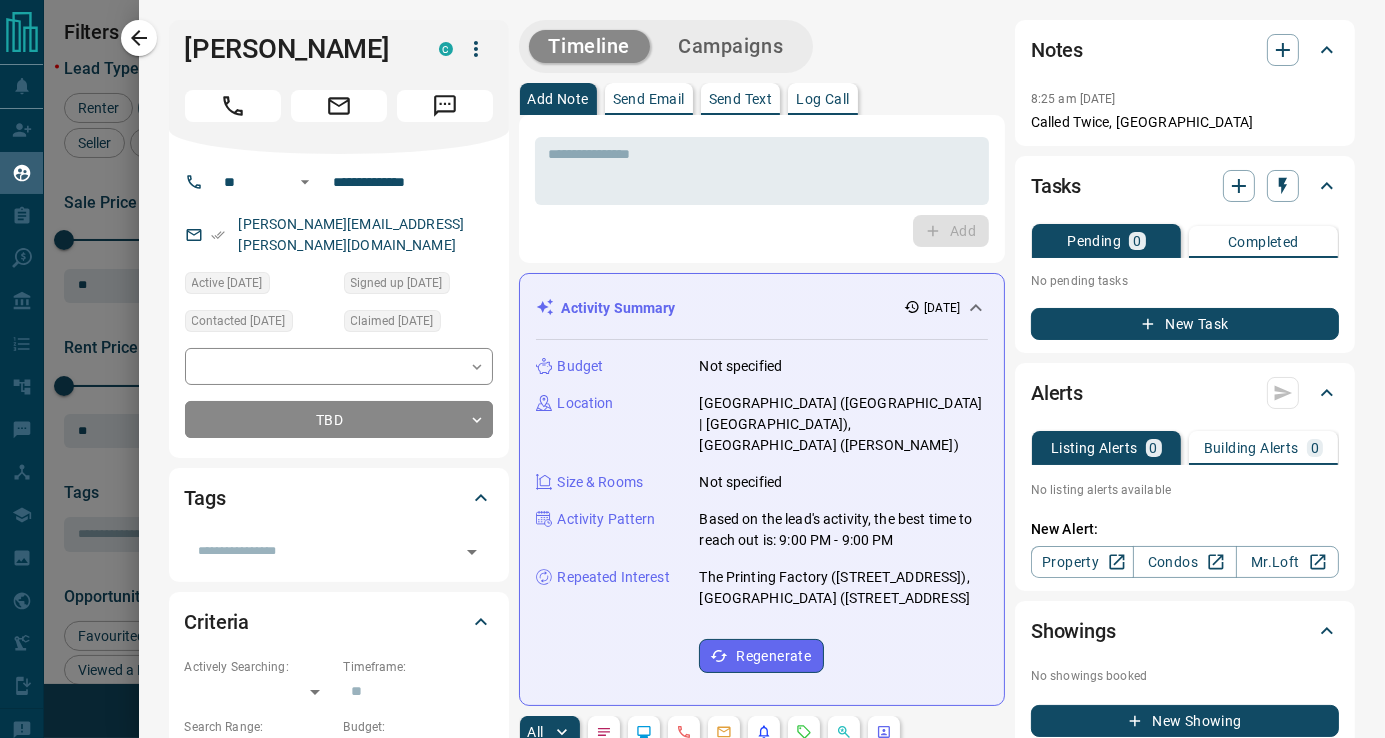 scroll, scrollTop: 666, scrollLeft: 0, axis: vertical 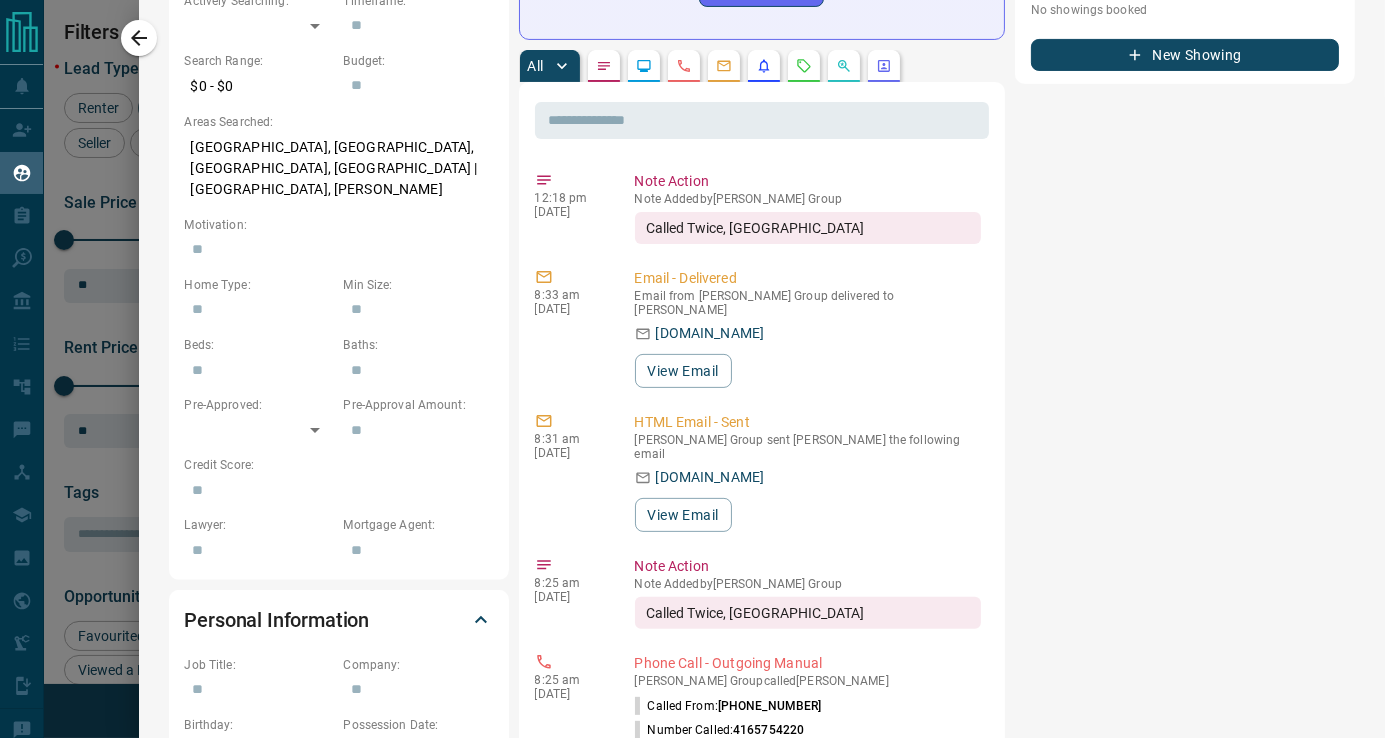 click on "Notes 8:25 am  [DATE] Called Twice, NA -EA Tasks Pending 0 Completed No pending tasks New Task Alerts Listing Alerts 0 Building Alerts 0 No listing alerts available No building alerts available New Alert: Property Condos Mr.Loft Showings No showings booked New Showing" at bounding box center (1185, 394) 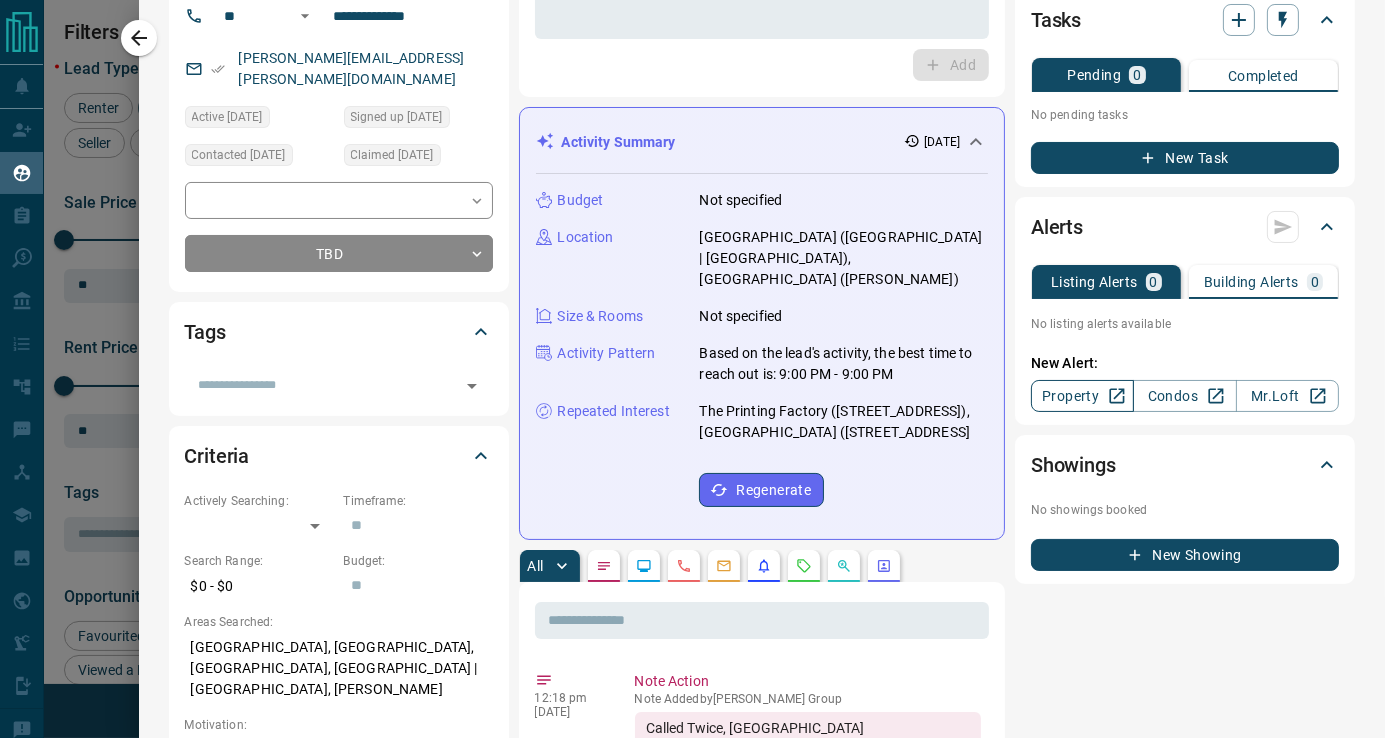 scroll, scrollTop: 0, scrollLeft: 0, axis: both 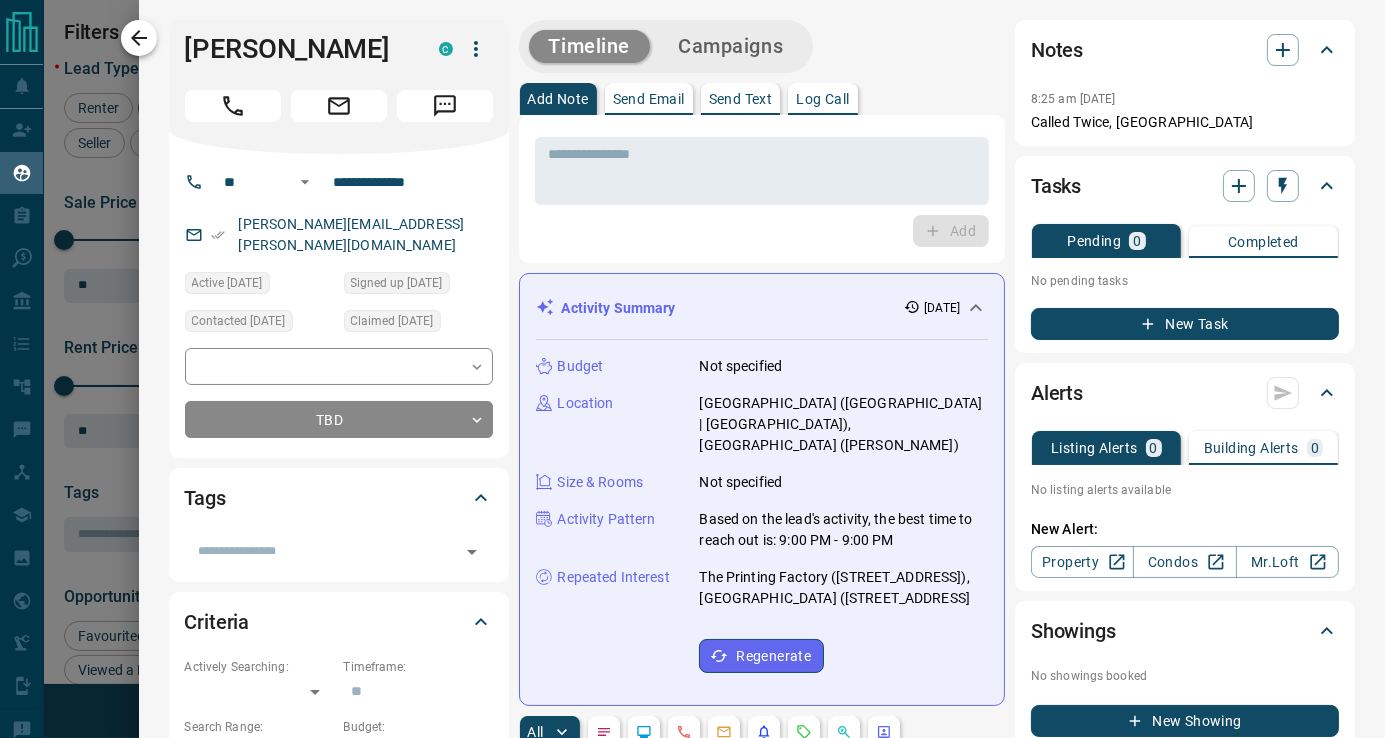 click 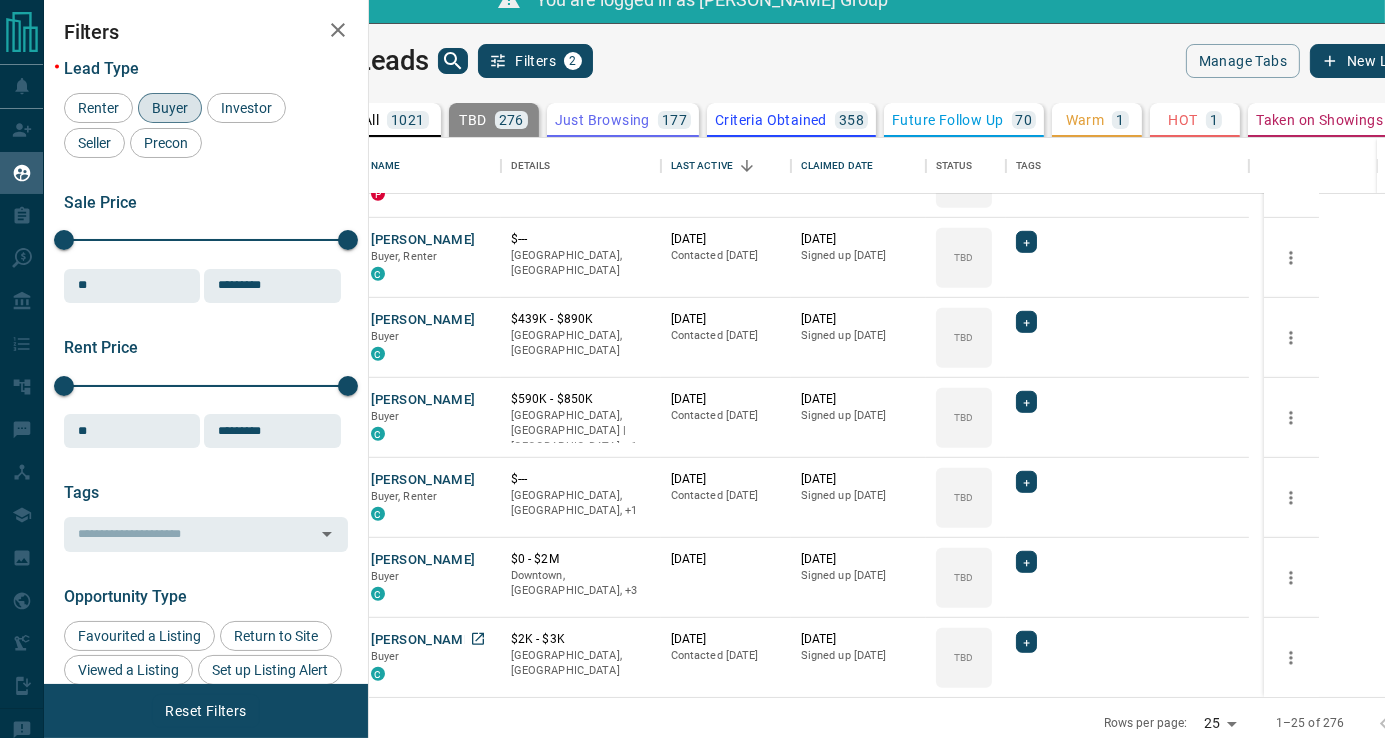 scroll, scrollTop: 36, scrollLeft: 0, axis: vertical 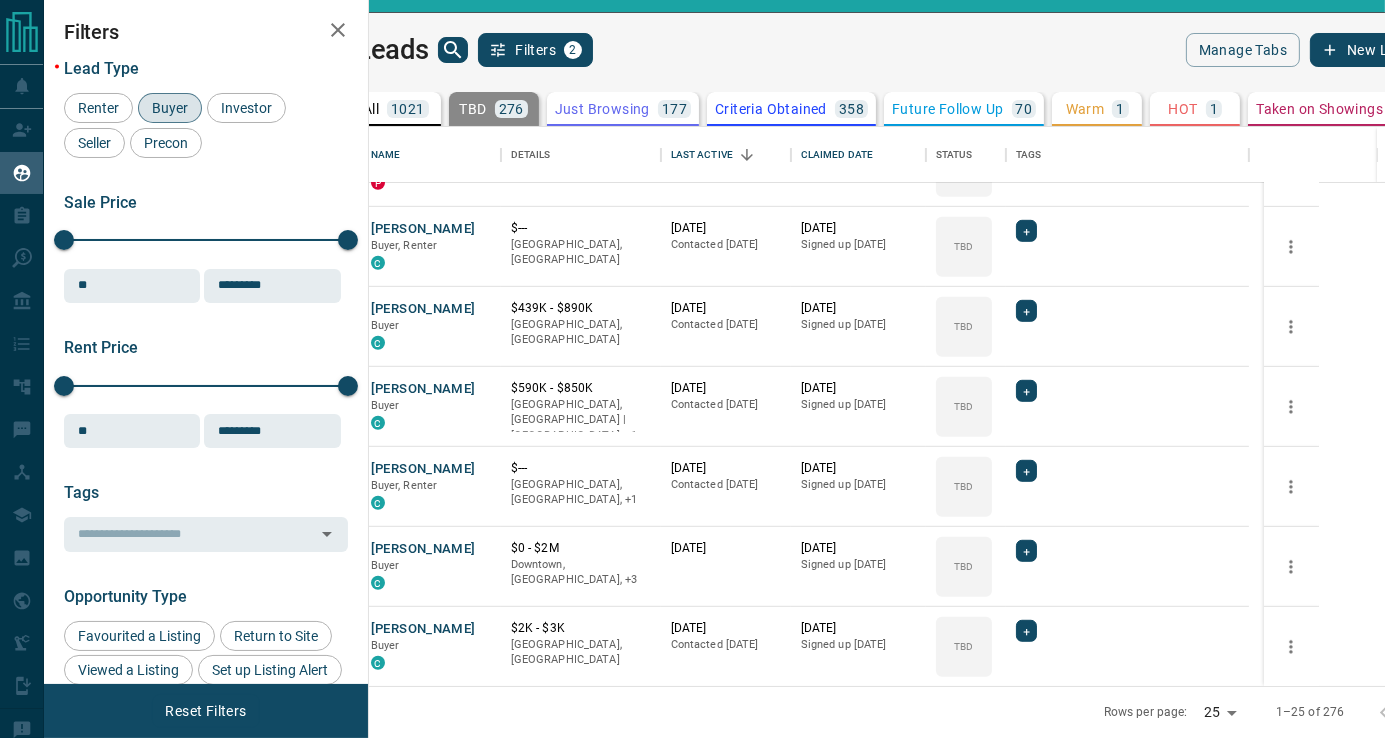 click 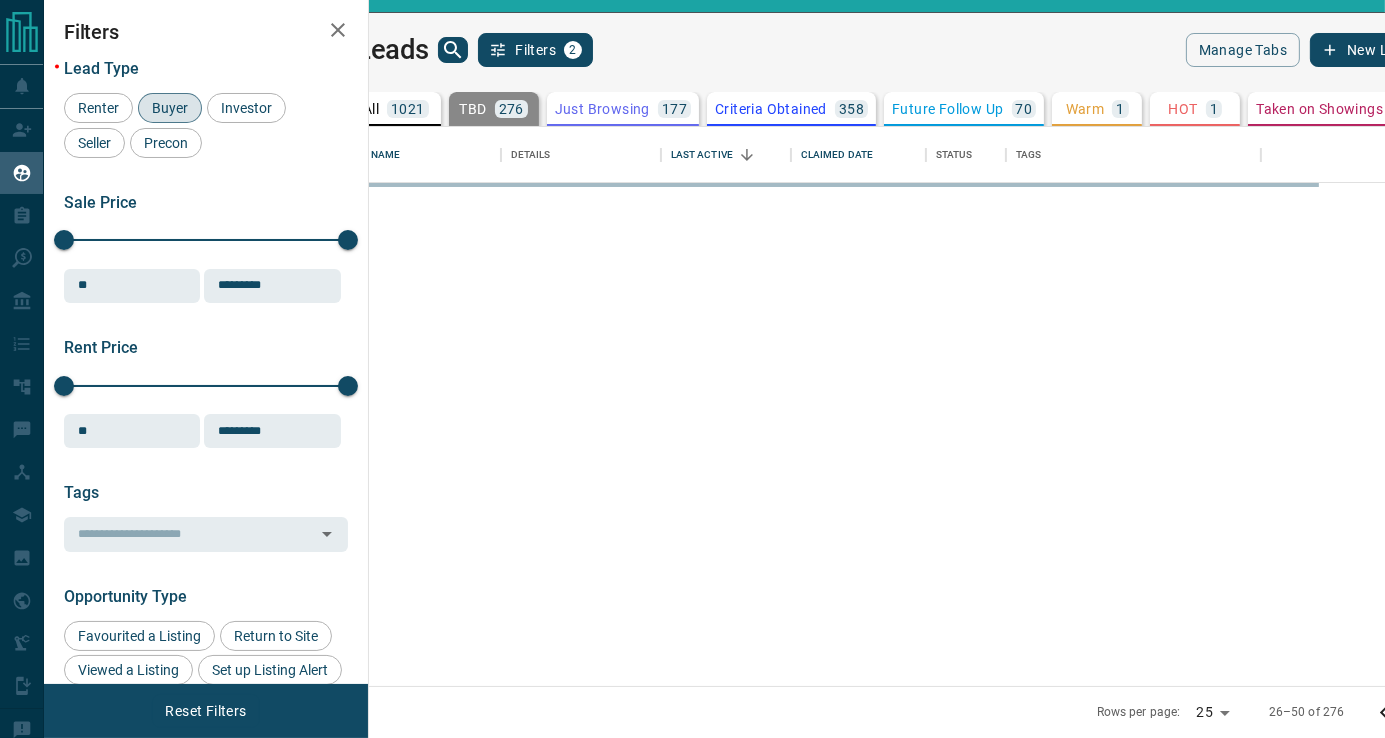 scroll, scrollTop: 0, scrollLeft: 0, axis: both 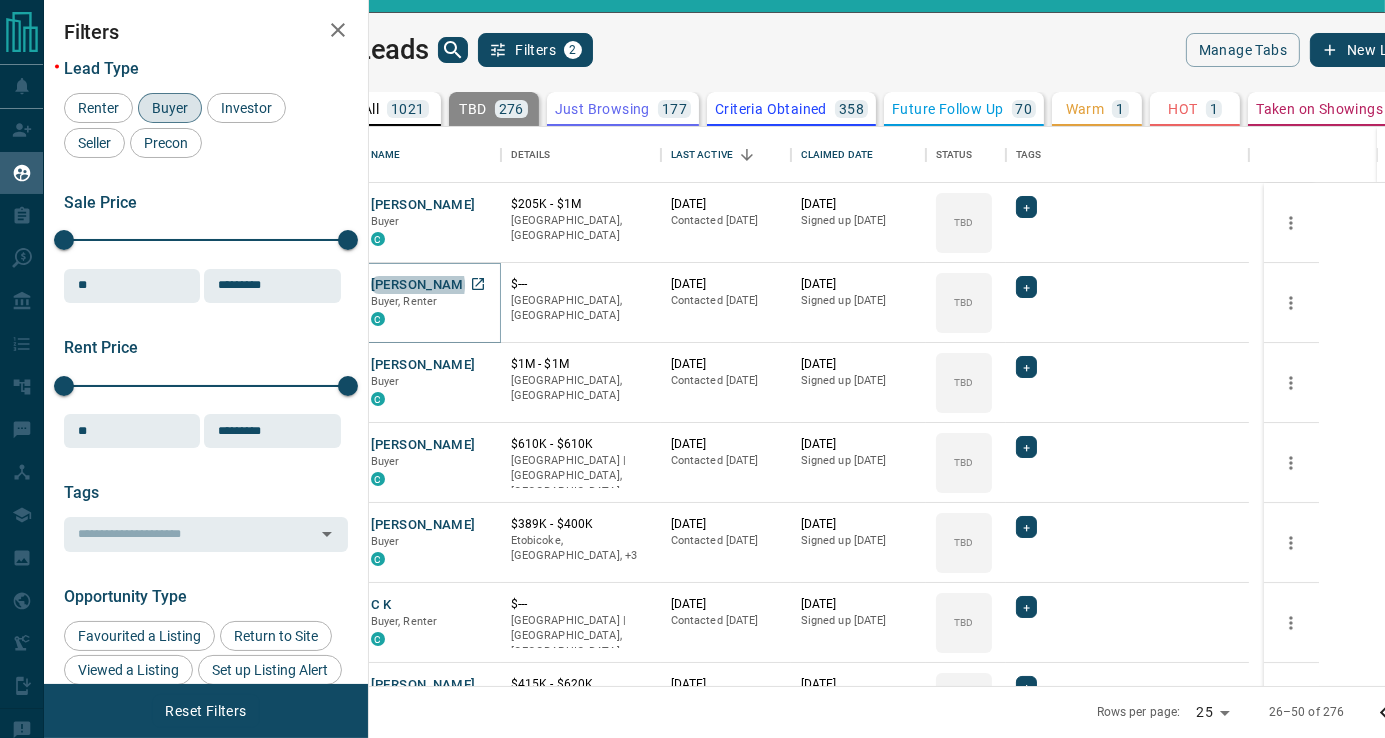 click on "[PERSON_NAME]" at bounding box center (423, 285) 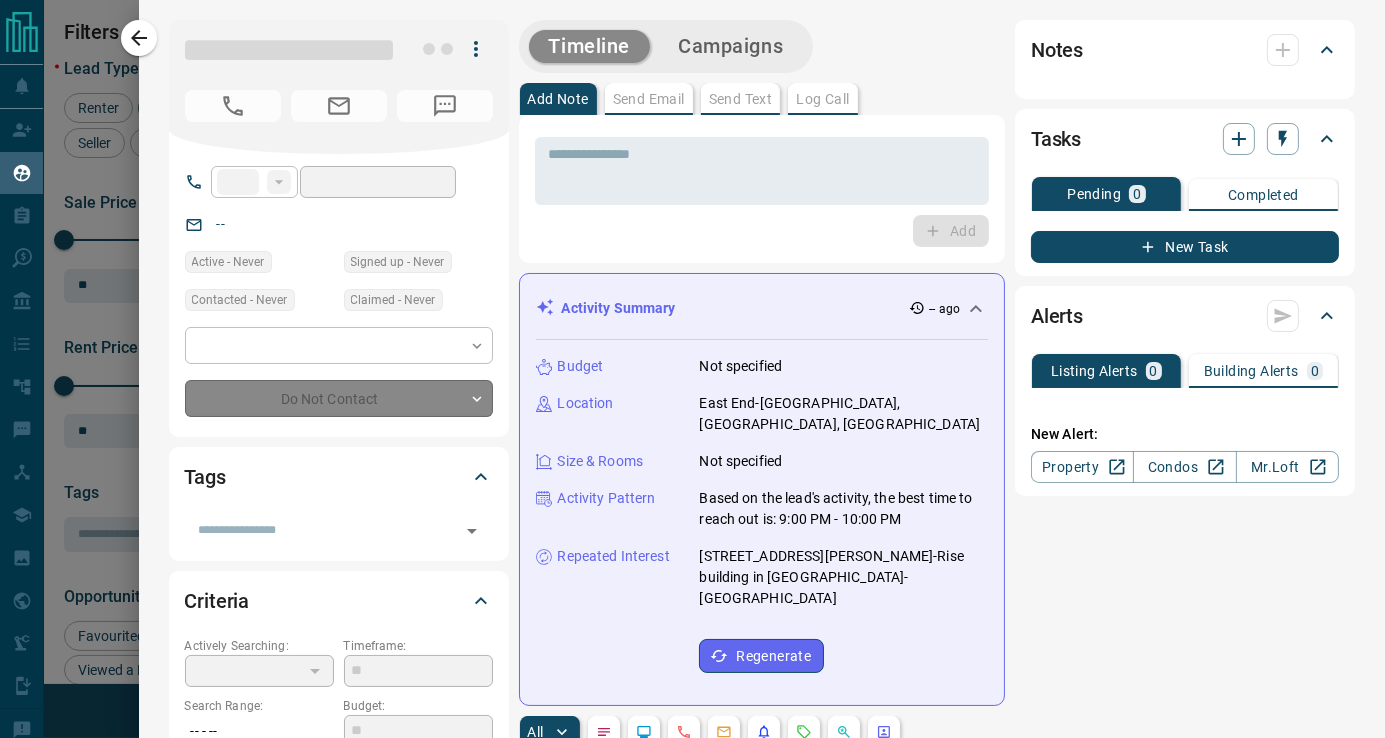 type on "**" 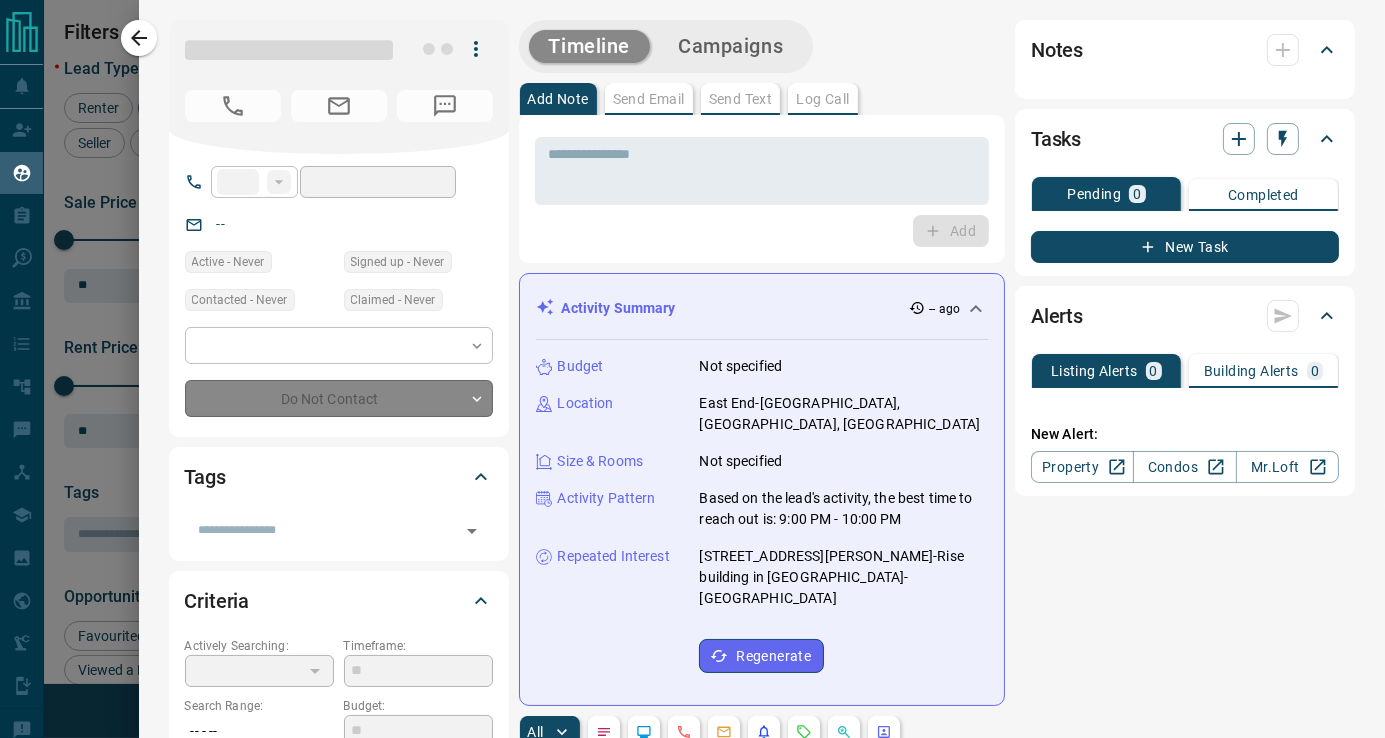 type on "**********" 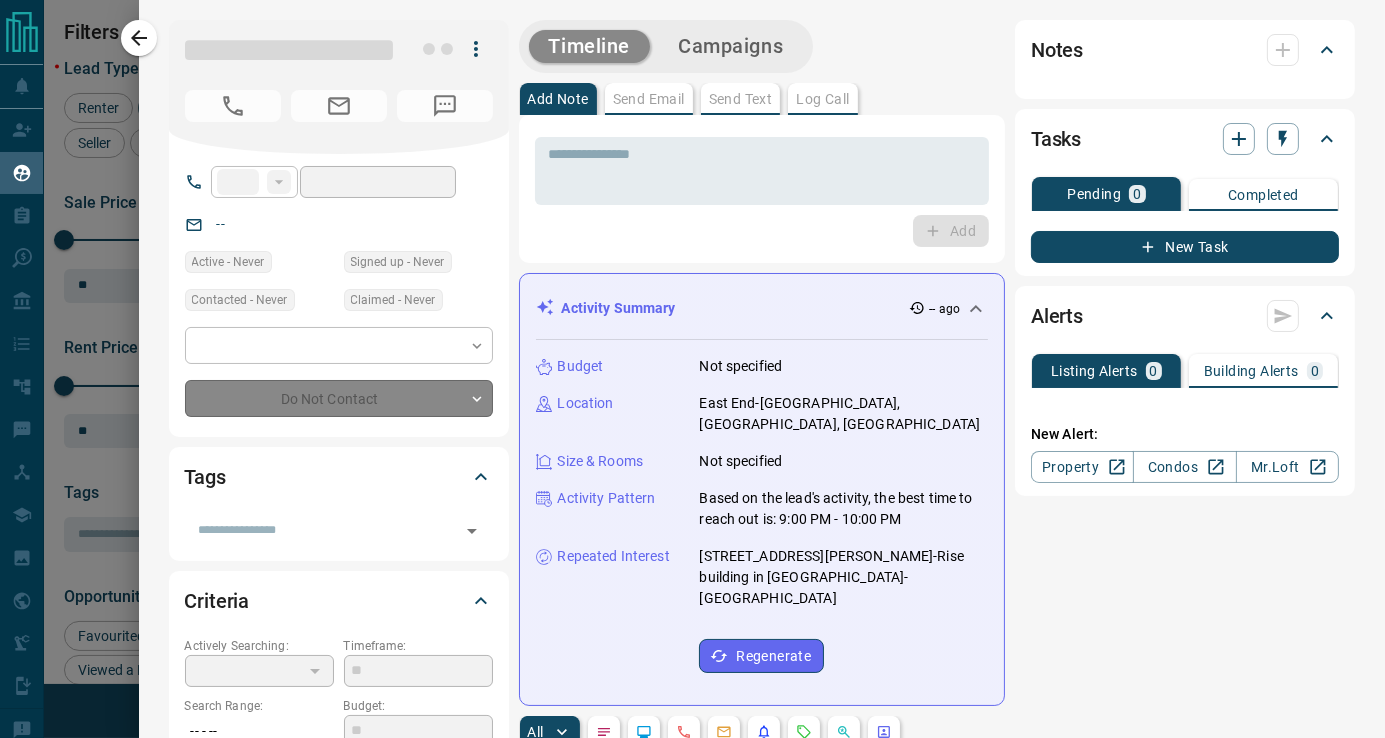 type on "**" 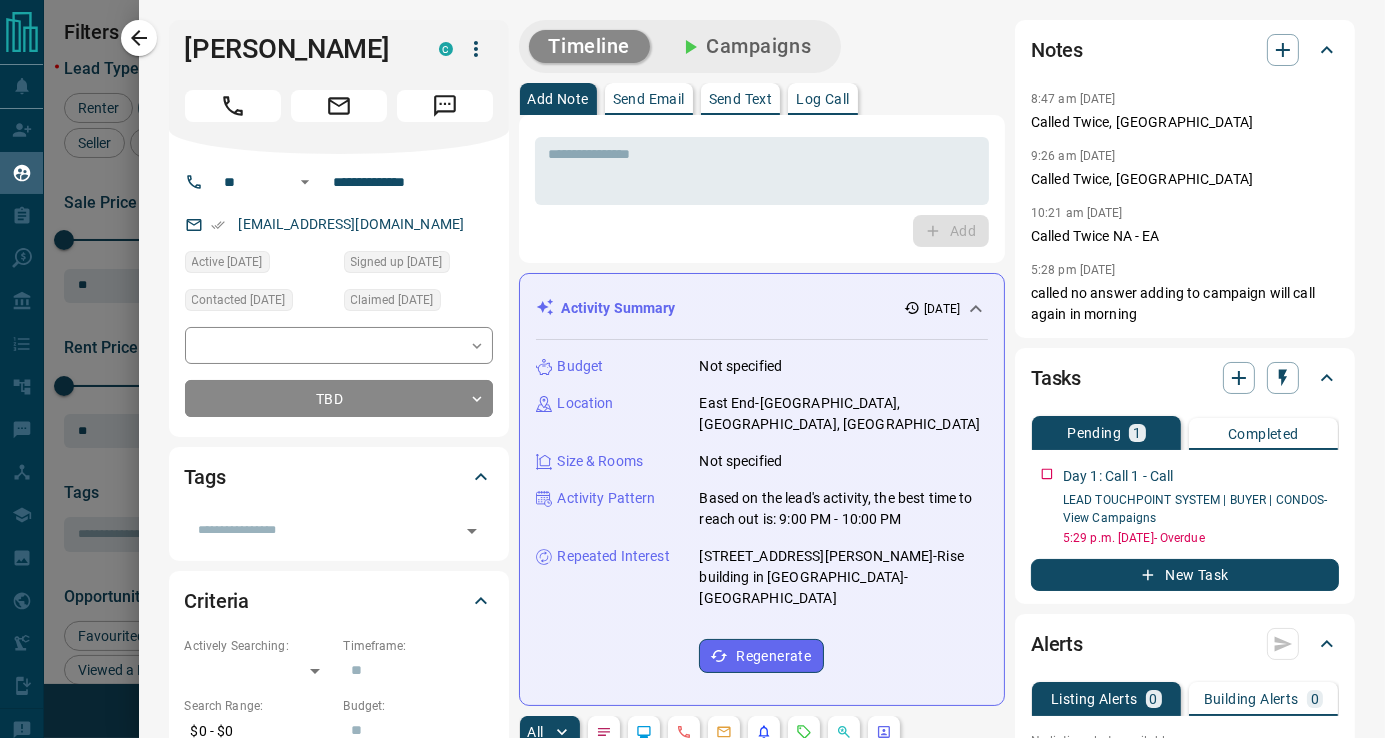 click on "Add Note Send Email Send Text Log Call" at bounding box center [762, 99] 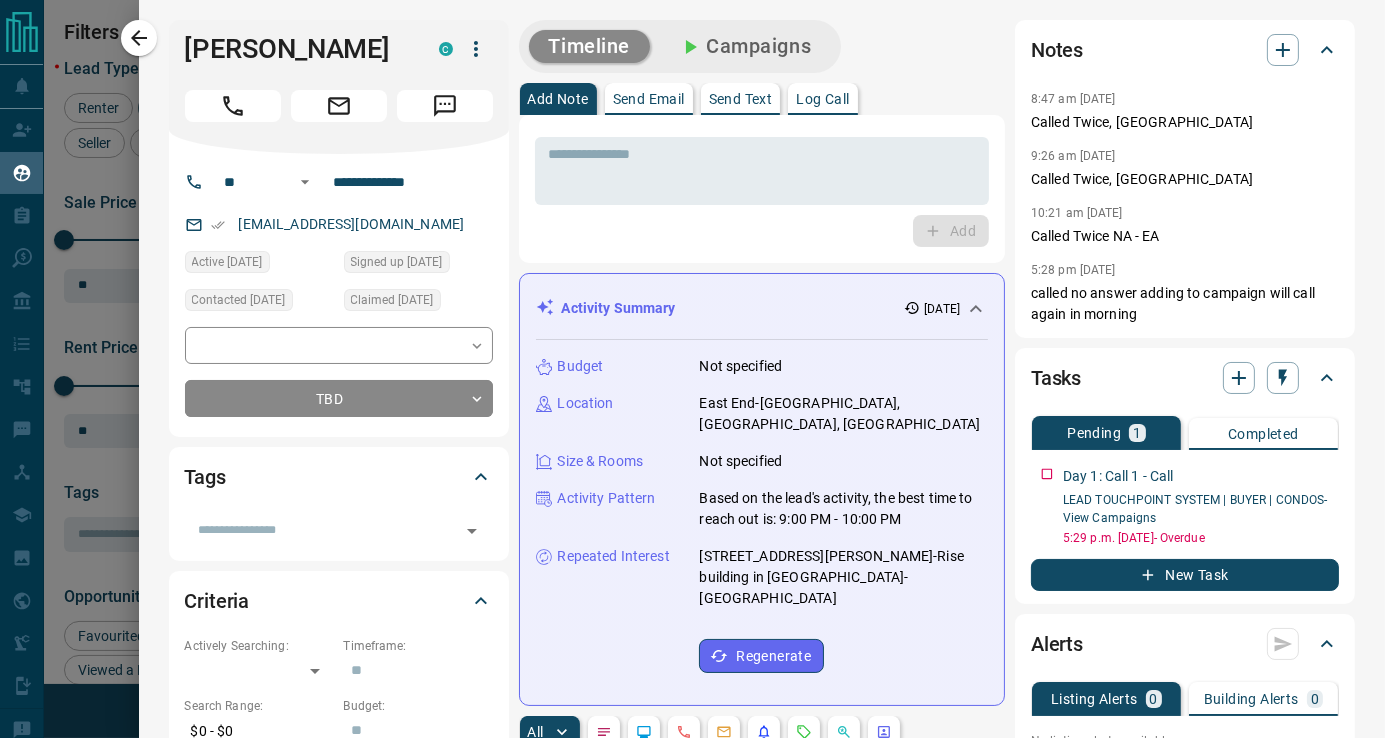 scroll, scrollTop: 0, scrollLeft: 0, axis: both 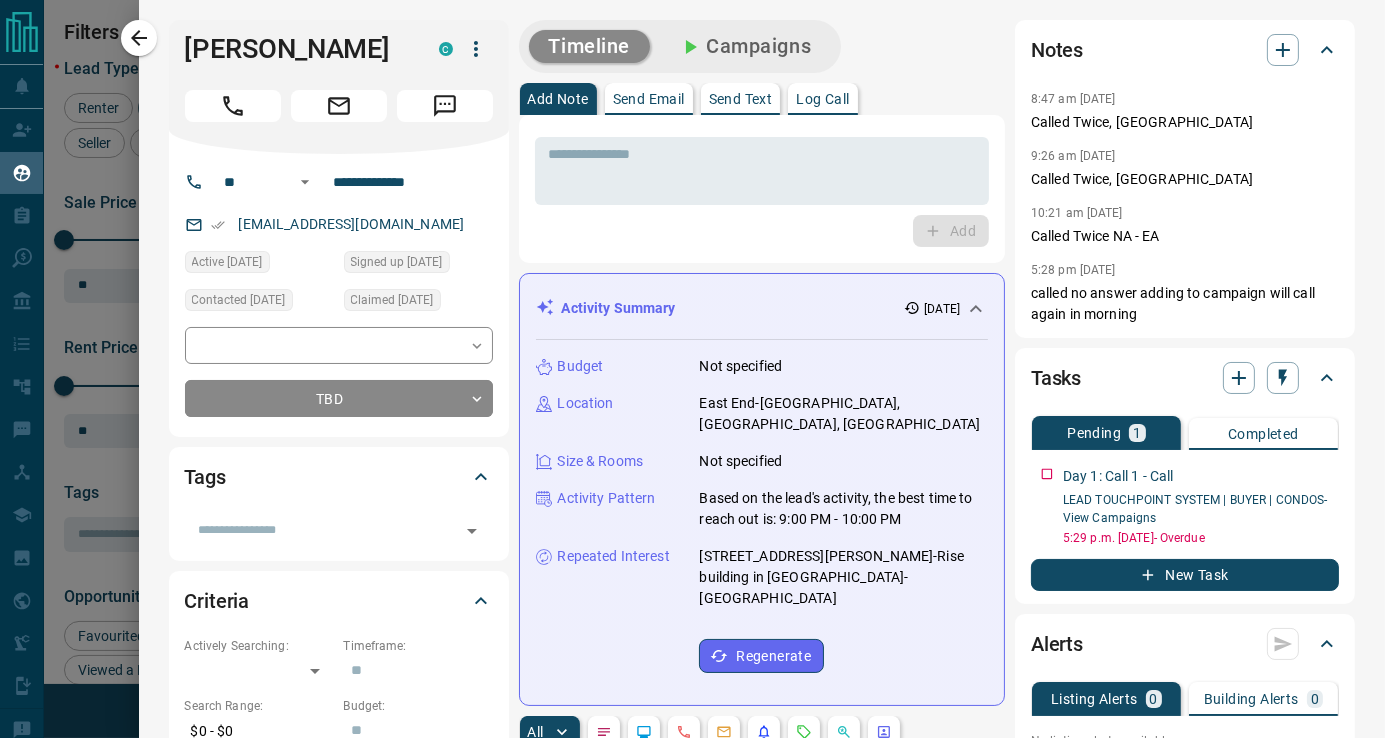 click on "* ​ Add" at bounding box center (762, 189) 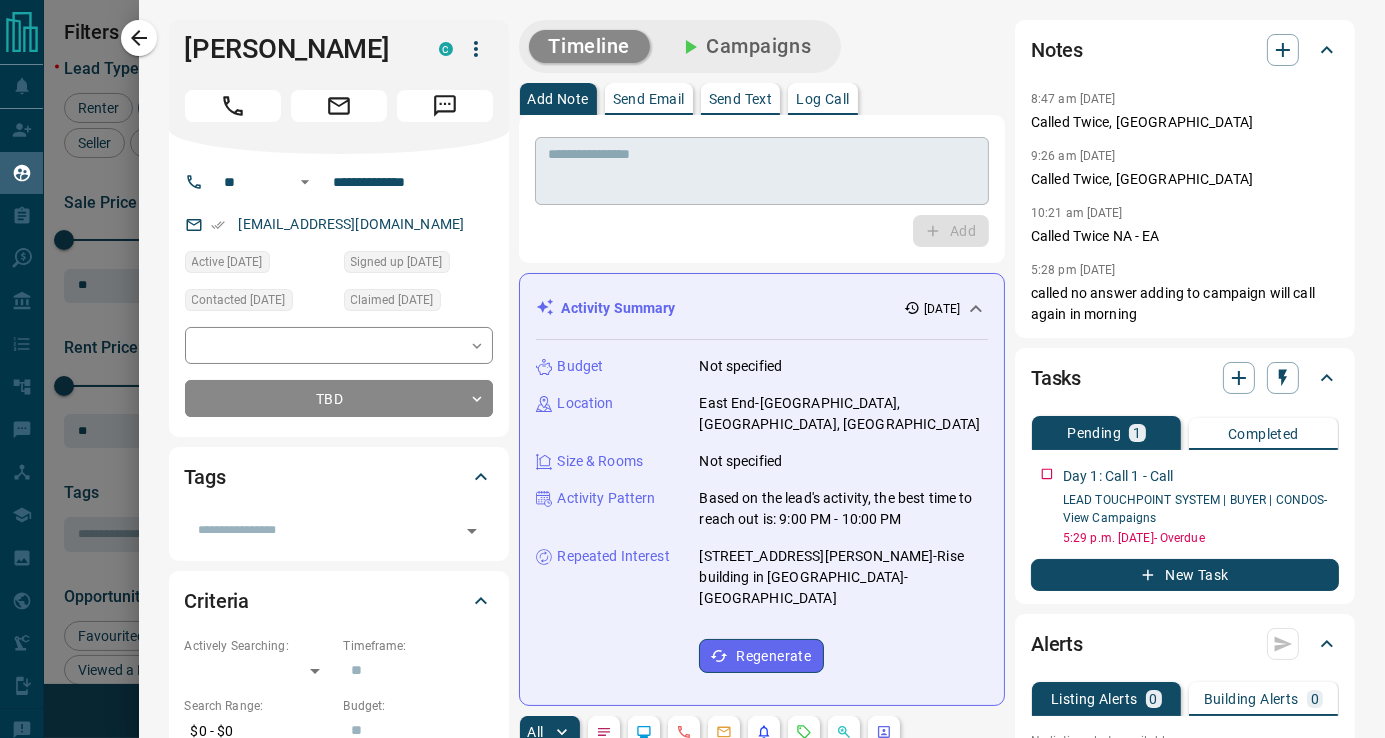 click at bounding box center (762, 171) 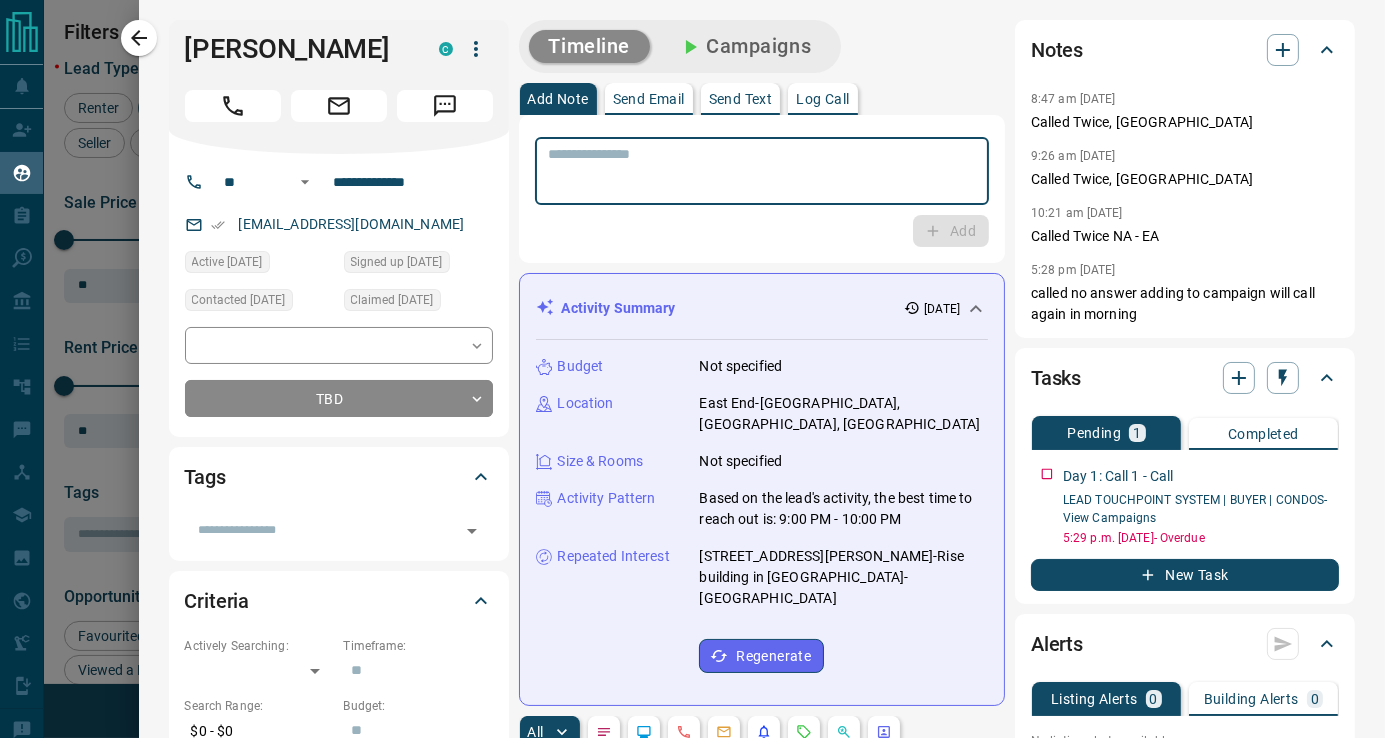 paste on "**********" 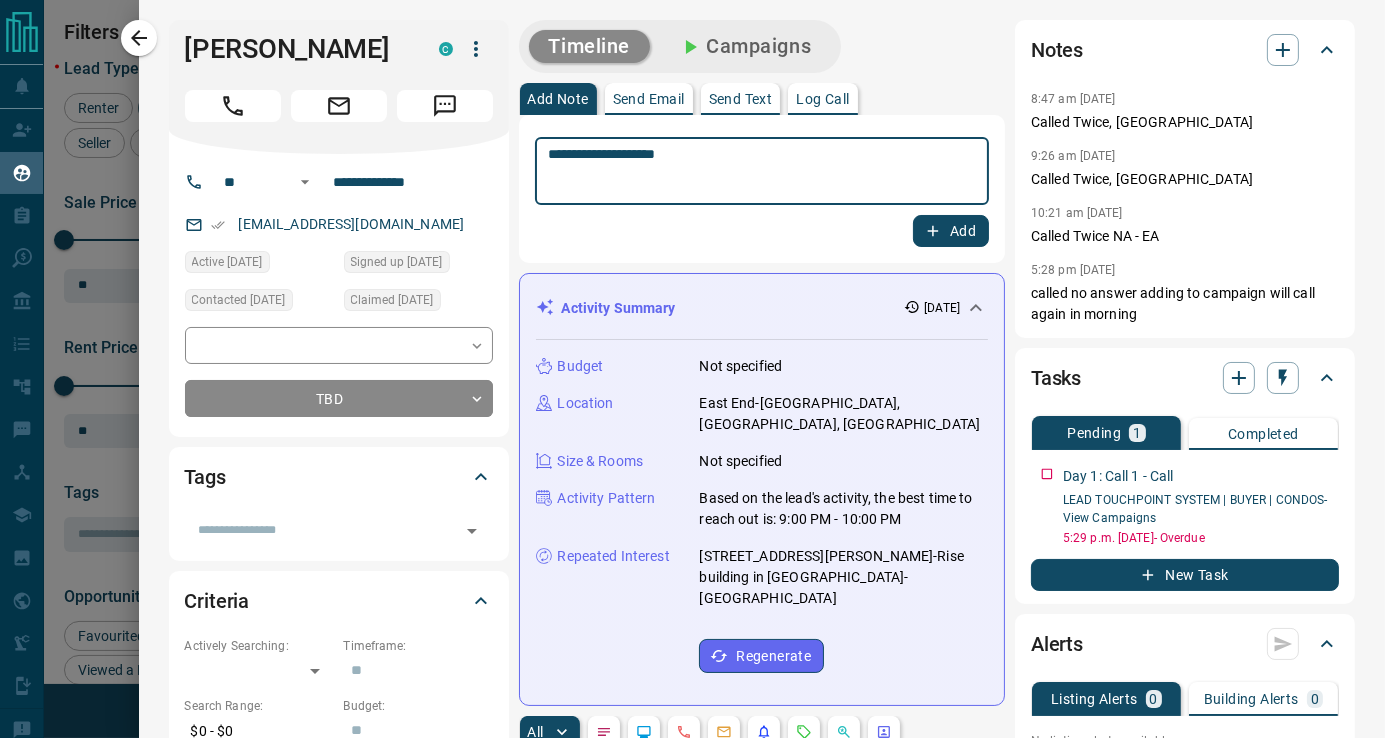 type on "**********" 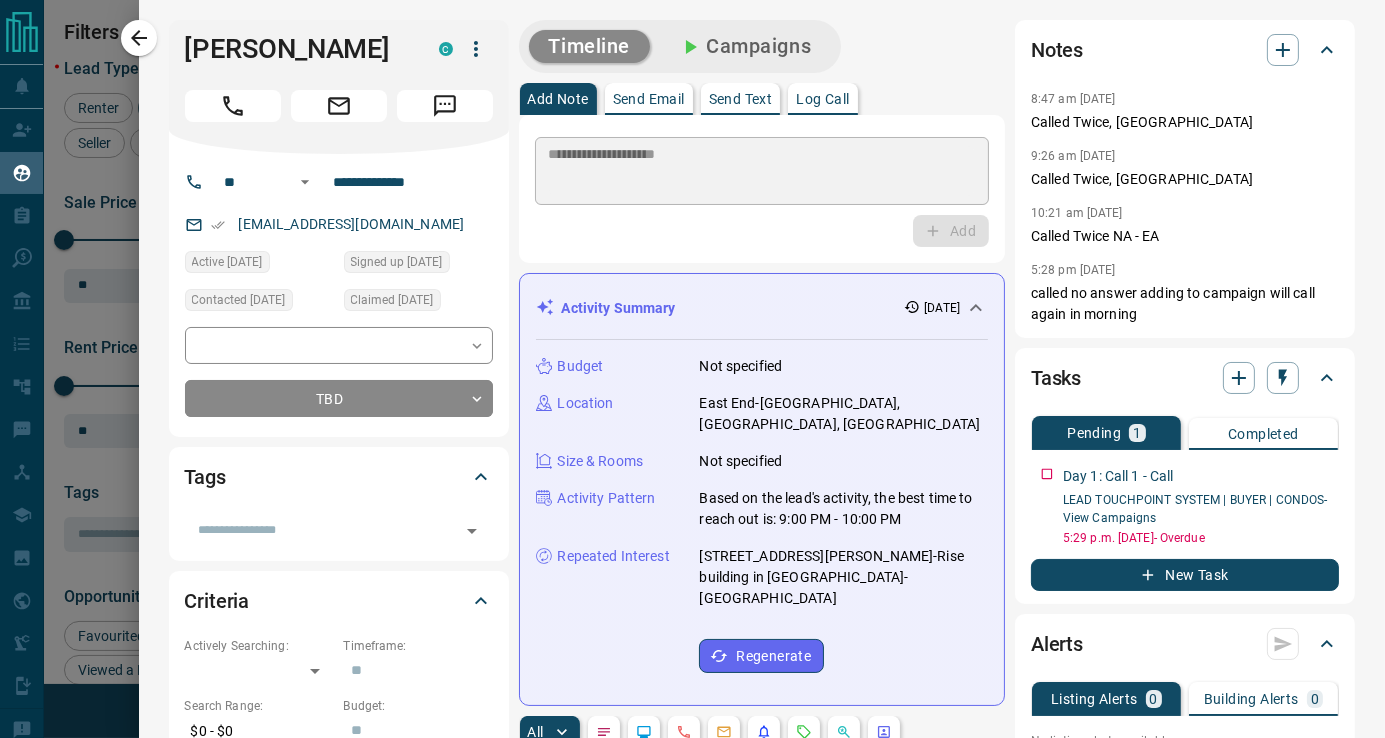 type 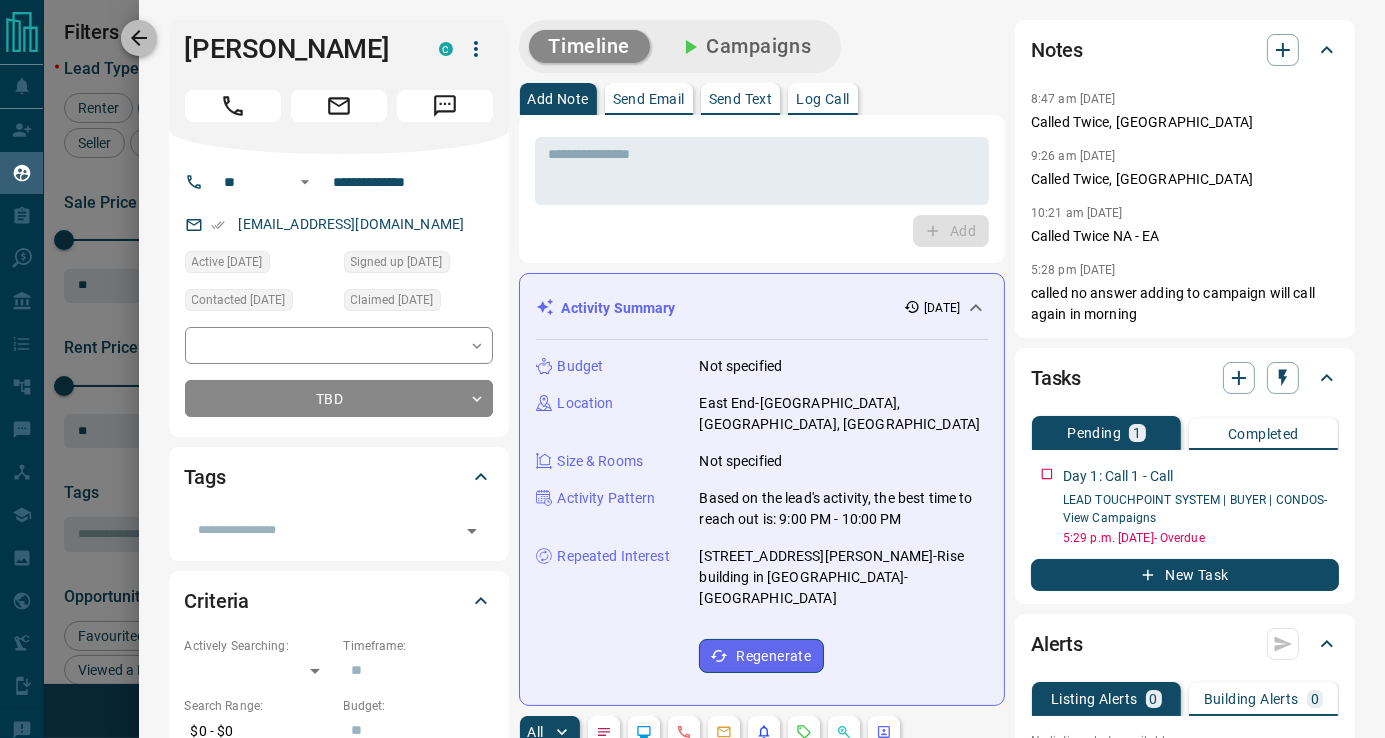 click at bounding box center [139, 38] 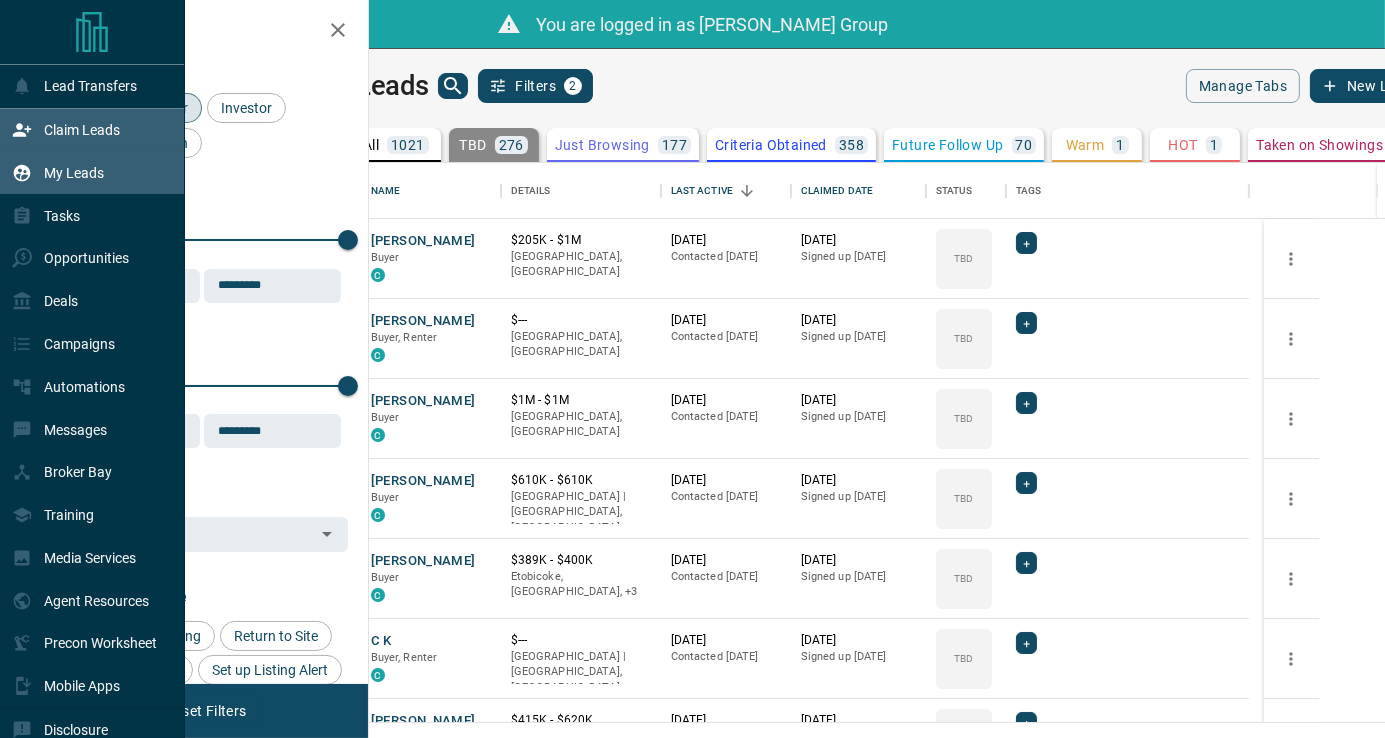 click on "Claim Leads" at bounding box center (66, 130) 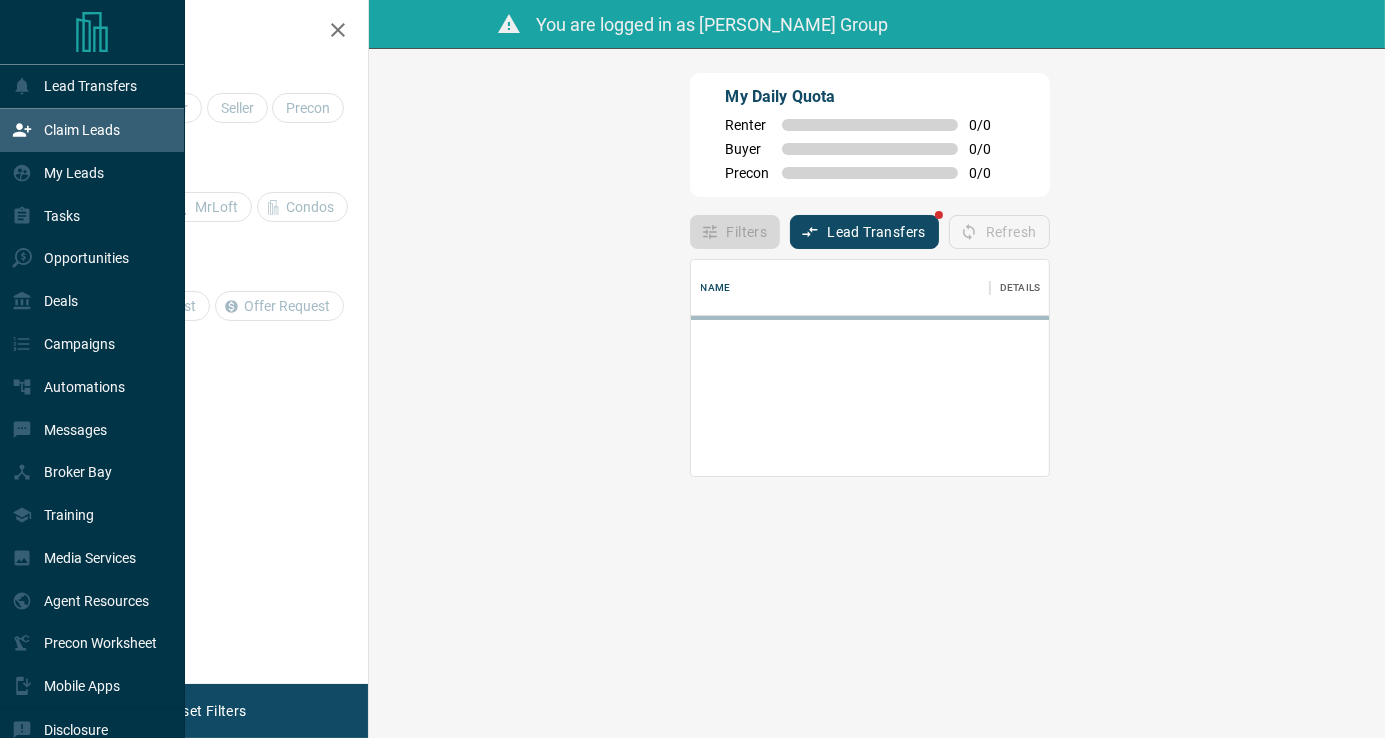 scroll, scrollTop: 16, scrollLeft: 16, axis: both 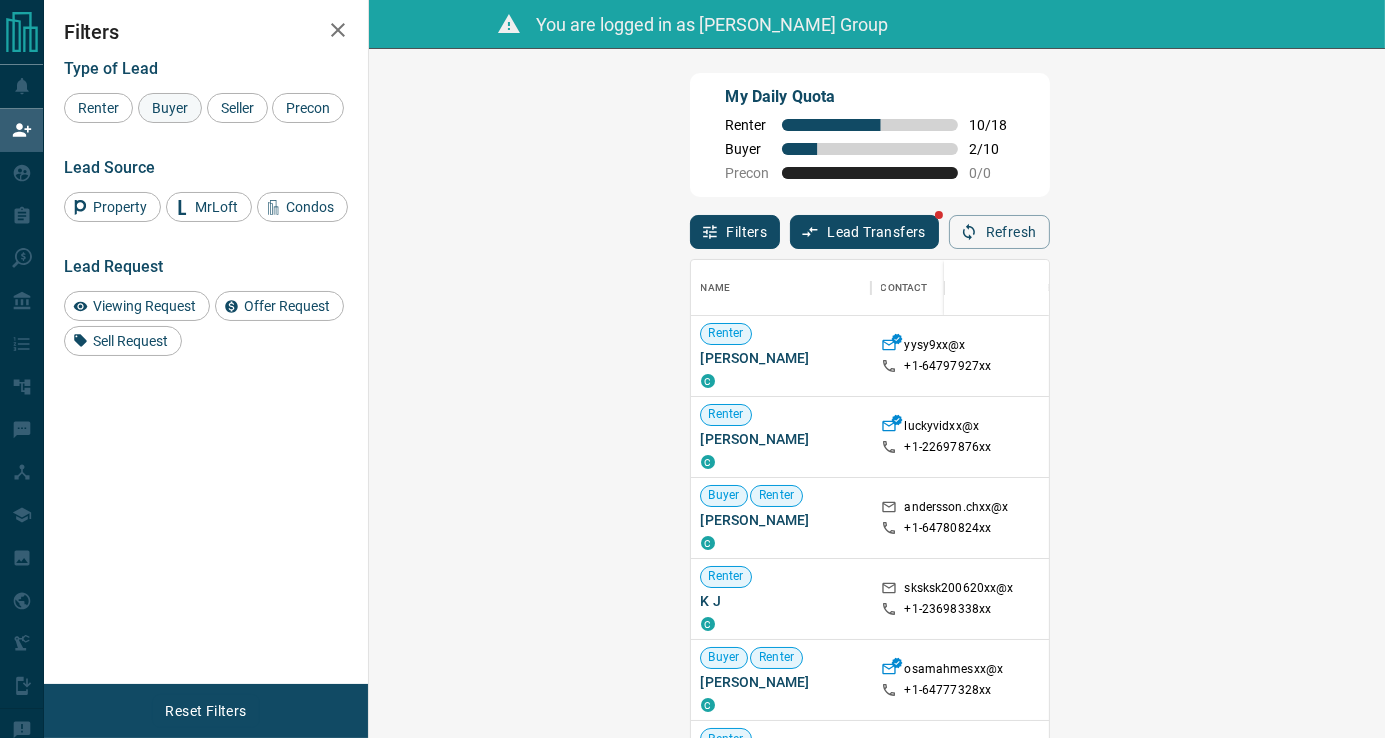 click on "Buyer" at bounding box center (170, 108) 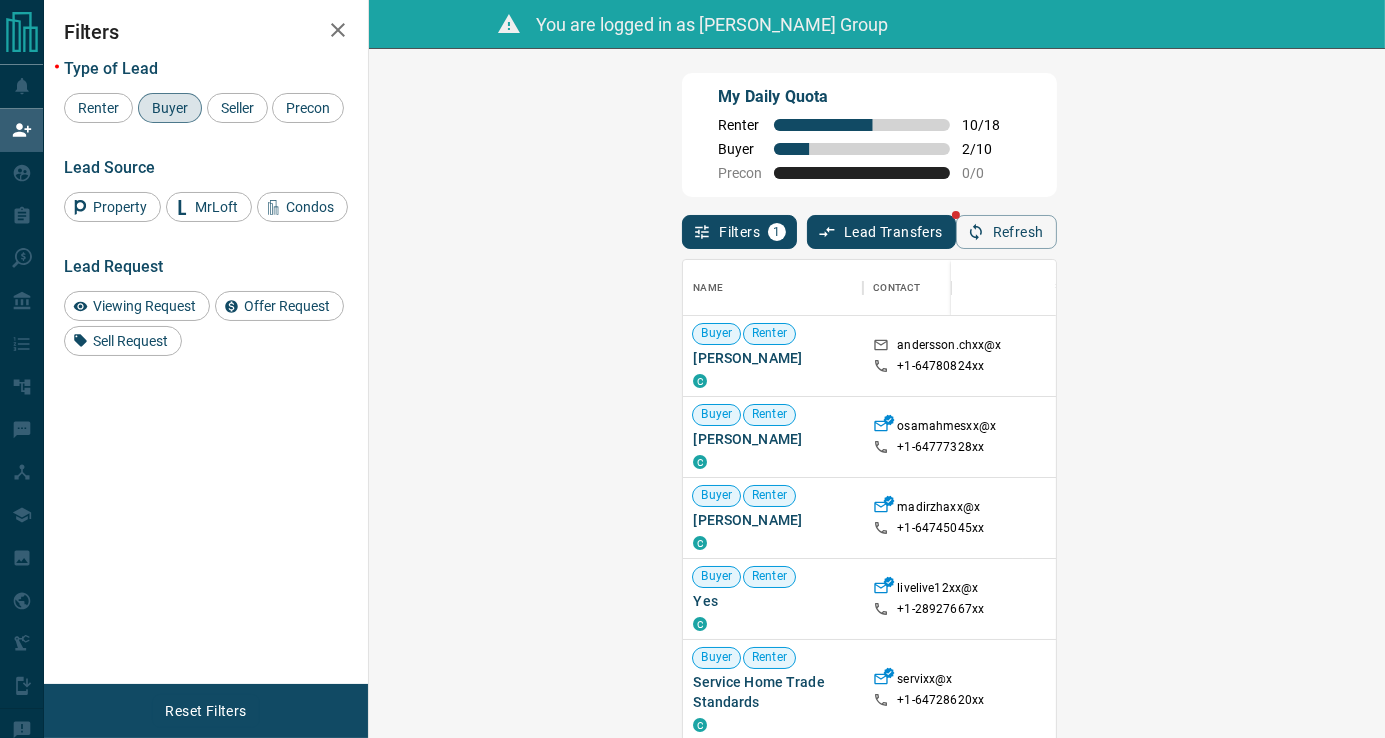 click on "Viewing Request   ( 1 )" at bounding box center (1510, 356) 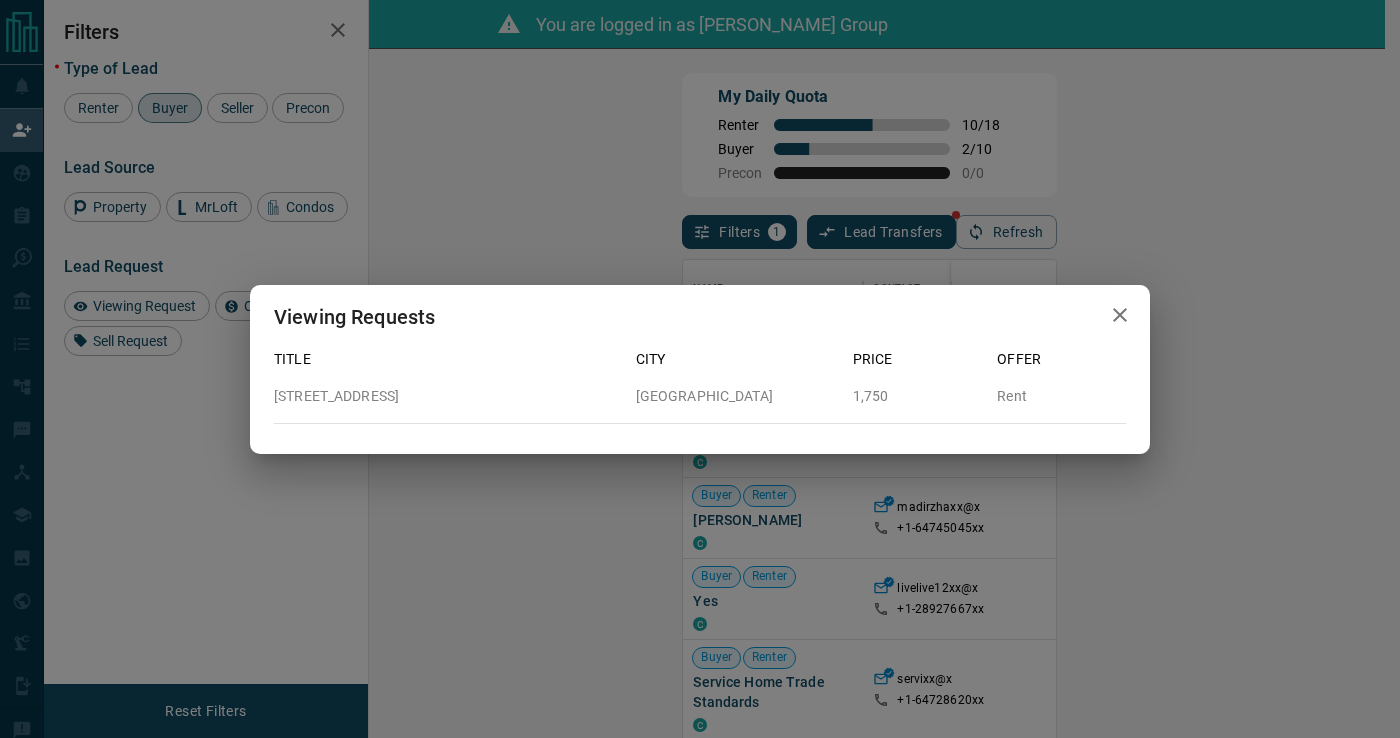 click 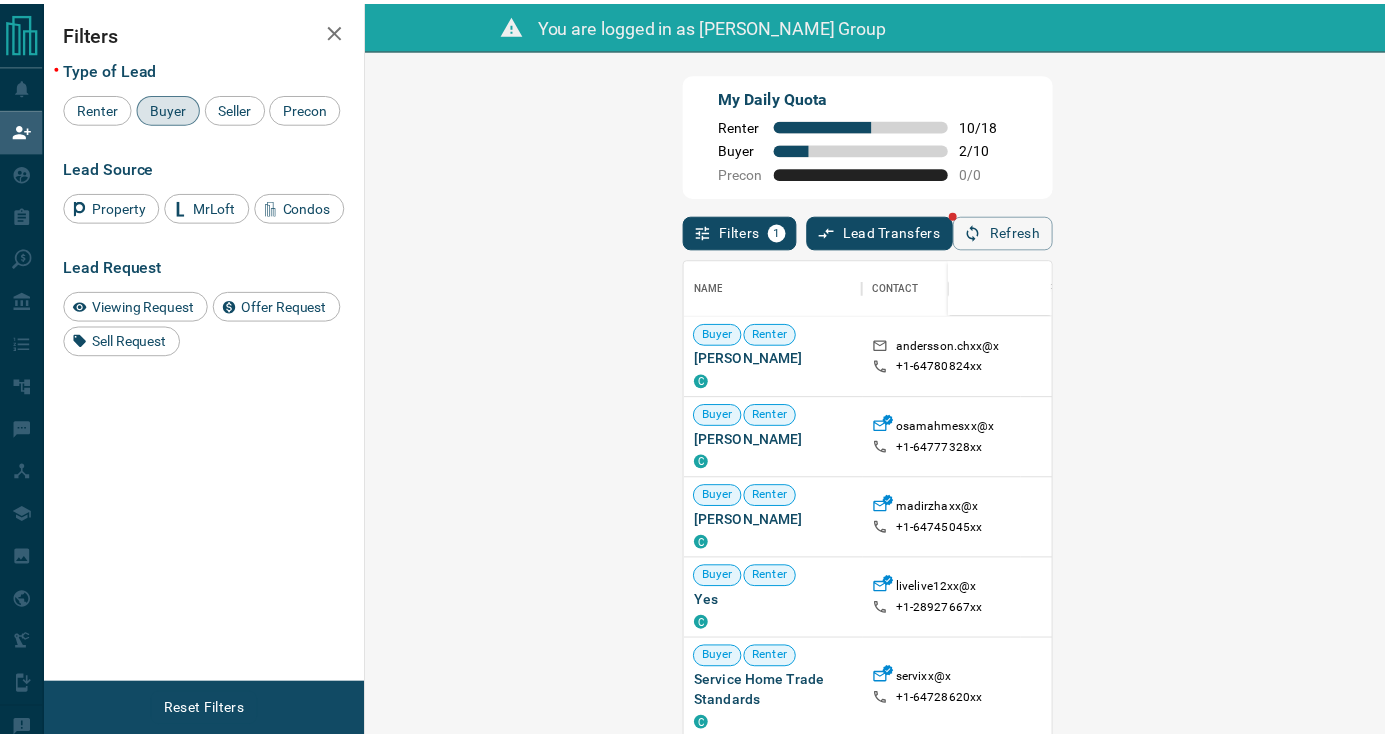 scroll, scrollTop: 15, scrollLeft: 16, axis: both 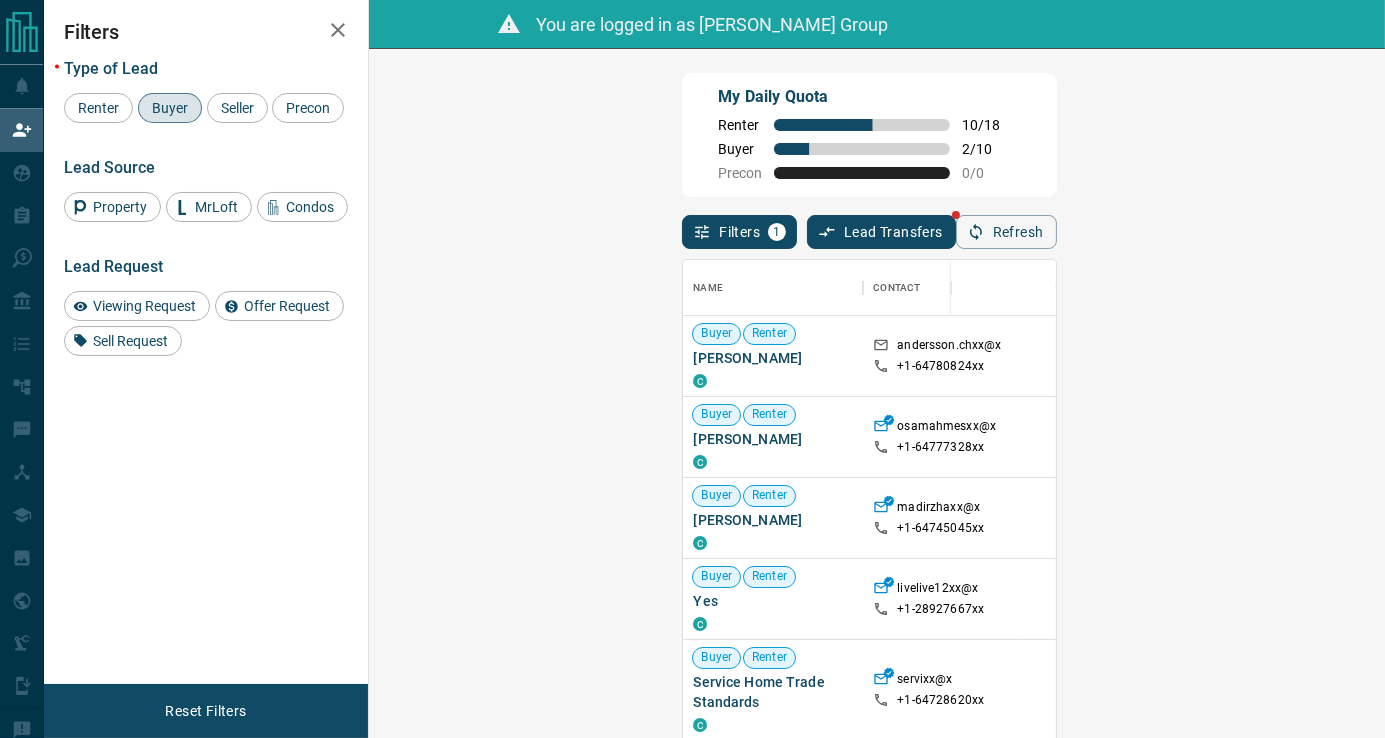 click on "Claim" at bounding box center [1612, 437] 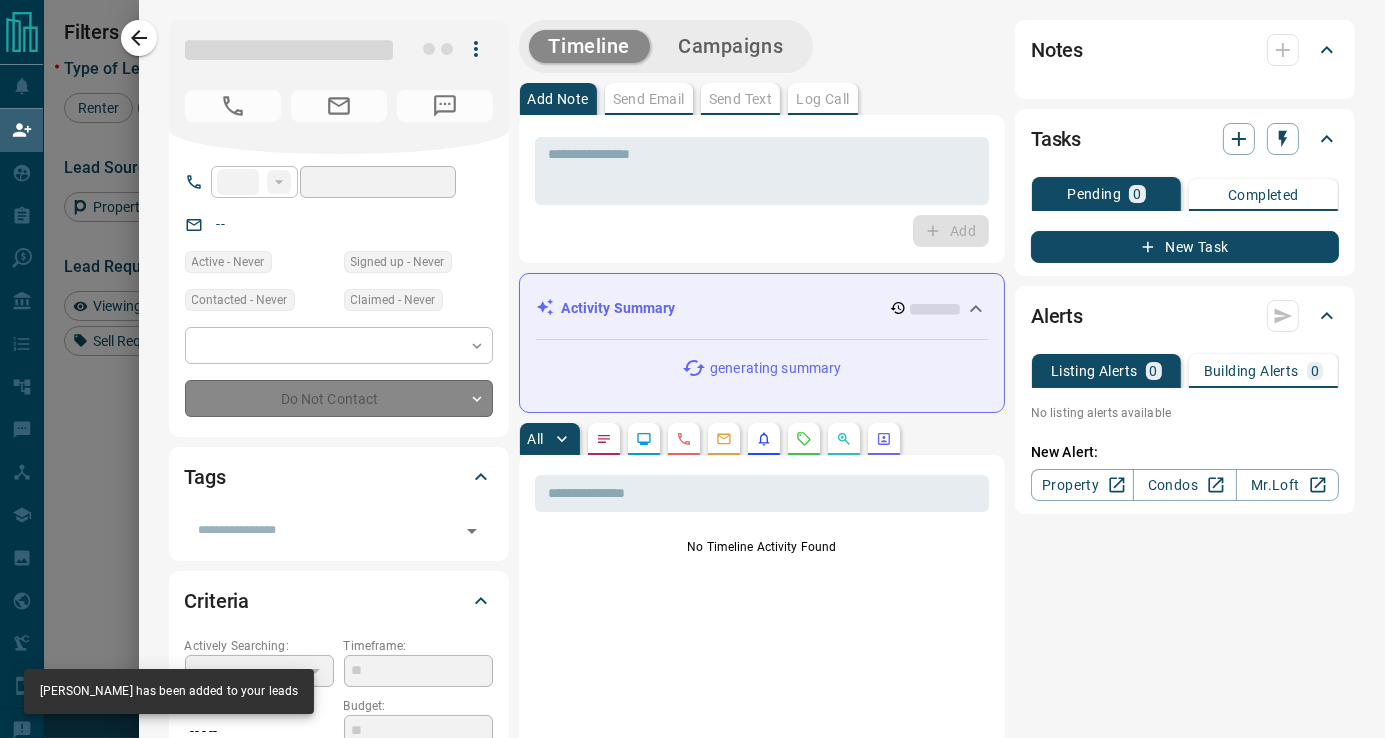 type 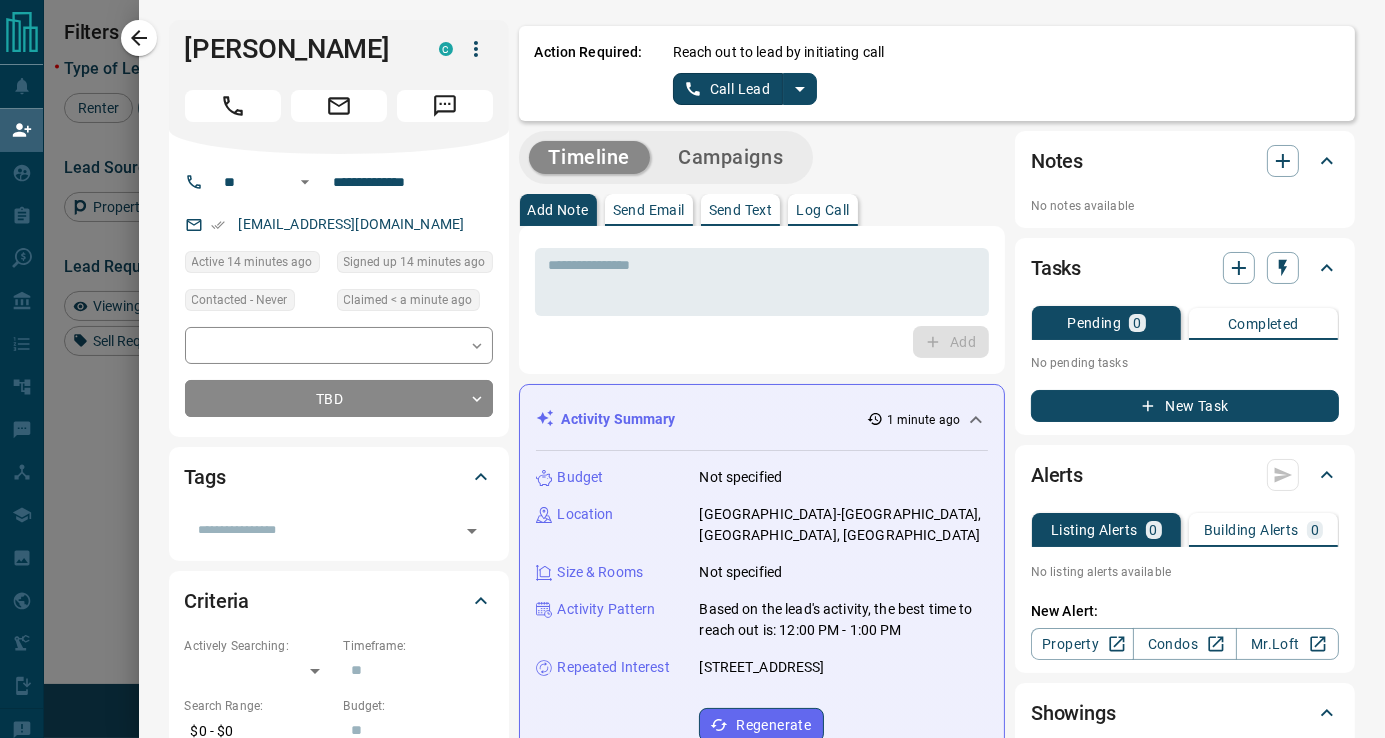 click 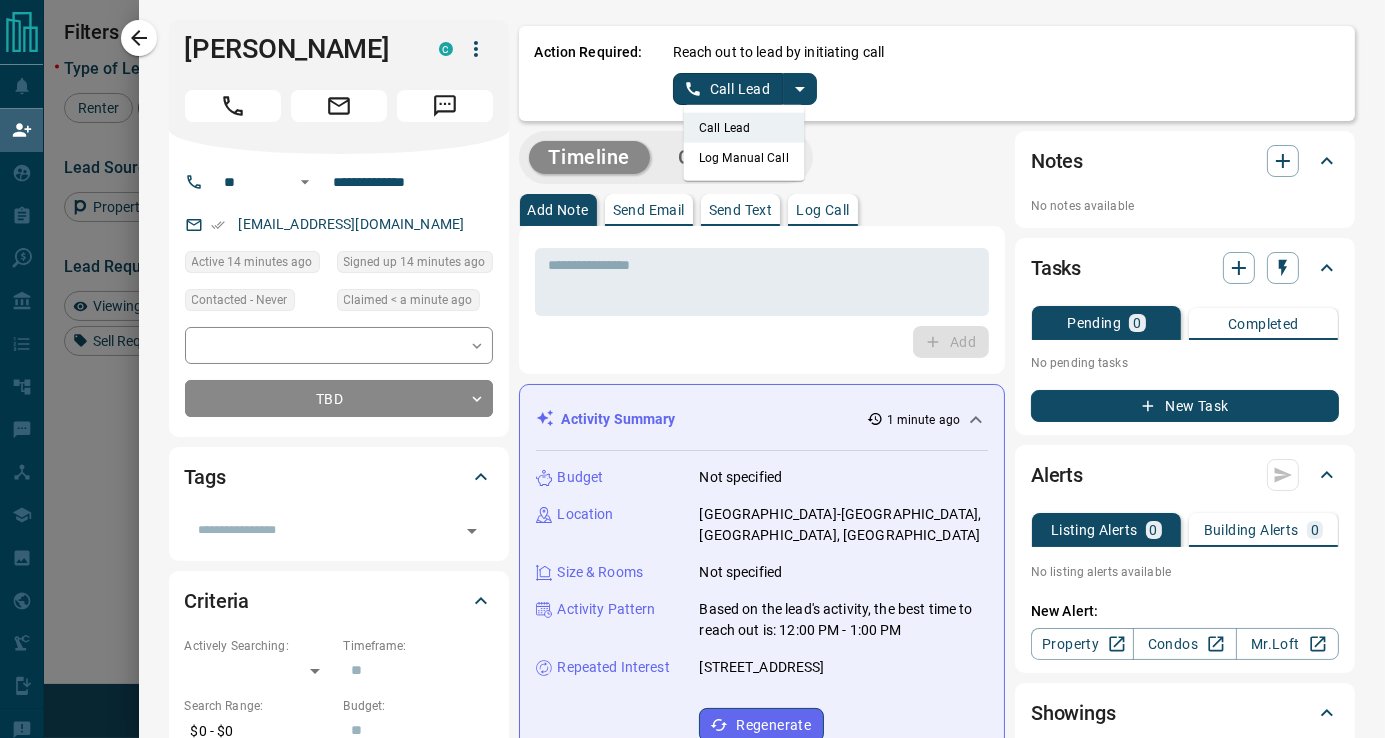 click on "Log Manual Call" at bounding box center [744, 158] 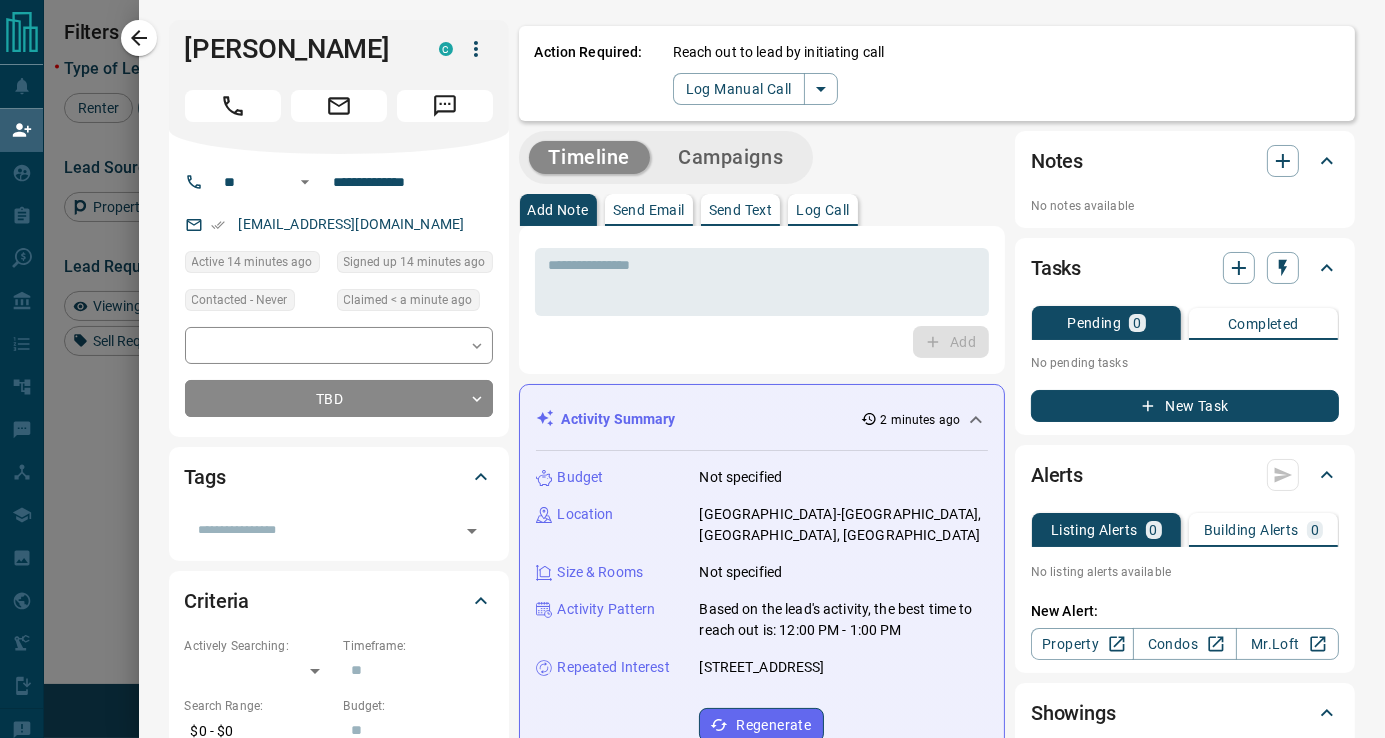 click on "Add Note Send Email Send Text Log Call" at bounding box center [762, 210] 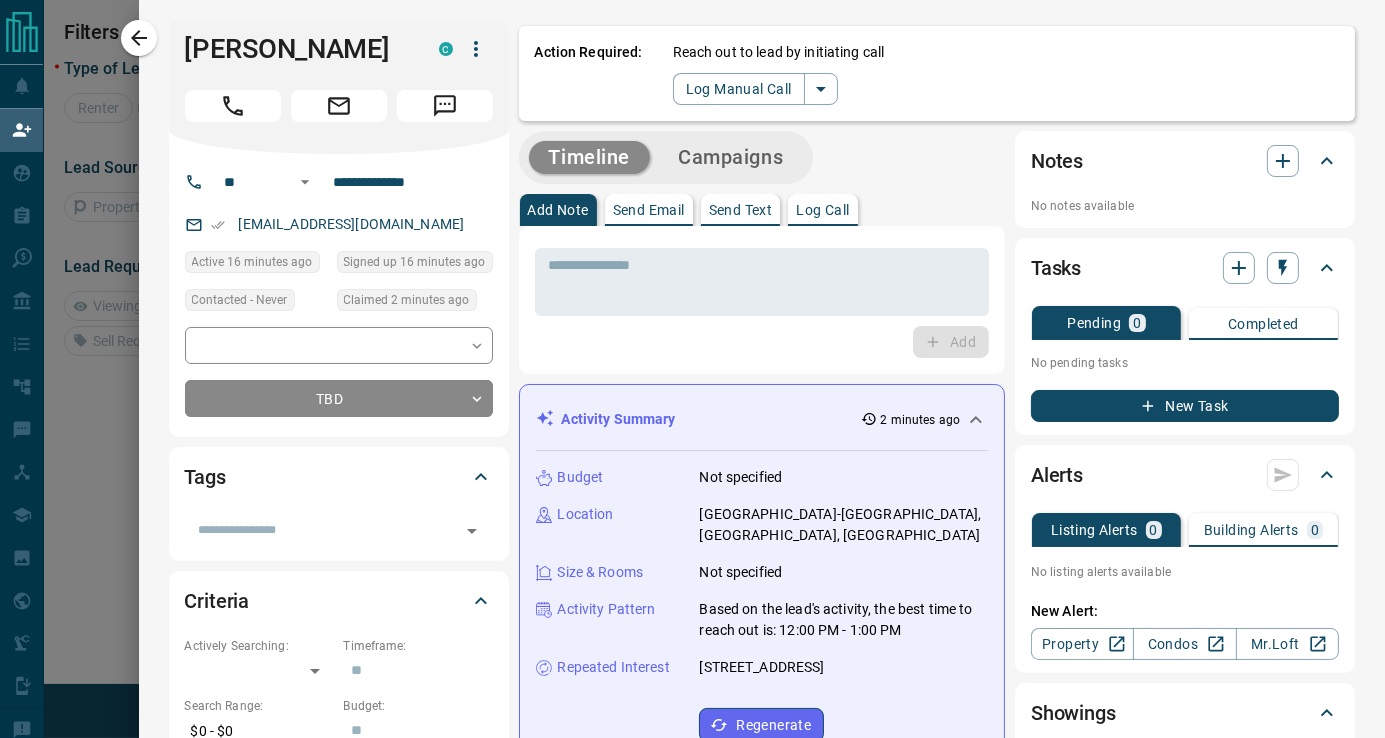 scroll, scrollTop: 16, scrollLeft: 16, axis: both 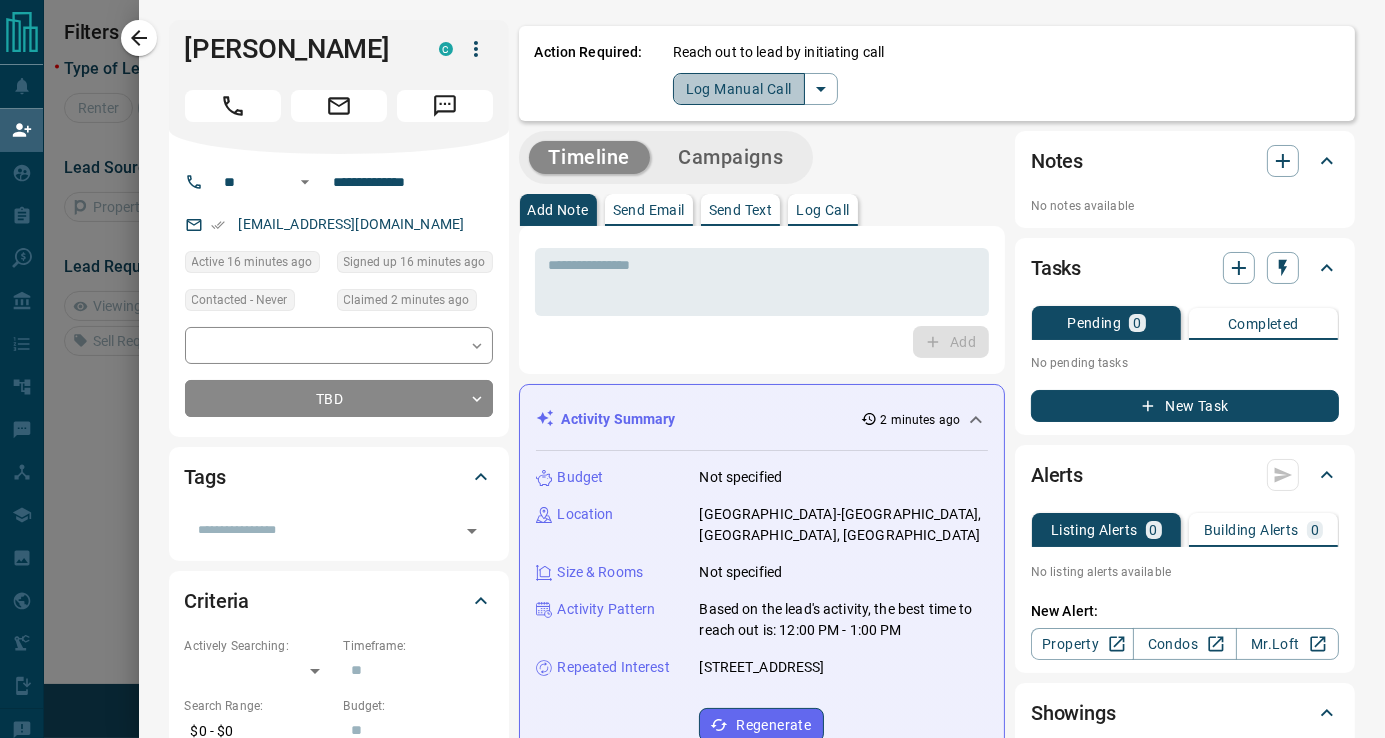 click on "Log Manual Call" at bounding box center (739, 89) 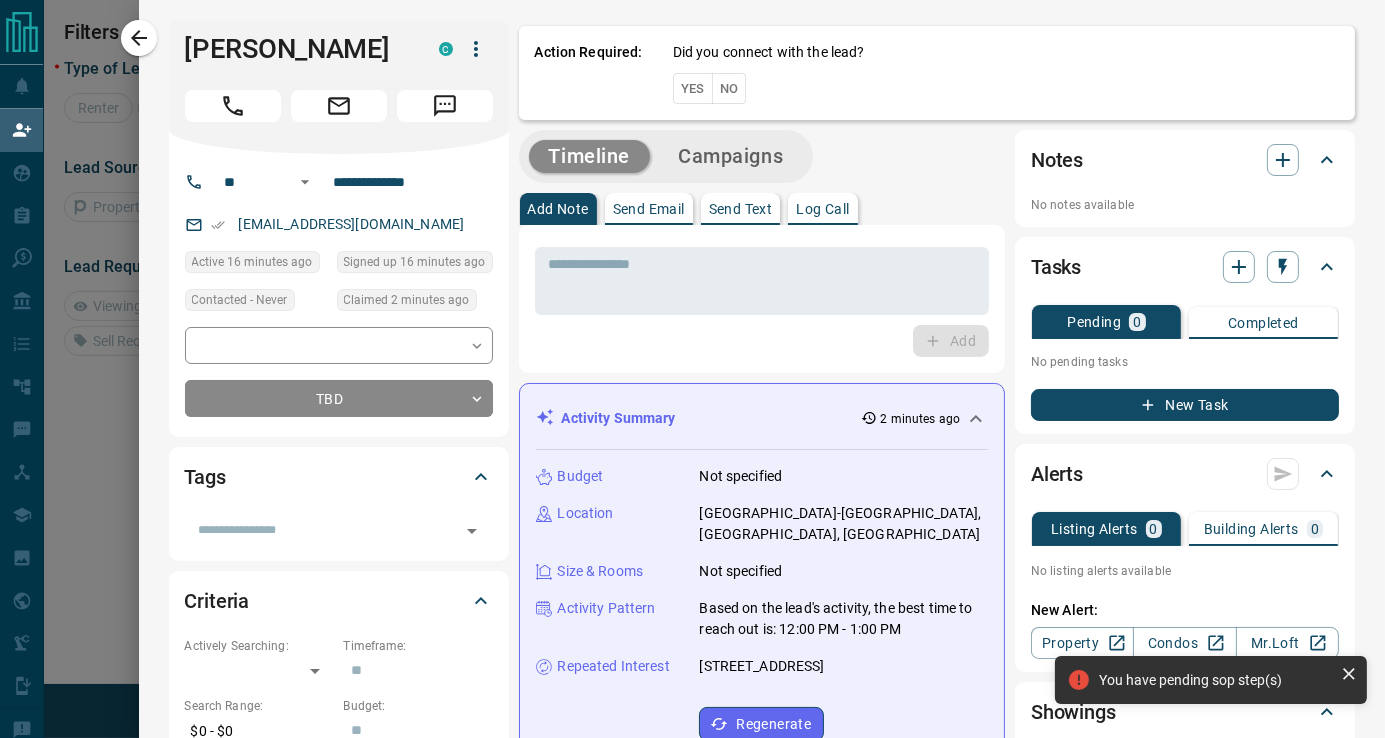 click on "No" at bounding box center (729, 88) 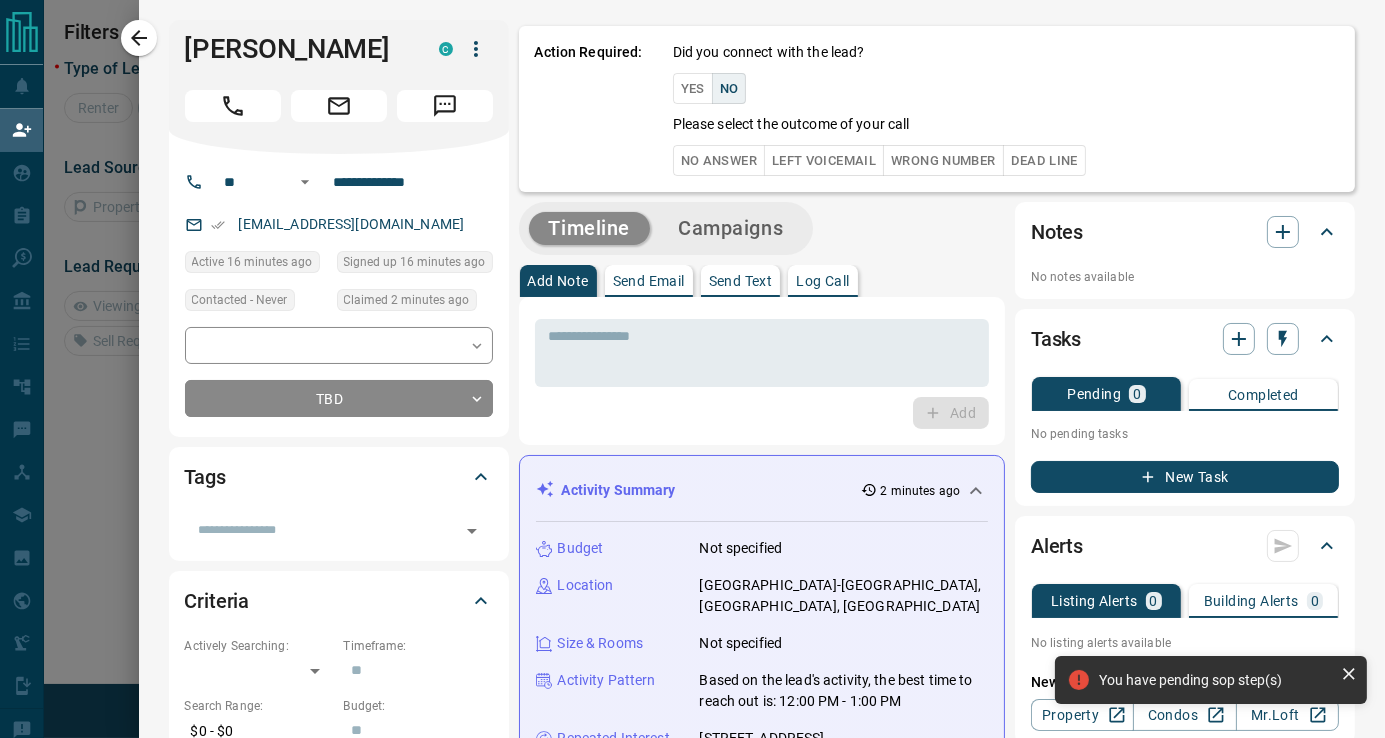 click on "No Answer" at bounding box center [719, 160] 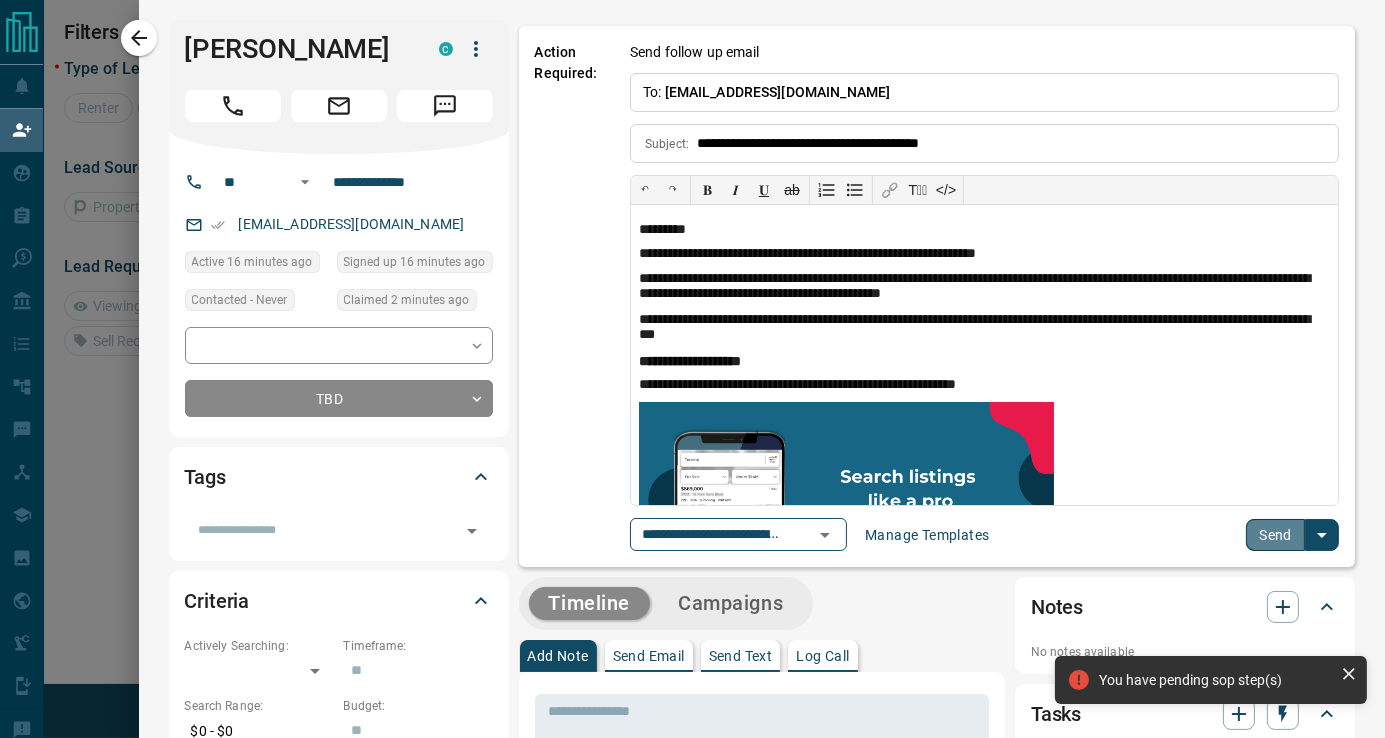 click on "Send" at bounding box center [1275, 535] 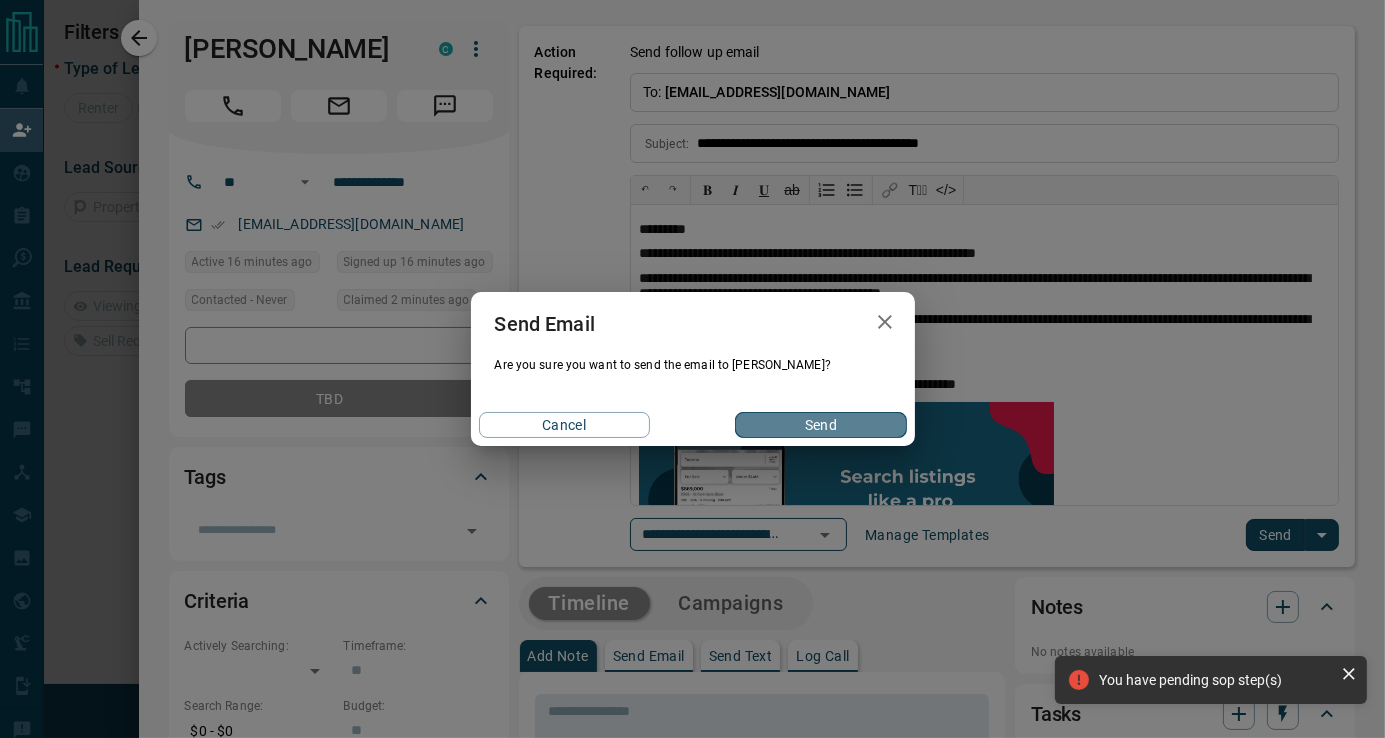 click on "Send" at bounding box center [820, 425] 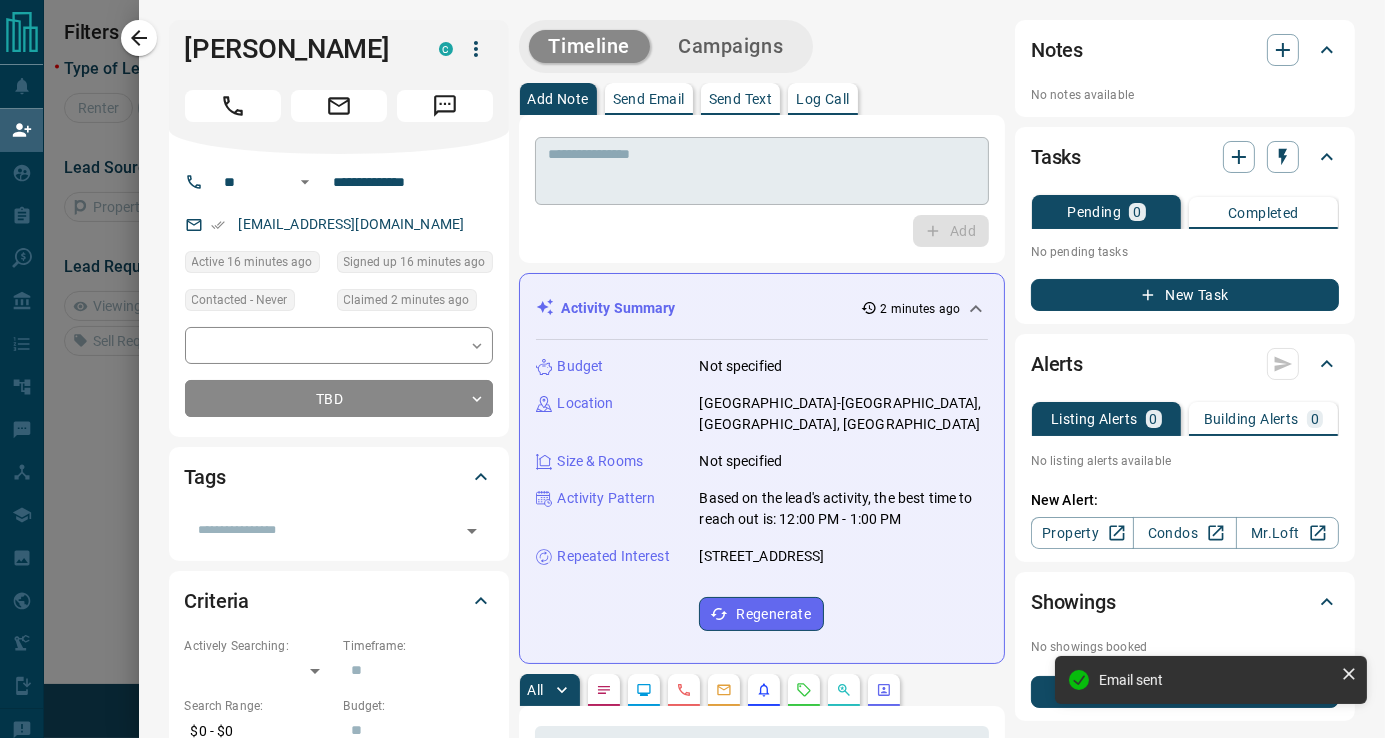 click at bounding box center [762, 171] 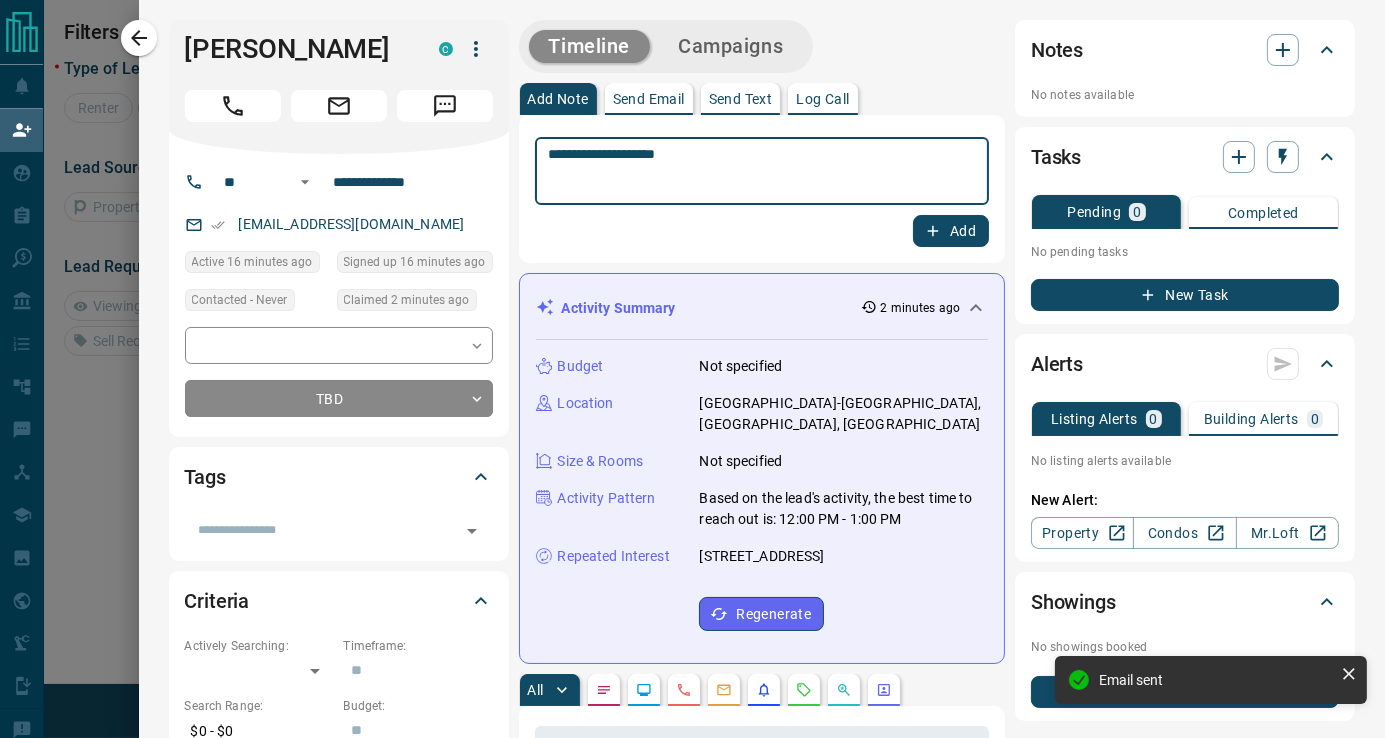 click 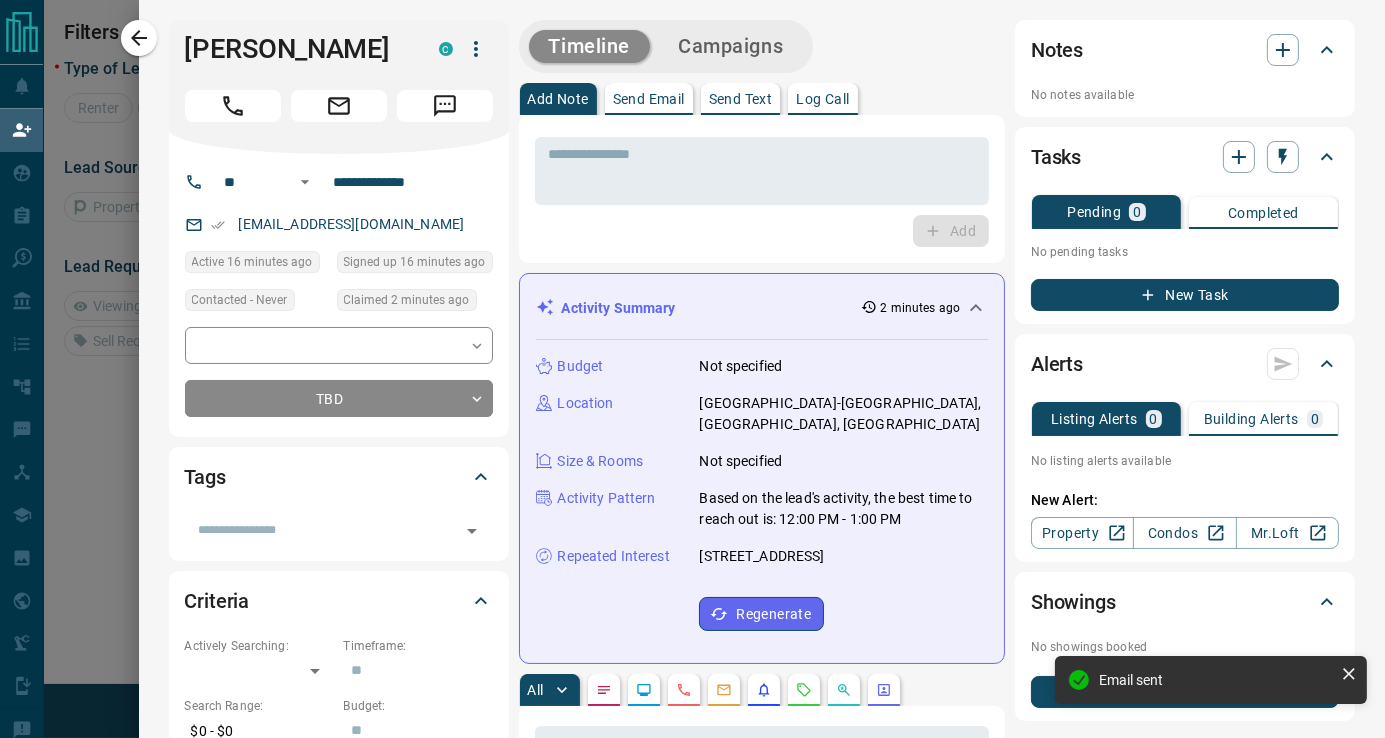 click on "Campaigns" at bounding box center (730, 46) 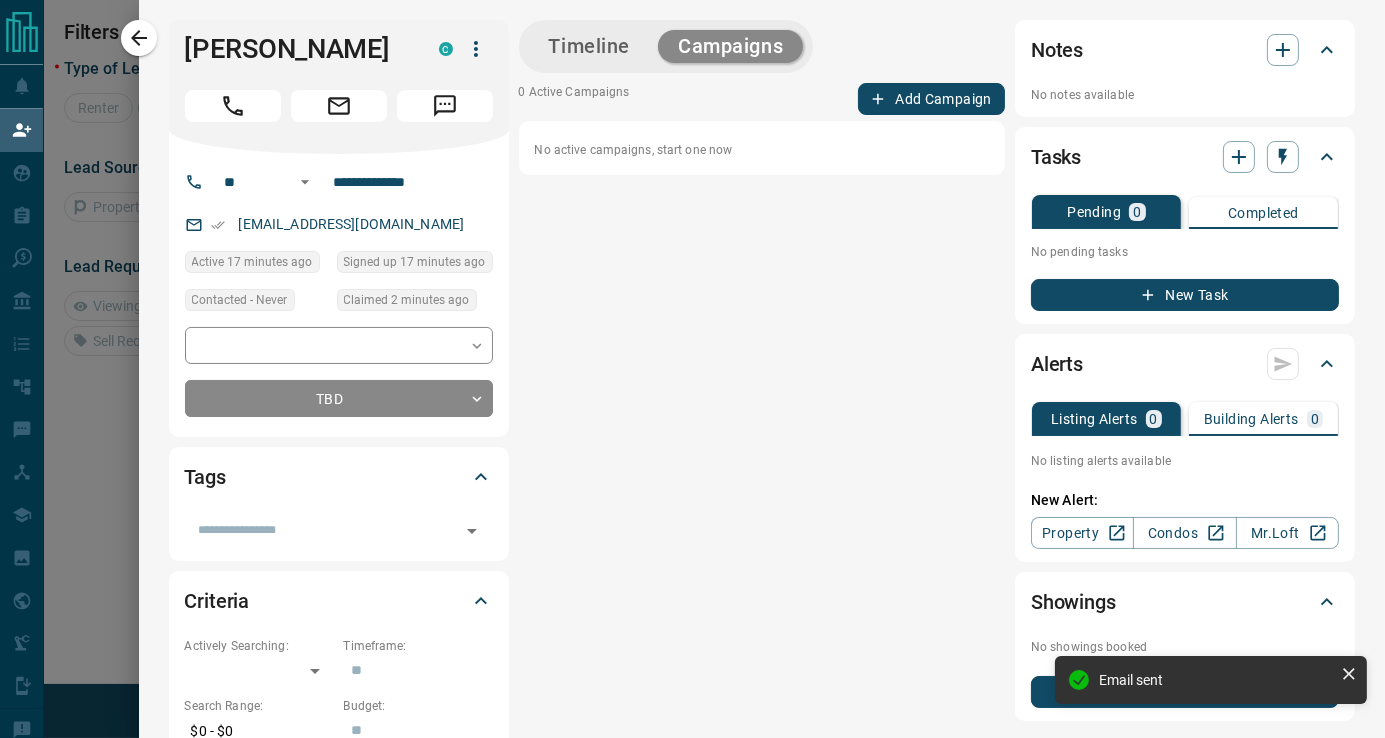 click on "Add Campaign" at bounding box center (931, 99) 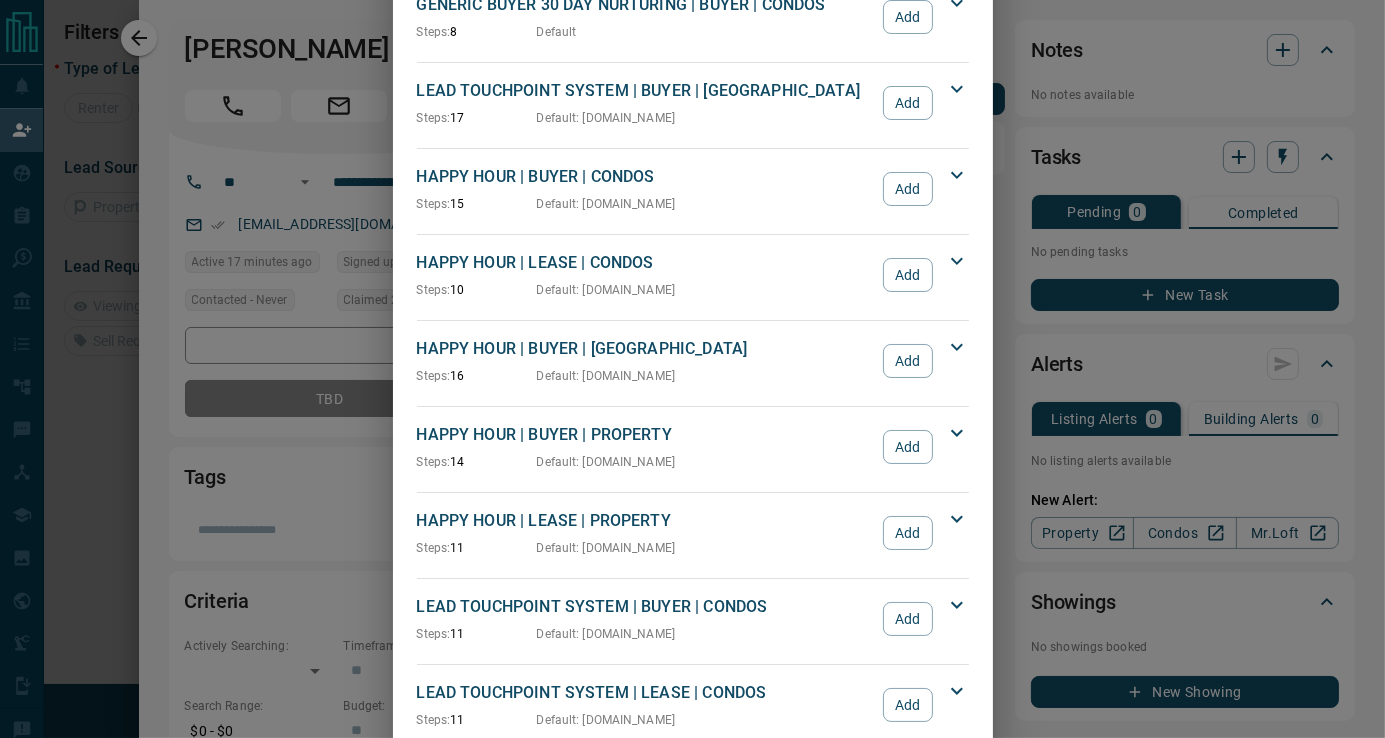scroll, scrollTop: 166, scrollLeft: 0, axis: vertical 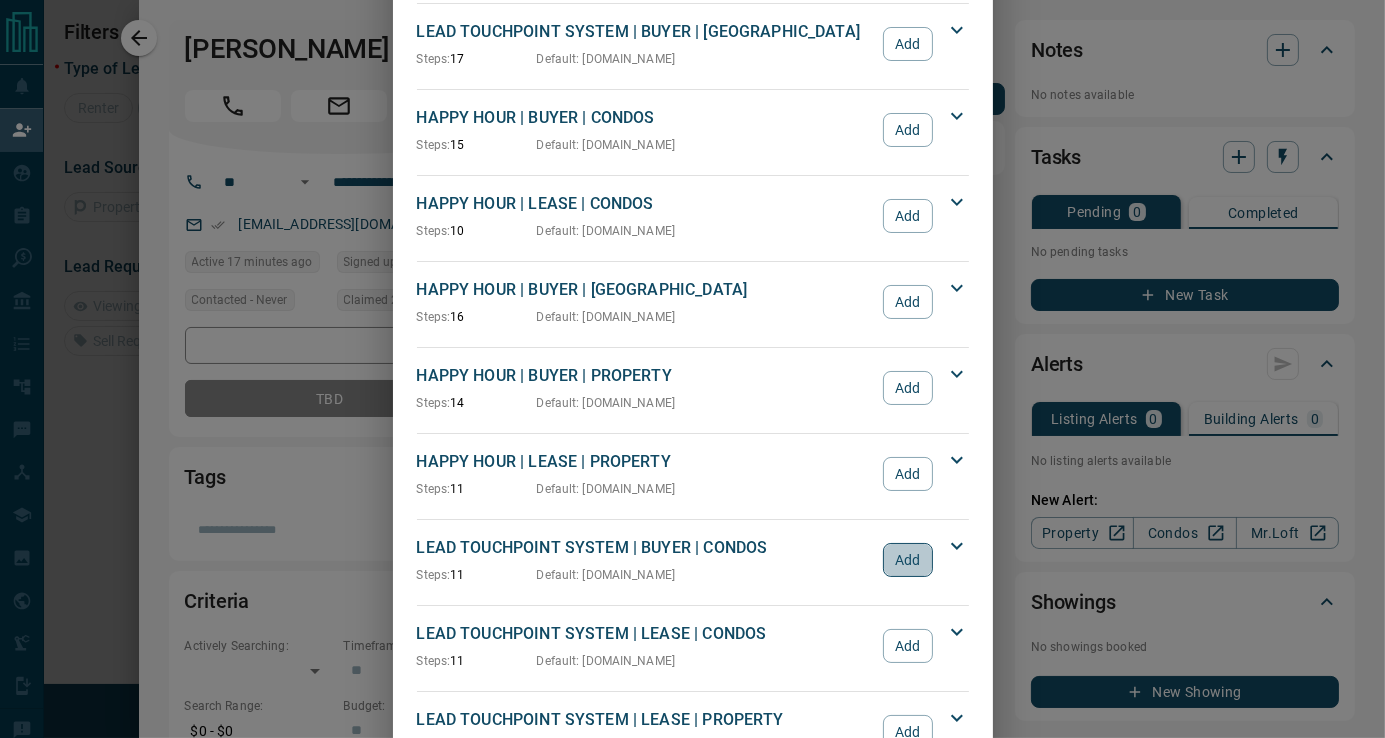 click on "Add" at bounding box center (907, 560) 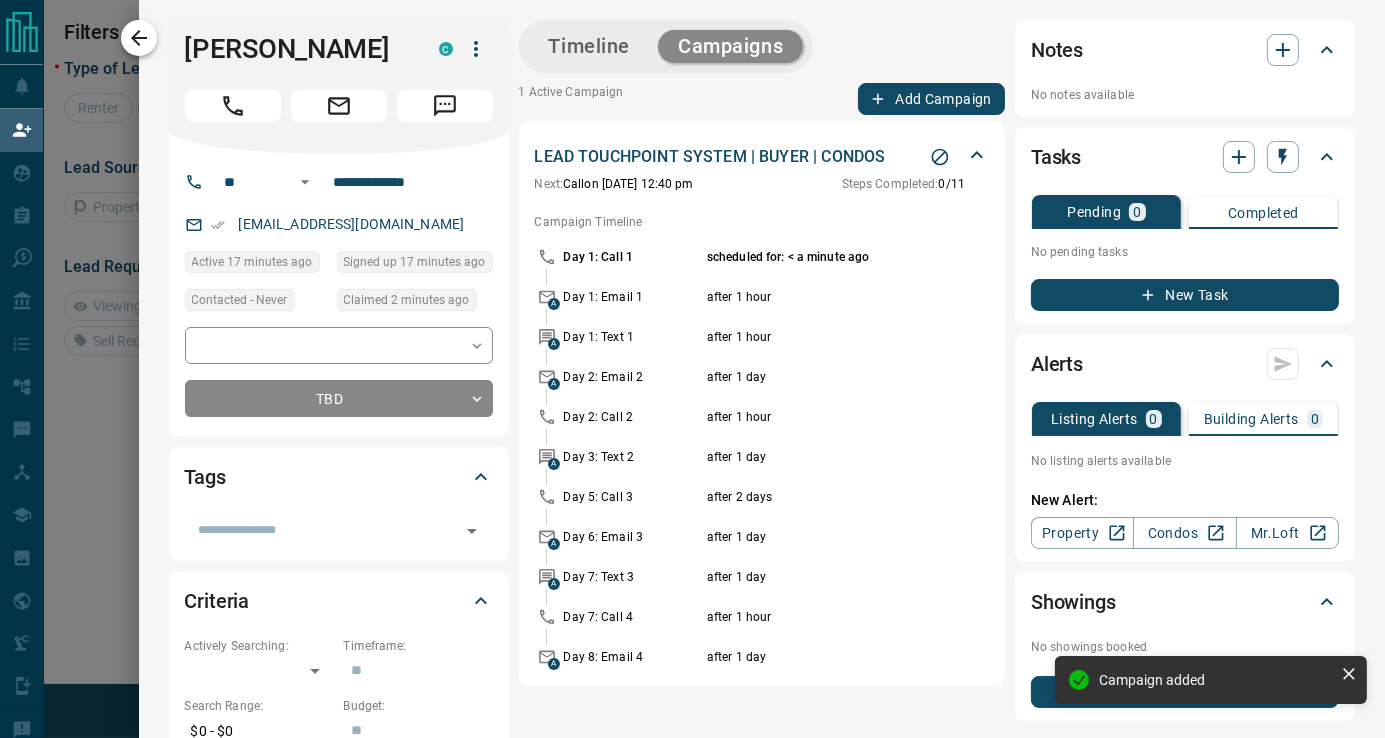 click 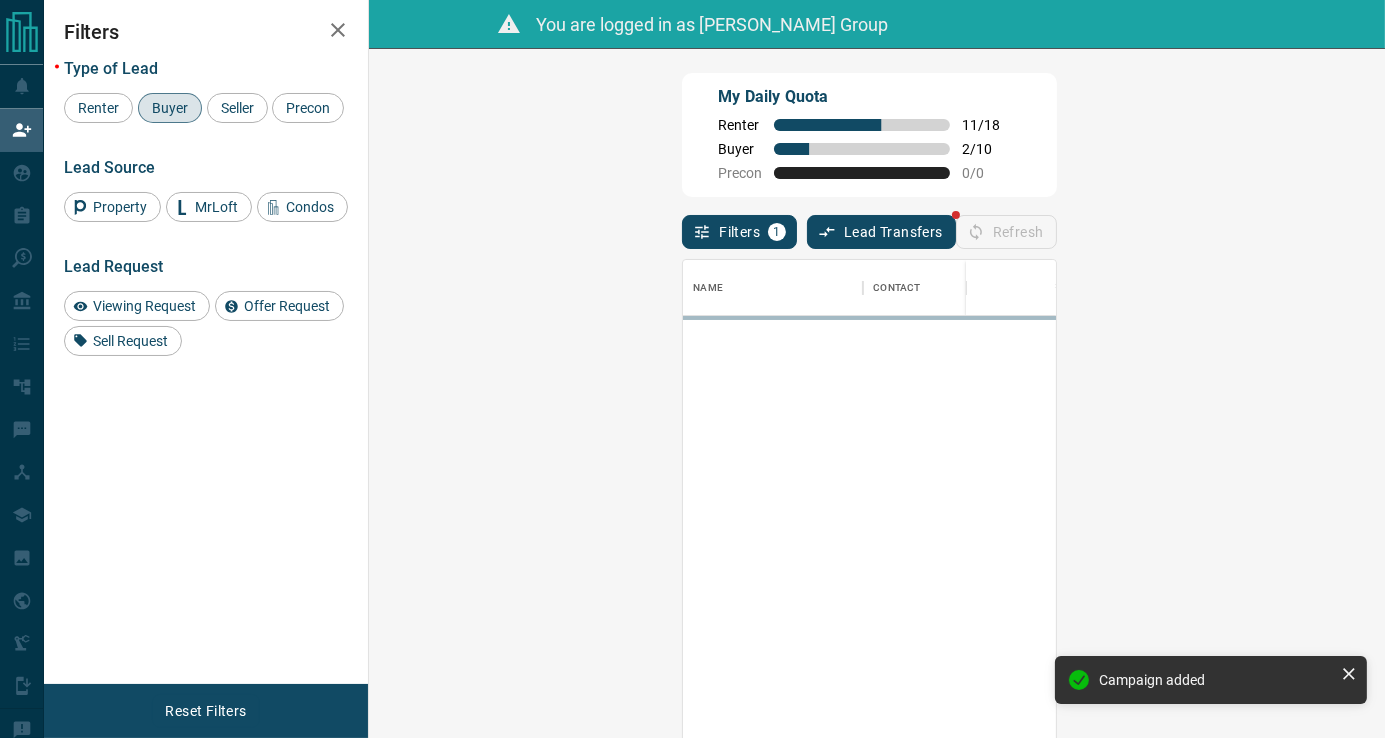 scroll, scrollTop: 15, scrollLeft: 16, axis: both 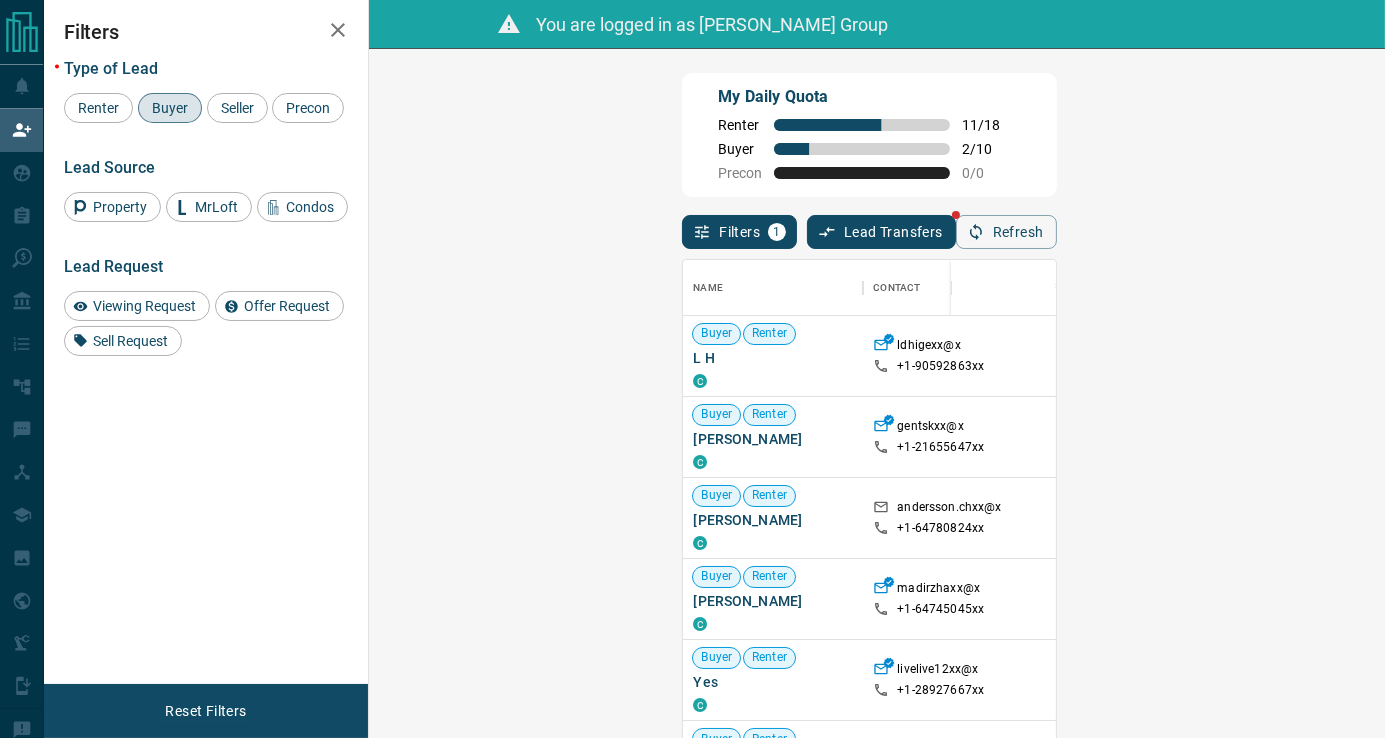 click 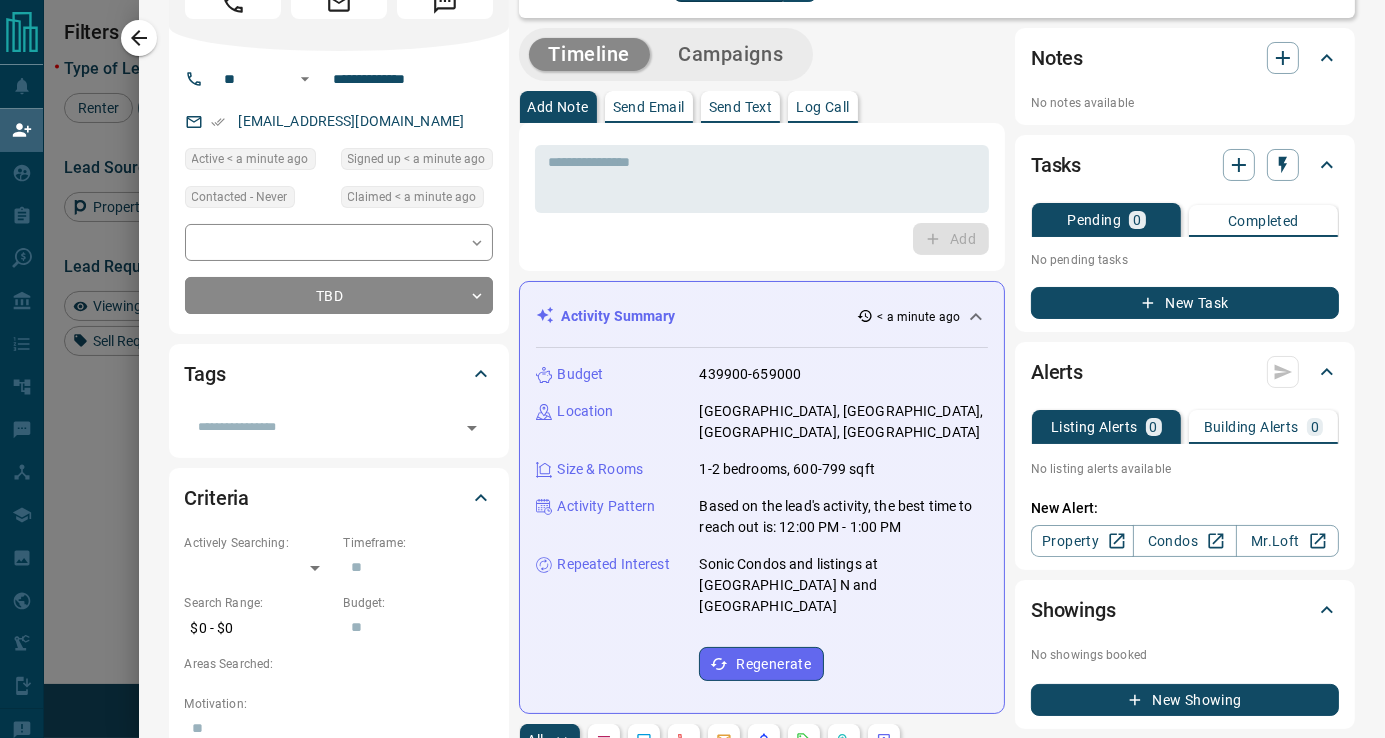 scroll, scrollTop: 0, scrollLeft: 0, axis: both 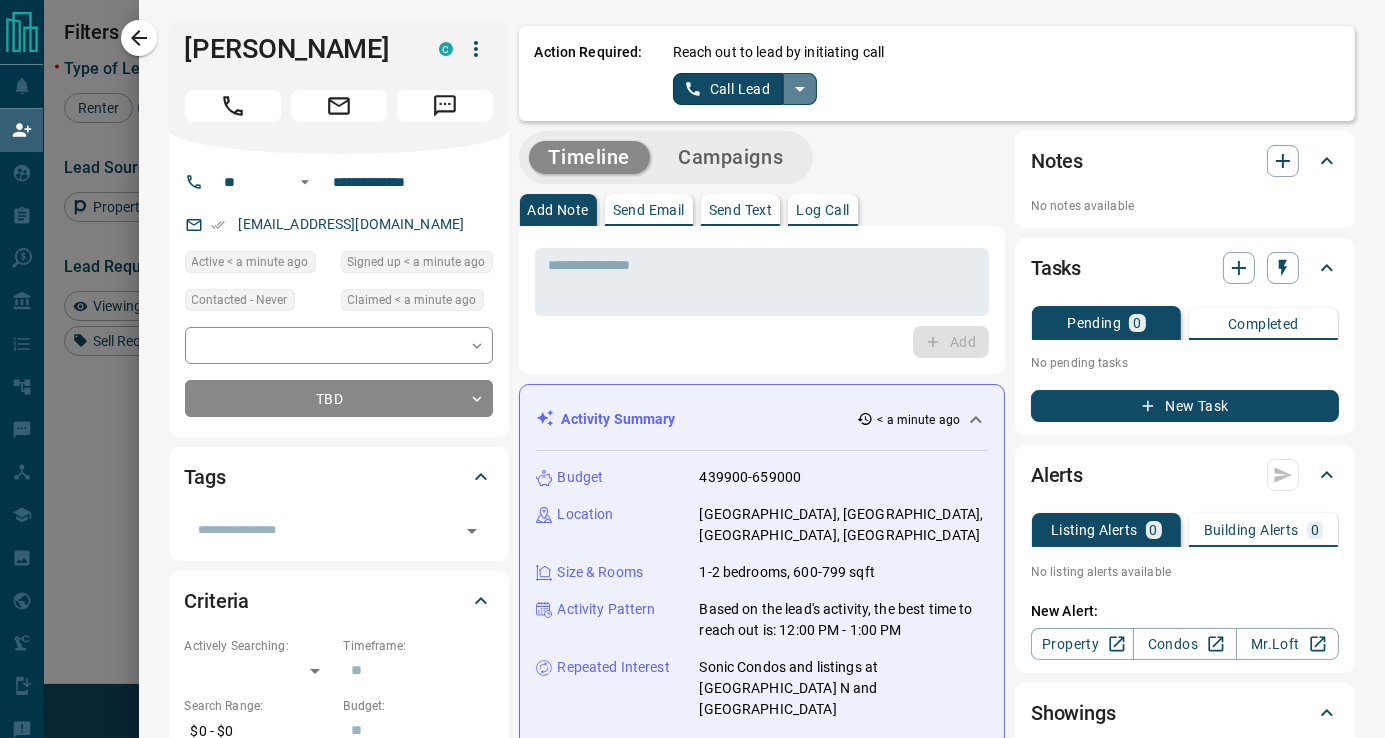 click 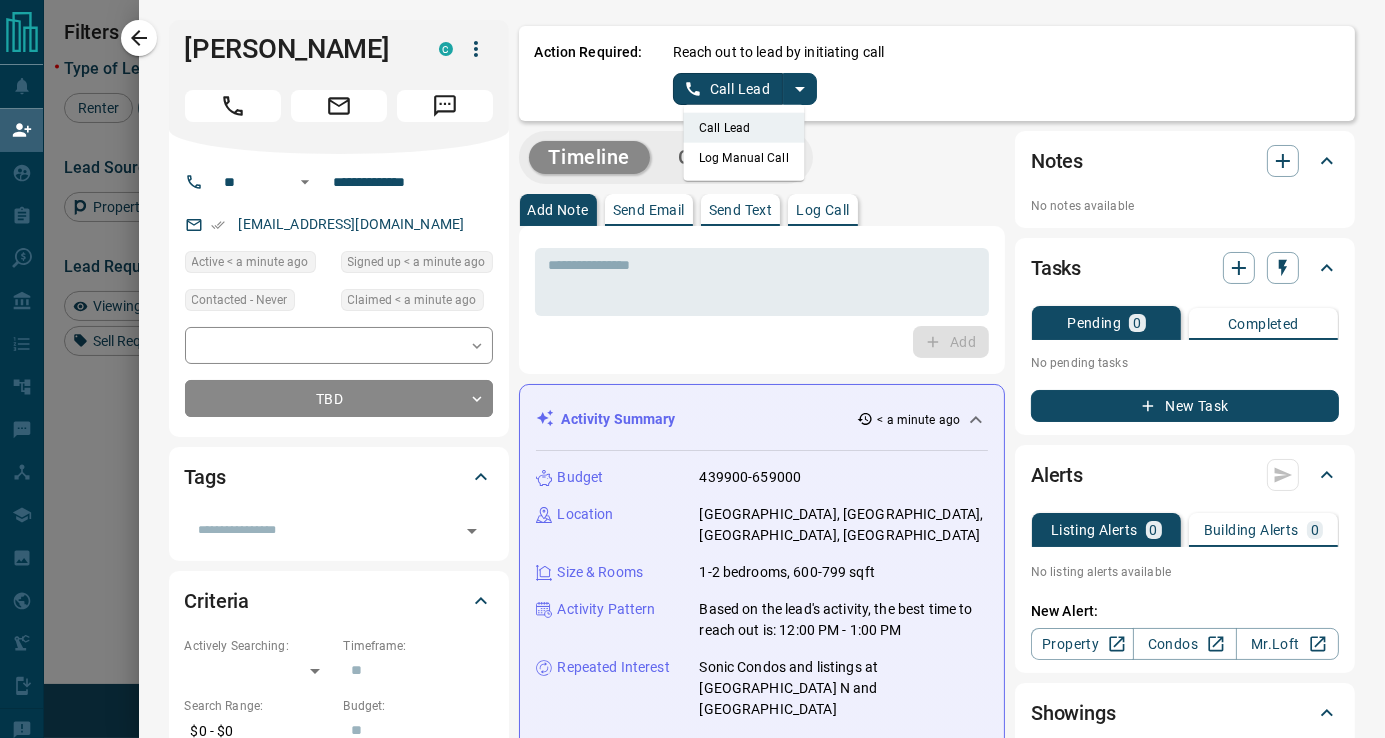 click on "Log Manual Call" at bounding box center (744, 158) 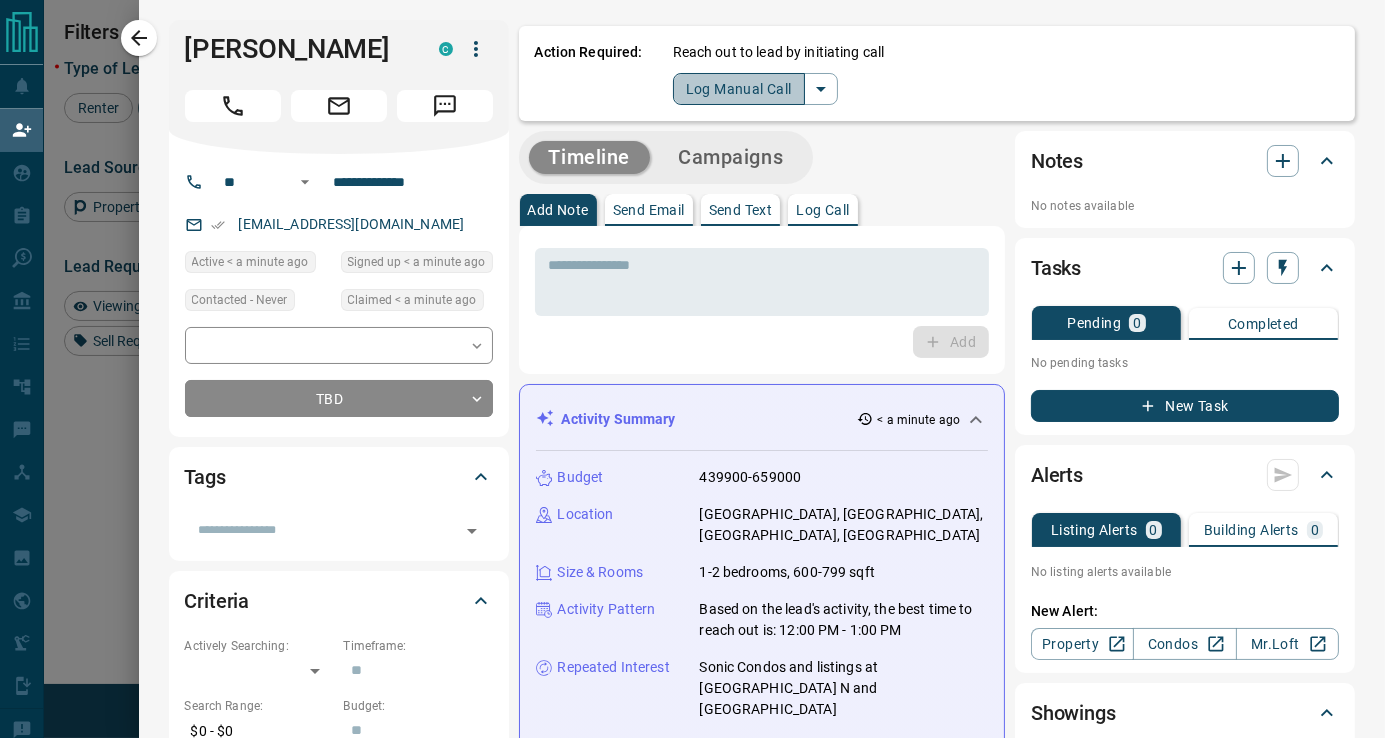 click on "Log Manual Call" at bounding box center [739, 89] 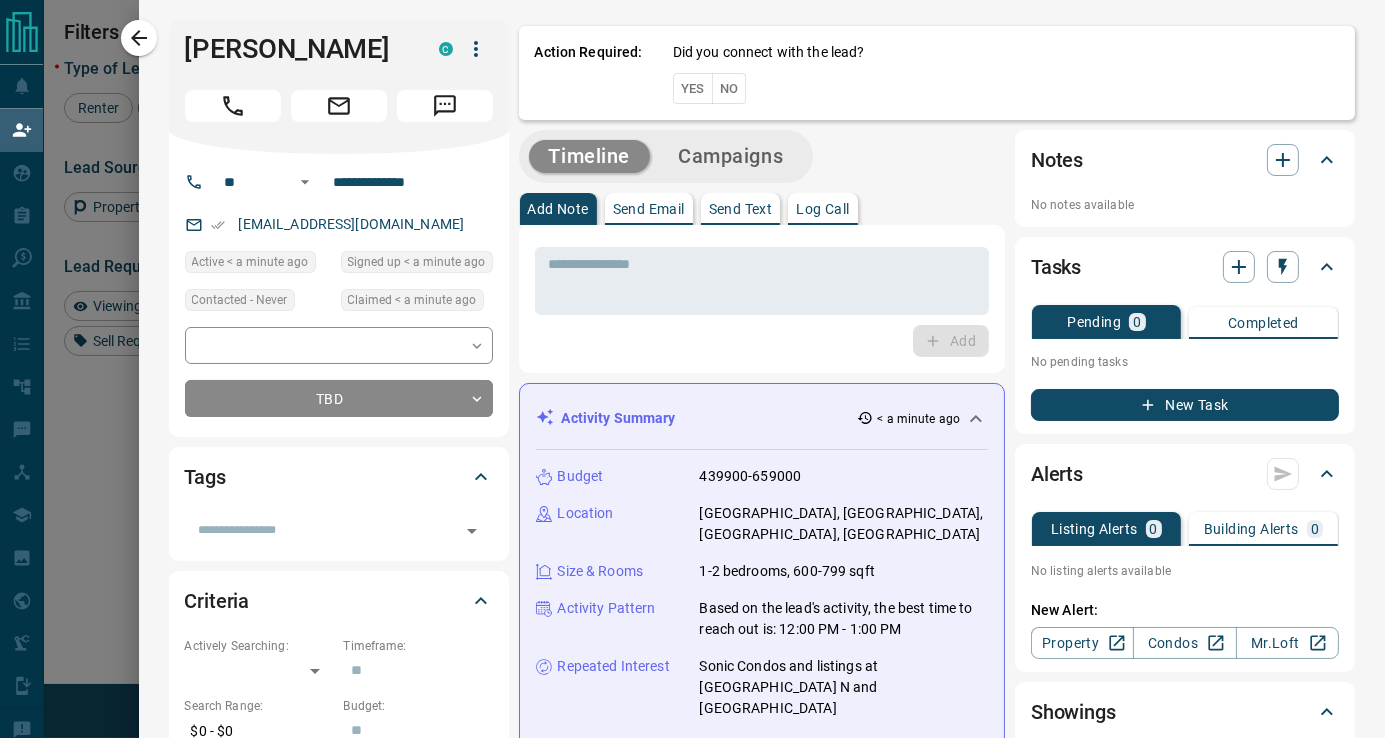 click on "No" at bounding box center [729, 88] 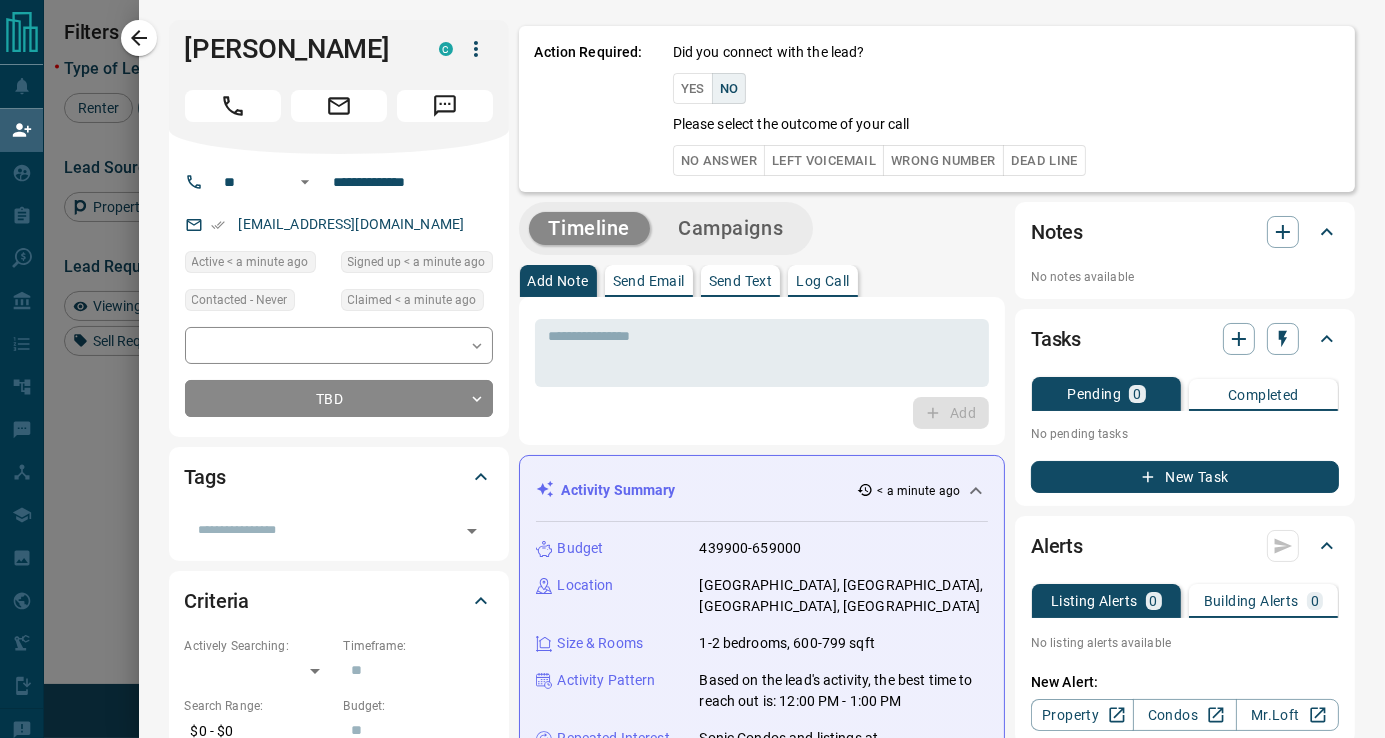 click on "No Answer" at bounding box center [719, 160] 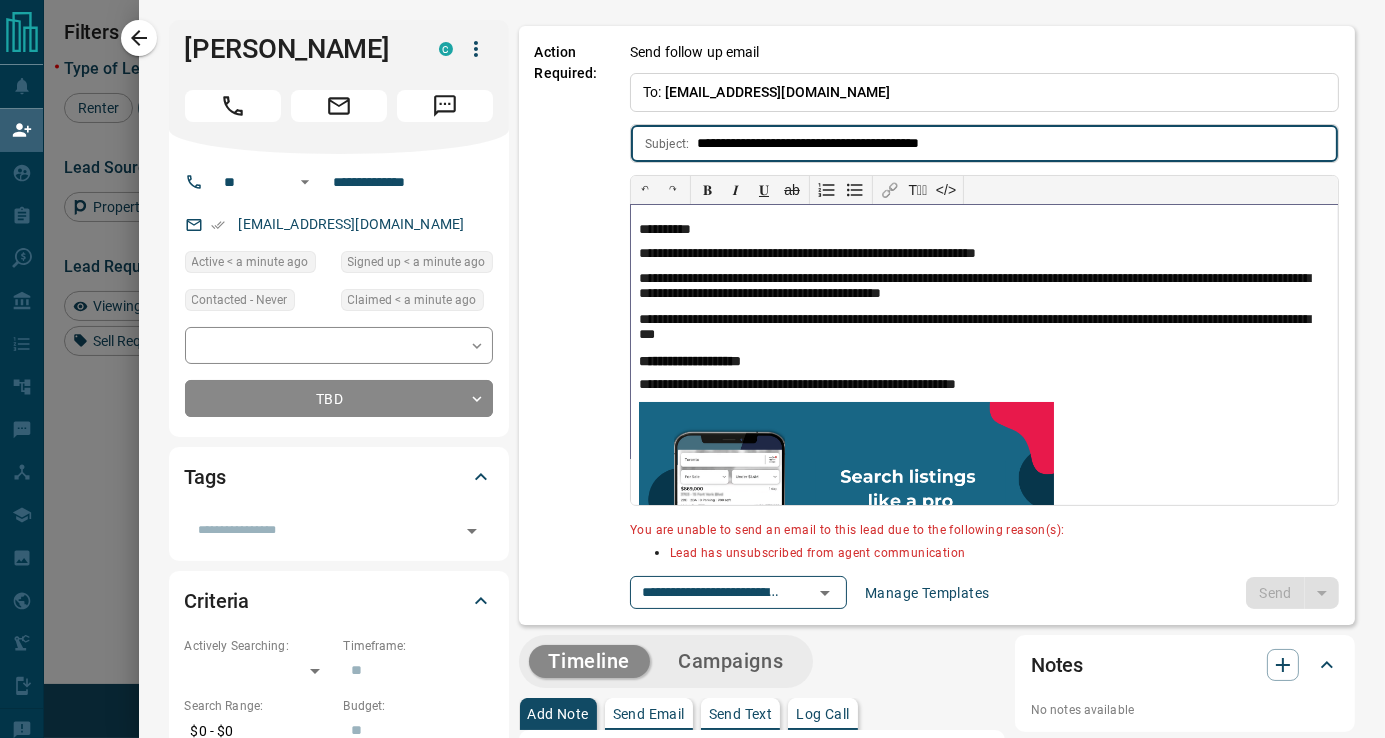 click on "**********" at bounding box center [984, 355] 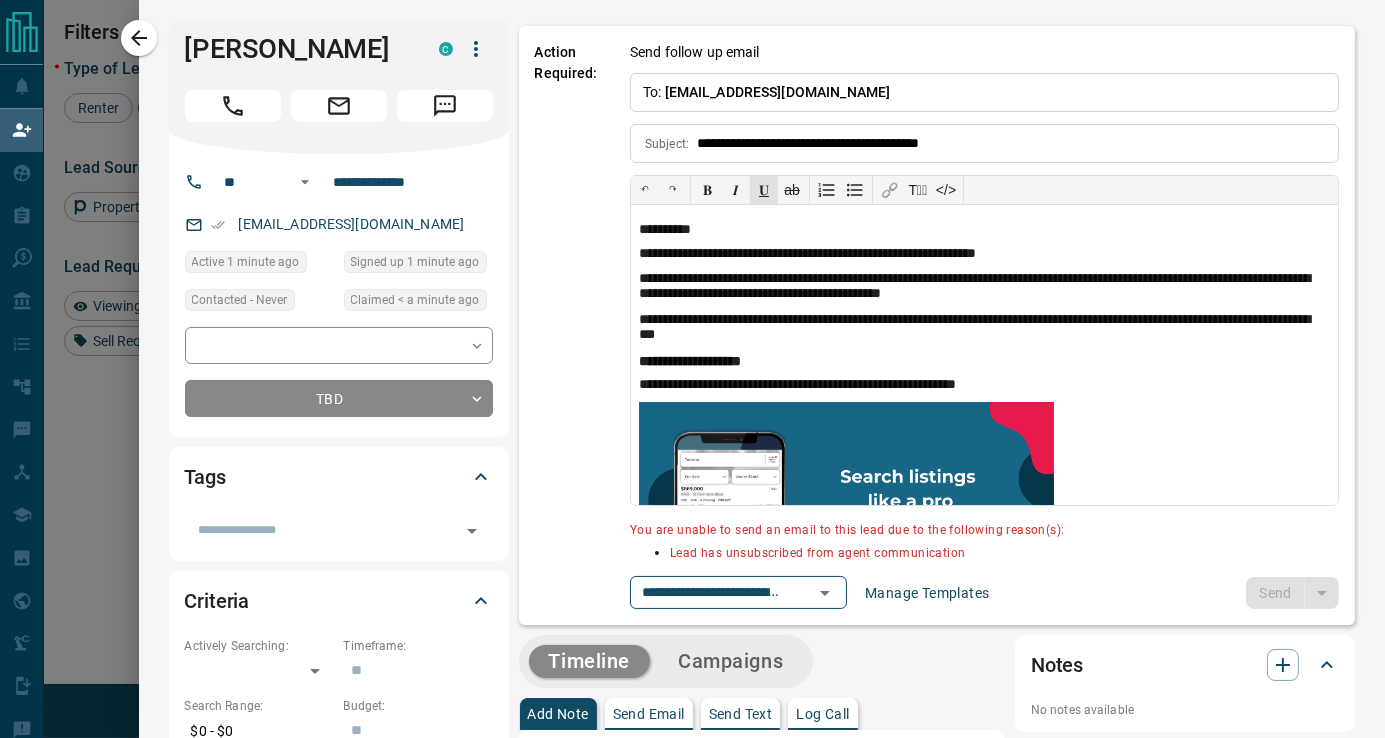 click on "Lead has unsubscribed from agent communication" at bounding box center [1004, 554] 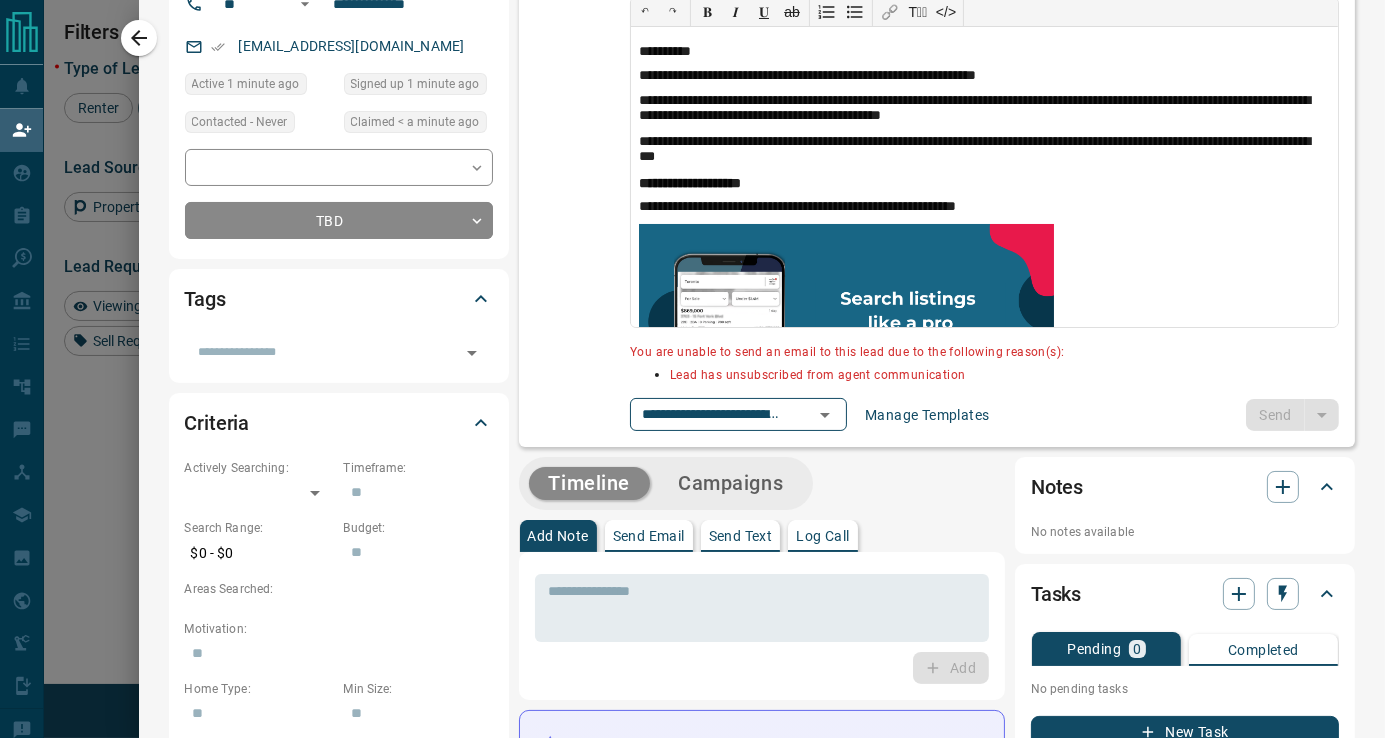 scroll, scrollTop: 166, scrollLeft: 0, axis: vertical 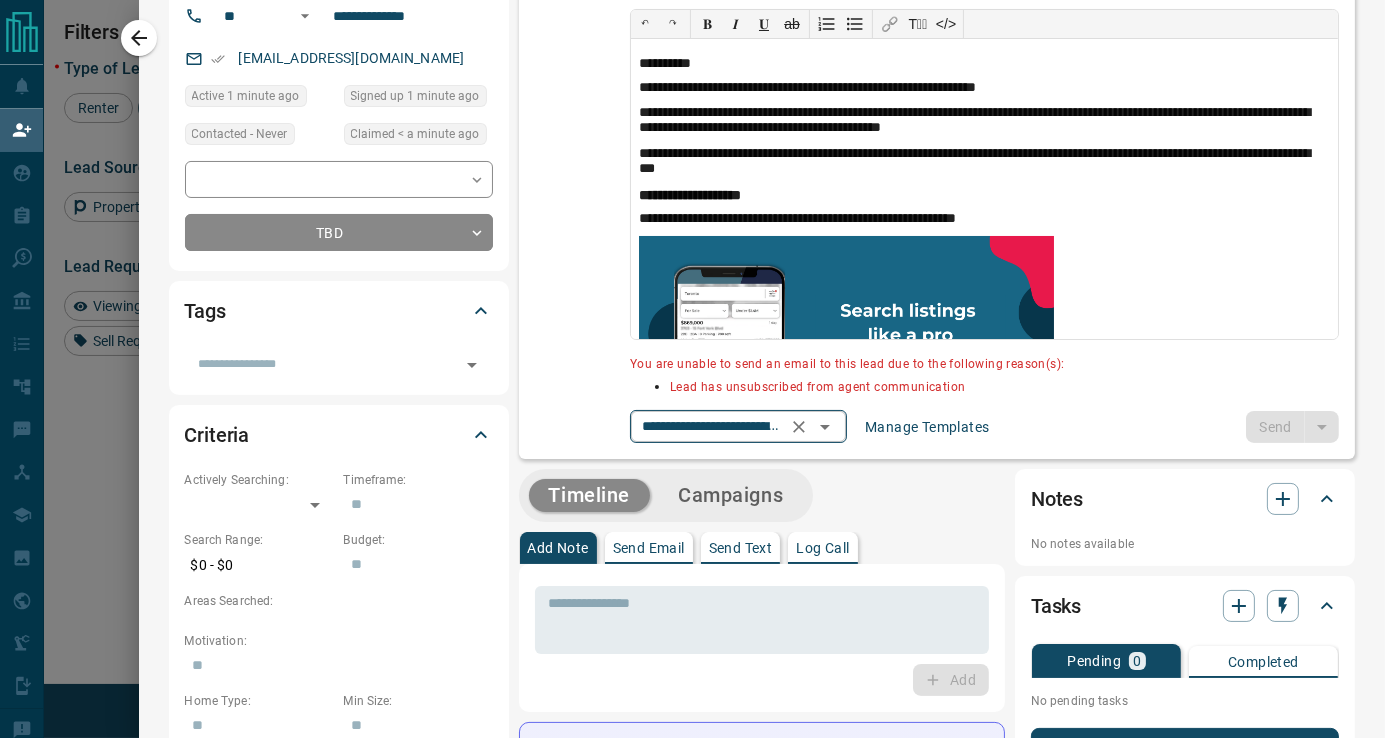 click 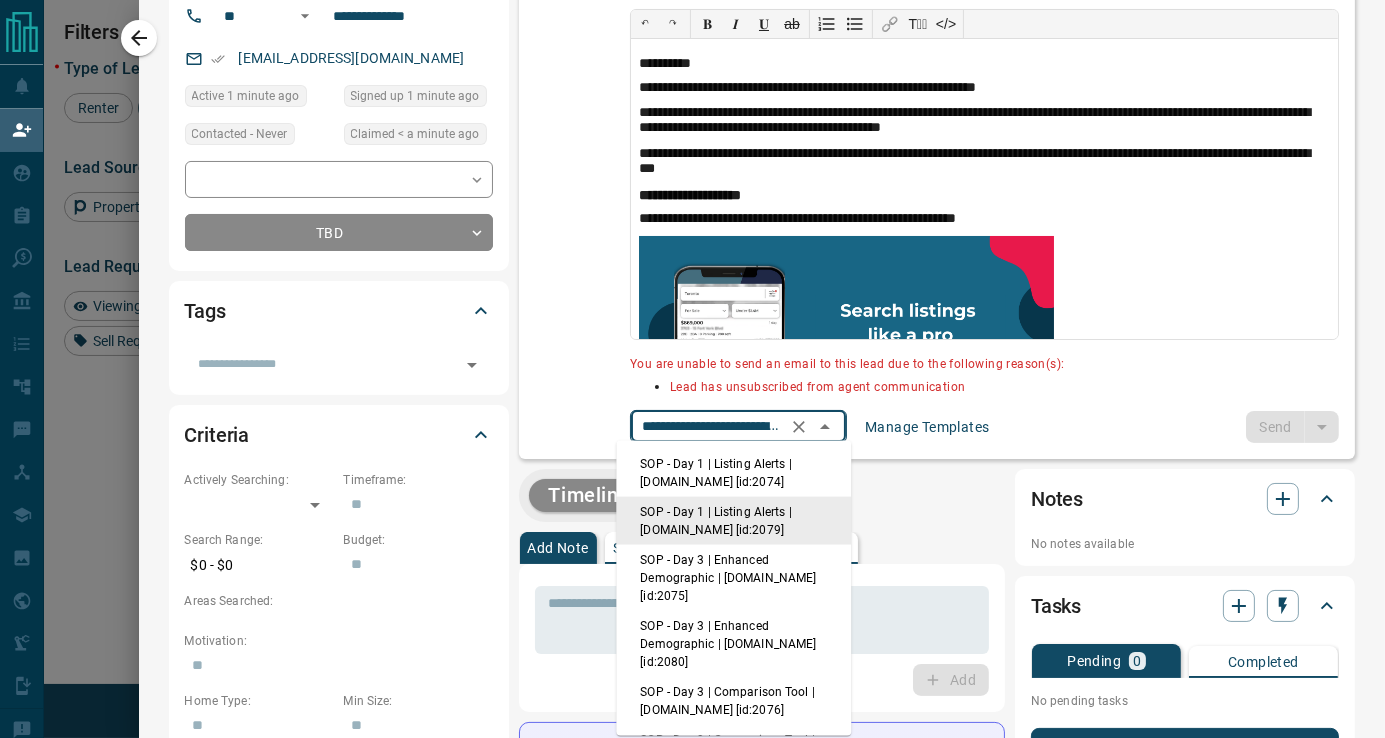 scroll, scrollTop: 0, scrollLeft: 149, axis: horizontal 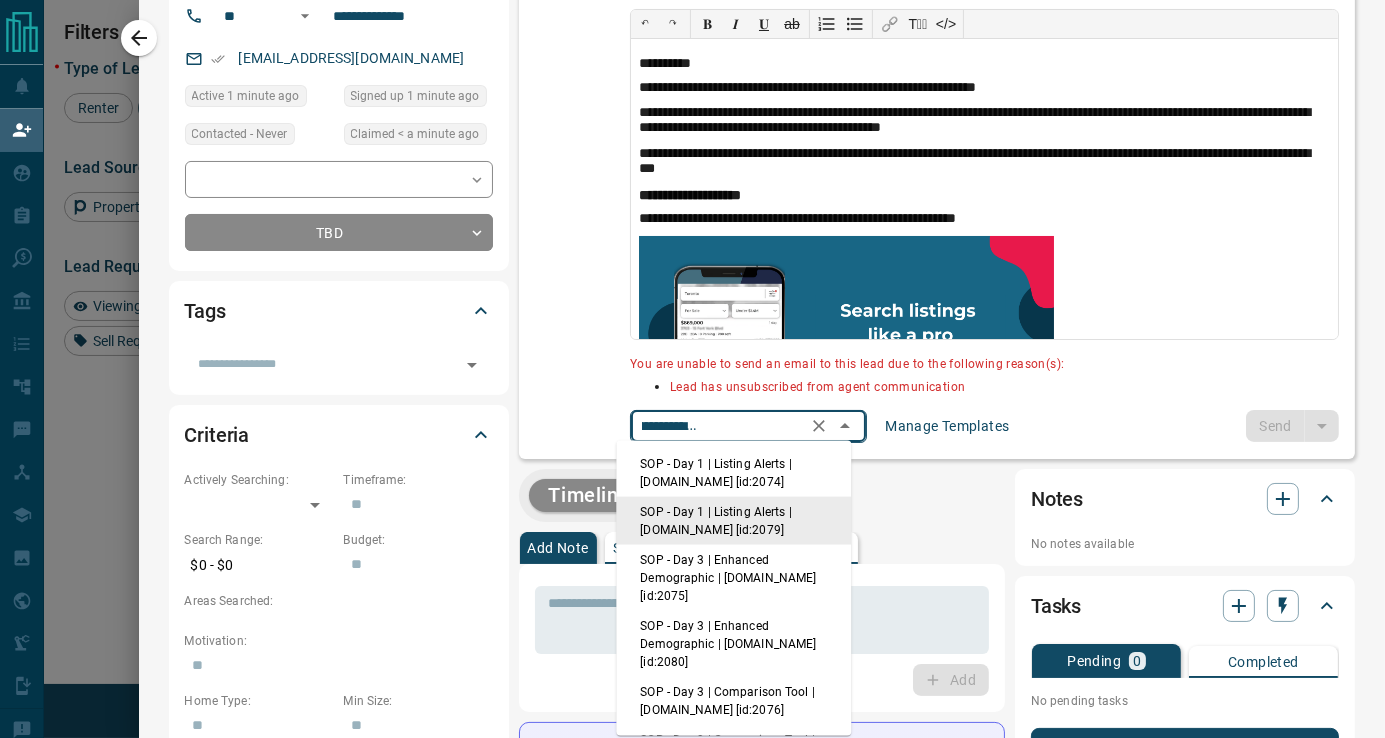 click 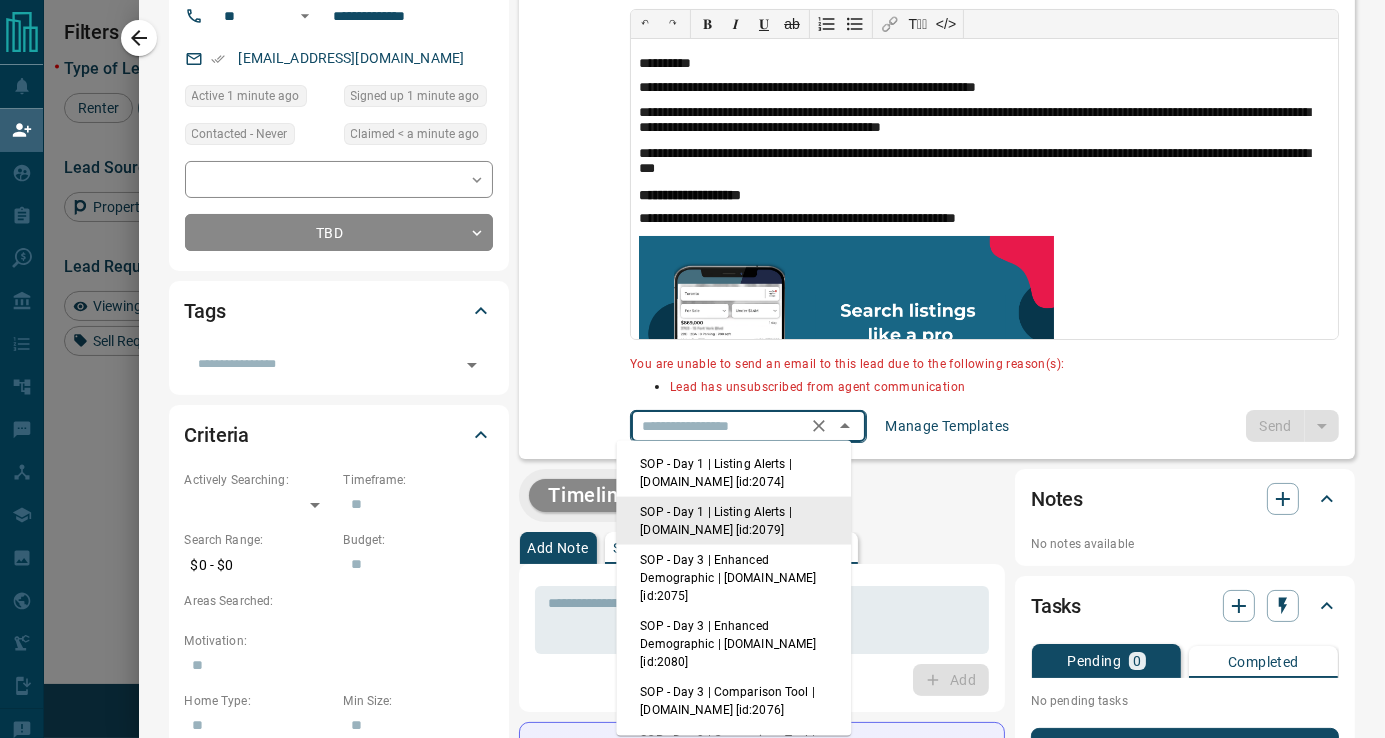 scroll, scrollTop: 0, scrollLeft: 0, axis: both 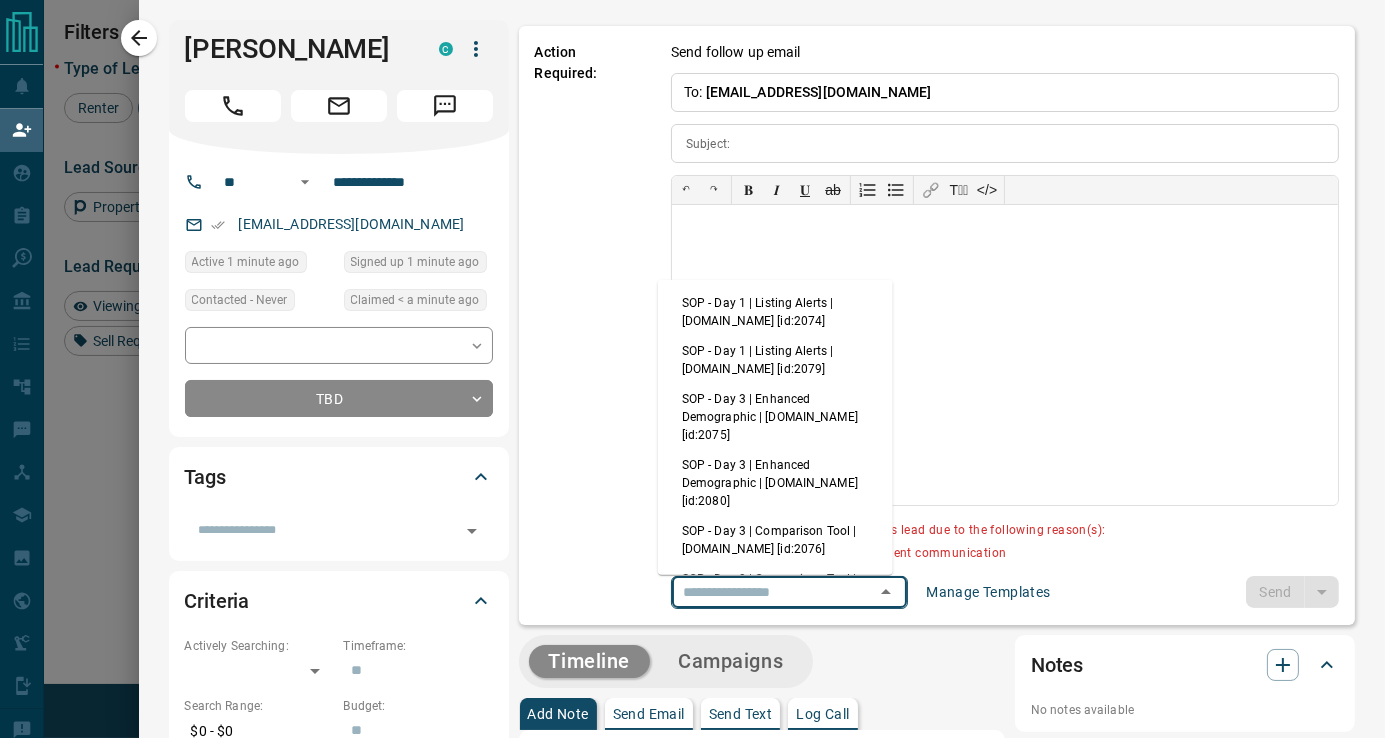 click on "Action Required:" at bounding box center [588, 325] 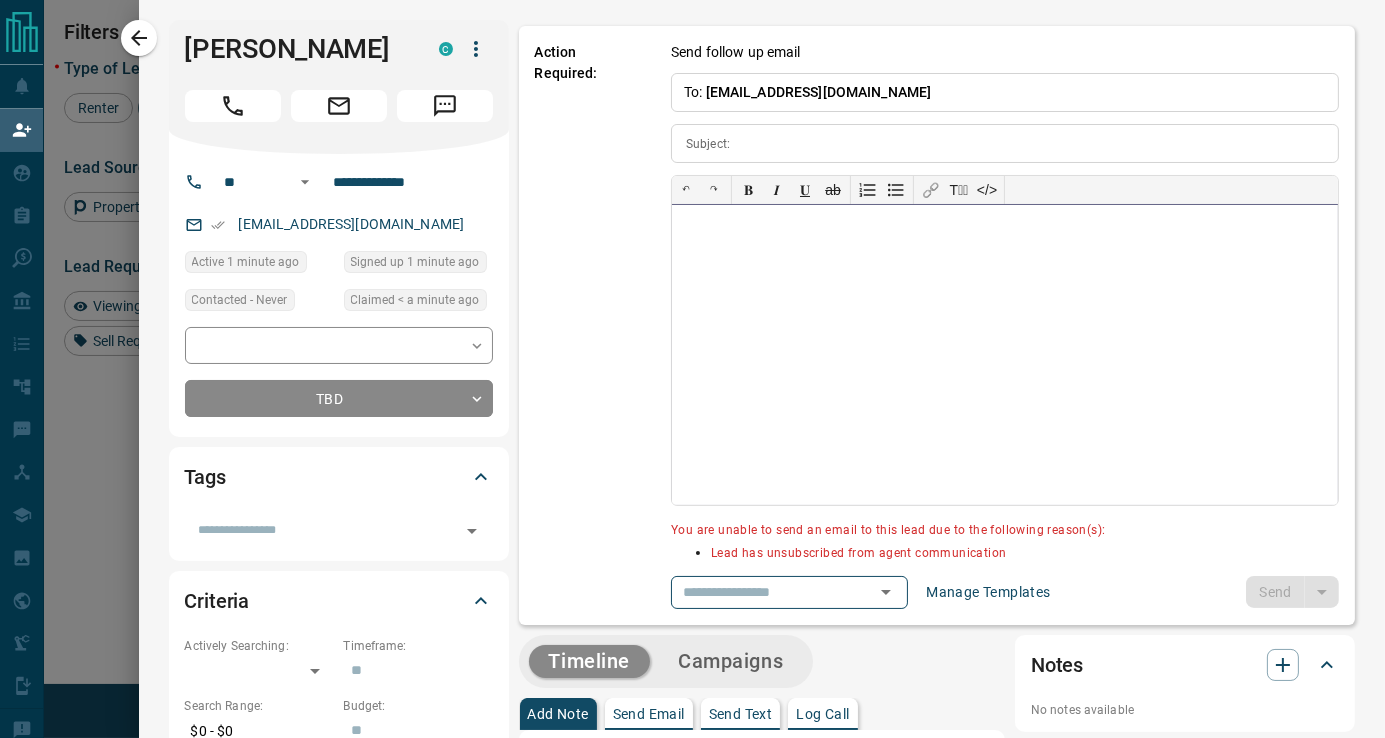 click at bounding box center (1005, 355) 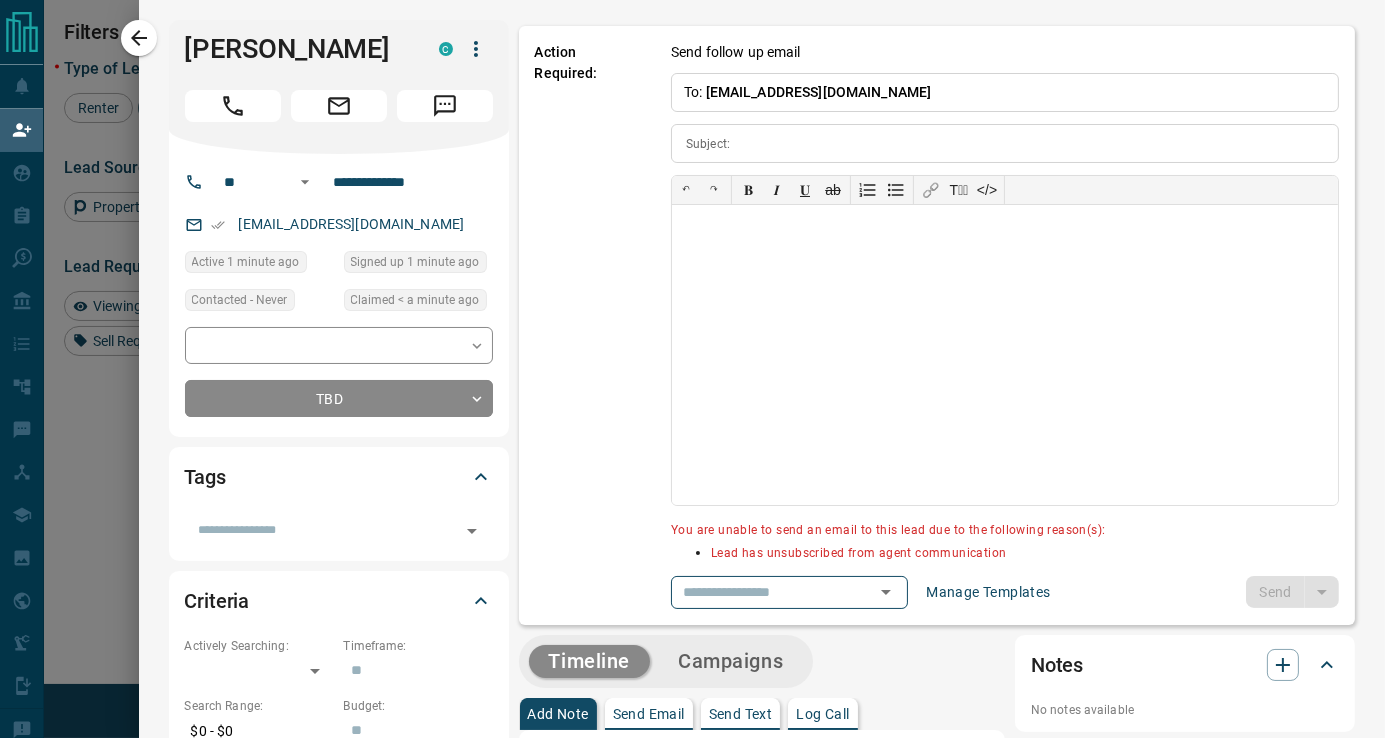 click on "To:   [EMAIL_ADDRESS][DOMAIN_NAME]" at bounding box center [1005, 92] 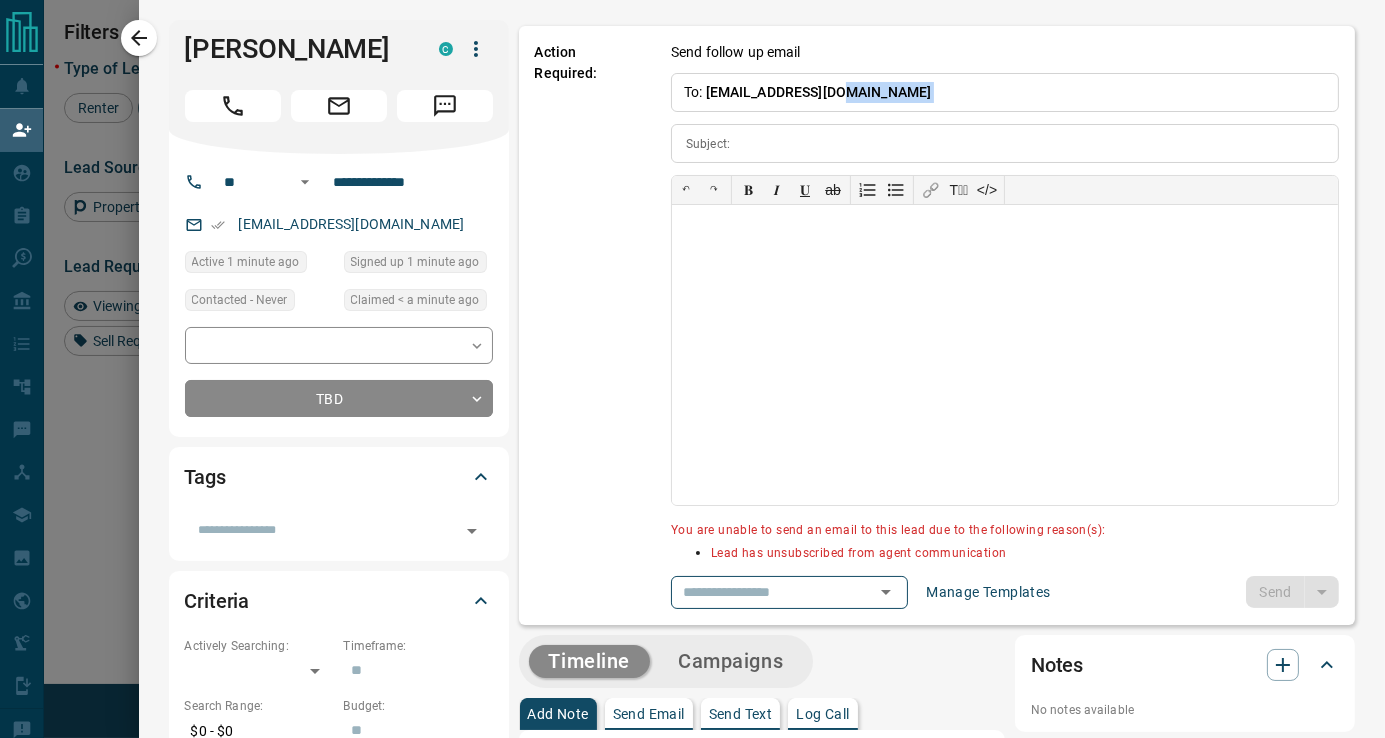 click on "To:   [EMAIL_ADDRESS][DOMAIN_NAME]" at bounding box center (1005, 92) 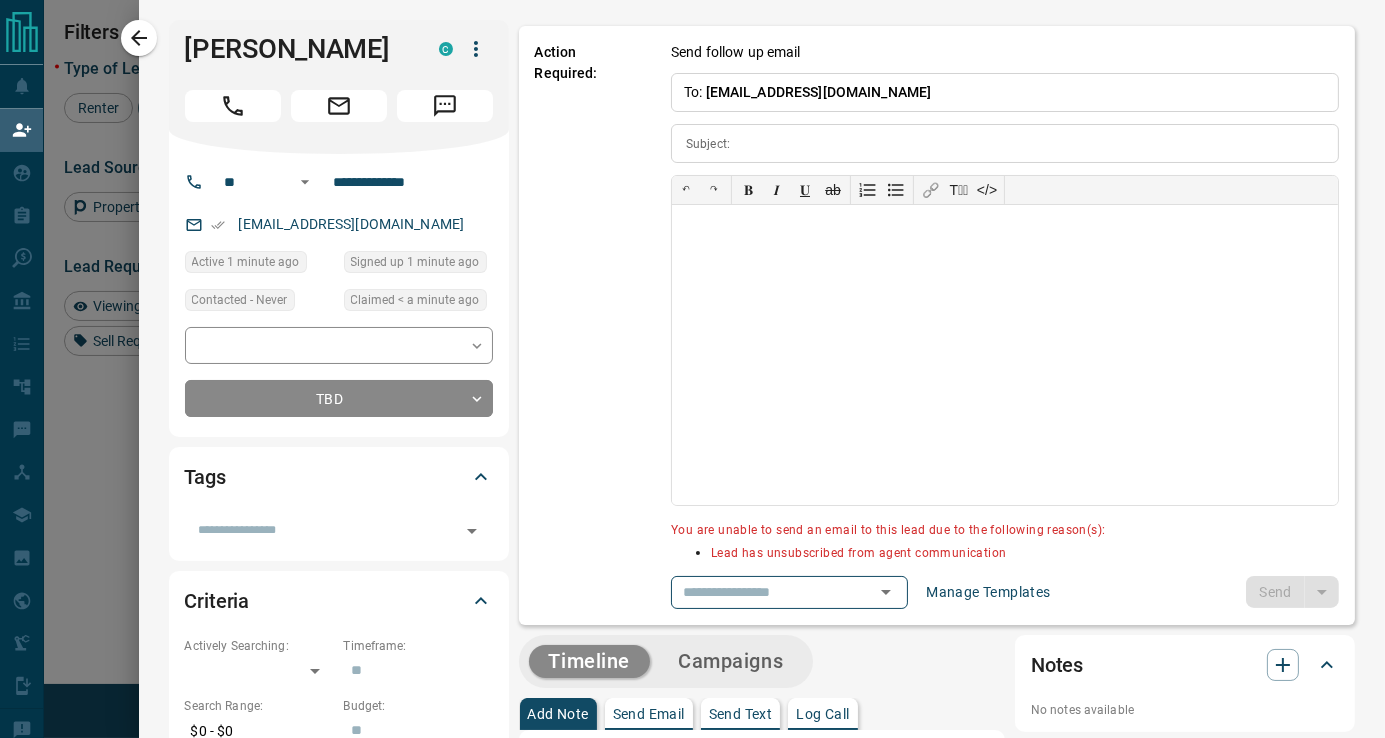 click on "To:   [EMAIL_ADDRESS][DOMAIN_NAME]" at bounding box center [1005, 92] 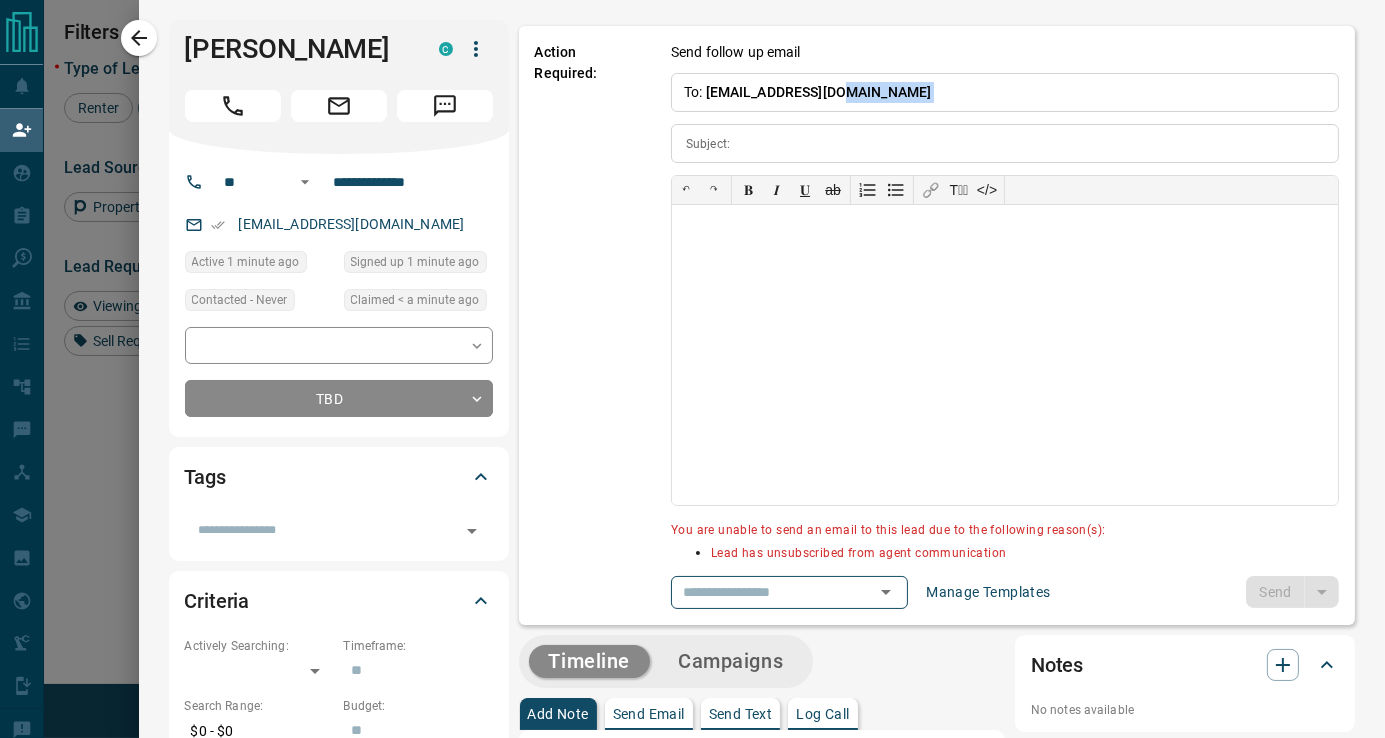 click on "To:   [EMAIL_ADDRESS][DOMAIN_NAME]" at bounding box center [1005, 92] 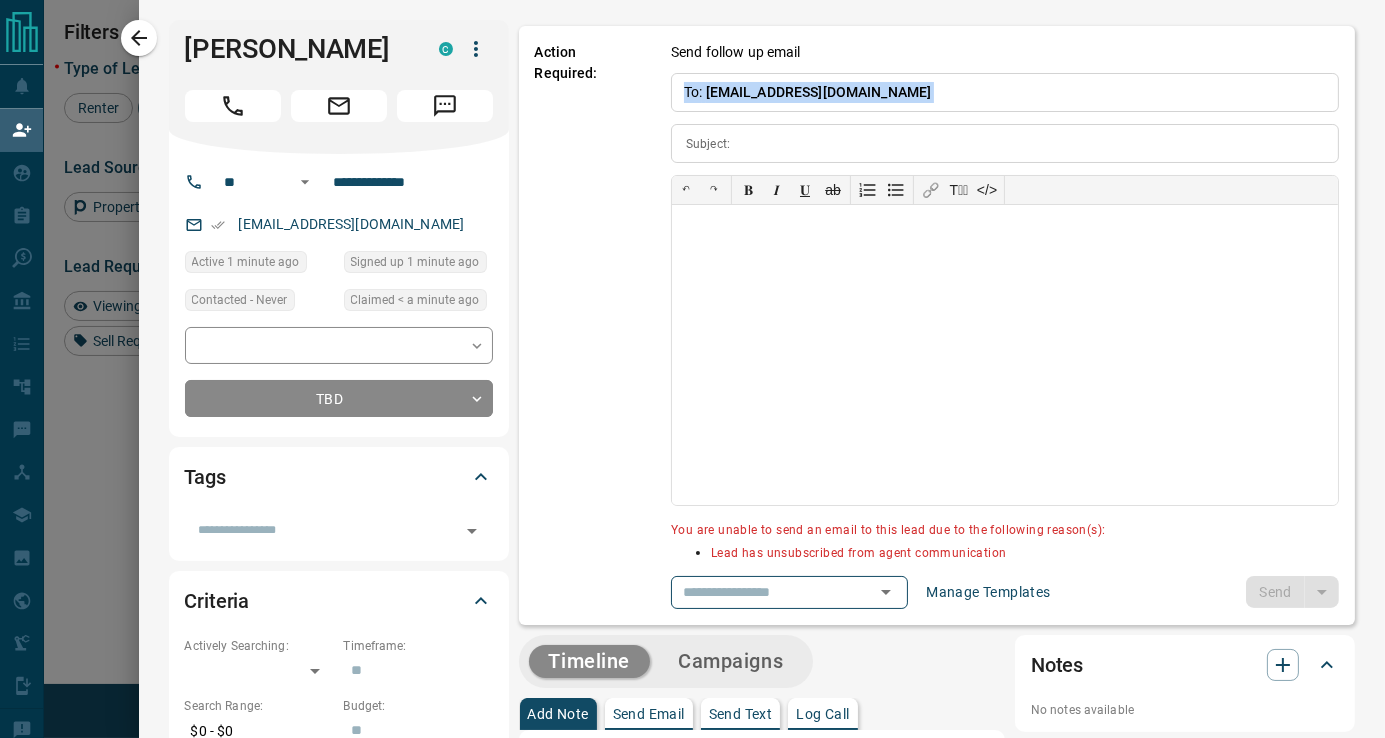 drag, startPoint x: 861, startPoint y: 89, endPoint x: 770, endPoint y: 90, distance: 91.00549 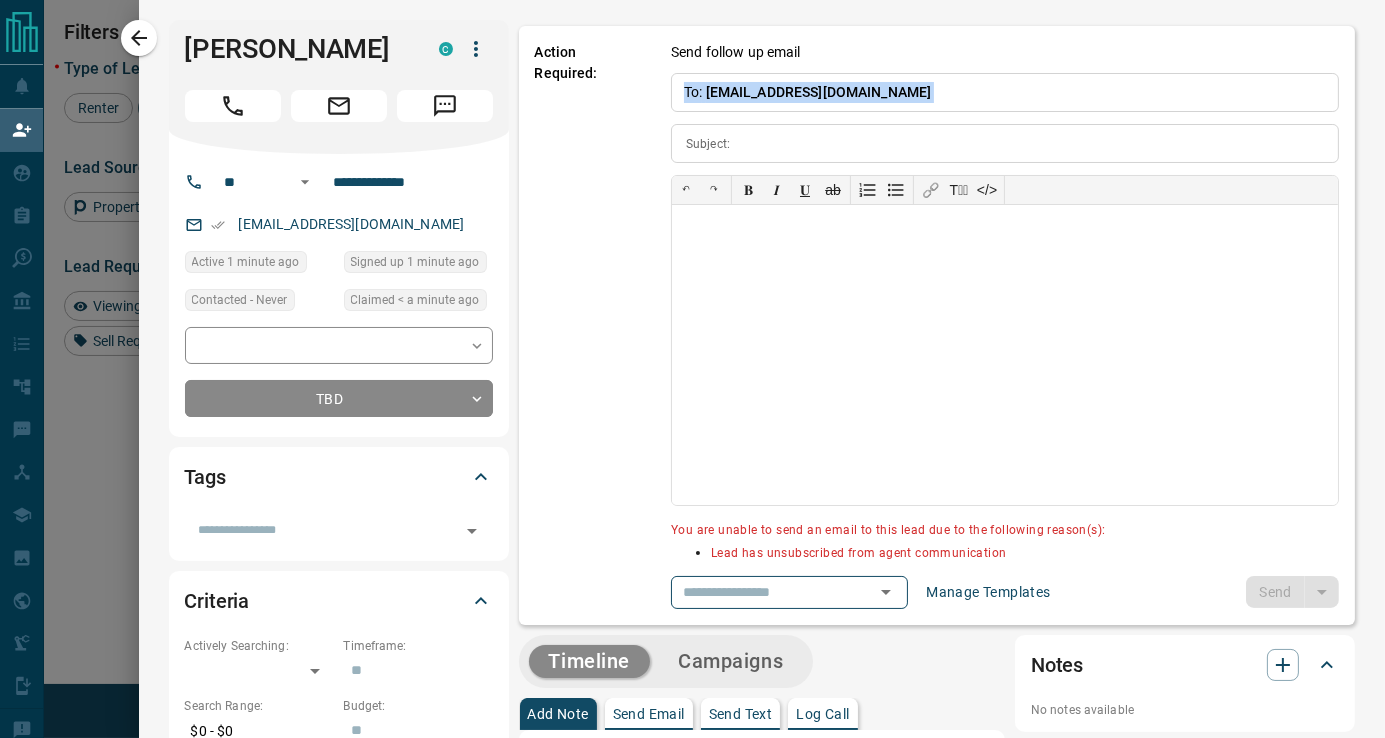 click on "To:   [EMAIL_ADDRESS][DOMAIN_NAME]" at bounding box center [1005, 92] 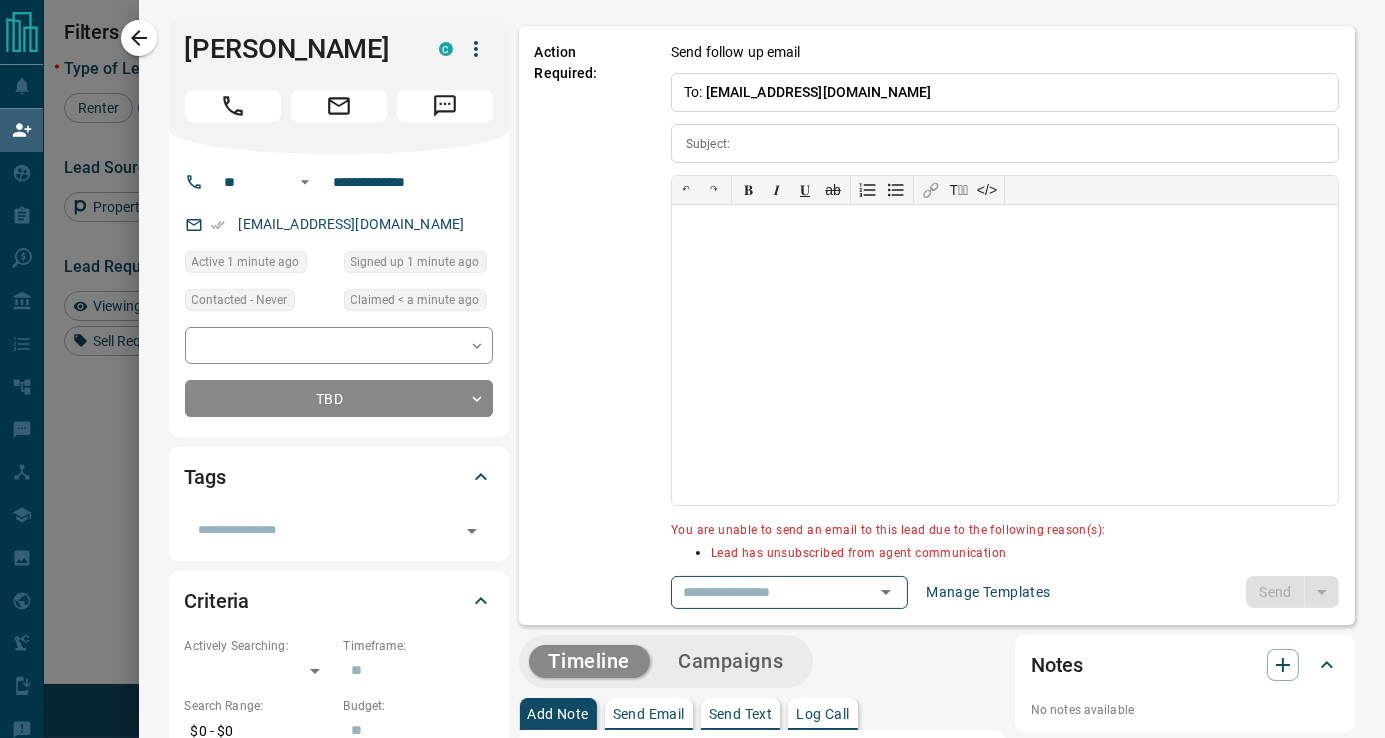 click on "[EMAIL_ADDRESS][DOMAIN_NAME]" at bounding box center [819, 92] 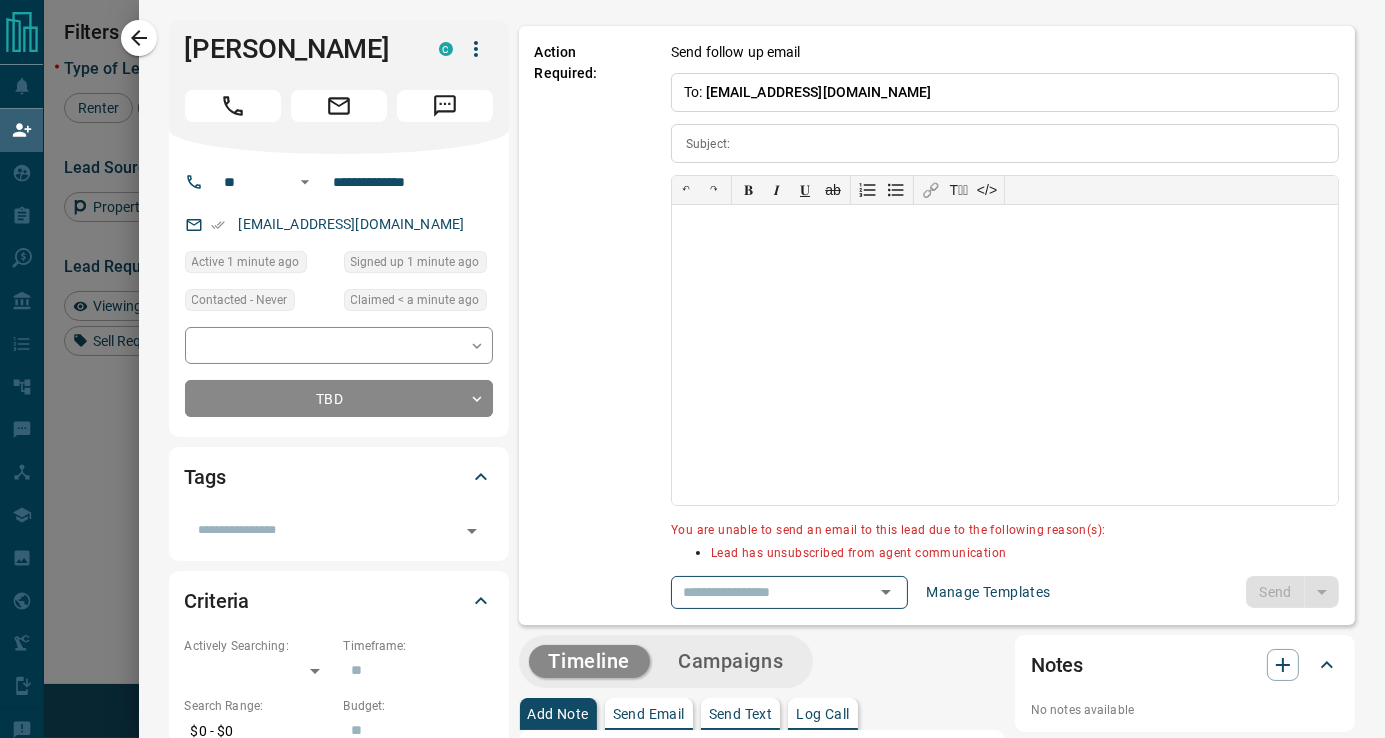 click on "Manage Templates" at bounding box center (988, 592) 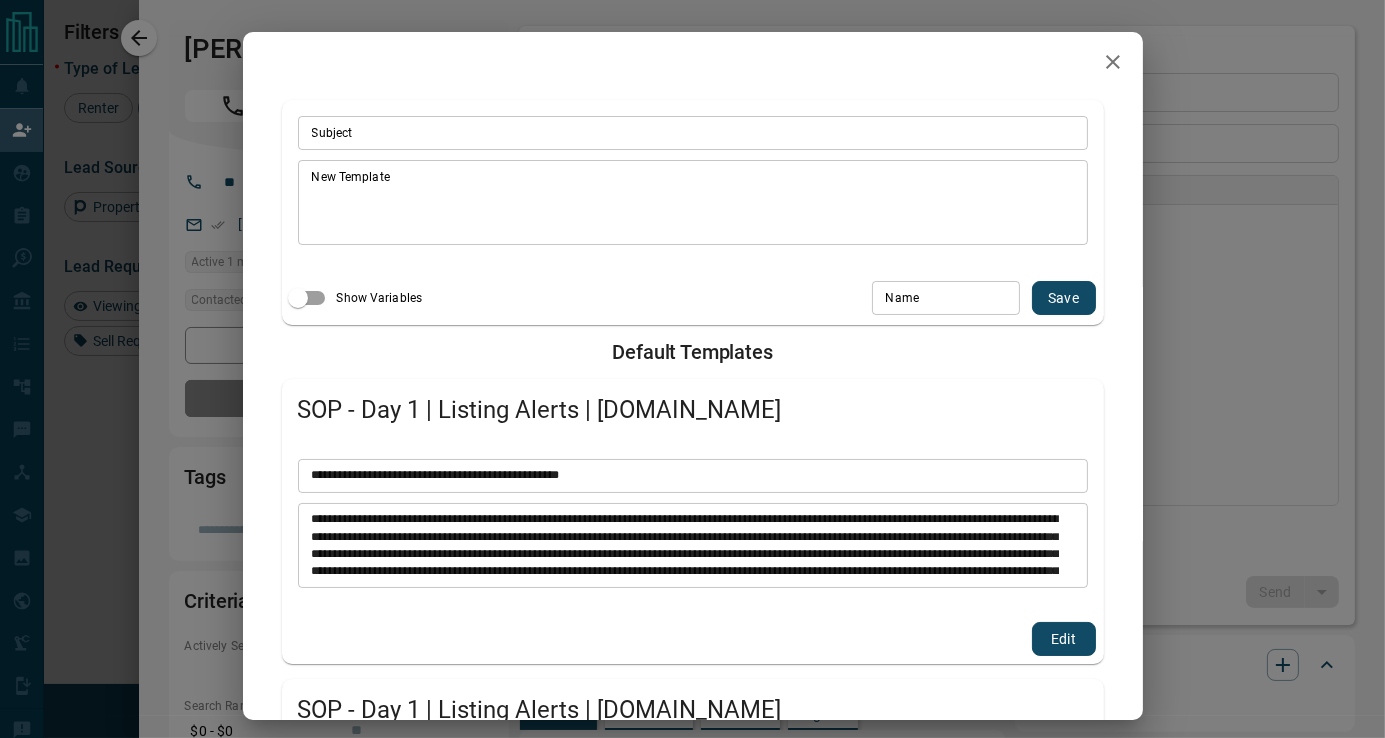 click 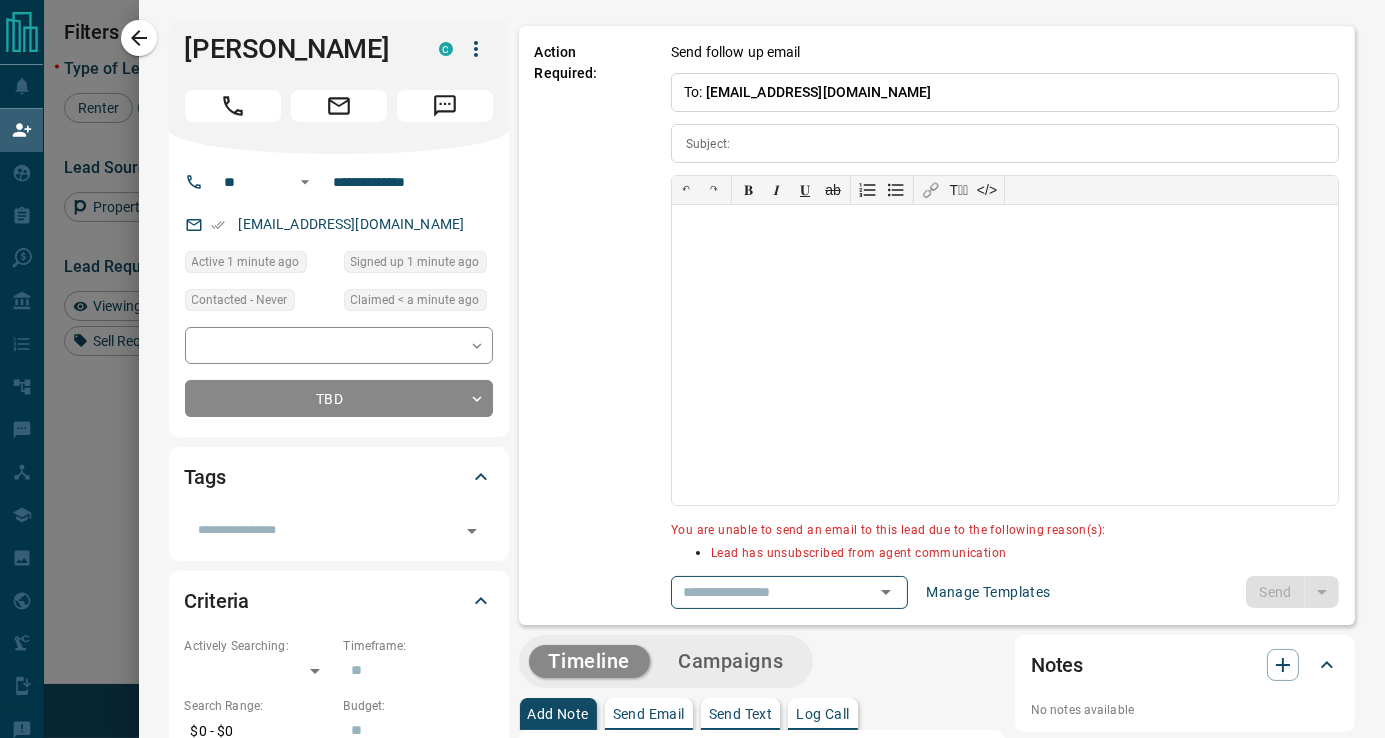 click on "​ Manage Templates Send" at bounding box center (1005, 592) 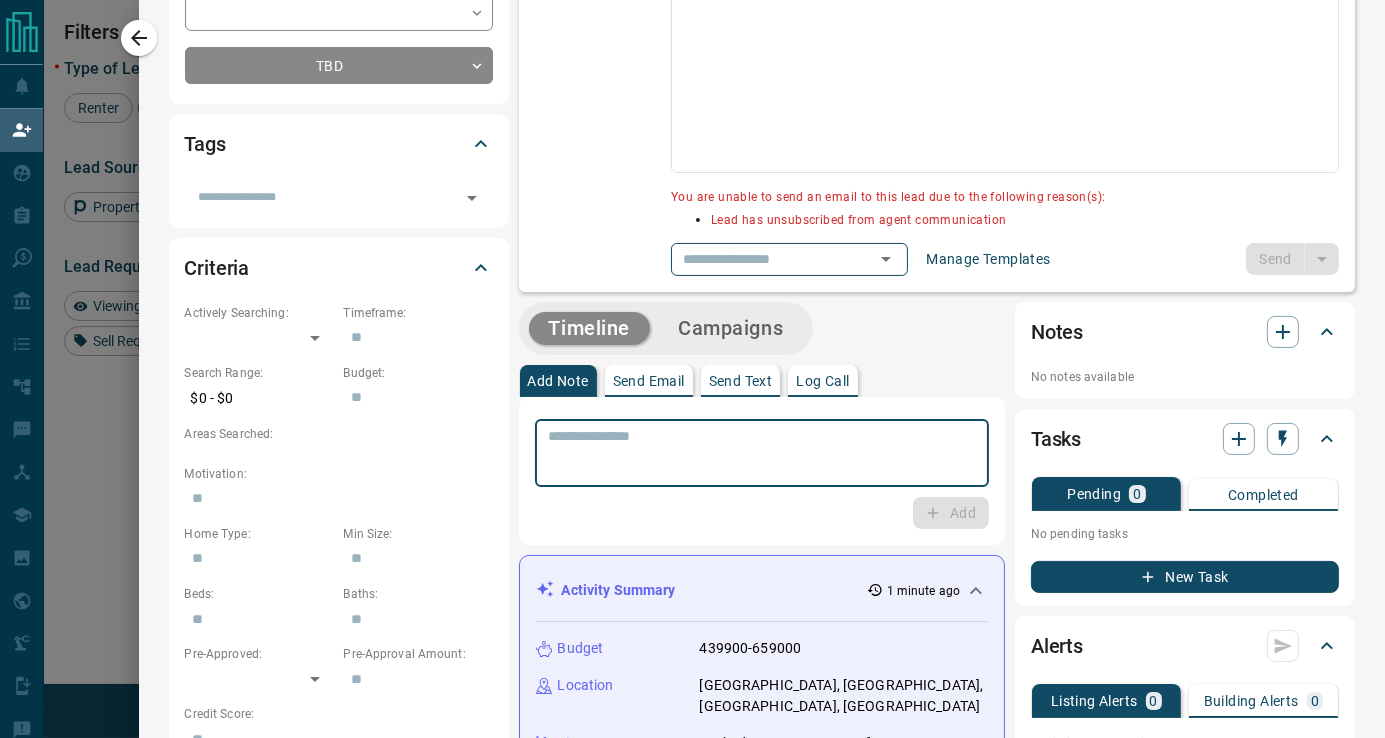 click at bounding box center (762, 453) 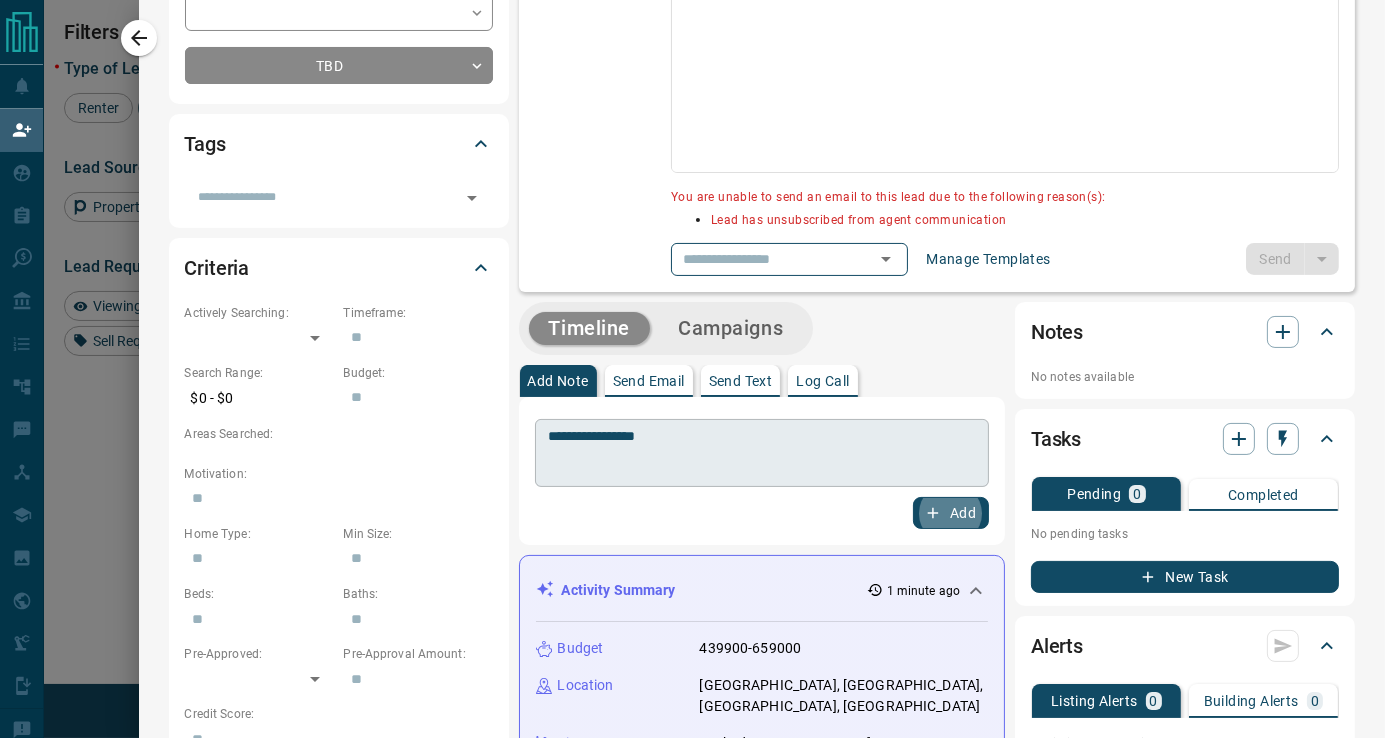 click on "Add" at bounding box center (951, 513) 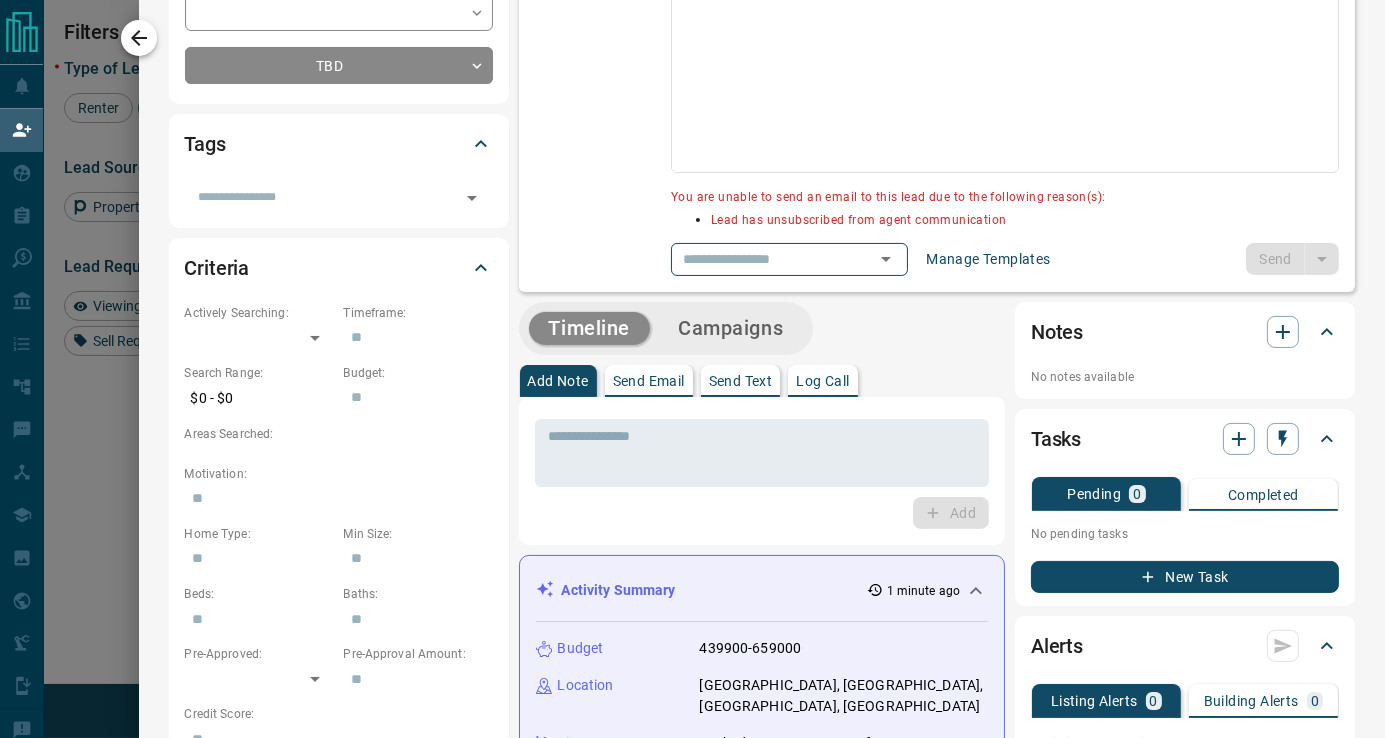 click at bounding box center (139, 38) 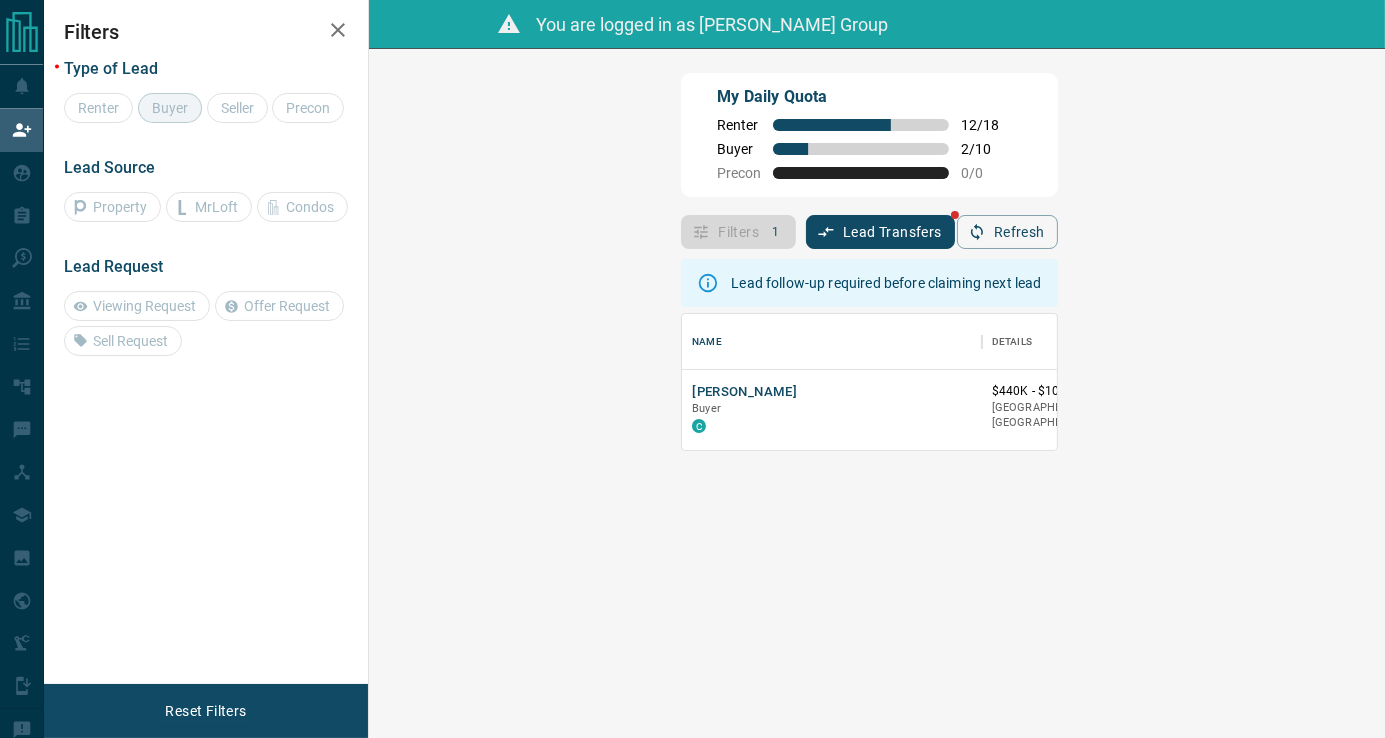 scroll, scrollTop: 15, scrollLeft: 16, axis: both 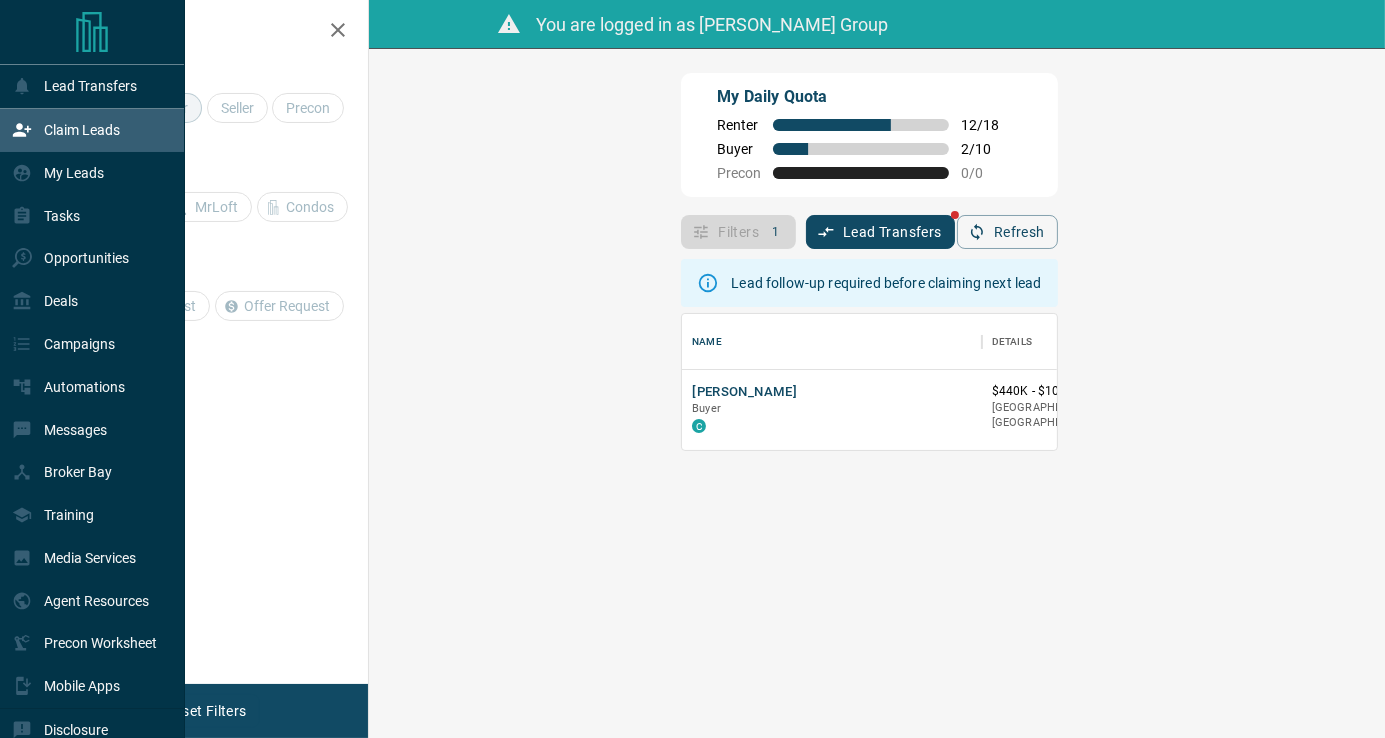 click on "Claim Leads" at bounding box center (82, 130) 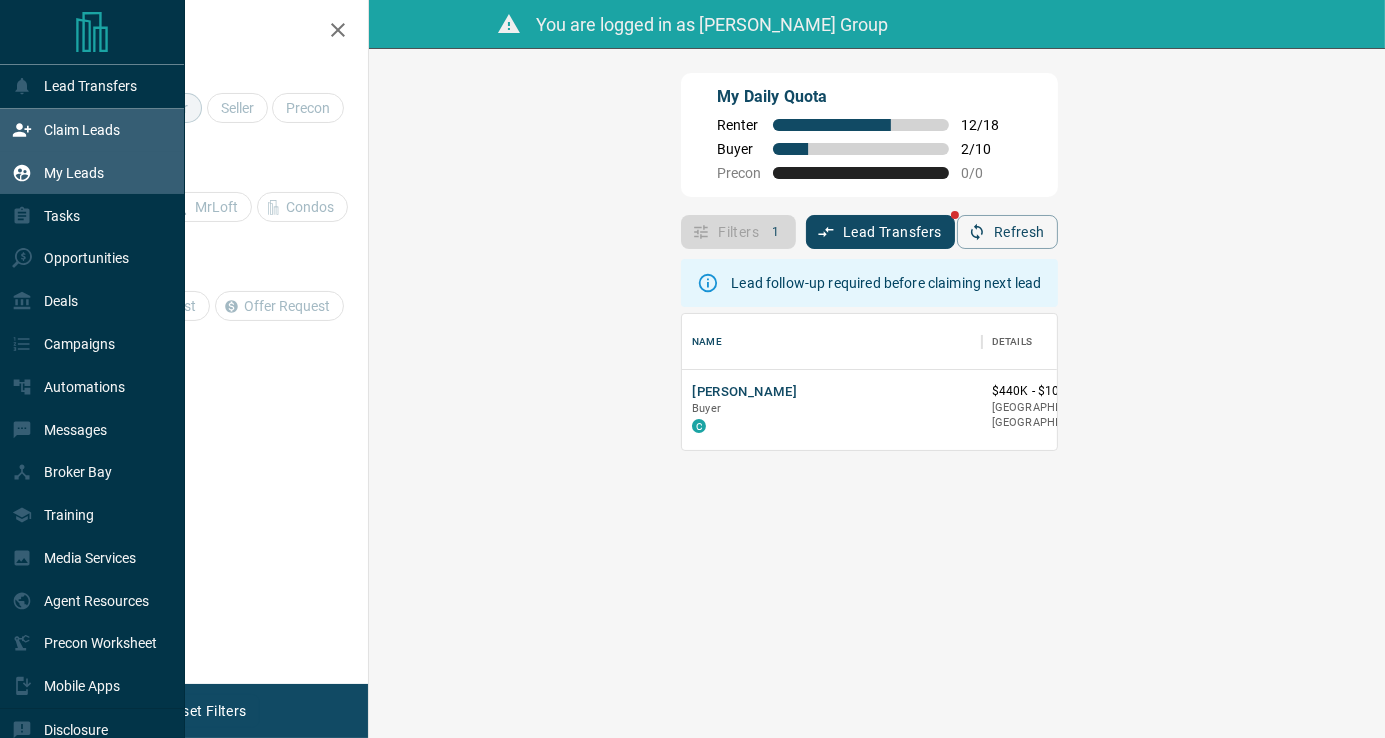 click on "My Leads" at bounding box center [74, 173] 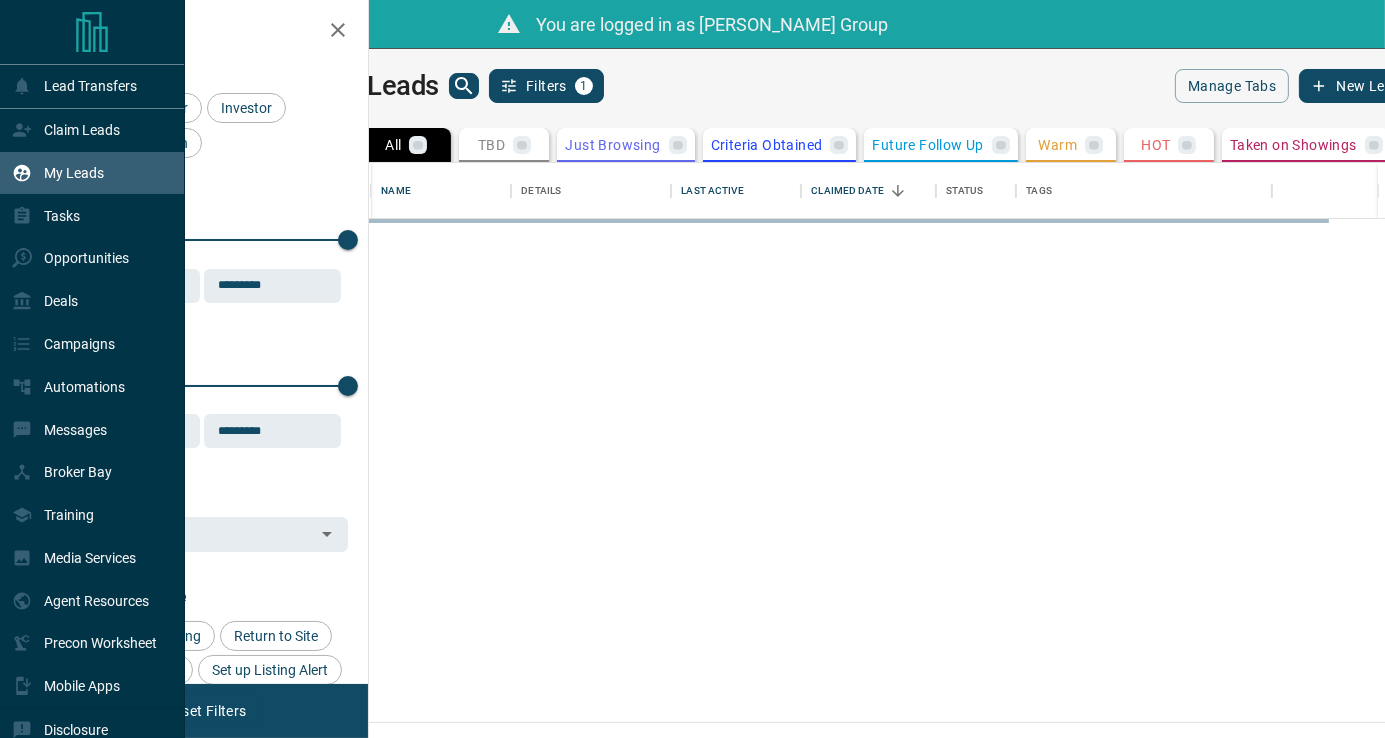 scroll, scrollTop: 15, scrollLeft: 16, axis: both 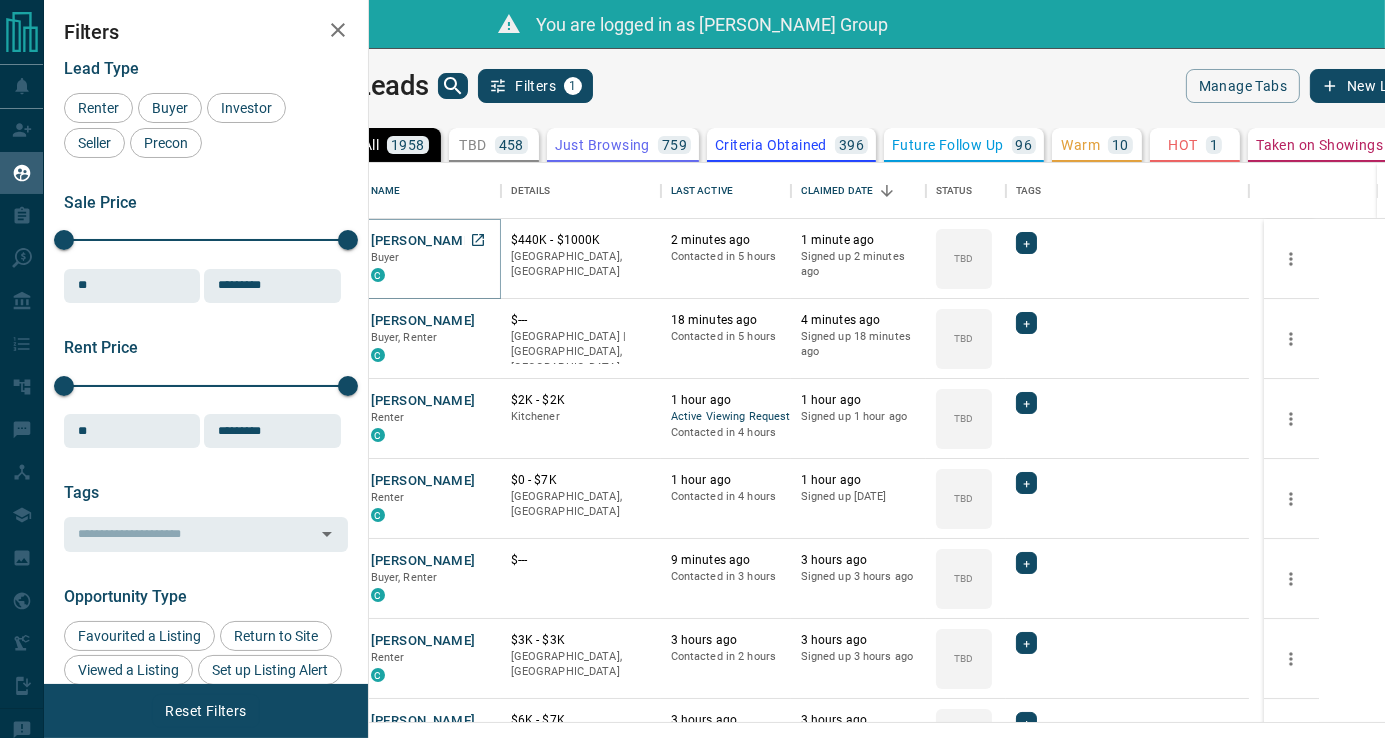 click on "[PERSON_NAME]" at bounding box center (423, 241) 